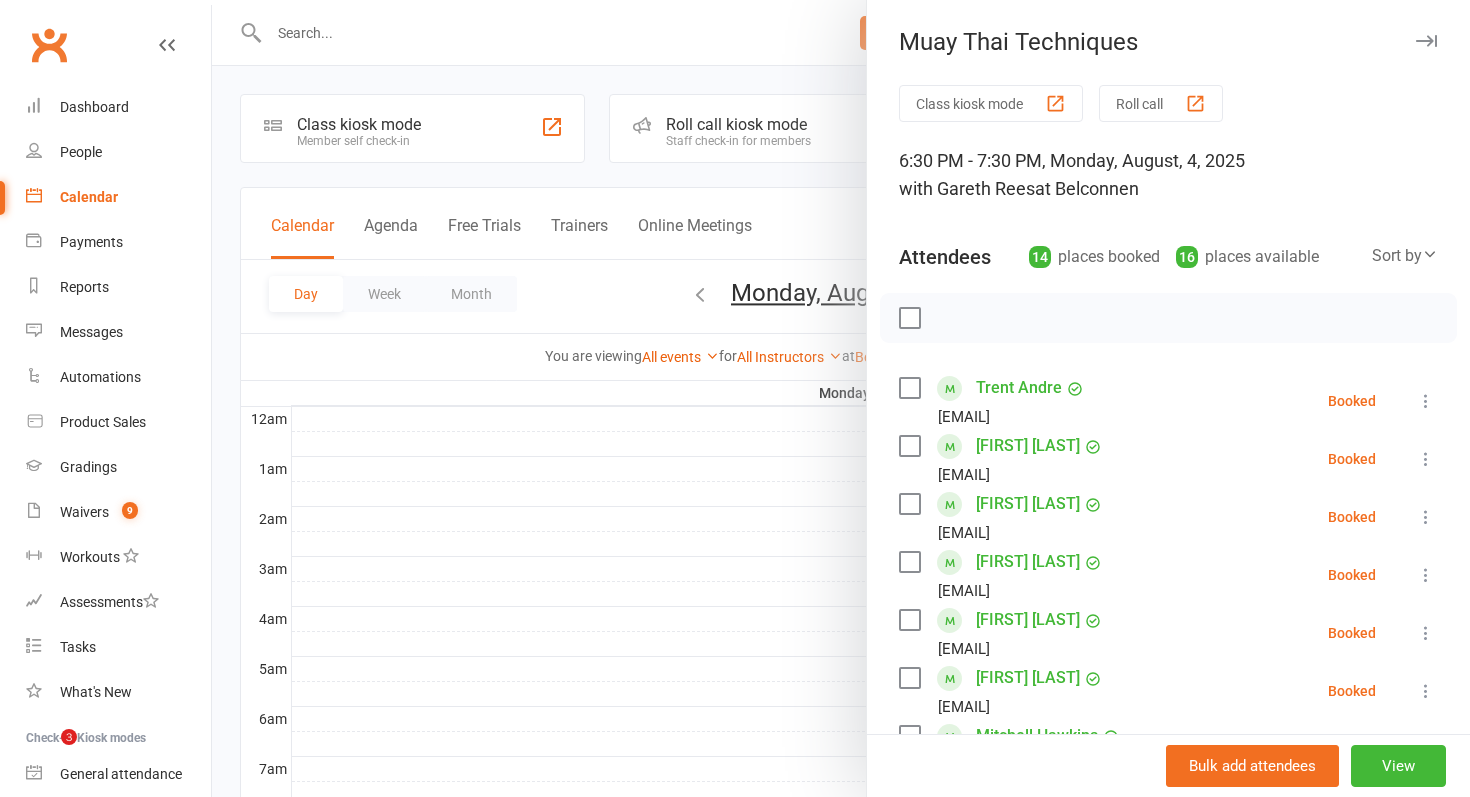 scroll, scrollTop: 797, scrollLeft: 0, axis: vertical 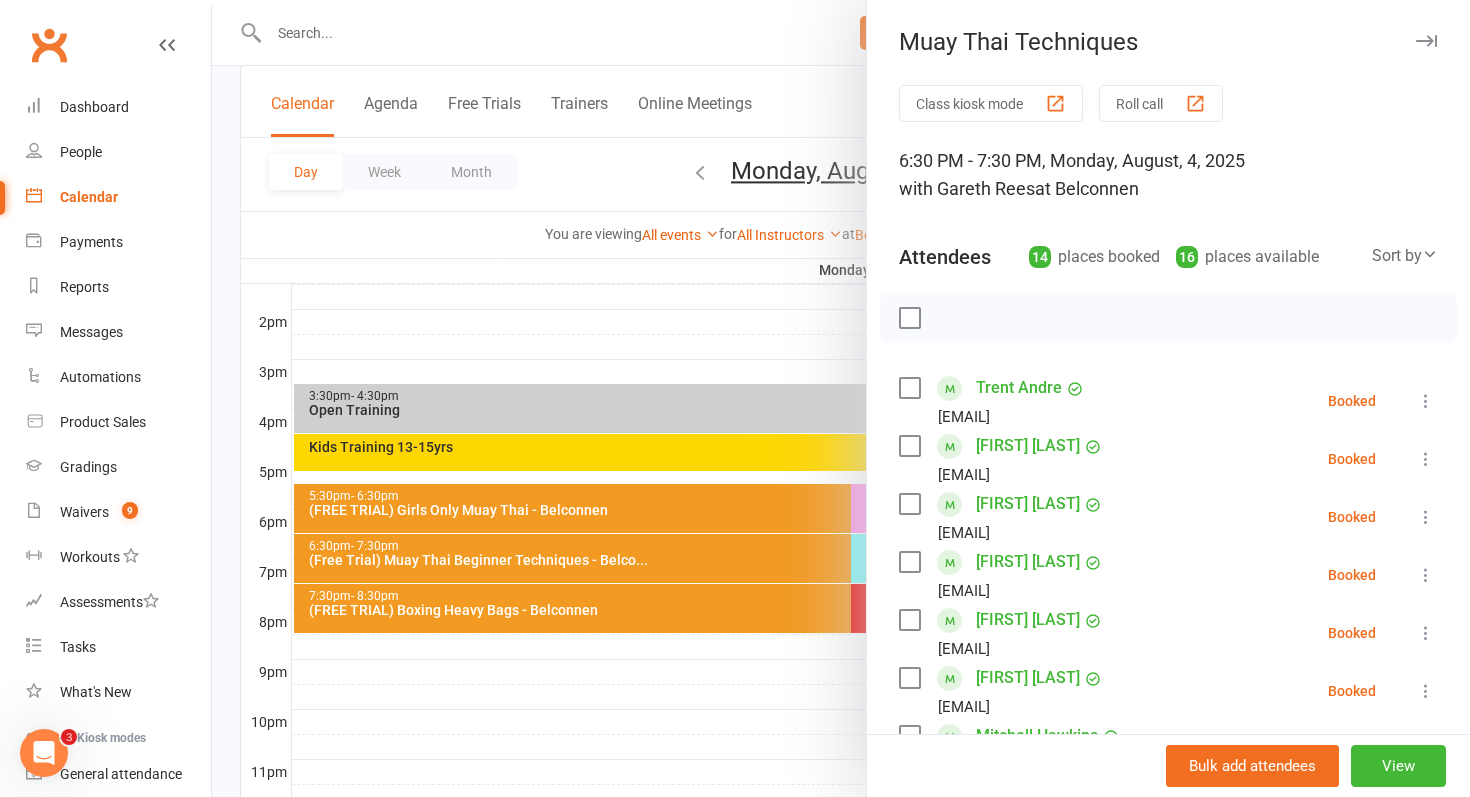 click at bounding box center [841, 398] 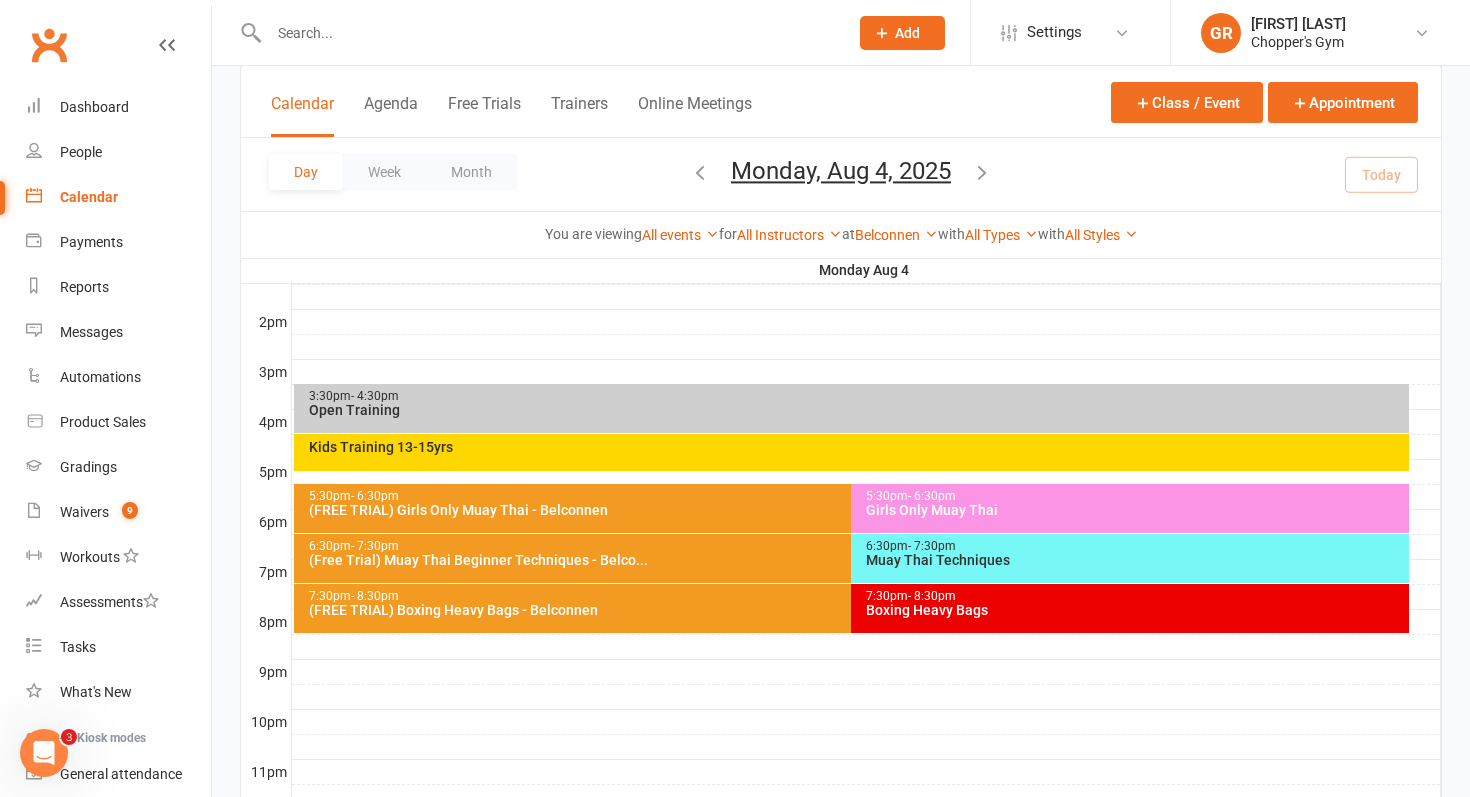 click on "Girls Only Muay Thai" at bounding box center (1135, 510) 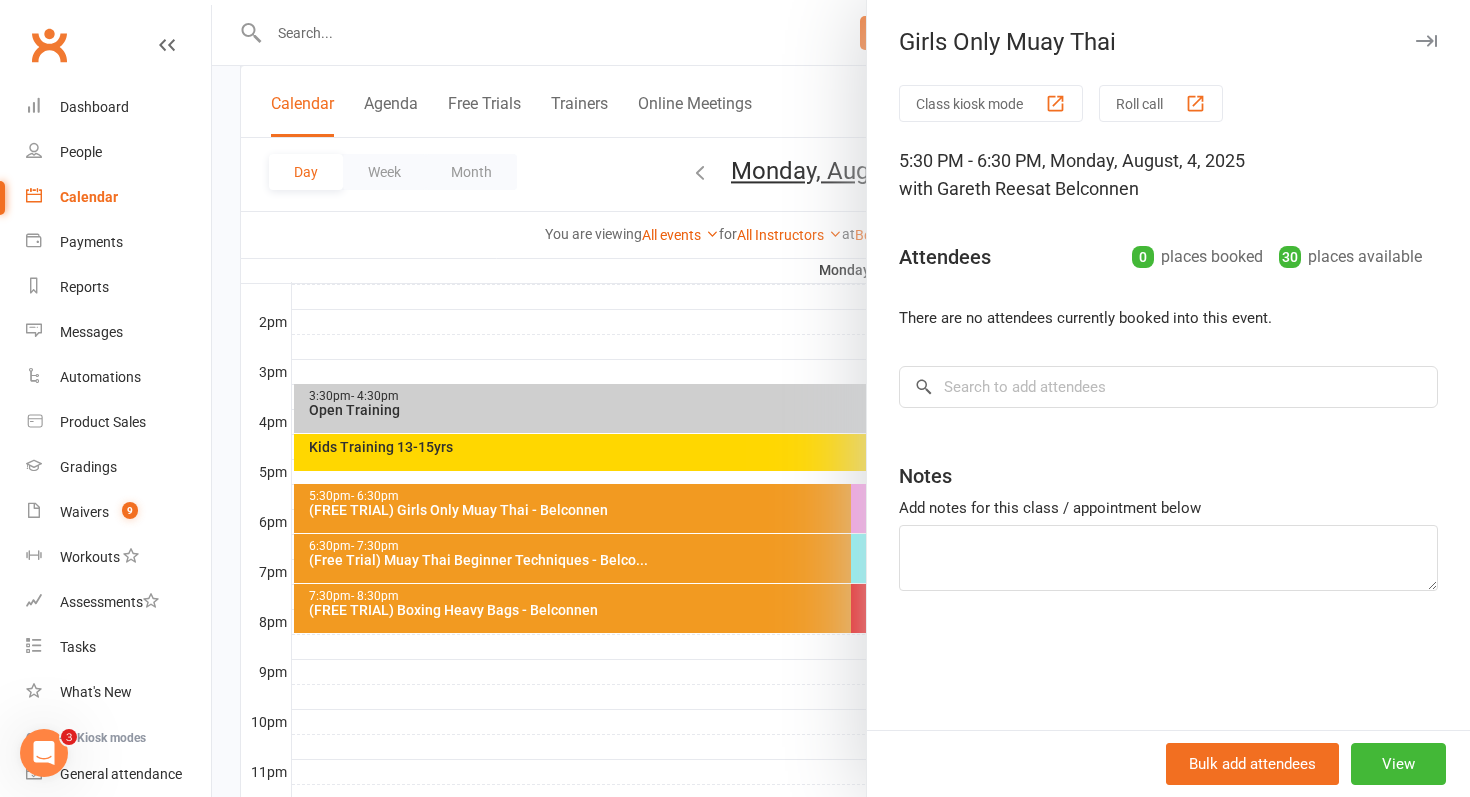 click at bounding box center [841, 398] 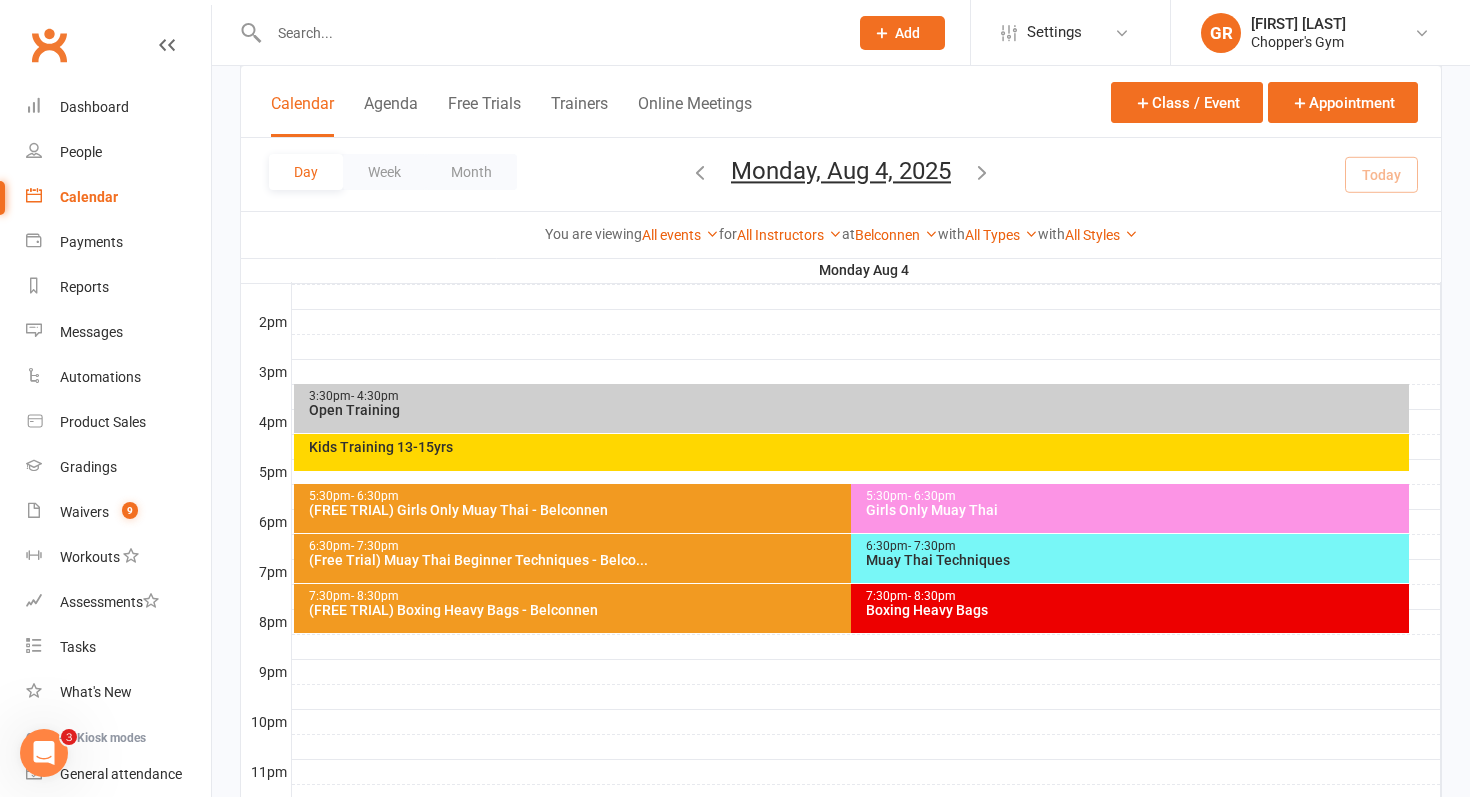 click on "(FREE TRIAL) Girls Only Muay Thai - Belconnen" at bounding box center [847, 510] 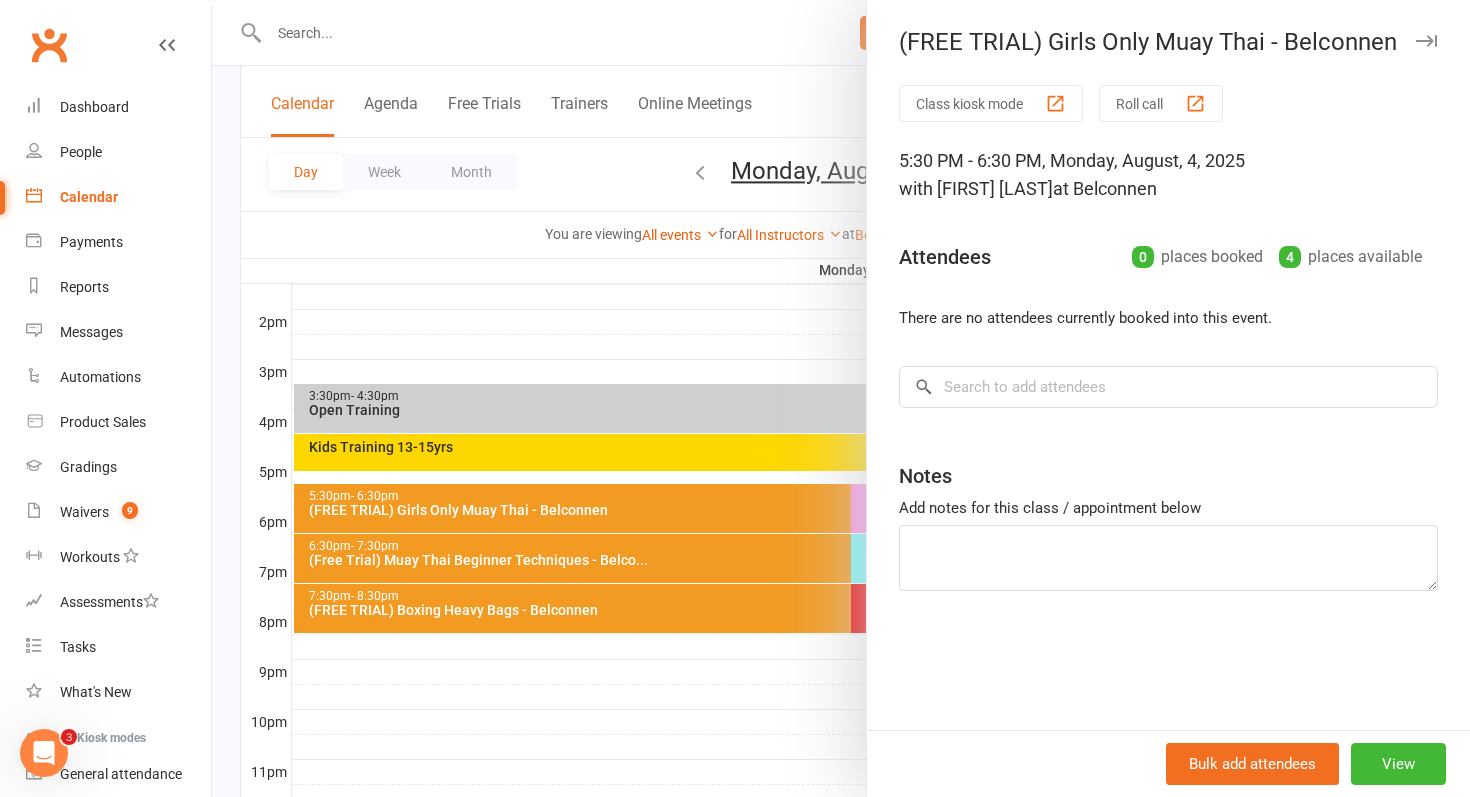 click at bounding box center [841, 398] 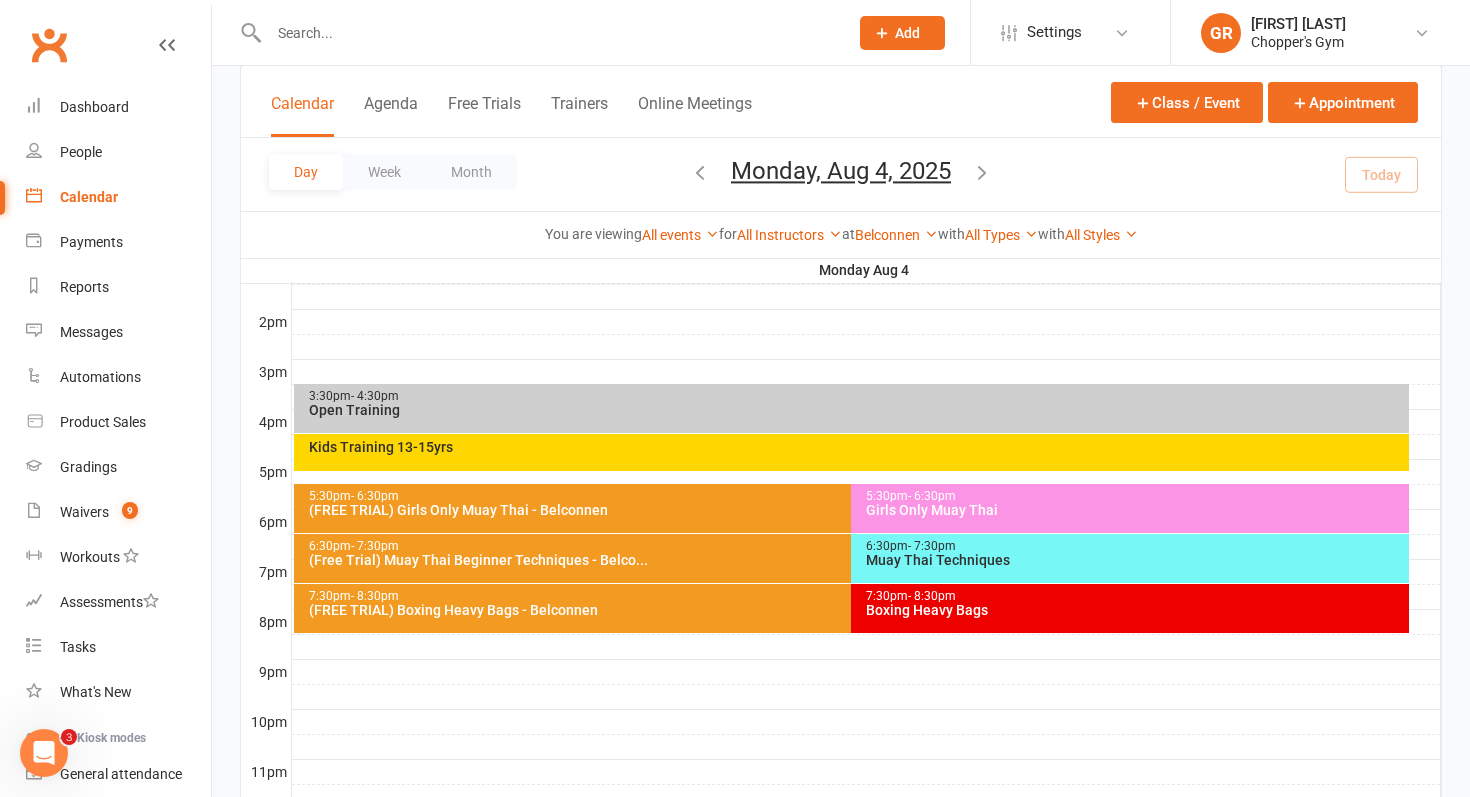click on "Kids Training  13-15yrs" at bounding box center (857, 447) 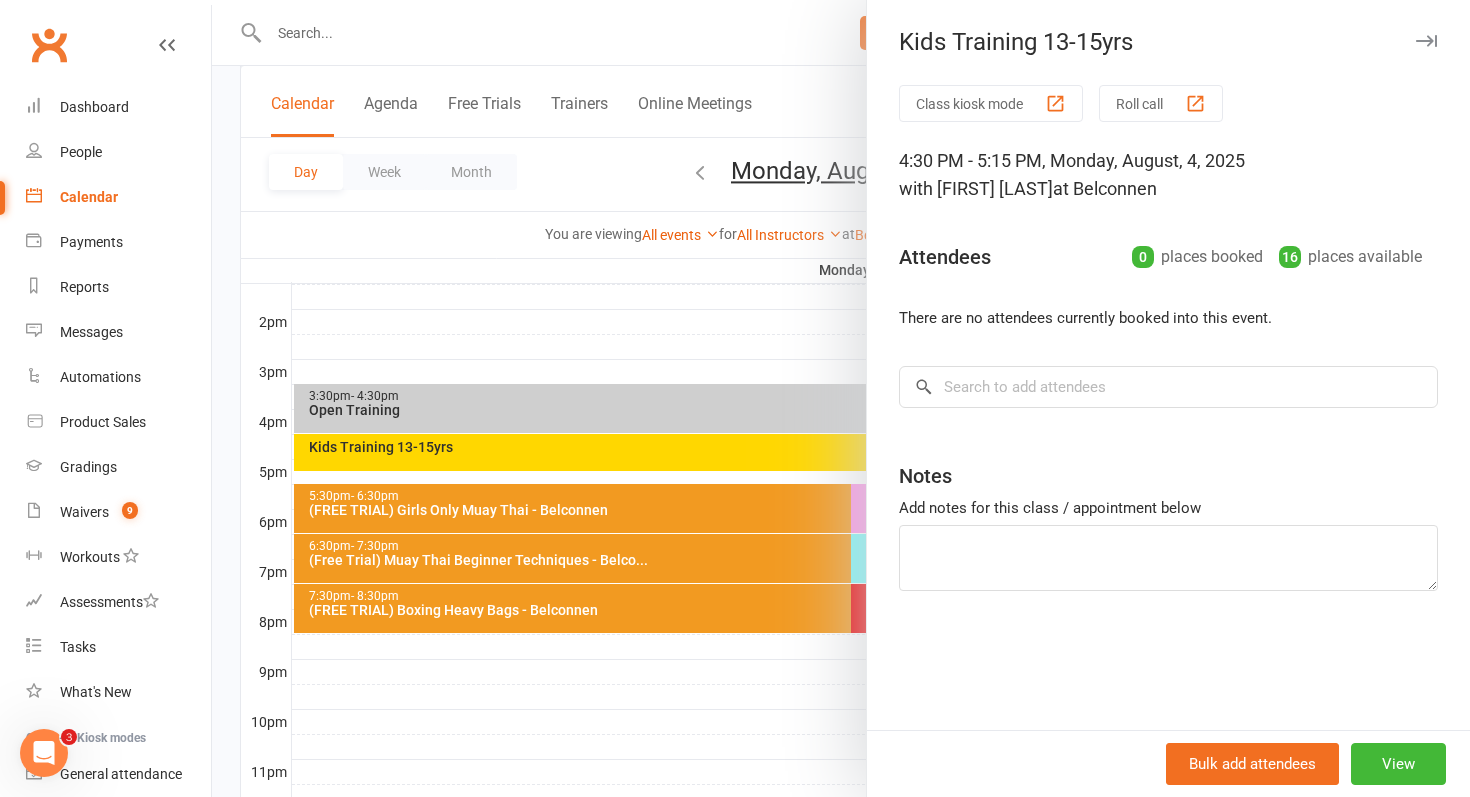 click at bounding box center [841, 398] 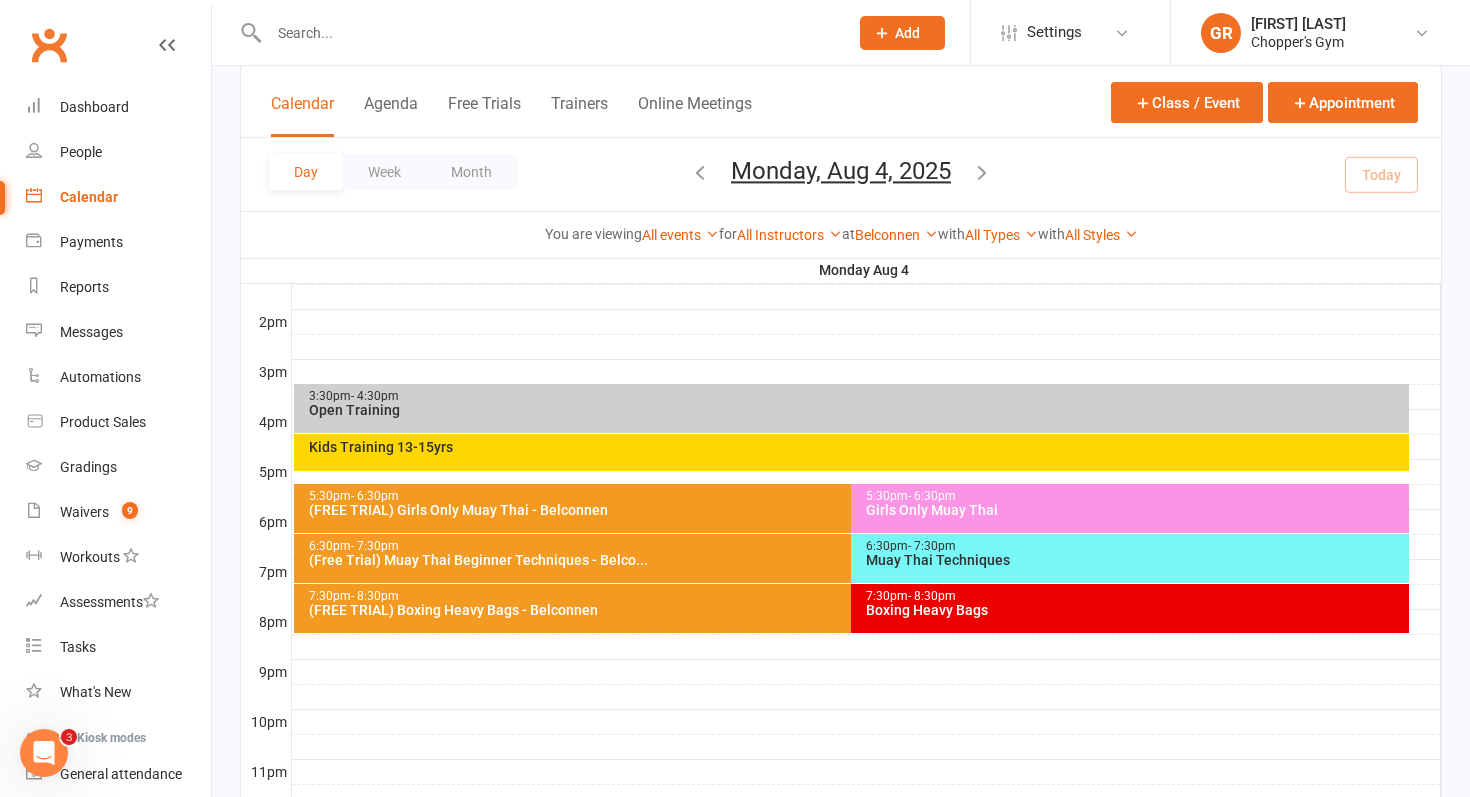 click on "Girls Only Muay Thai" at bounding box center [1135, 510] 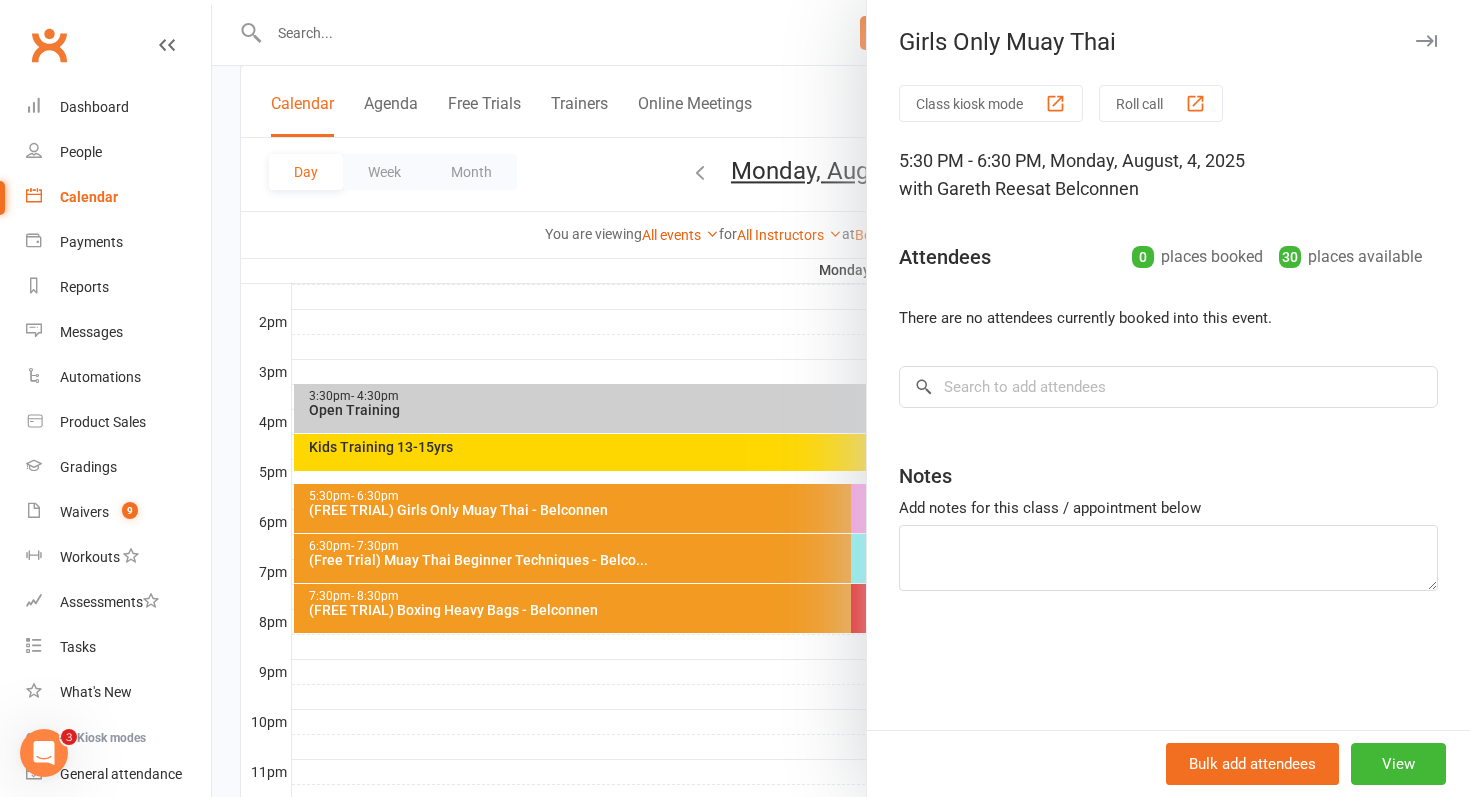 click at bounding box center (841, 398) 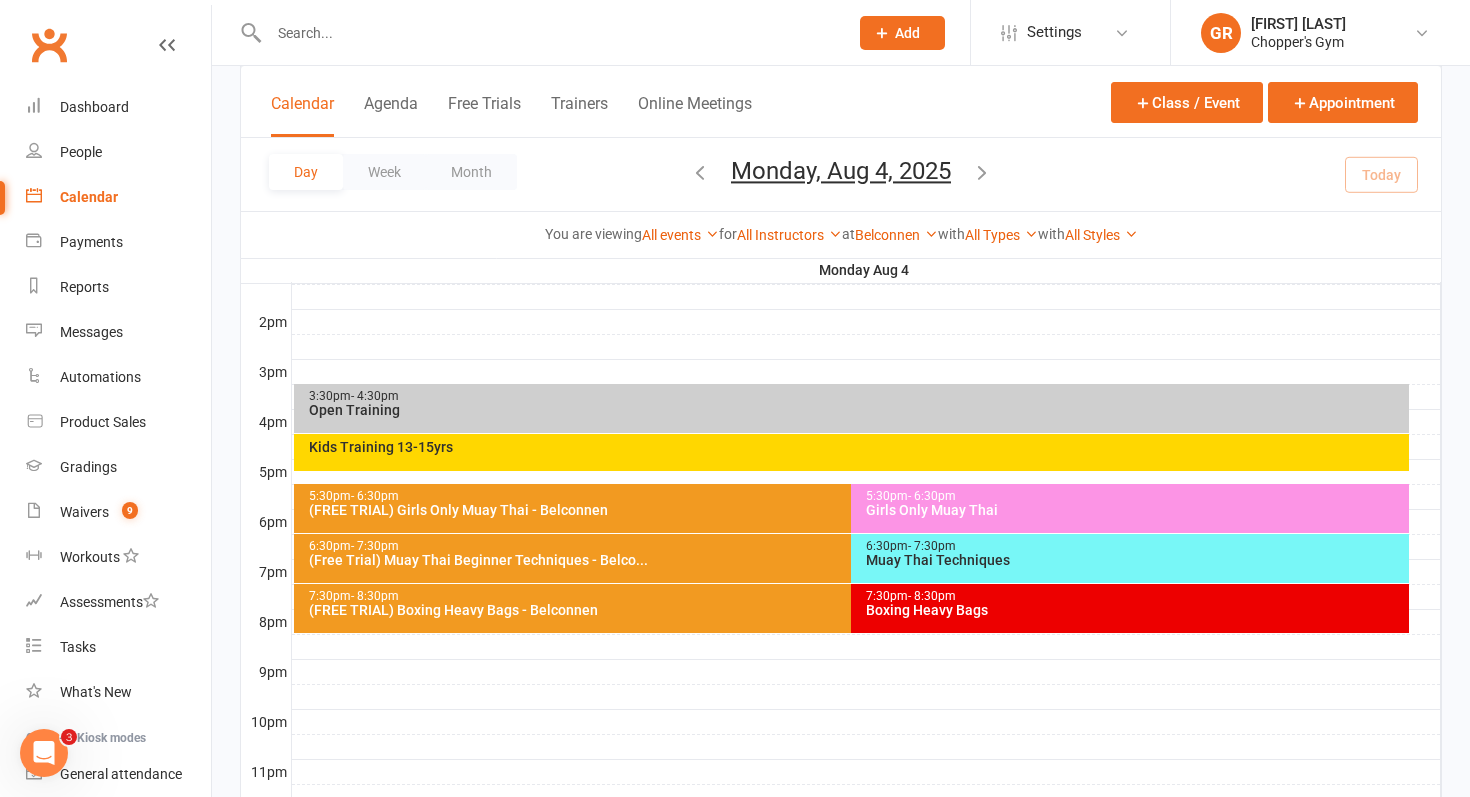 click on "(FREE TRIAL) Girls Only Muay Thai - Belconnen" at bounding box center (847, 510) 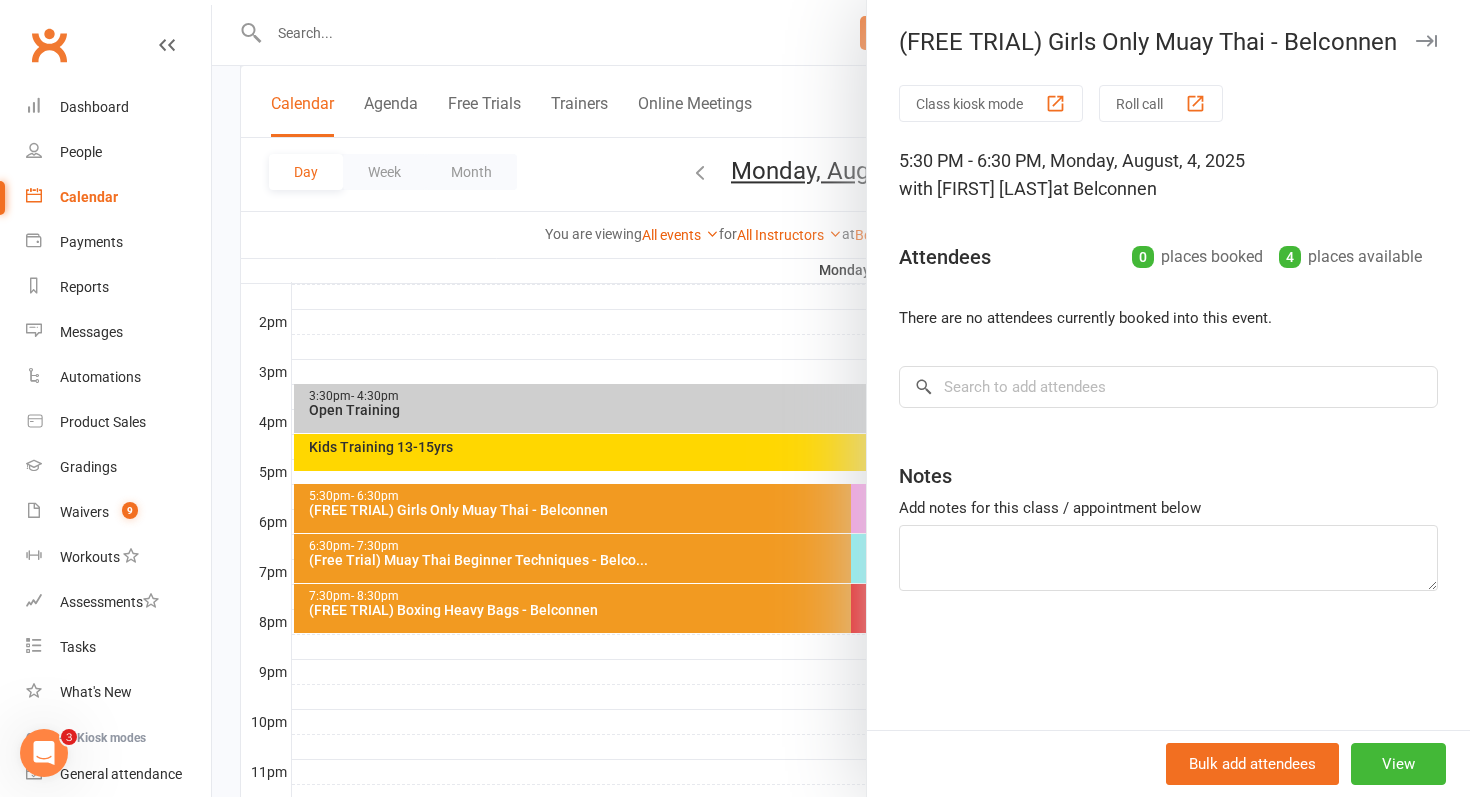 click at bounding box center (841, 398) 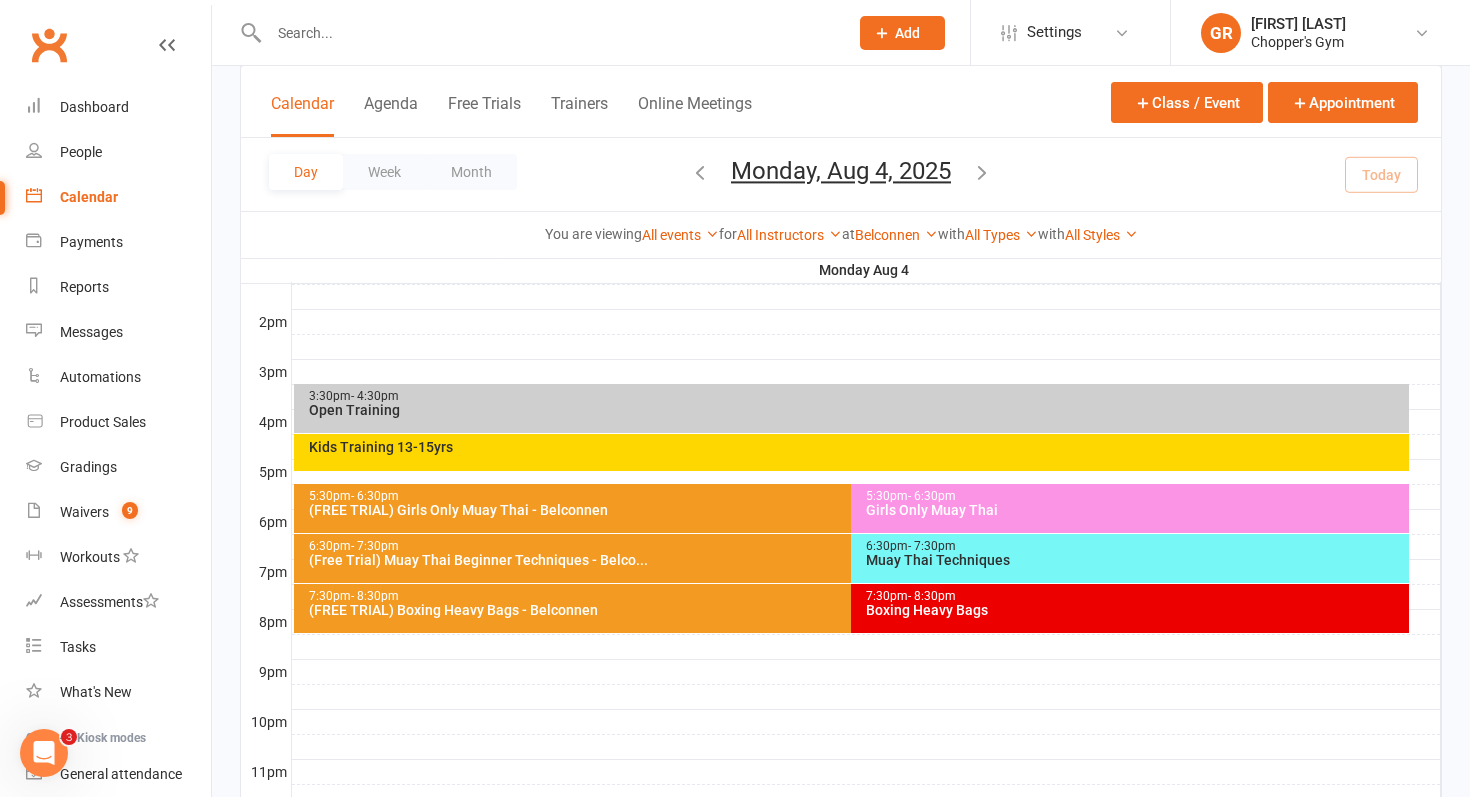 click on "6:30pm  - 7:30pm Muay Thai Techniques" at bounding box center [1130, 558] 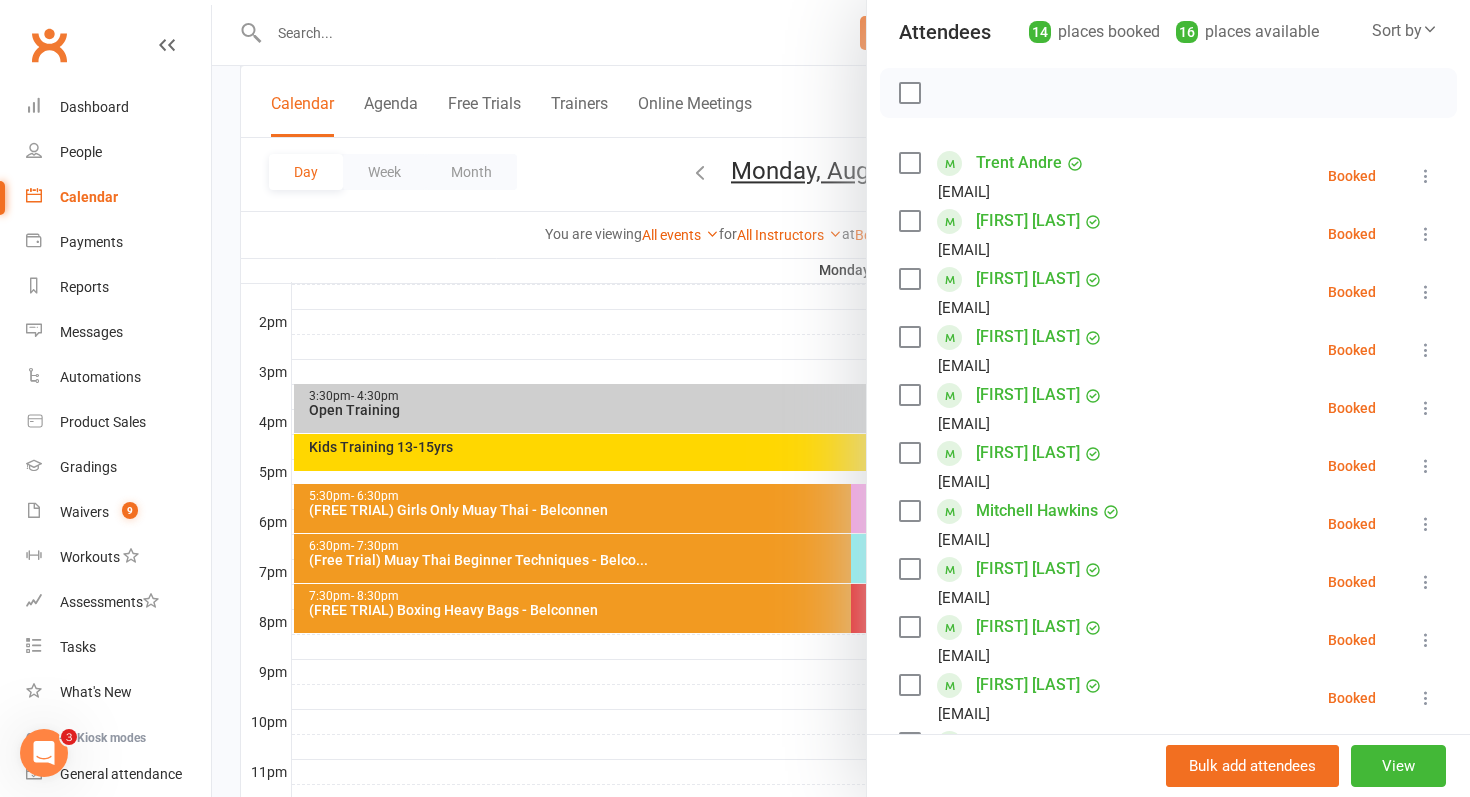 scroll, scrollTop: 218, scrollLeft: 0, axis: vertical 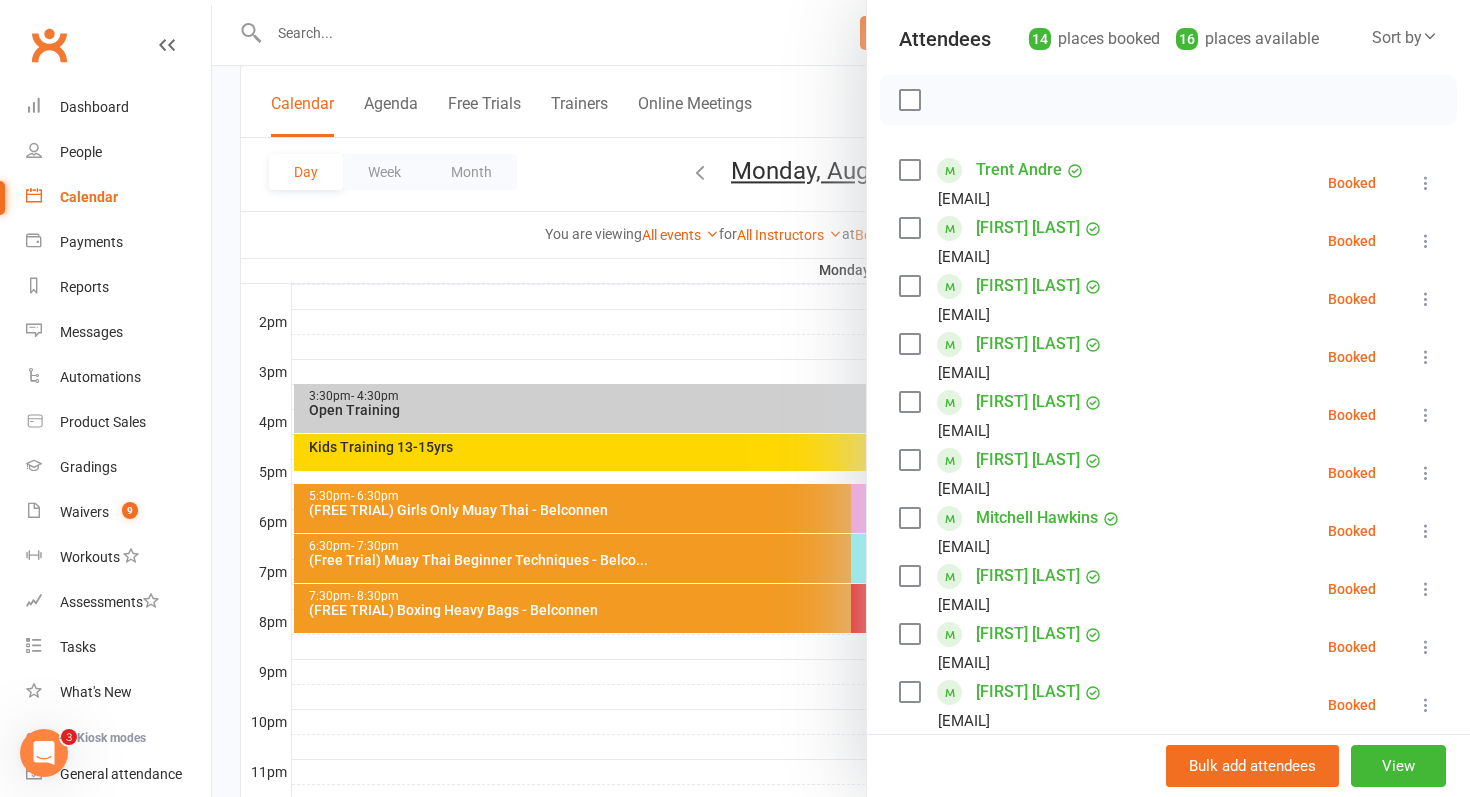 click on "Class kiosk mode  Roll call  6:30 PM - 7:30 PM, Monday, August, 4, 2025 with Gareth Rees  at  Belconnen  Attendees  14  places booked 16  places available Sort by  Last name  First name  Booking created    Trent Andre  trentandremorgan@gmail.com Booked More info  Remove  Check in  Mark absent  Send message  Enable recurring bookings  All bookings for series    Richie Dang  Richie.dang1616@gmail.com Booked More info  Remove  Check in  Mark absent  Send message  Enable recurring bookings  All bookings for series    Jack Doble  jackdoble1997@outlook.com Booked More info  Remove  Check in  Mark absent  Send message  Enable recurring bookings  All bookings for series    Joey Doble  joeydoble@outlook.com Booked More info  Remove  Check in  Mark absent  Send message  Enable recurring bookings  All bookings for series    Tom Doble  tdob98@outlook.com Booked More info  Remove  Check in  Mark absent  Send message  Enable recurring bookings  All bookings for series    William Gaynor  wjgaynor2@gmail.com Booked Remove" at bounding box center [1168, 596] 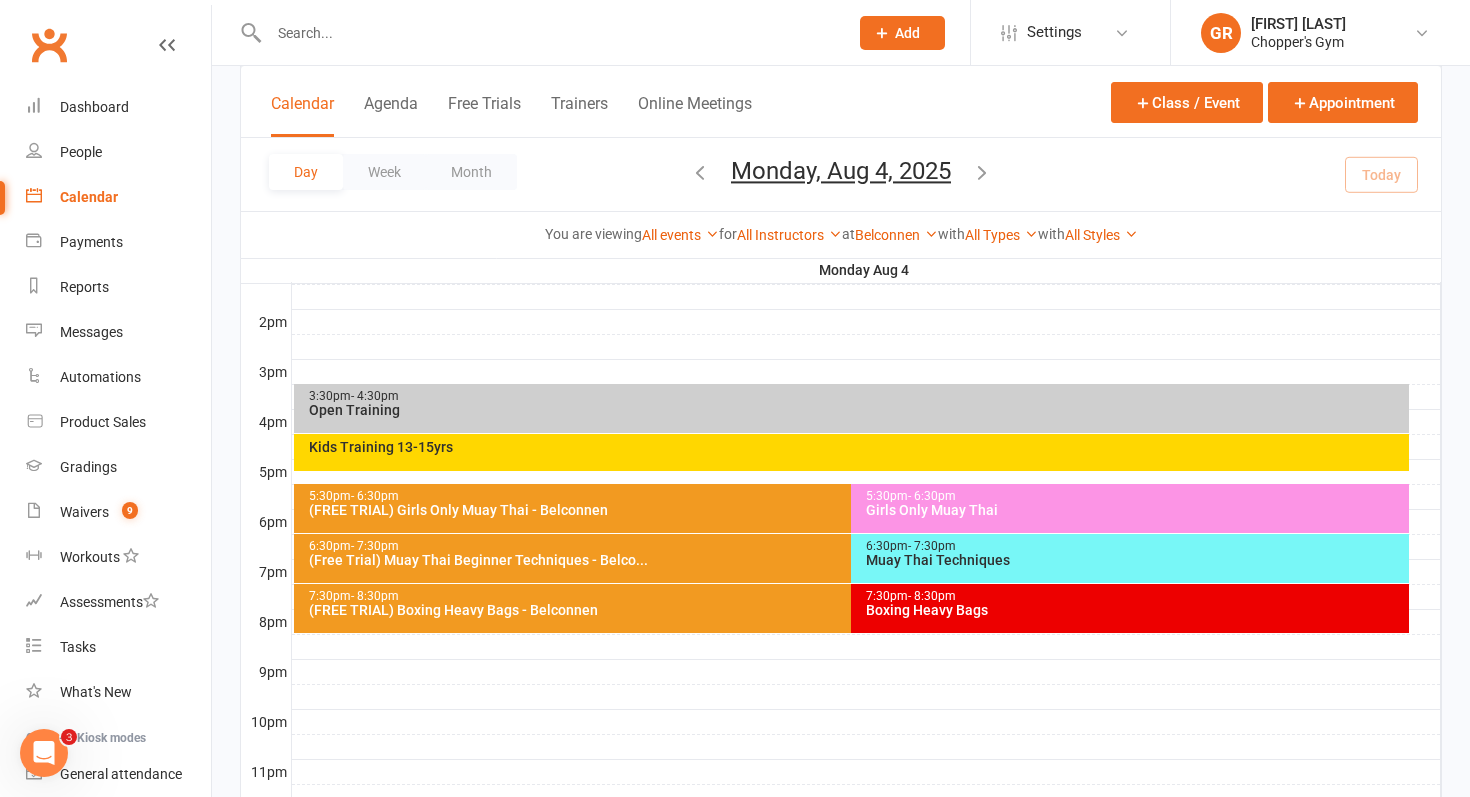 click on "(Free Trial) Muay Thai Beginner Techniques - Belco..." at bounding box center [847, 560] 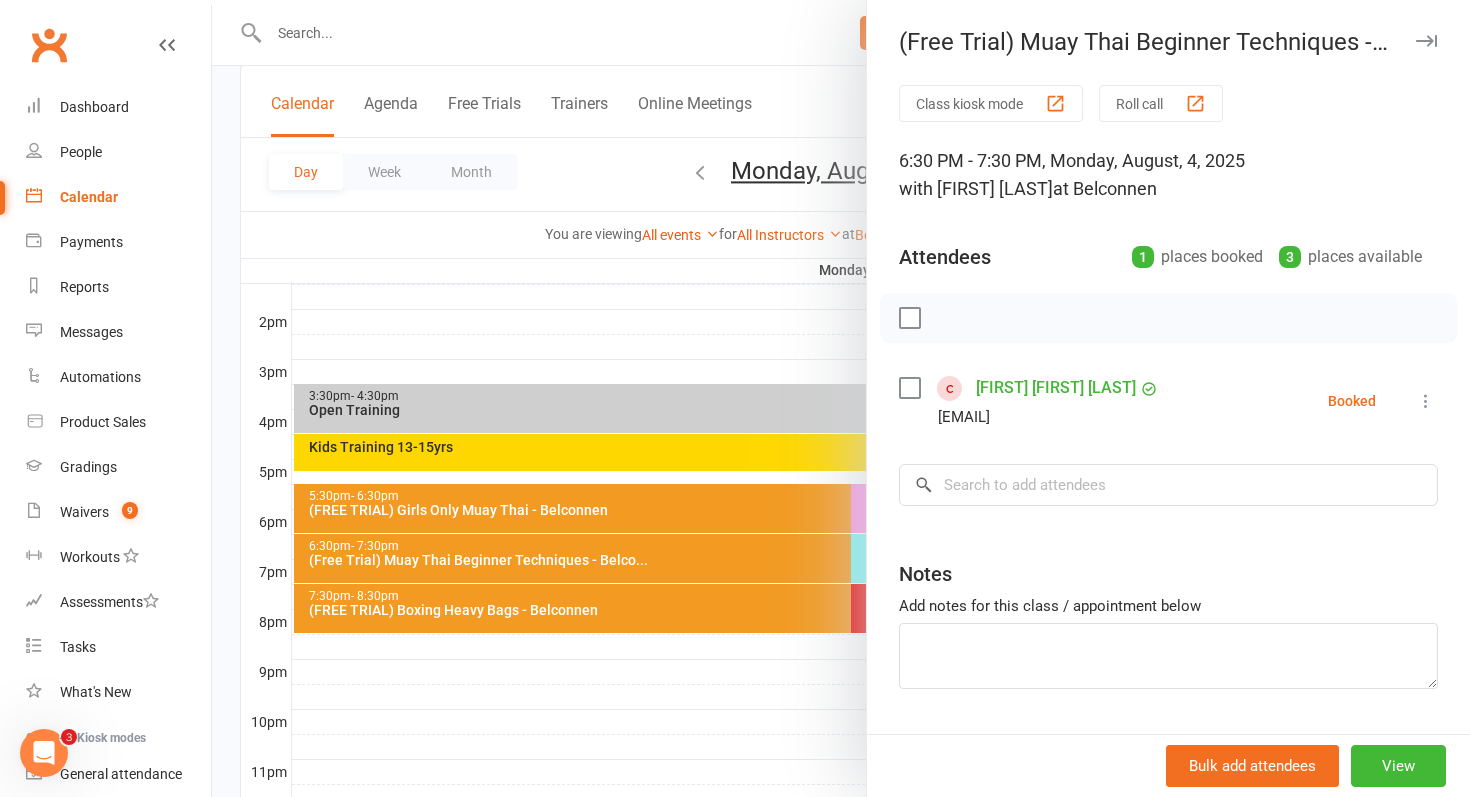 click at bounding box center (841, 398) 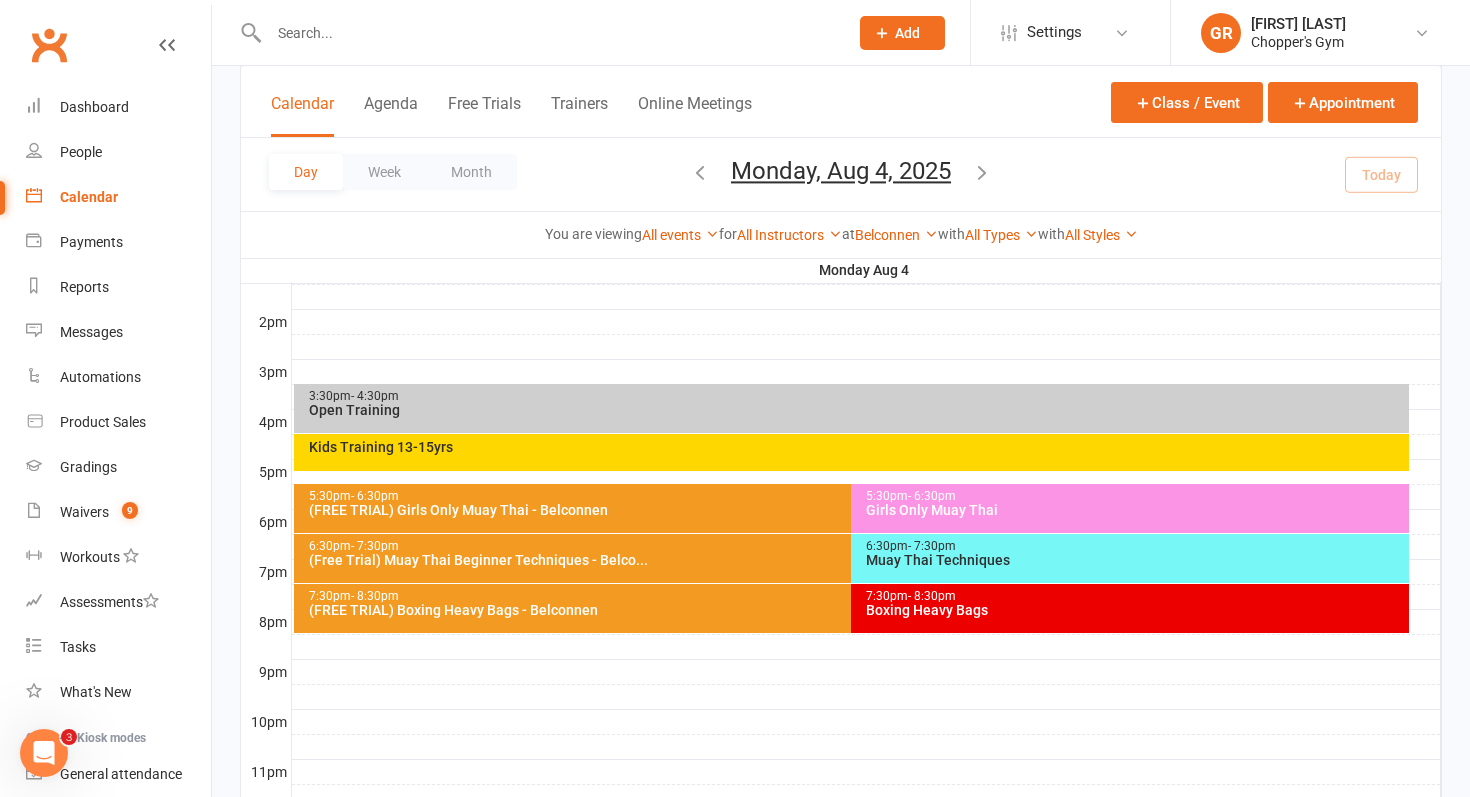 click on "Boxing Heavy Bags" at bounding box center [1135, 610] 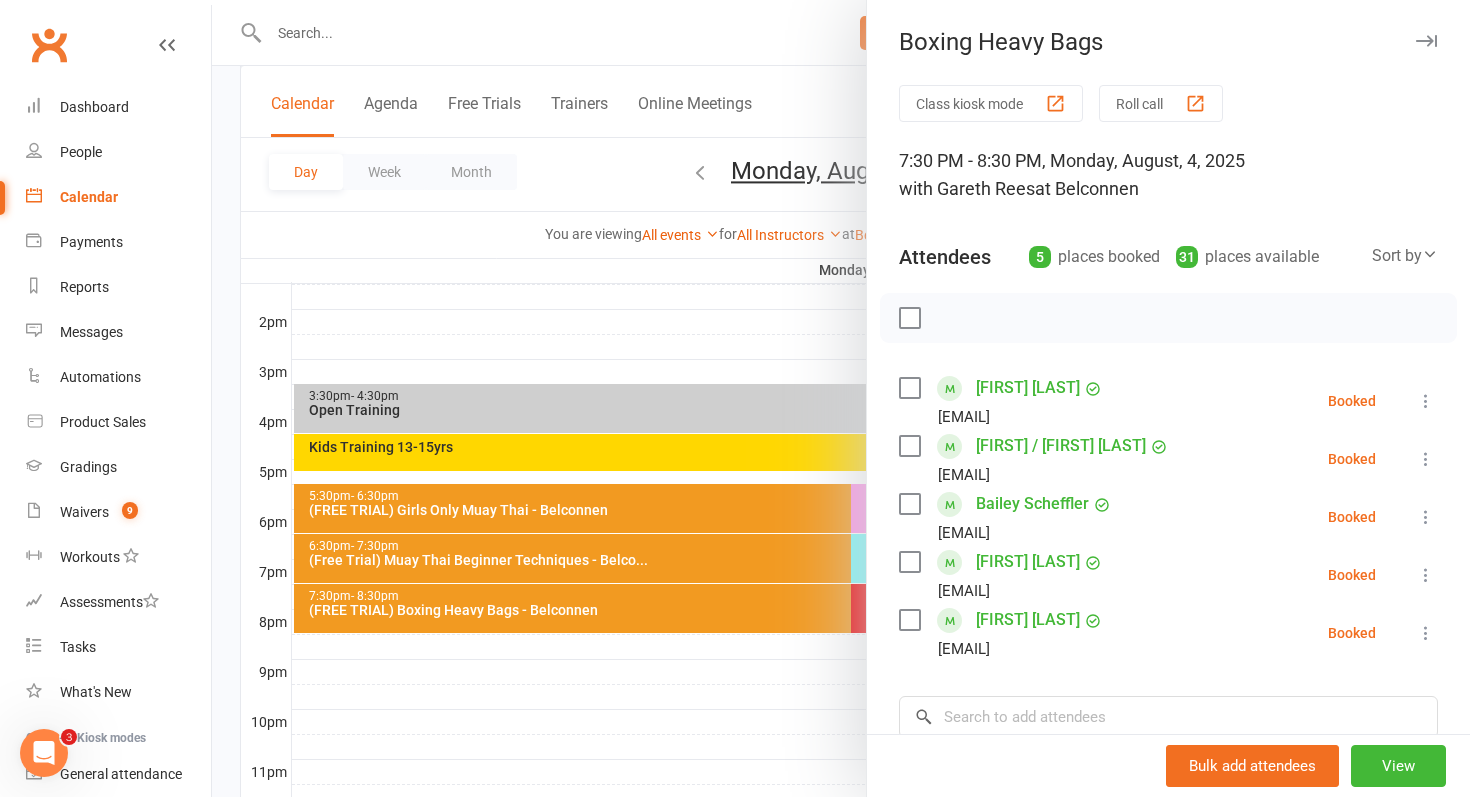 click at bounding box center [841, 398] 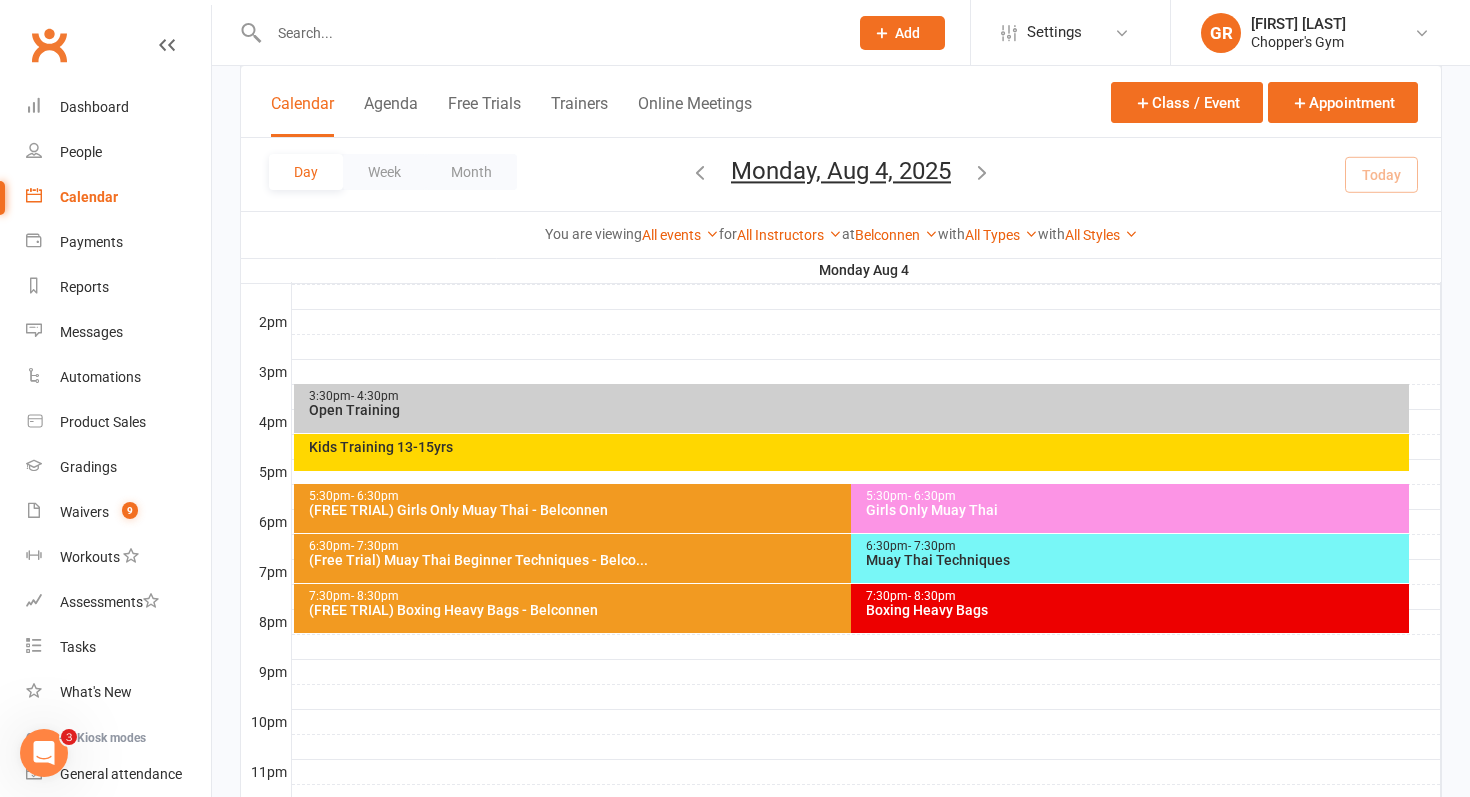 click at bounding box center (548, 33) 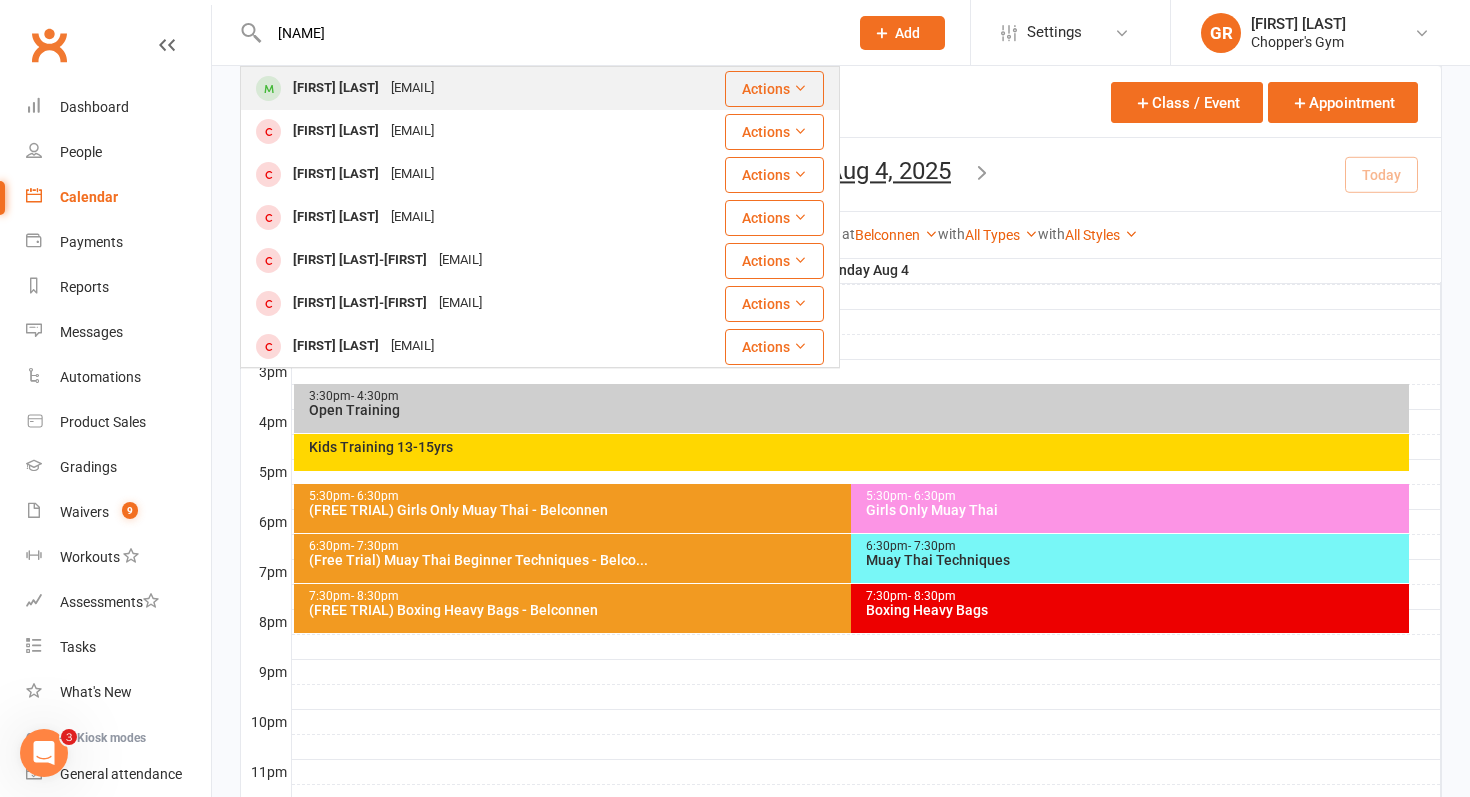 type on "hazel" 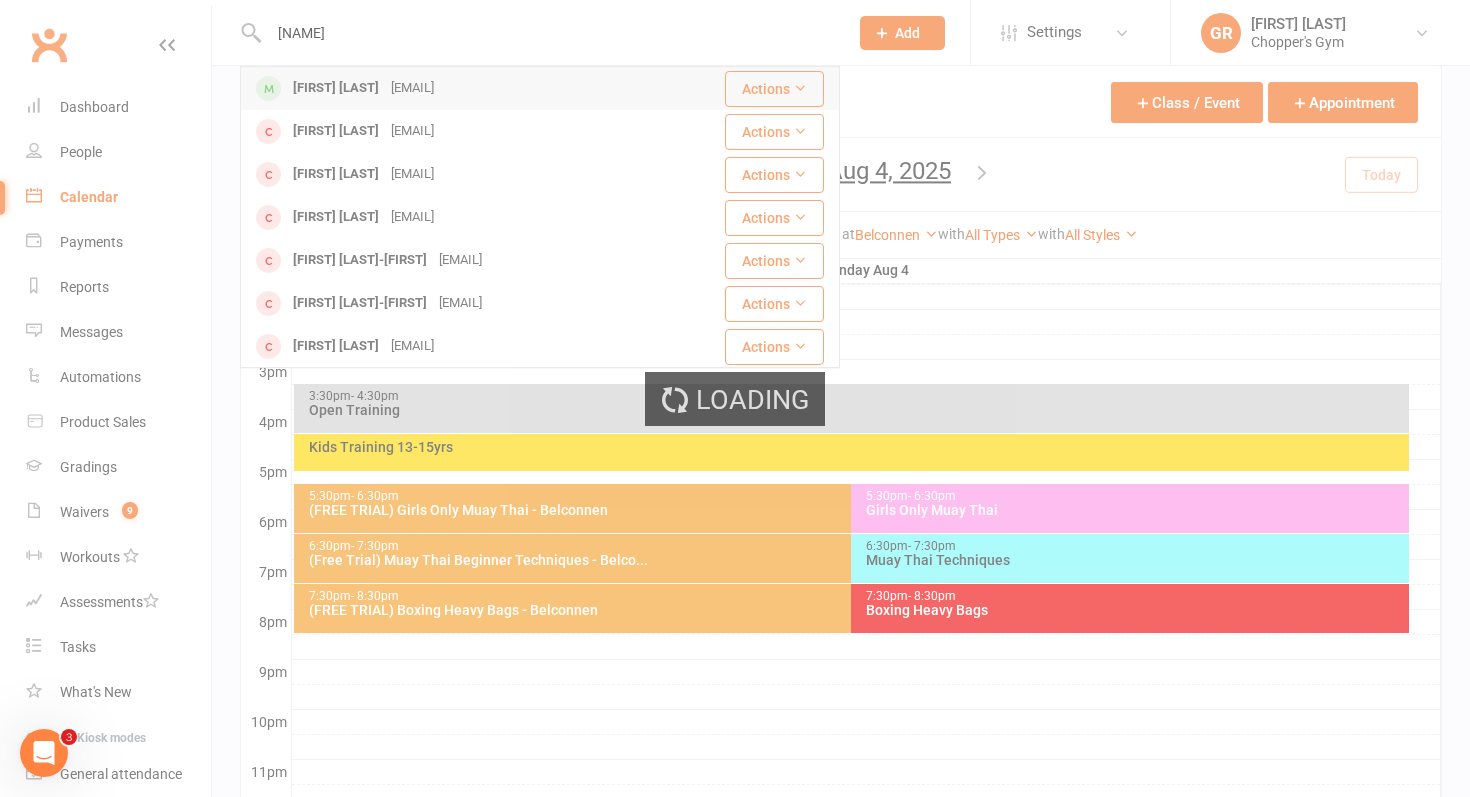 type 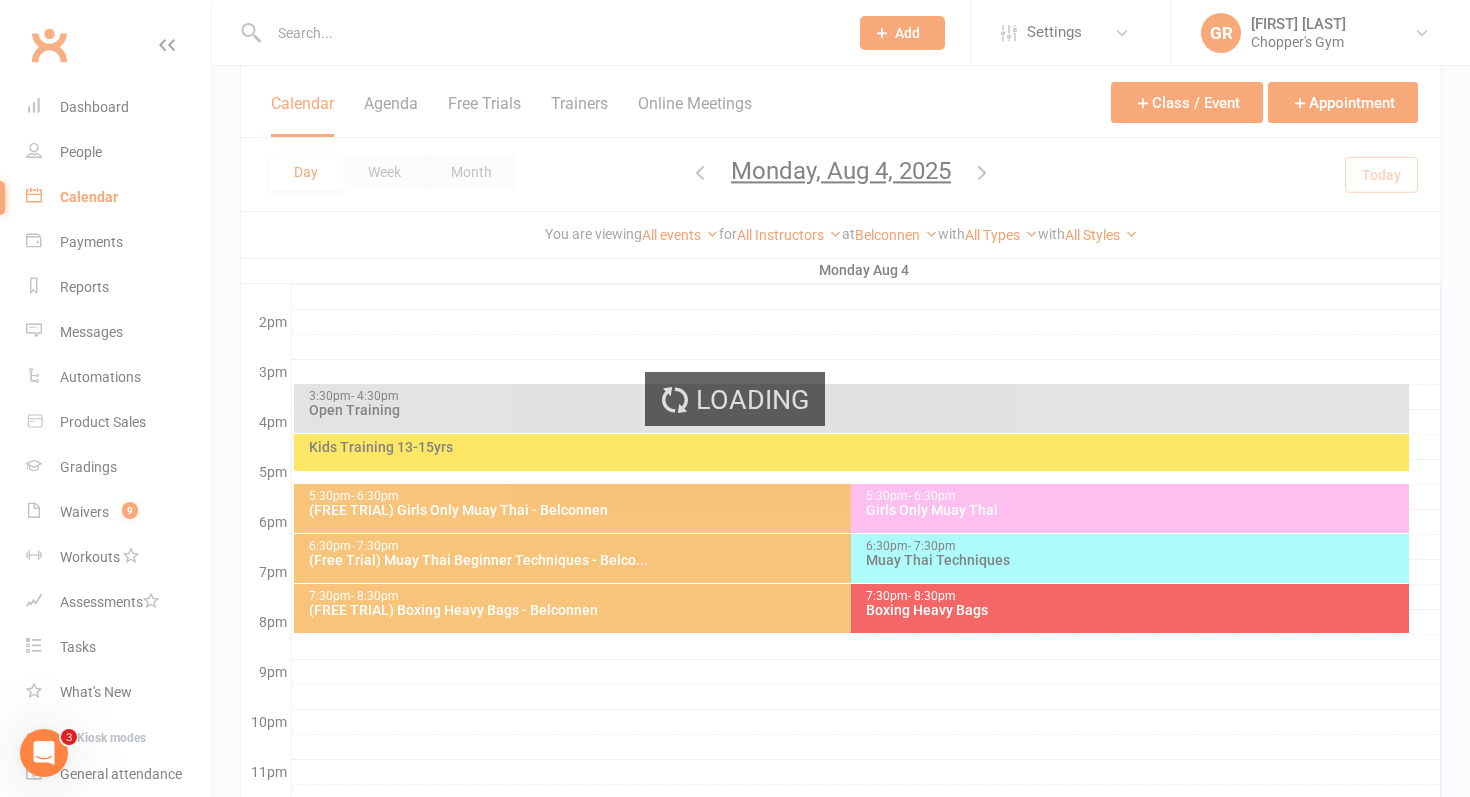 scroll, scrollTop: 0, scrollLeft: 0, axis: both 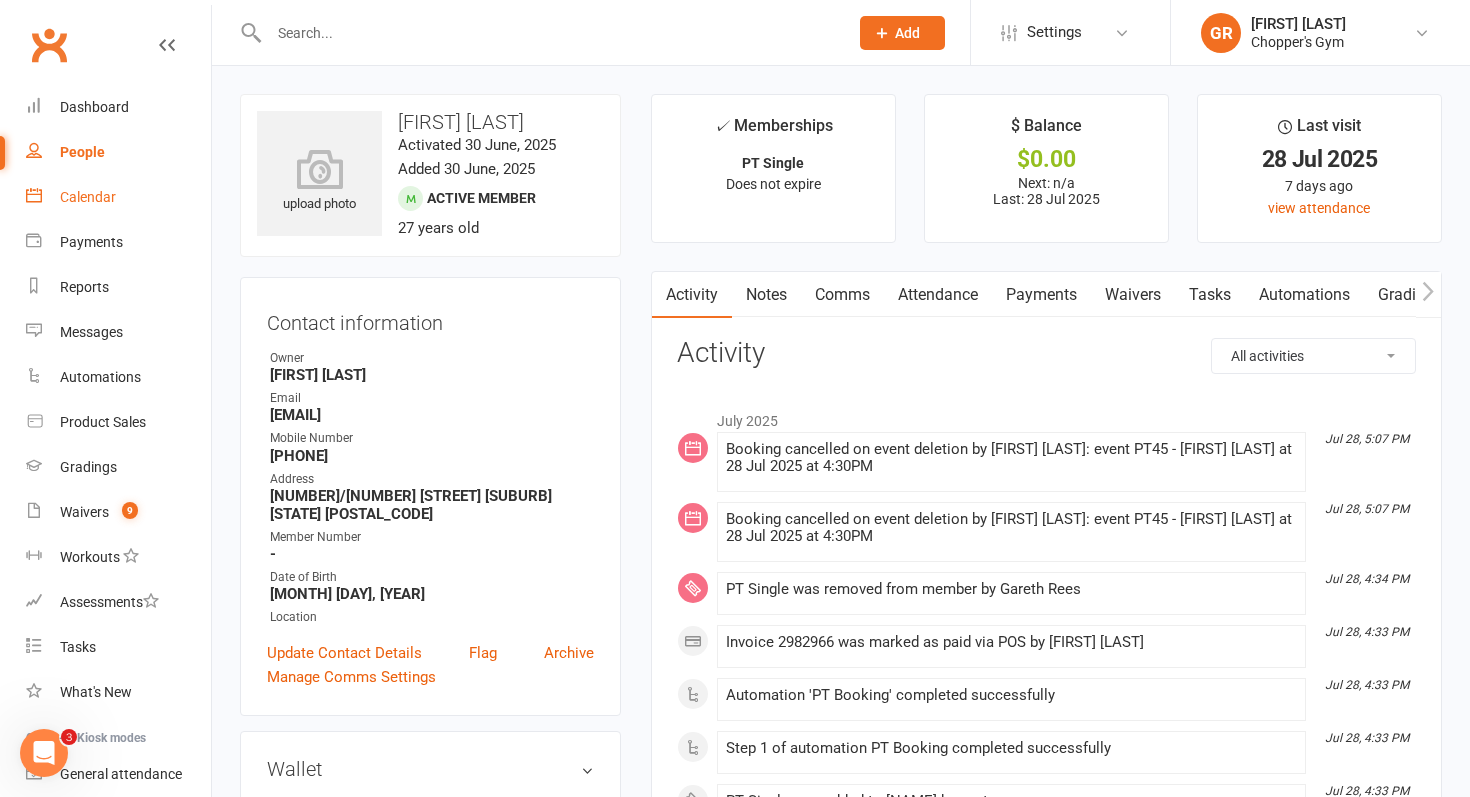 click on "Calendar" at bounding box center (88, 197) 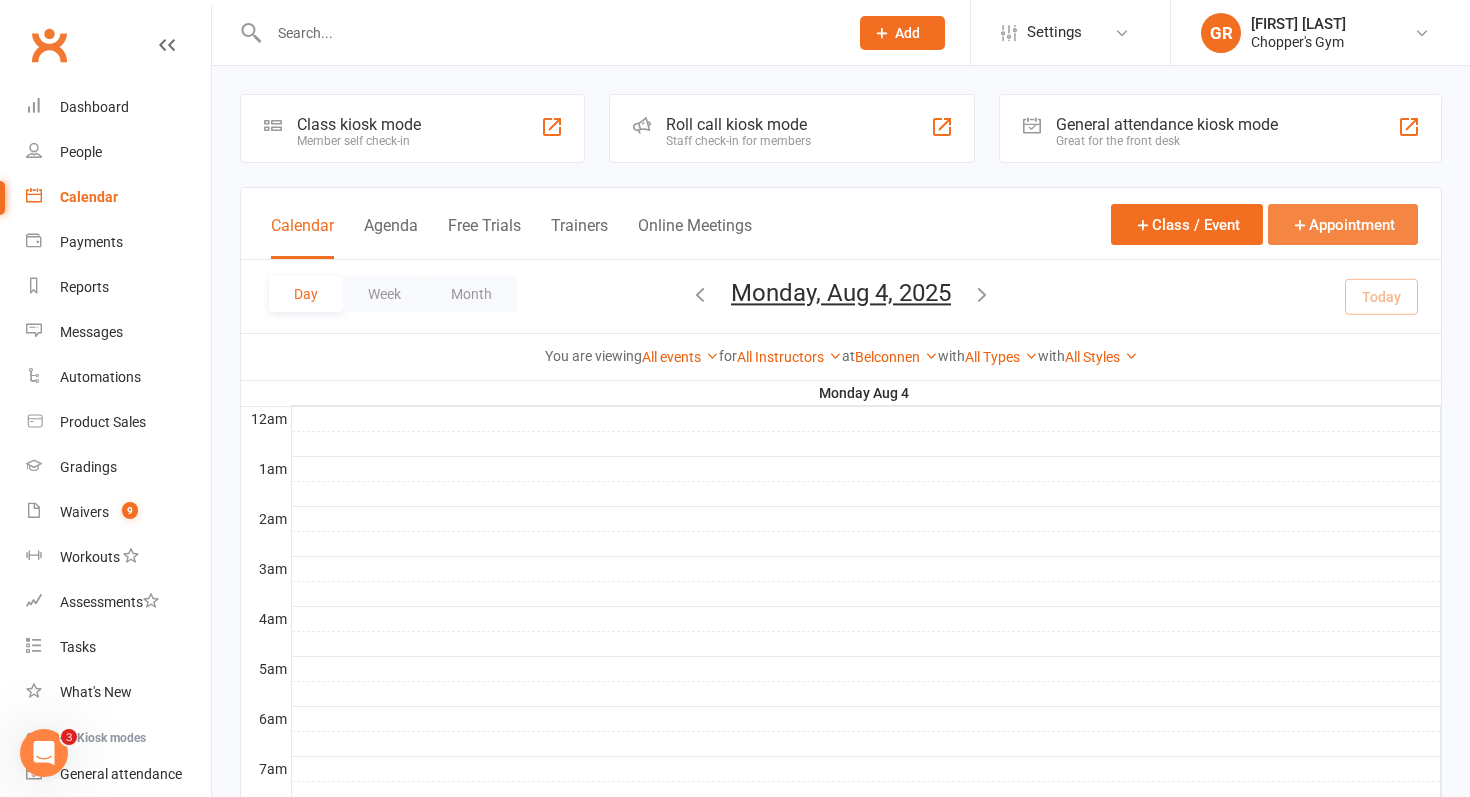 click on "Appointment" at bounding box center [1343, 224] 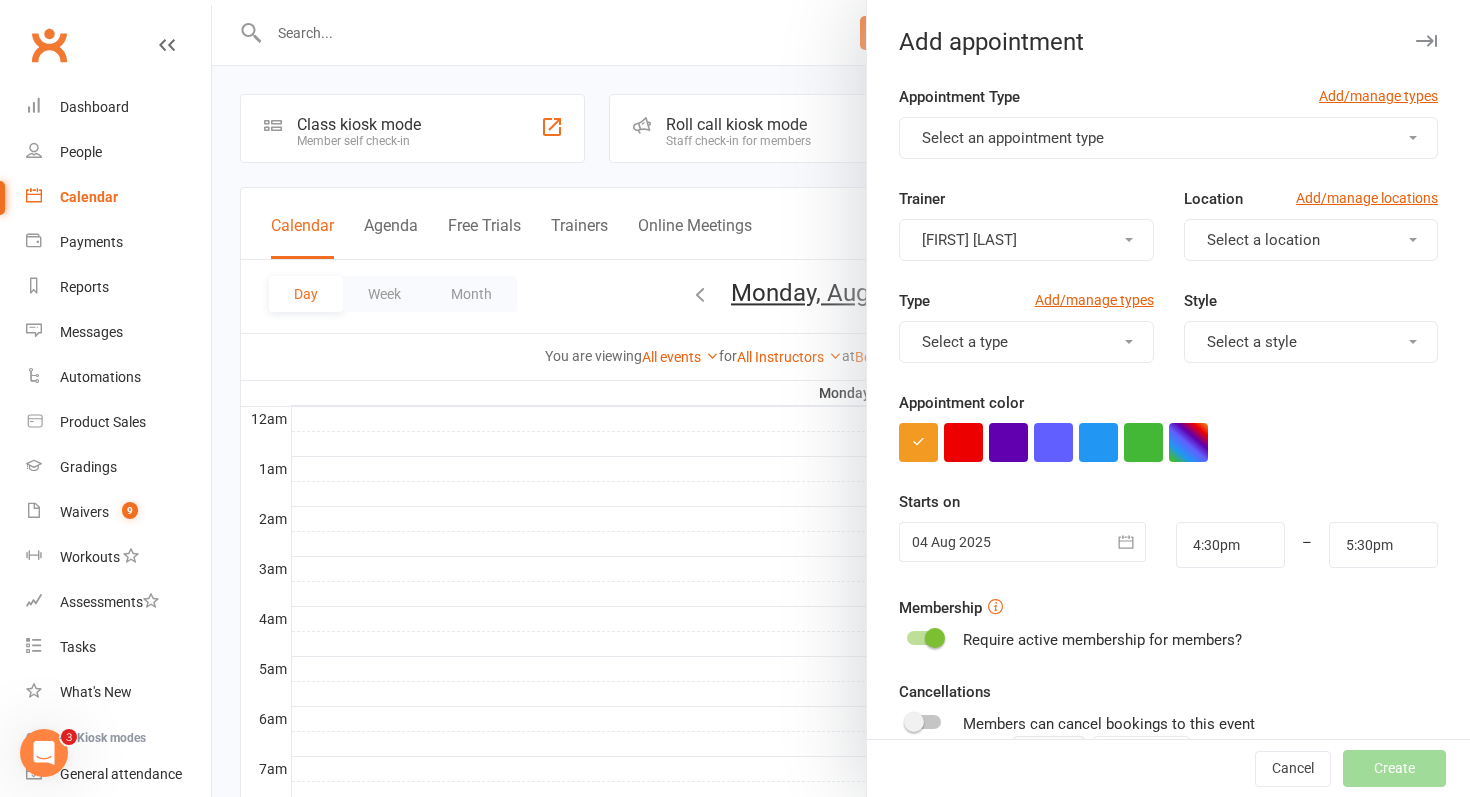 click on "Select an appointment type" at bounding box center (1168, 138) 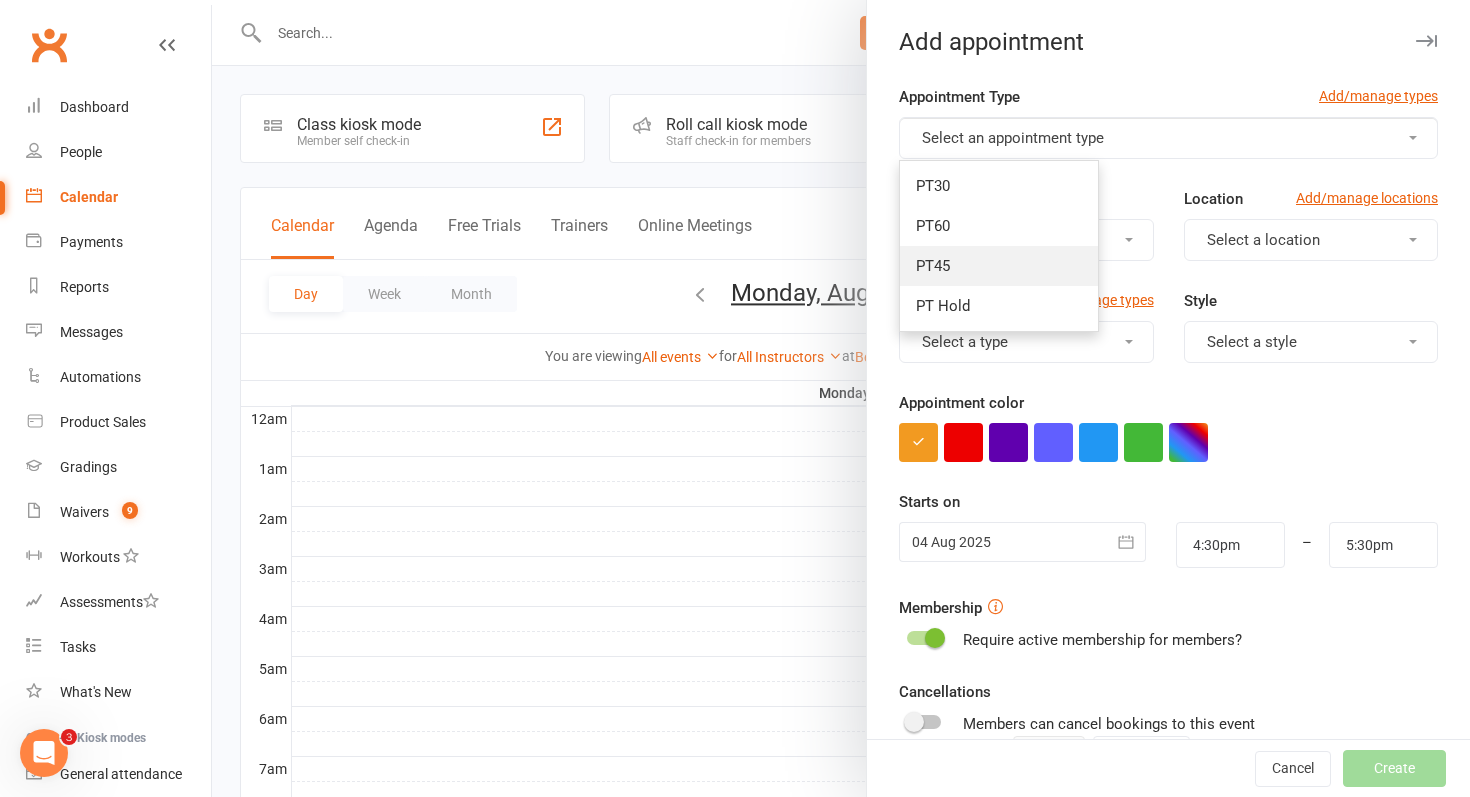 click on "PT45" at bounding box center (999, 266) 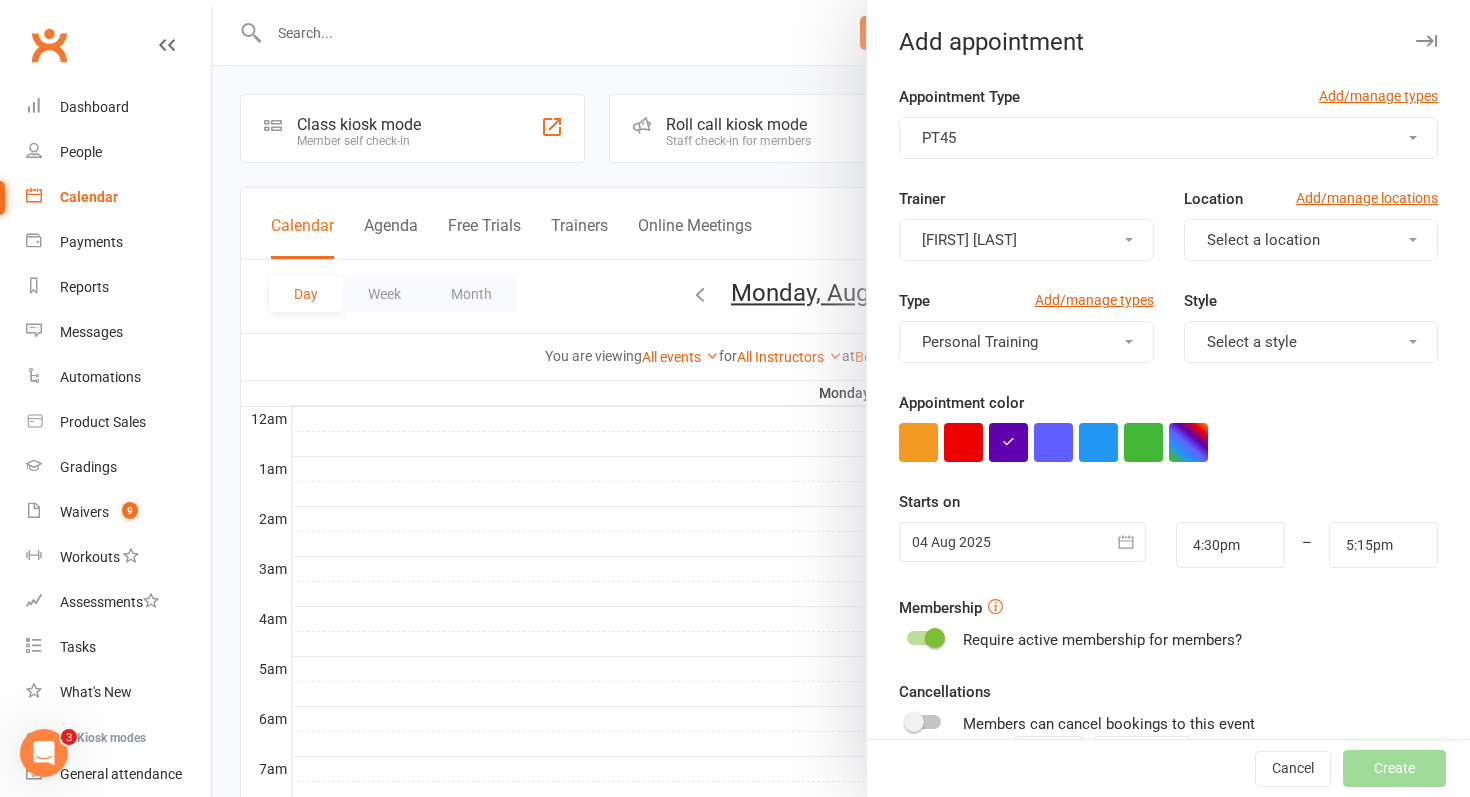 click on "[FIRST] [LAST]" at bounding box center (1026, 240) 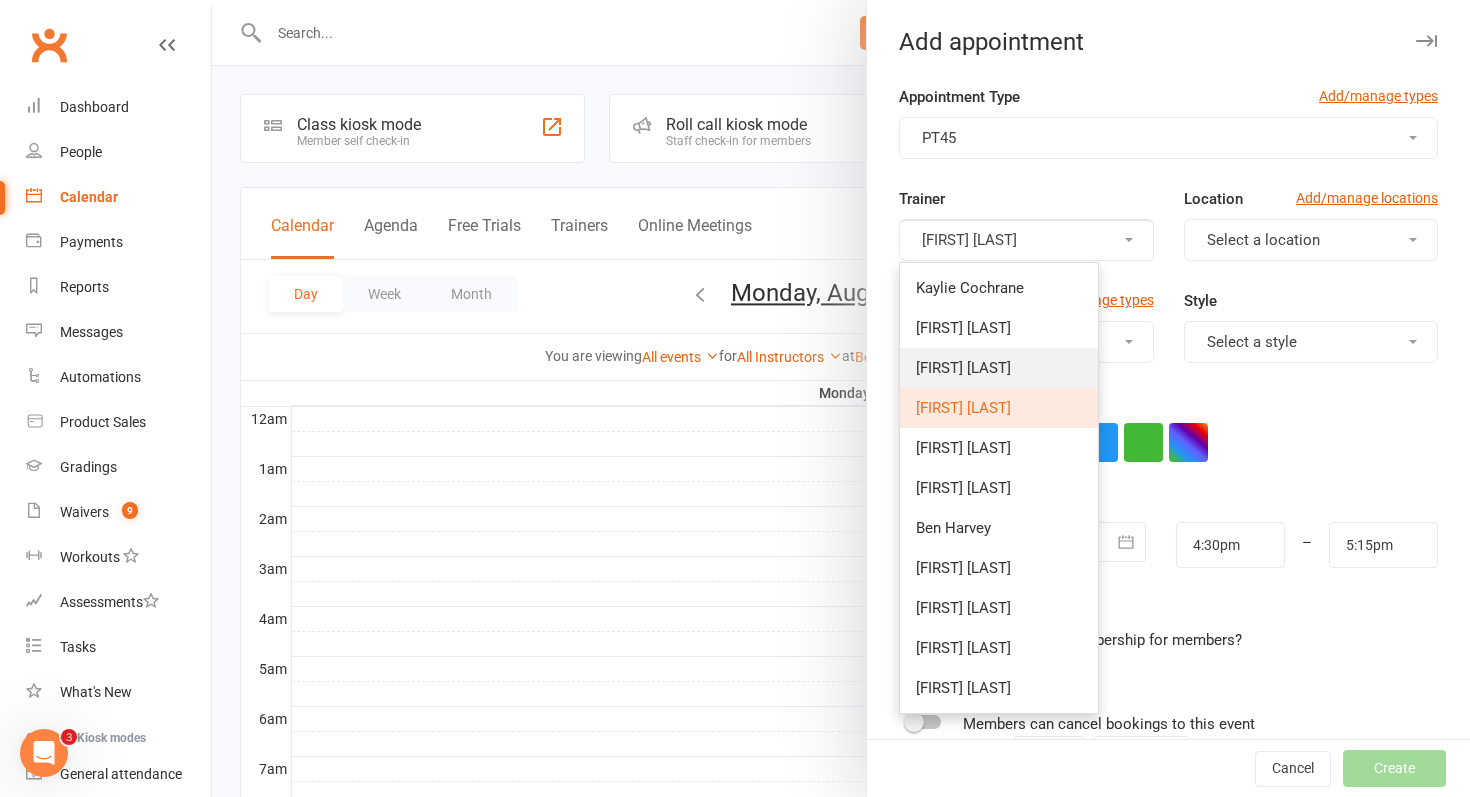 click on "[FIRST] [LAST]" at bounding box center [999, 368] 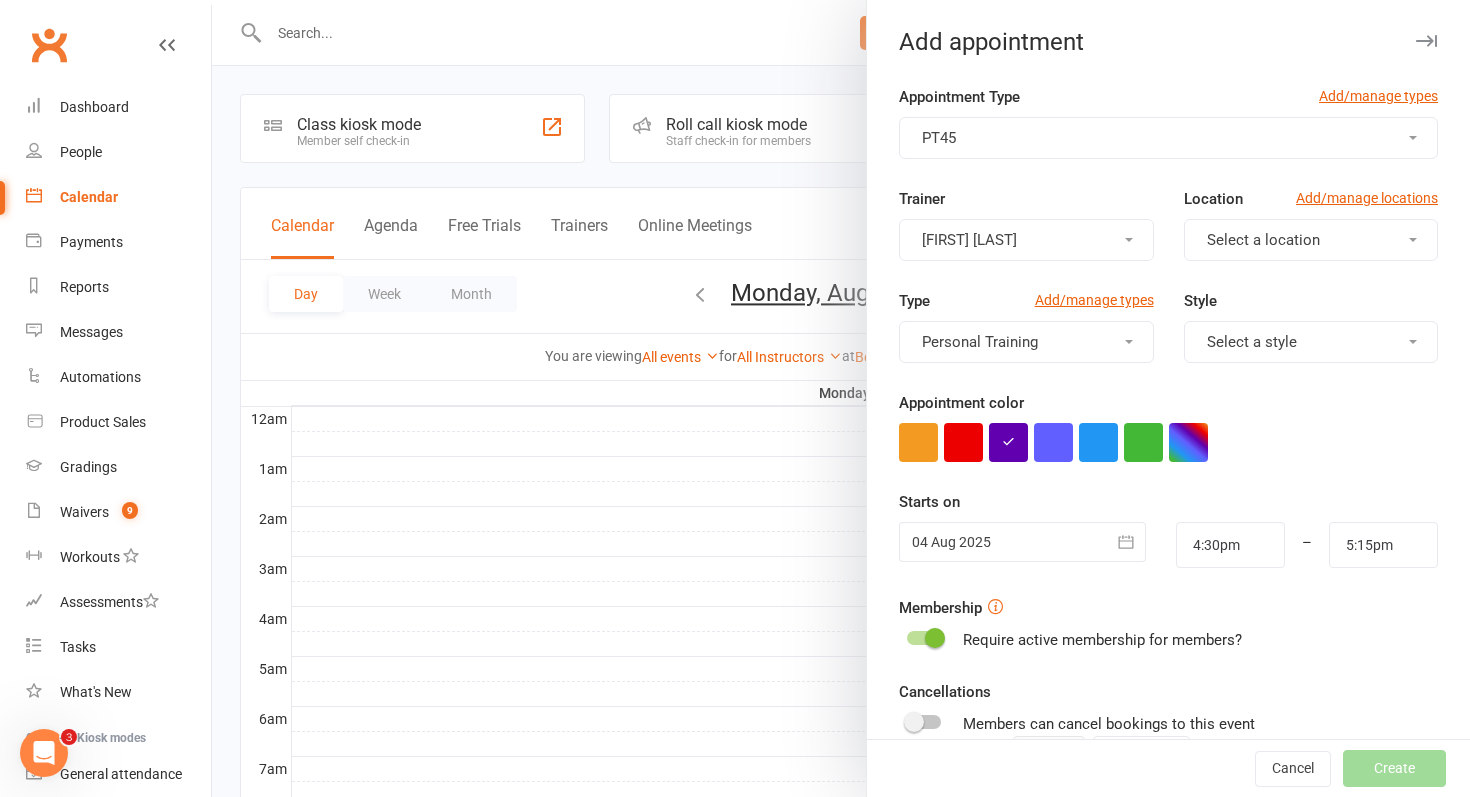 click on "Trainer
Tilly Bell
Location Add/manage locations
Select a location" at bounding box center [1168, 238] 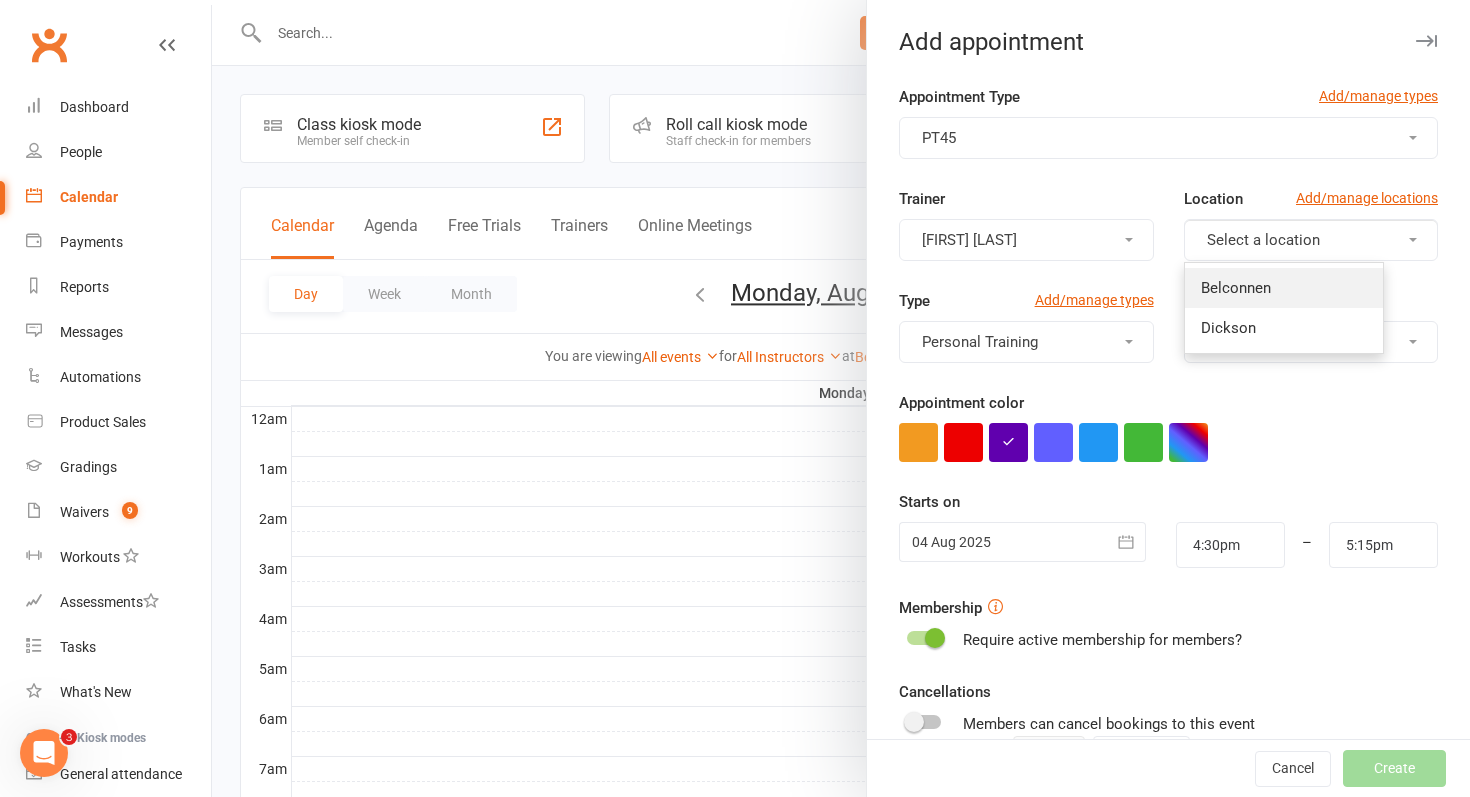 click on "Belconnen" at bounding box center [1236, 288] 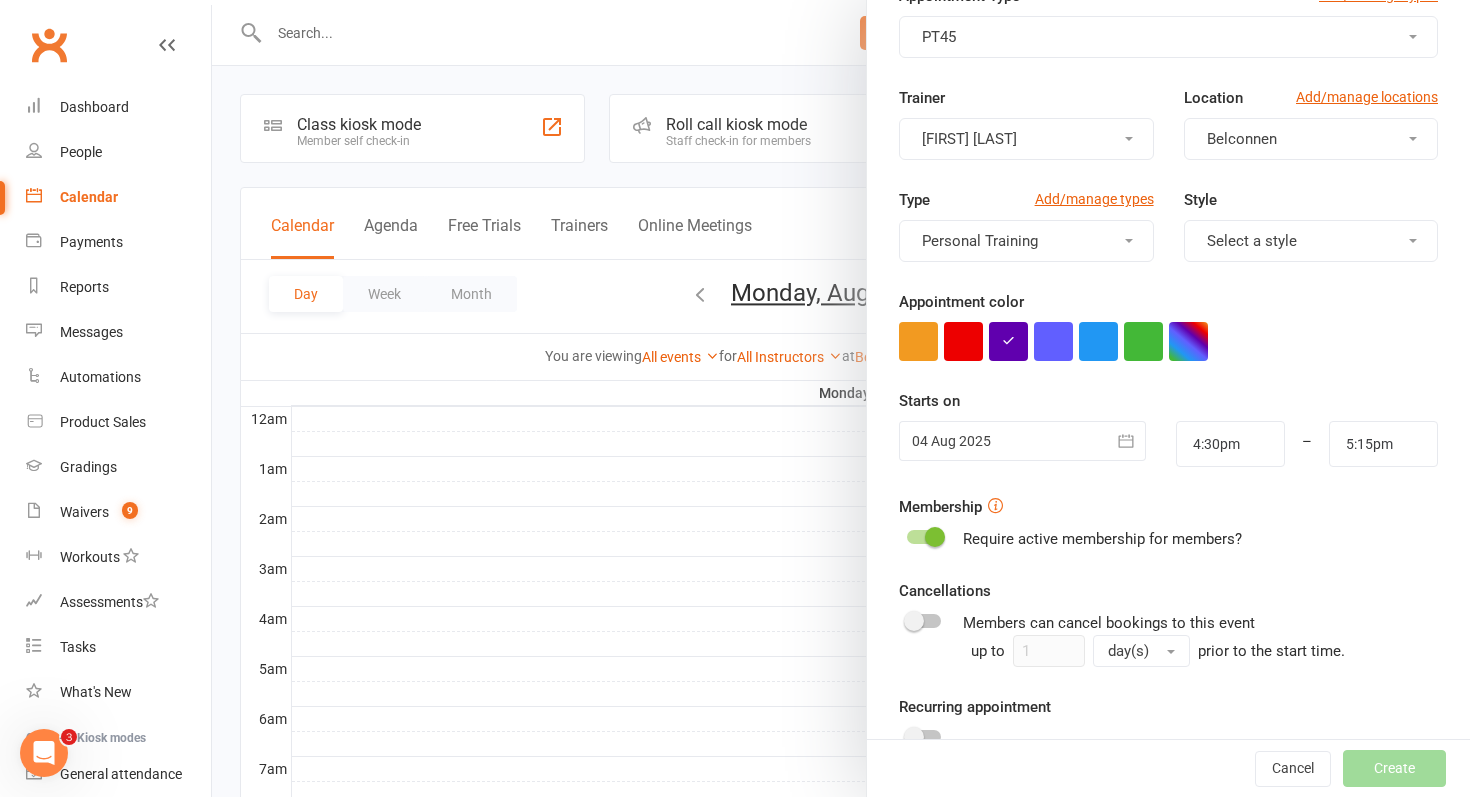 scroll, scrollTop: 187, scrollLeft: 0, axis: vertical 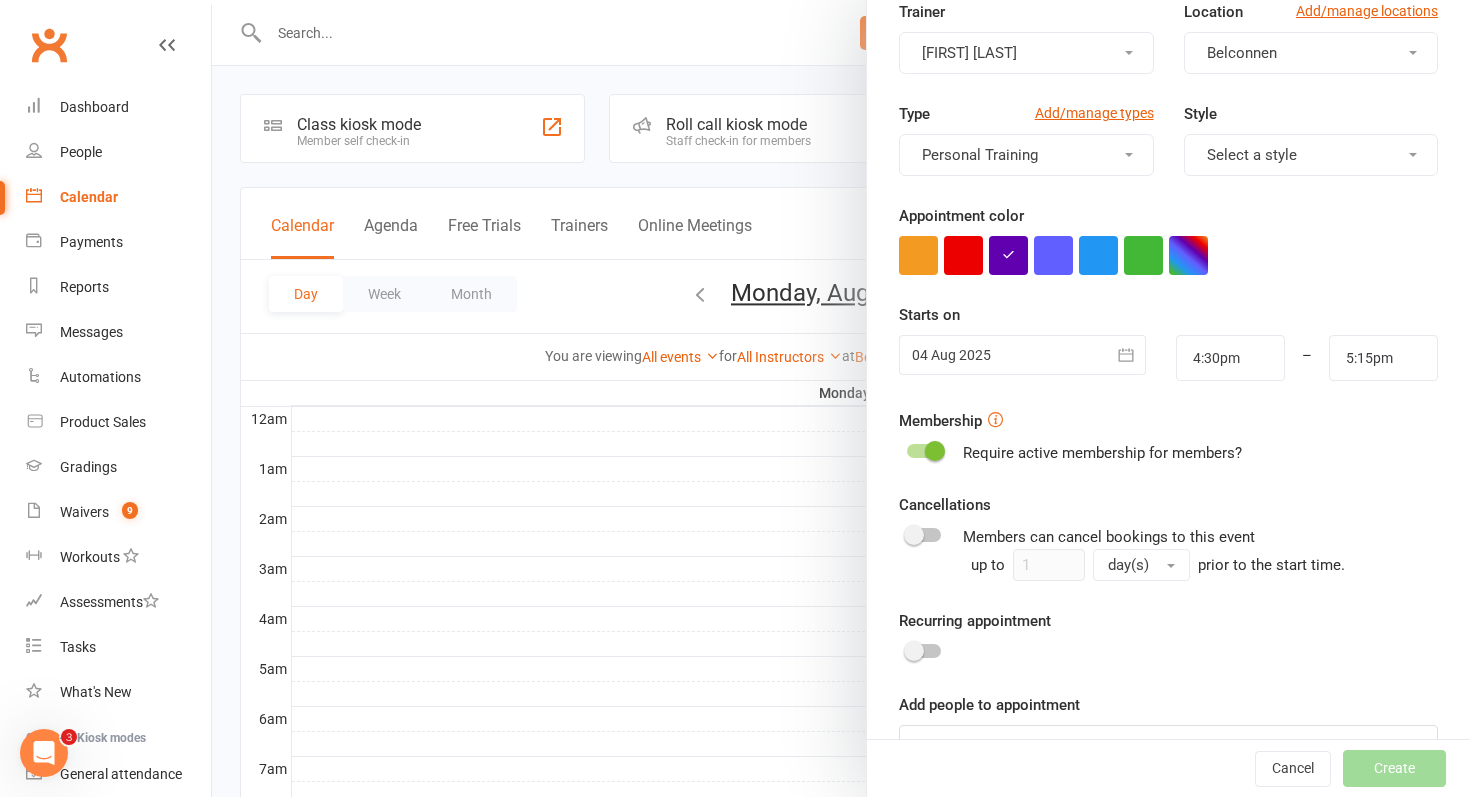 click at bounding box center [935, 451] 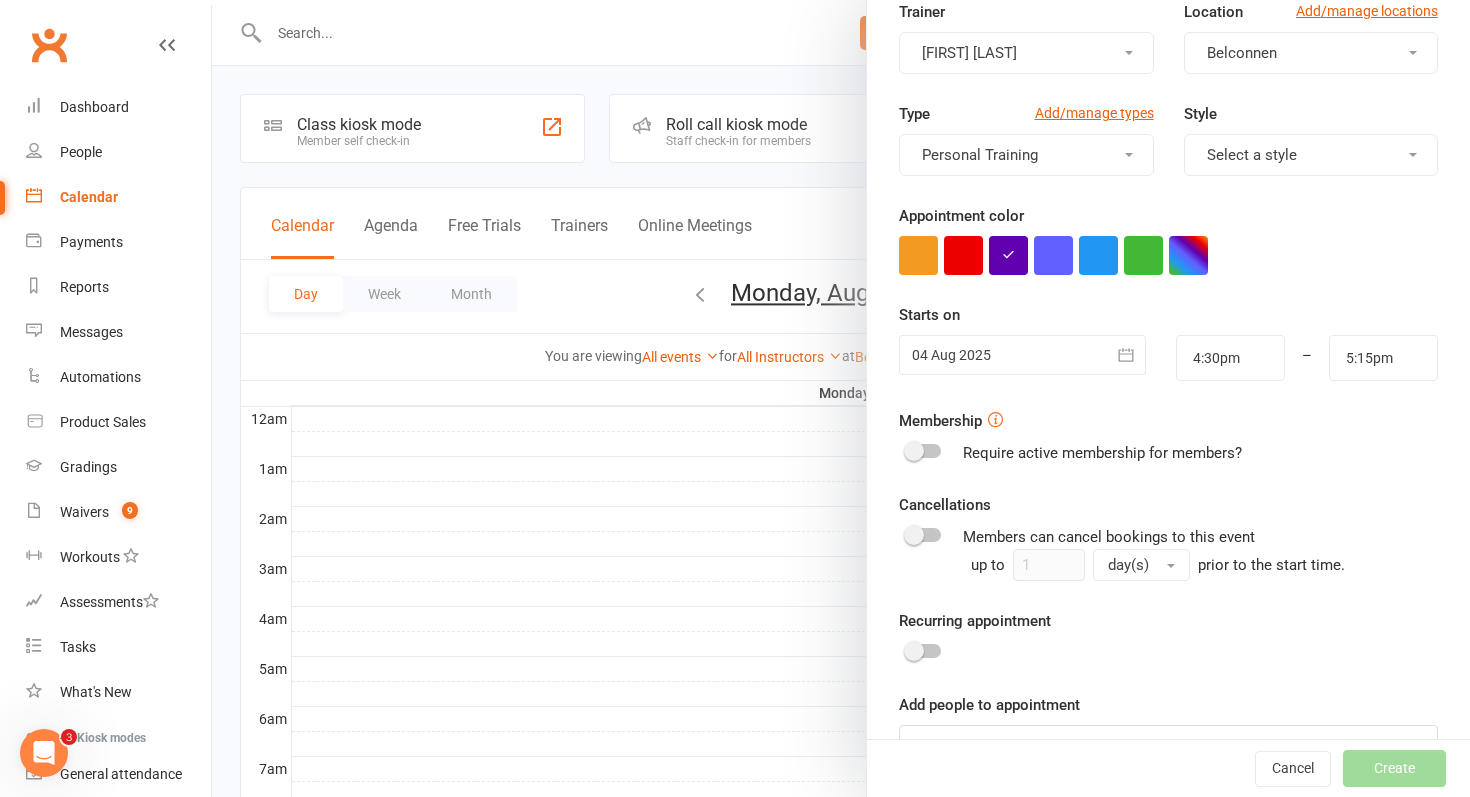 scroll, scrollTop: 243, scrollLeft: 0, axis: vertical 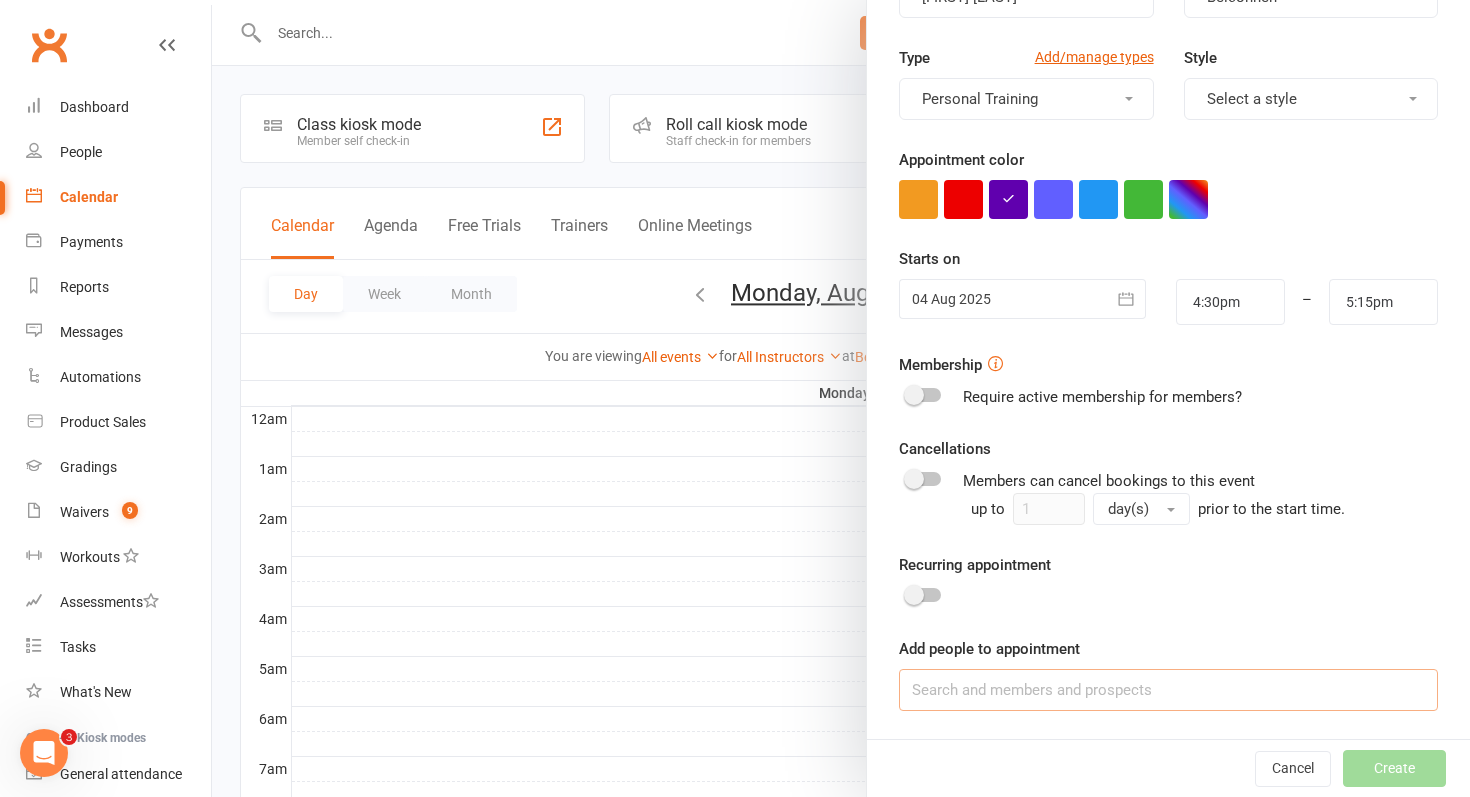 click at bounding box center (1168, 690) 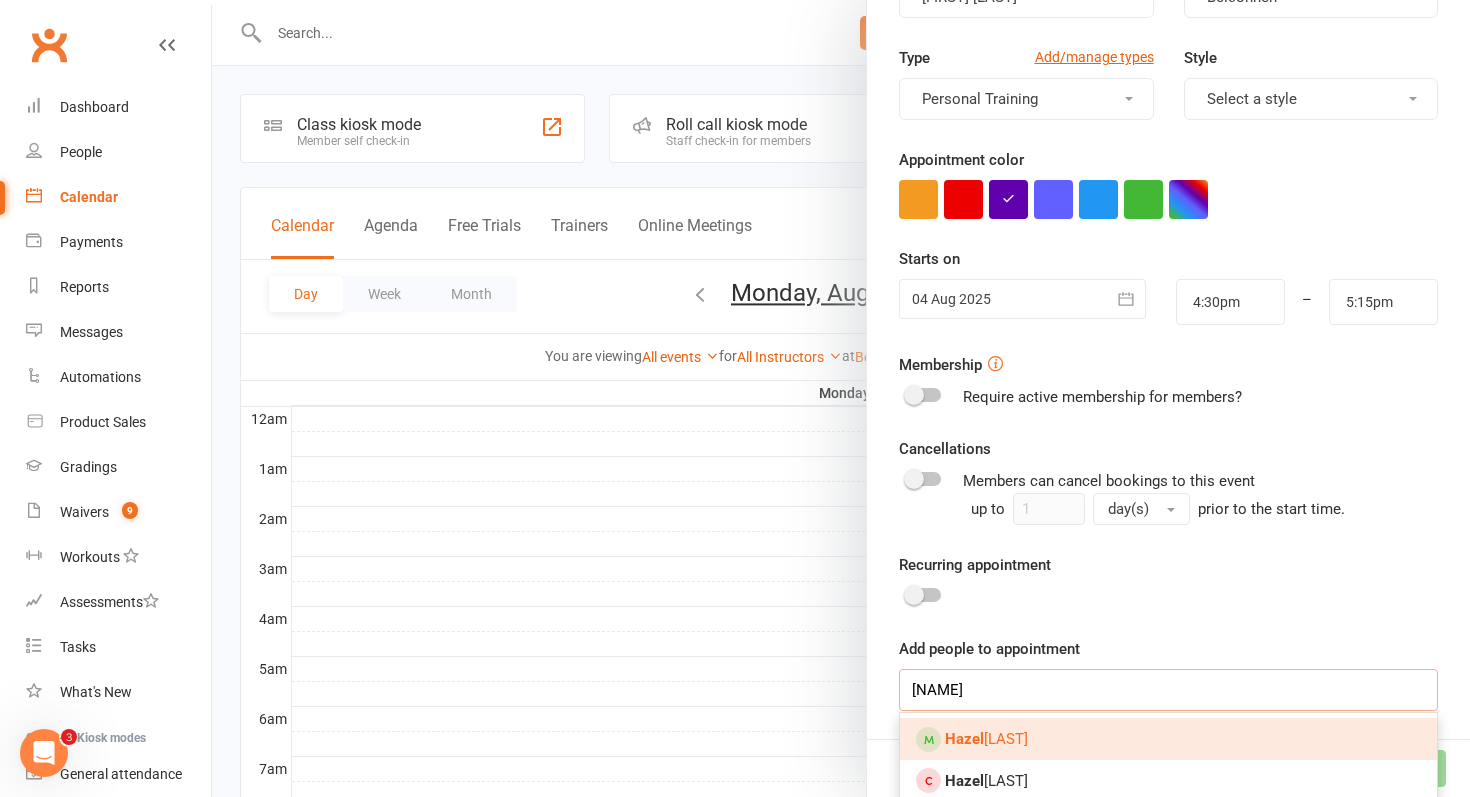 type on "hazel" 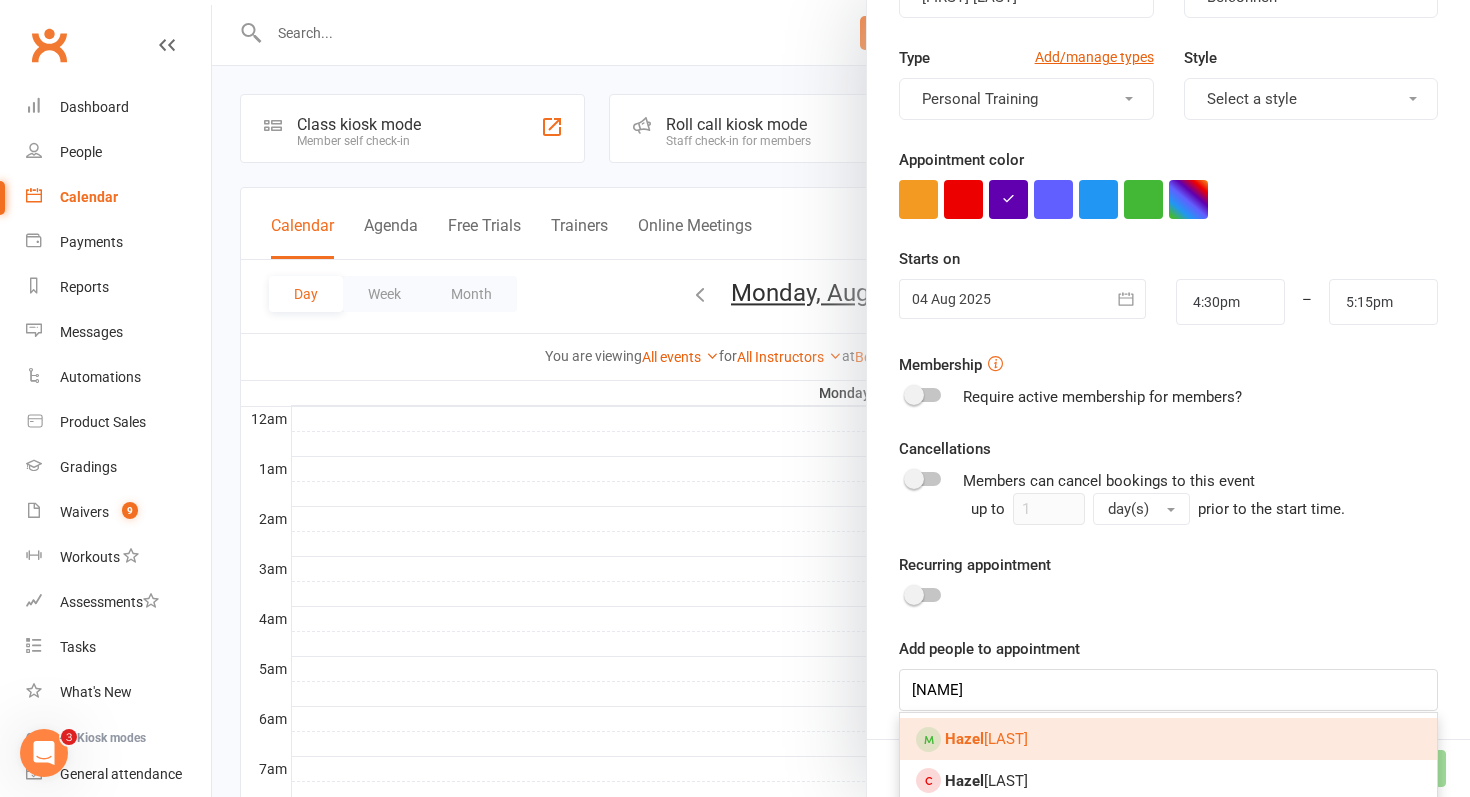 click on "Hazel  Aktas" at bounding box center [986, 739] 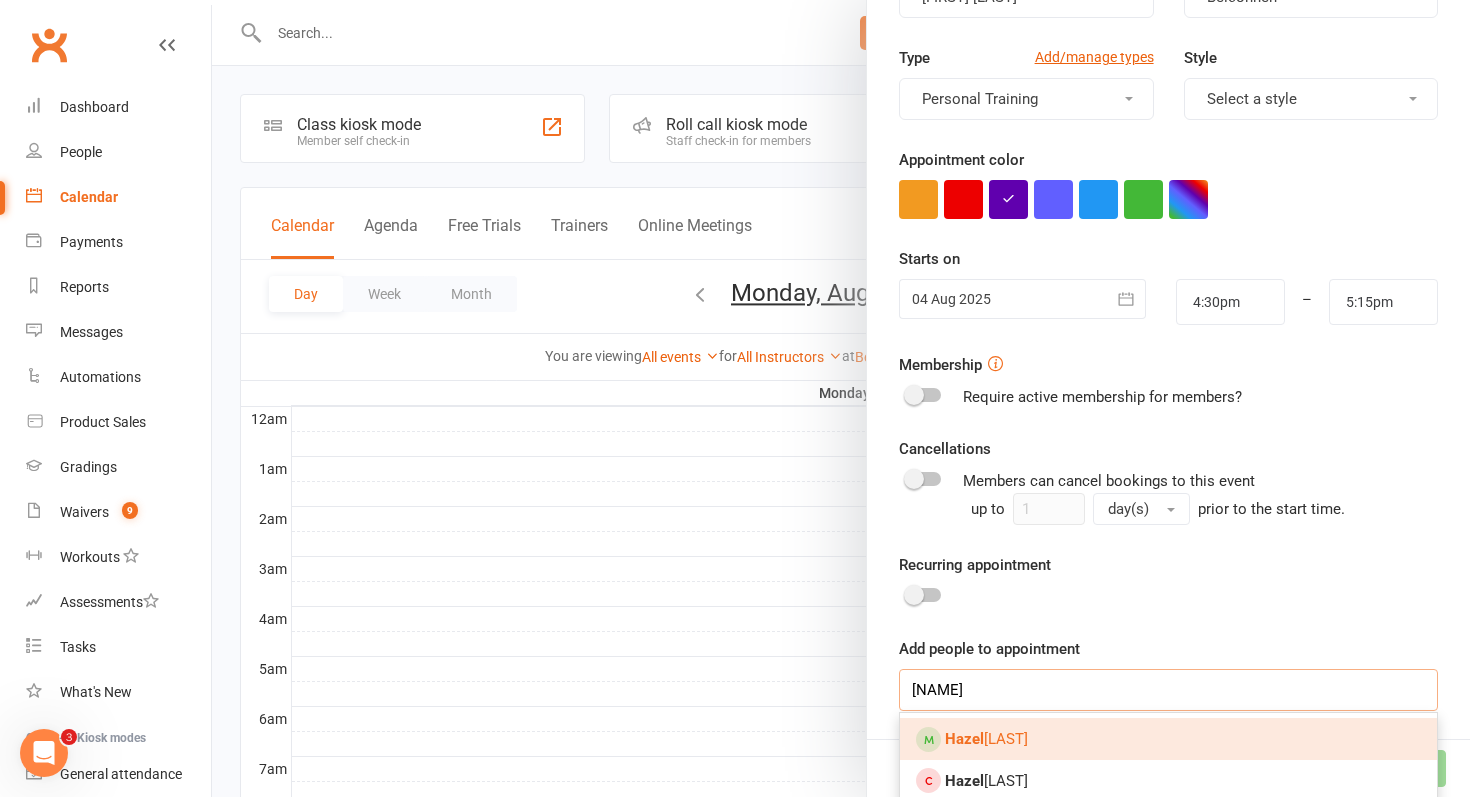 type 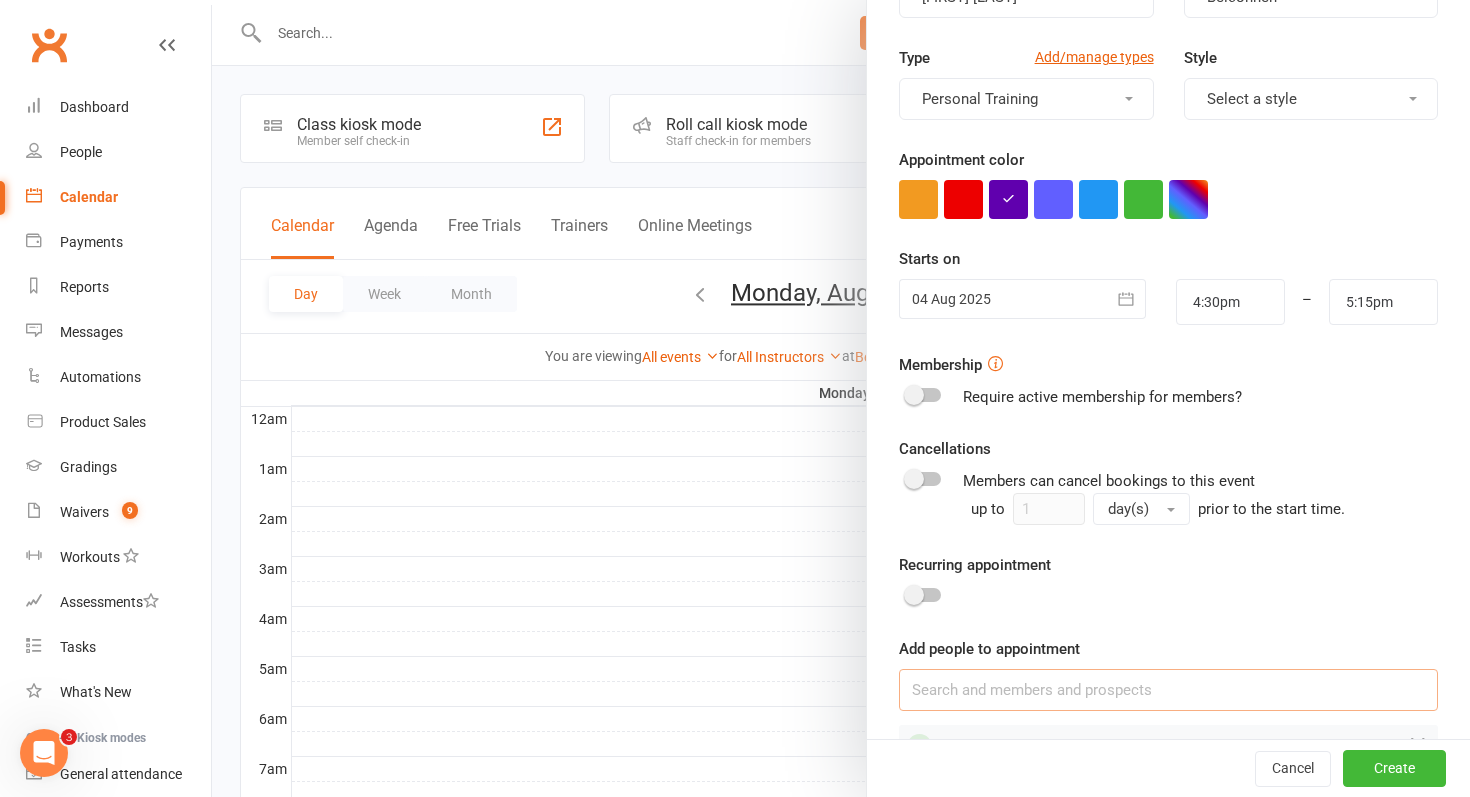 scroll, scrollTop: 299, scrollLeft: 0, axis: vertical 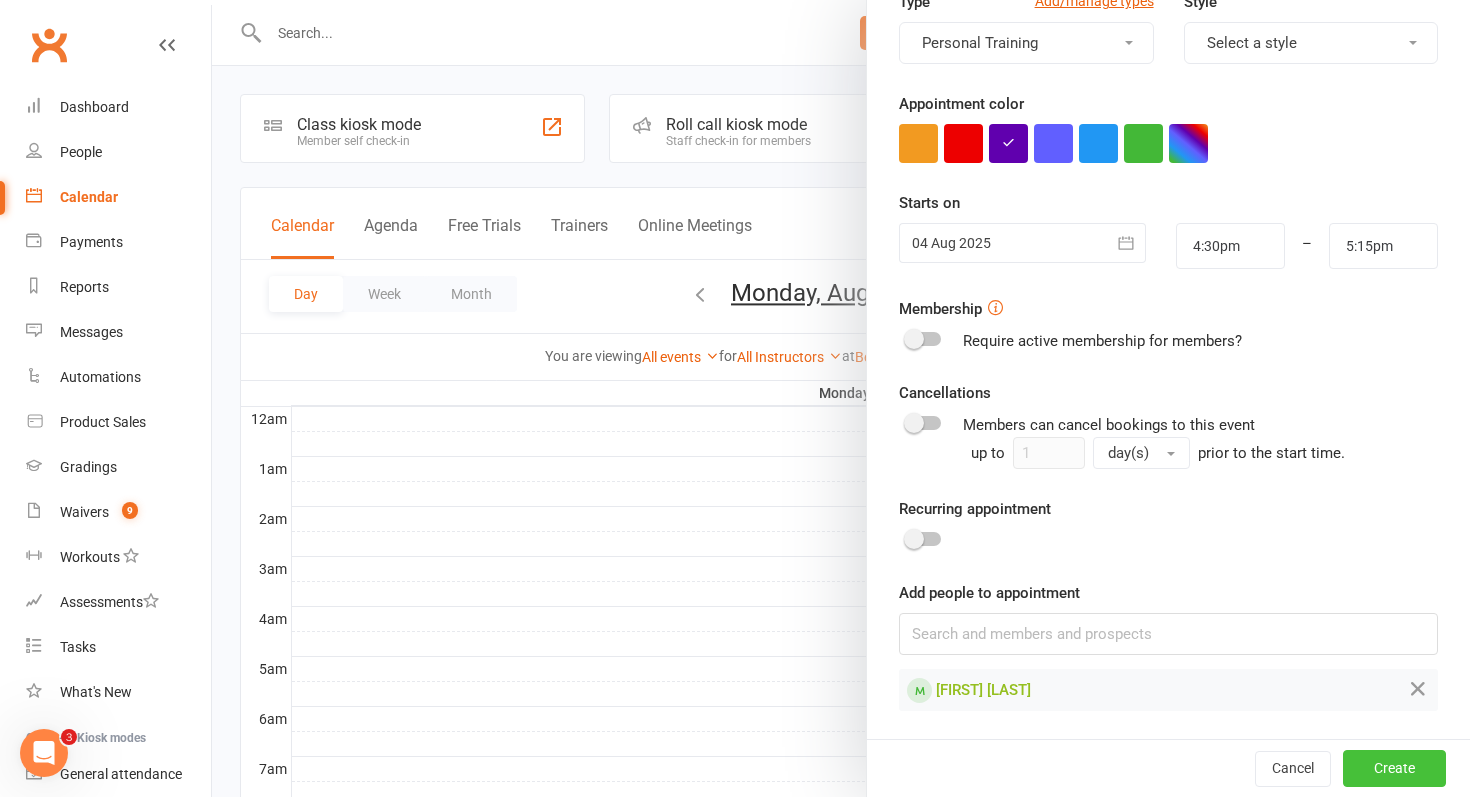 click on "Create" at bounding box center (1394, 768) 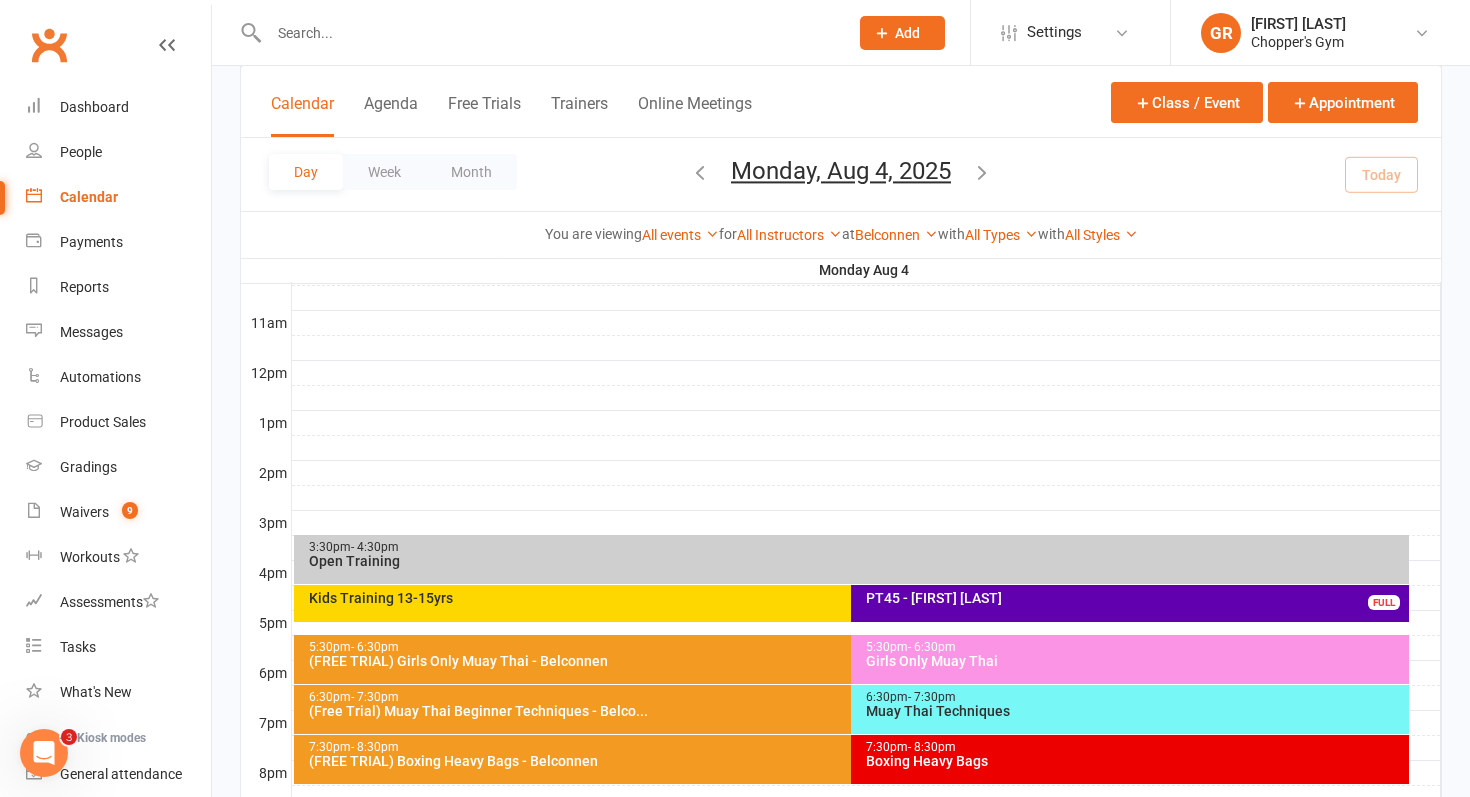 scroll, scrollTop: 867, scrollLeft: 0, axis: vertical 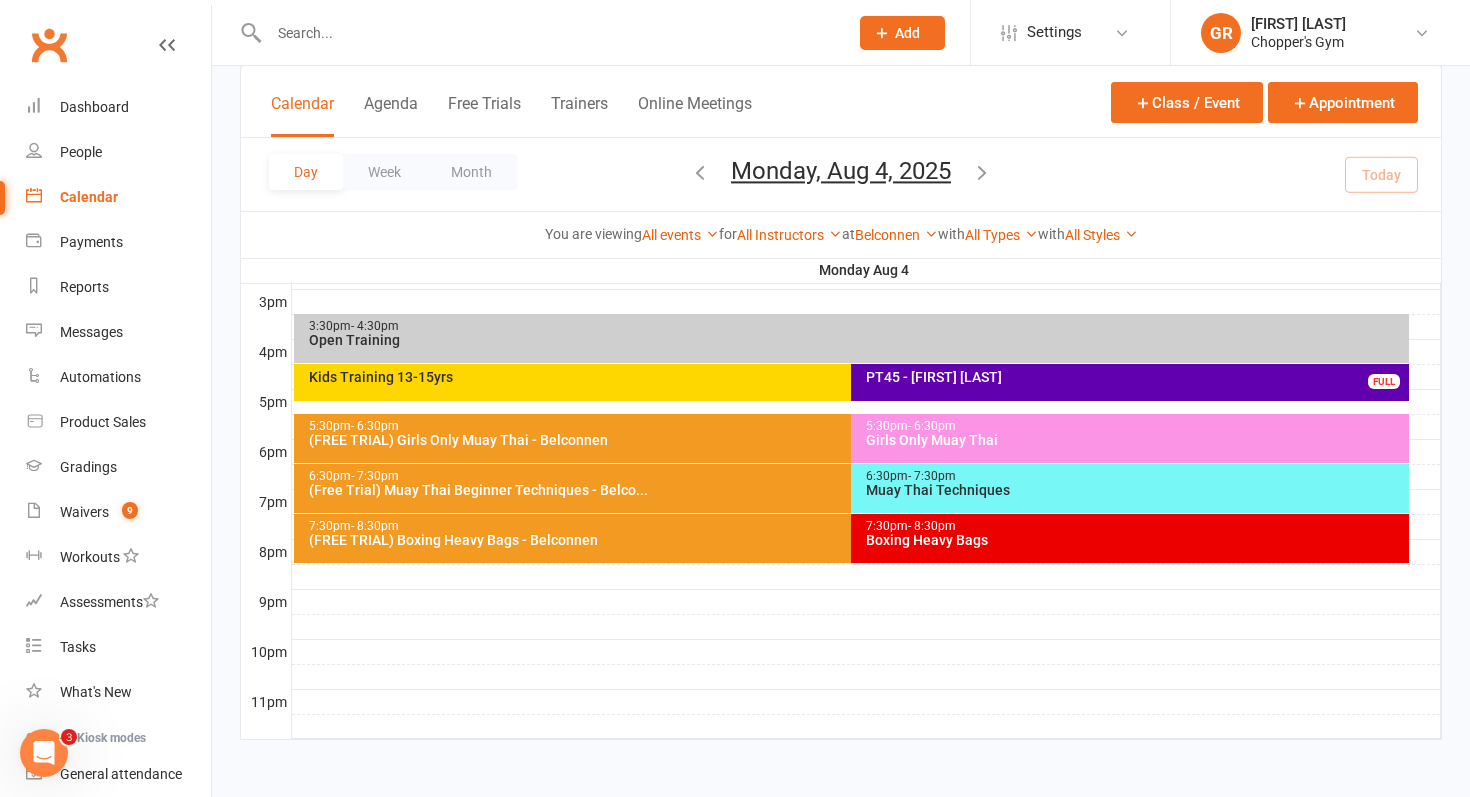 click on "PT45 - [FIRST] [LAST]" at bounding box center [1135, 377] 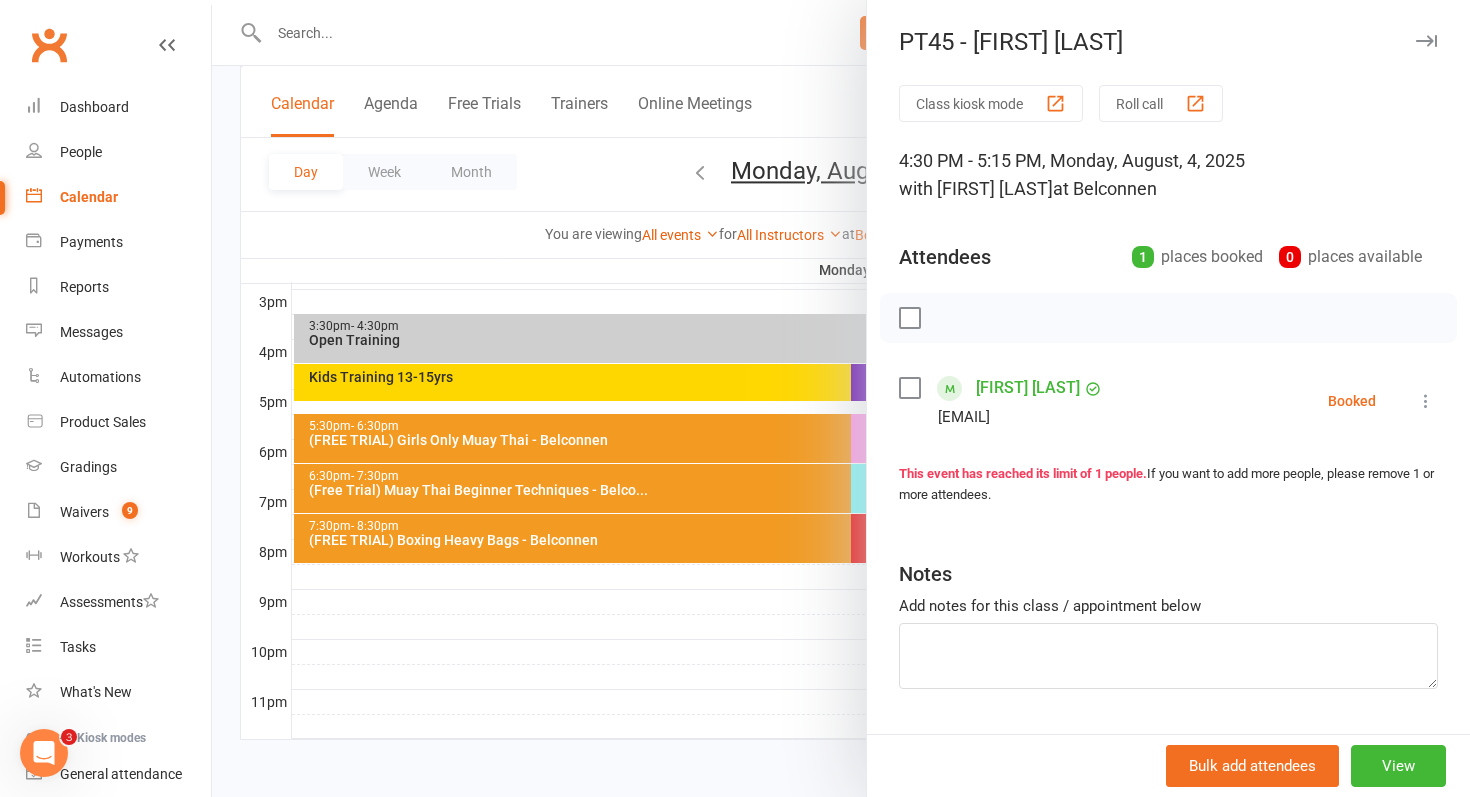 click at bounding box center [1426, 401] 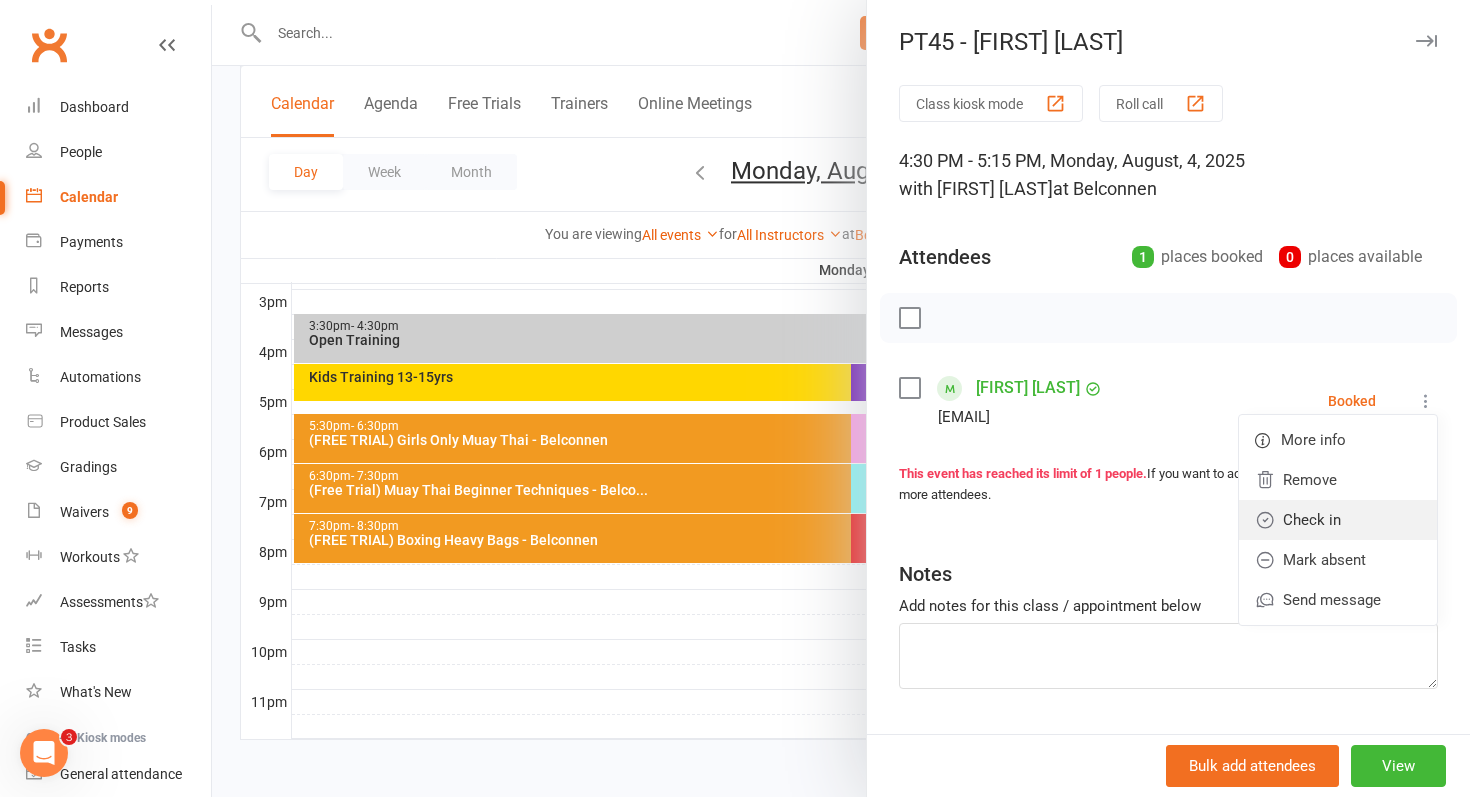 click on "Check in" at bounding box center [1338, 520] 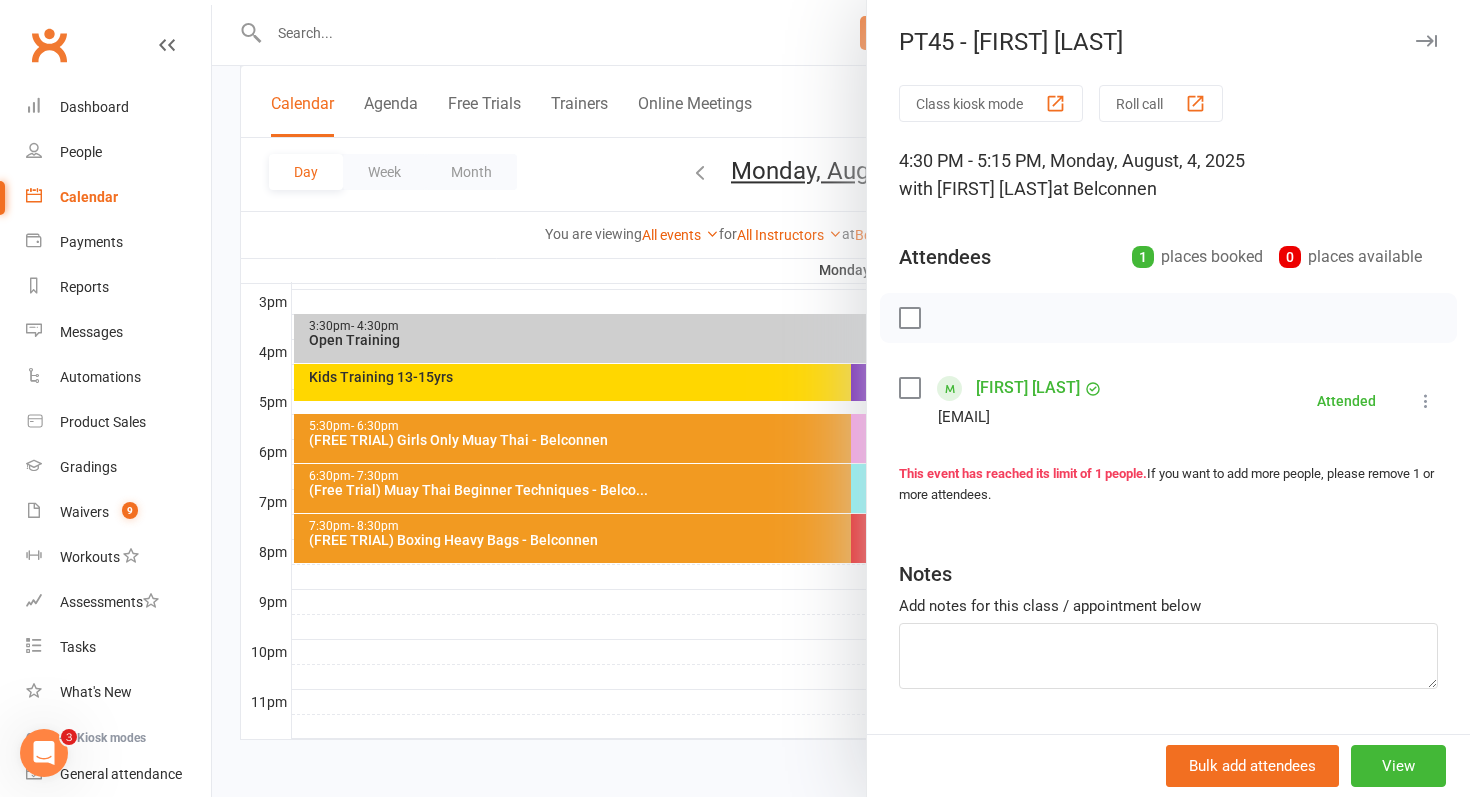 click on "[FIRST] [LAST]" at bounding box center (1028, 388) 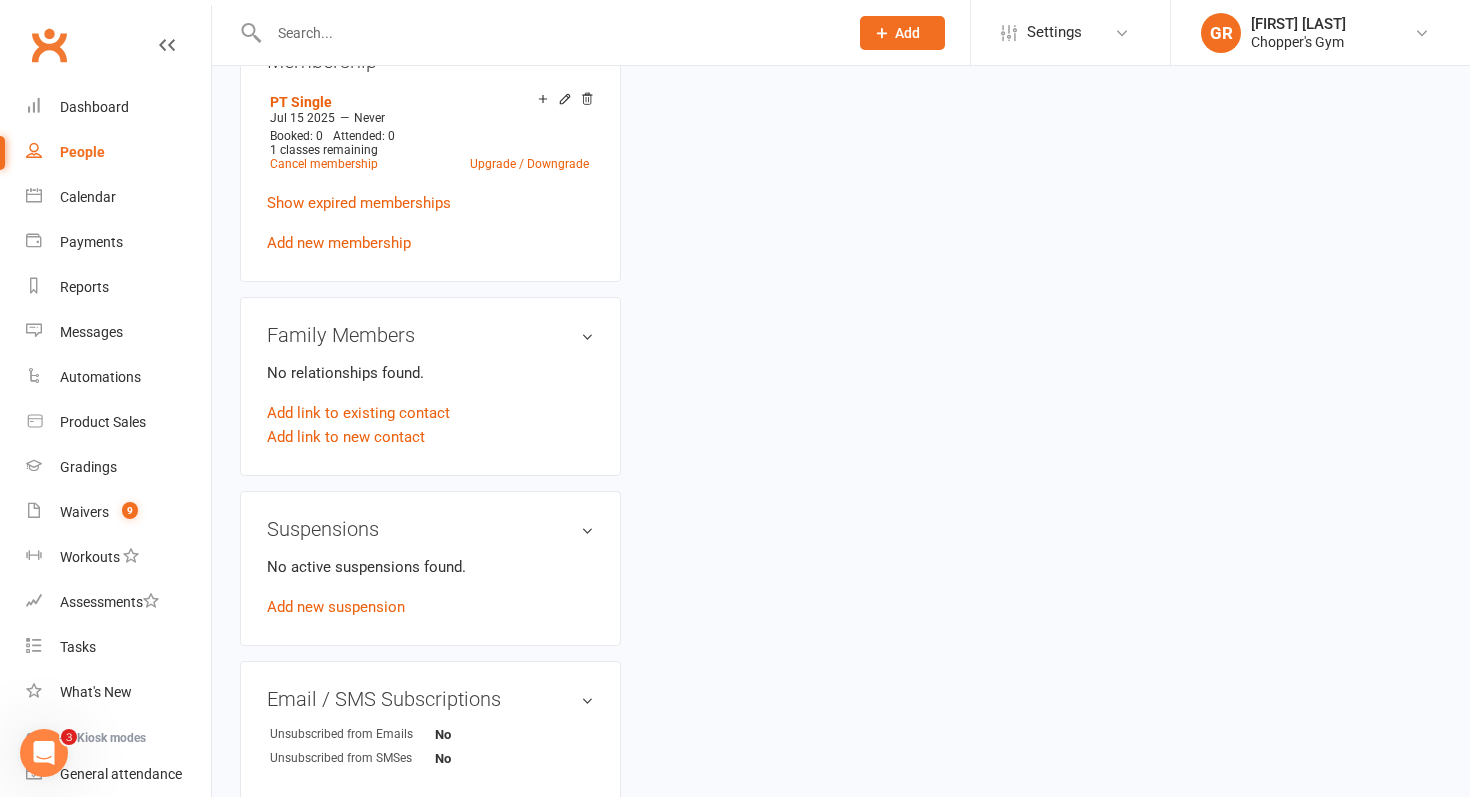 scroll, scrollTop: 0, scrollLeft: 0, axis: both 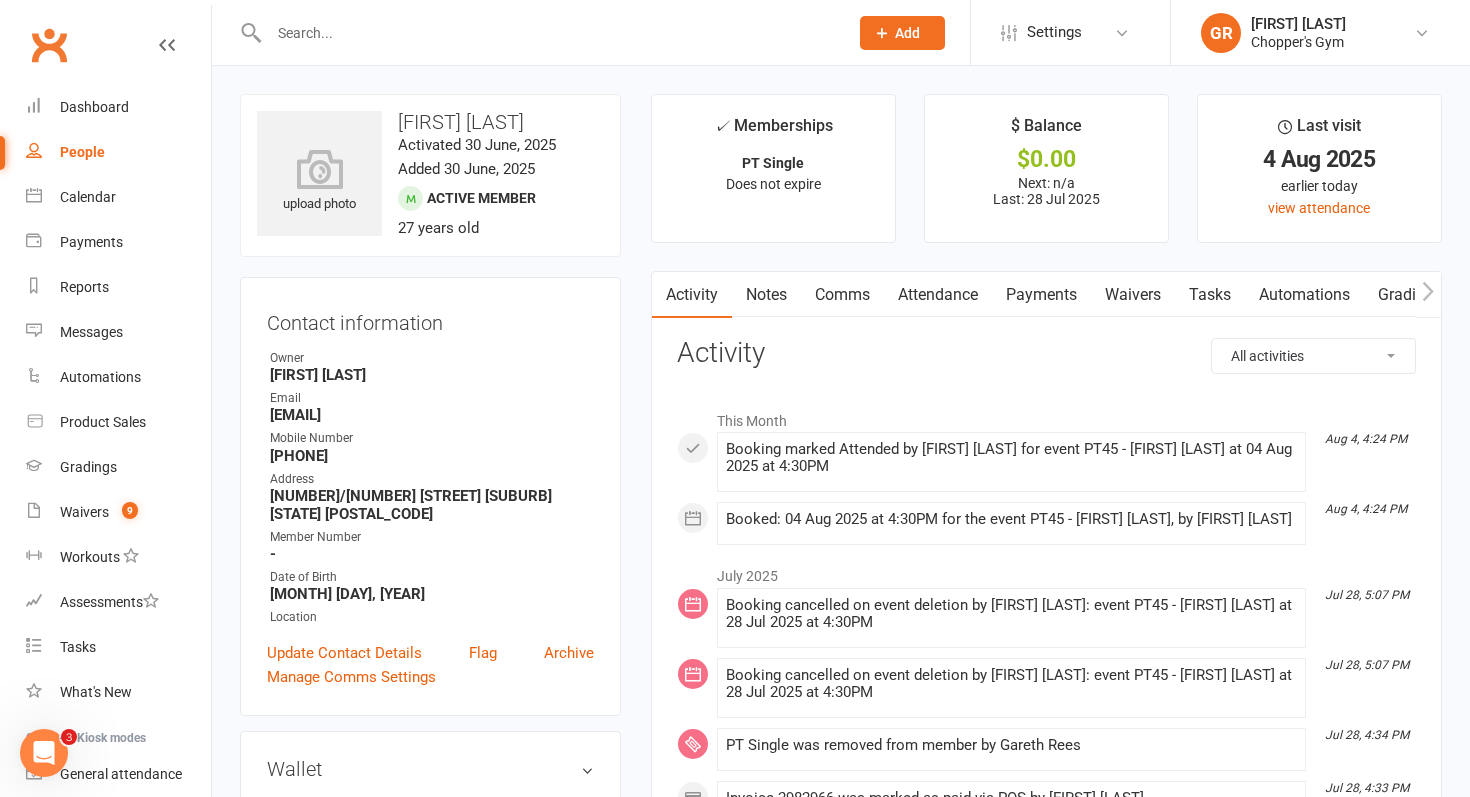 click on "Attendance" at bounding box center [938, 295] 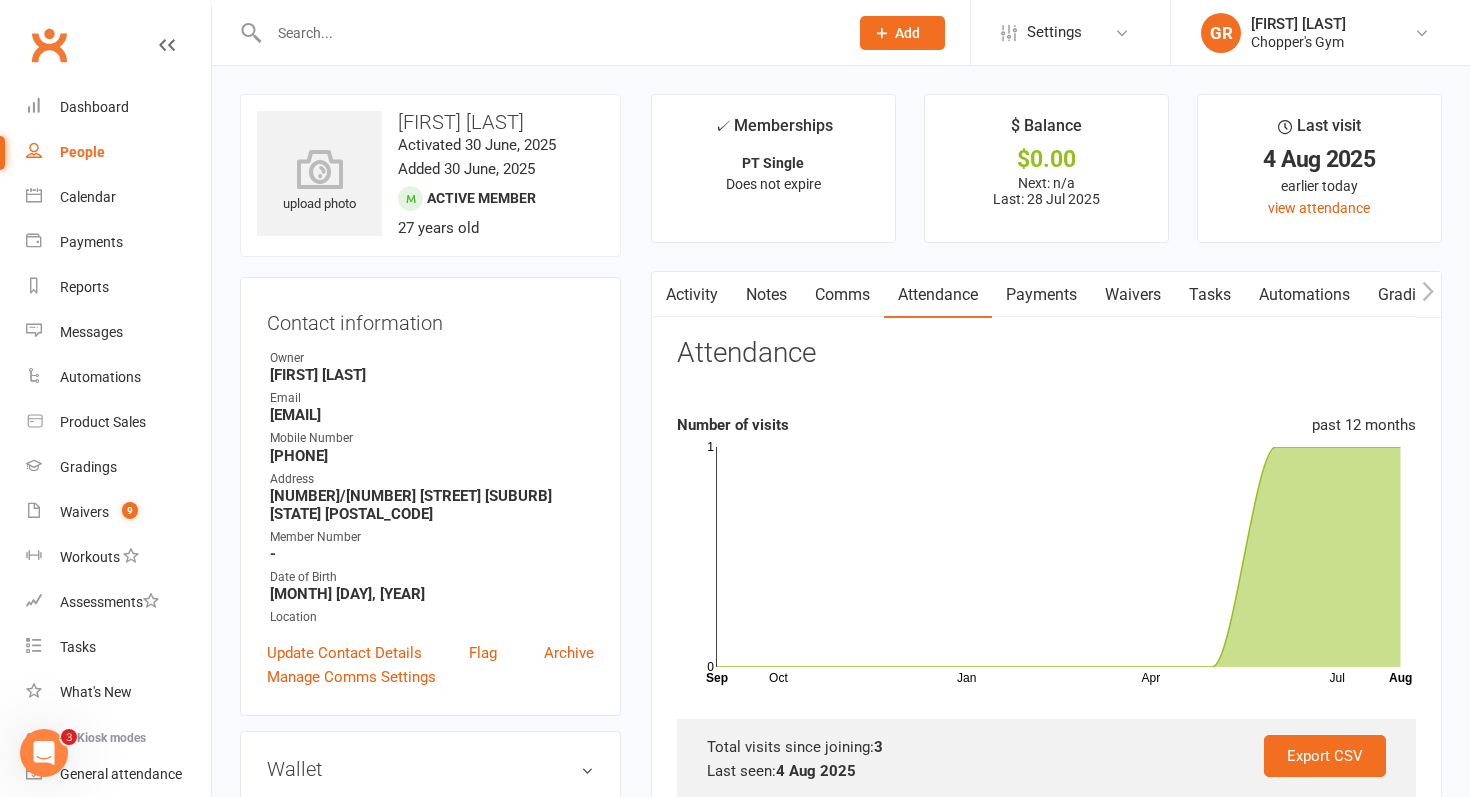 click on "Payments" at bounding box center [1041, 295] 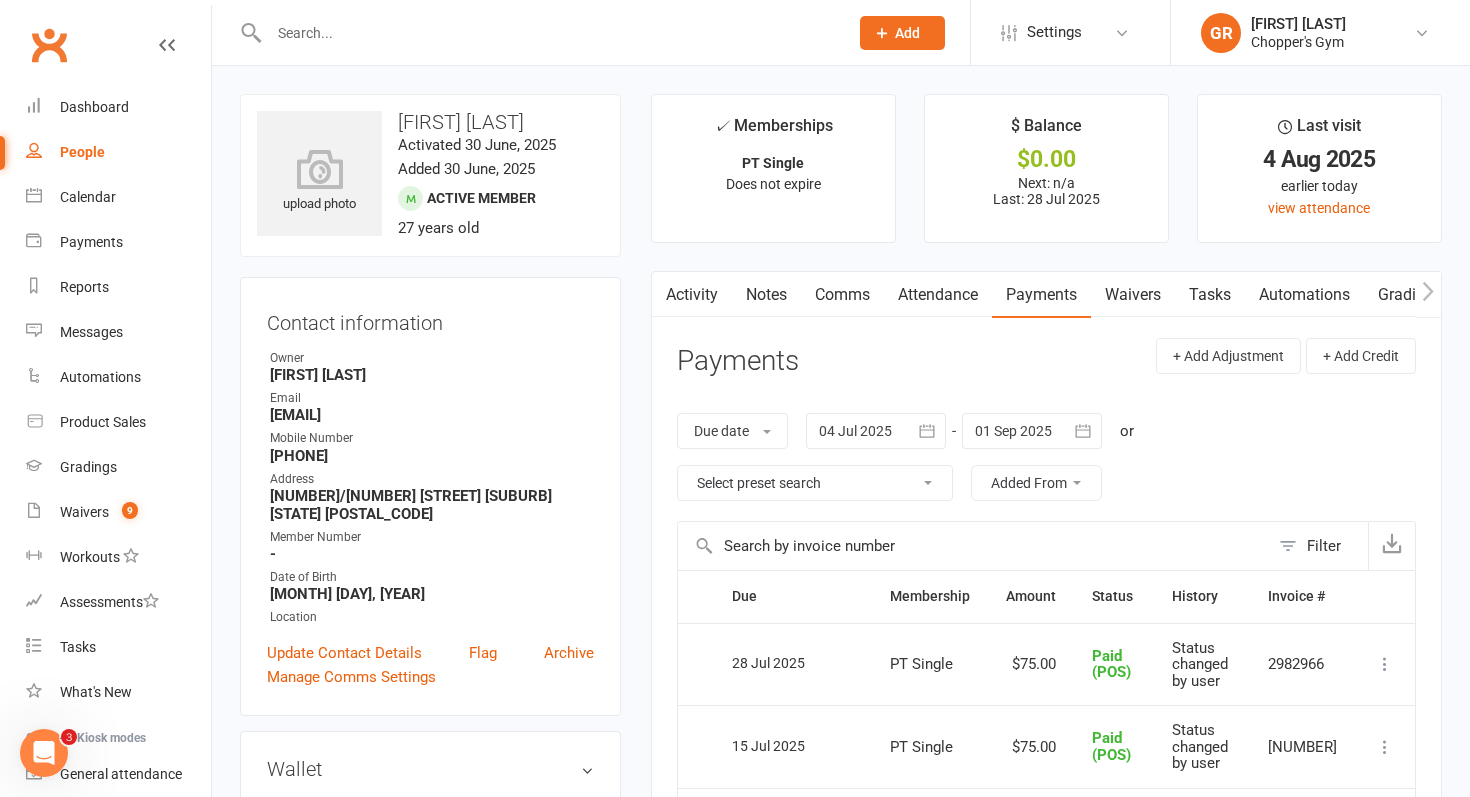 click on "Attendance" at bounding box center [938, 295] 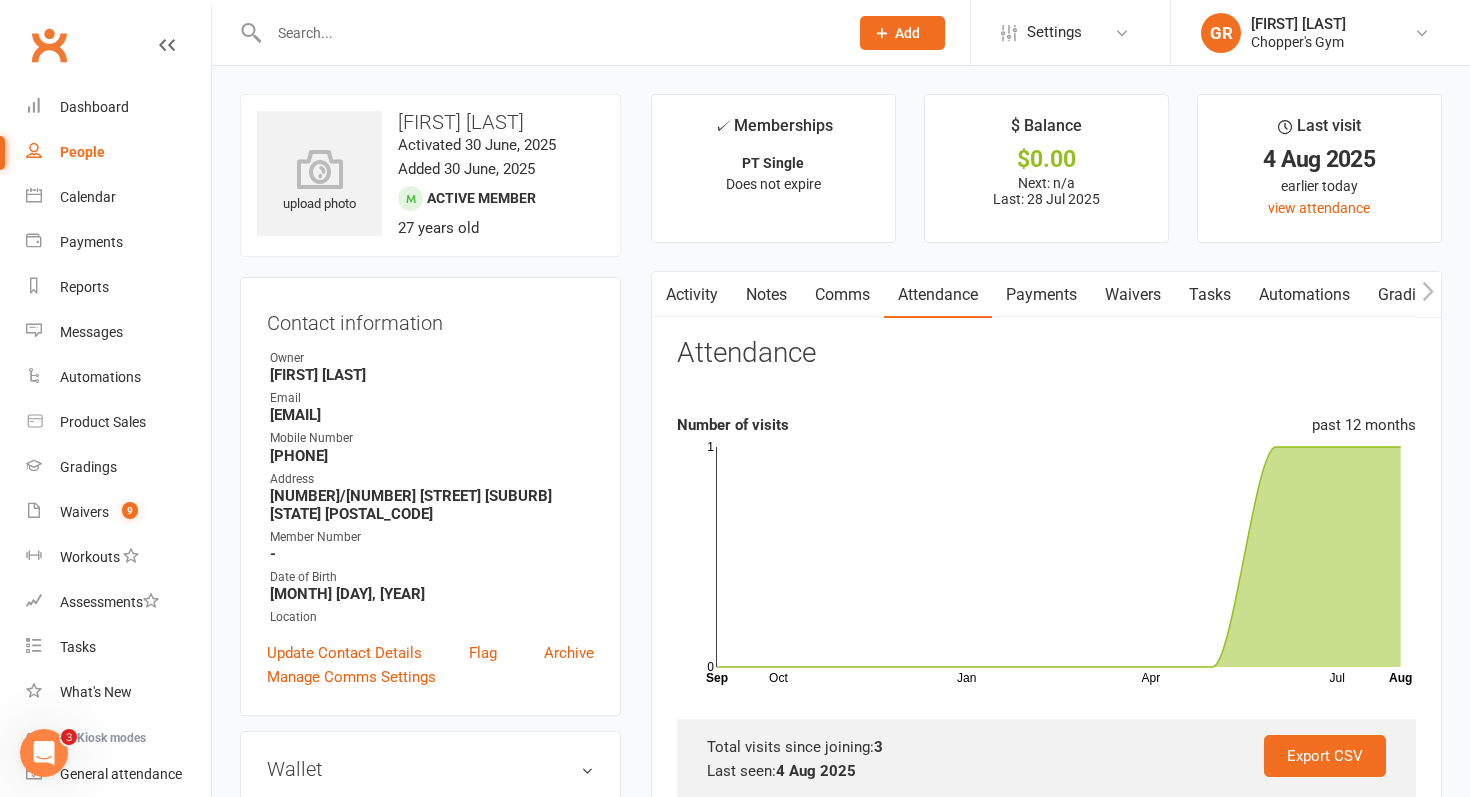 click on "Payments" at bounding box center [1041, 295] 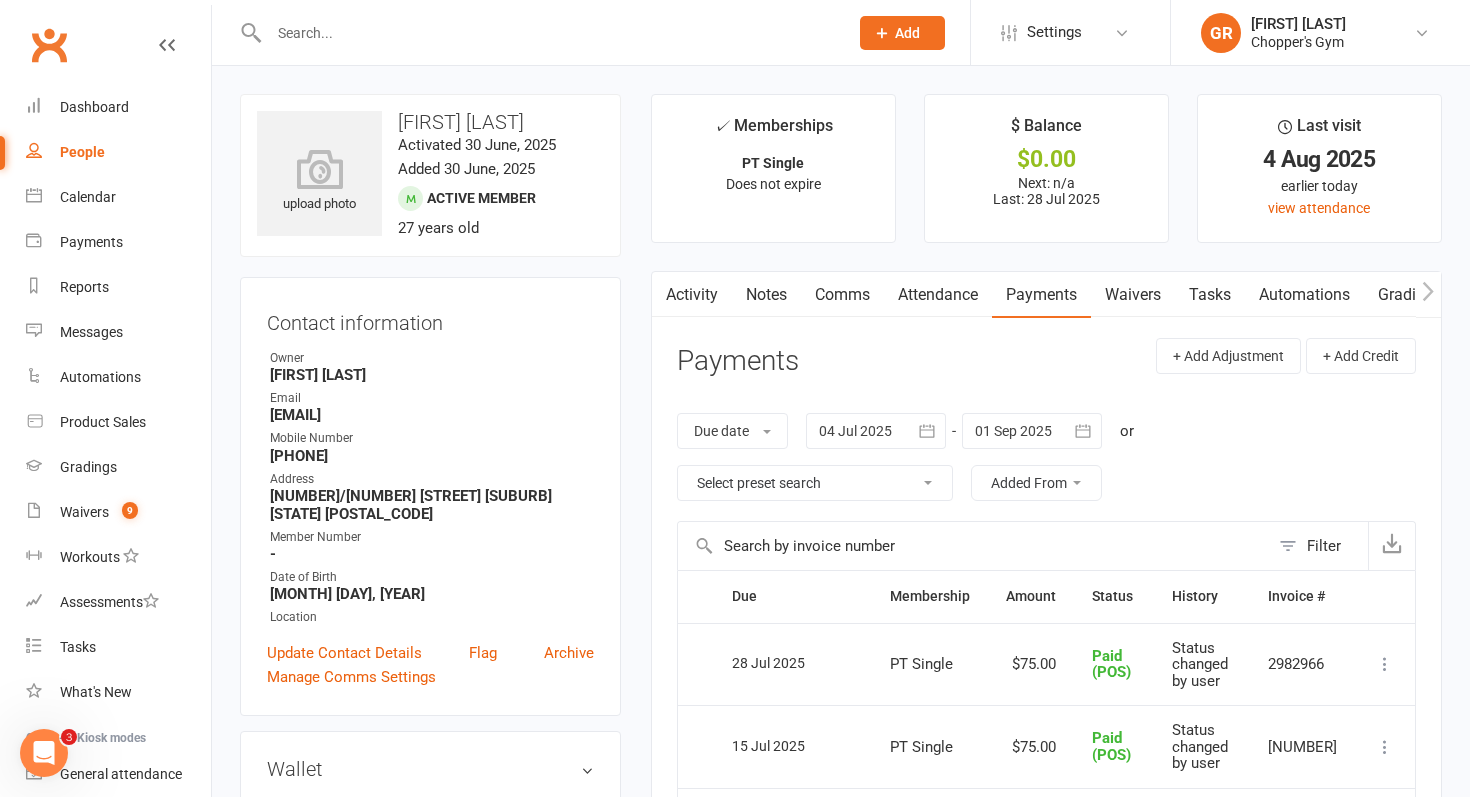 click on "Payments" at bounding box center [1041, 295] 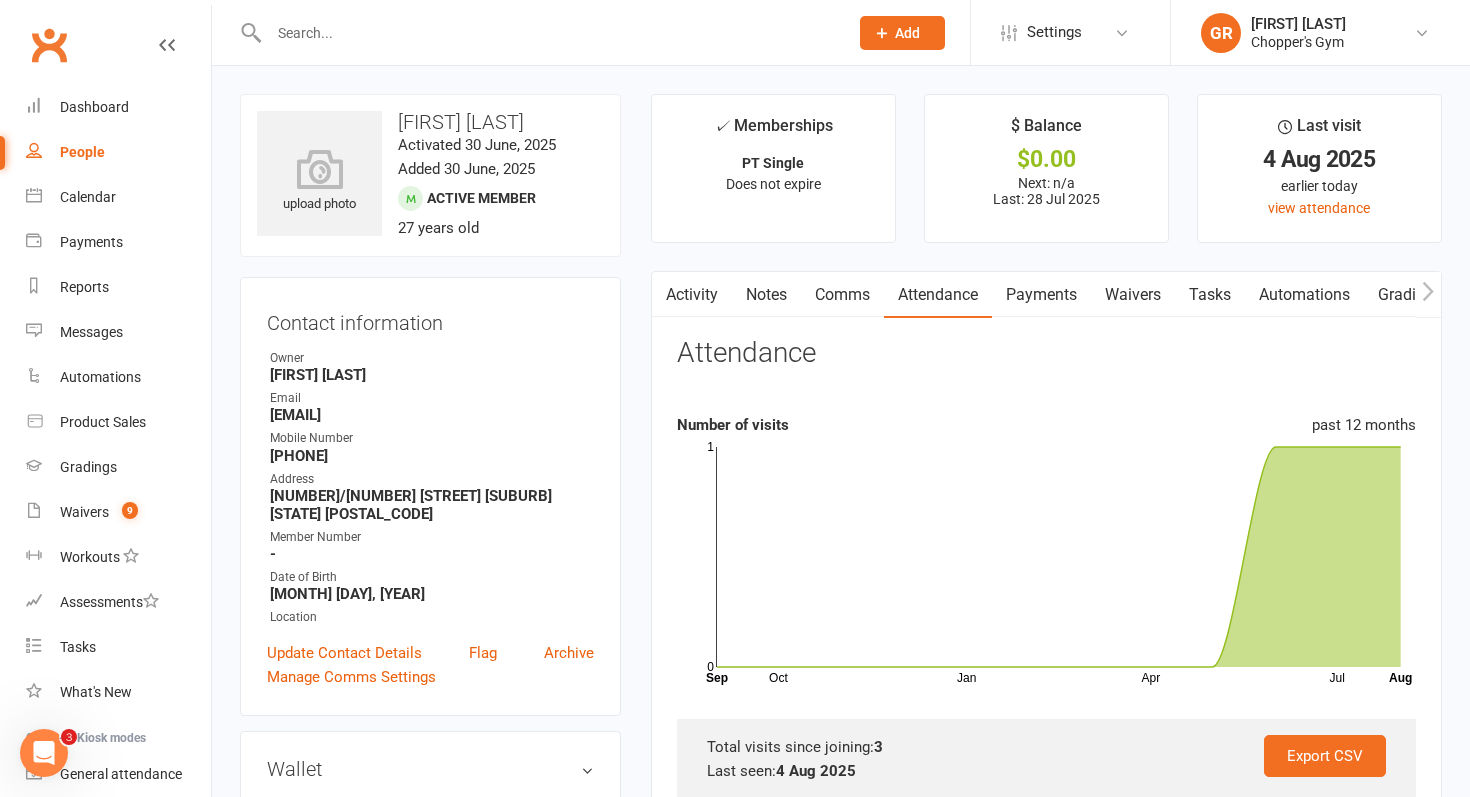 click on "Payments" at bounding box center [1041, 295] 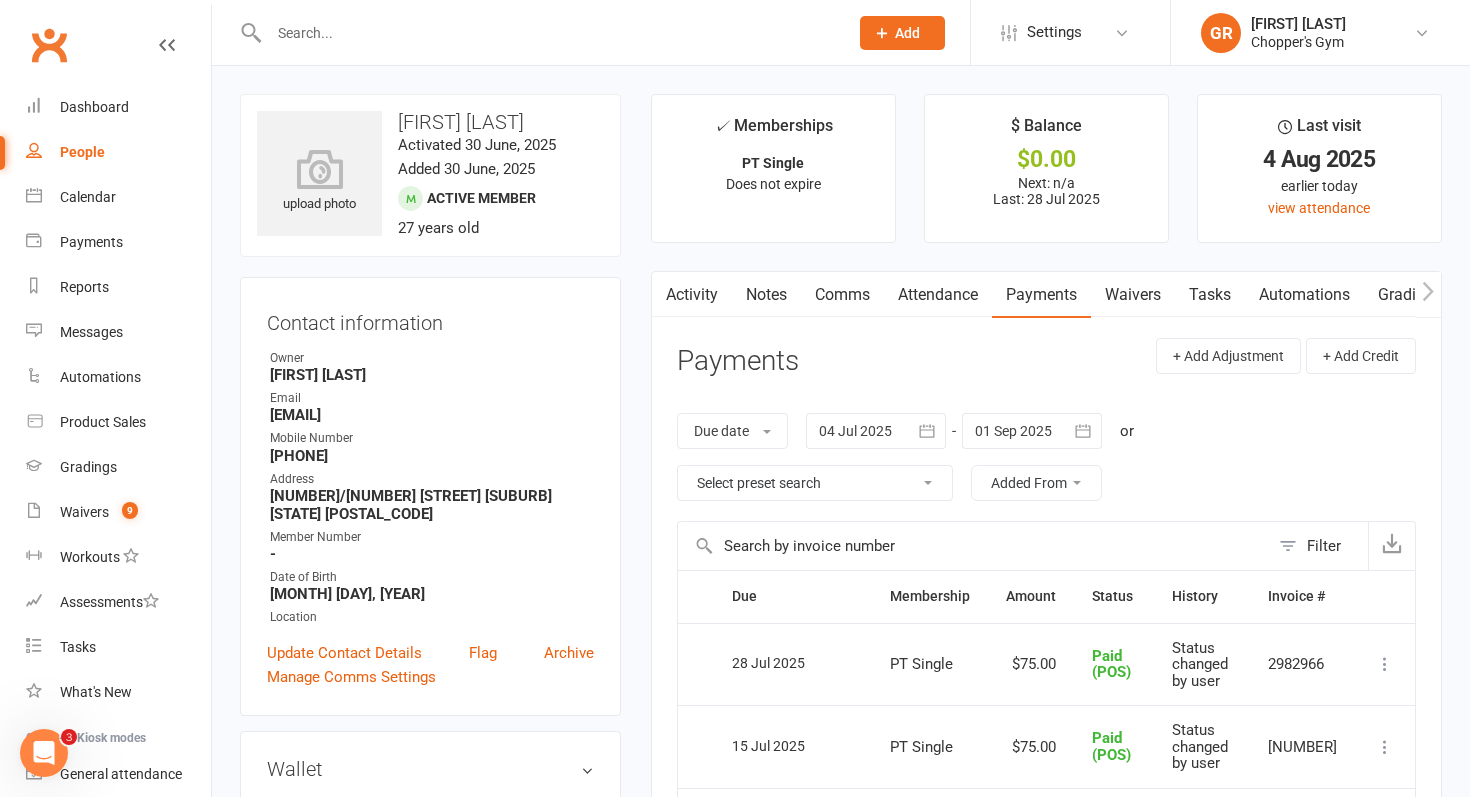 click on "Payments" at bounding box center [1041, 295] 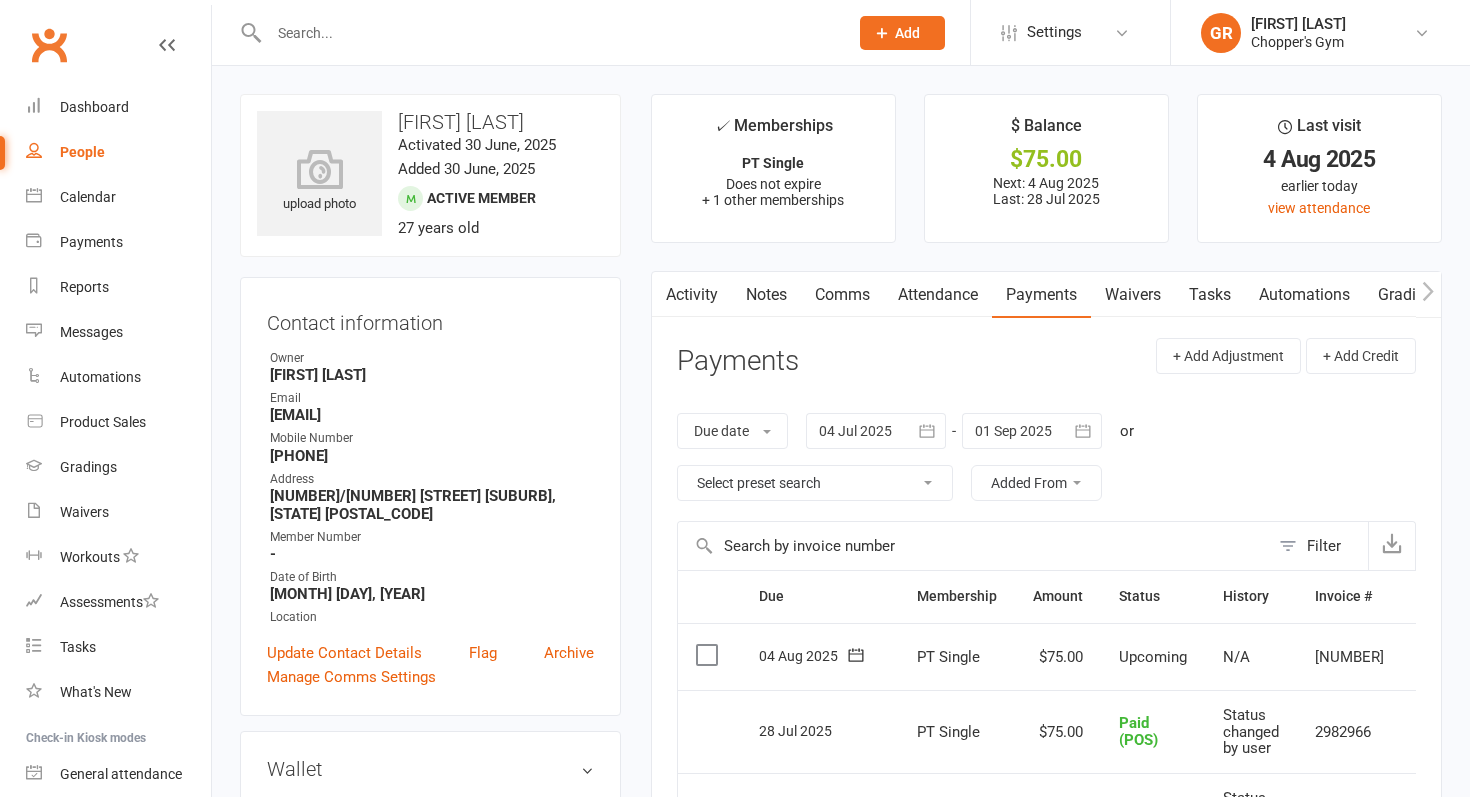 scroll, scrollTop: 0, scrollLeft: 0, axis: both 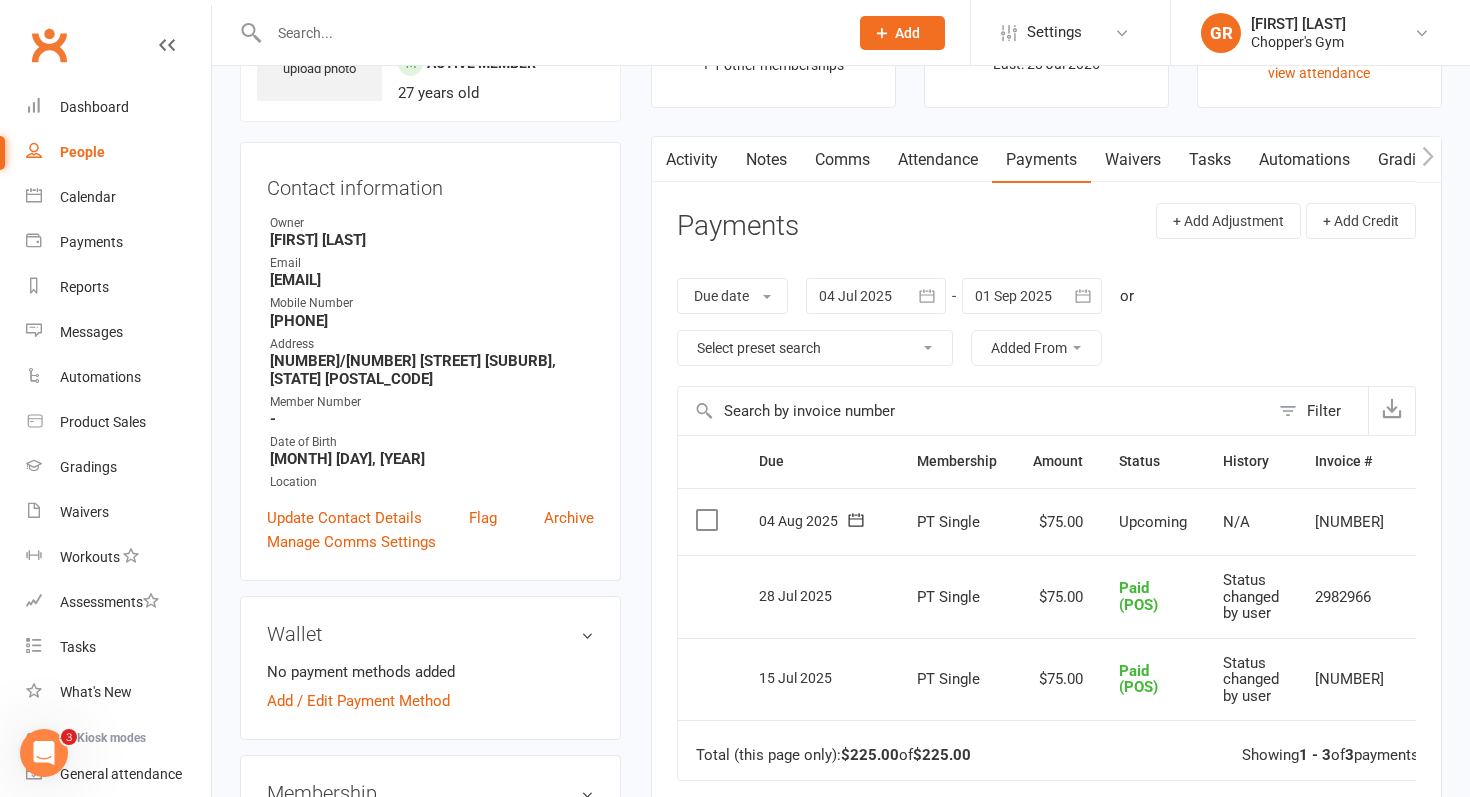 click at bounding box center [709, 520] 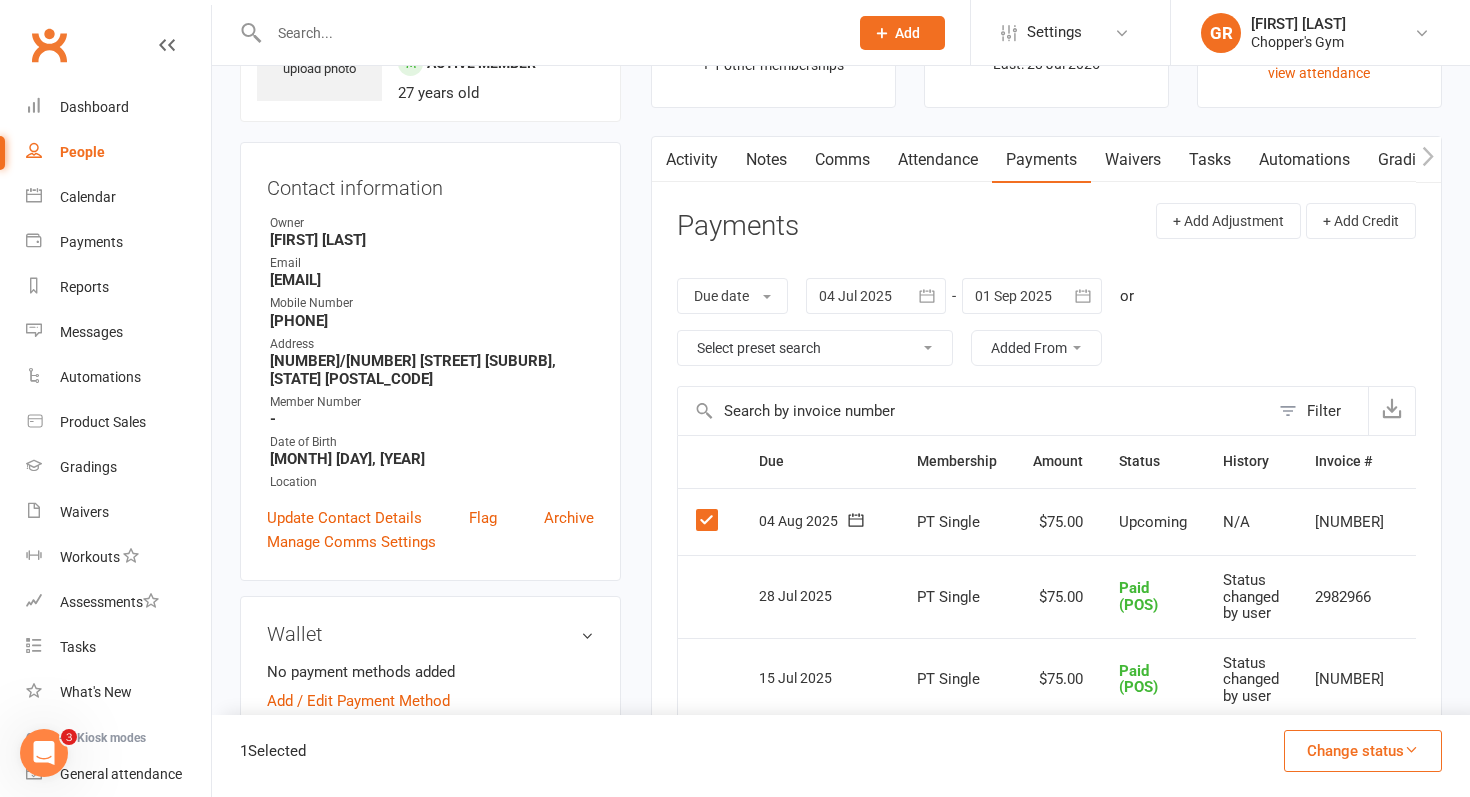 click on "Change status" at bounding box center (1363, 751) 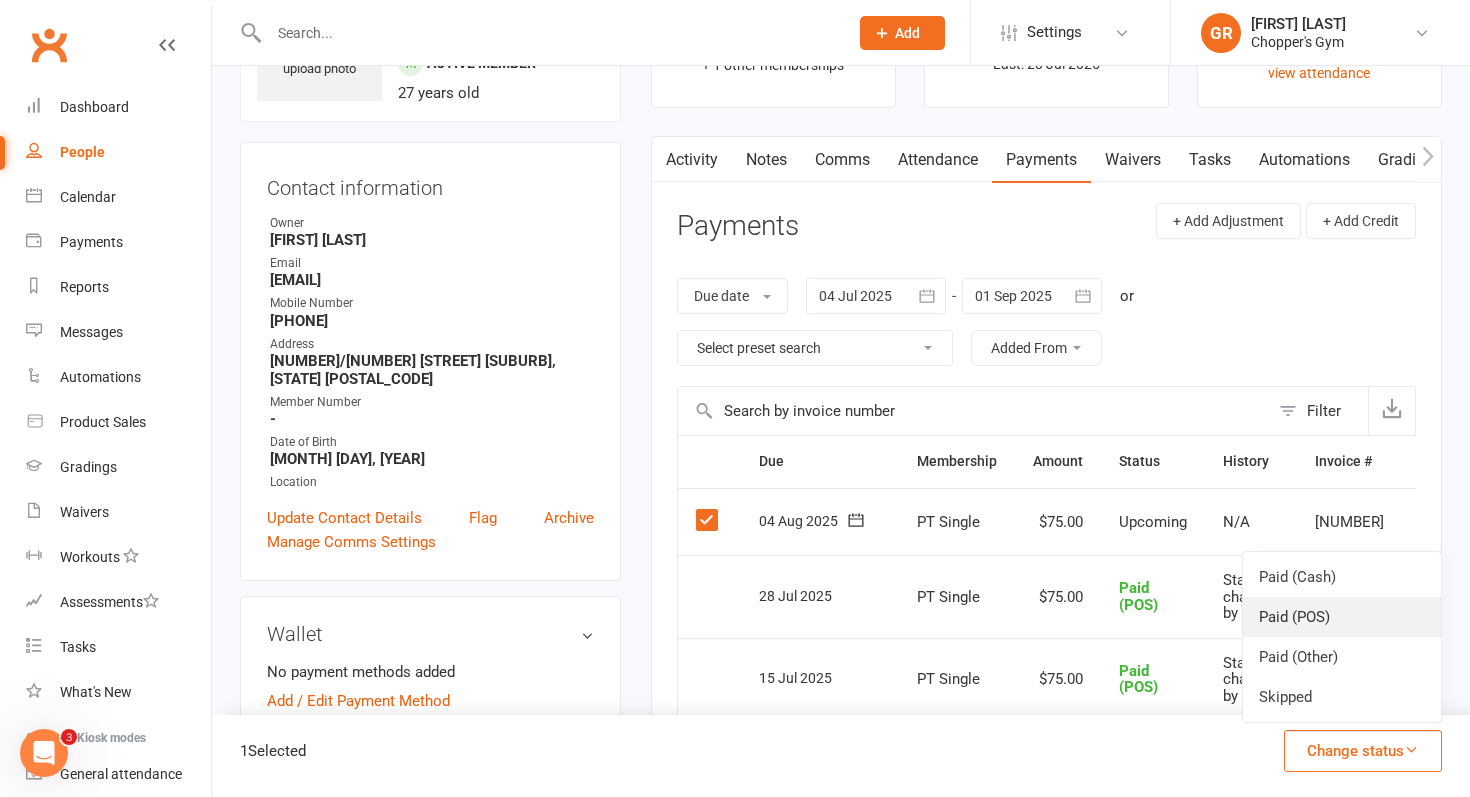click on "Paid (POS)" at bounding box center [1342, 617] 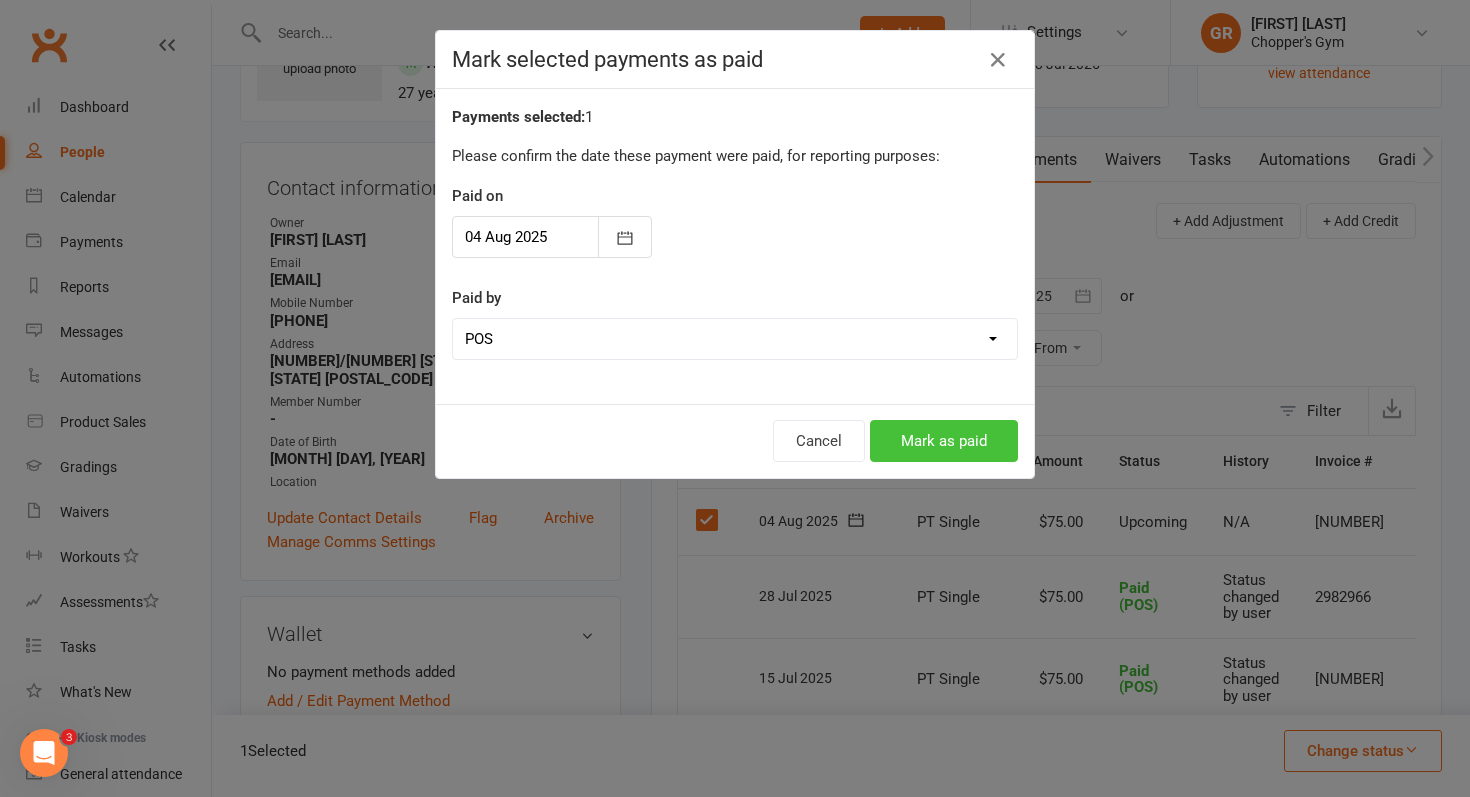 click on "Mark as paid" at bounding box center (944, 441) 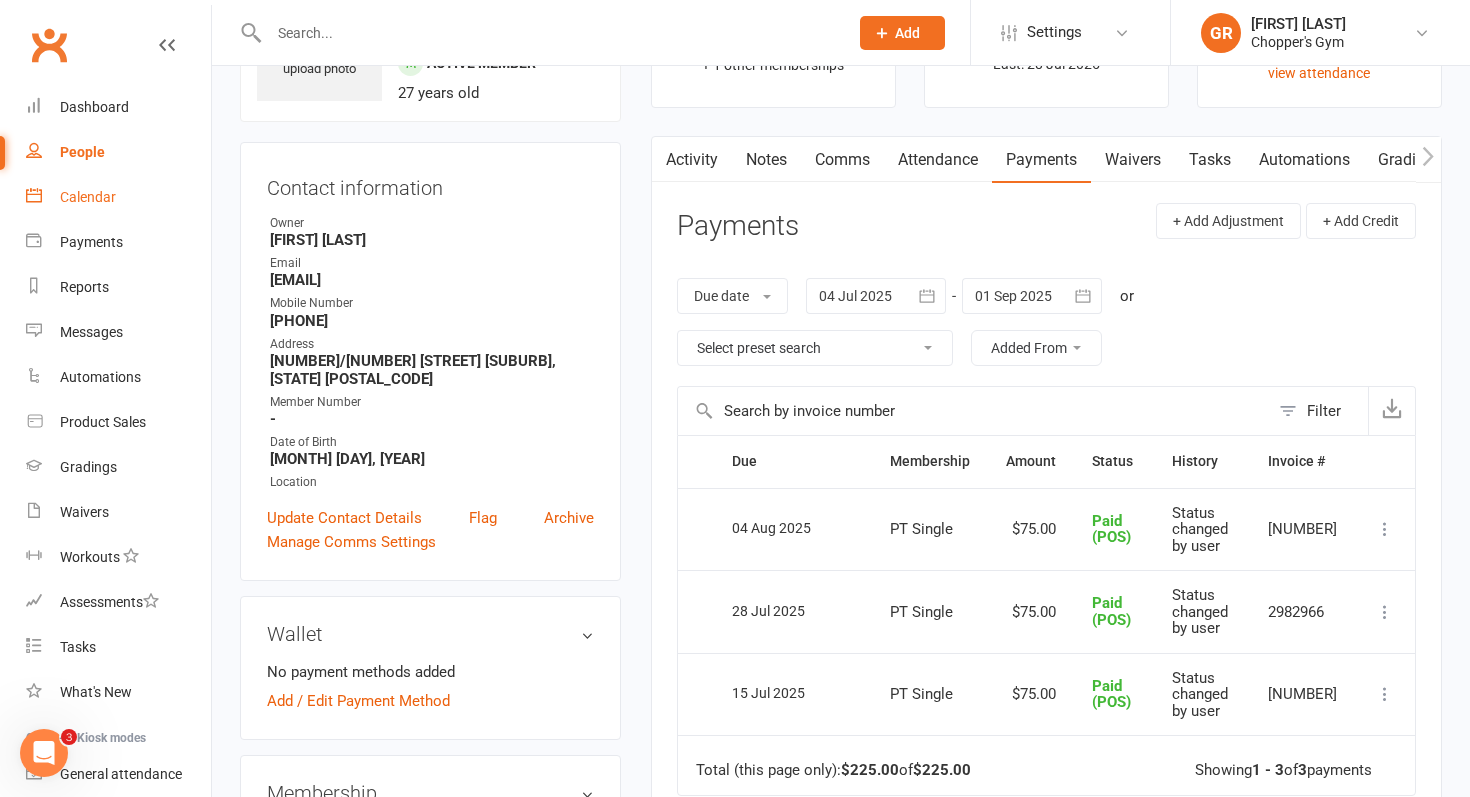 click on "Calendar" at bounding box center [88, 197] 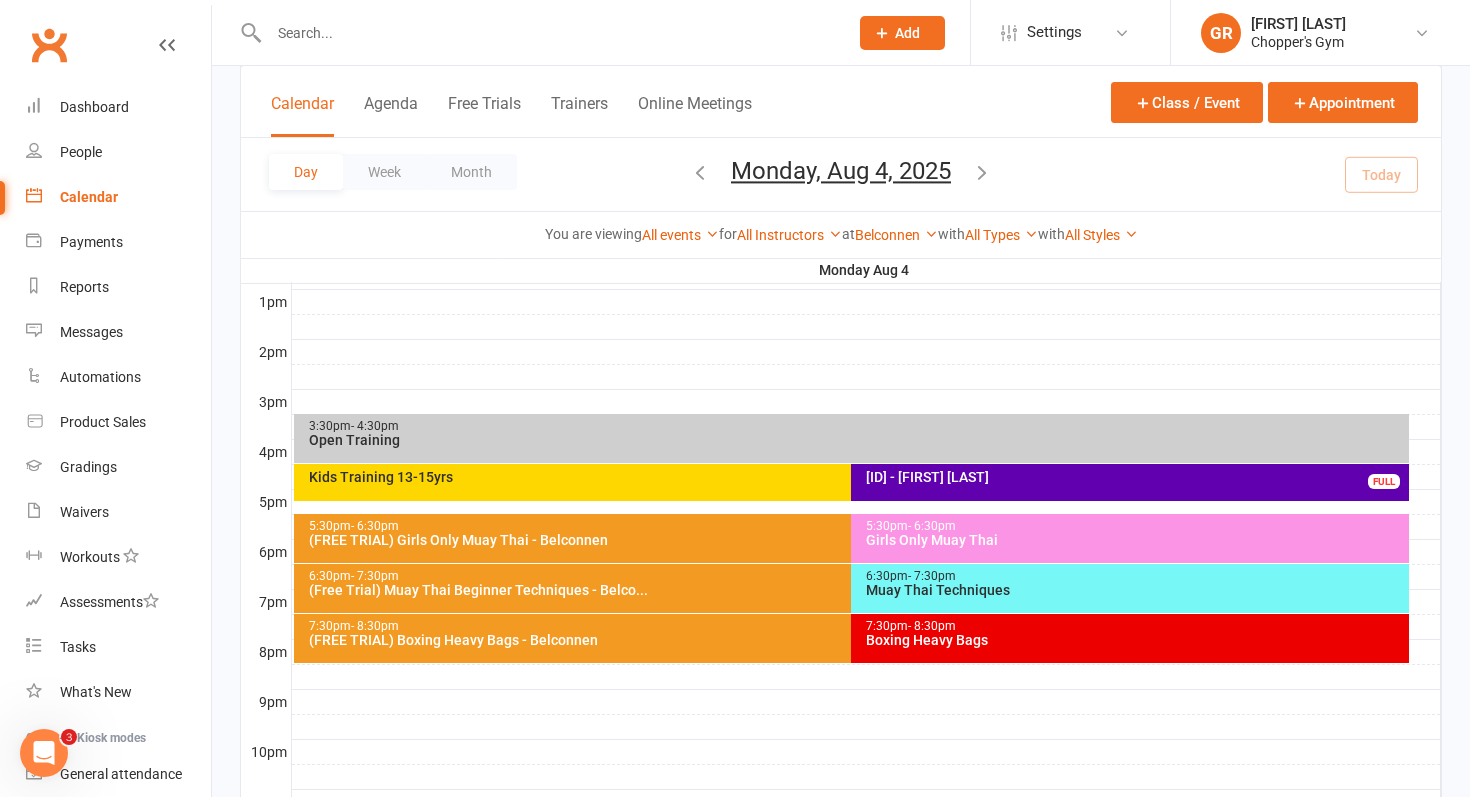 scroll, scrollTop: 867, scrollLeft: 0, axis: vertical 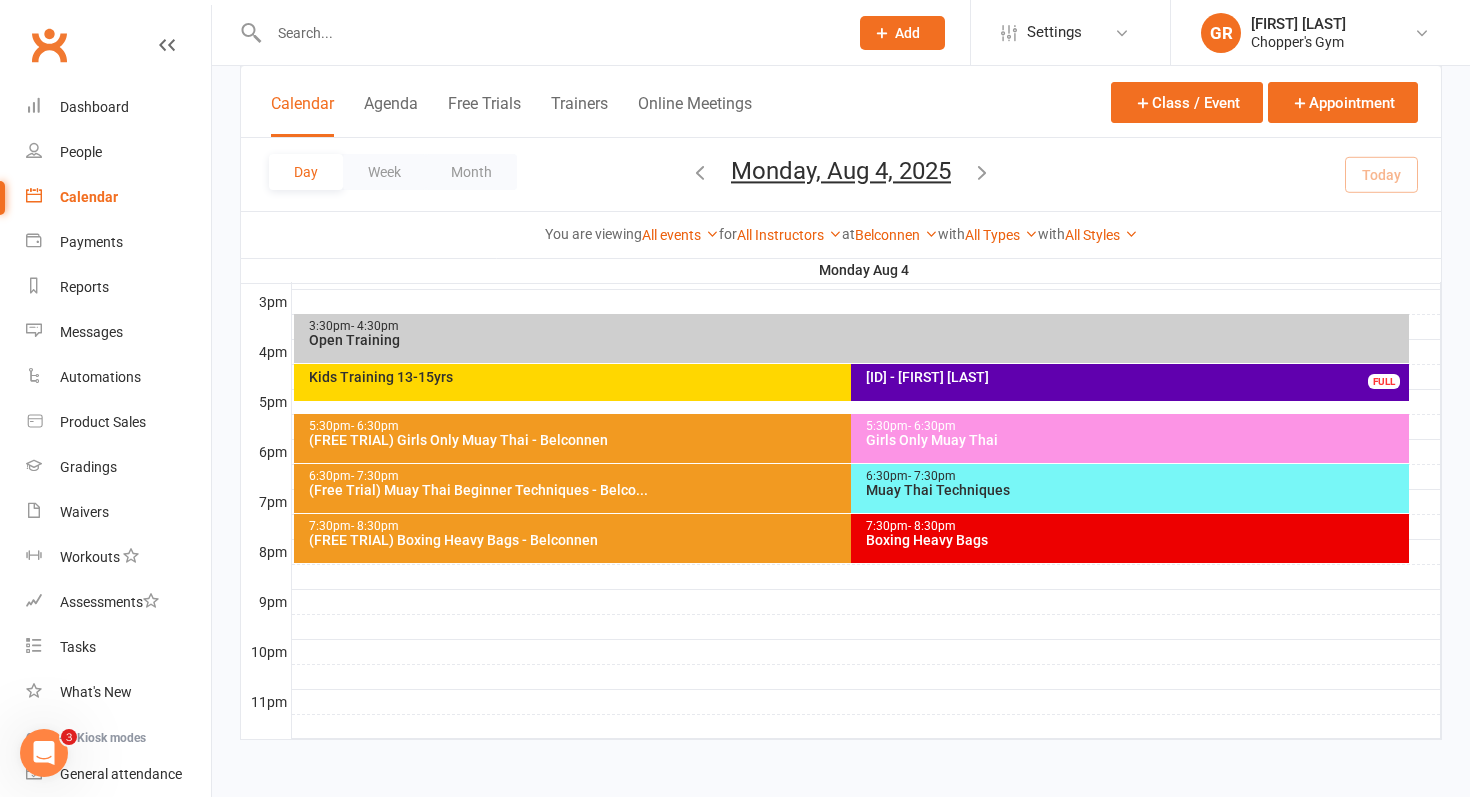 click on "Kids Training  13-15yrs" at bounding box center (847, 377) 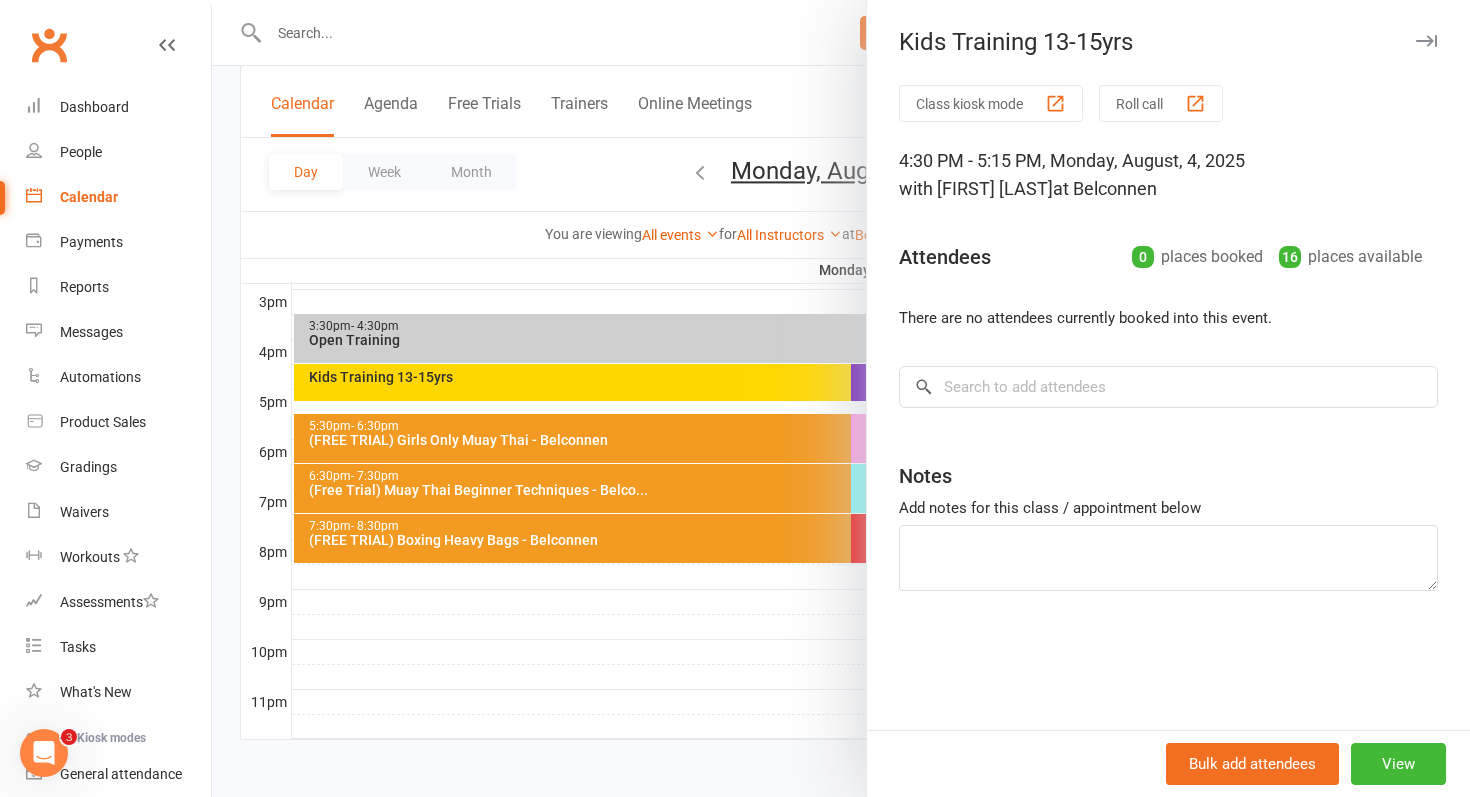 click at bounding box center (841, 398) 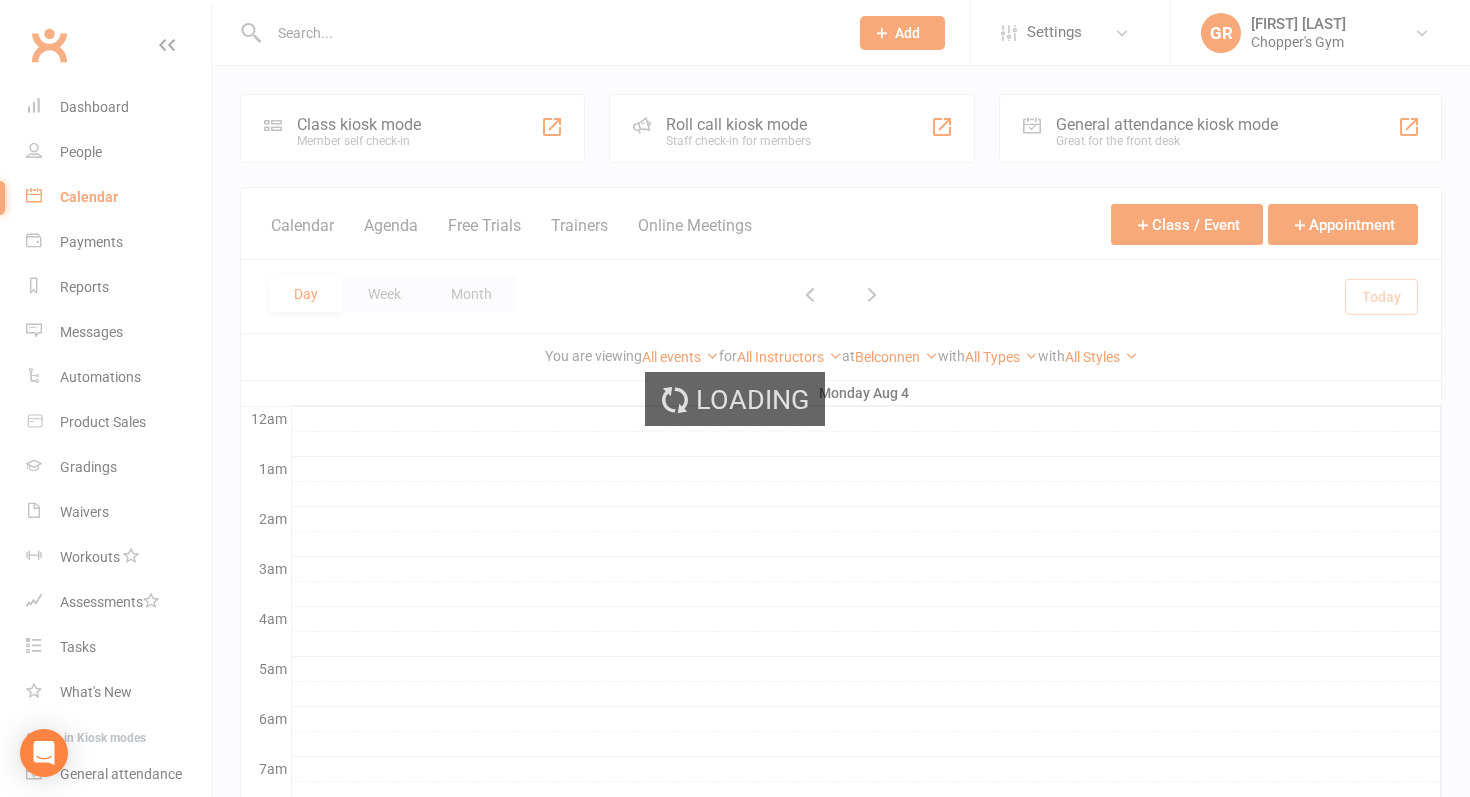 scroll, scrollTop: 0, scrollLeft: 0, axis: both 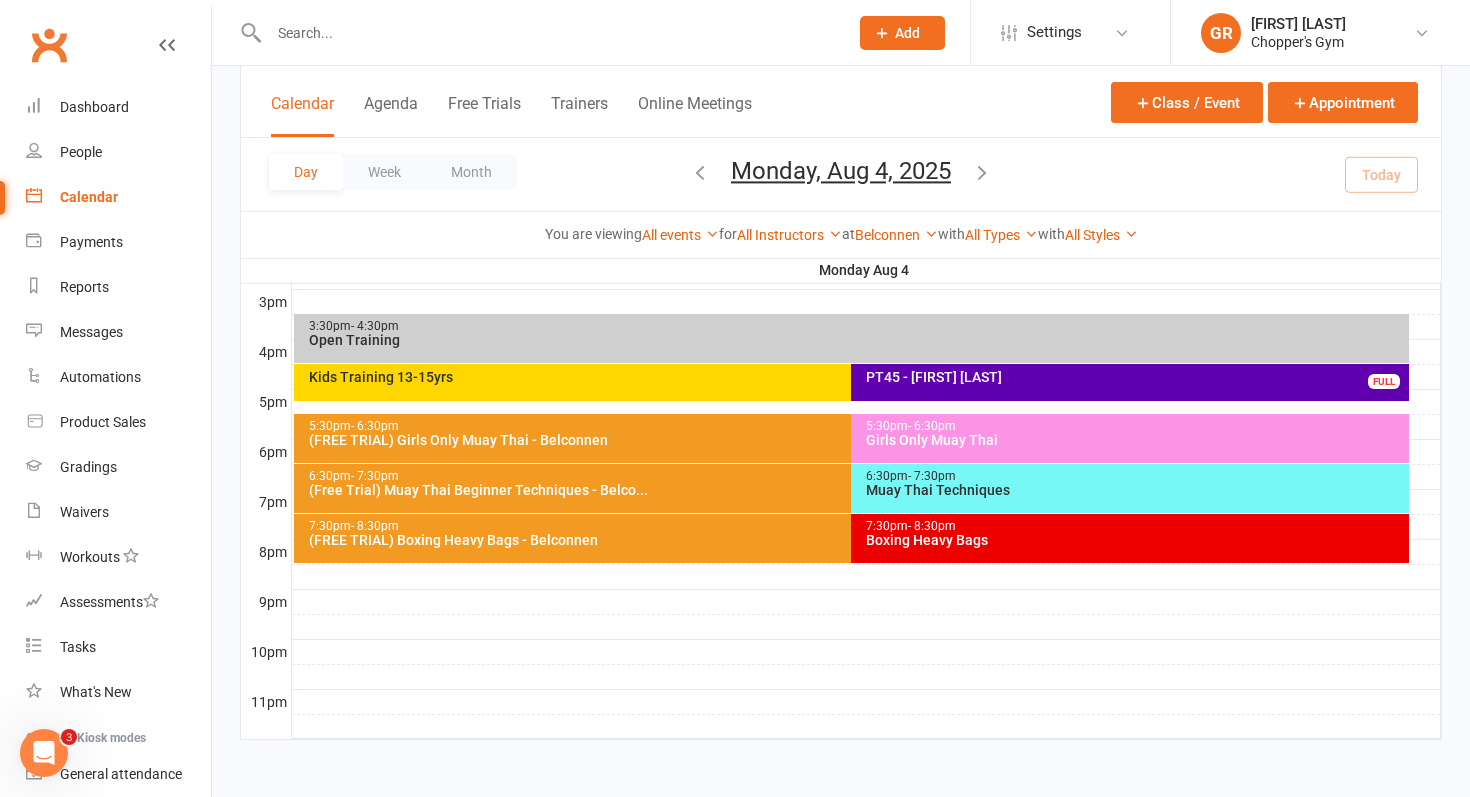 click on "Girls Only Muay Thai" at bounding box center [1135, 440] 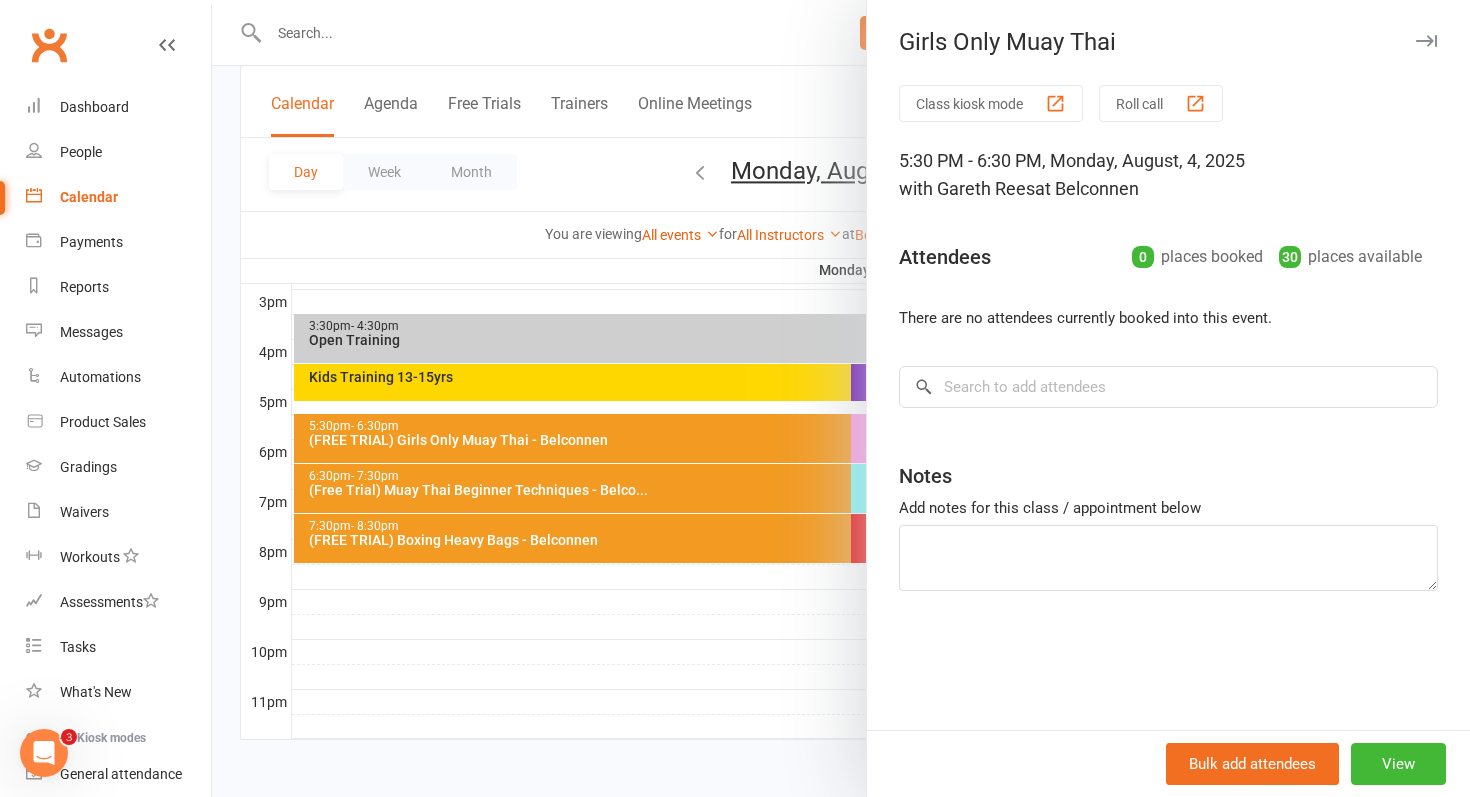 click at bounding box center [841, 398] 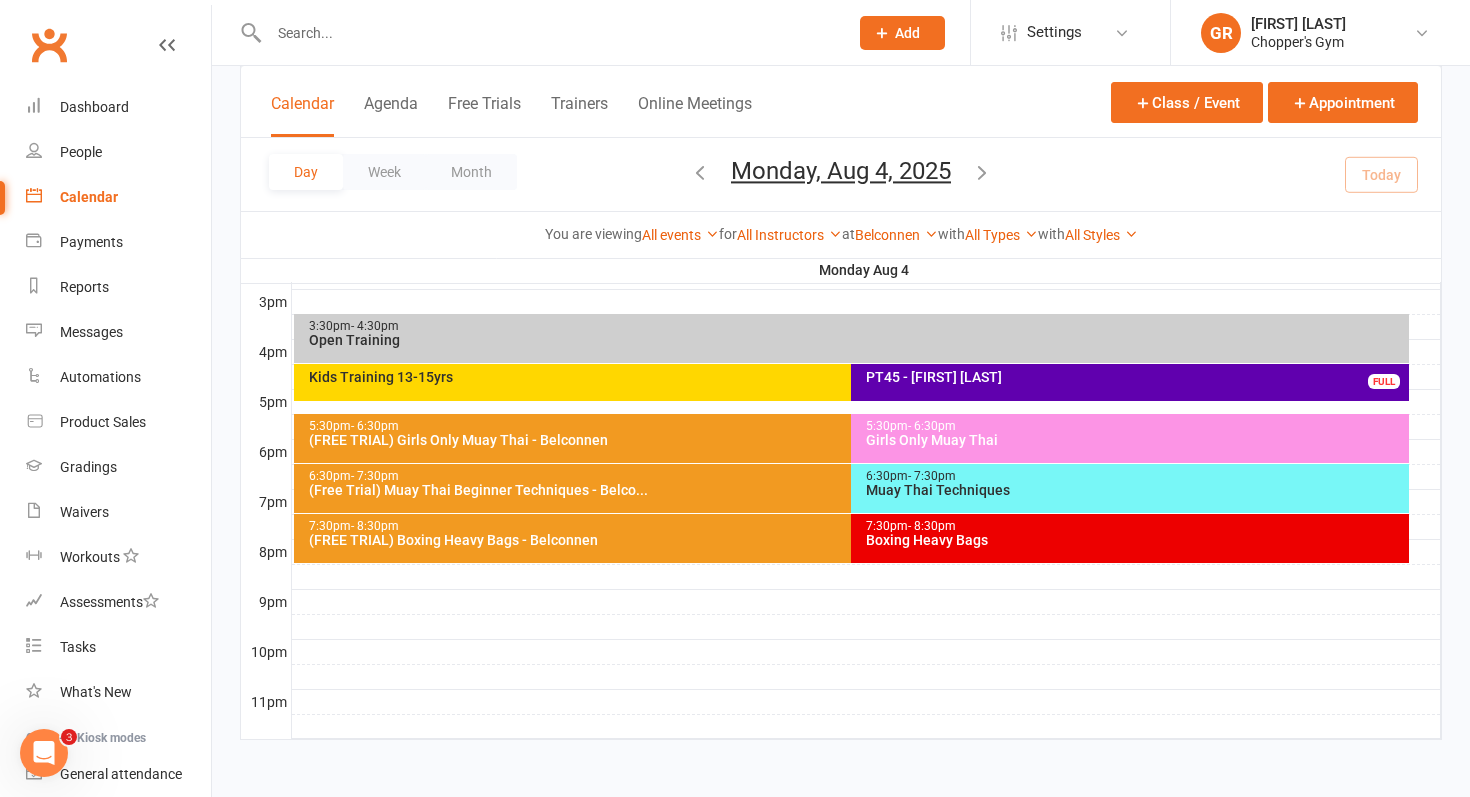 click on "(FREE TRIAL) Girls Only Muay Thai - Belconnen" at bounding box center (847, 440) 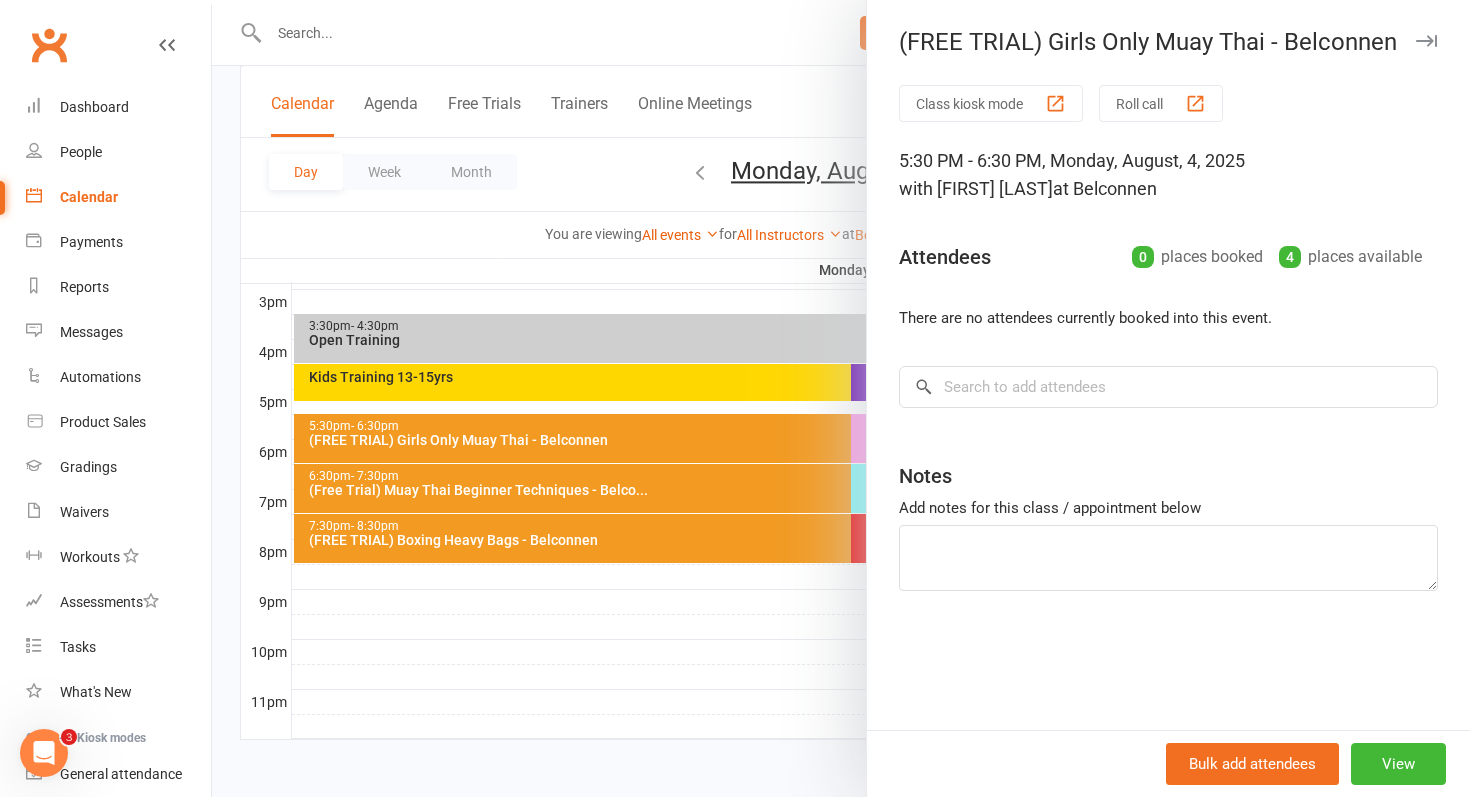 click at bounding box center (841, 398) 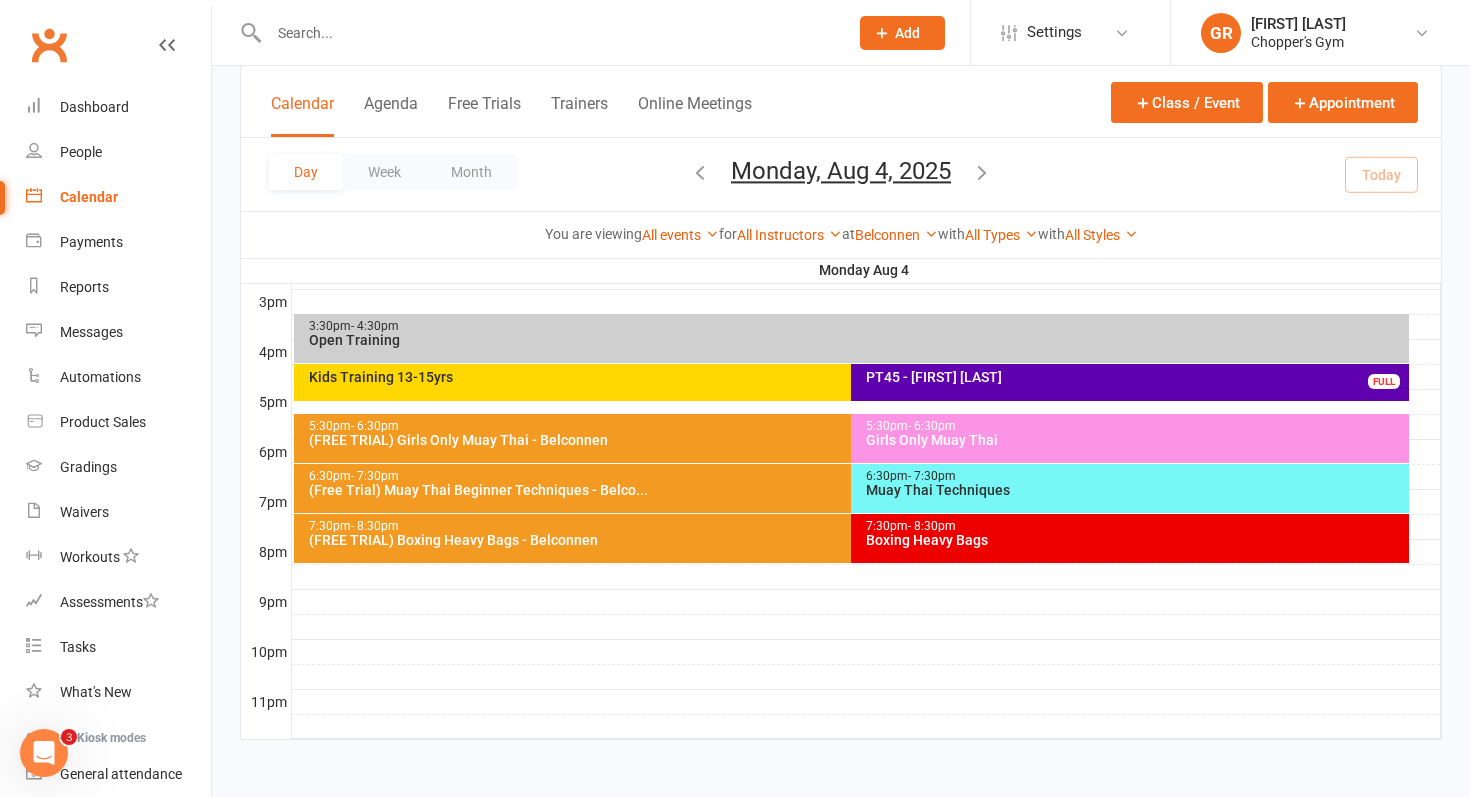 click on "6:30pm  - 7:30pm Muay Thai Techniques" at bounding box center (1130, 488) 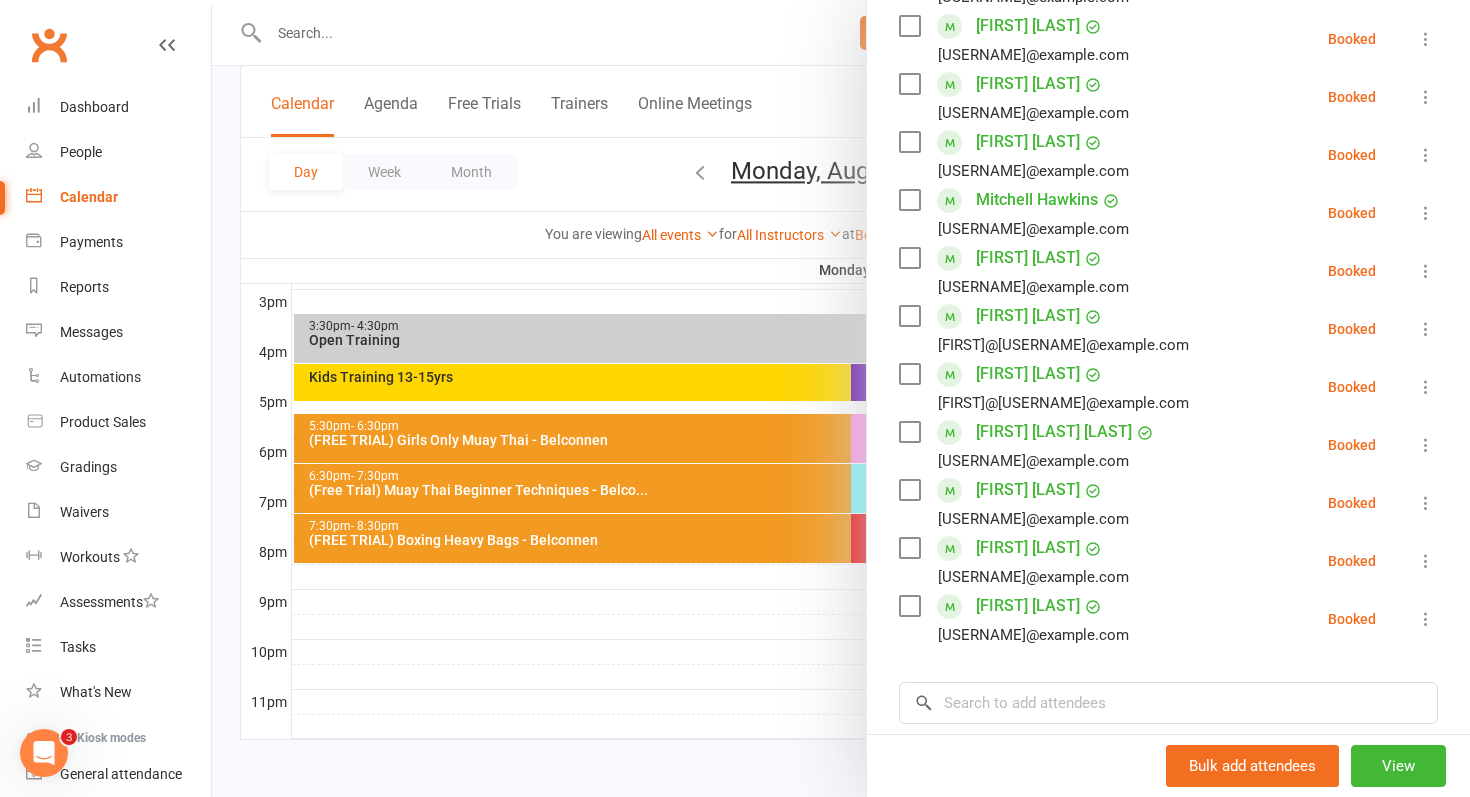 scroll, scrollTop: 550, scrollLeft: 0, axis: vertical 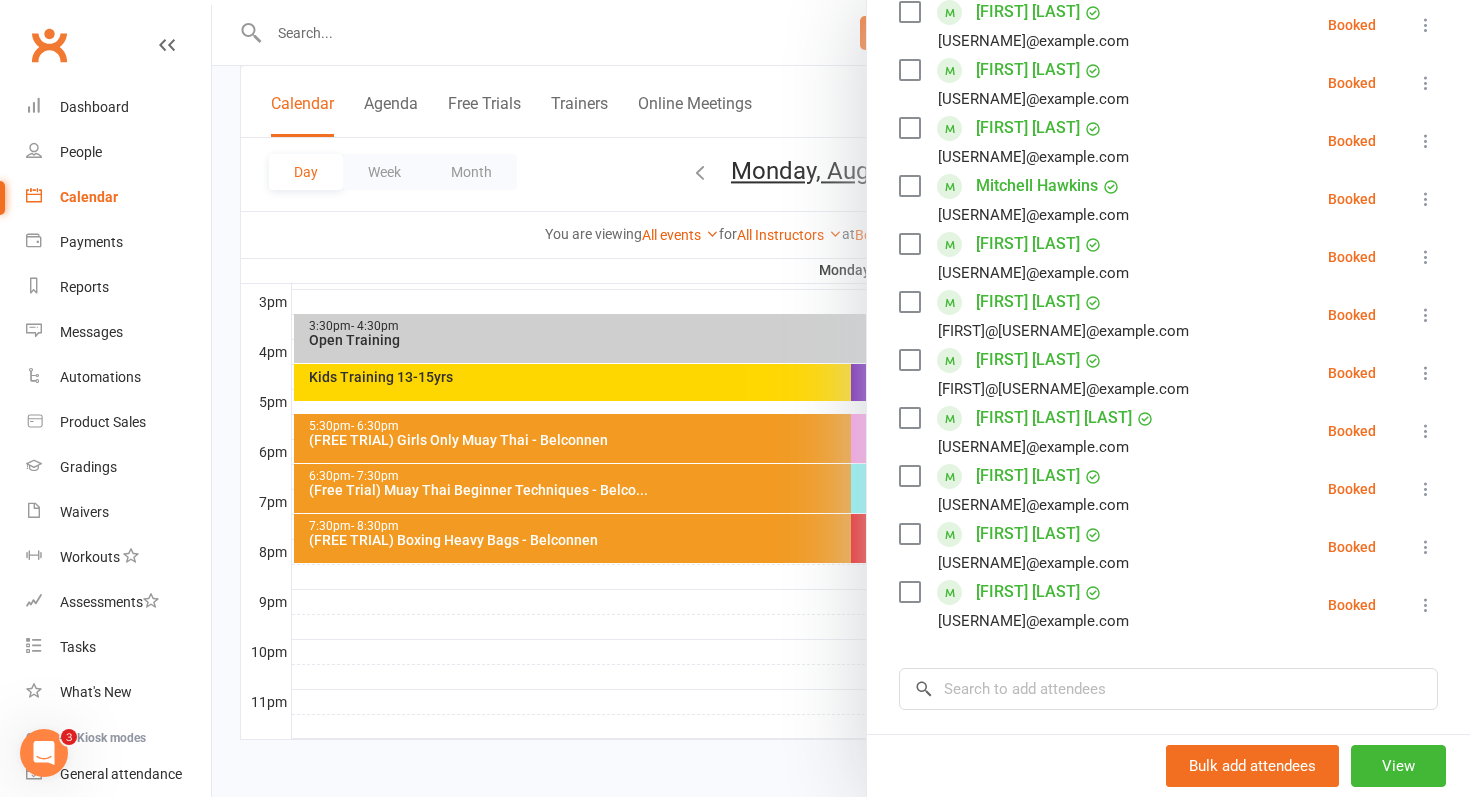 click at bounding box center [841, 398] 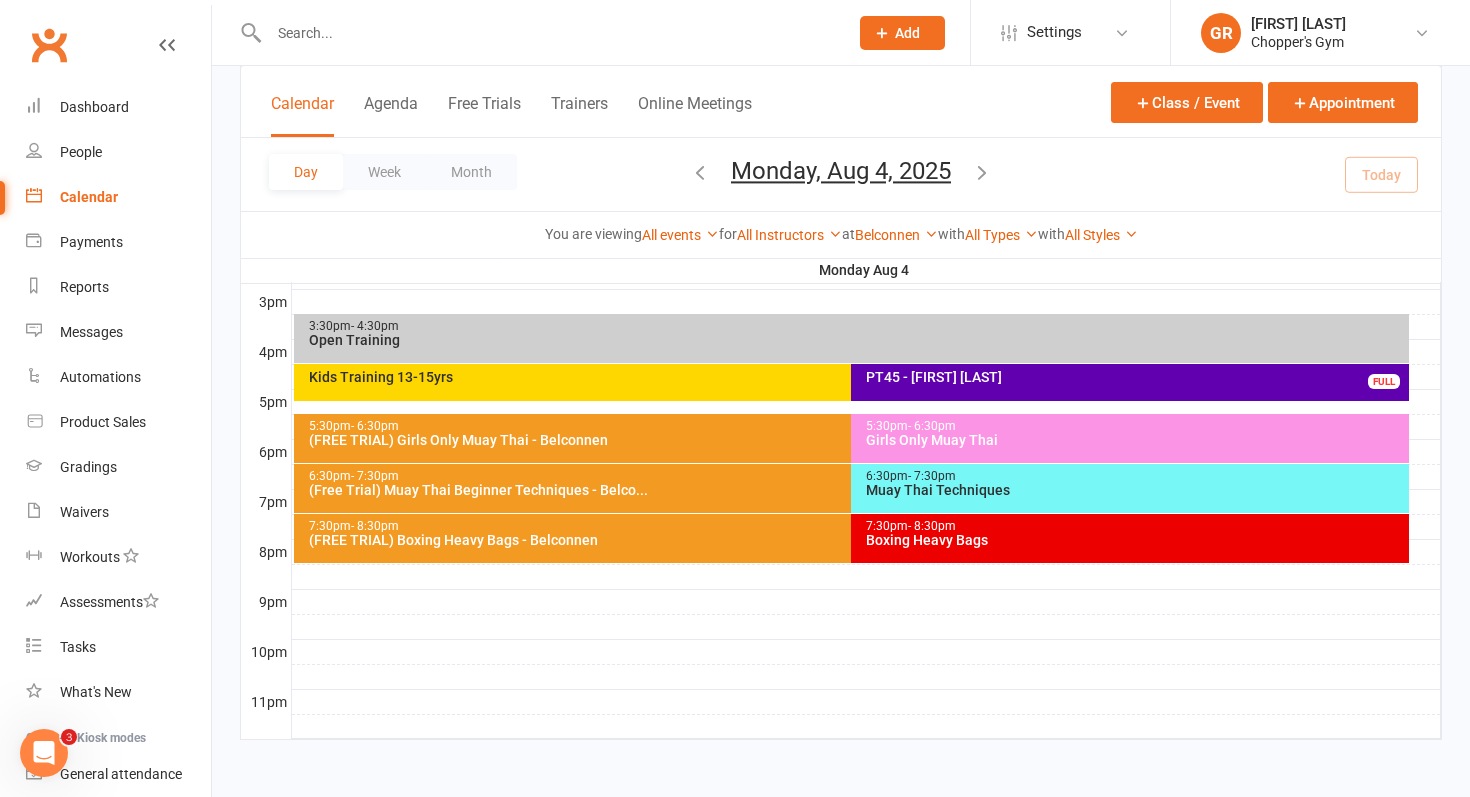 click on "(Free Trial) Muay Thai Beginner Techniques - Belco..." at bounding box center [847, 490] 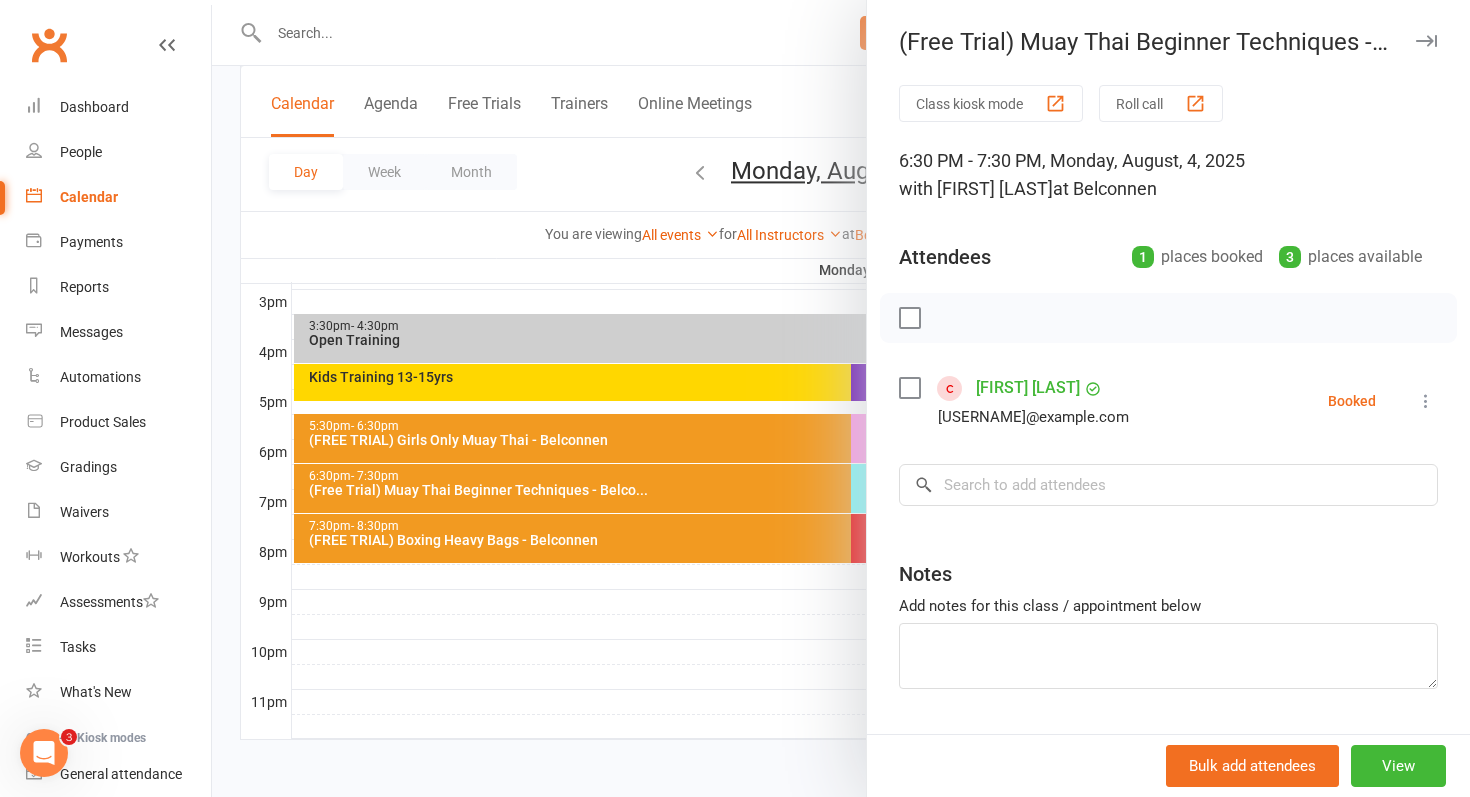 click at bounding box center [841, 398] 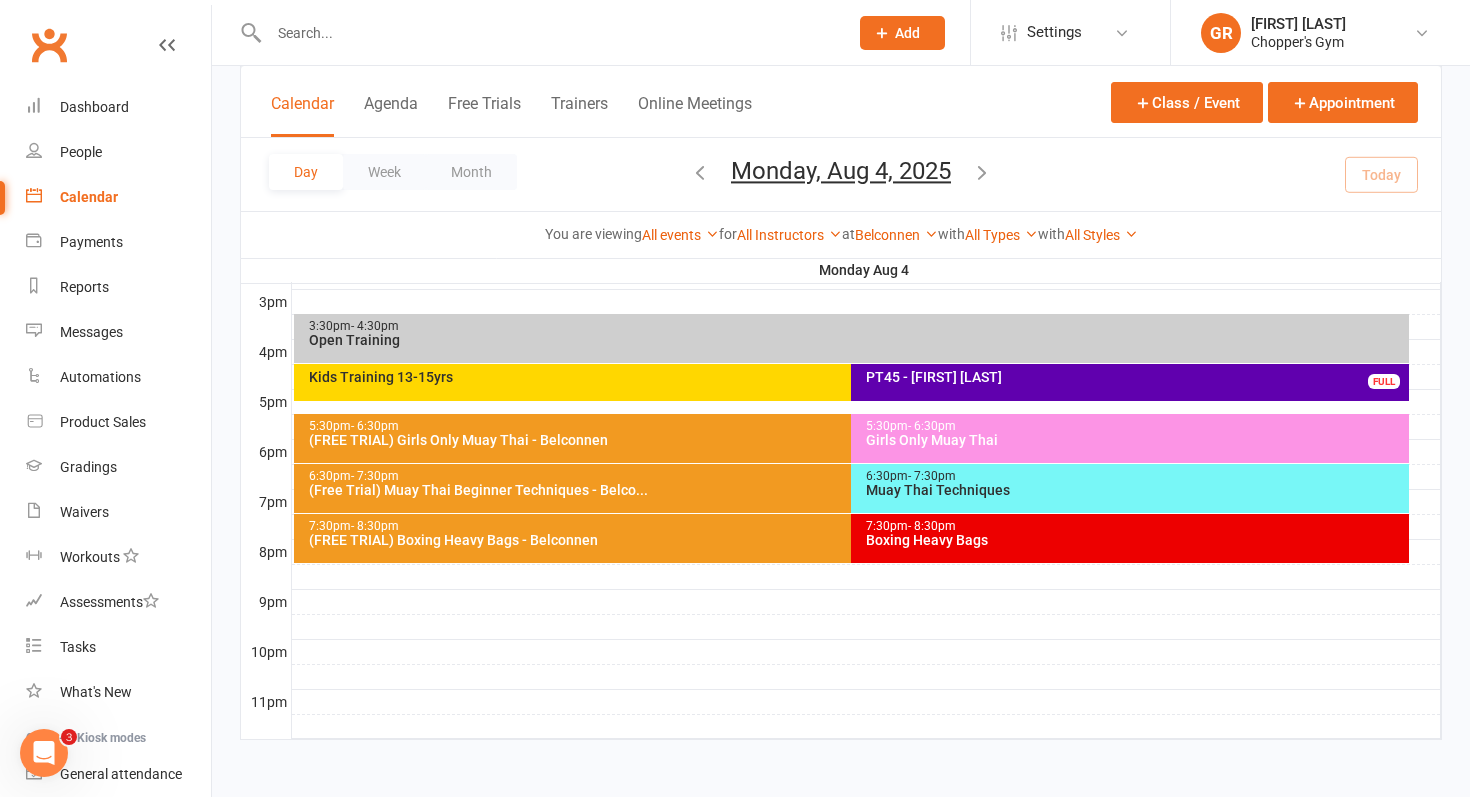 click on "(FREE TRIAL)  Boxing Heavy Bags - Belconnen" at bounding box center [847, 540] 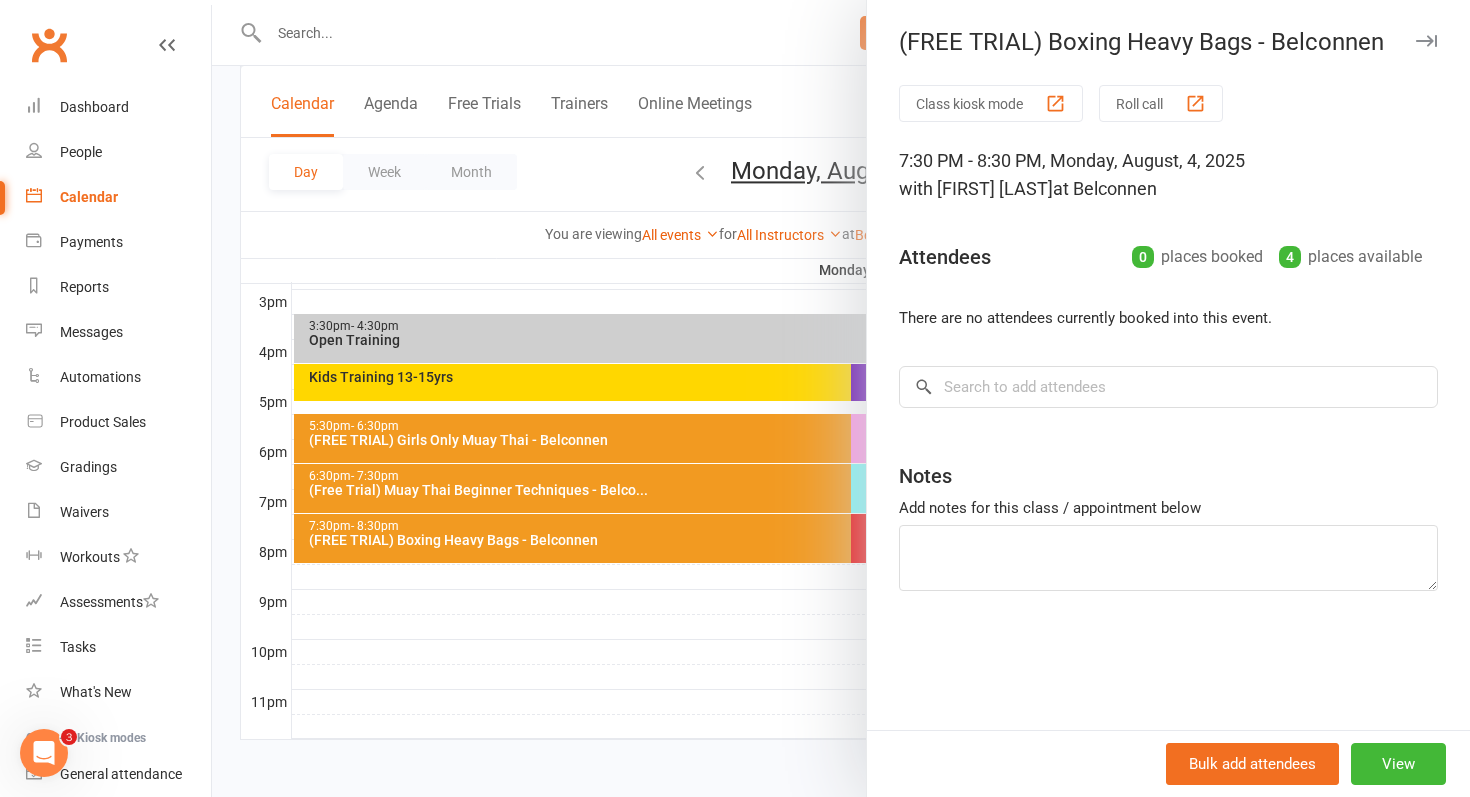 click at bounding box center (841, 398) 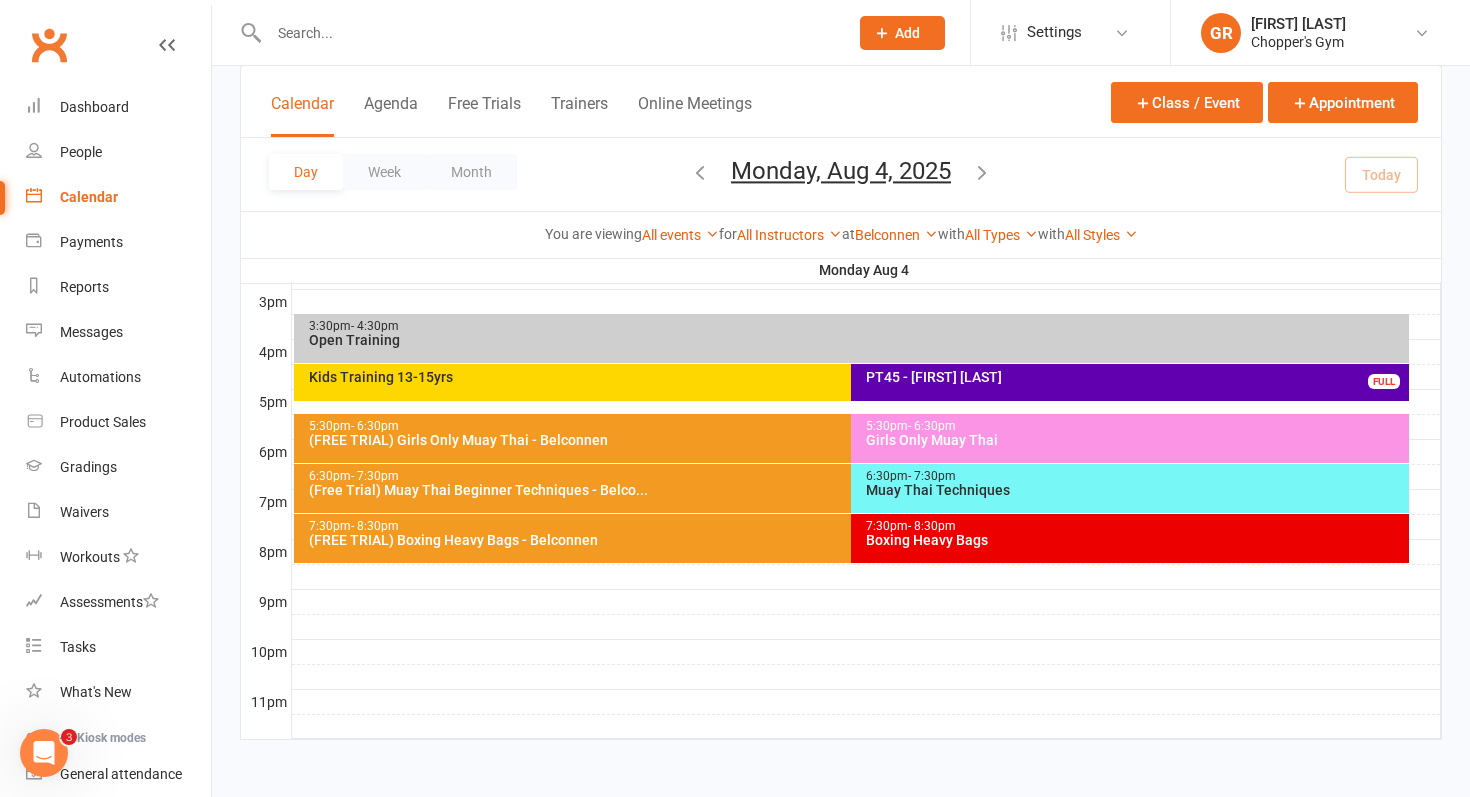 click on "Boxing Heavy Bags" at bounding box center (1135, 540) 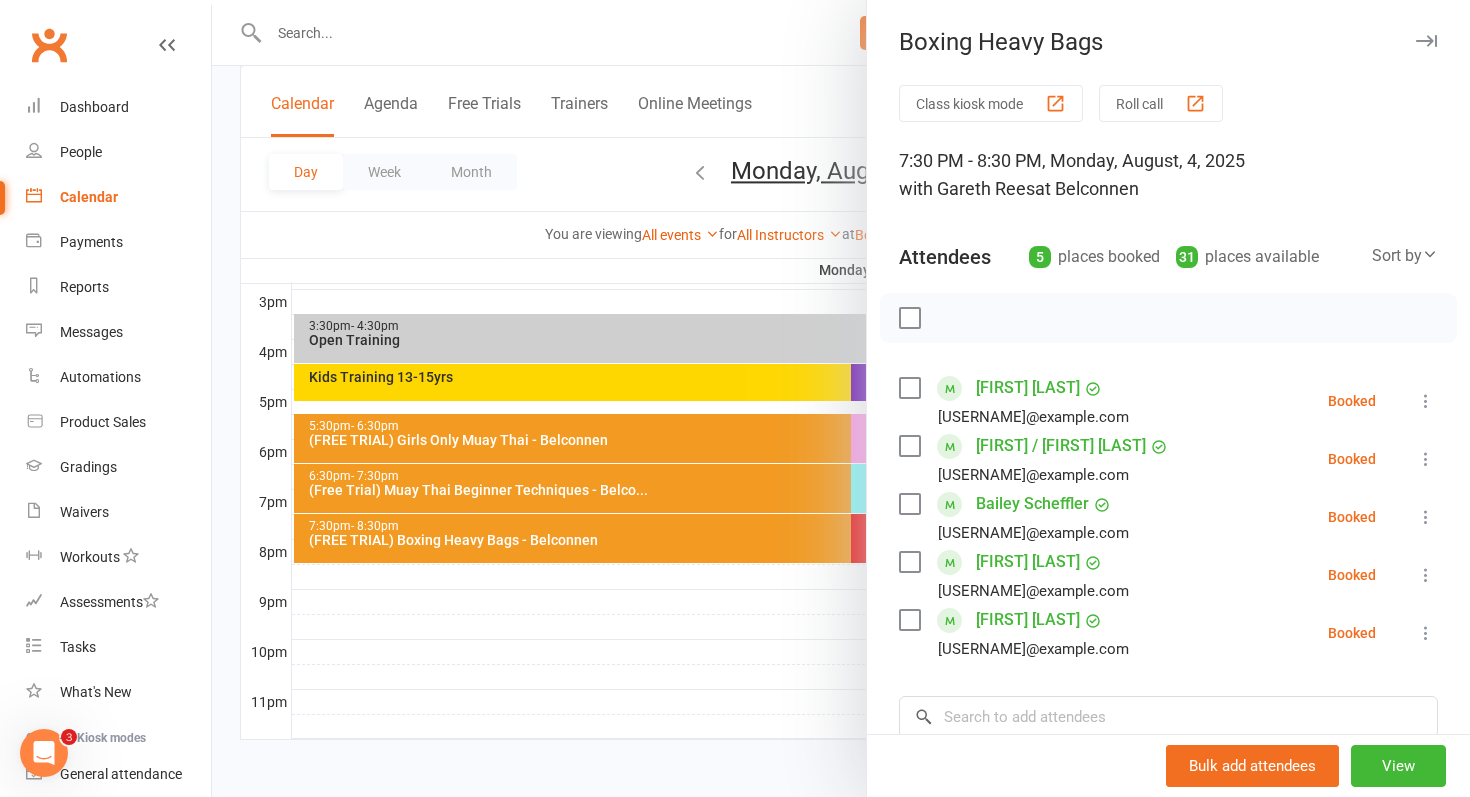 click at bounding box center [841, 398] 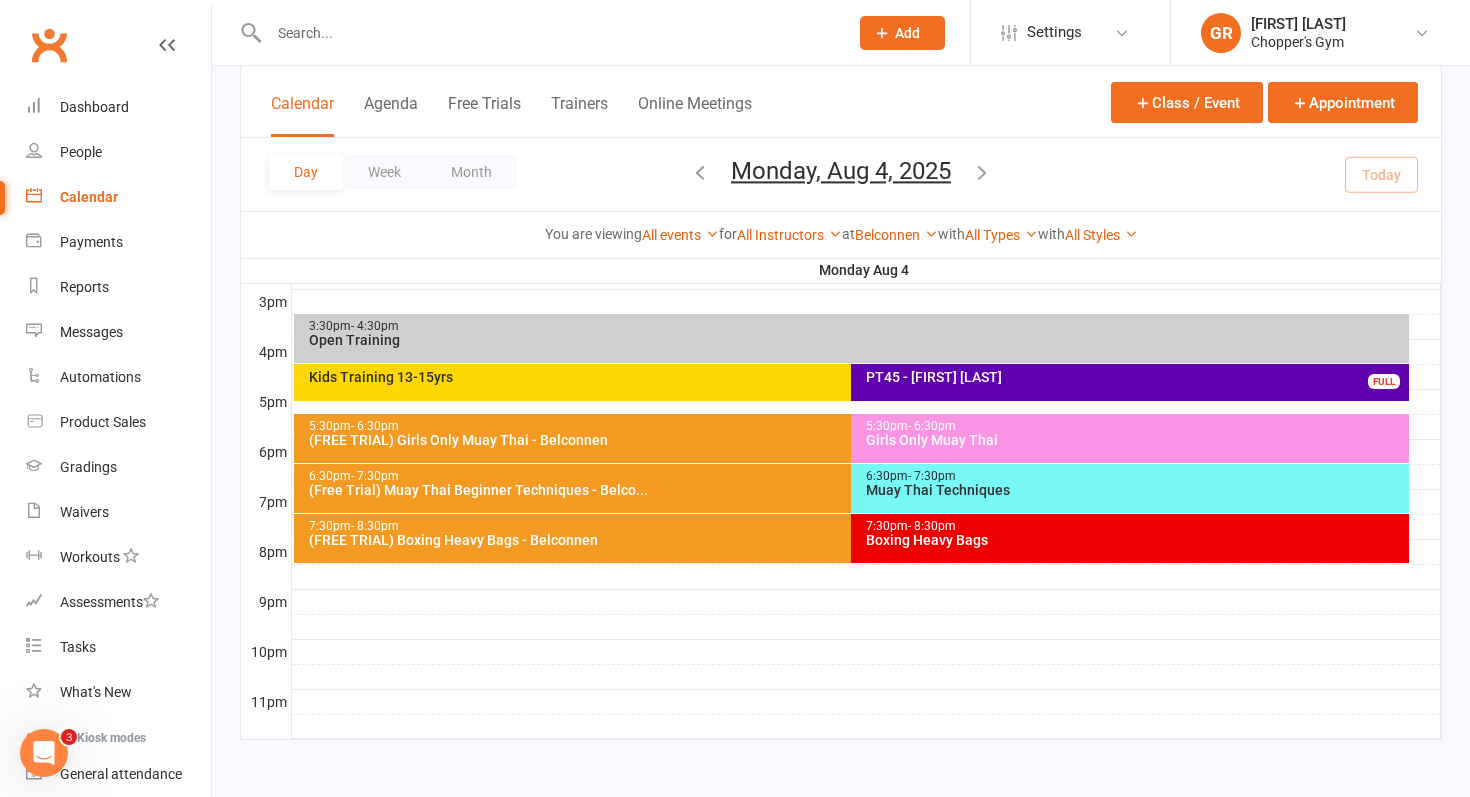 click on "(FREE TRIAL)  Boxing Heavy Bags - Belconnen" at bounding box center [847, 540] 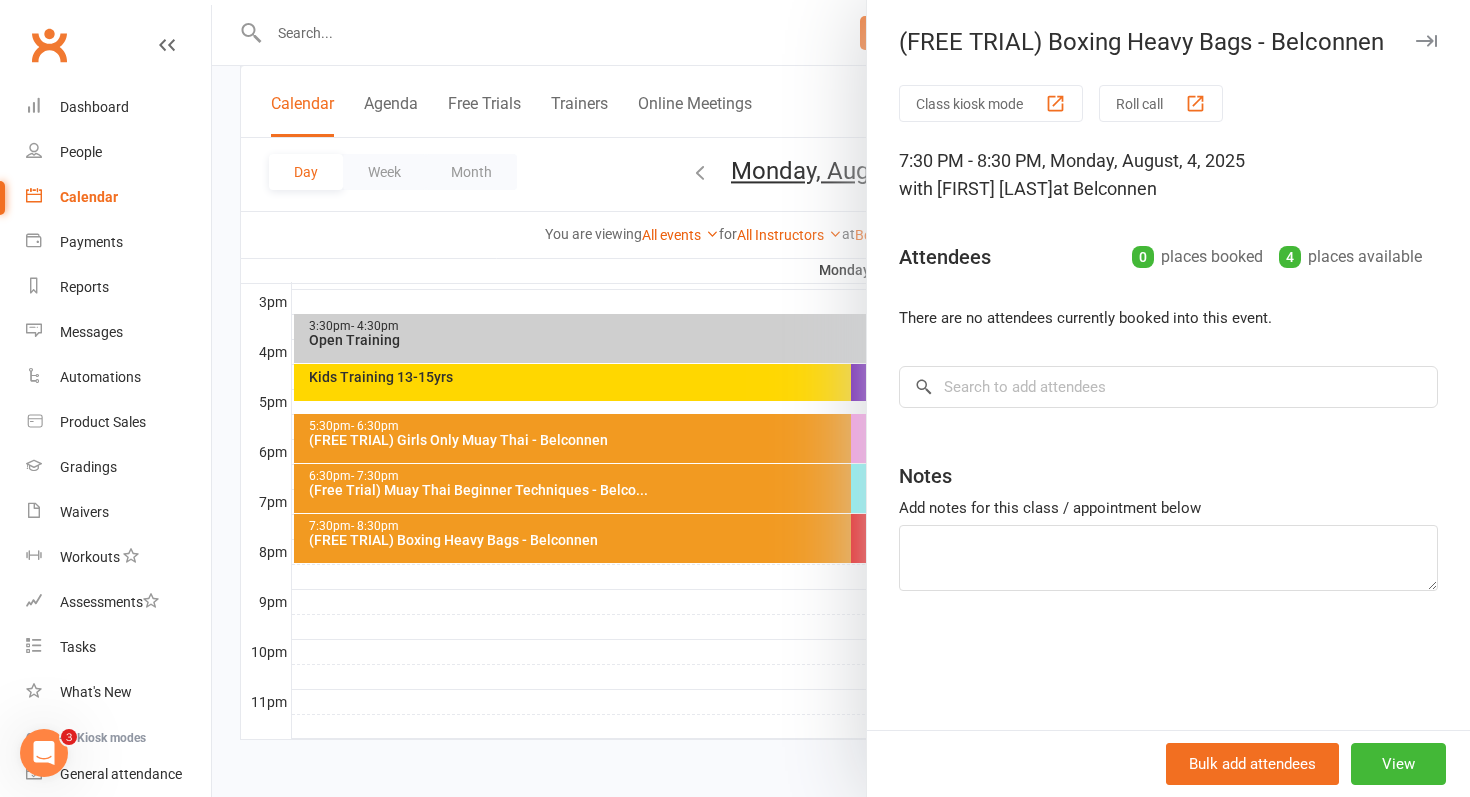 click at bounding box center (841, 398) 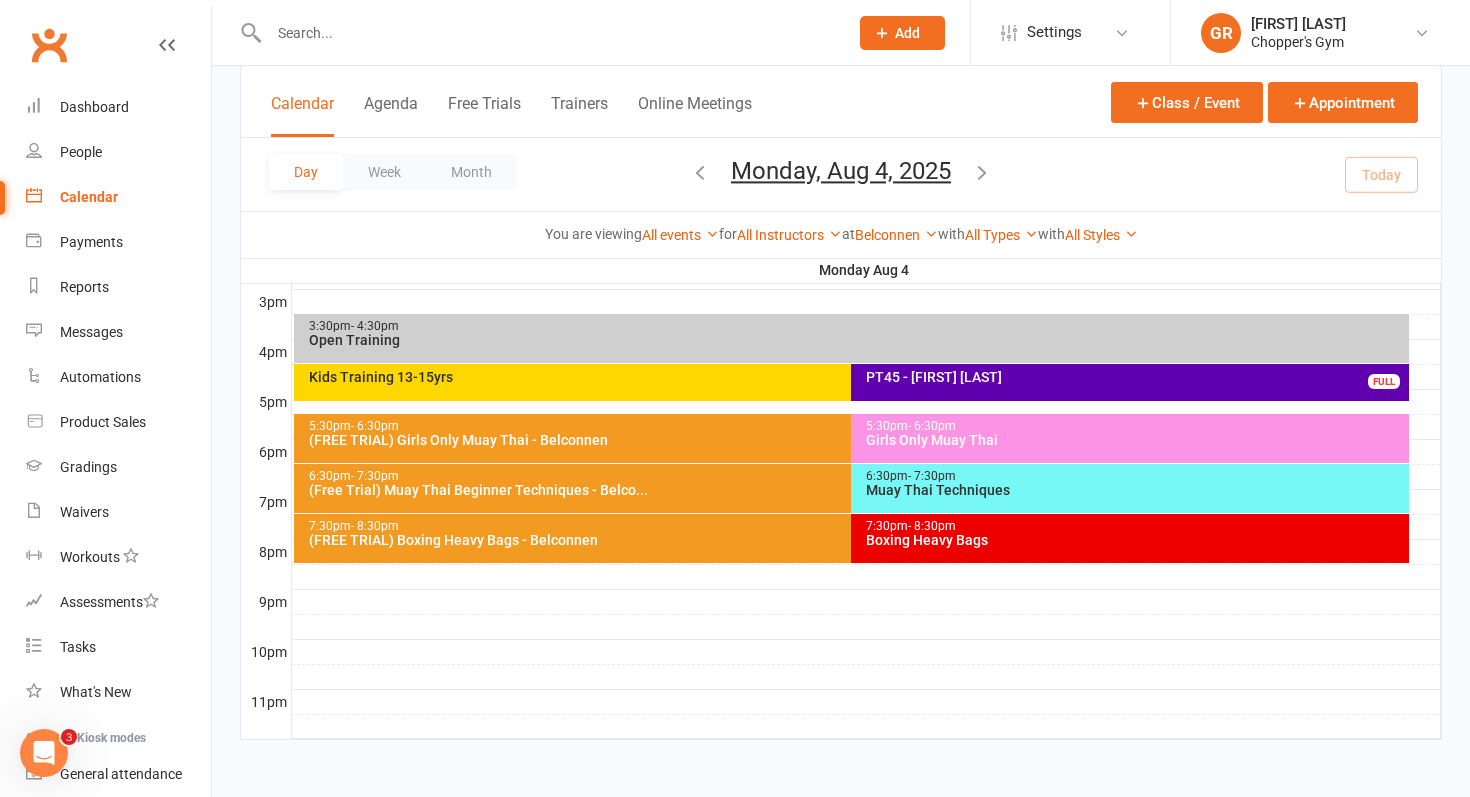 click on "7:30pm  - 8:30pm" at bounding box center [1135, 526] 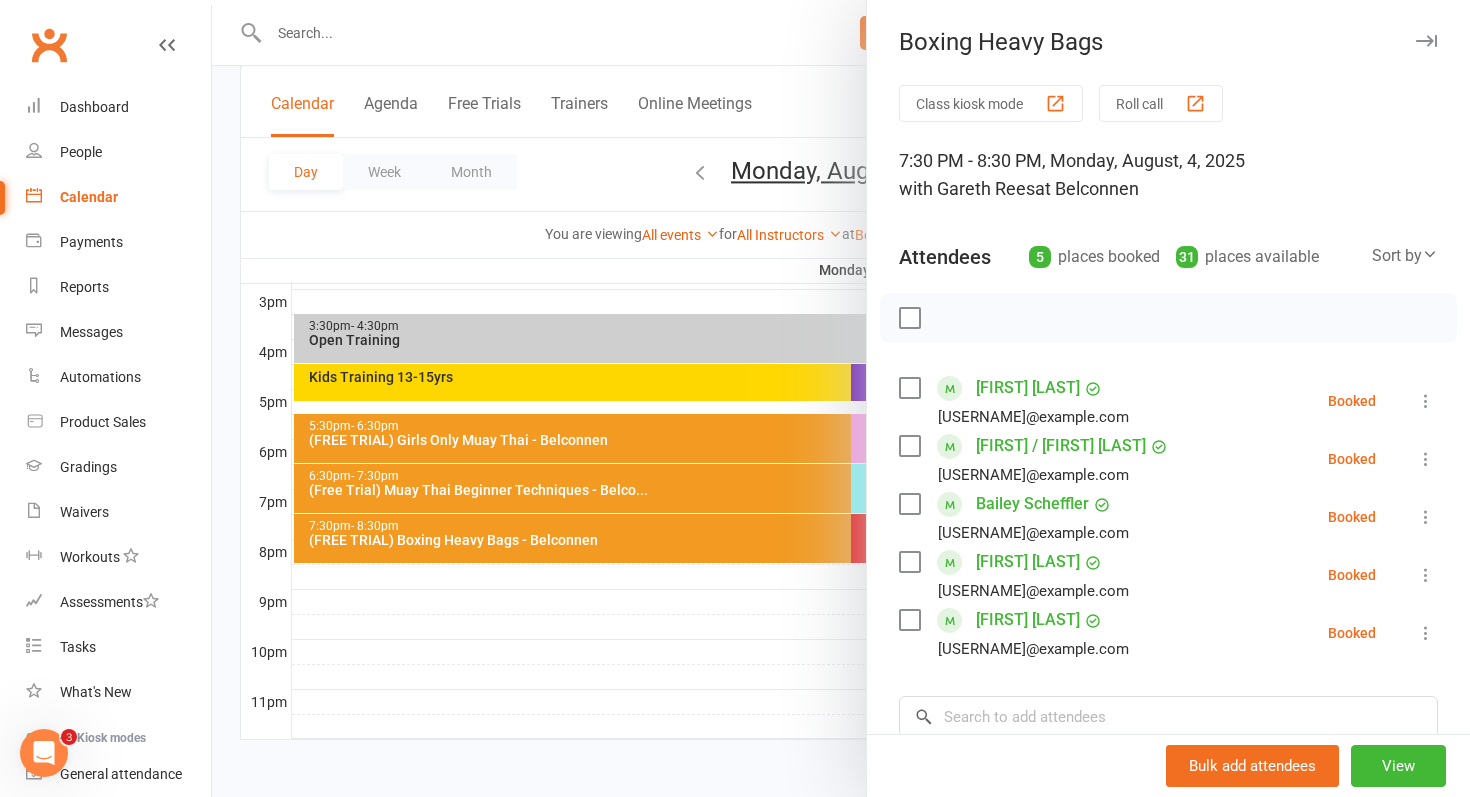 click at bounding box center [841, 398] 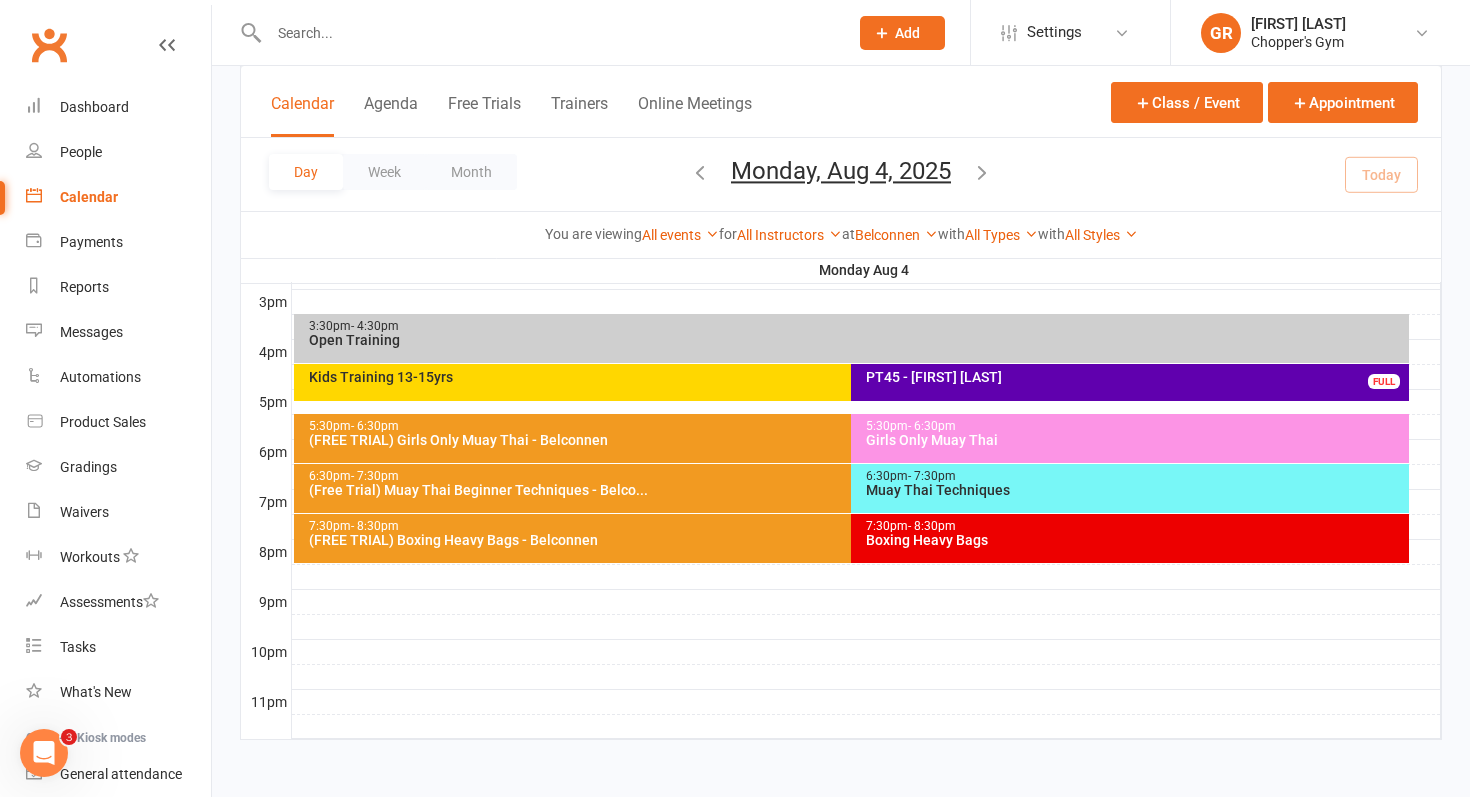 click on "5:30pm  - 6:30pm (FREE TRIAL) Girls Only Muay Thai - Belconnen" at bounding box center (842, 438) 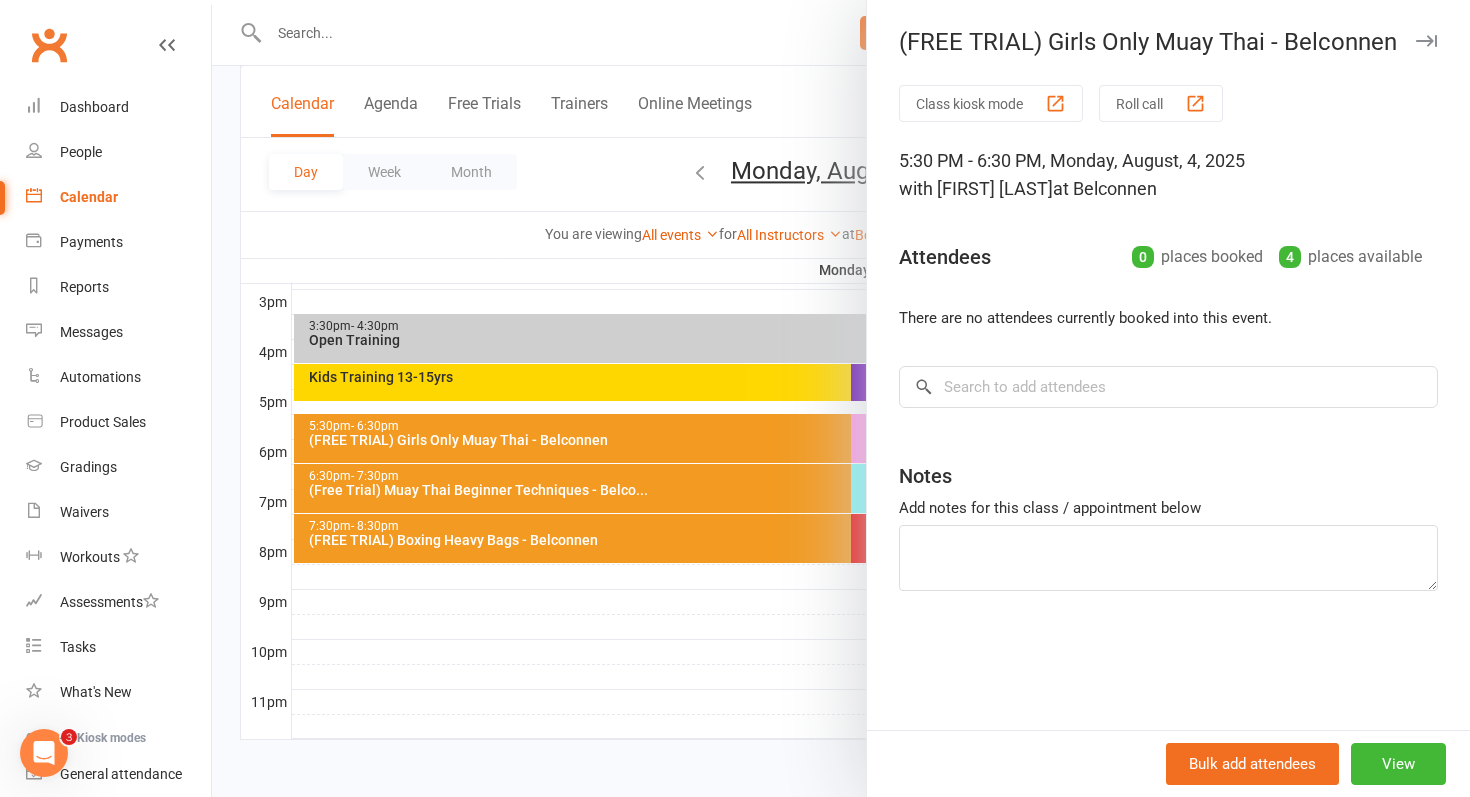 click at bounding box center [841, 398] 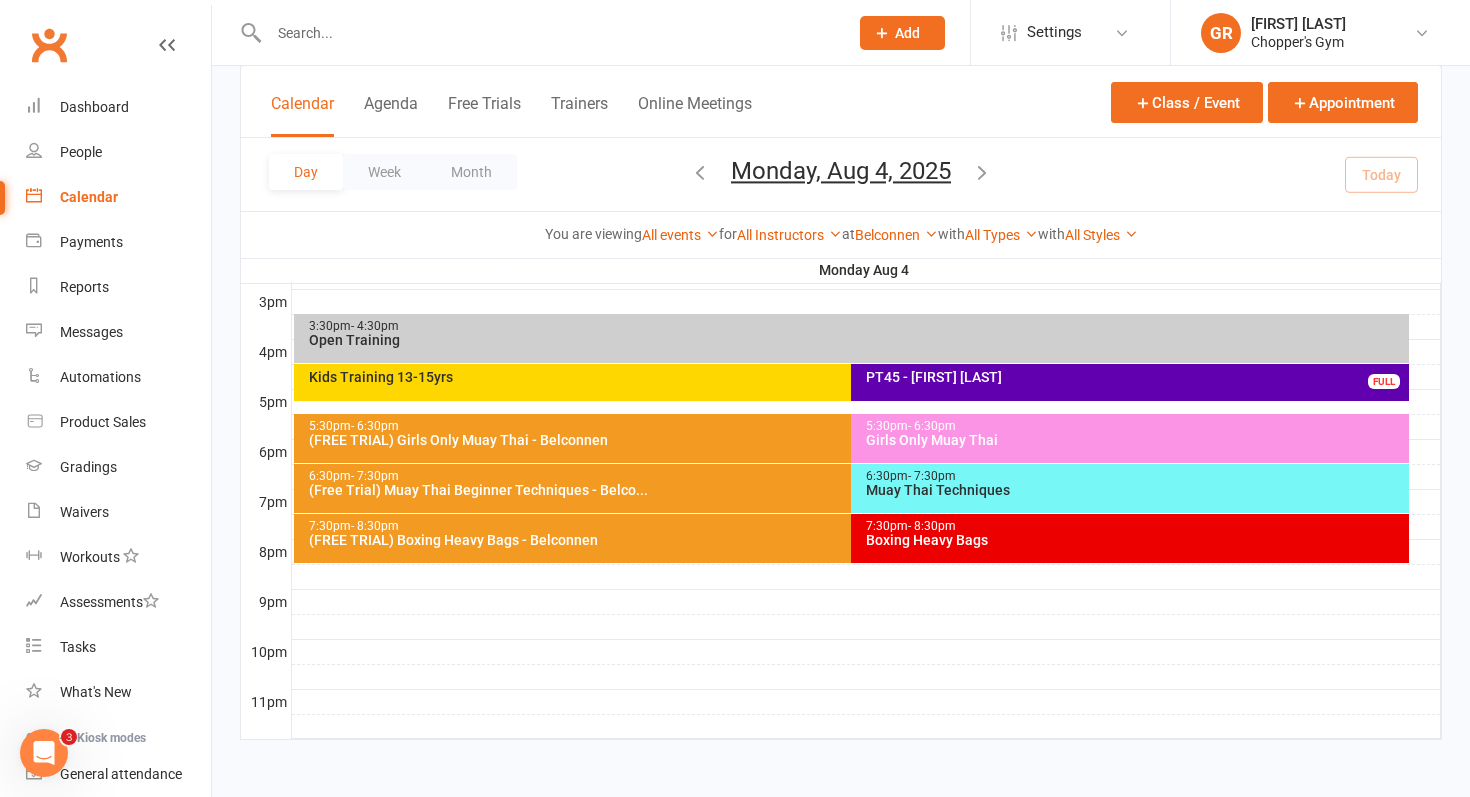 click on "7:30pm  - 8:30pm Boxing Heavy Bags" at bounding box center (1130, 538) 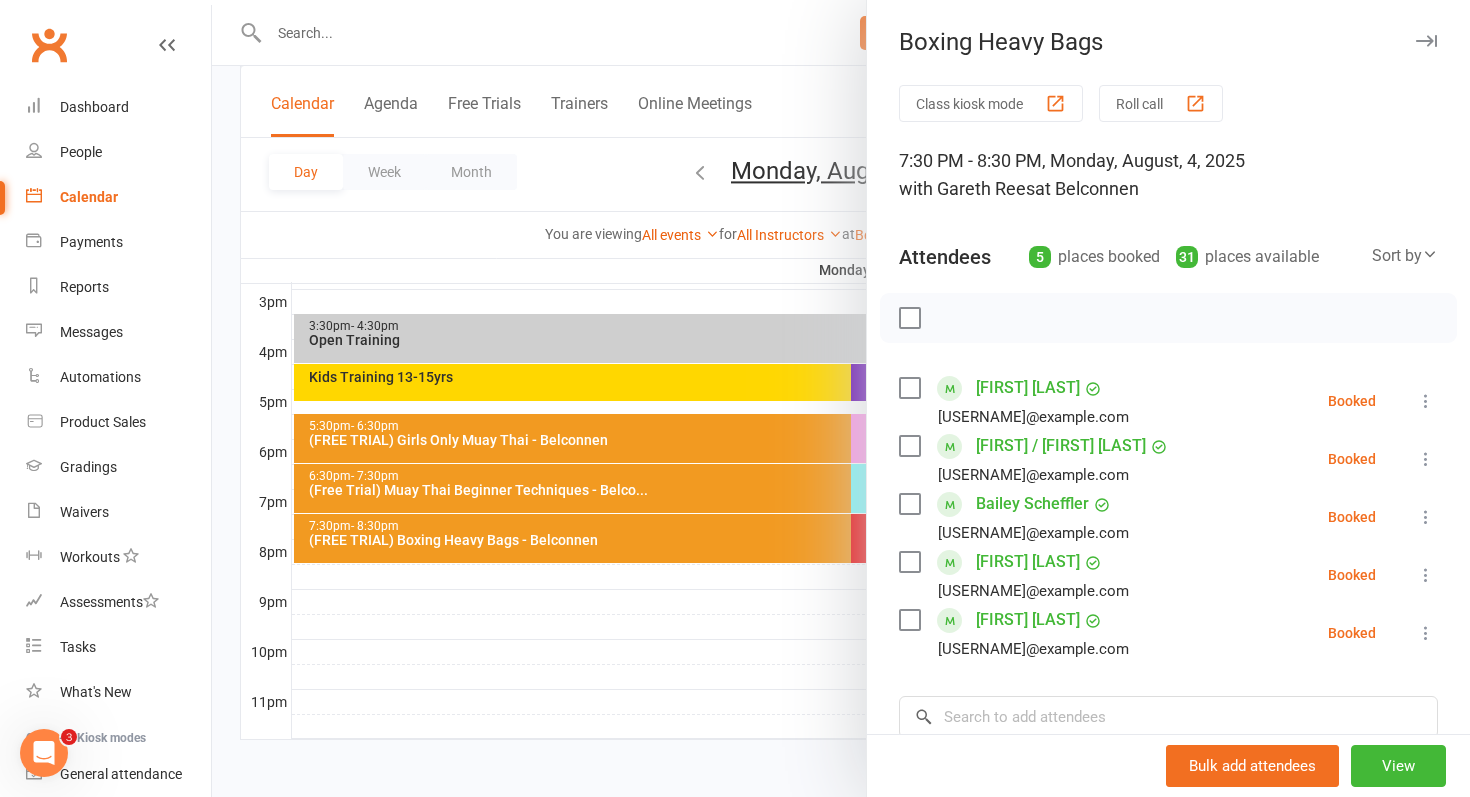 click at bounding box center [841, 398] 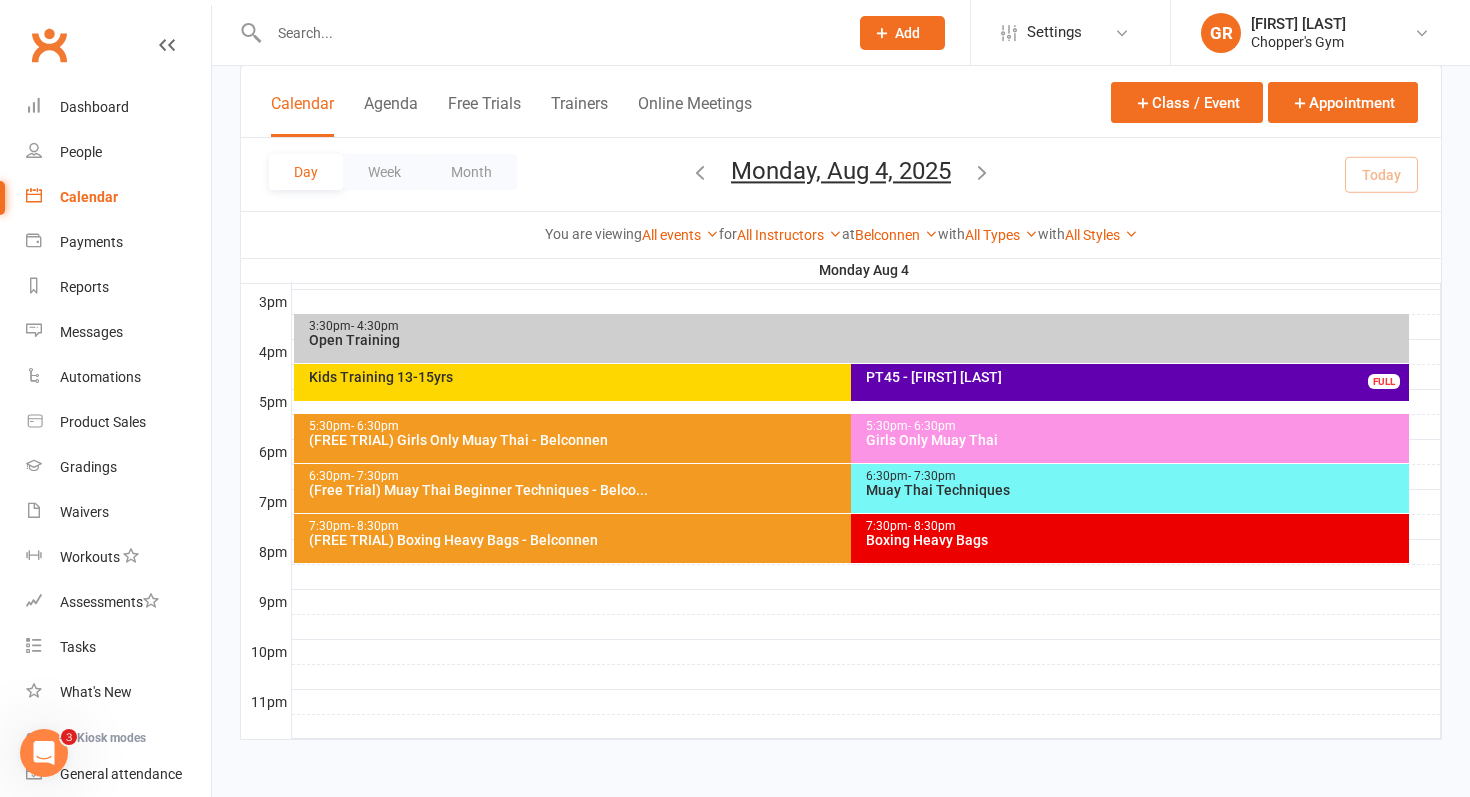 click on "6:30pm  - 7:30pm Muay Thai Techniques" at bounding box center [1130, 488] 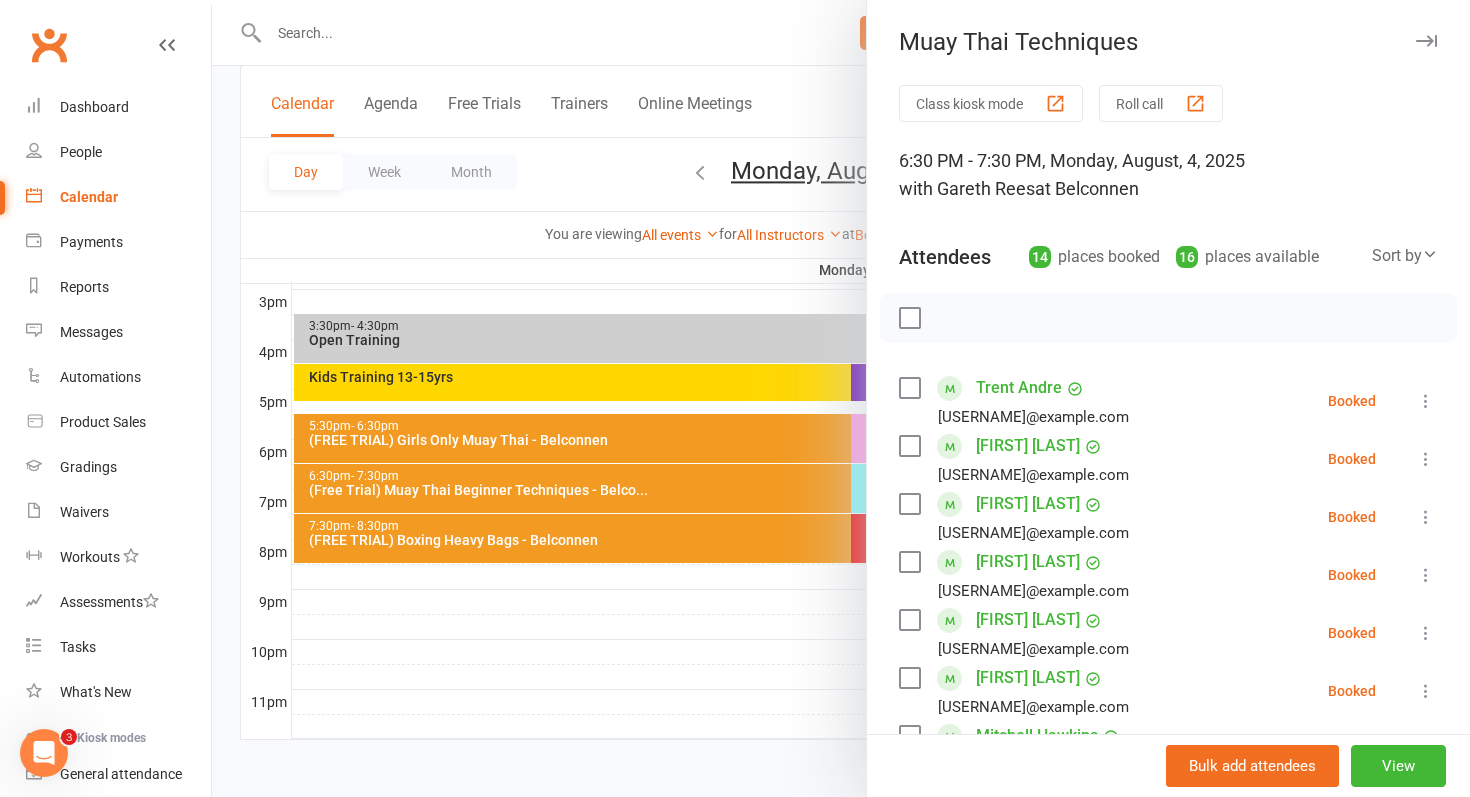 click at bounding box center [841, 398] 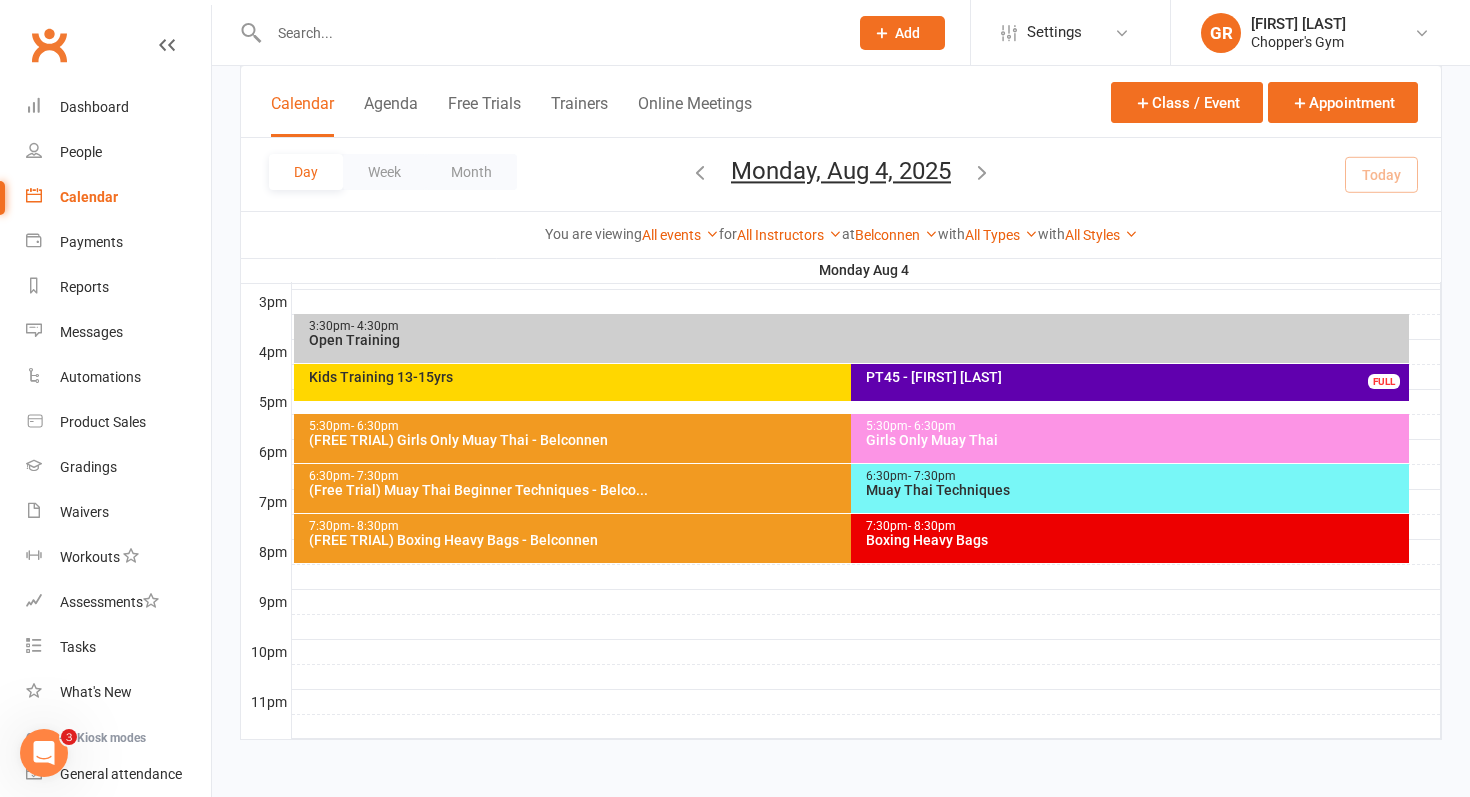 click on "Girls Only Muay Thai" at bounding box center (1135, 440) 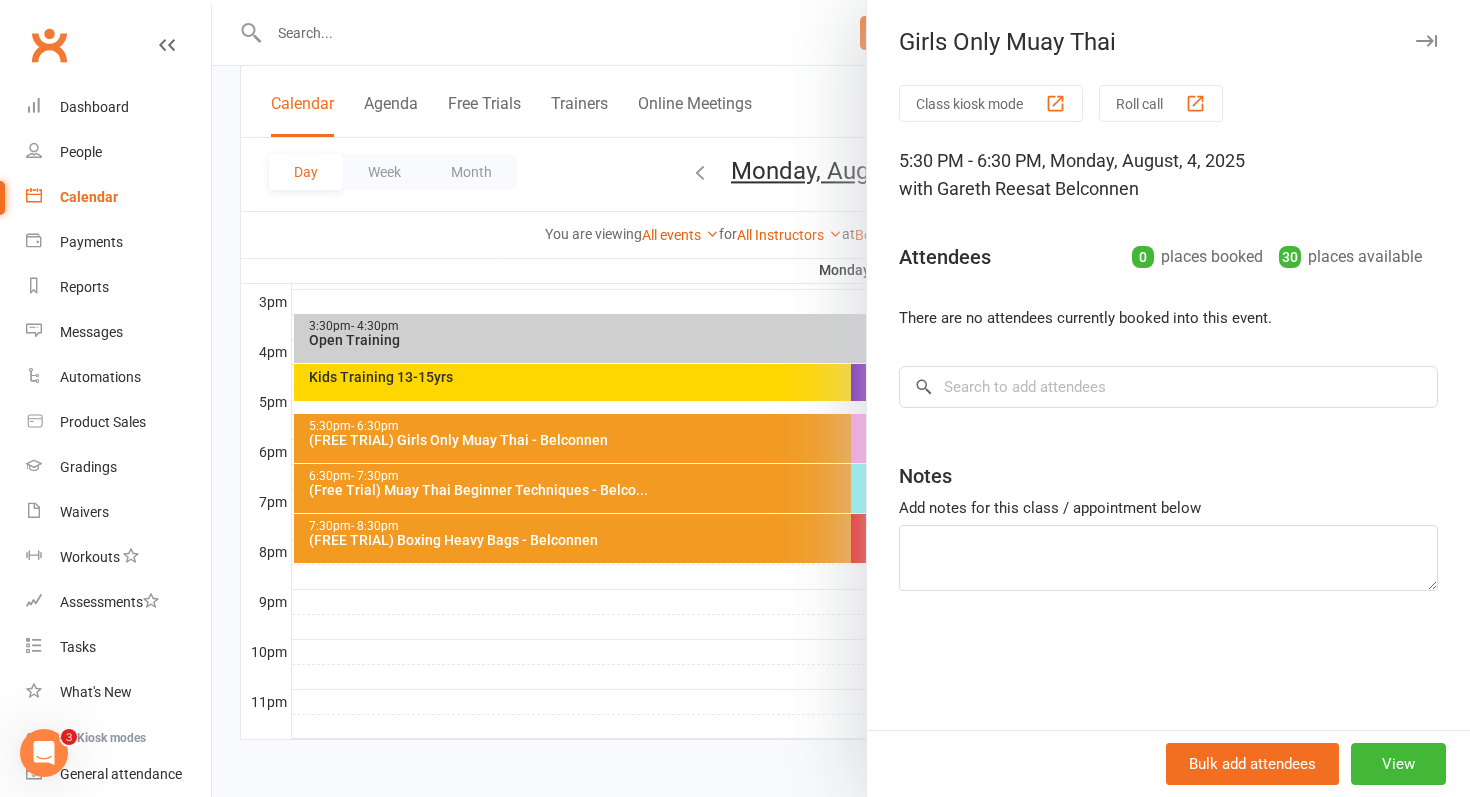 click at bounding box center [841, 398] 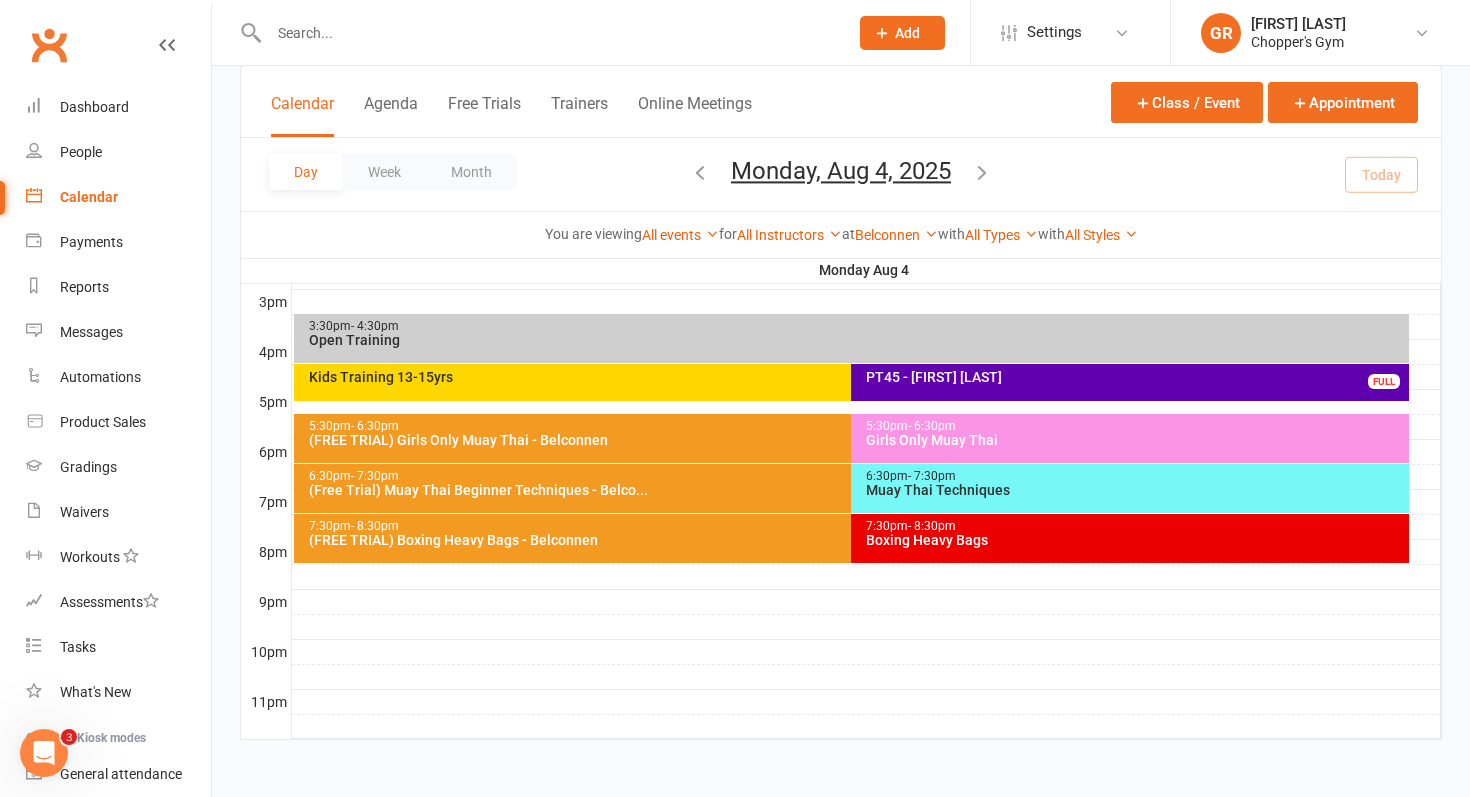 click on "5:30pm  - 6:30pm (FREE TRIAL) Girls Only Muay Thai - Belconnen" at bounding box center (842, 438) 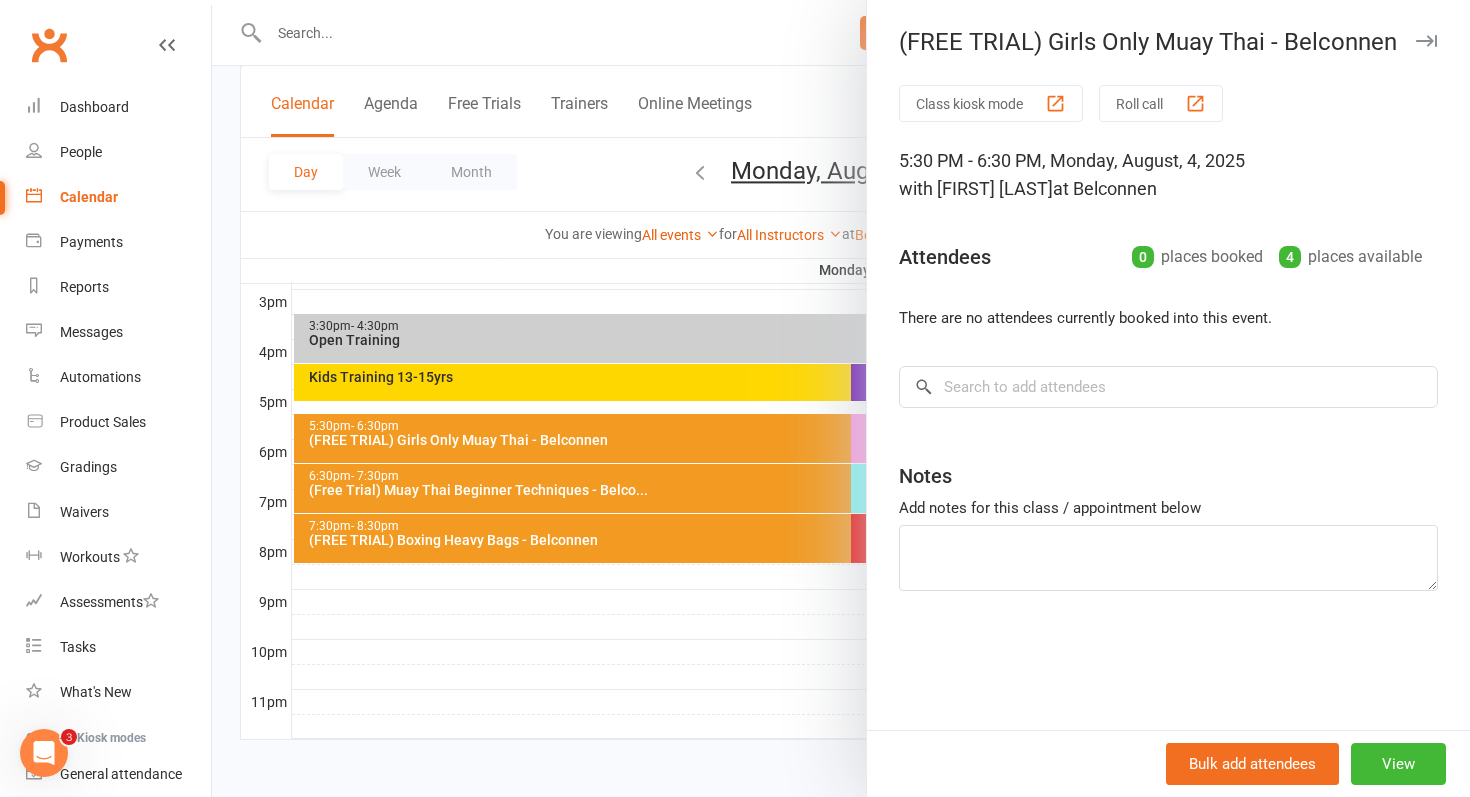click at bounding box center [841, 398] 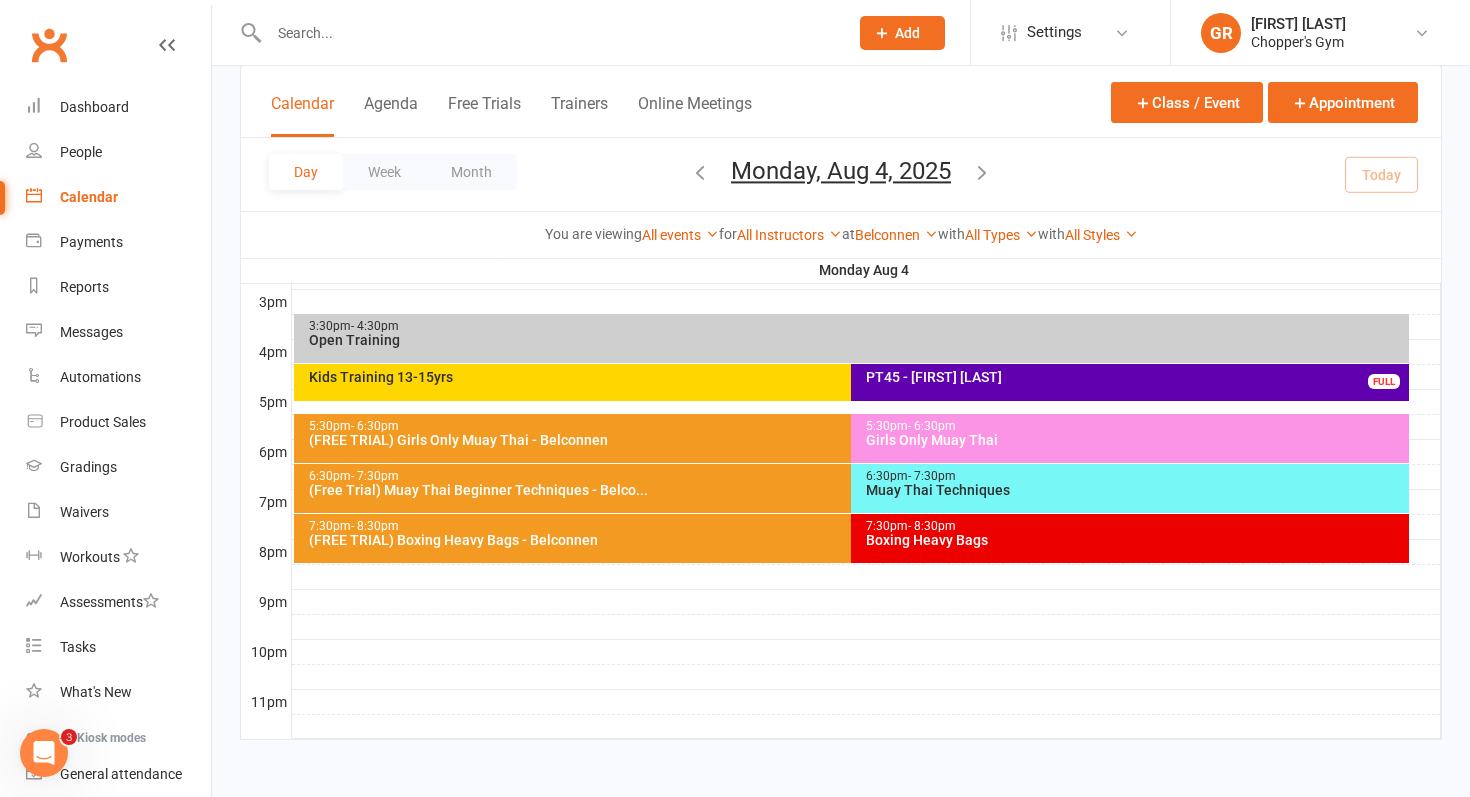 click on "Girls Only Muay Thai" at bounding box center [1135, 440] 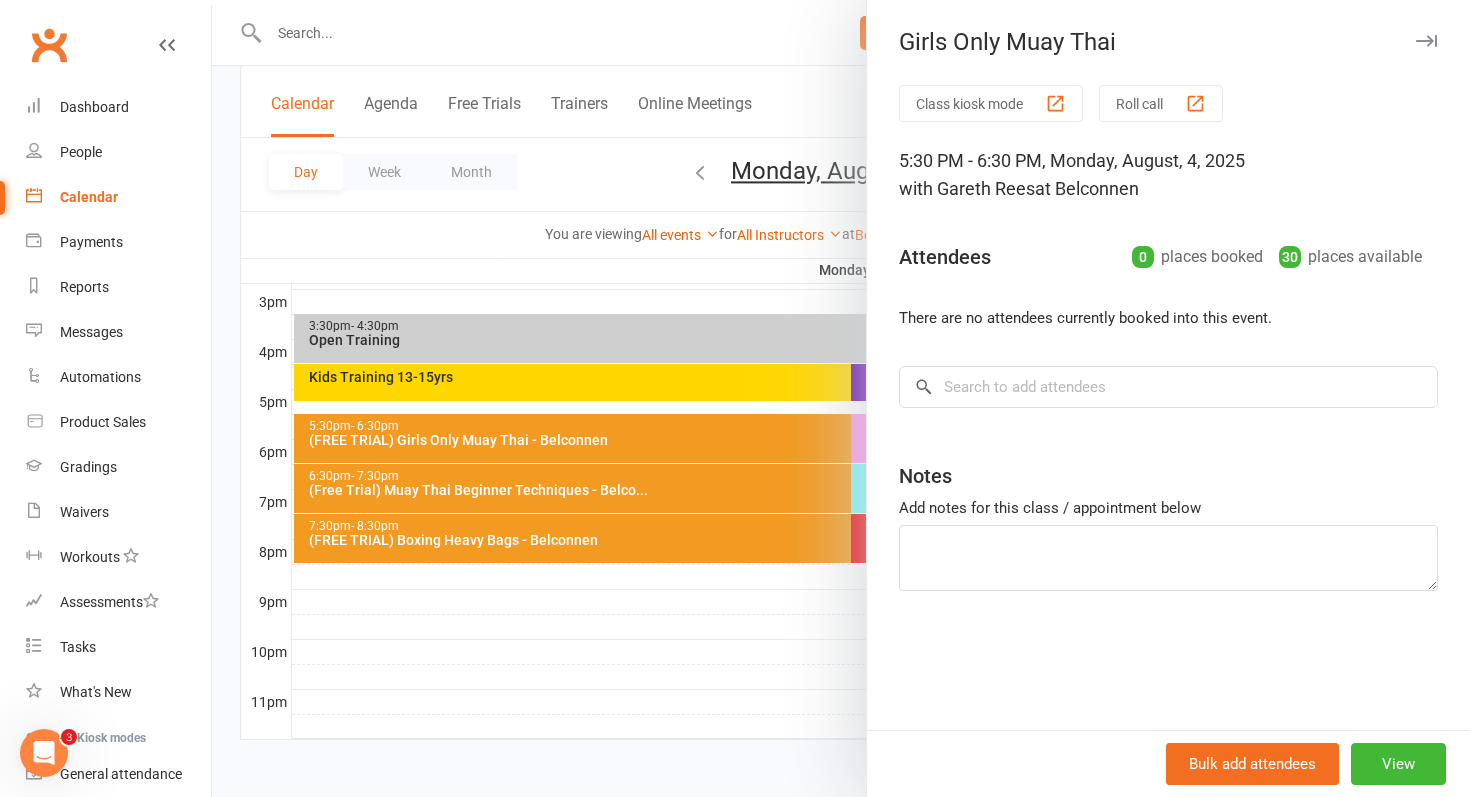 click at bounding box center [841, 398] 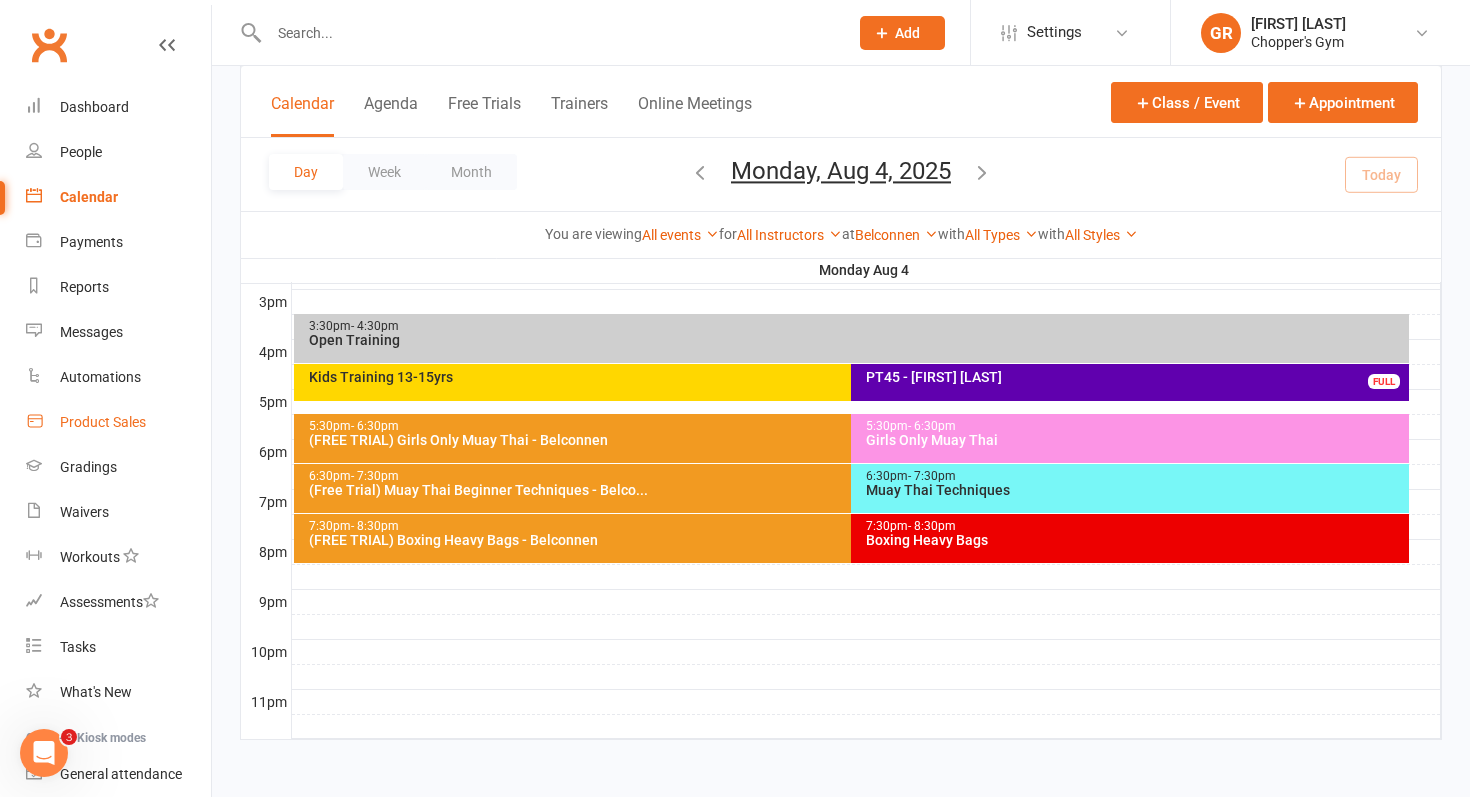 click on "Product Sales" at bounding box center (103, 422) 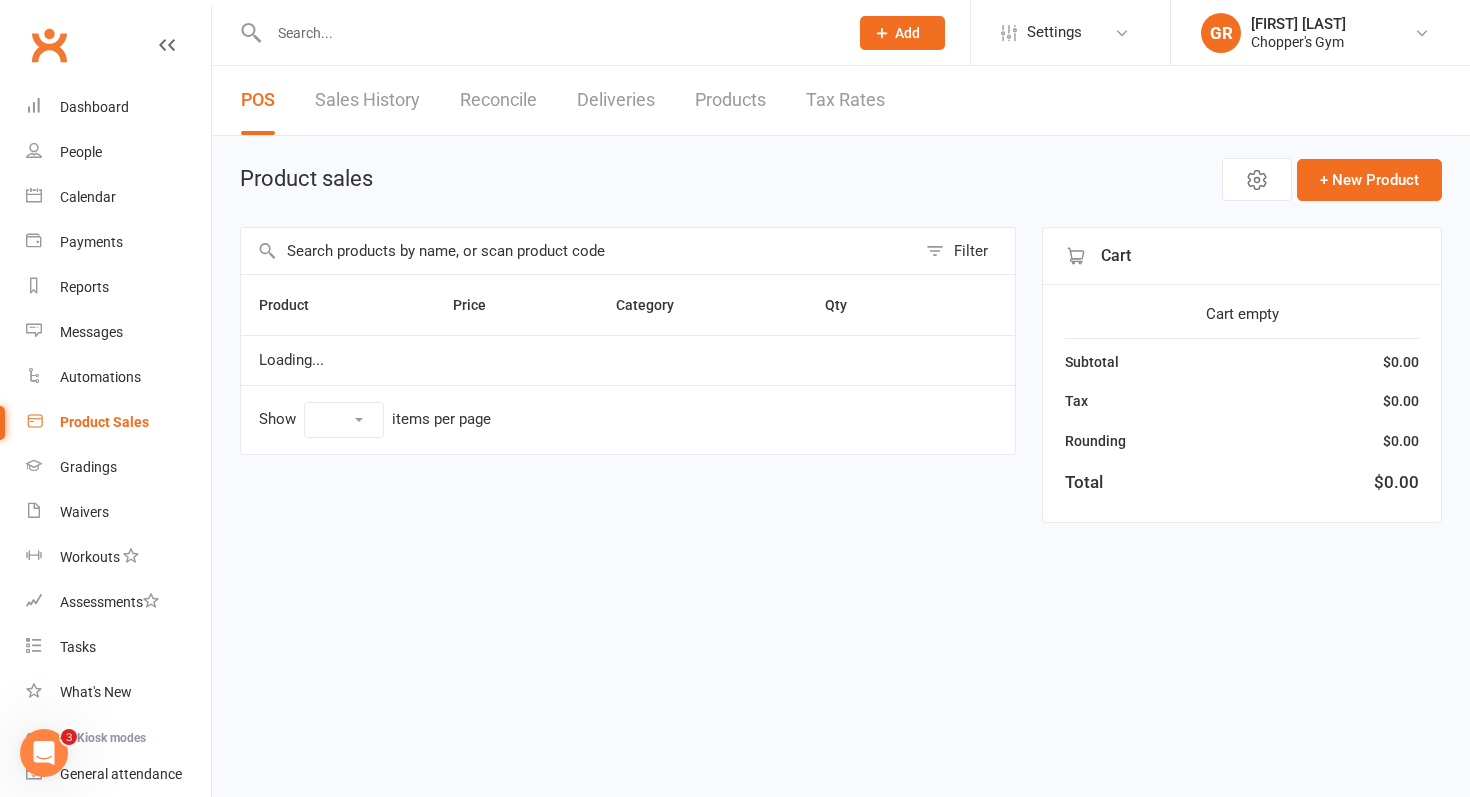 select on "100" 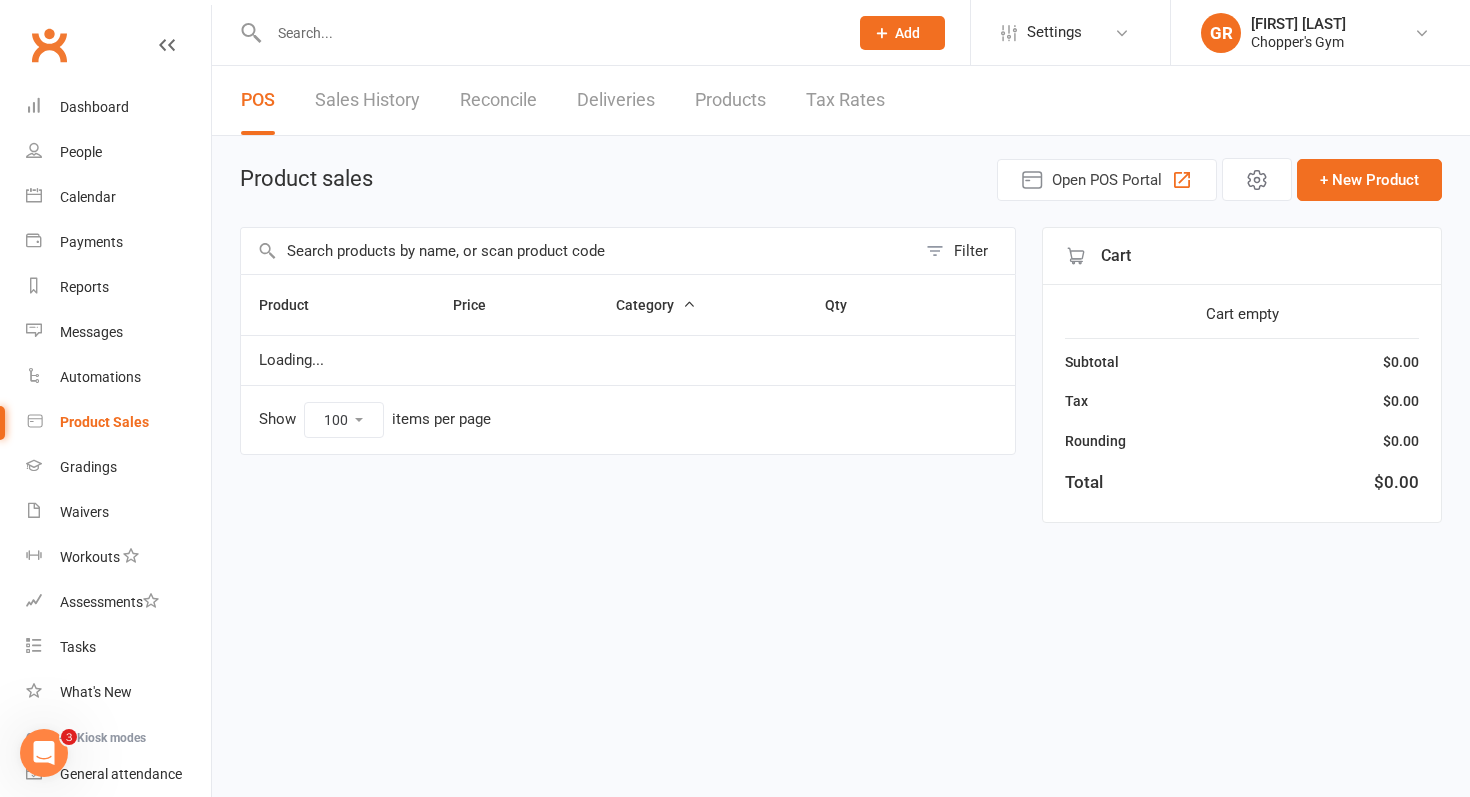 click at bounding box center (578, 251) 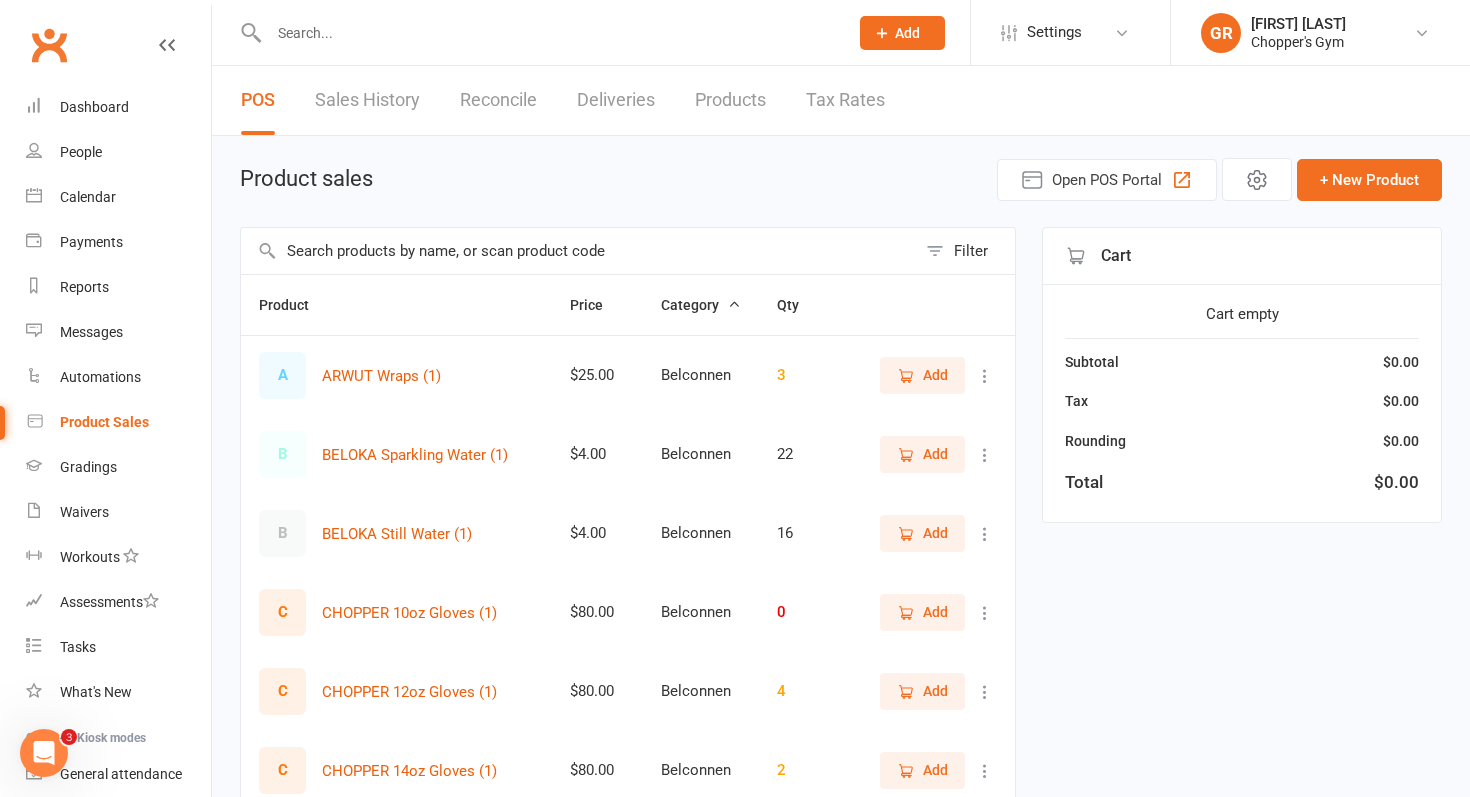 type on "p" 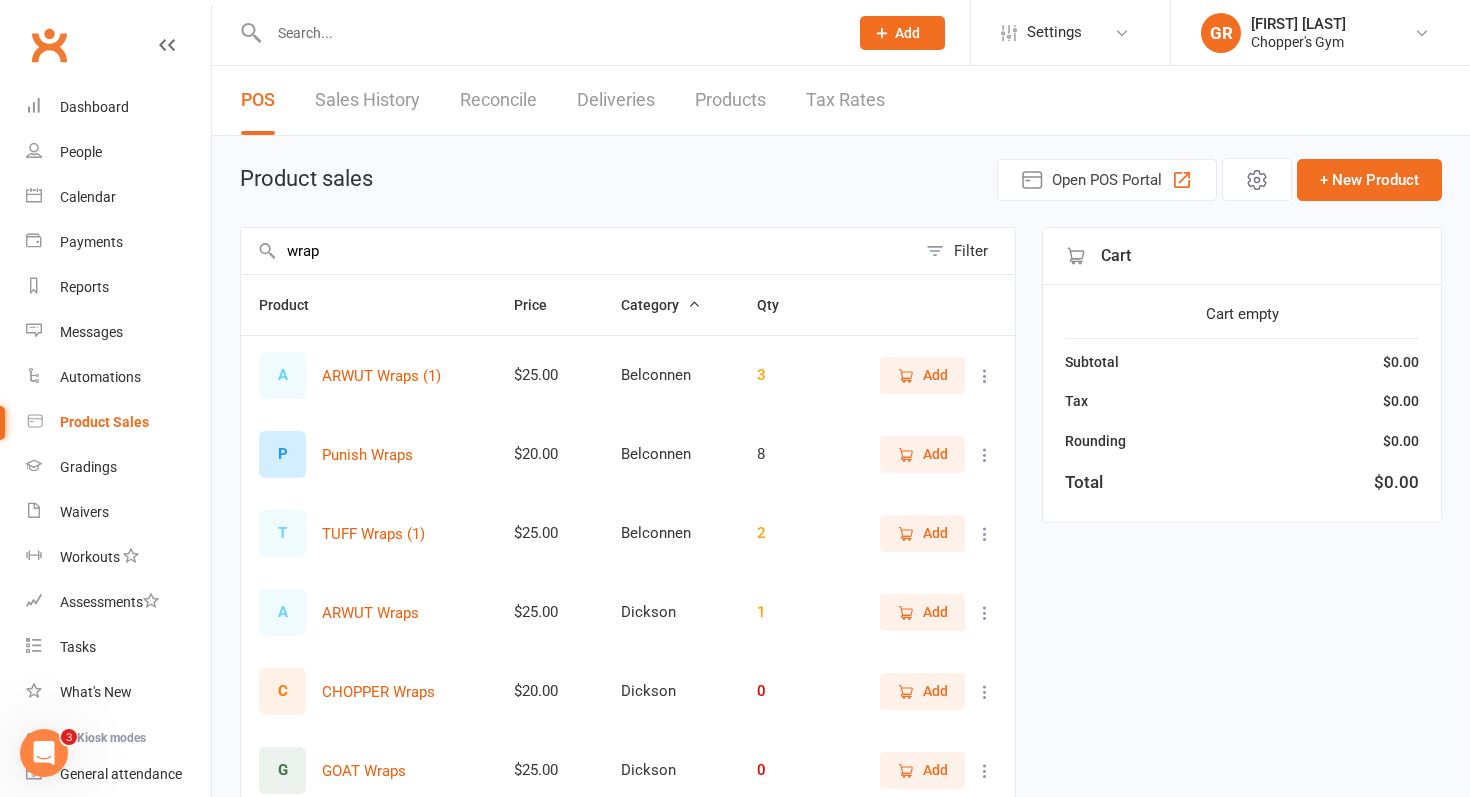 type on "wrap" 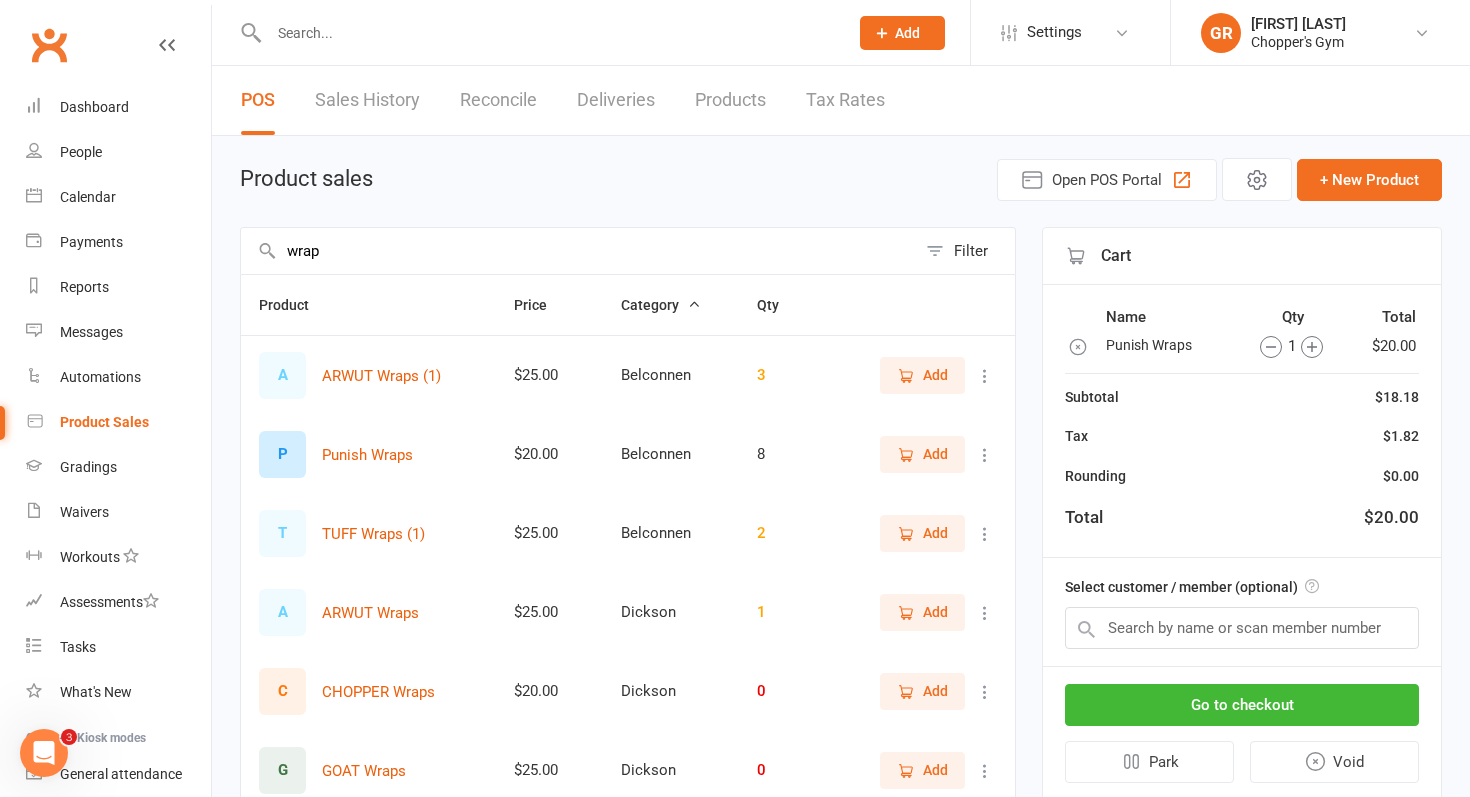 click on "Select customer / member (optional)" at bounding box center (1242, 612) 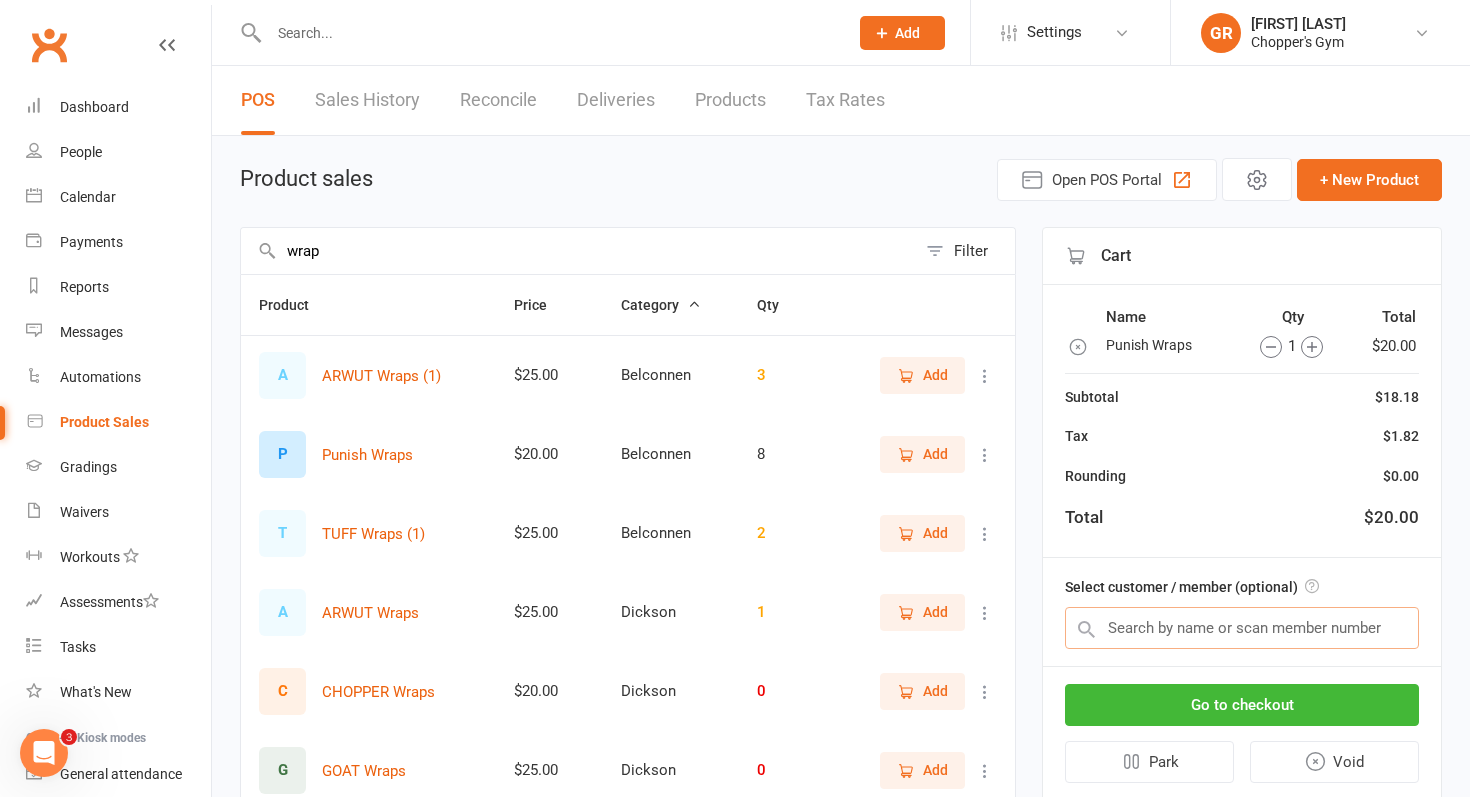 click at bounding box center [1242, 628] 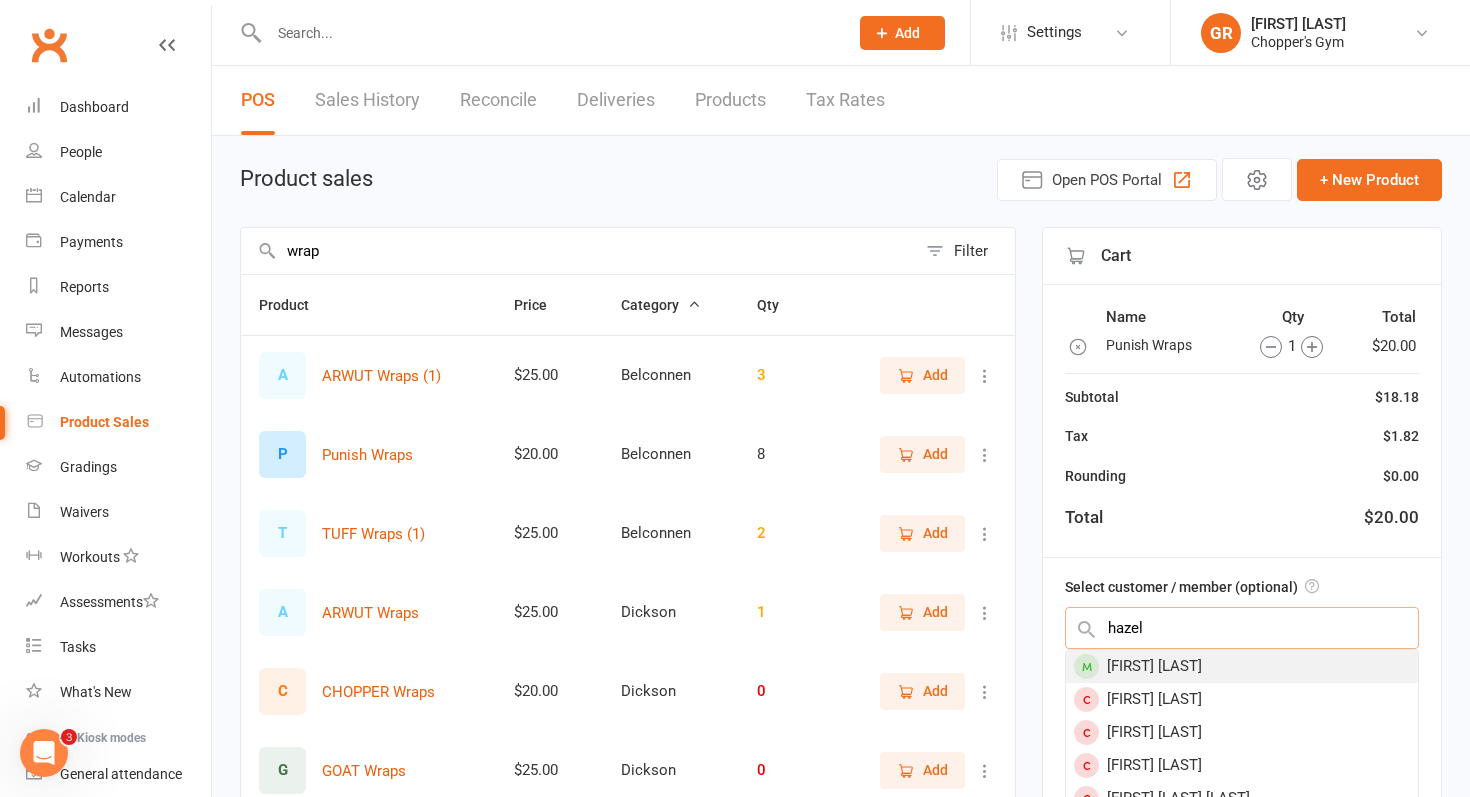 type on "hazel" 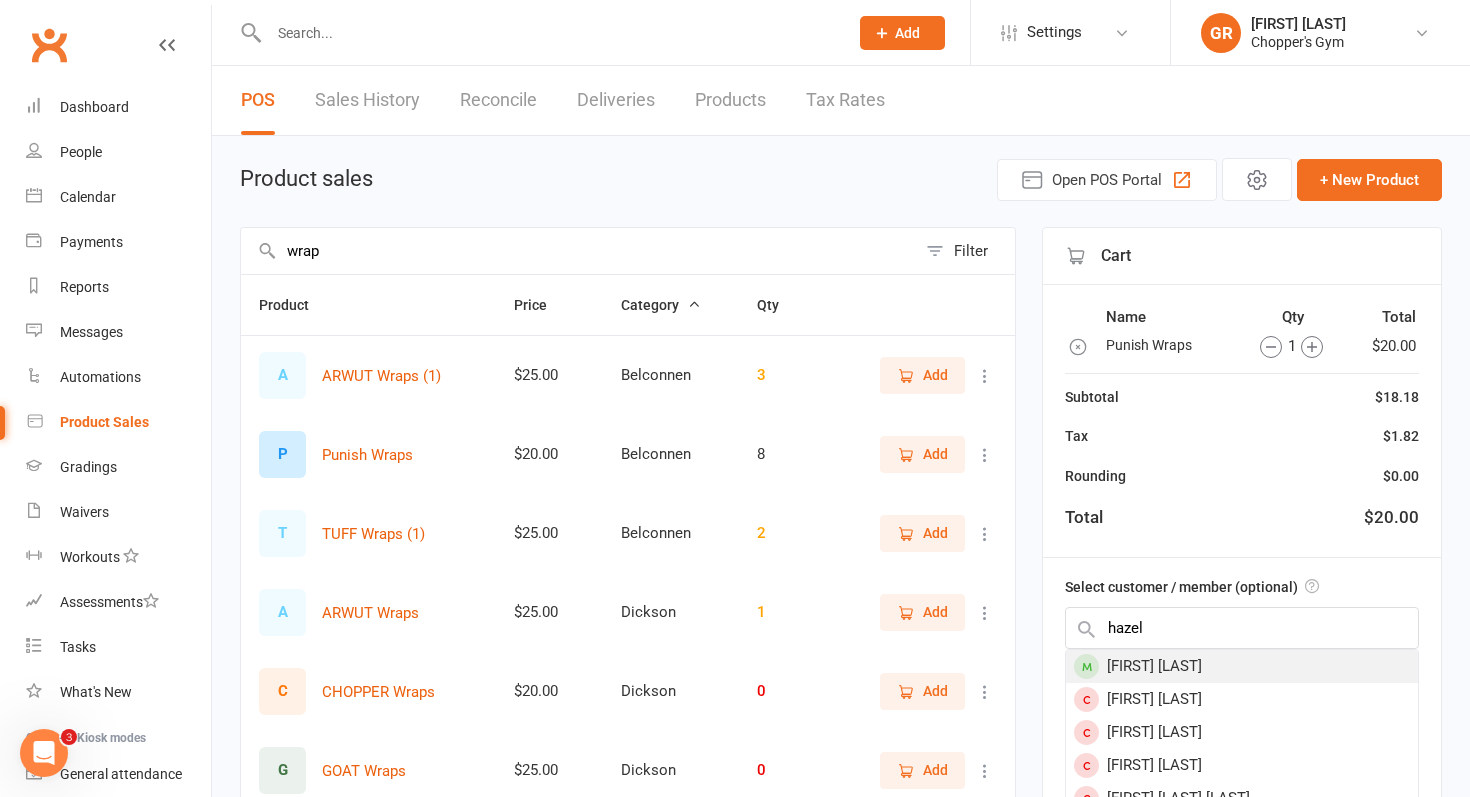 click on "Hazel Aktas" at bounding box center [1242, 666] 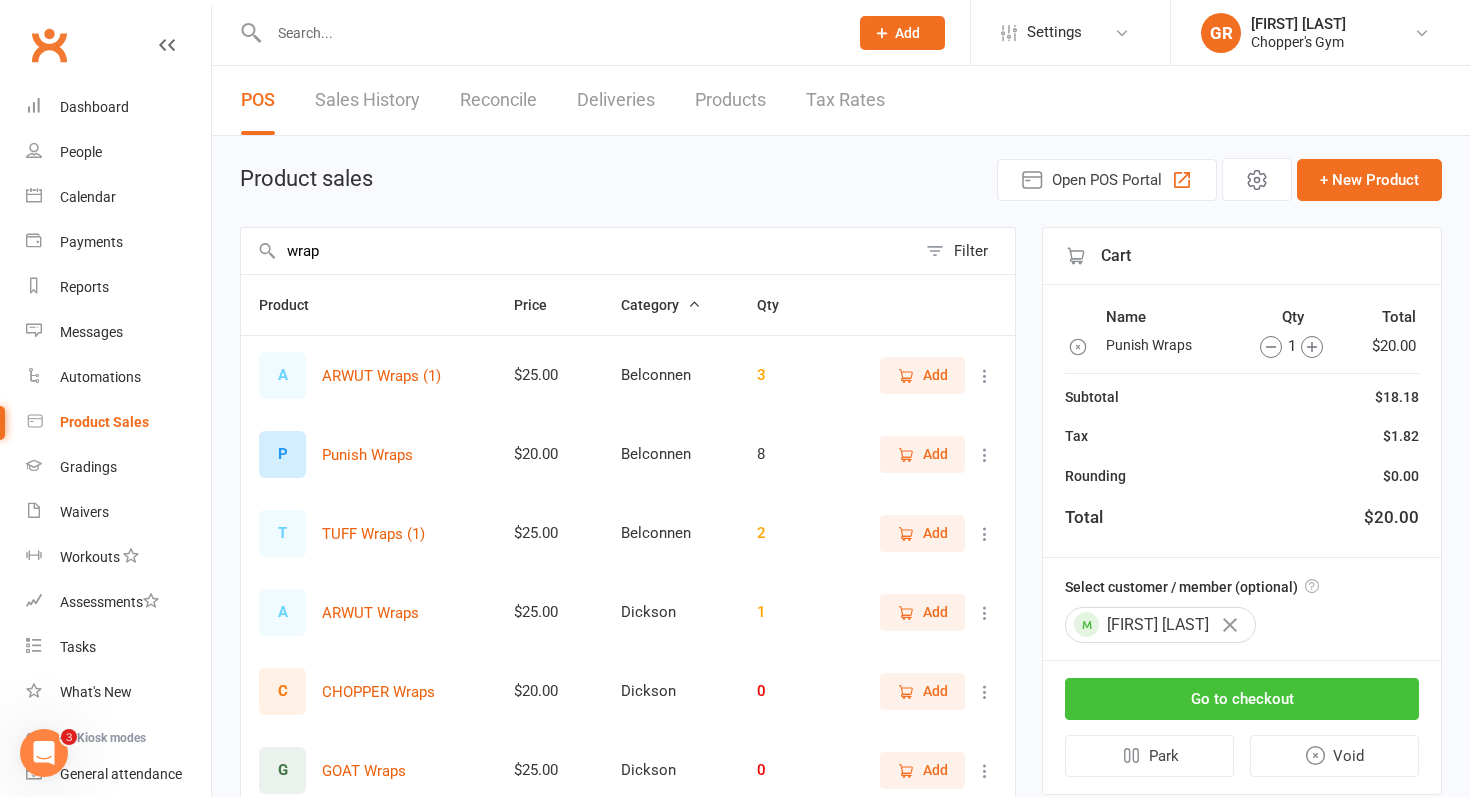 click on "Go to checkout" at bounding box center (1242, 699) 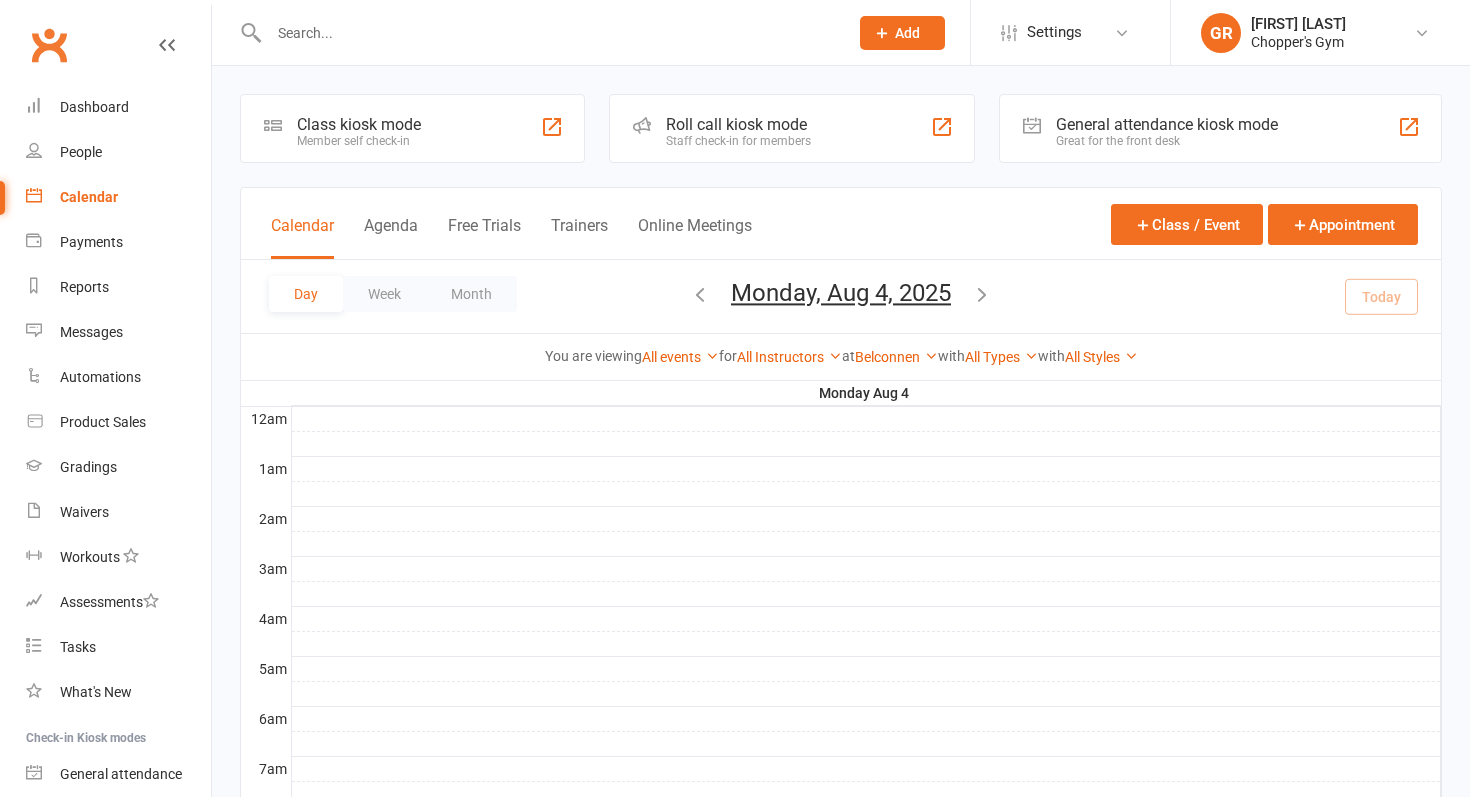 scroll, scrollTop: 0, scrollLeft: 0, axis: both 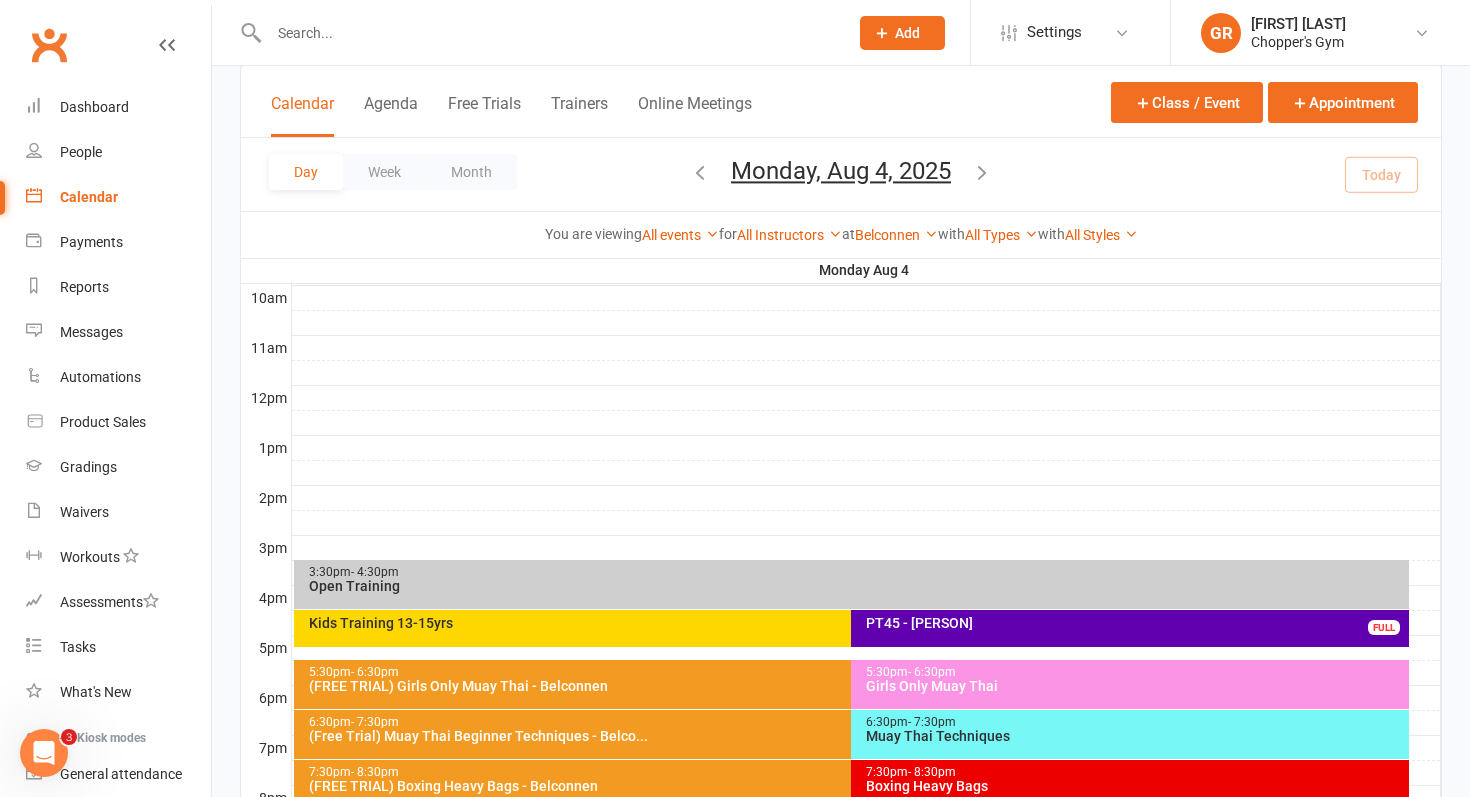 click on "PT45 - Hazel Aktas FULL" at bounding box center [1130, 628] 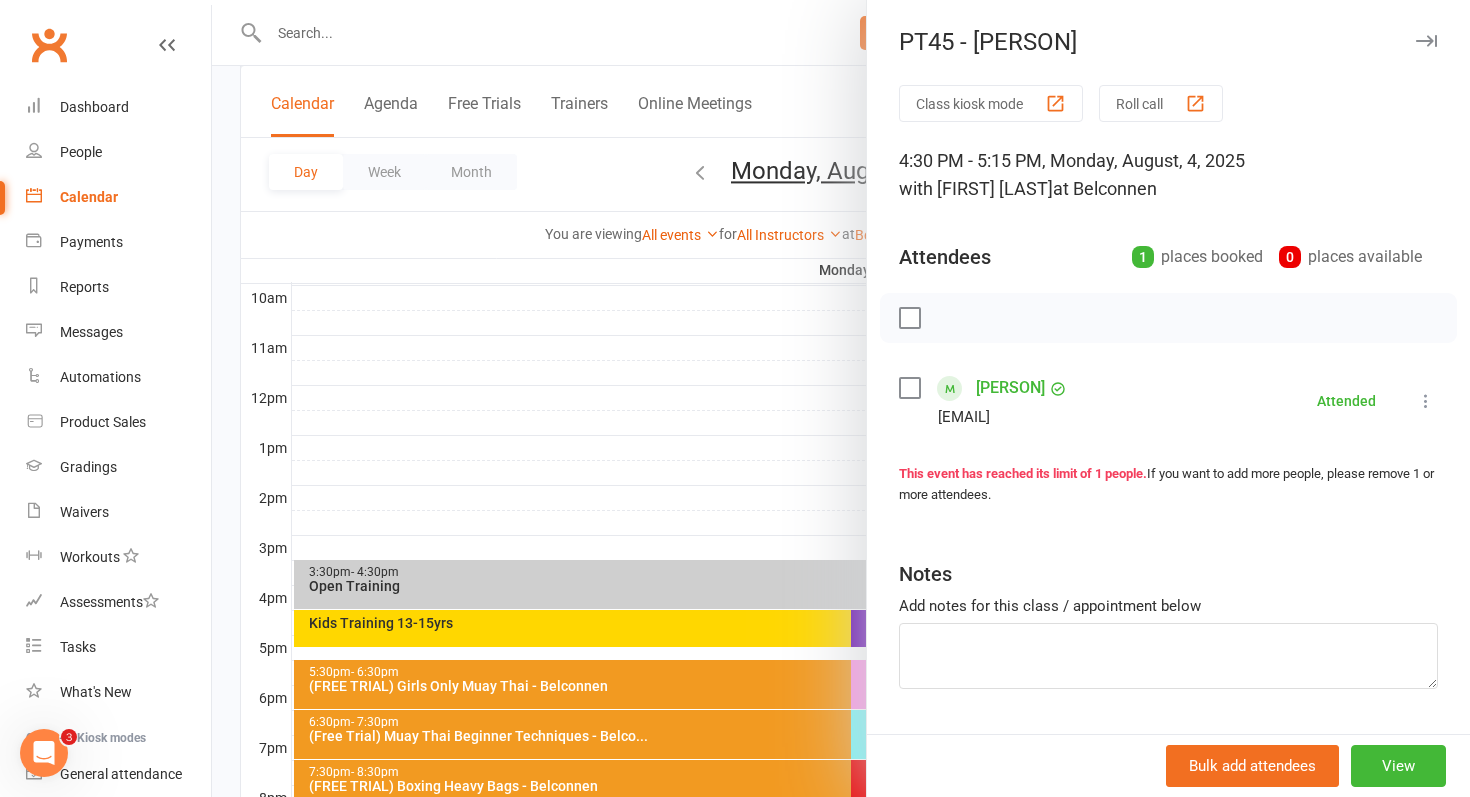 click at bounding box center (909, 388) 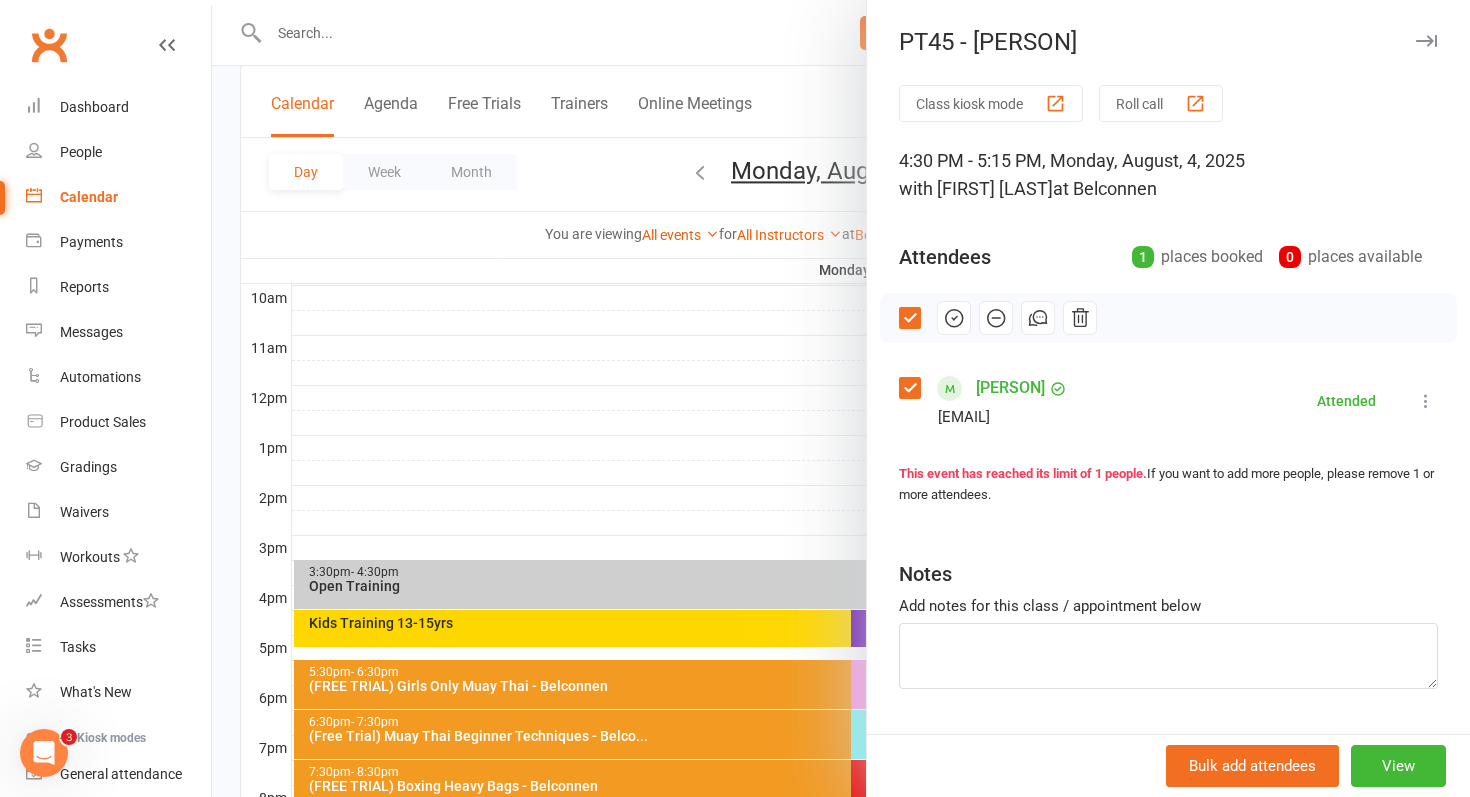 click at bounding box center [909, 388] 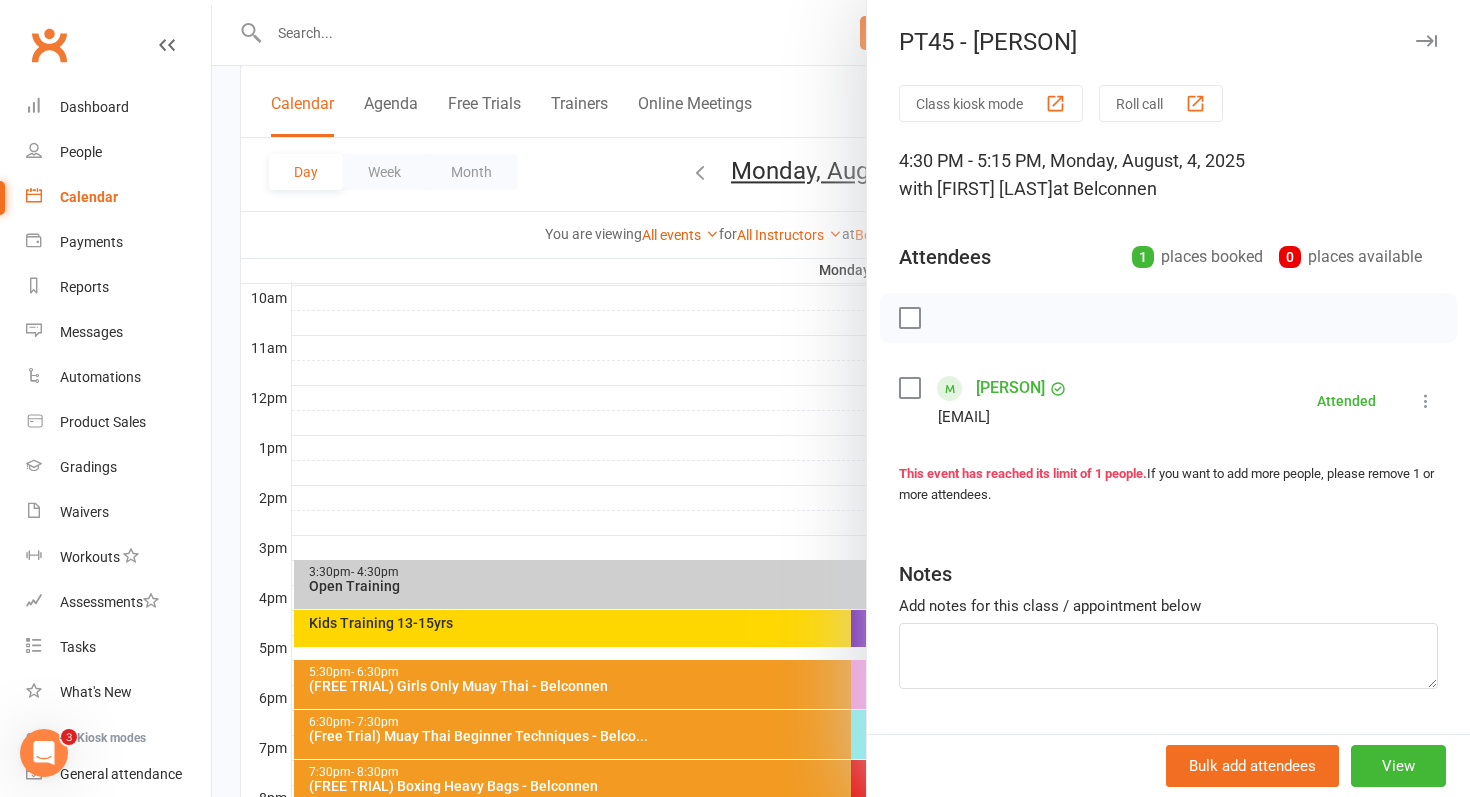 click on "Hazel Aktas" at bounding box center (1010, 388) 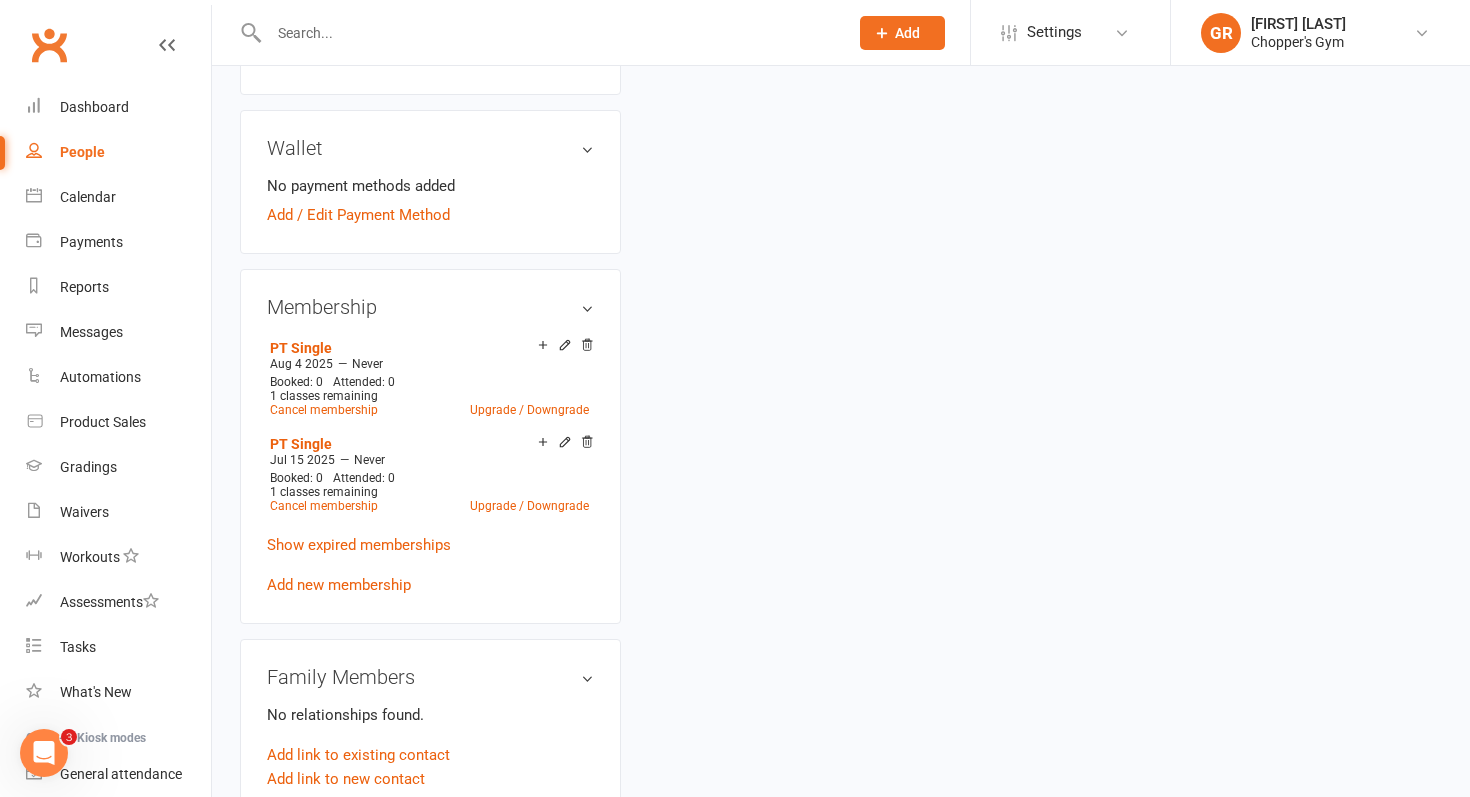 scroll, scrollTop: 0, scrollLeft: 0, axis: both 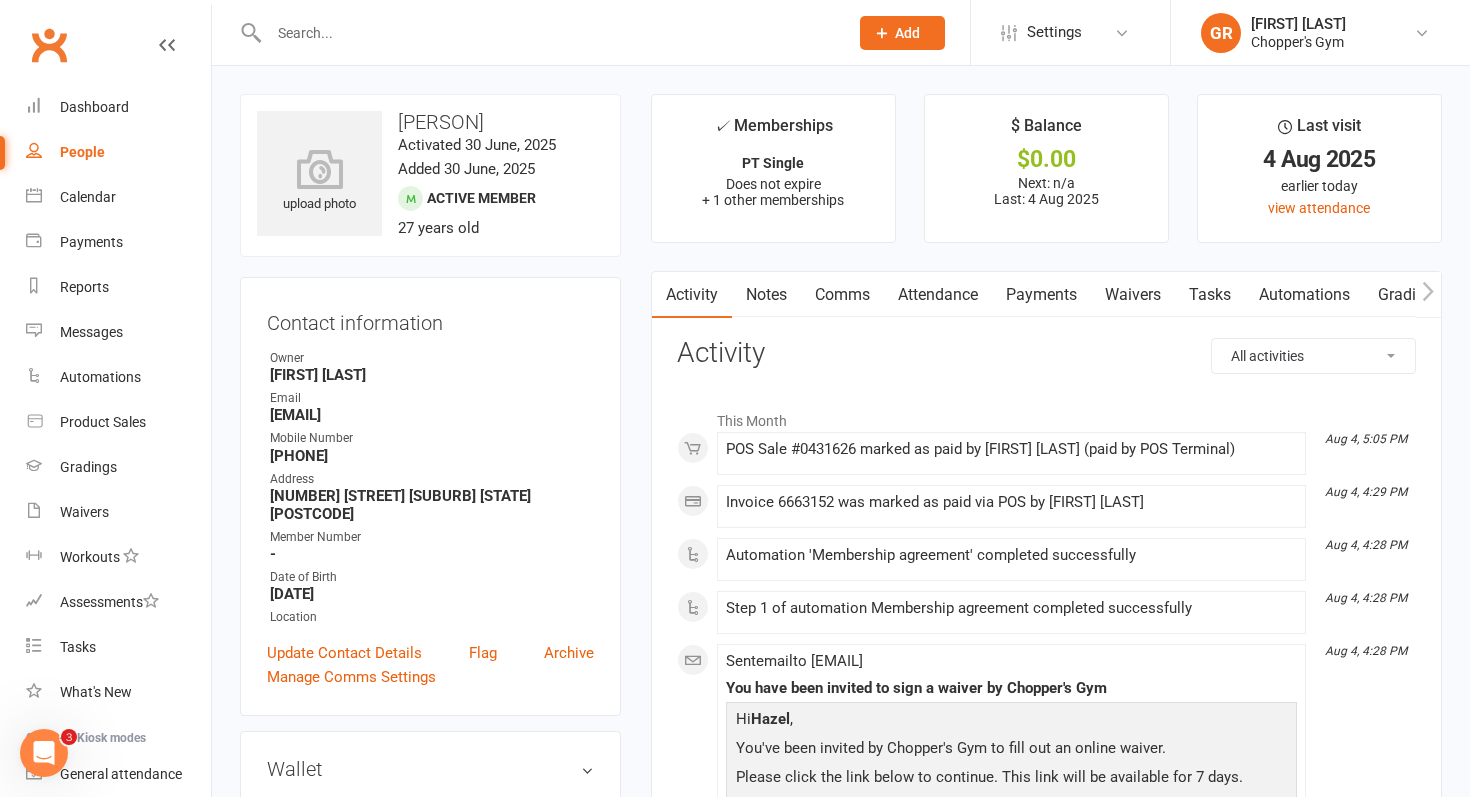 click on "Payments" at bounding box center (1041, 295) 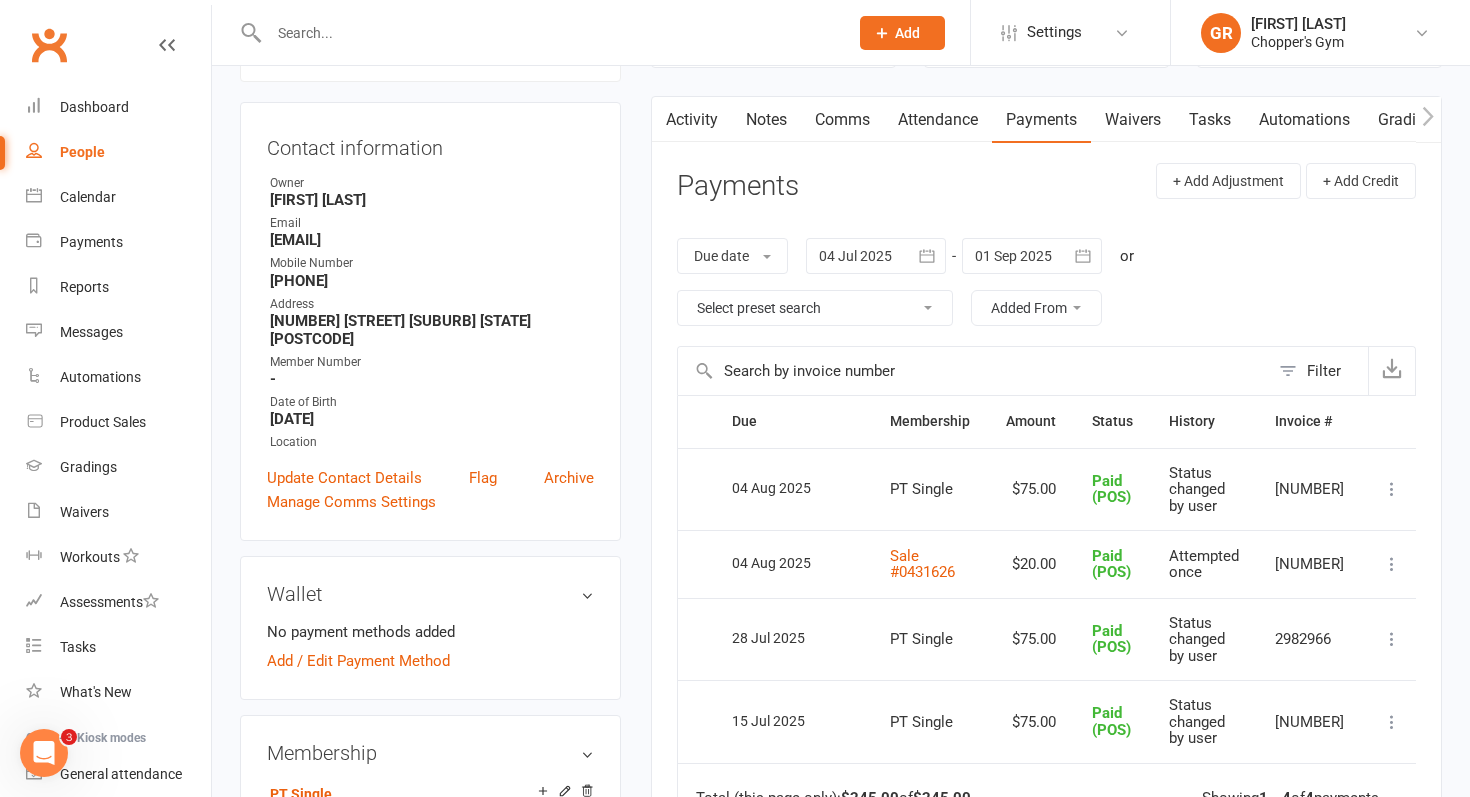 scroll, scrollTop: 0, scrollLeft: 0, axis: both 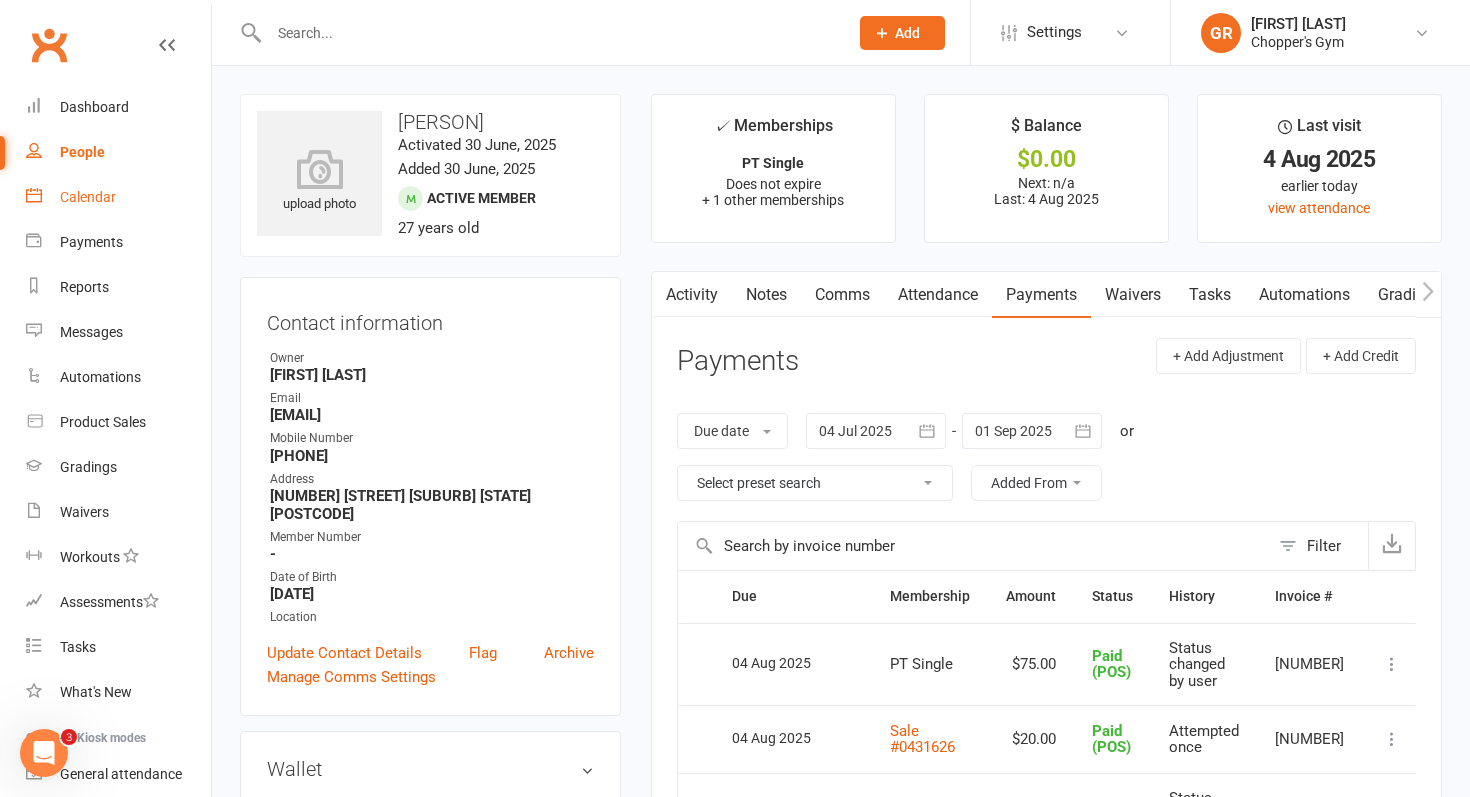 click on "Calendar" at bounding box center (88, 197) 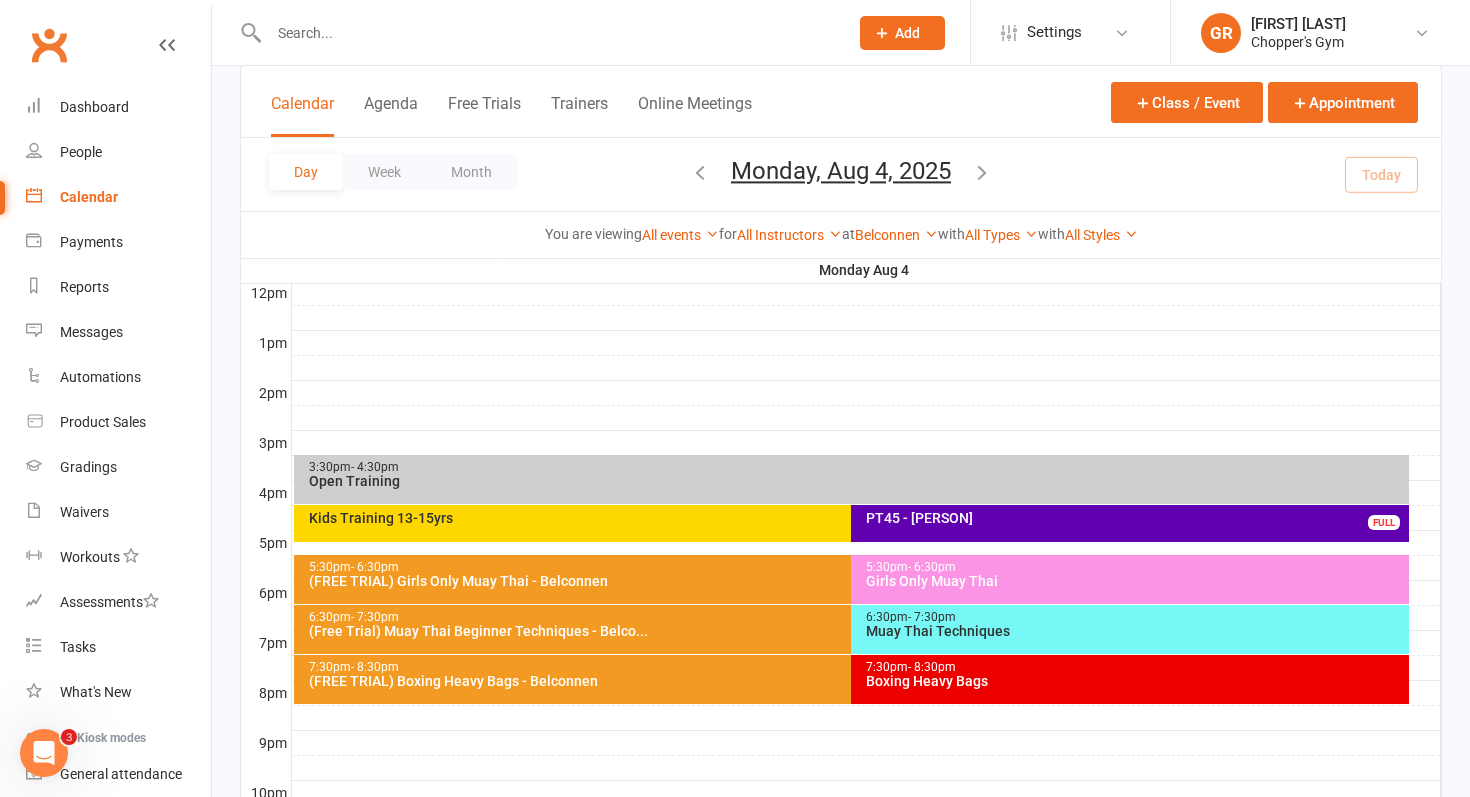scroll, scrollTop: 727, scrollLeft: 0, axis: vertical 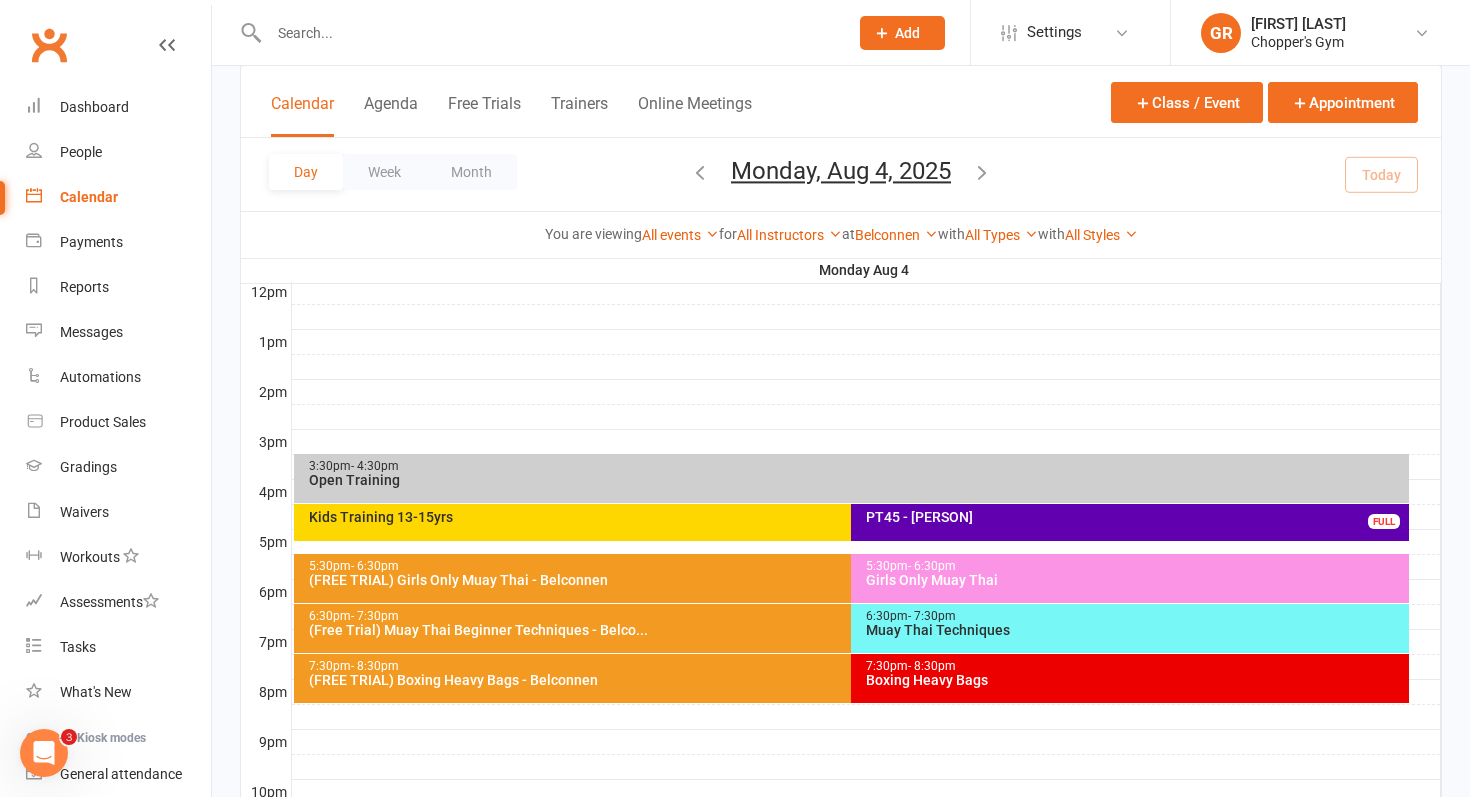 click on "- 6:30pm" at bounding box center [932, 566] 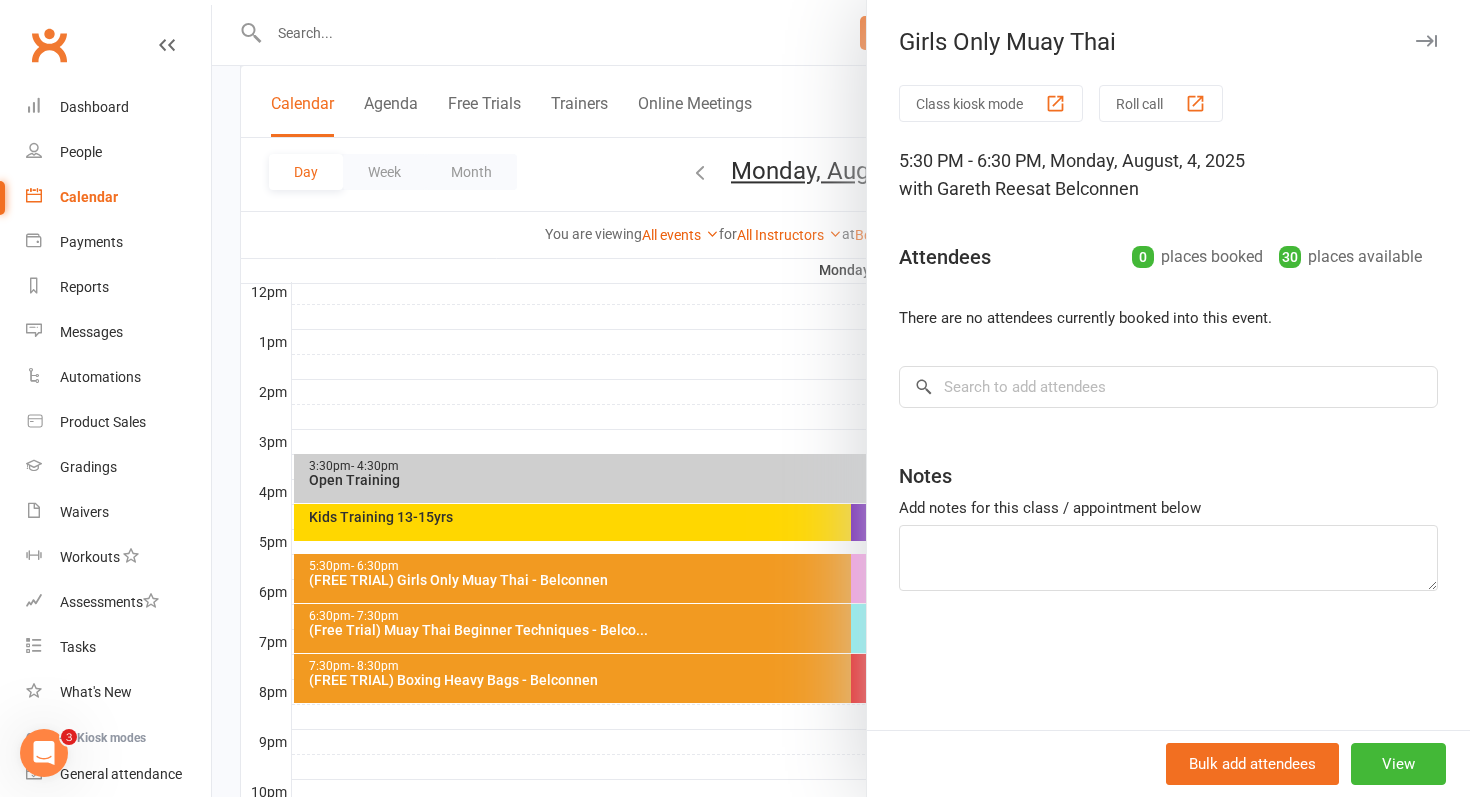 click at bounding box center [841, 398] 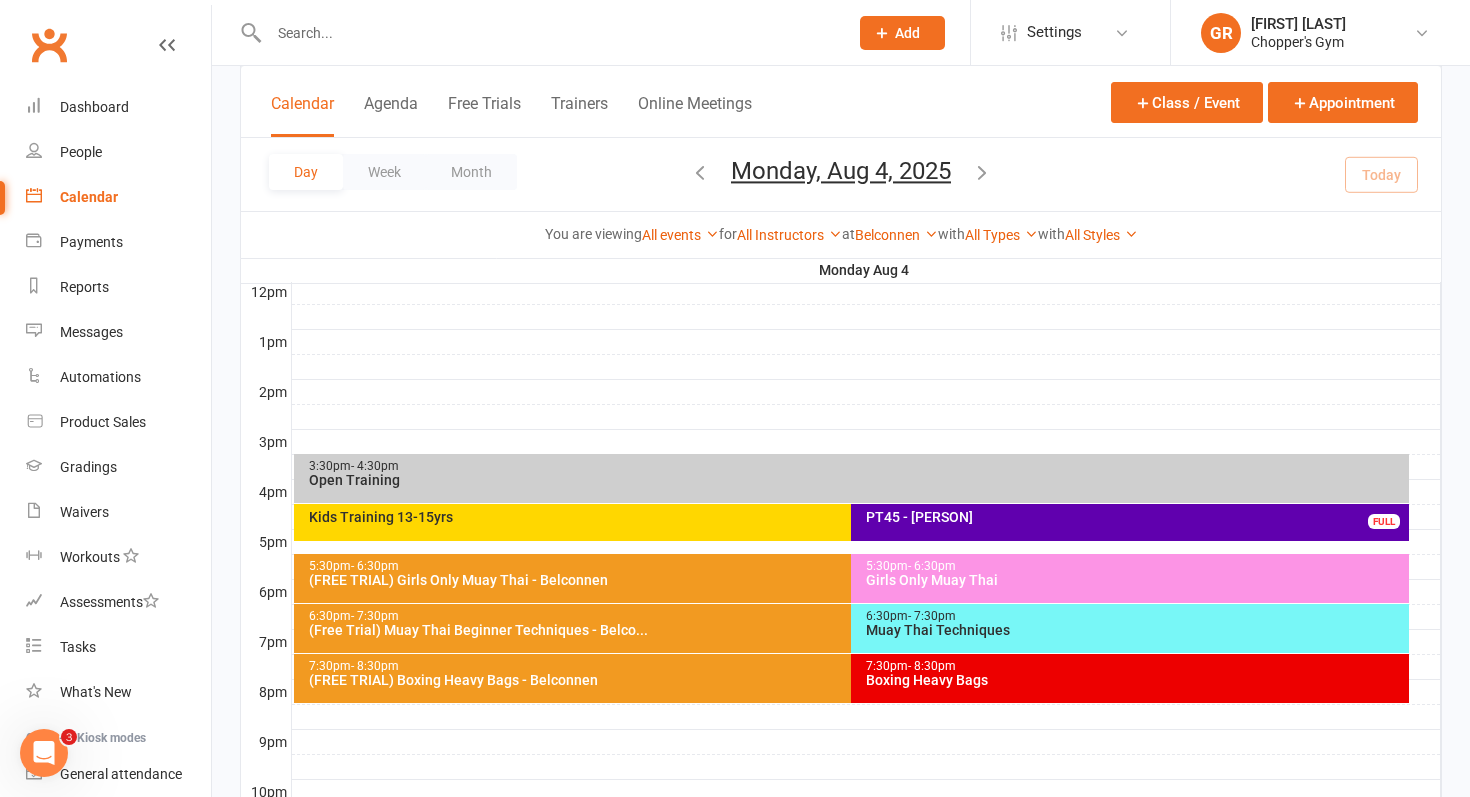 click on "Muay Thai Techniques" at bounding box center (1135, 630) 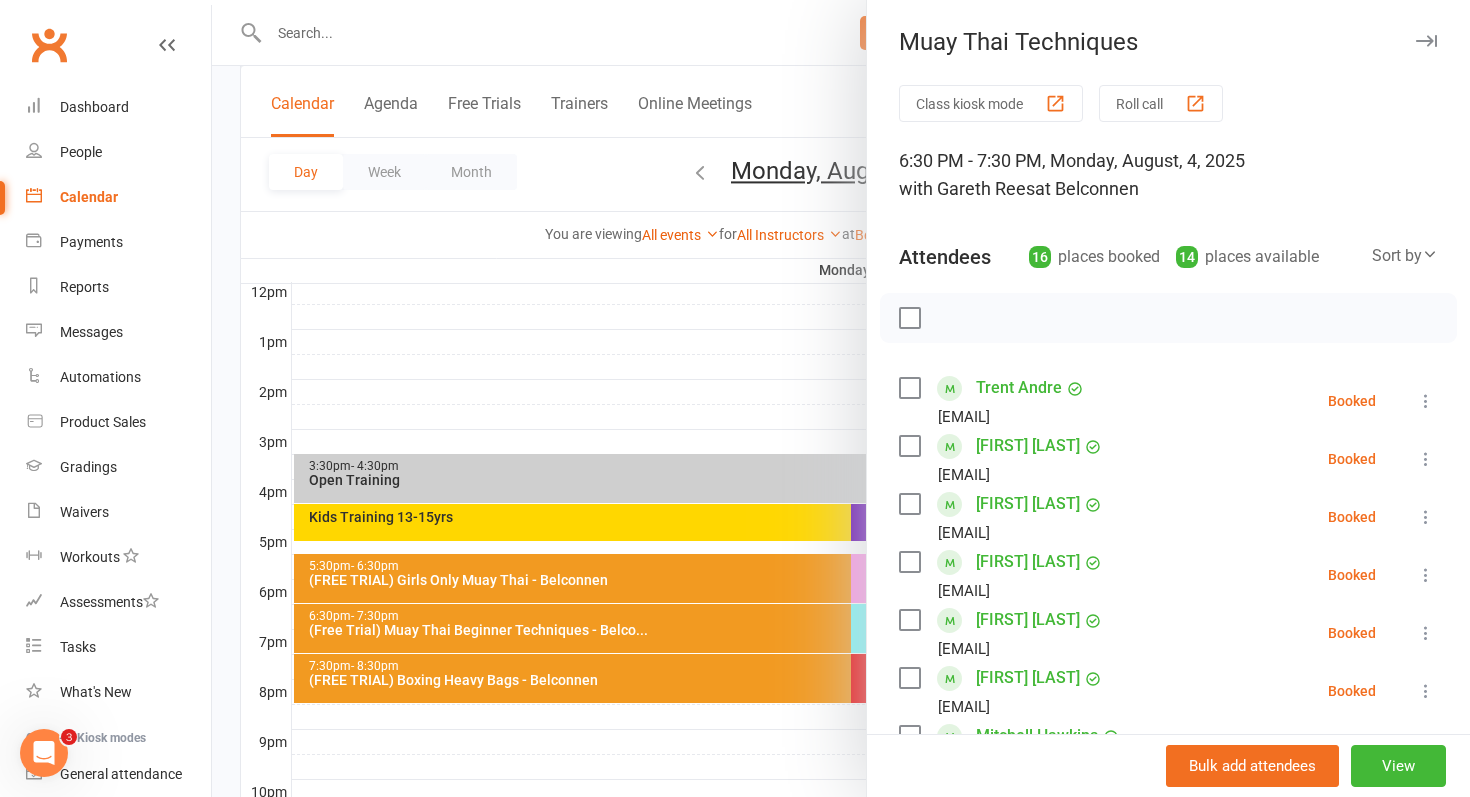 click on "Sort by" at bounding box center (1405, 256) 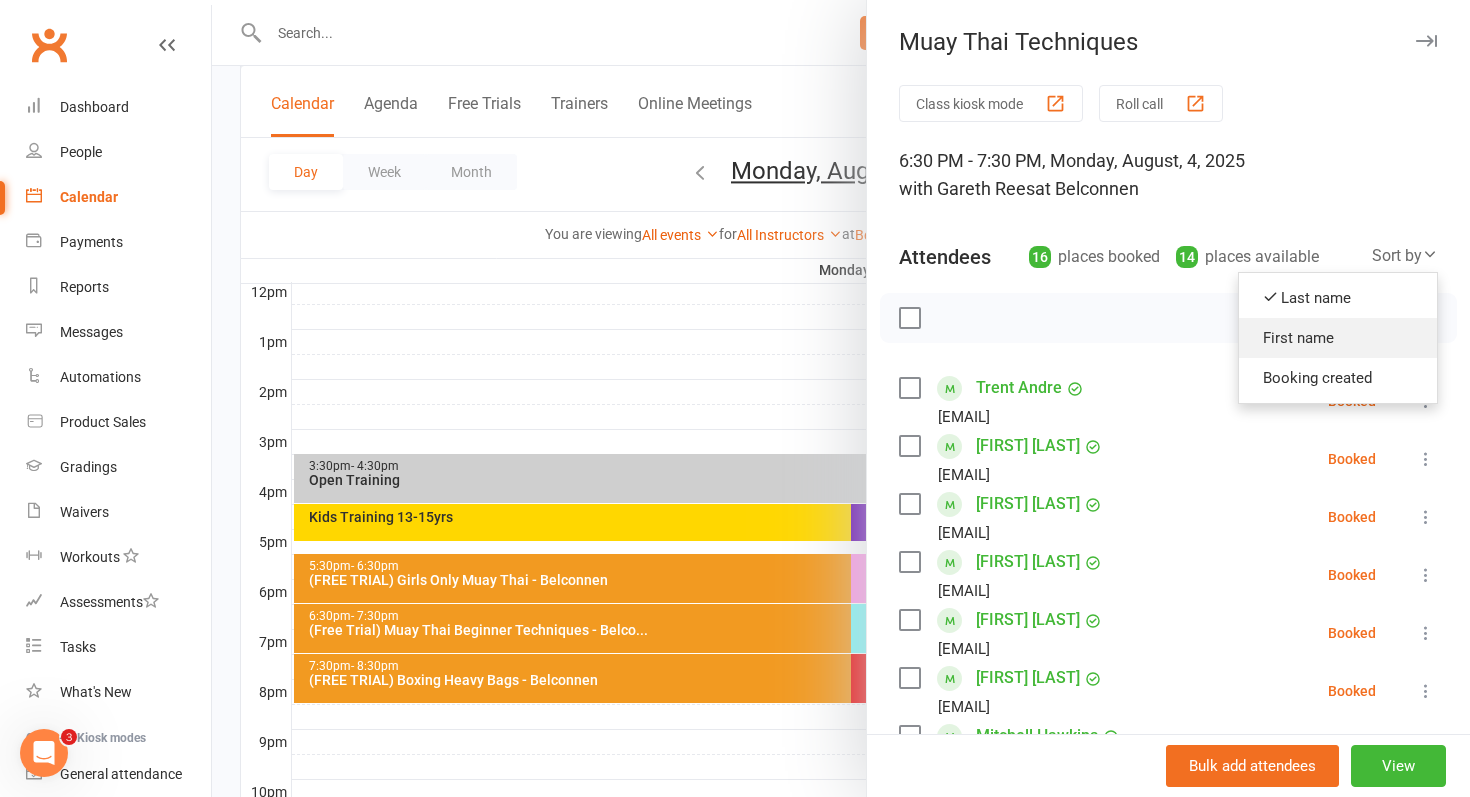 click on "First name" at bounding box center [1338, 338] 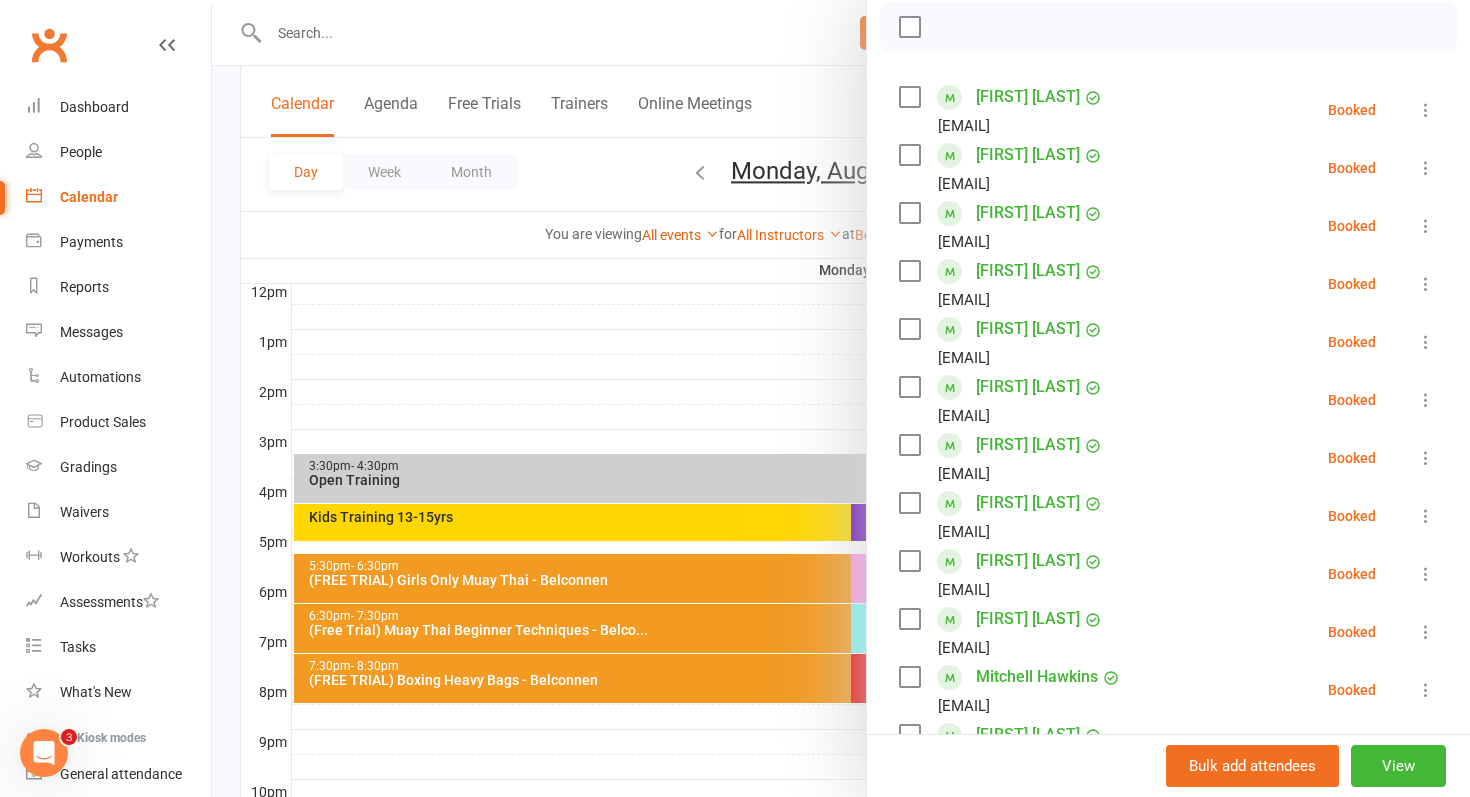 scroll, scrollTop: 30, scrollLeft: 0, axis: vertical 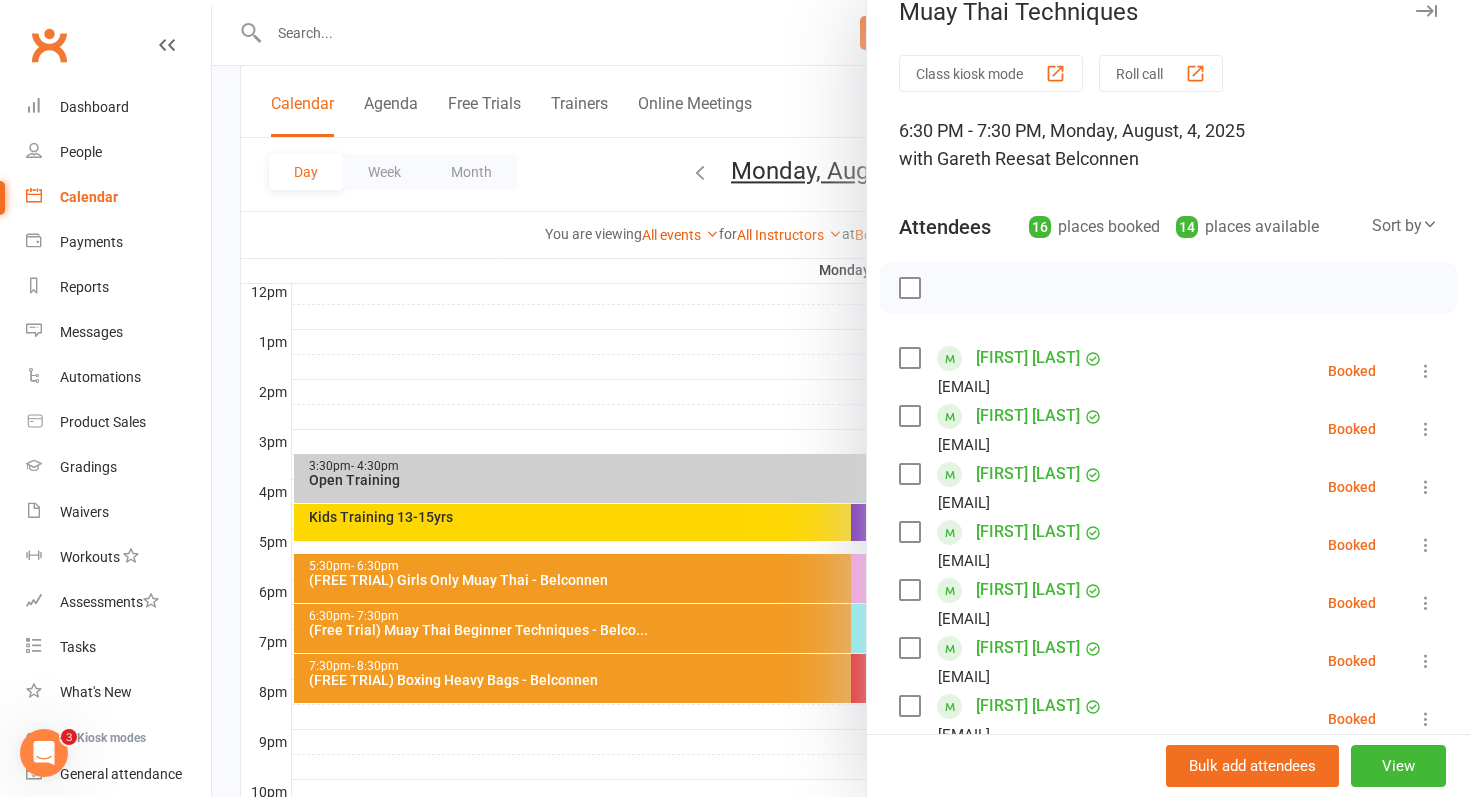 click at bounding box center [841, 398] 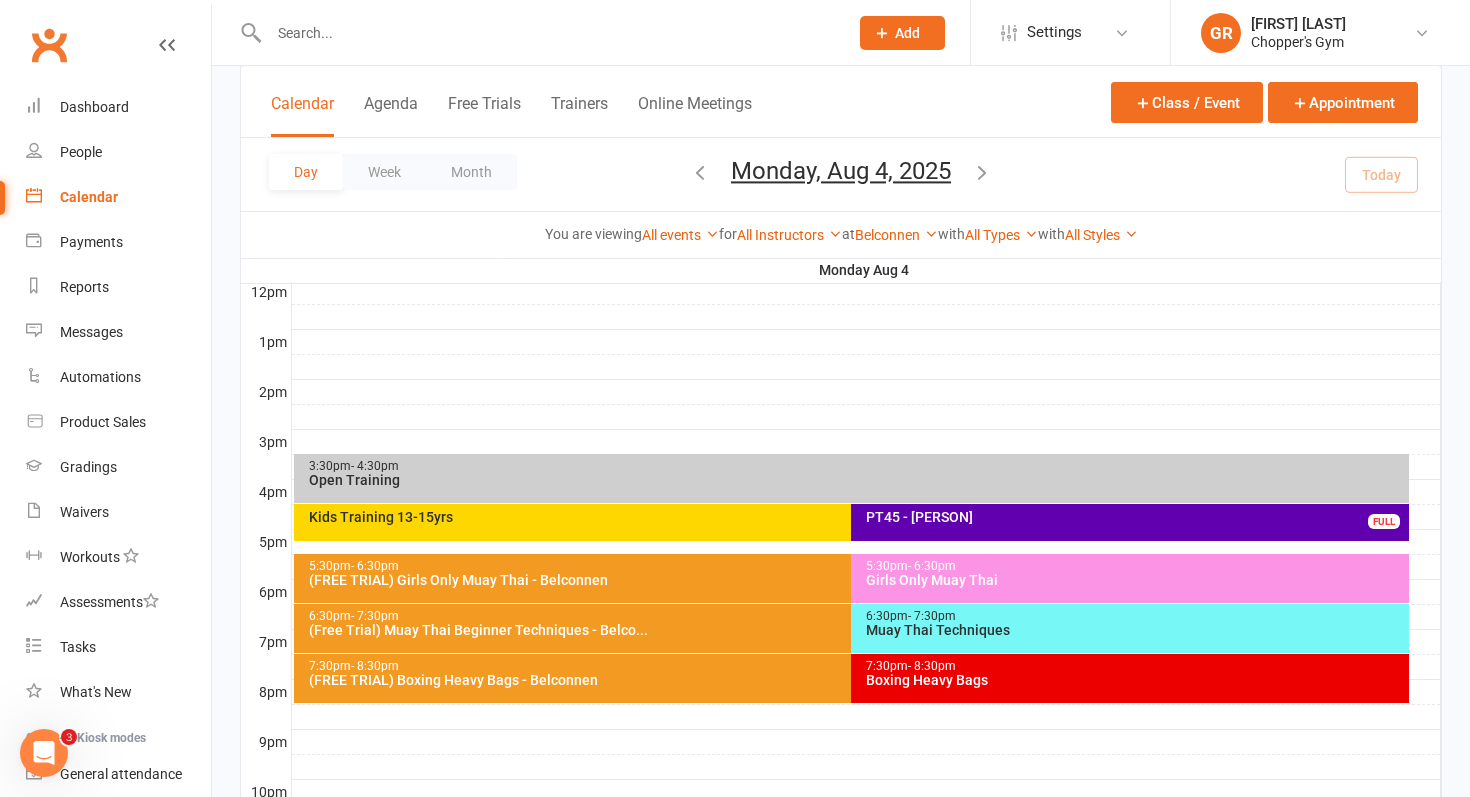 click on "(FREE TRIAL) Girls Only Muay Thai - Belconnen" at bounding box center [847, 580] 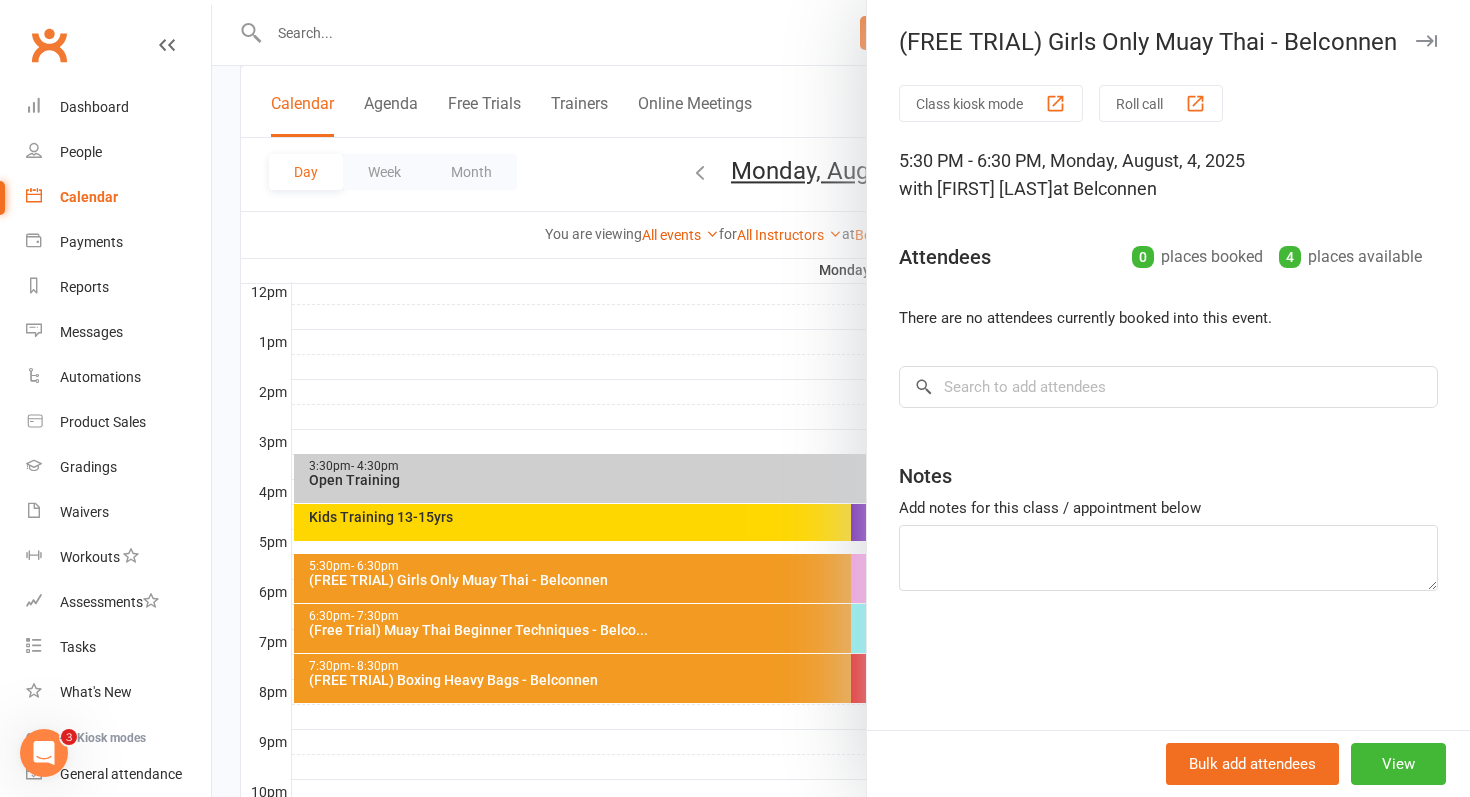 click at bounding box center (841, 398) 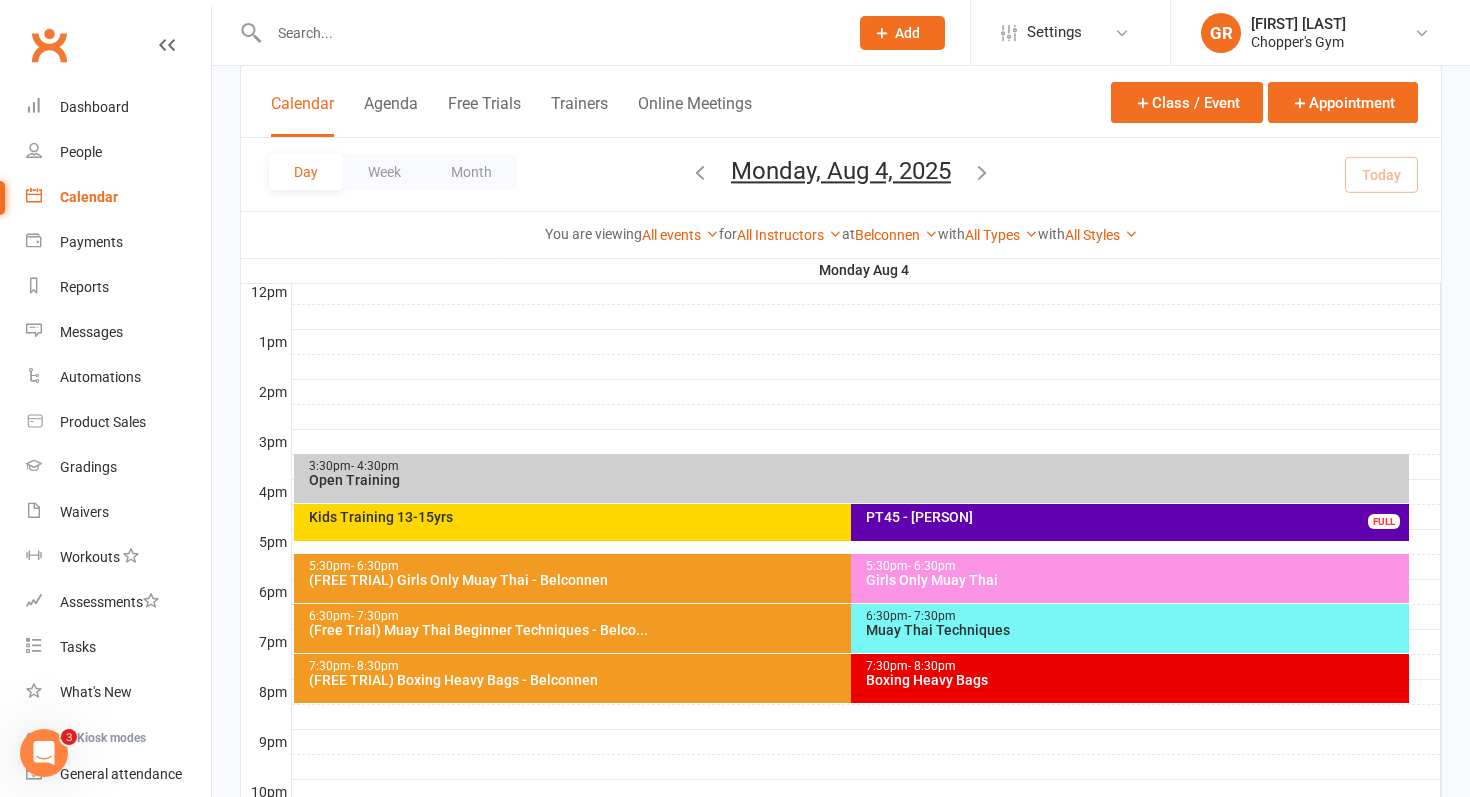 click on "Girls Only Muay Thai" at bounding box center (1135, 580) 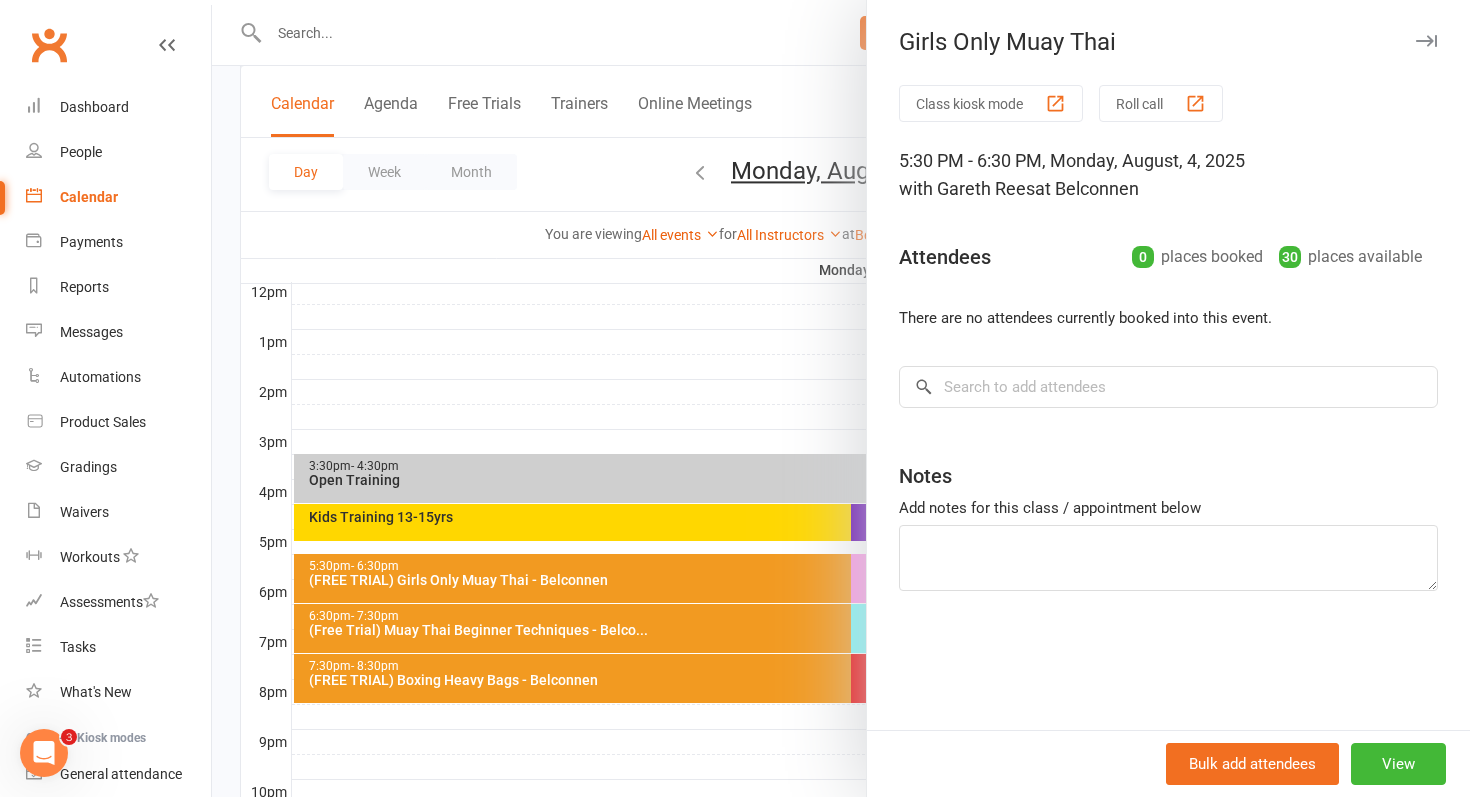 click at bounding box center [841, 398] 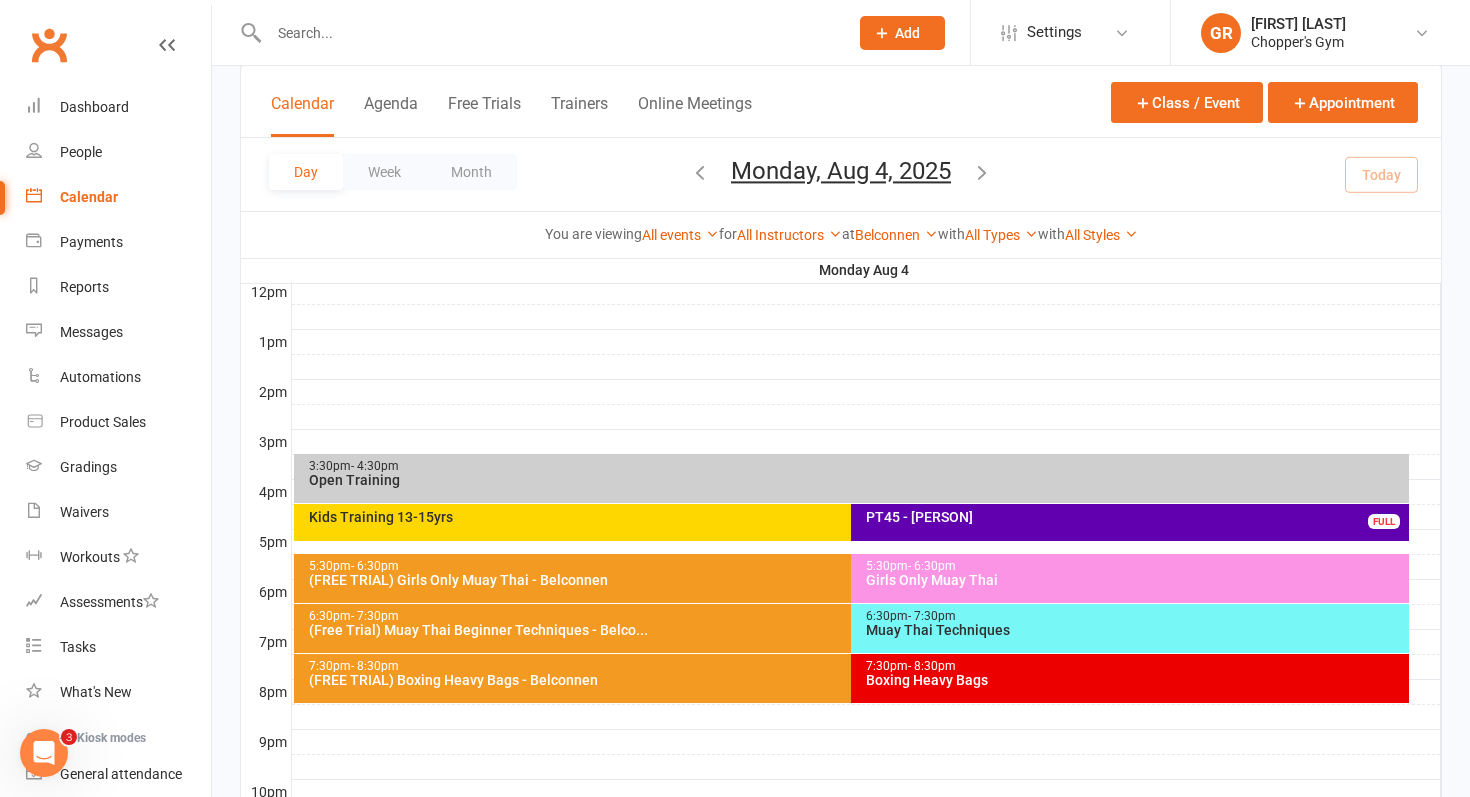 click on "PT45 - Hazel Aktas FULL" at bounding box center (1130, 522) 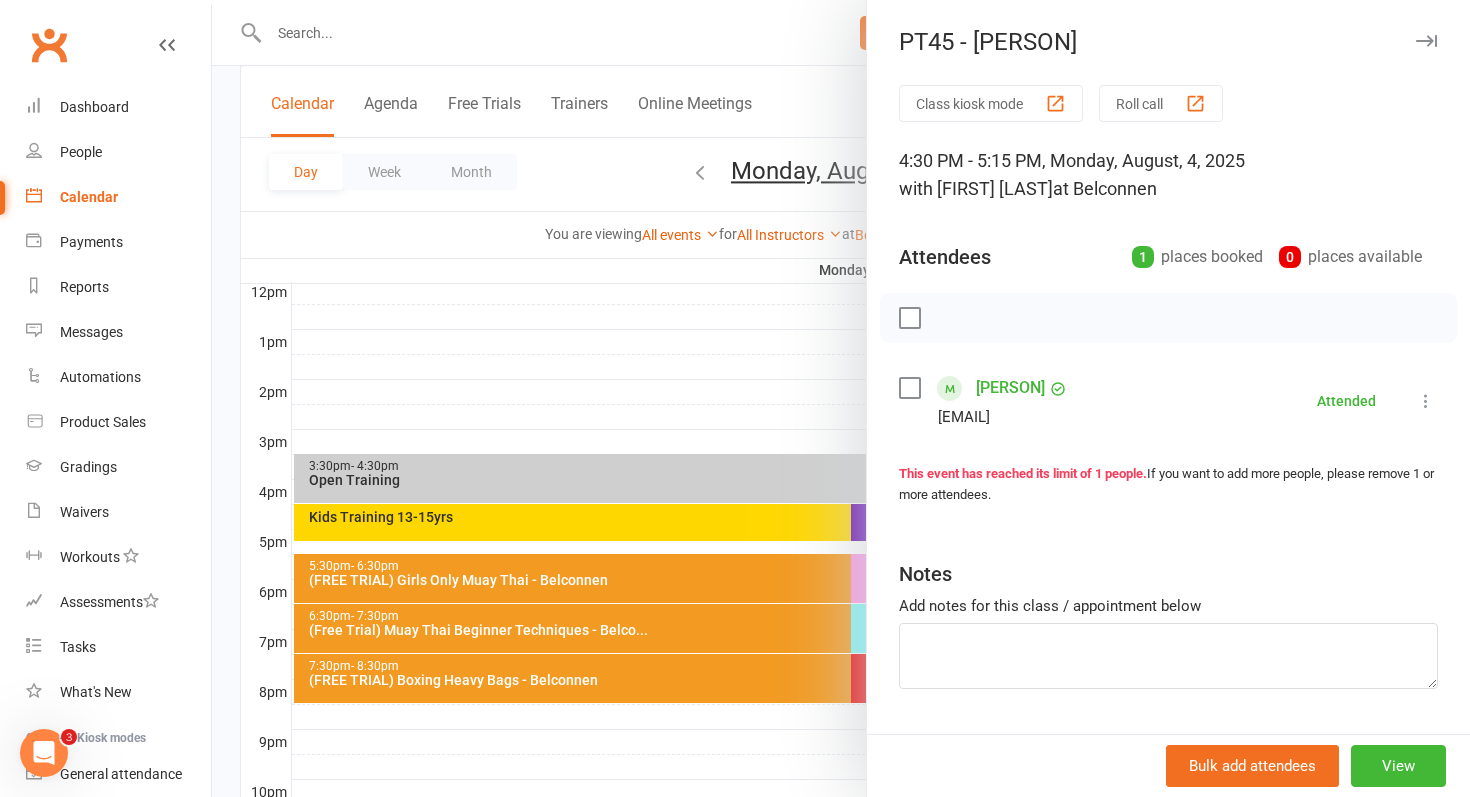 click at bounding box center [841, 398] 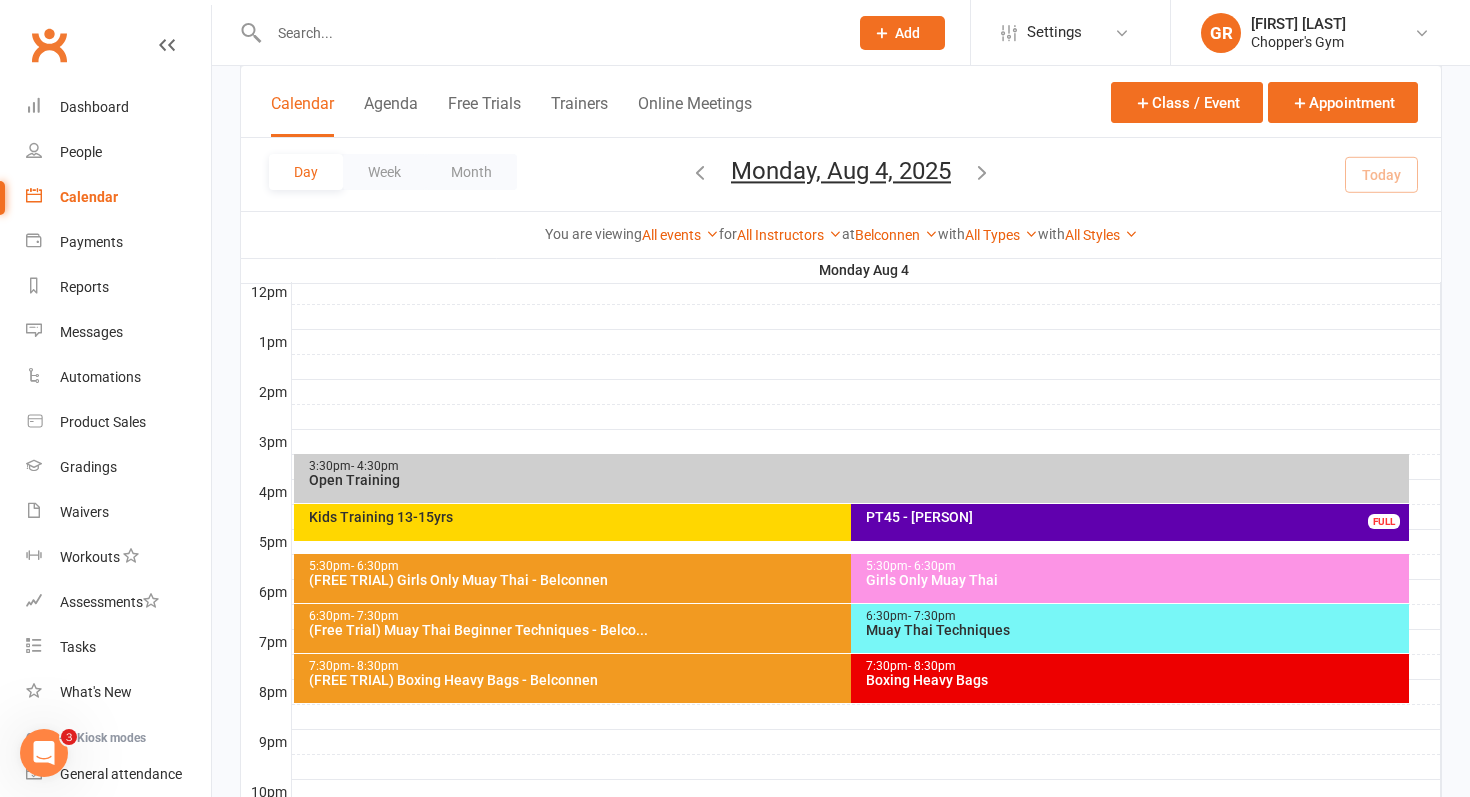 click on "Kids Training  13-15yrs" at bounding box center [847, 517] 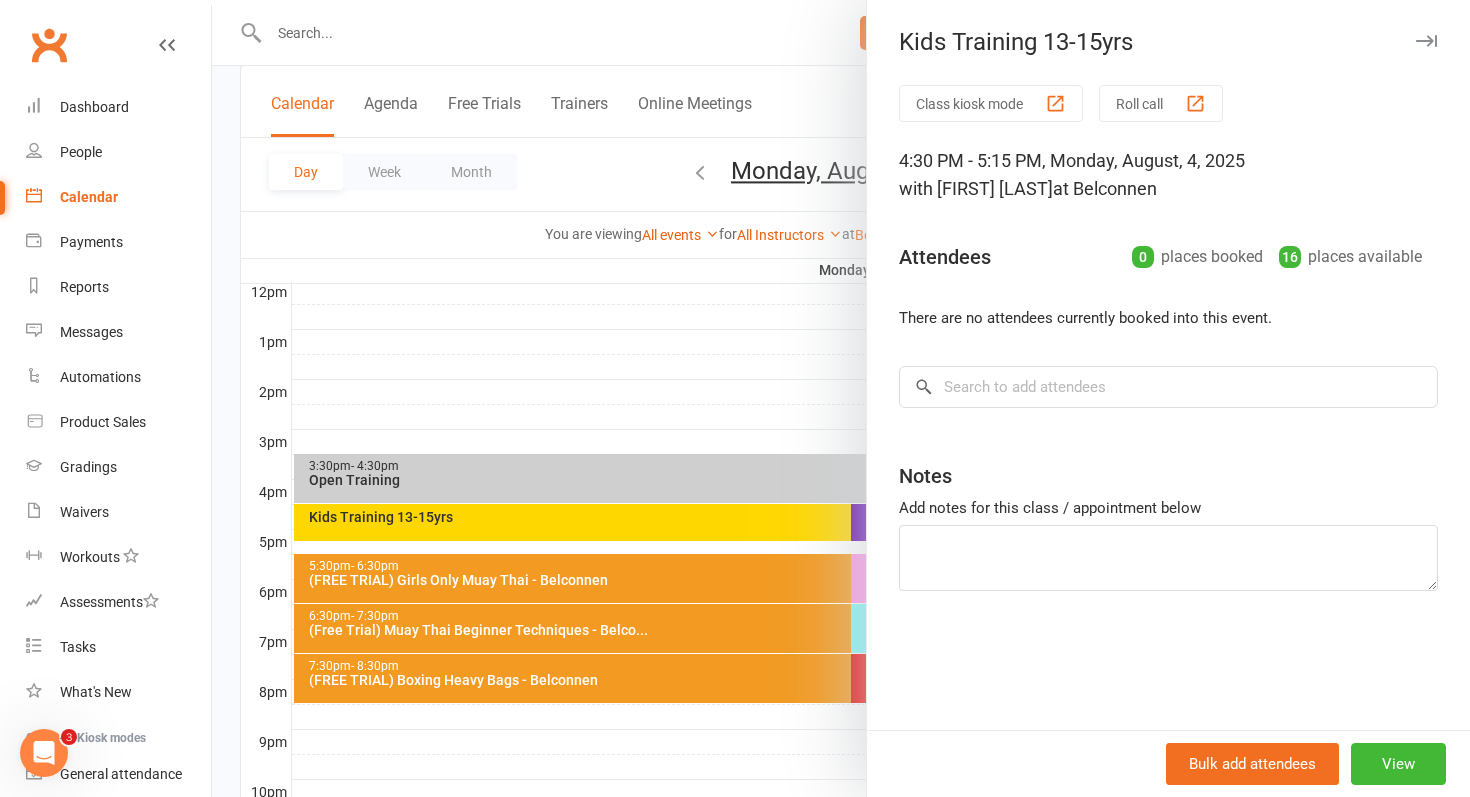 click at bounding box center (841, 398) 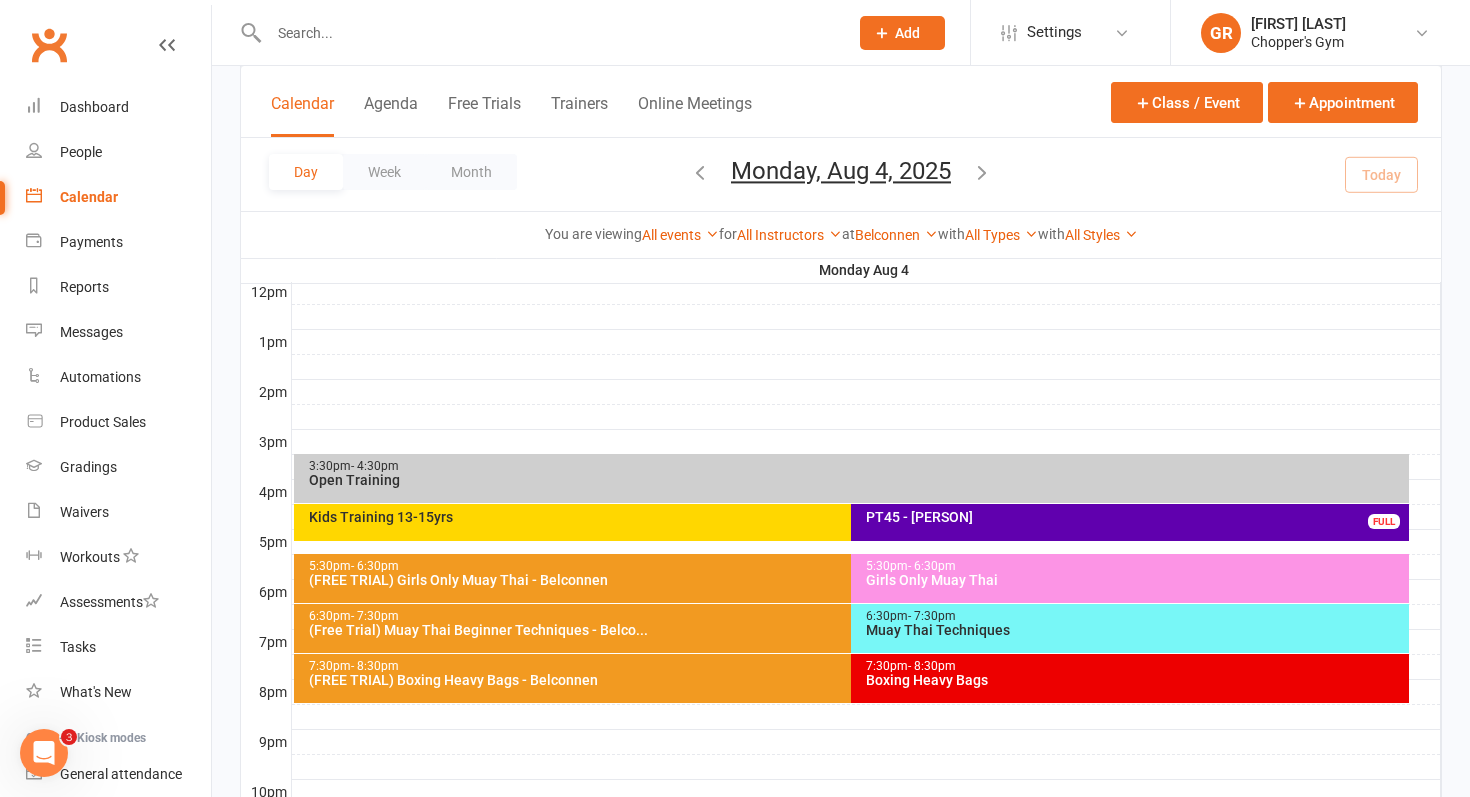 click on "Open Training" at bounding box center [857, 480] 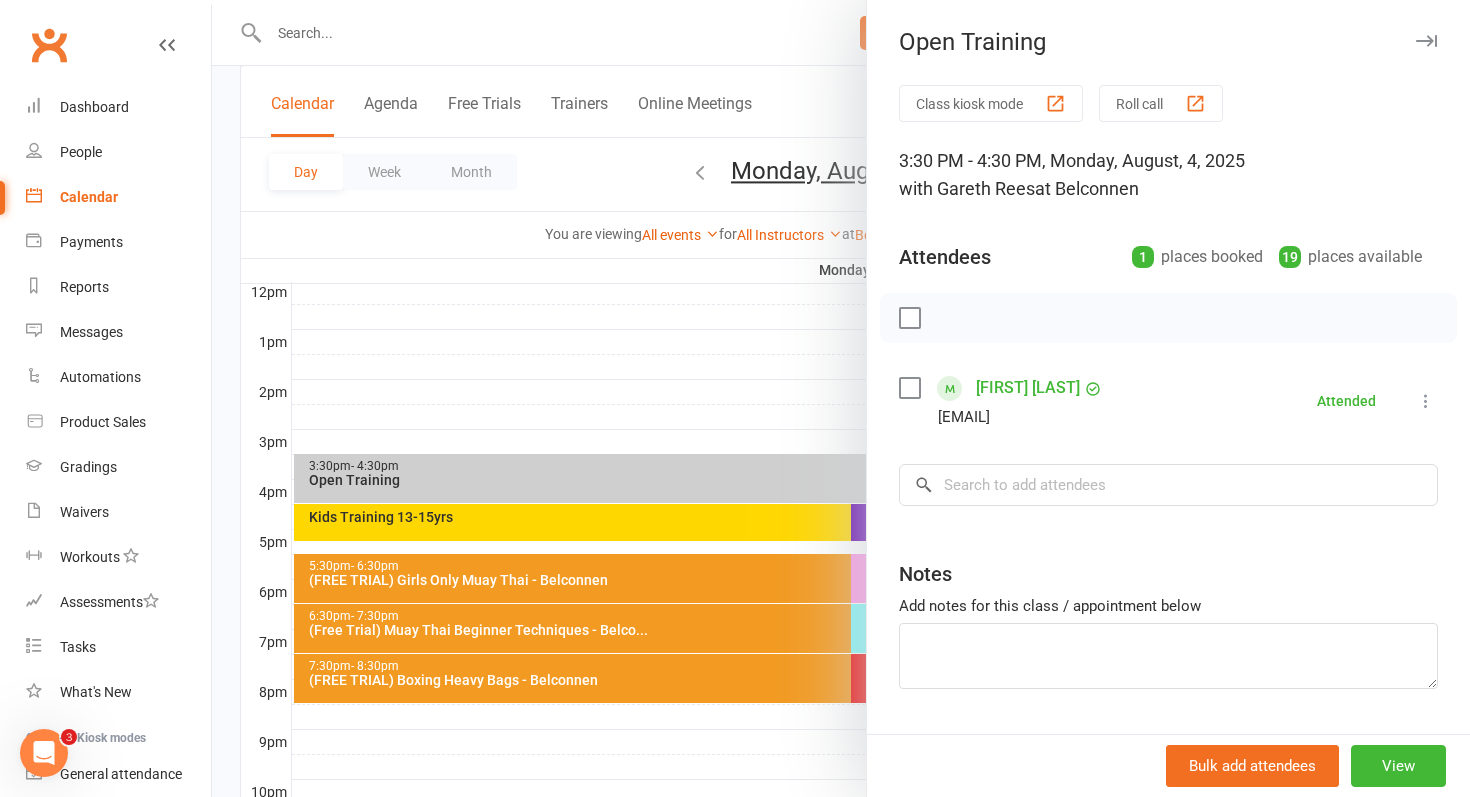 click at bounding box center [841, 398] 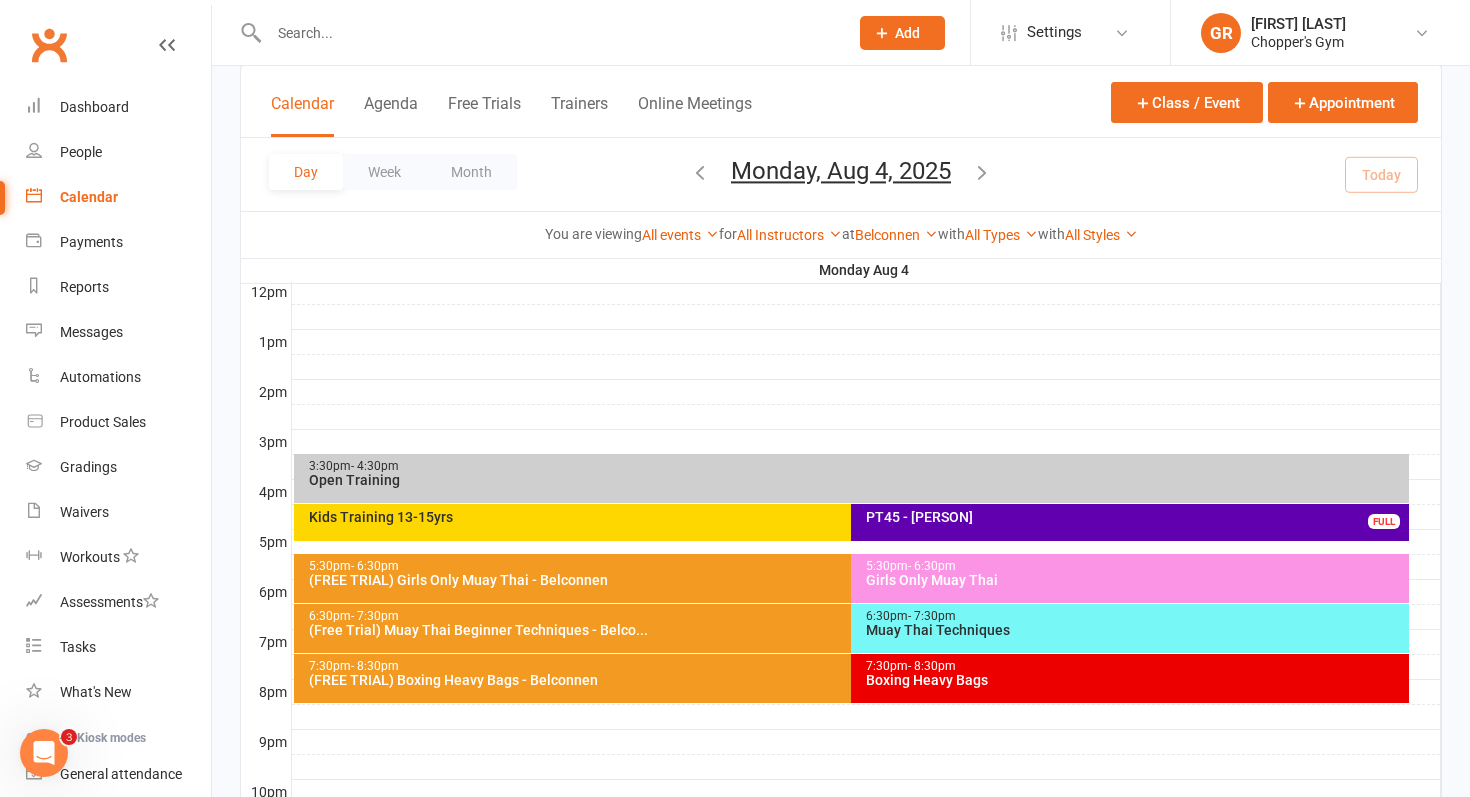 click on "6:30pm  - 7:30pm (Free Trial) Muay Thai Beginner Techniques - Belco..." at bounding box center (842, 628) 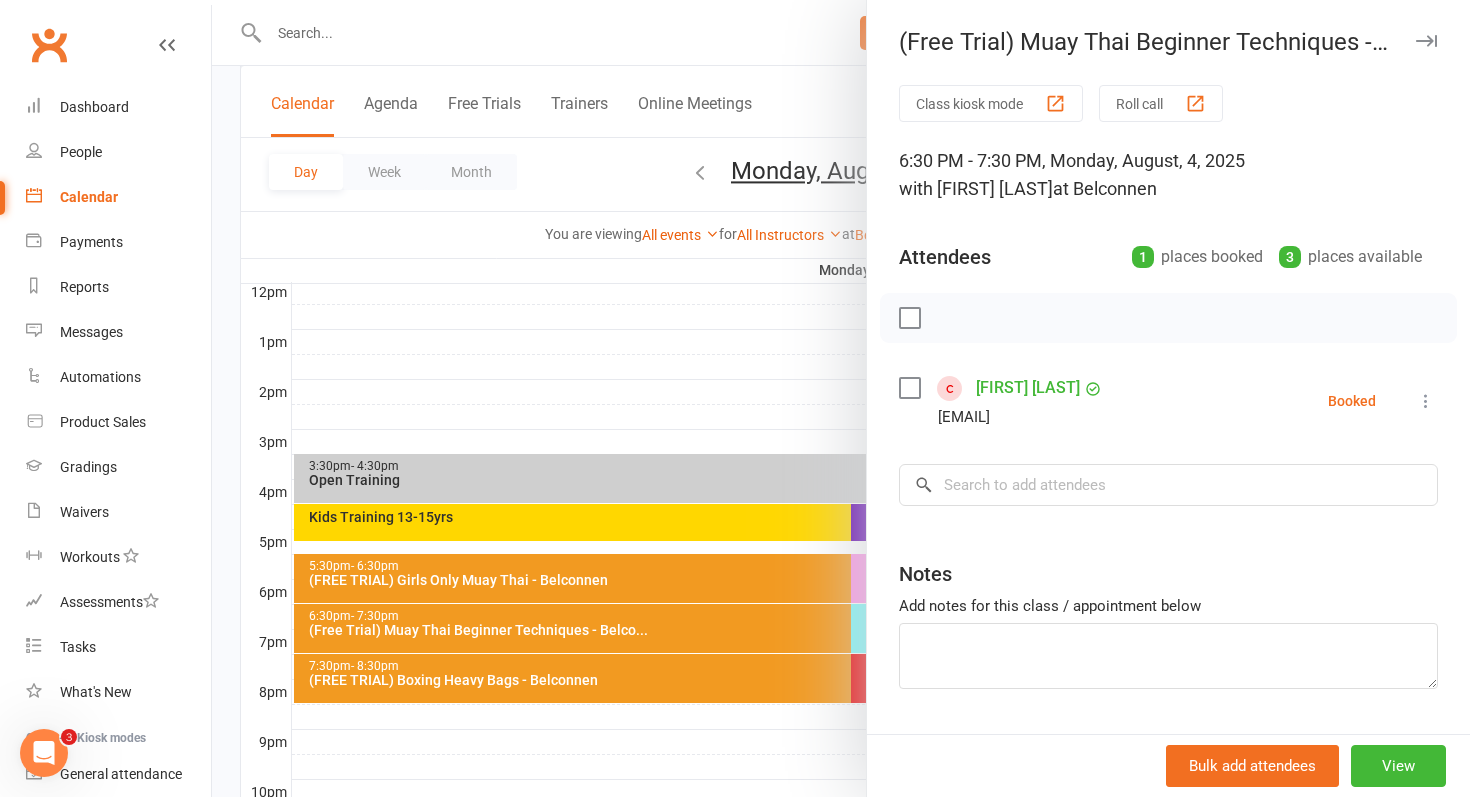 click at bounding box center [841, 398] 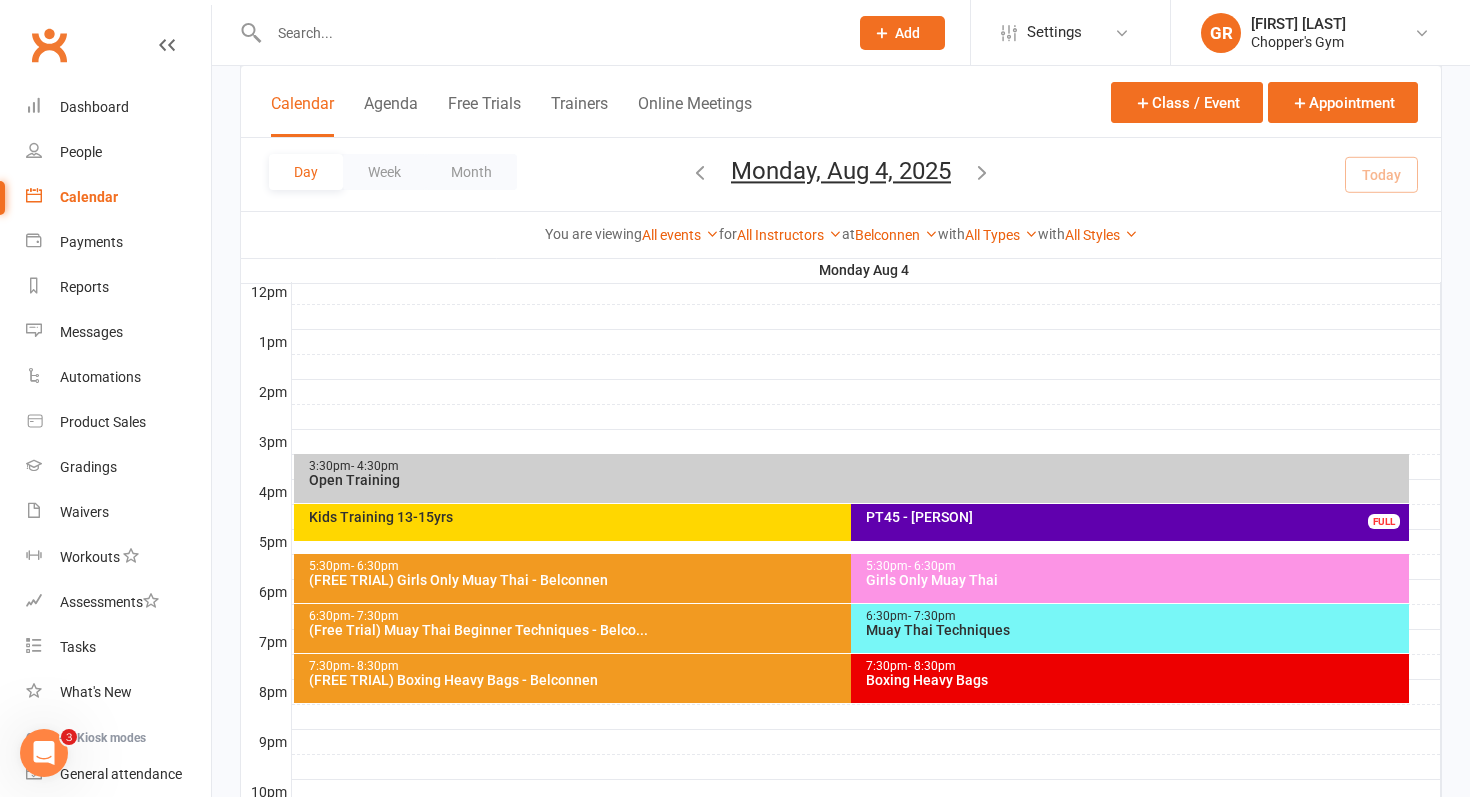 click on "6:30pm  - 7:30pm Muay Thai Techniques" at bounding box center (1130, 628) 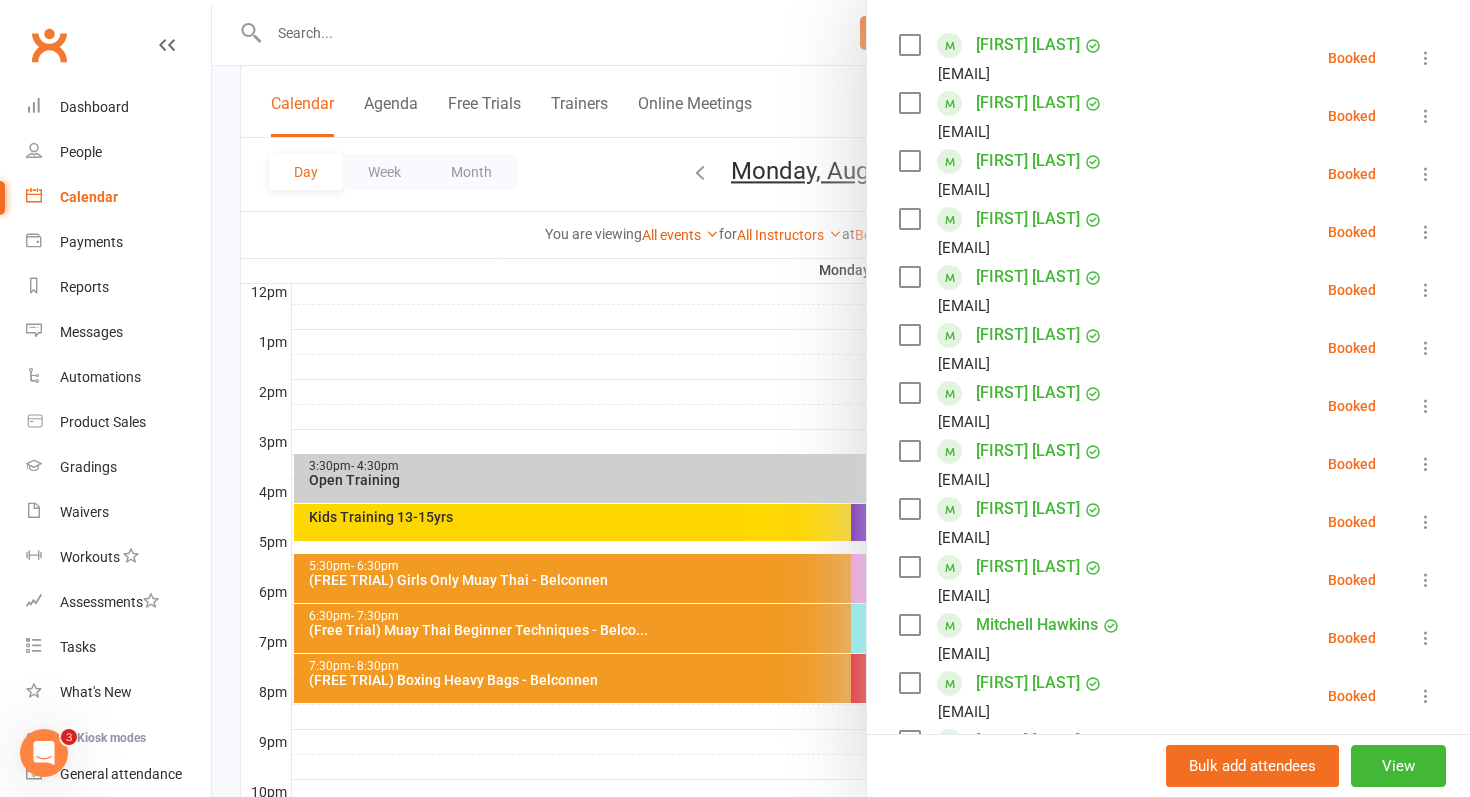 scroll, scrollTop: 258, scrollLeft: 0, axis: vertical 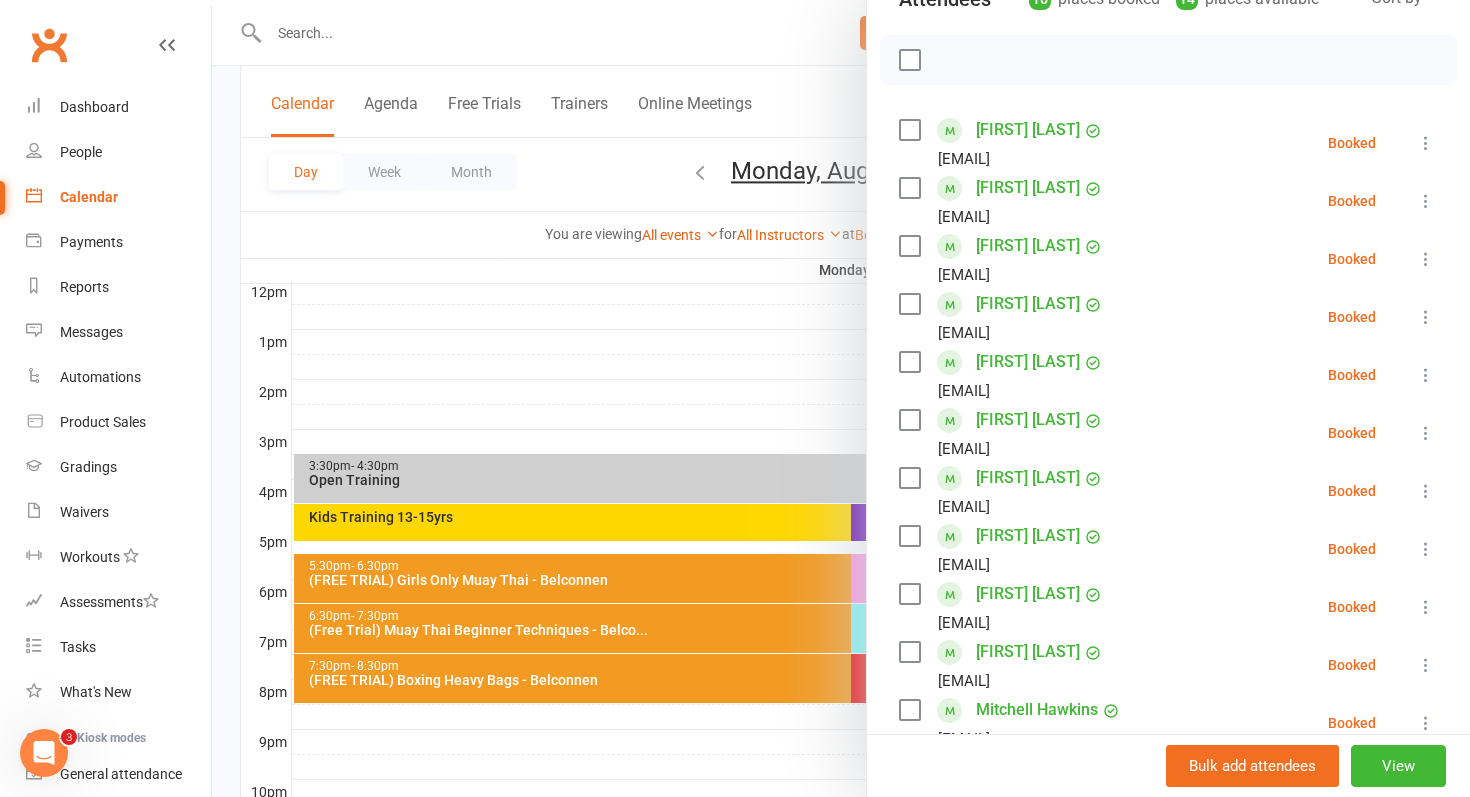 click at bounding box center (841, 398) 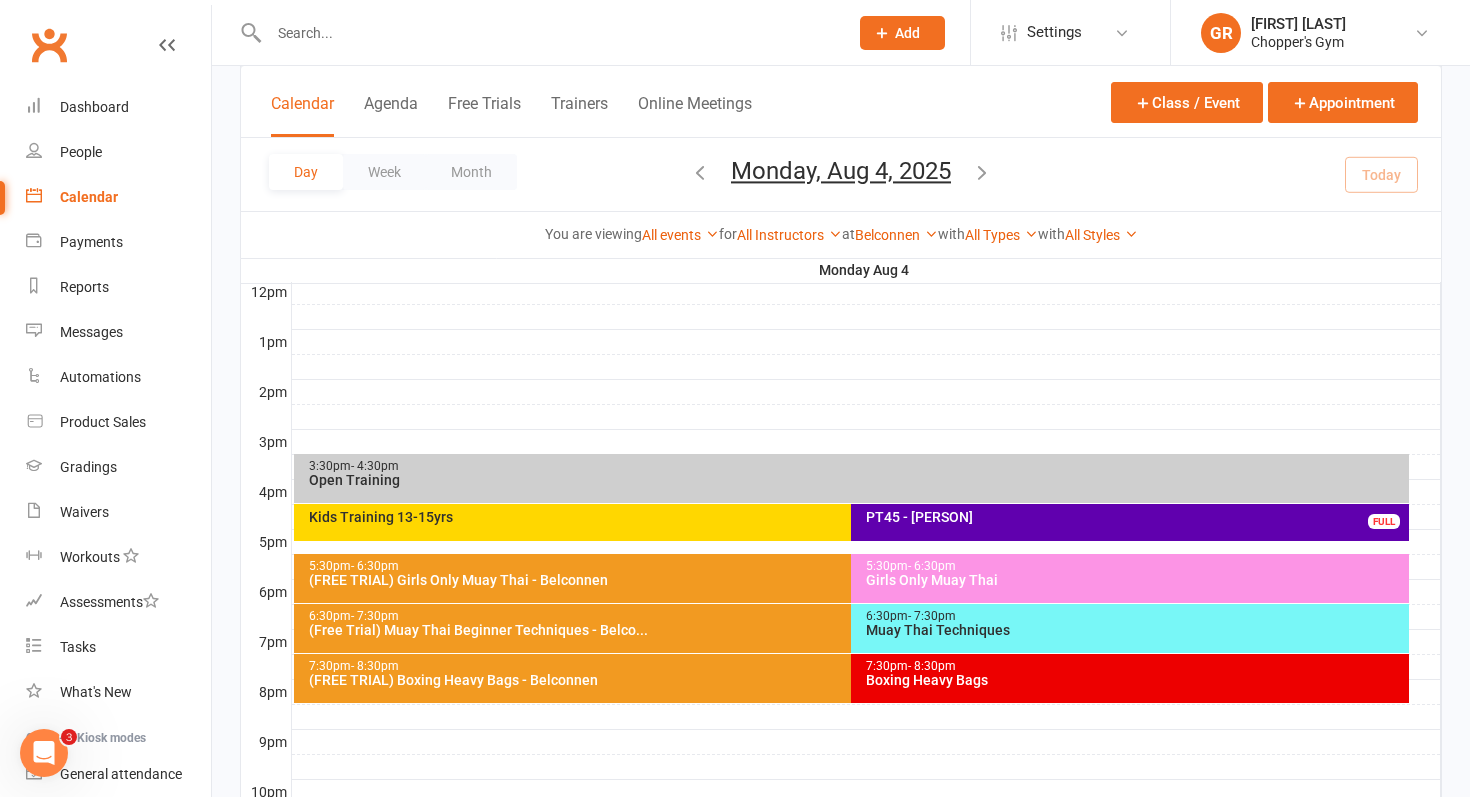 click on "7:30pm  - 8:30pm" at bounding box center (1135, 666) 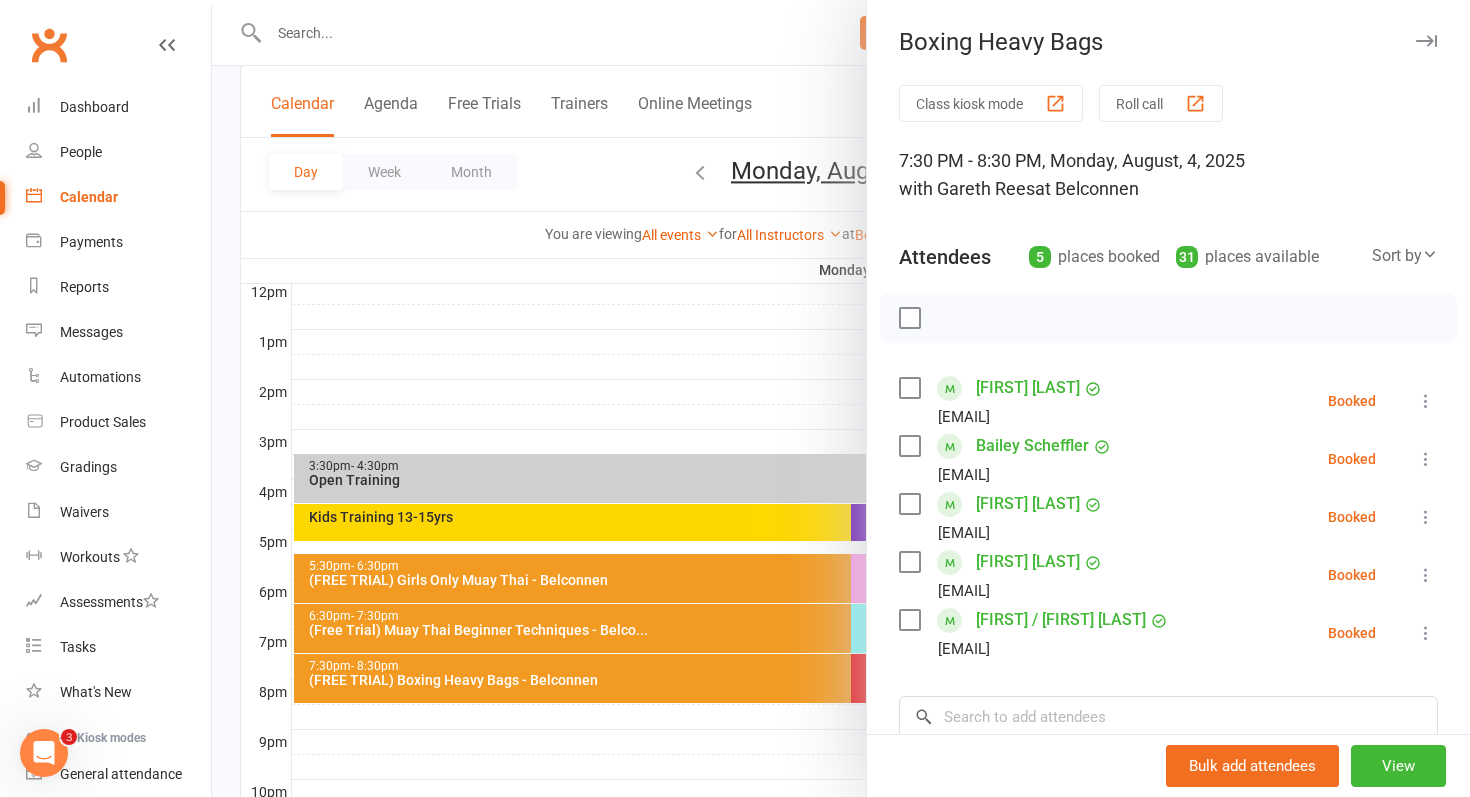 click at bounding box center [841, 398] 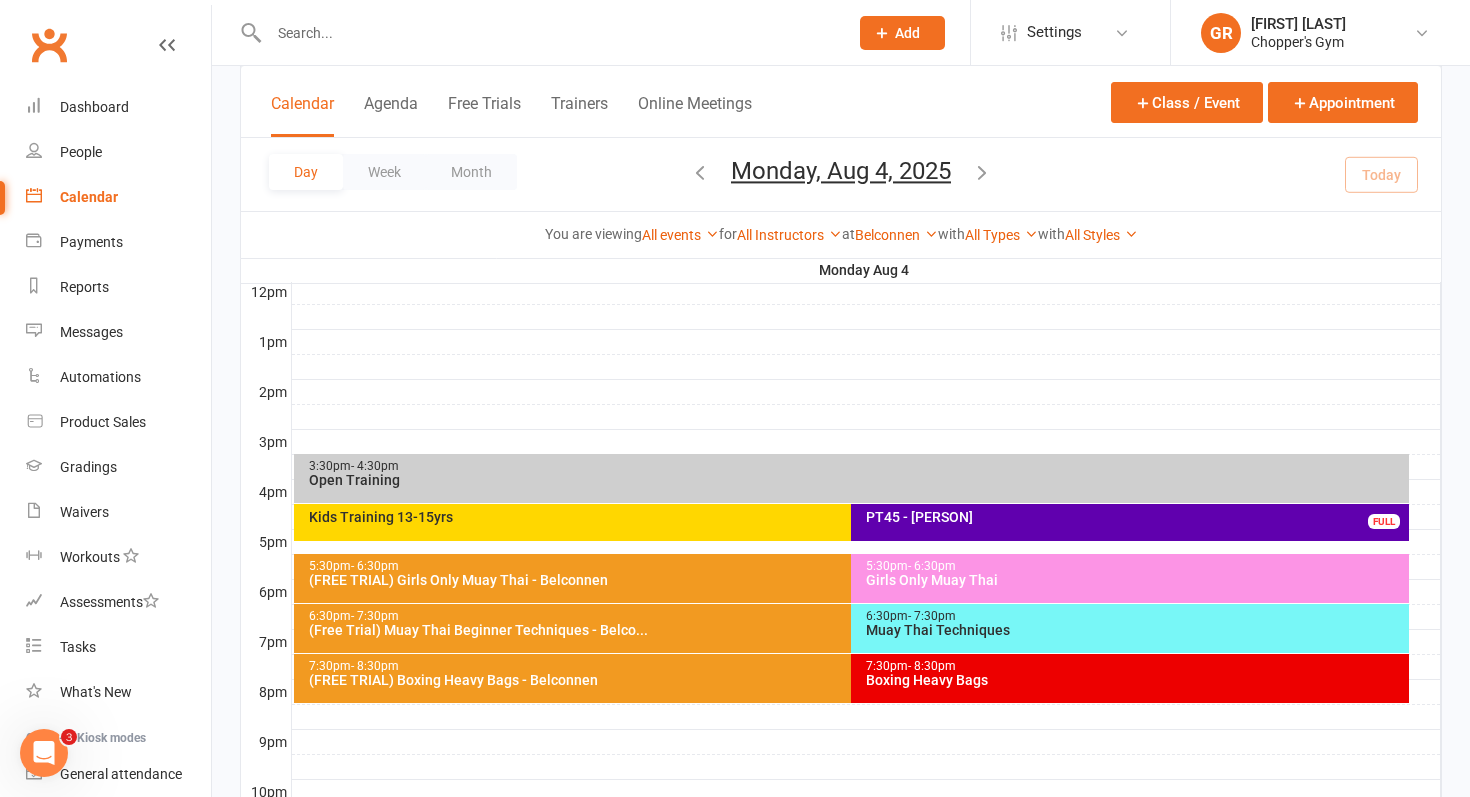 click on "(FREE TRIAL)  Boxing Heavy Bags - Belconnen" at bounding box center [847, 680] 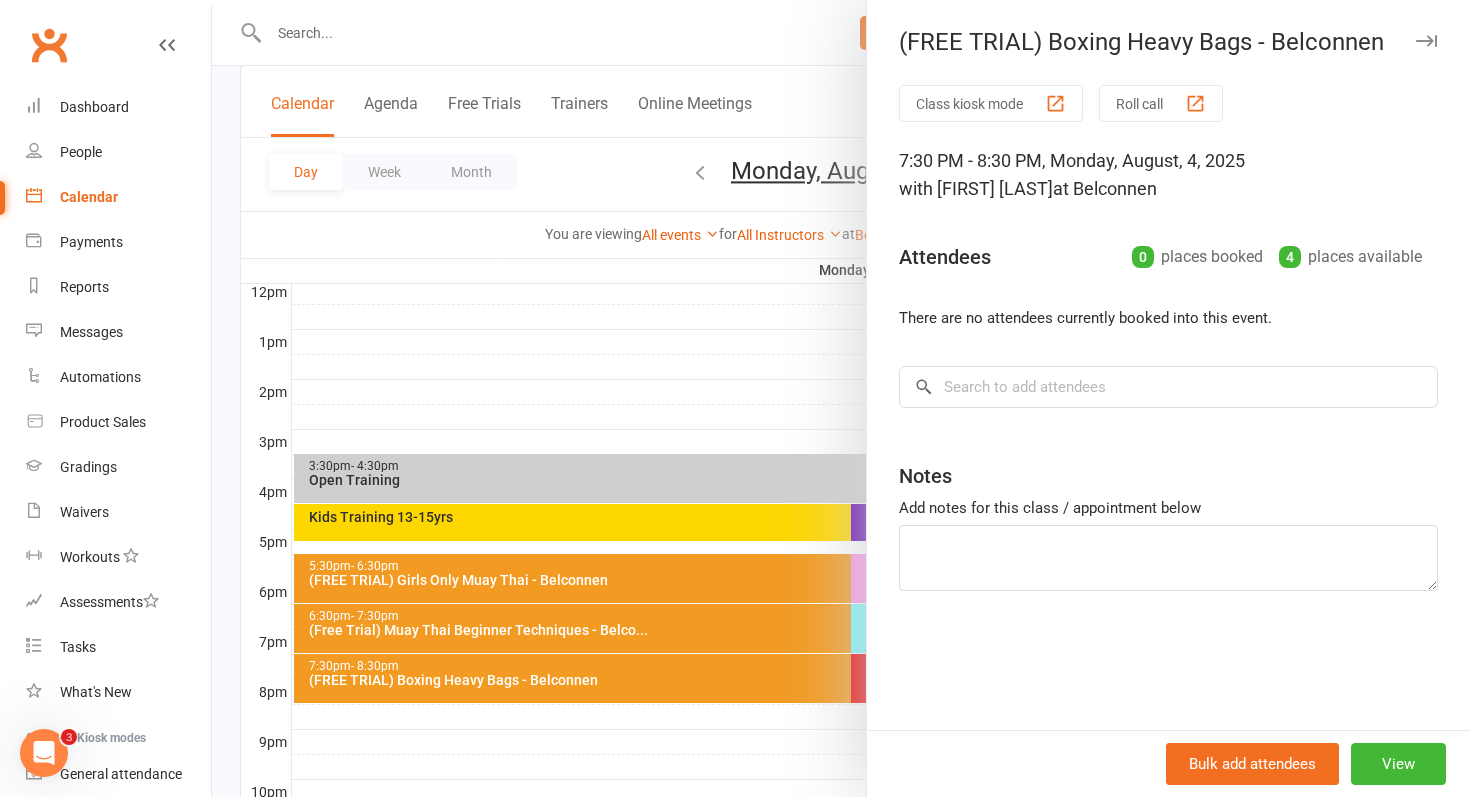 click at bounding box center (841, 398) 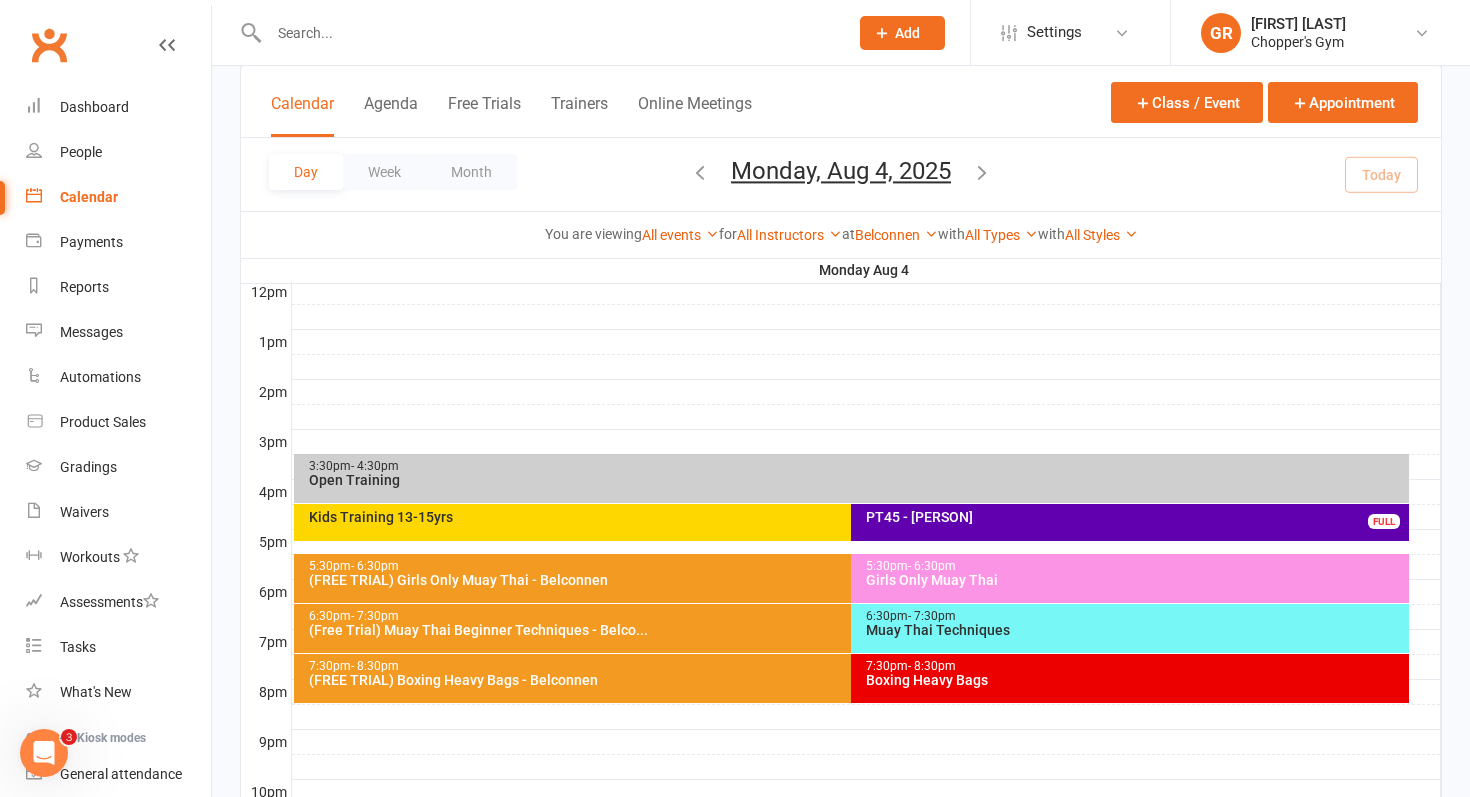 click on "- 7:30pm" at bounding box center (932, 616) 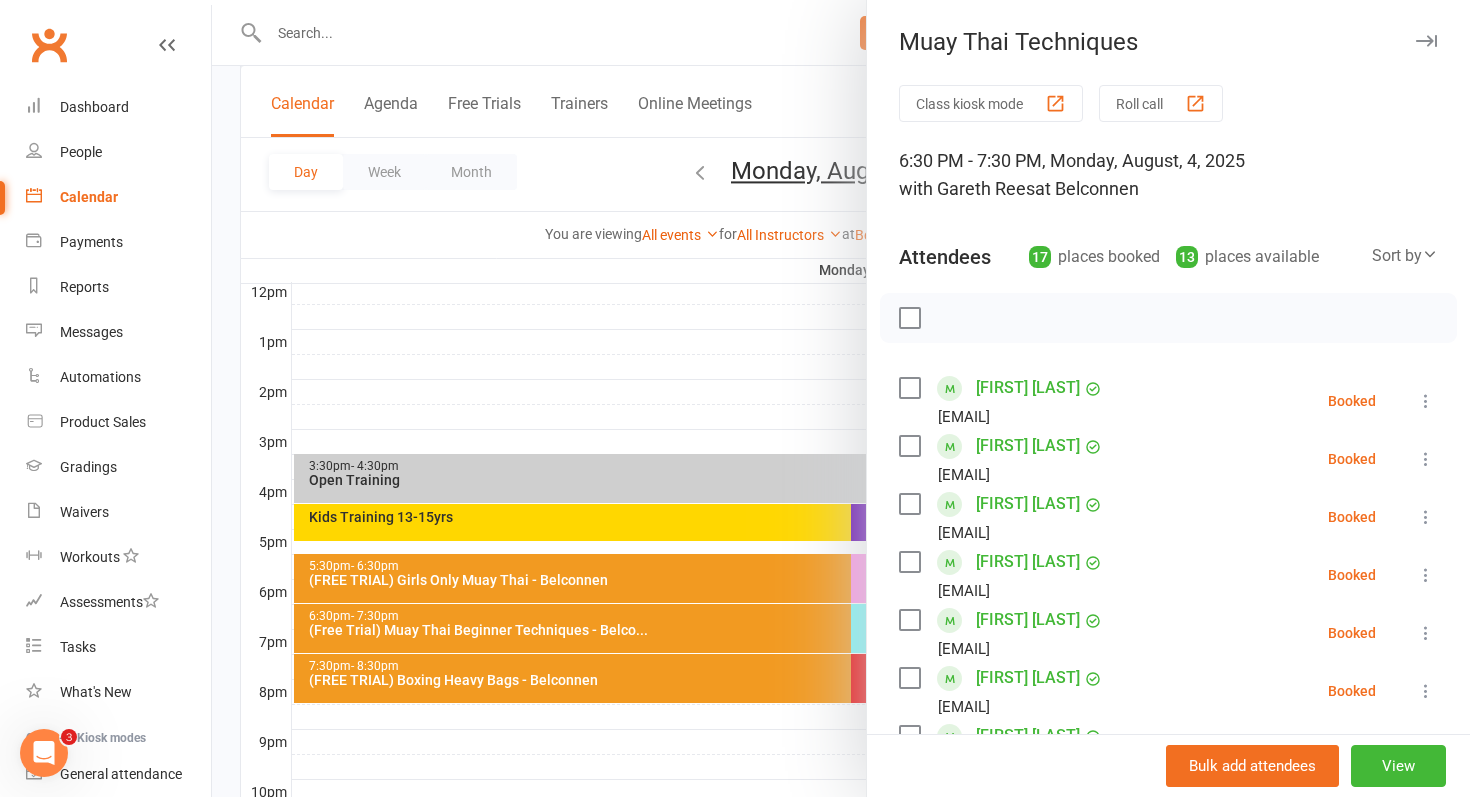 click at bounding box center (841, 398) 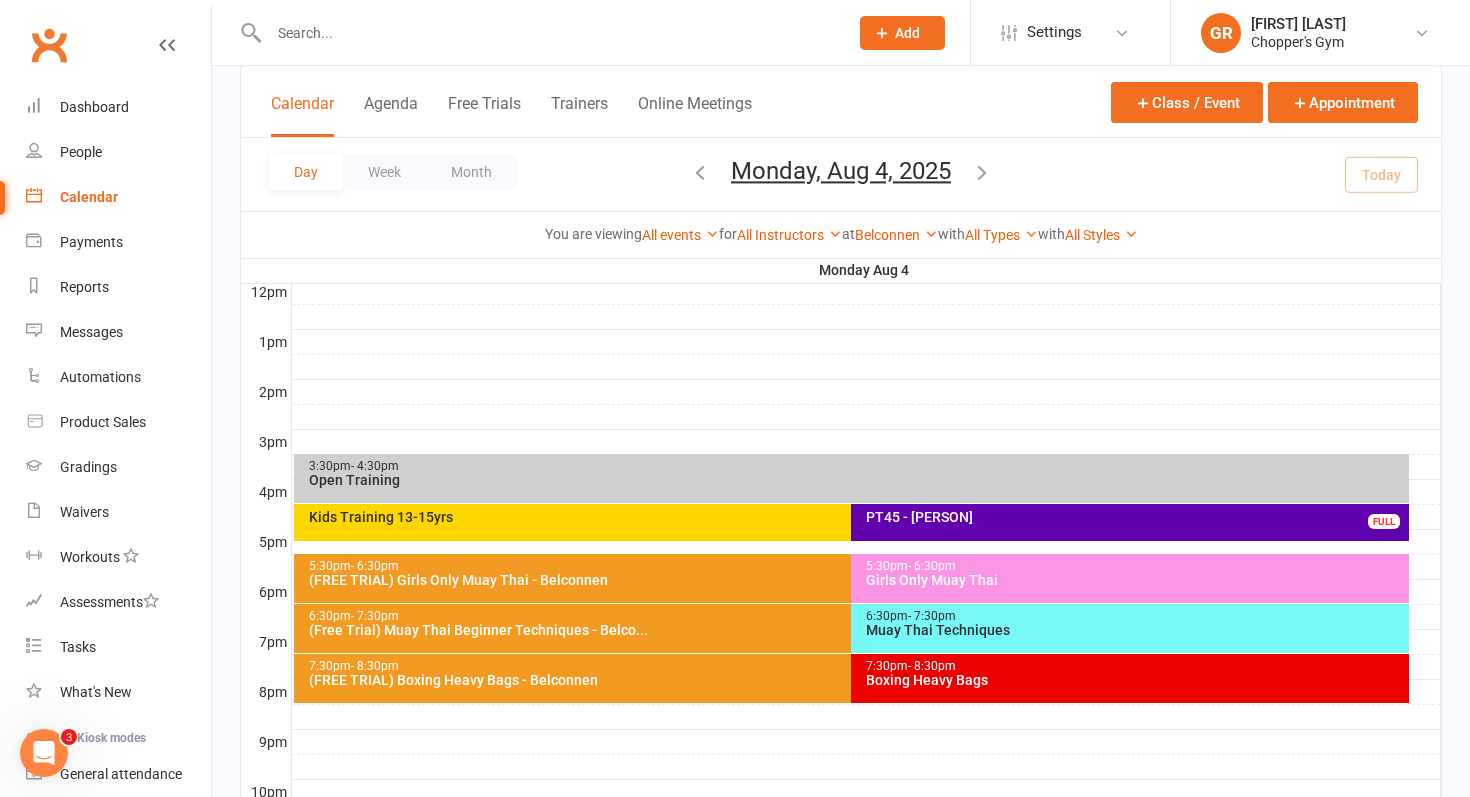 click on "Girls Only Muay Thai" at bounding box center (1135, 580) 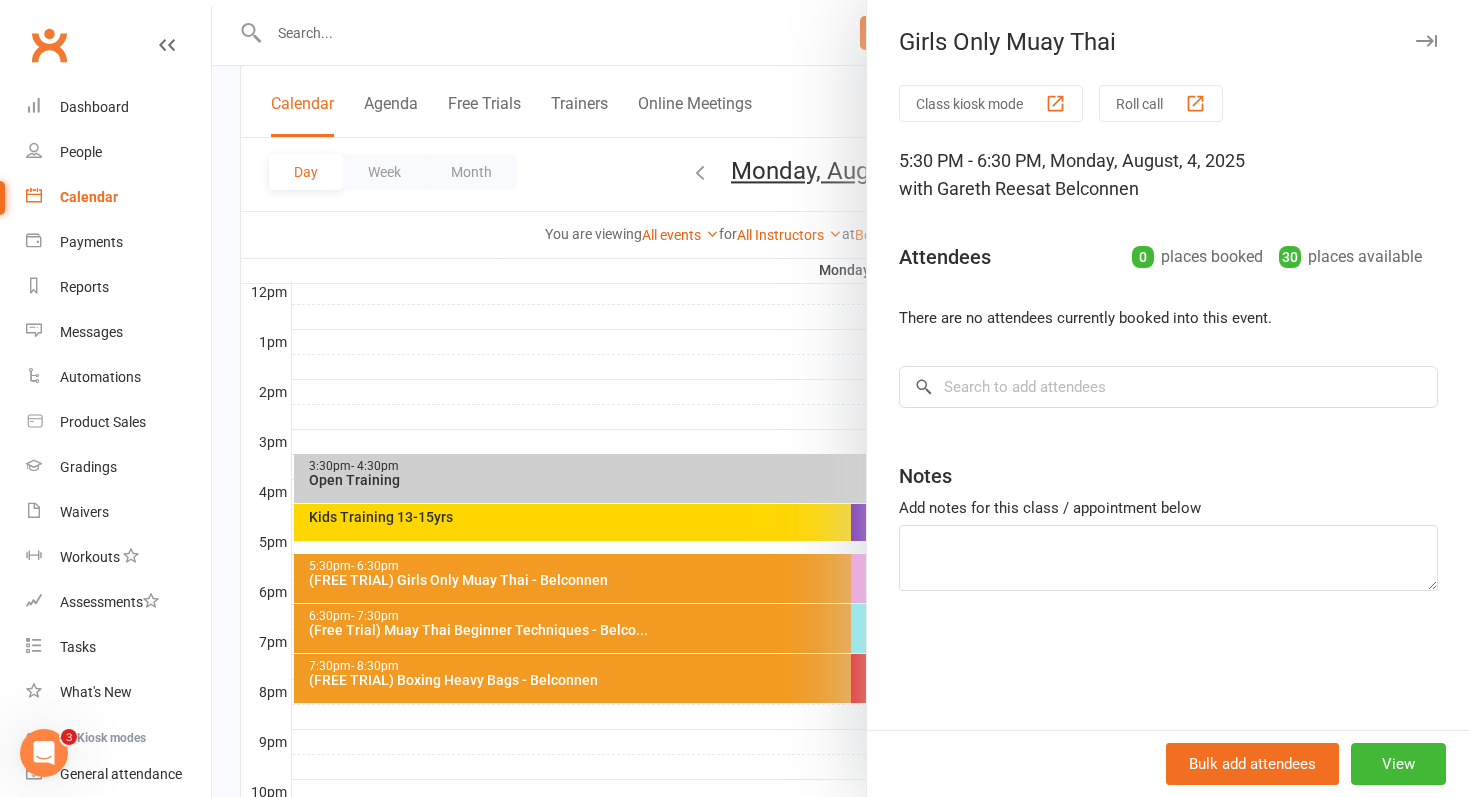 click at bounding box center (841, 398) 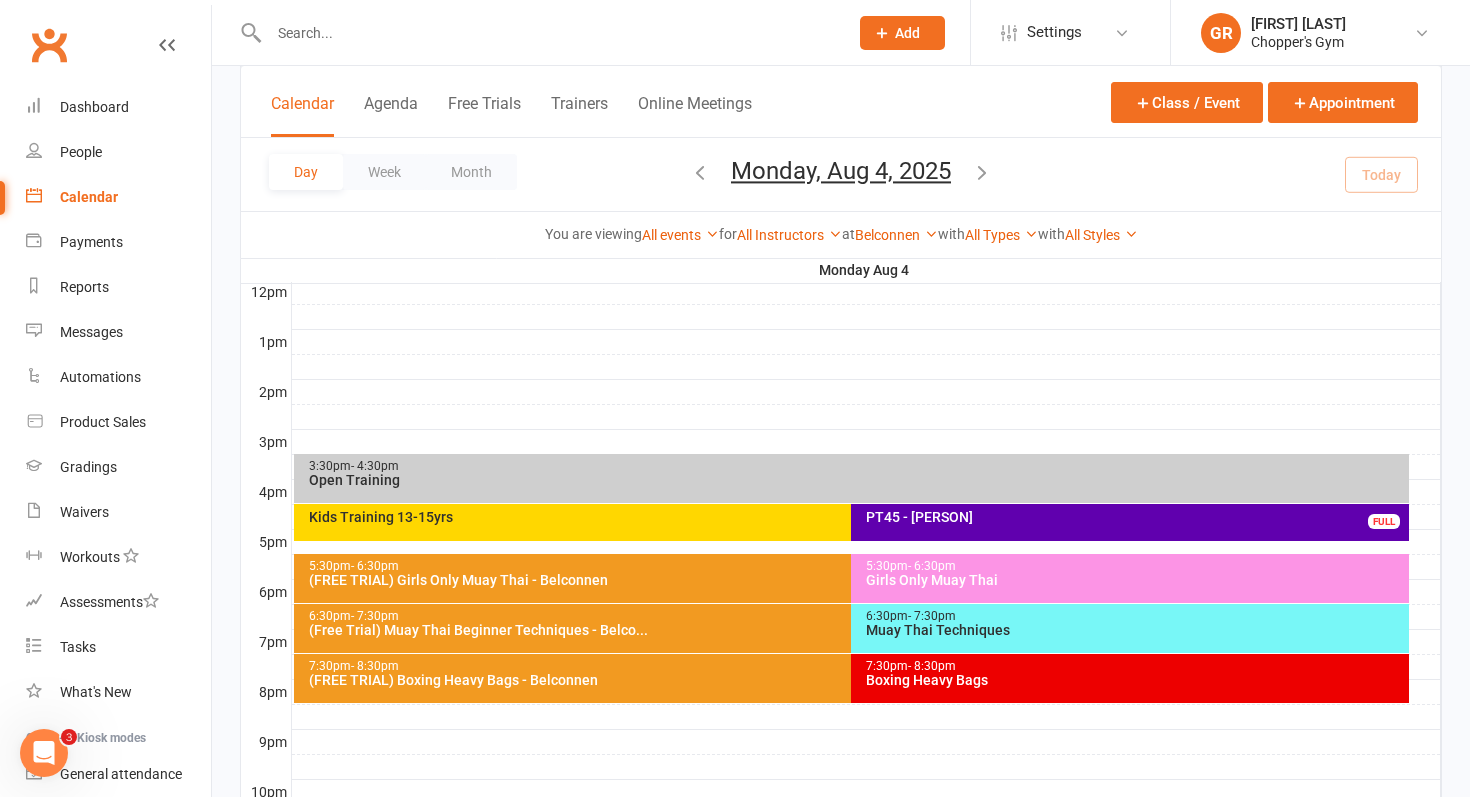click on "PT45 - [FIRST] [LAST] FULL" at bounding box center (1130, 522) 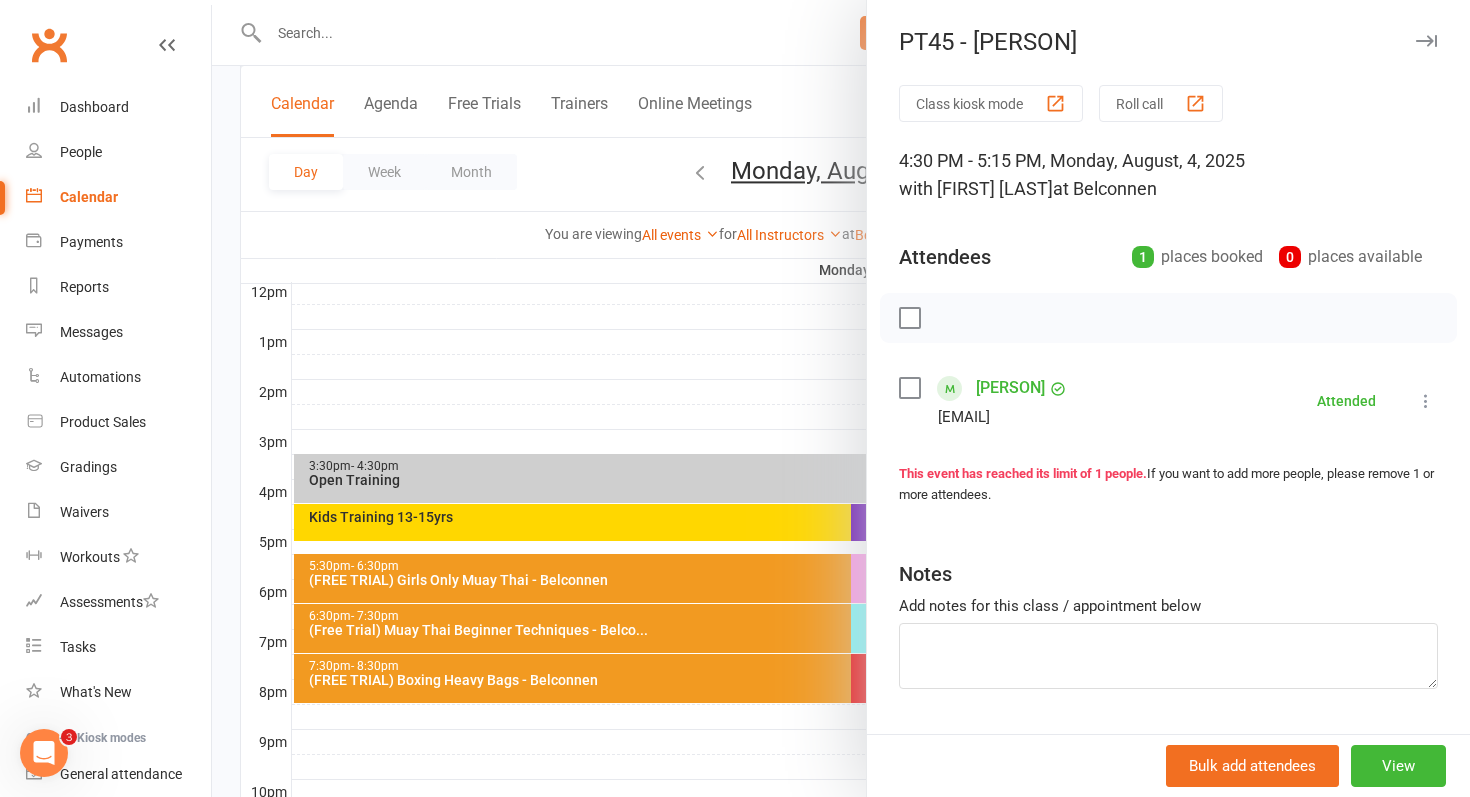 click at bounding box center [841, 398] 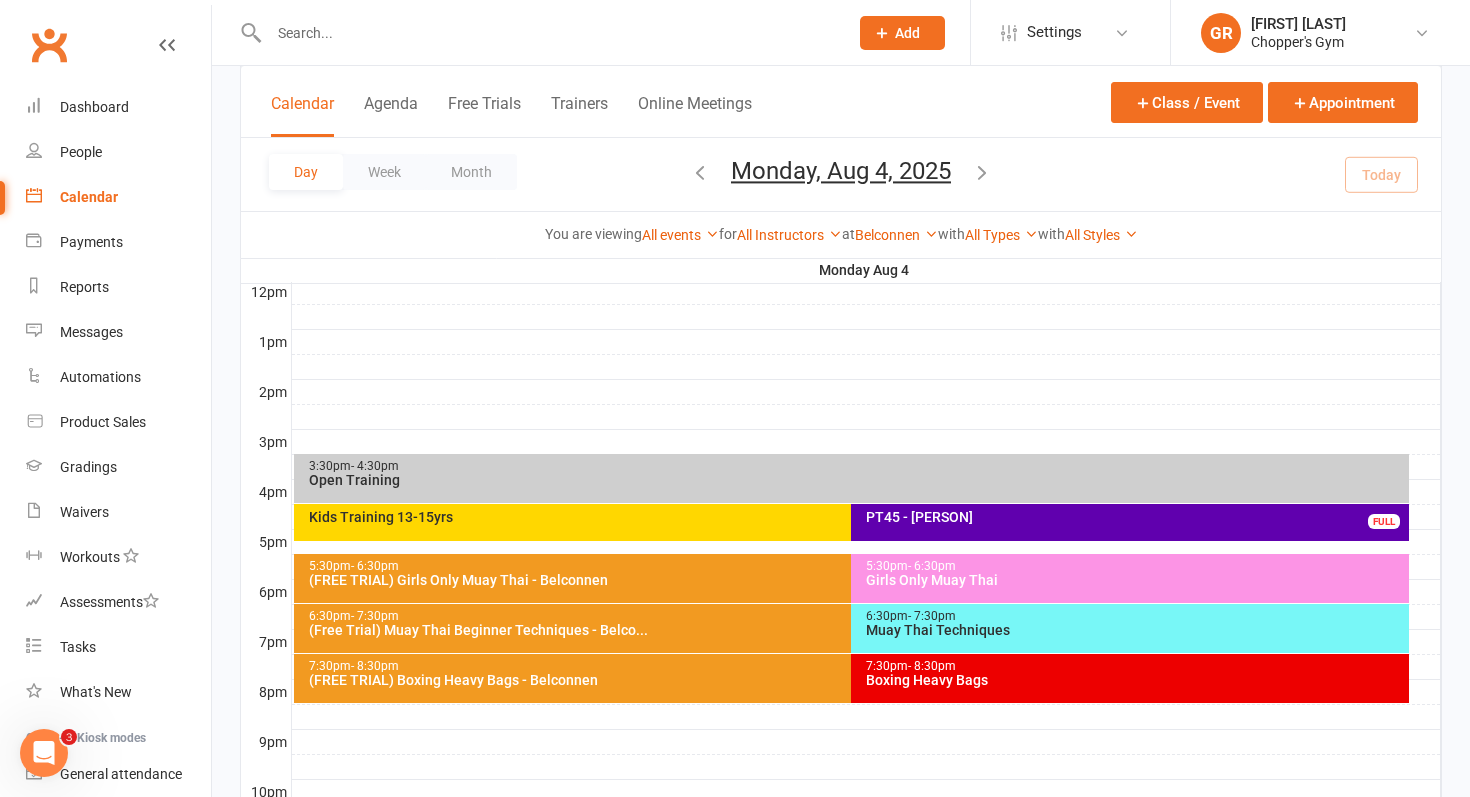 click on "Girls Only Muay Thai" at bounding box center [1135, 580] 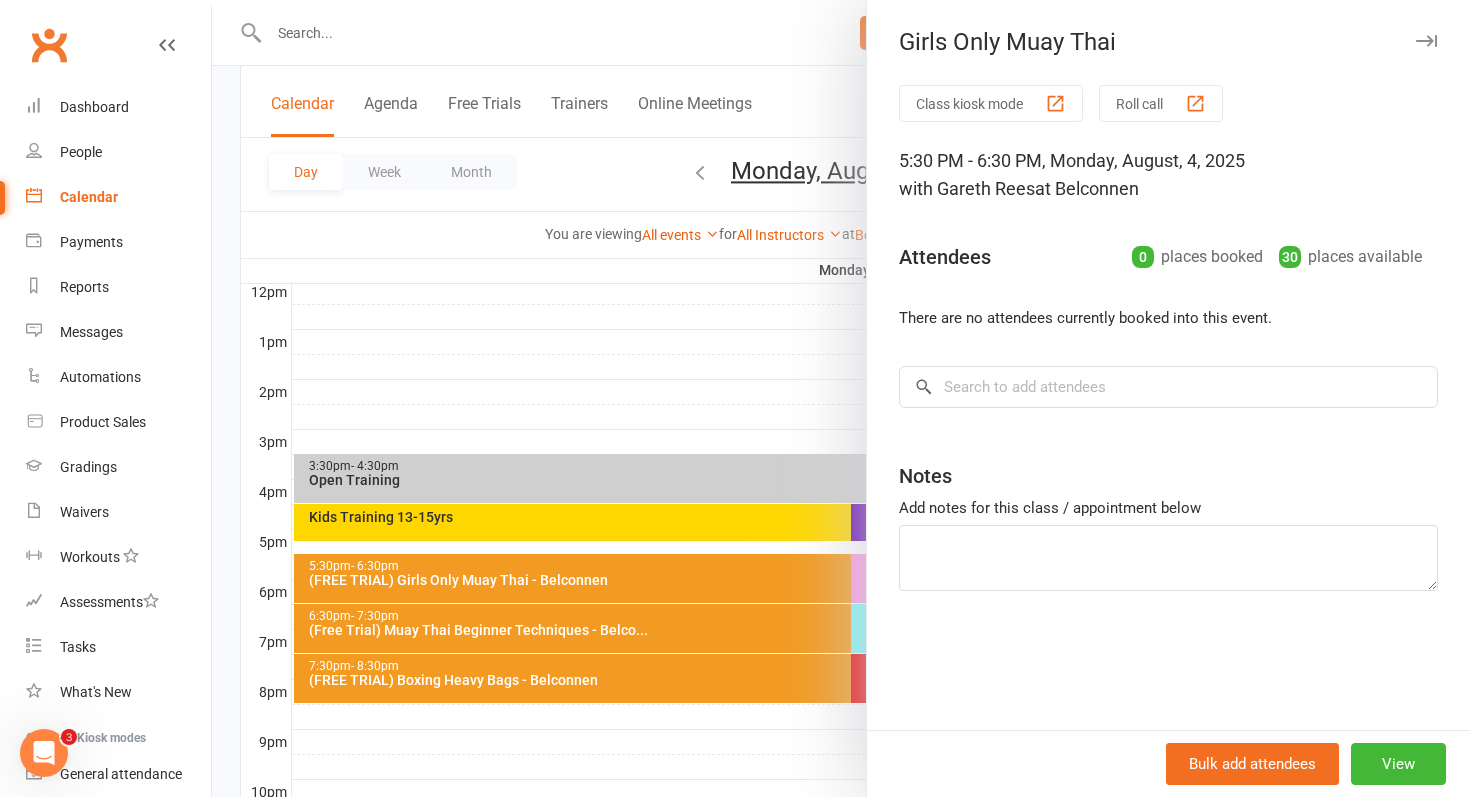 click at bounding box center (841, 398) 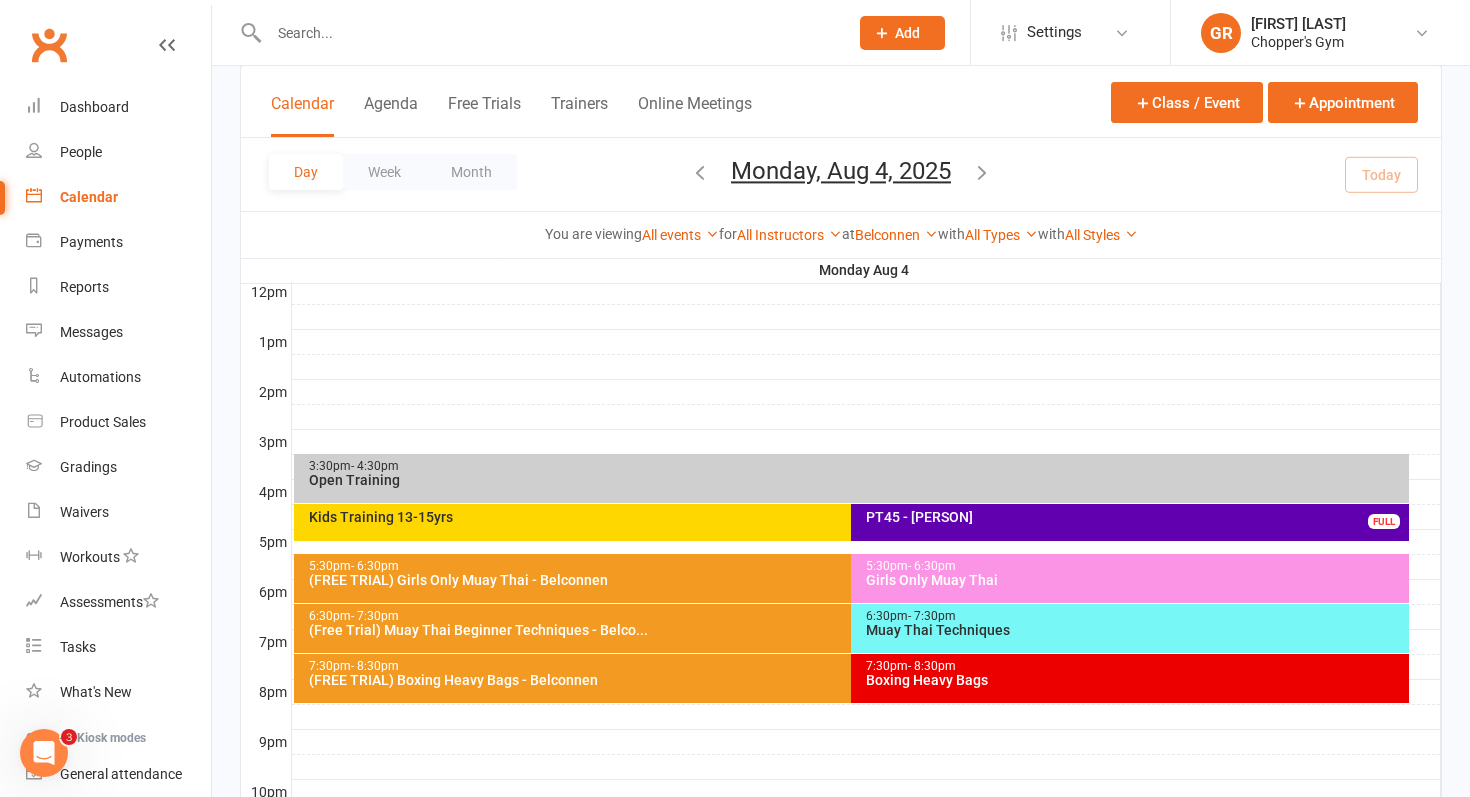 click on "(FREE TRIAL) Girls Only Muay Thai - Belconnen" at bounding box center (847, 580) 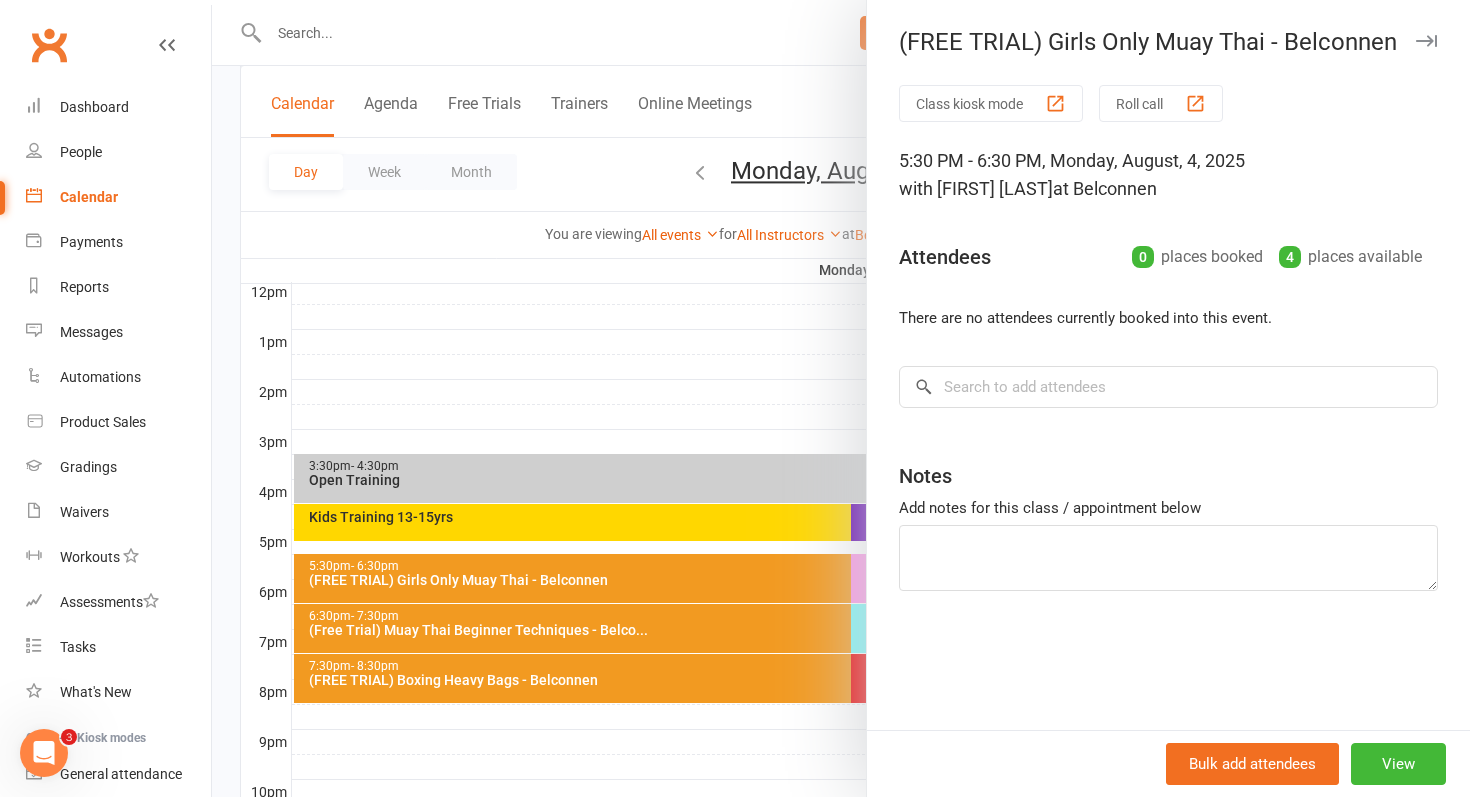 click at bounding box center (841, 398) 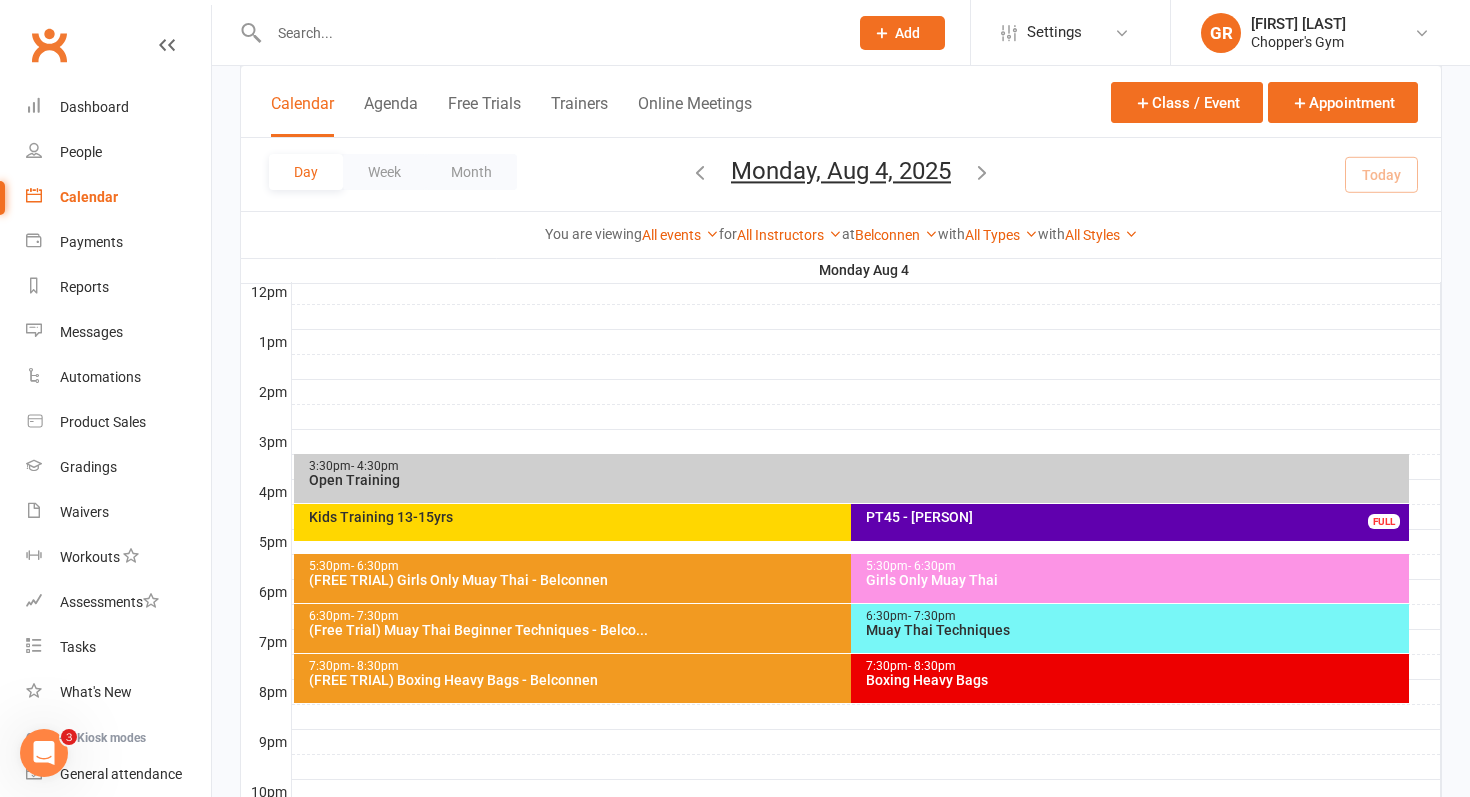 click on "6:30pm  - 7:30pm" at bounding box center [1135, 616] 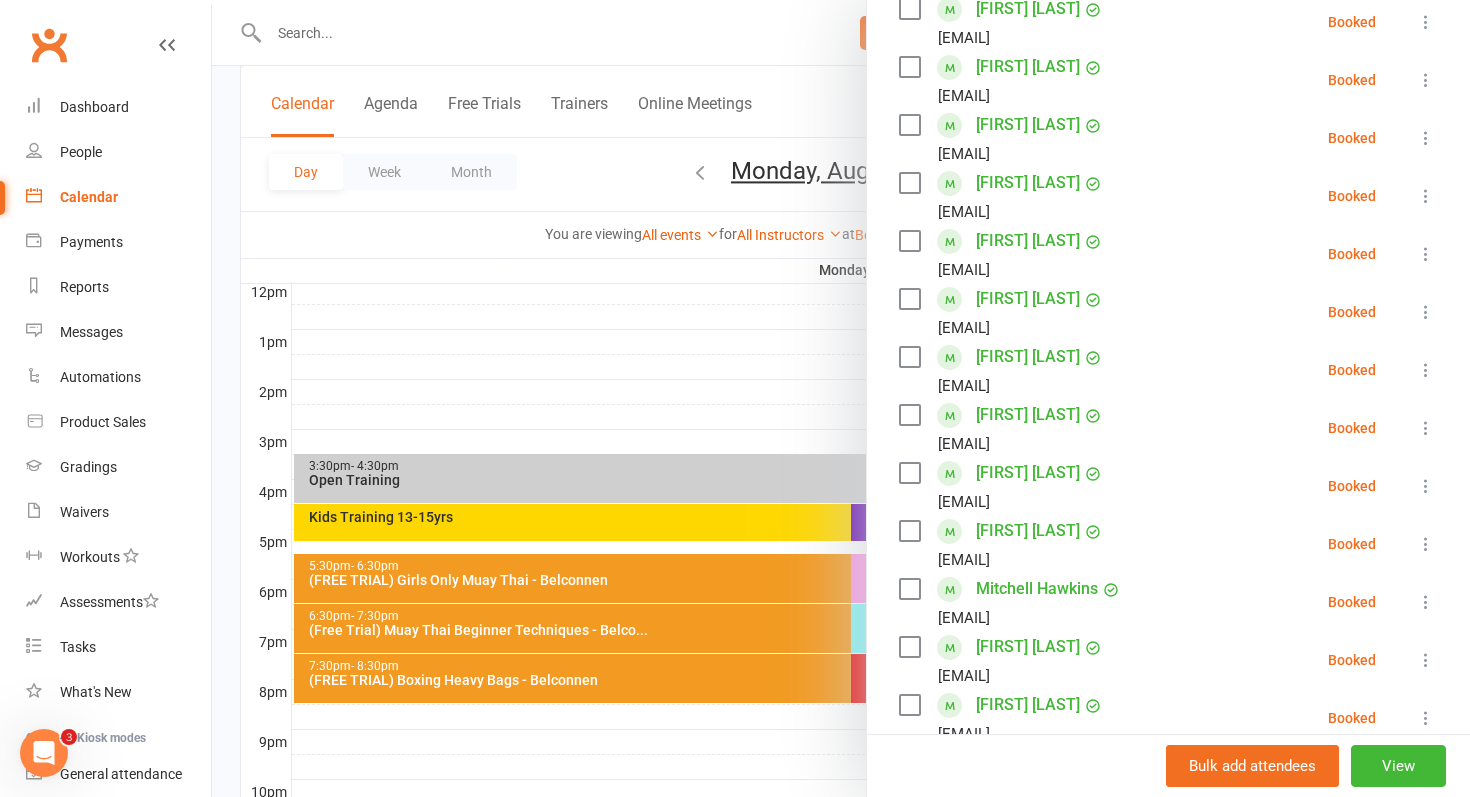 scroll, scrollTop: 389, scrollLeft: 0, axis: vertical 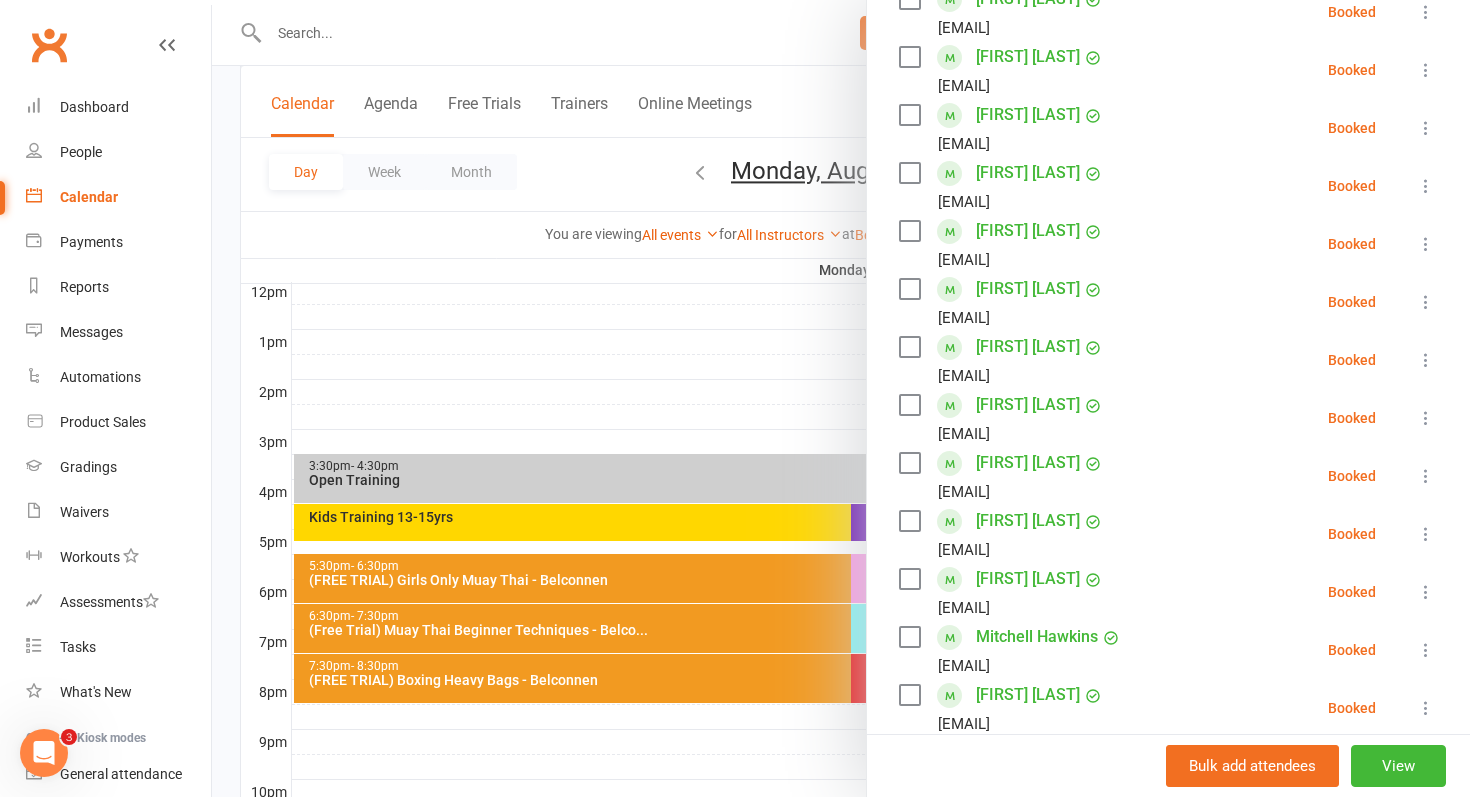 click at bounding box center [841, 398] 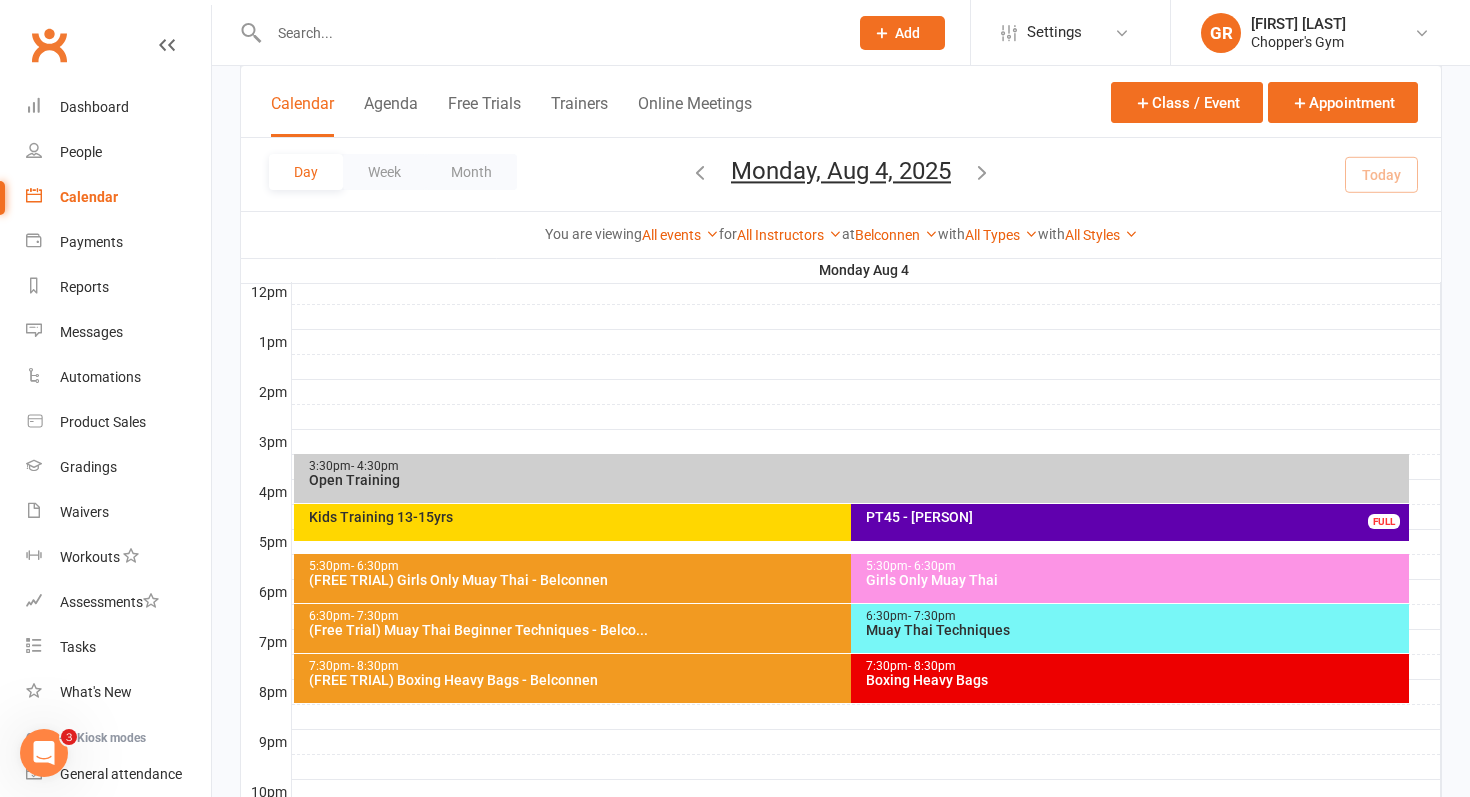 click on "6:30pm  - 7:30pm" at bounding box center (847, 616) 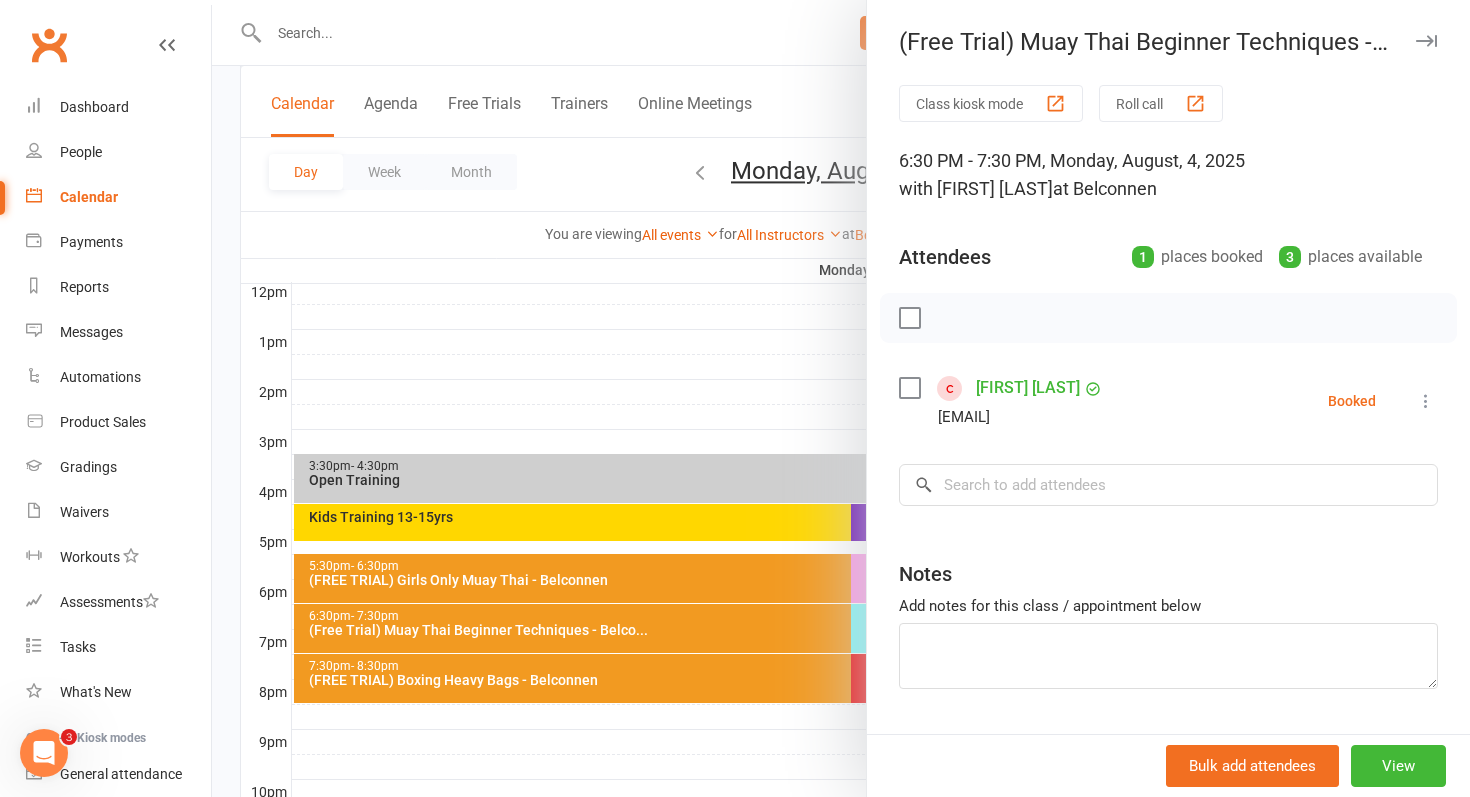 click at bounding box center (841, 398) 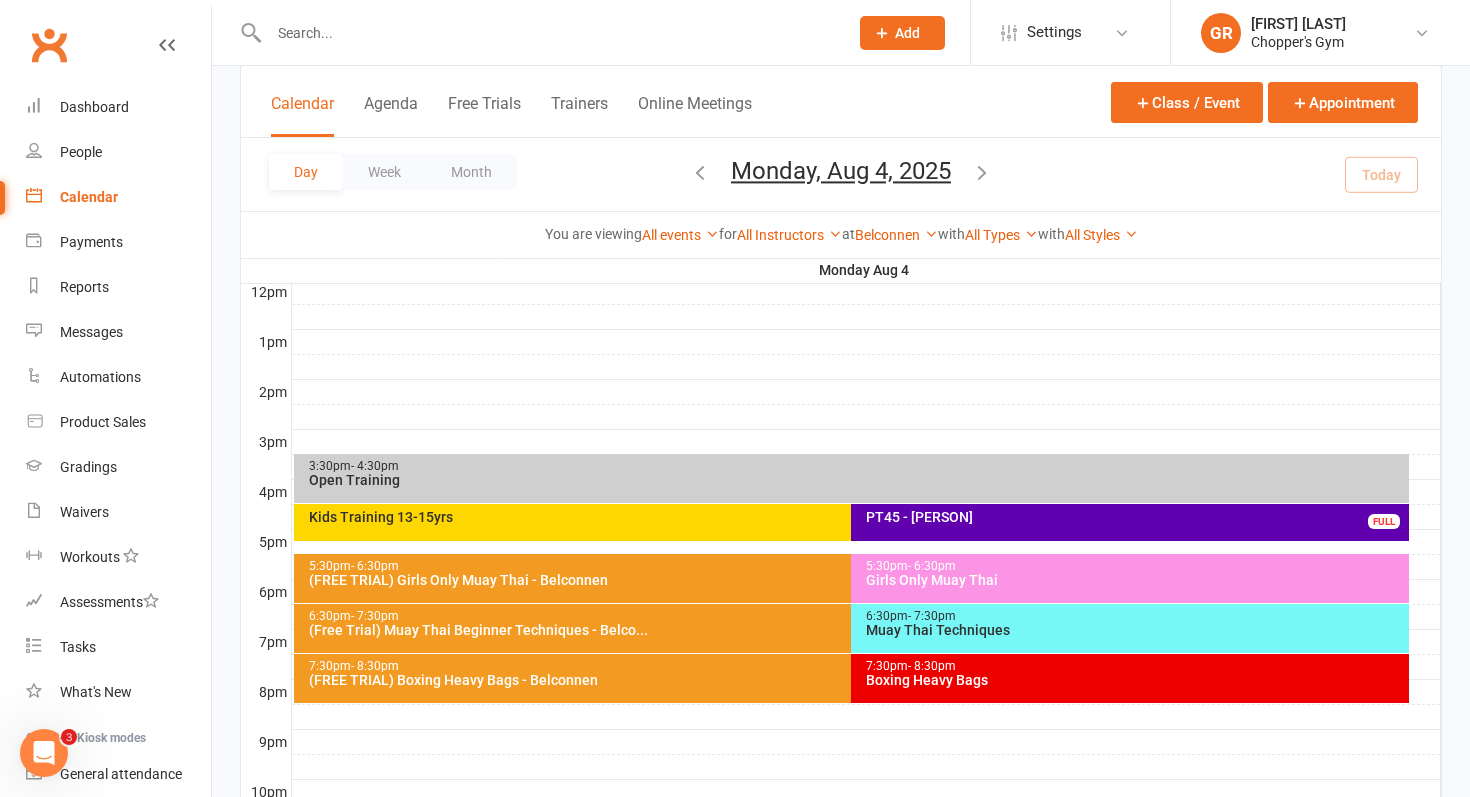 click on "Muay Thai Techniques" at bounding box center (1135, 630) 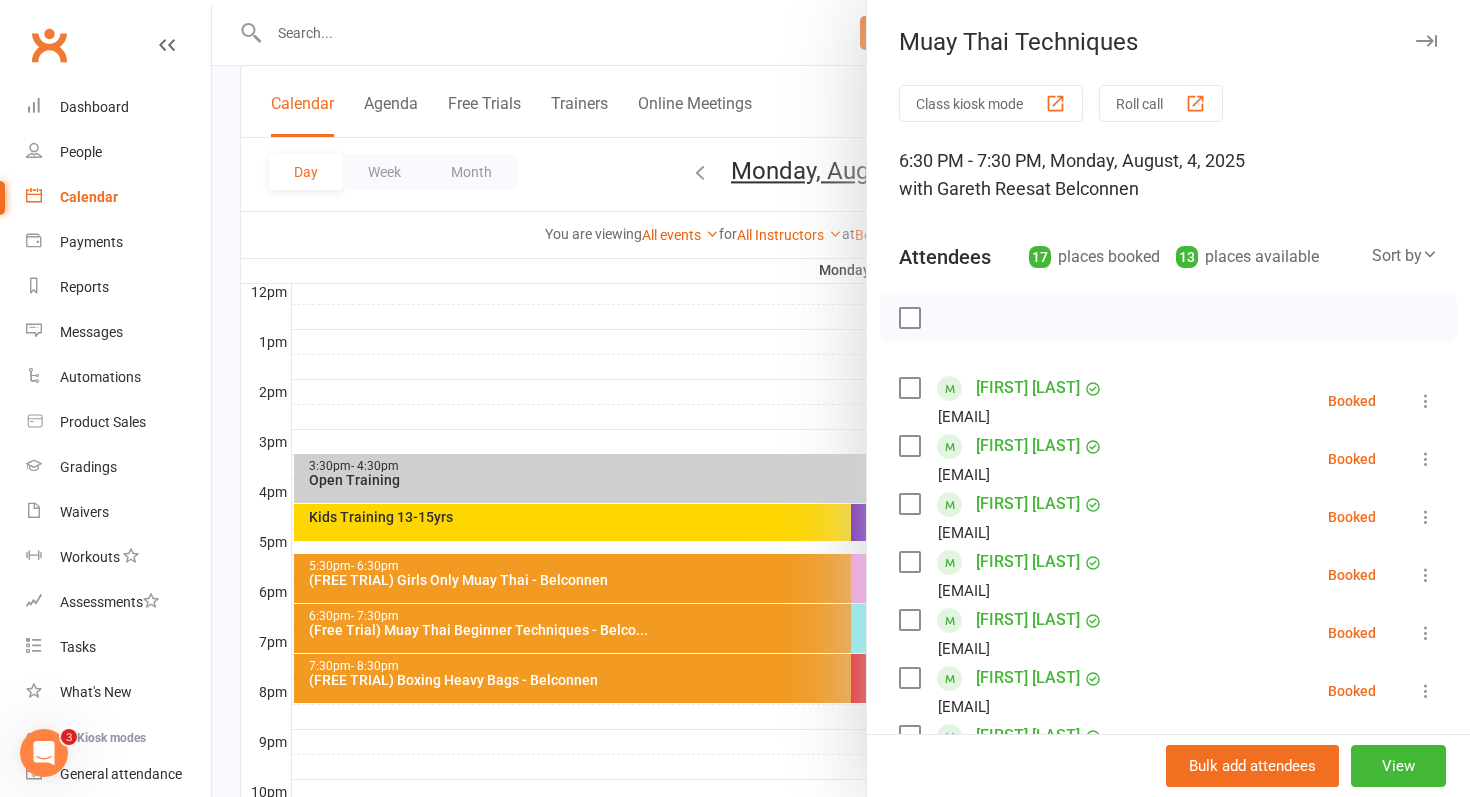 click at bounding box center [841, 398] 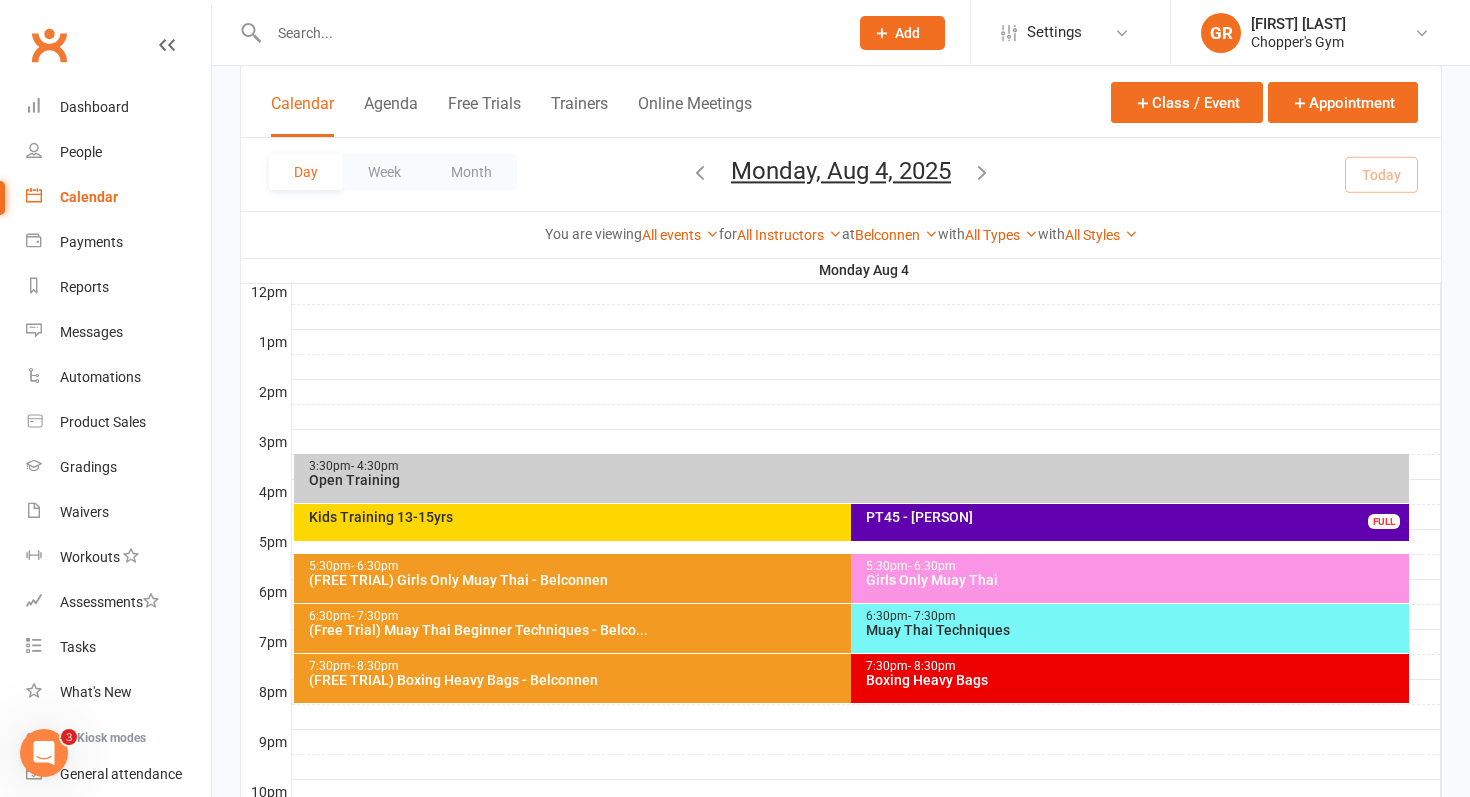 click on "Muay Thai Techniques" at bounding box center [1135, 630] 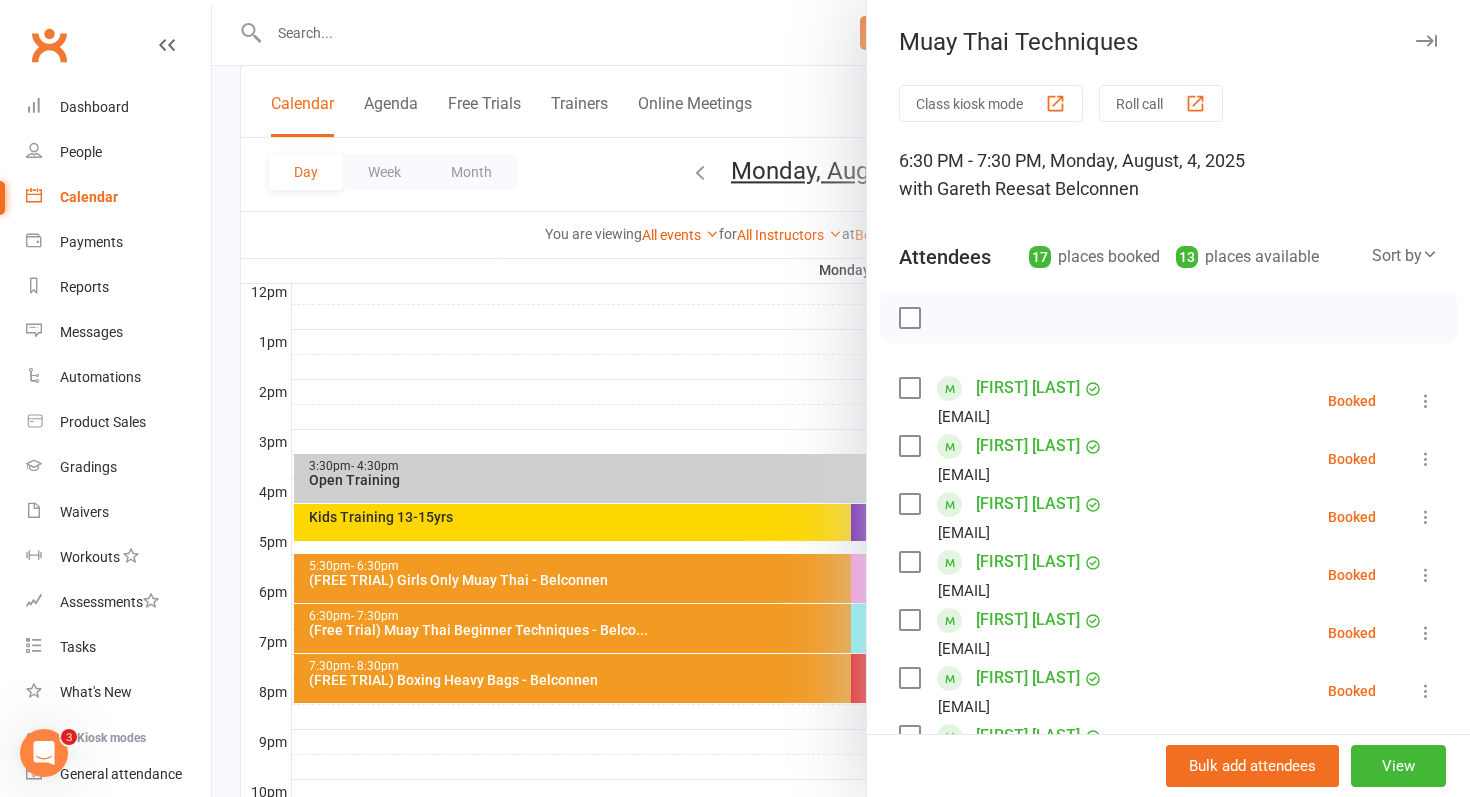 click on "Class kiosk mode  Roll call  6:30 PM - 7:30 PM, Monday, August, 4, 2025 with Gareth Rees  at  Belconnen  Attendees  17  places booked 13  places available Sort by  Last name  First name  Booking created    Andrew Ma  andrewma.graduate@gmail.com Booked More info  Remove  Check in  Mark absent  Send message  Enable recurring bookings  All bookings for series    Ben Milo  Benmilo9696@gmail.com Booked More info  Remove  Check in  Mark absent  Send message  Enable recurring bookings  All bookings for series    Bianca Poppy  Bianca30100@gmail.com Booked More info  Remove  Check in  Mark absent  Send message  Enable recurring bookings  All bookings for series    Daniel Tscherry  dtdannys0@gmail.com Booked More info  Remove  Check in  Mark absent  Send message  Enable recurring bookings  All bookings for series    Jack Doble  jackdoble1997@outlook.com Booked More info  Remove  Check in  Mark absent  Send message  Enable recurring bookings  All bookings for series    jake kennedy  jakemitchellkennedy@hotmail.com" at bounding box center [1168, 901] 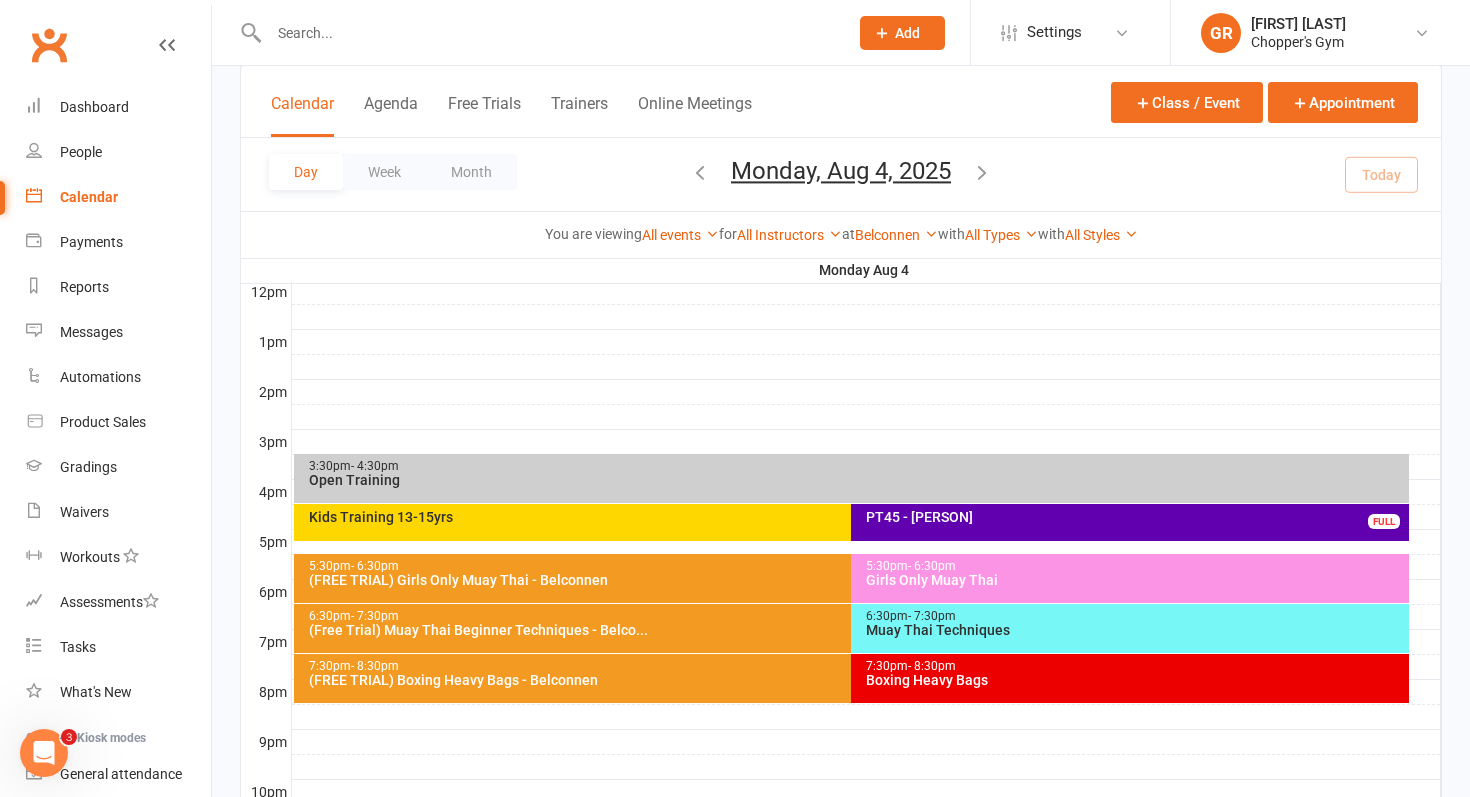 click on "Muay Thai Techniques" at bounding box center [1135, 630] 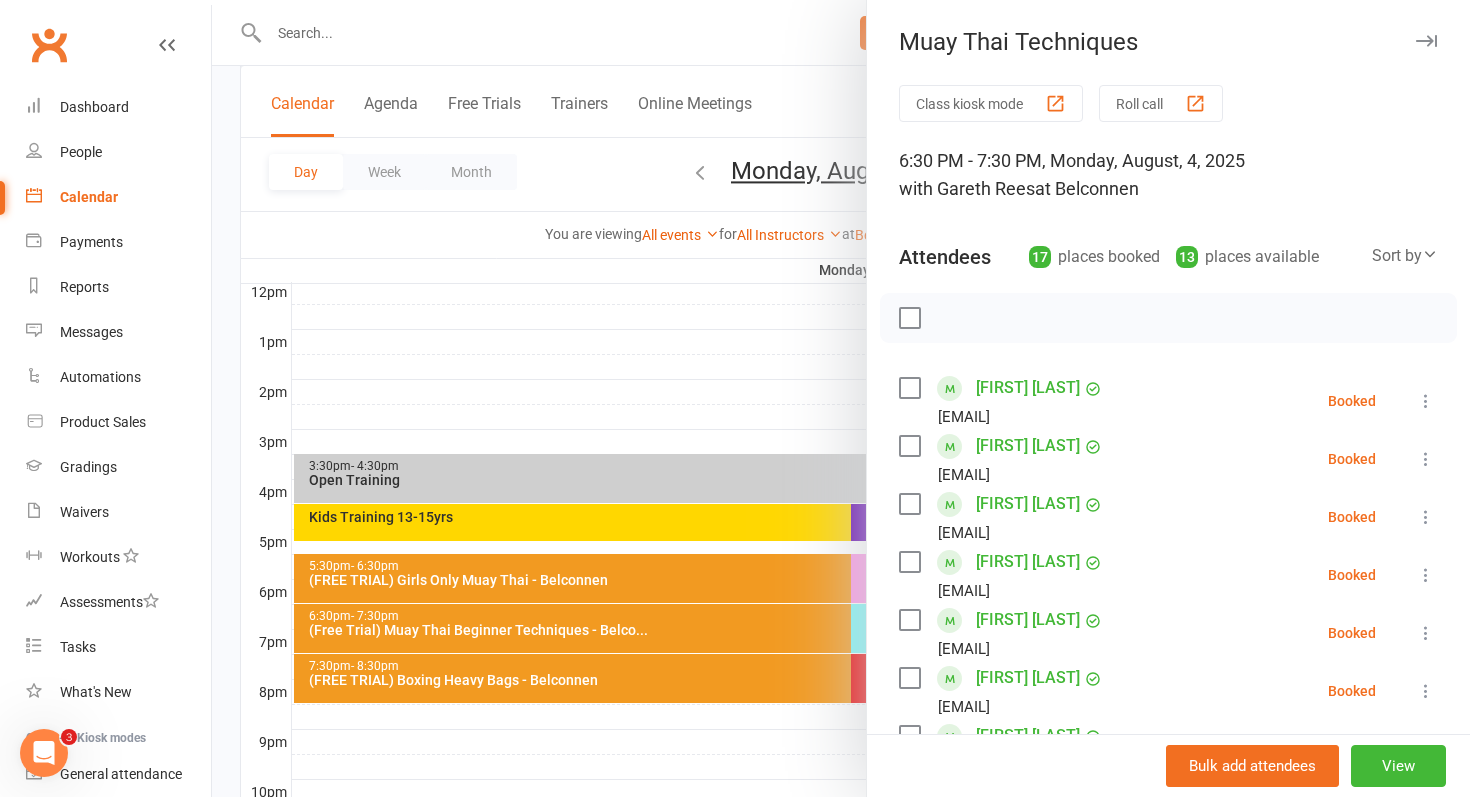 click at bounding box center (841, 398) 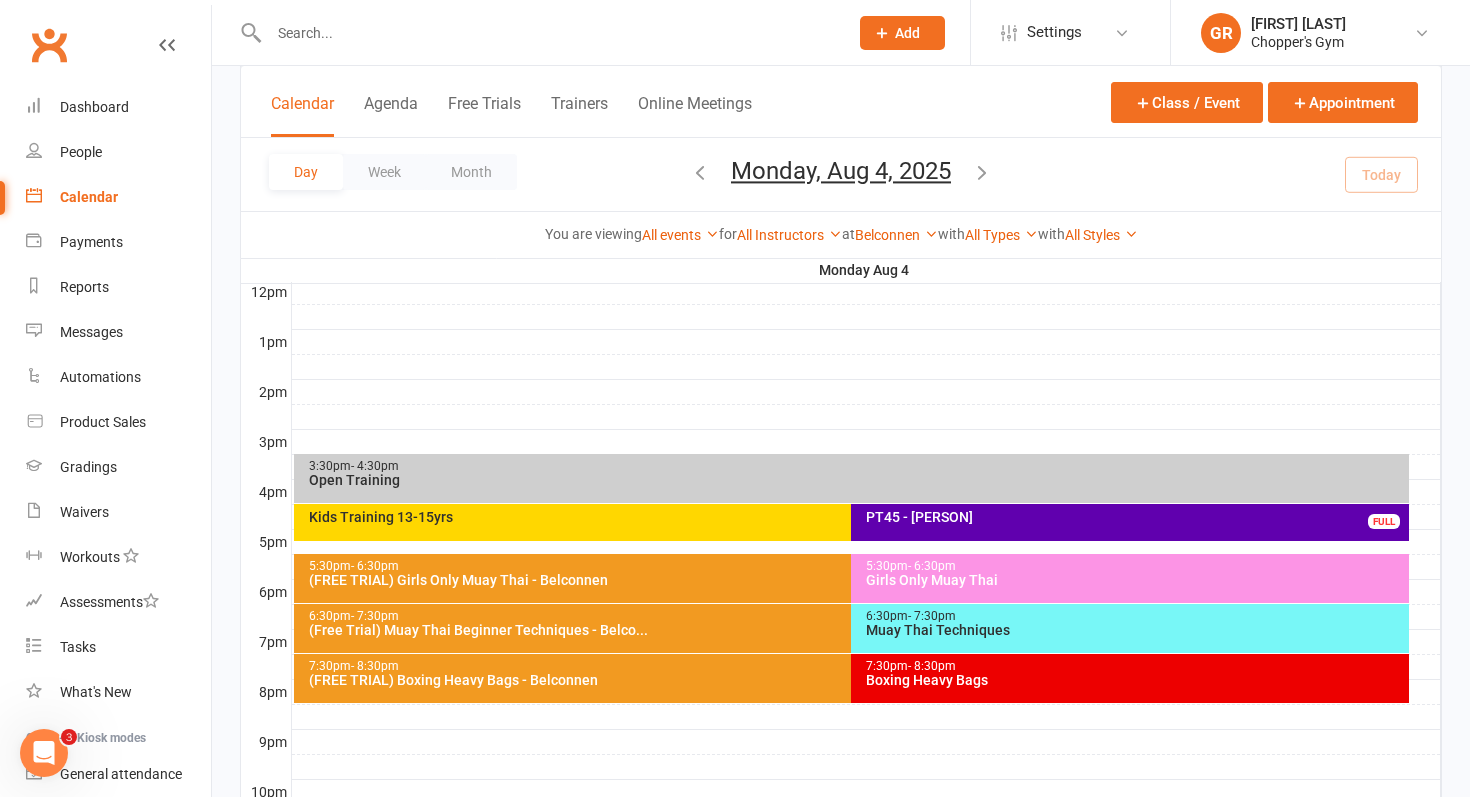 click on "Girls Only Muay Thai" at bounding box center [1135, 580] 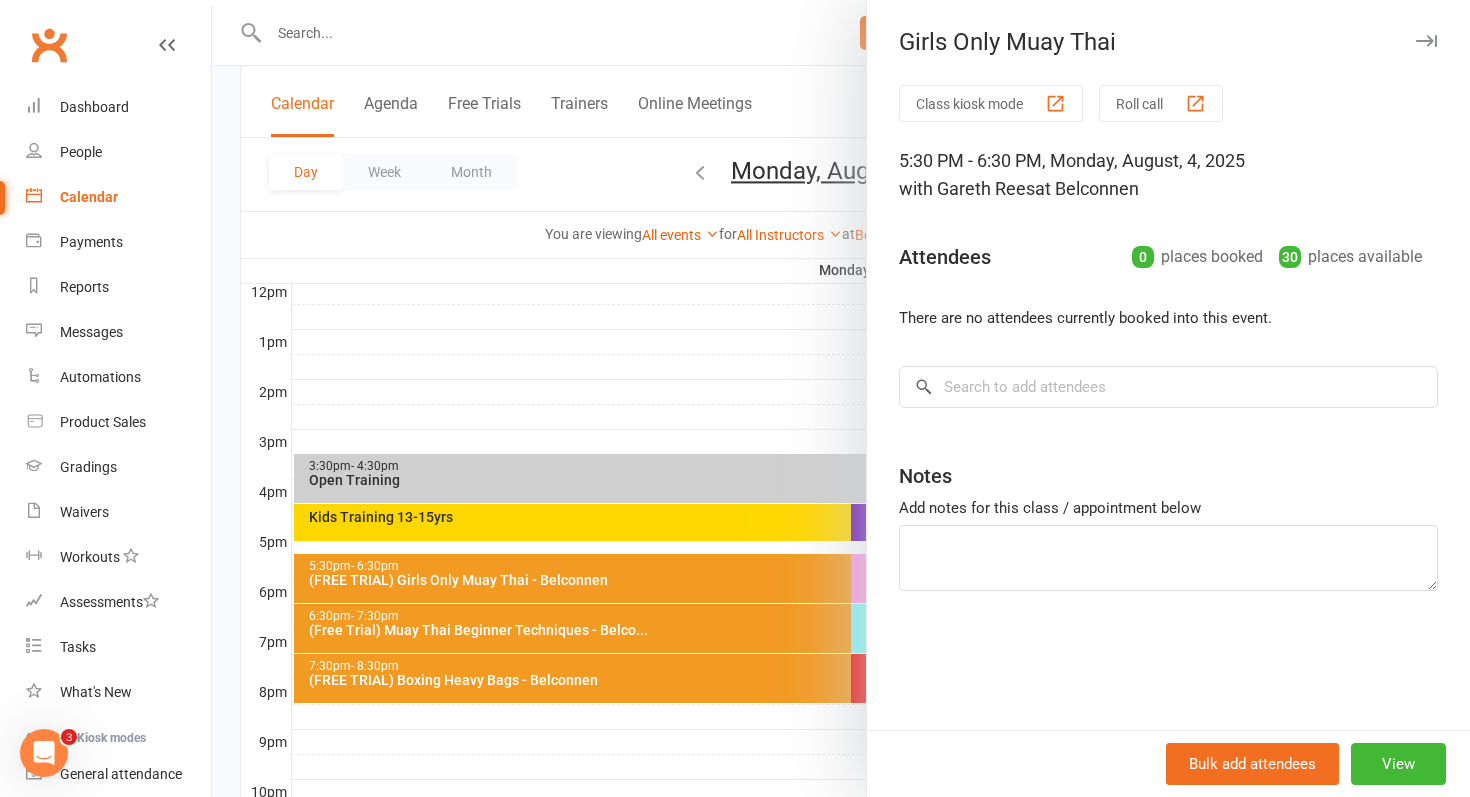 click at bounding box center (841, 398) 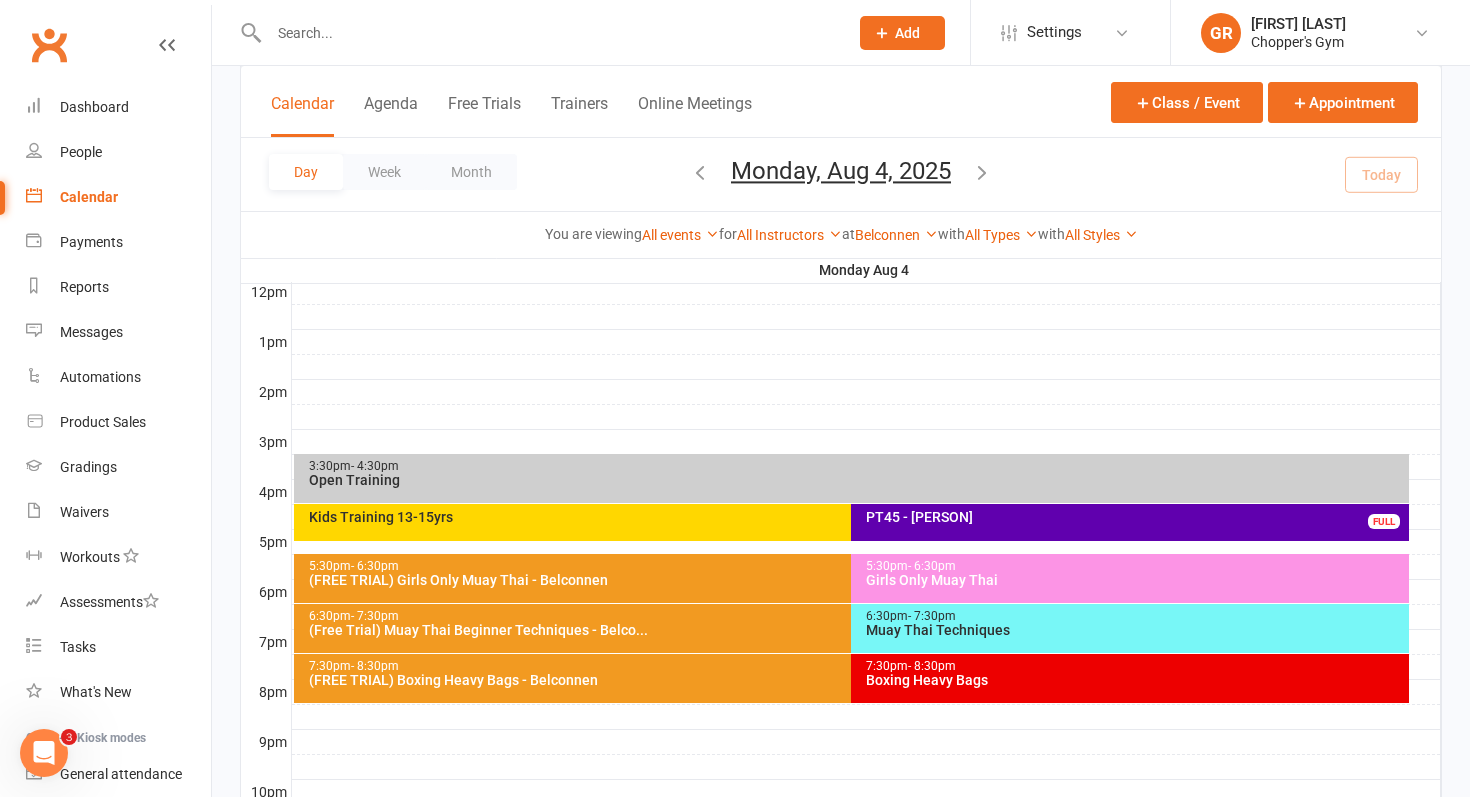 click on "(FREE TRIAL) Girls Only Muay Thai - Belconnen" at bounding box center [847, 580] 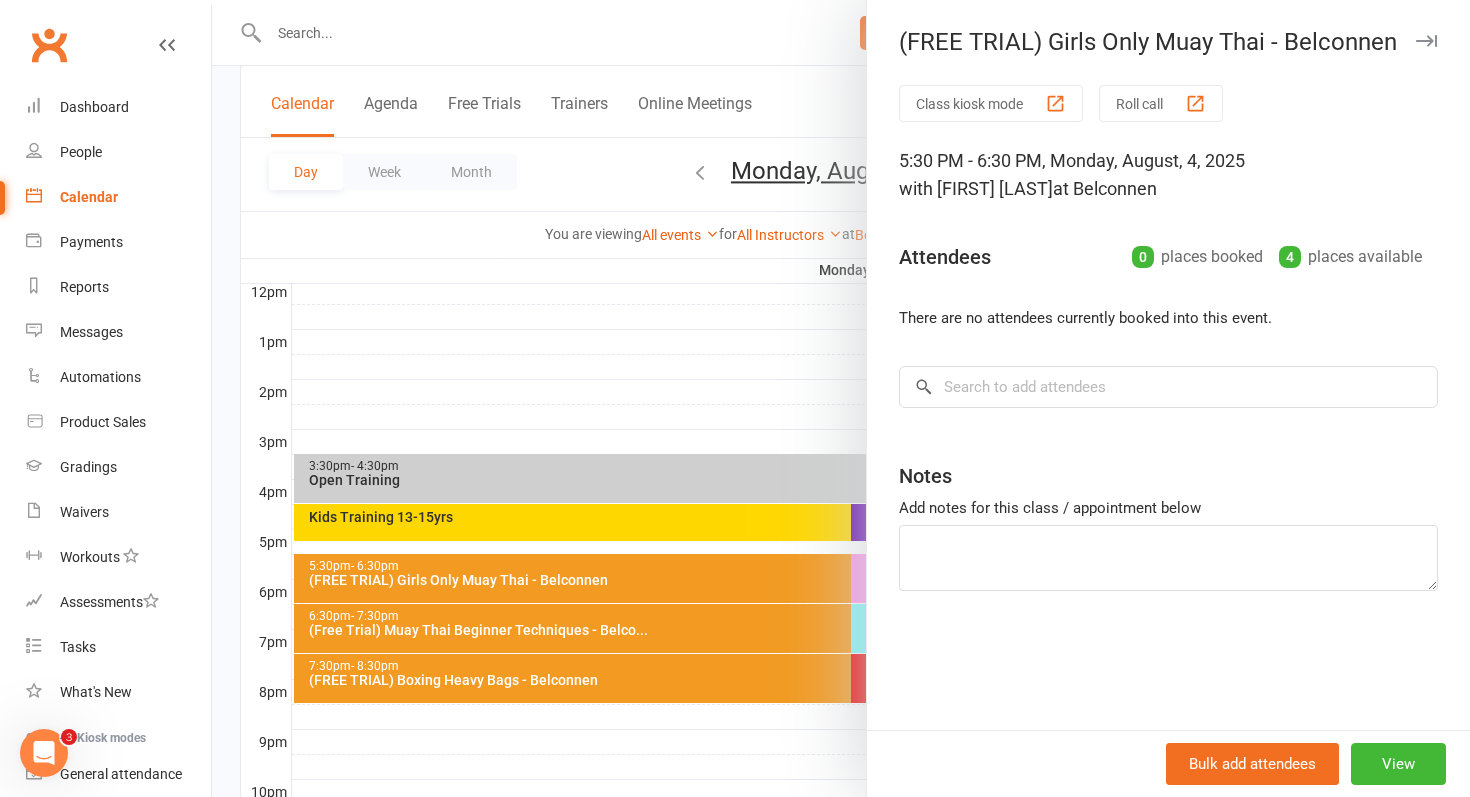 click at bounding box center [841, 398] 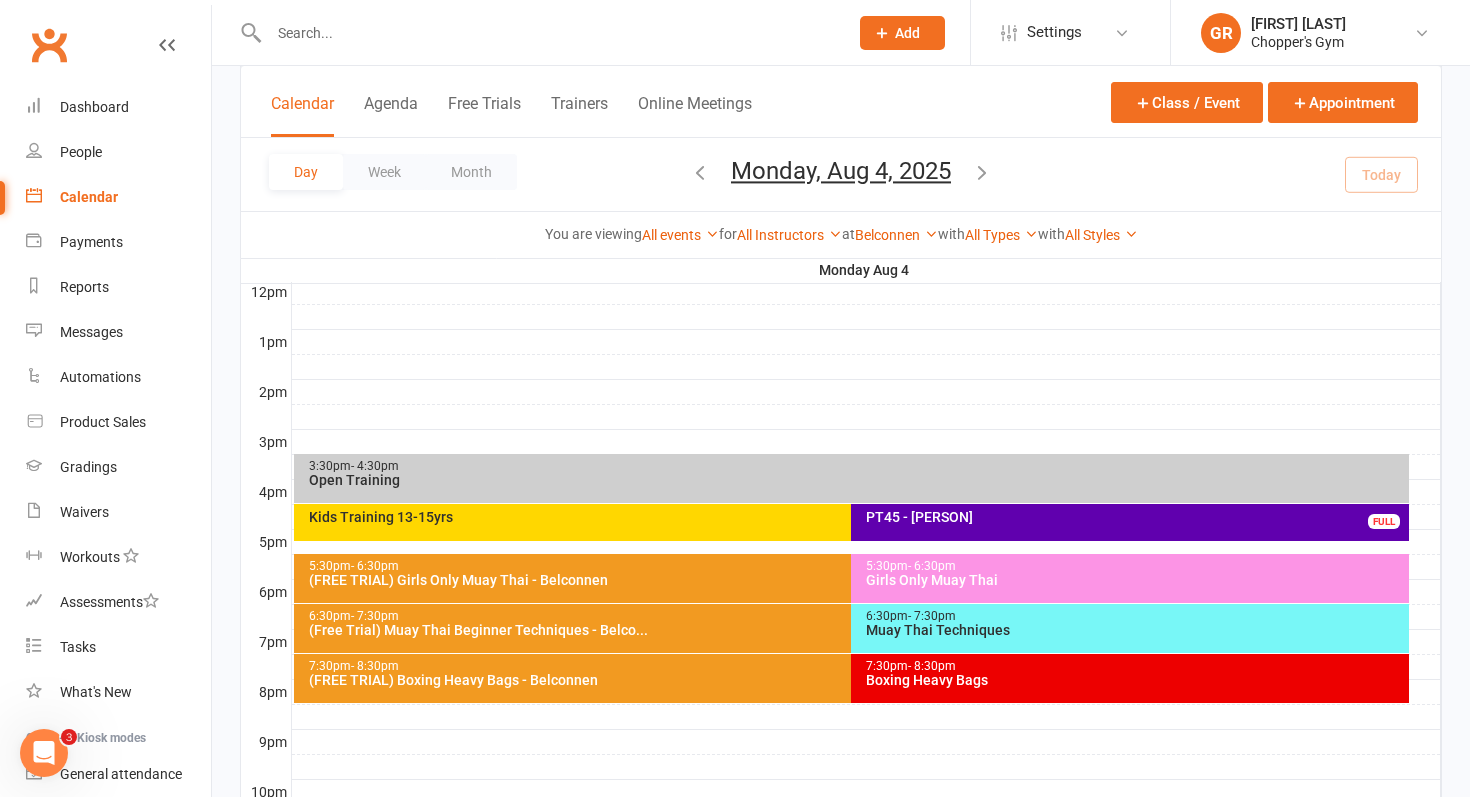 click on "Muay Thai Techniques" at bounding box center (1135, 630) 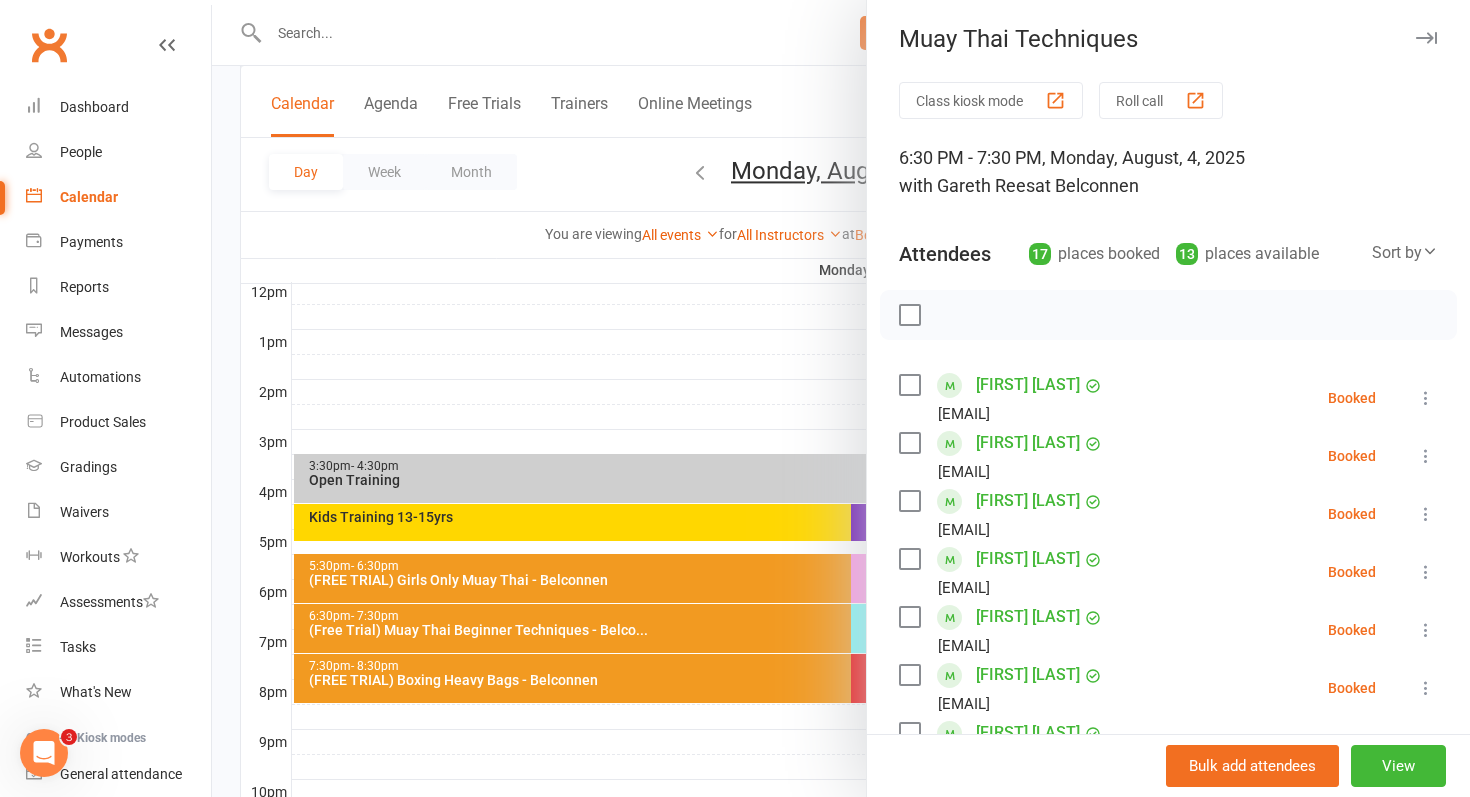 scroll, scrollTop: 0, scrollLeft: 0, axis: both 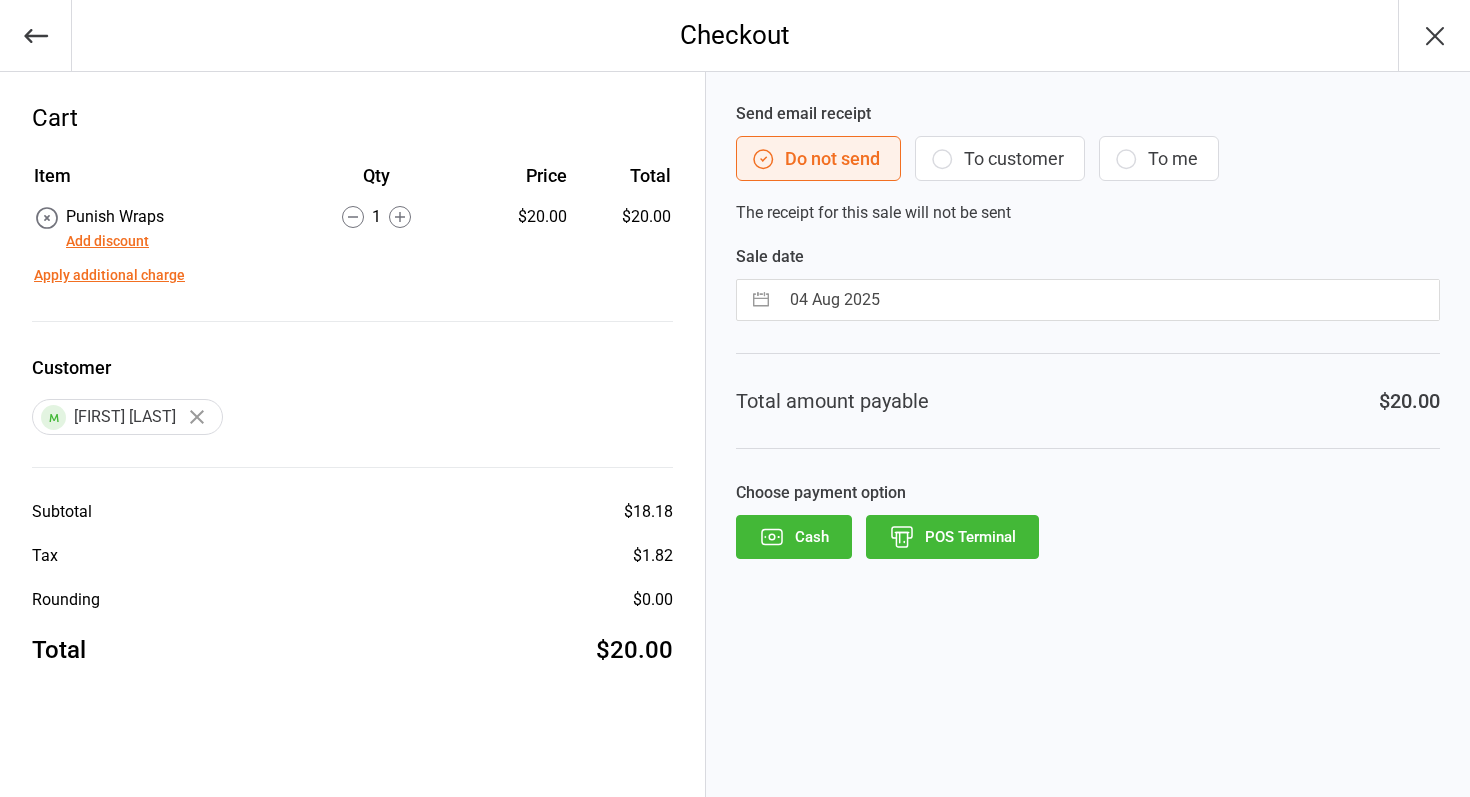 click on "POS Terminal" at bounding box center [952, 537] 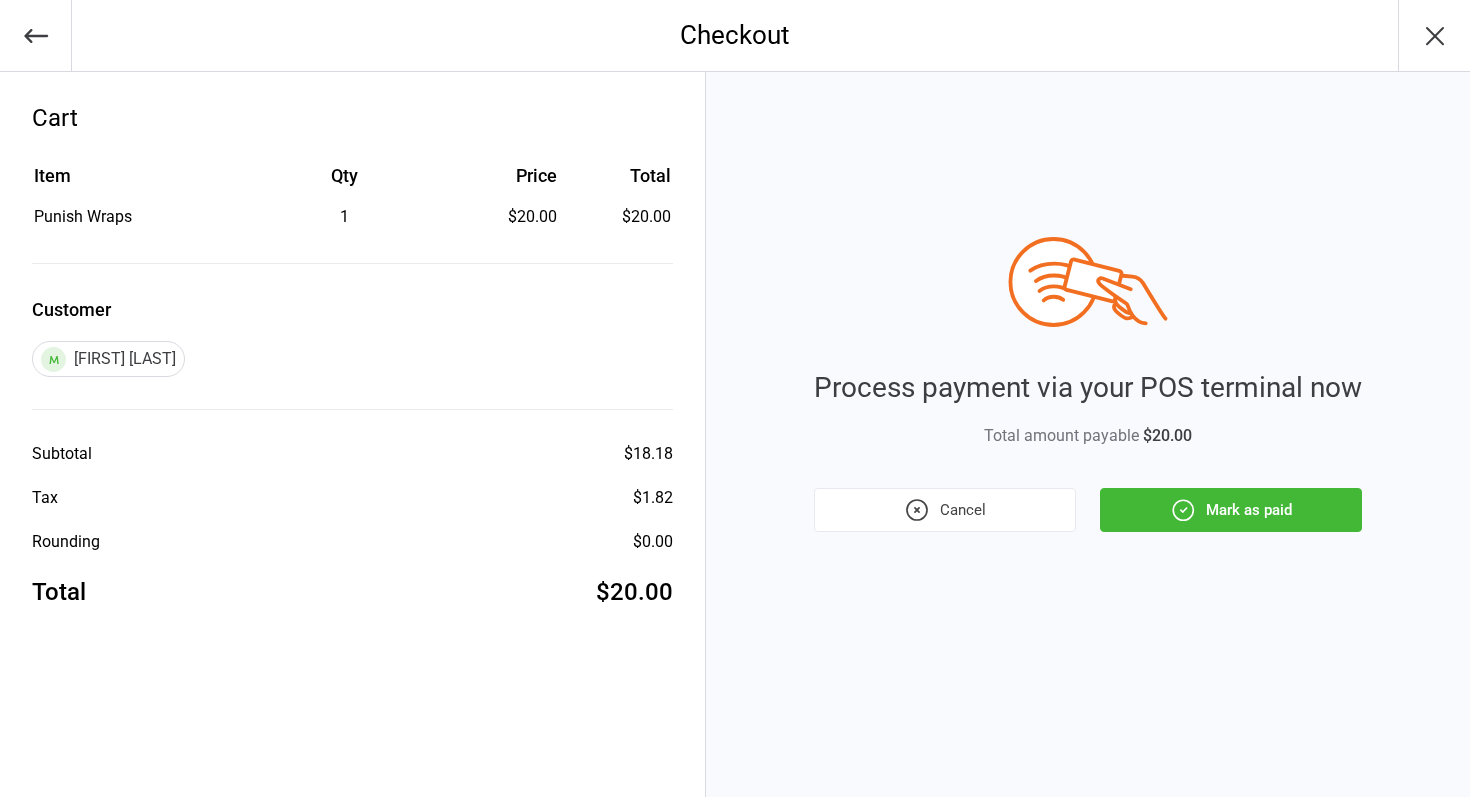 click 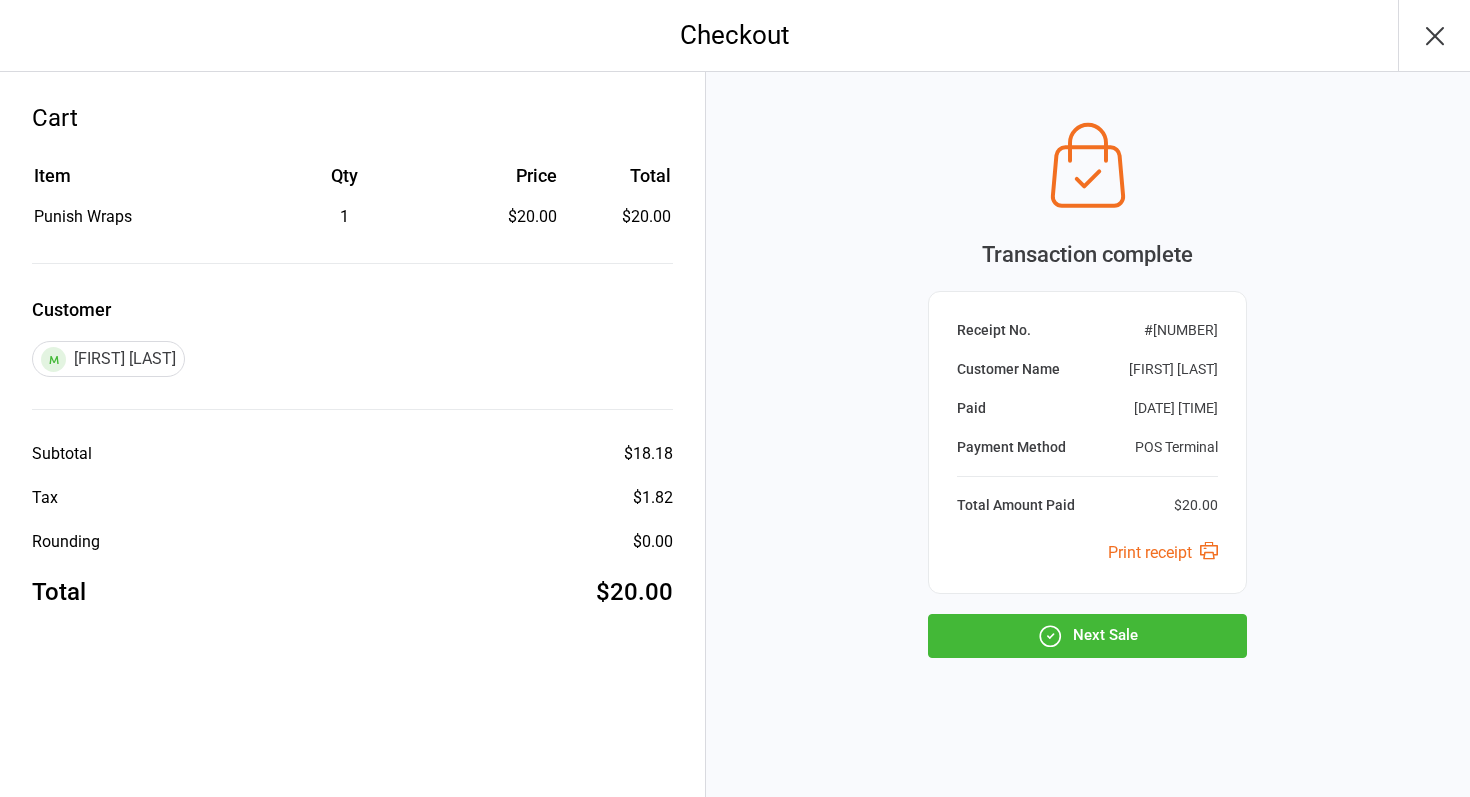 click on "Next Sale" at bounding box center [1087, 636] 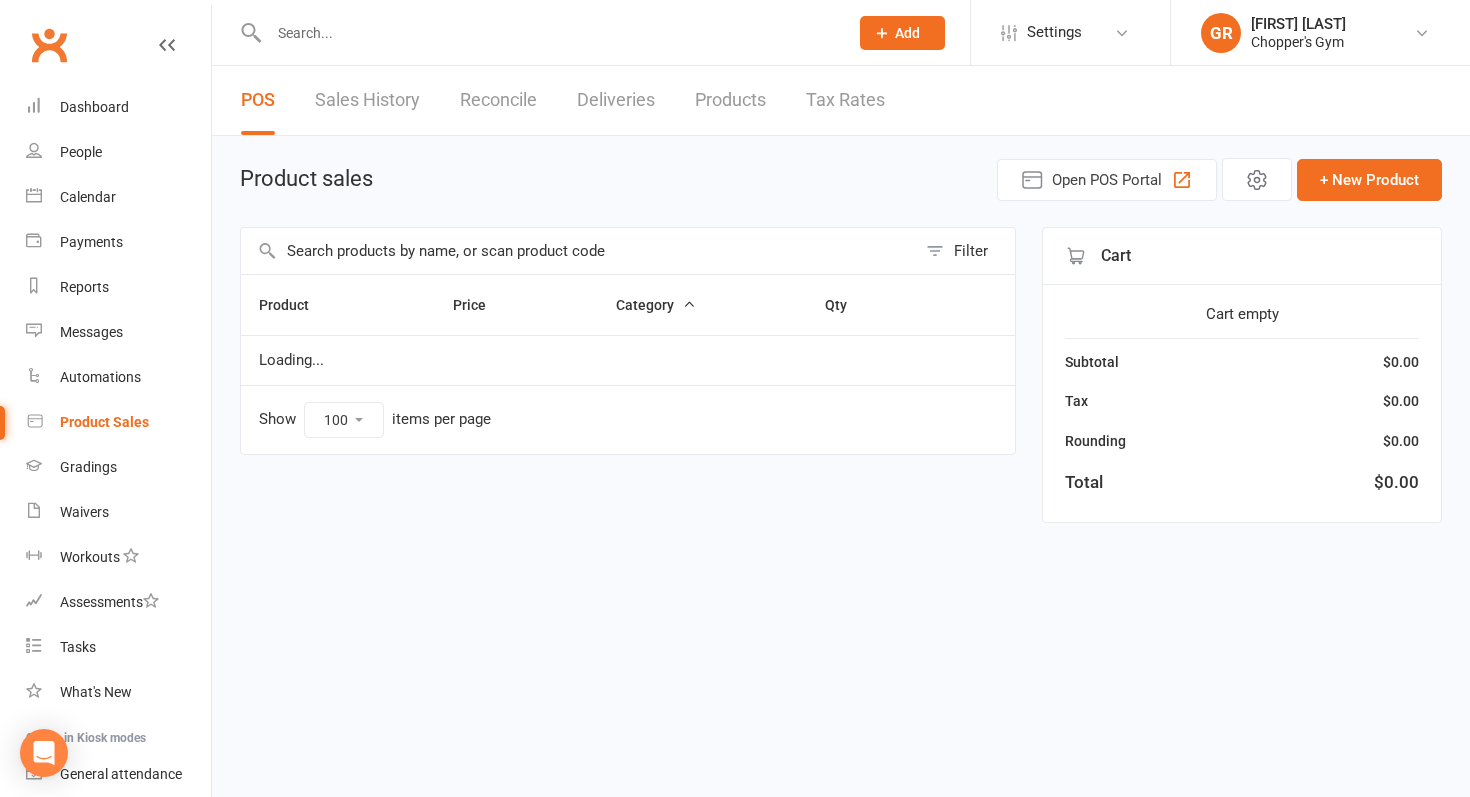 select on "100" 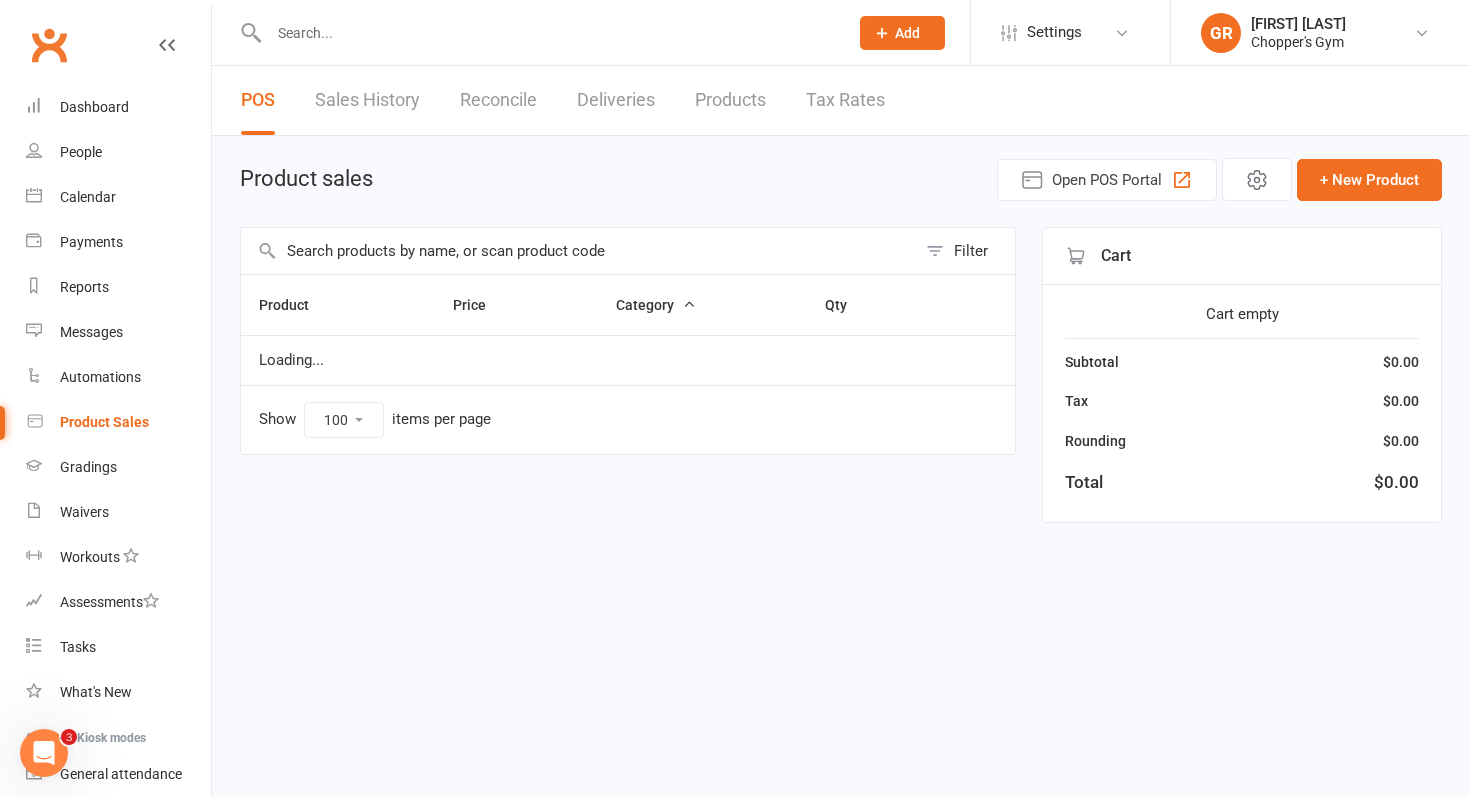 scroll, scrollTop: 0, scrollLeft: 0, axis: both 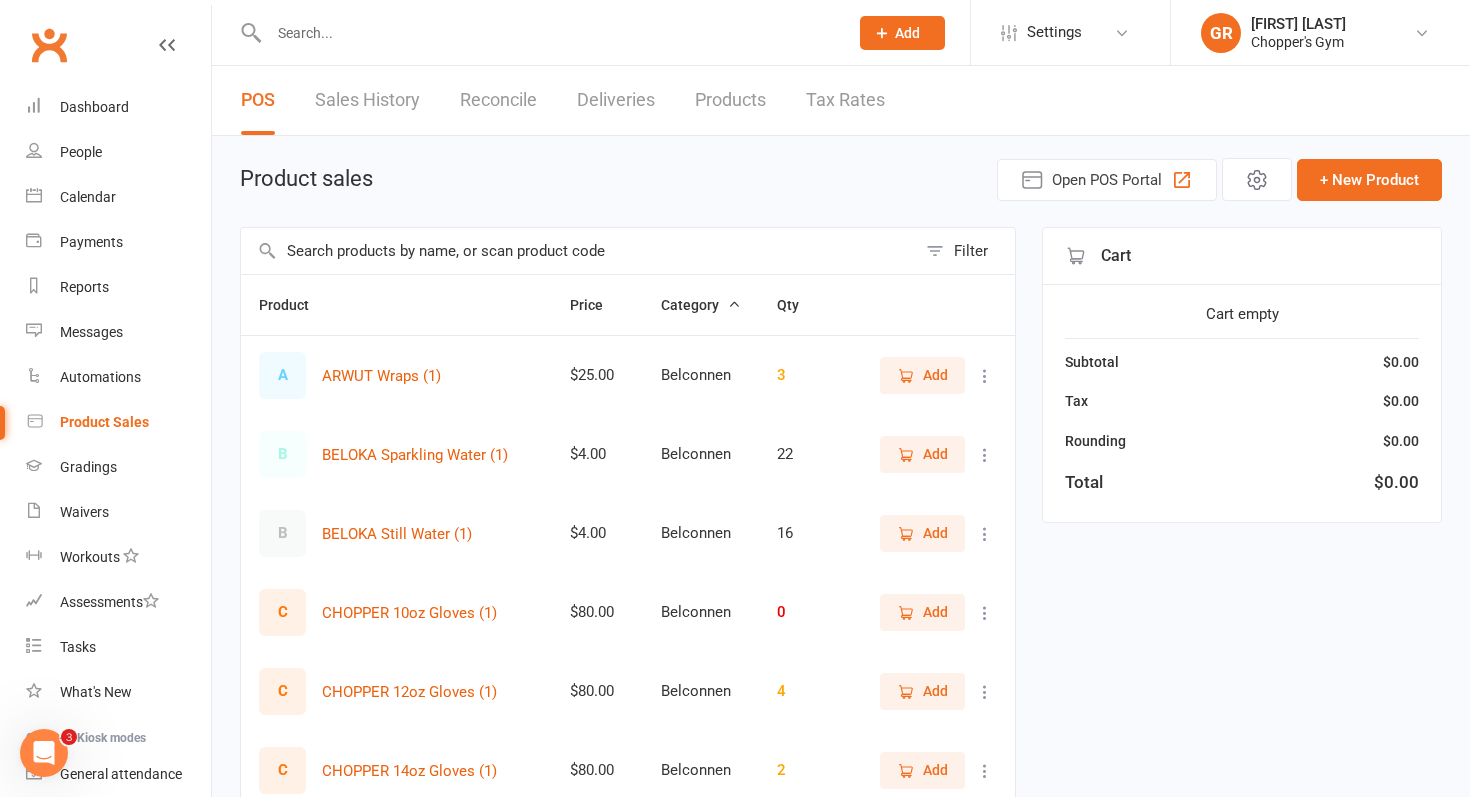 click at bounding box center [578, 251] 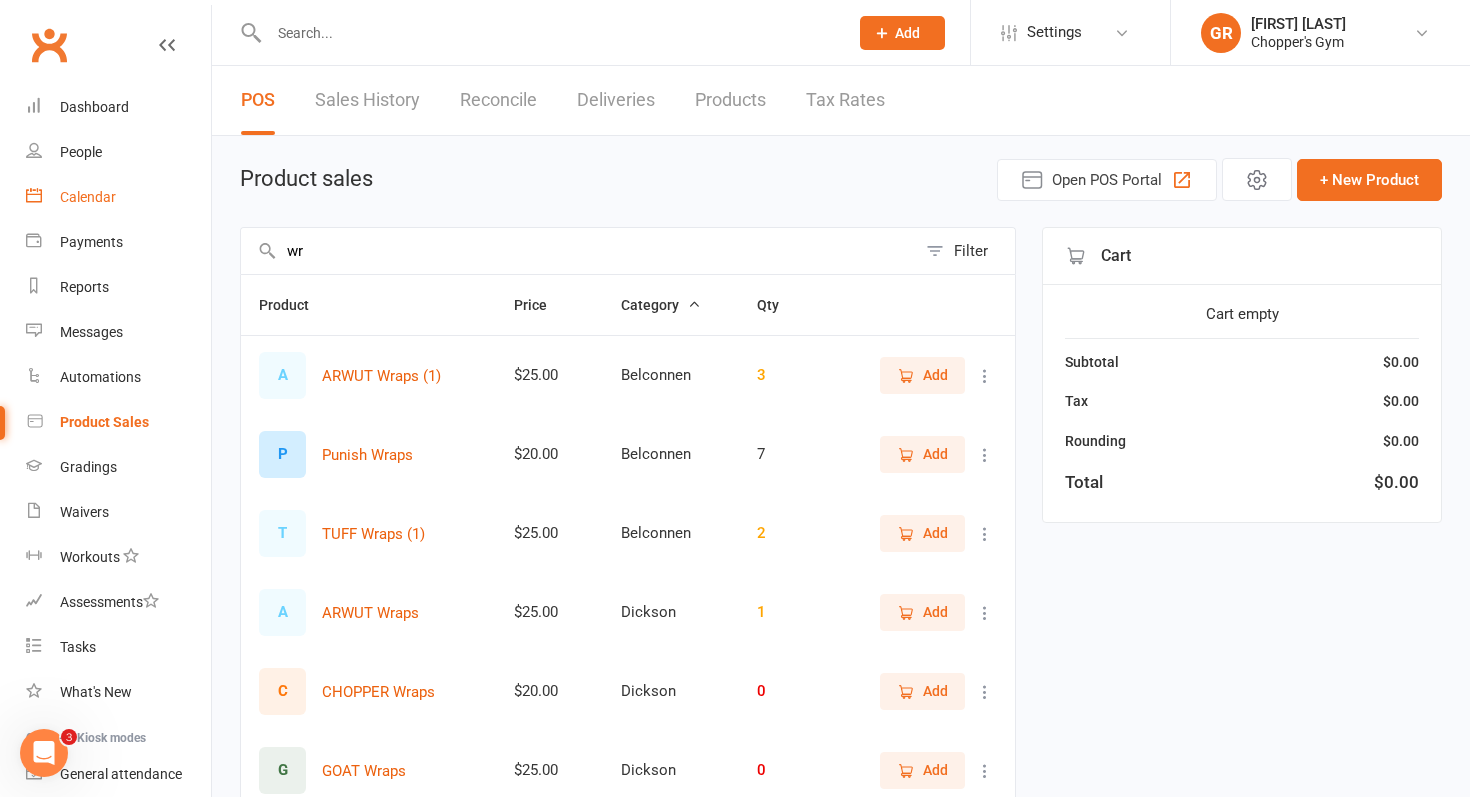 type on "w" 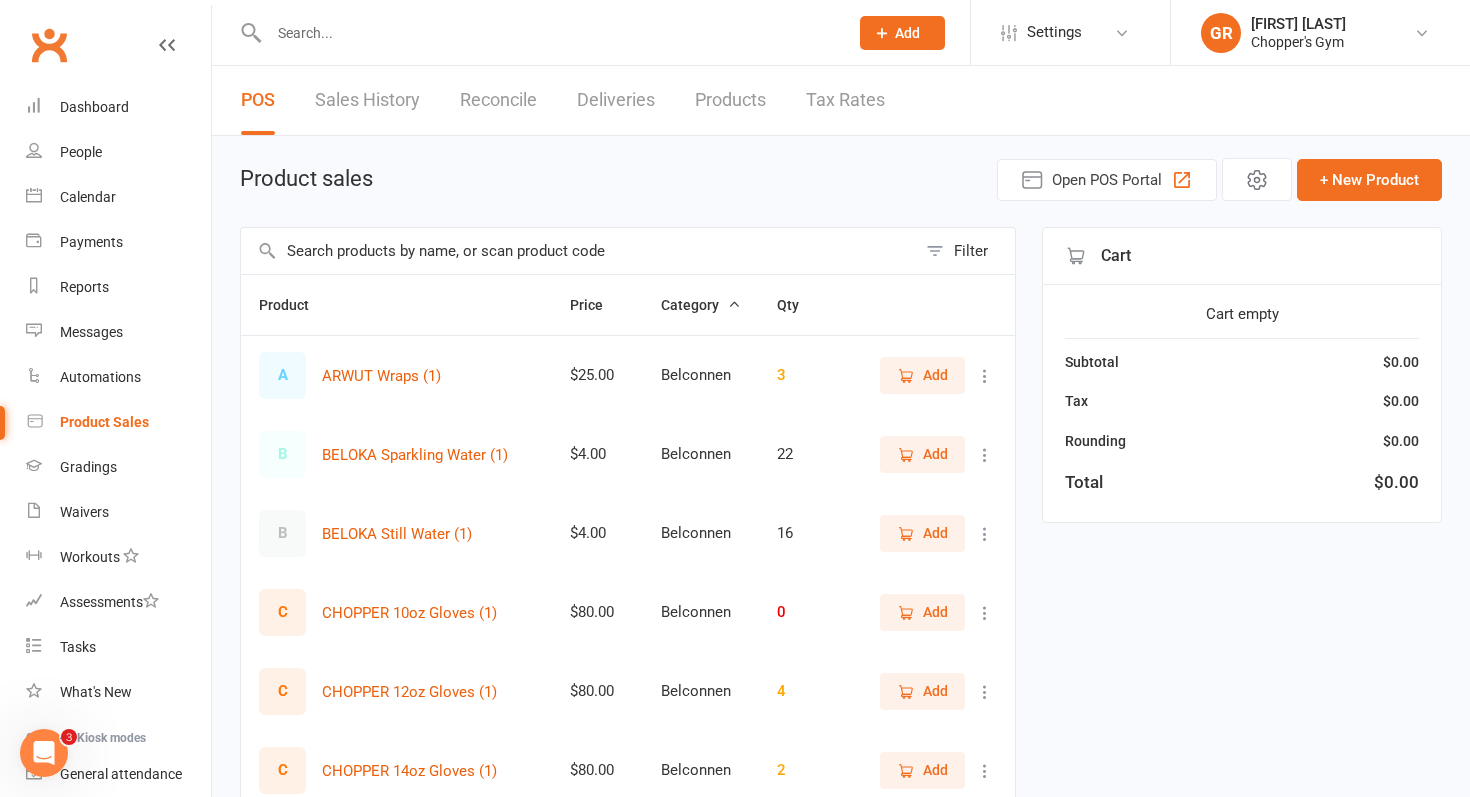 type 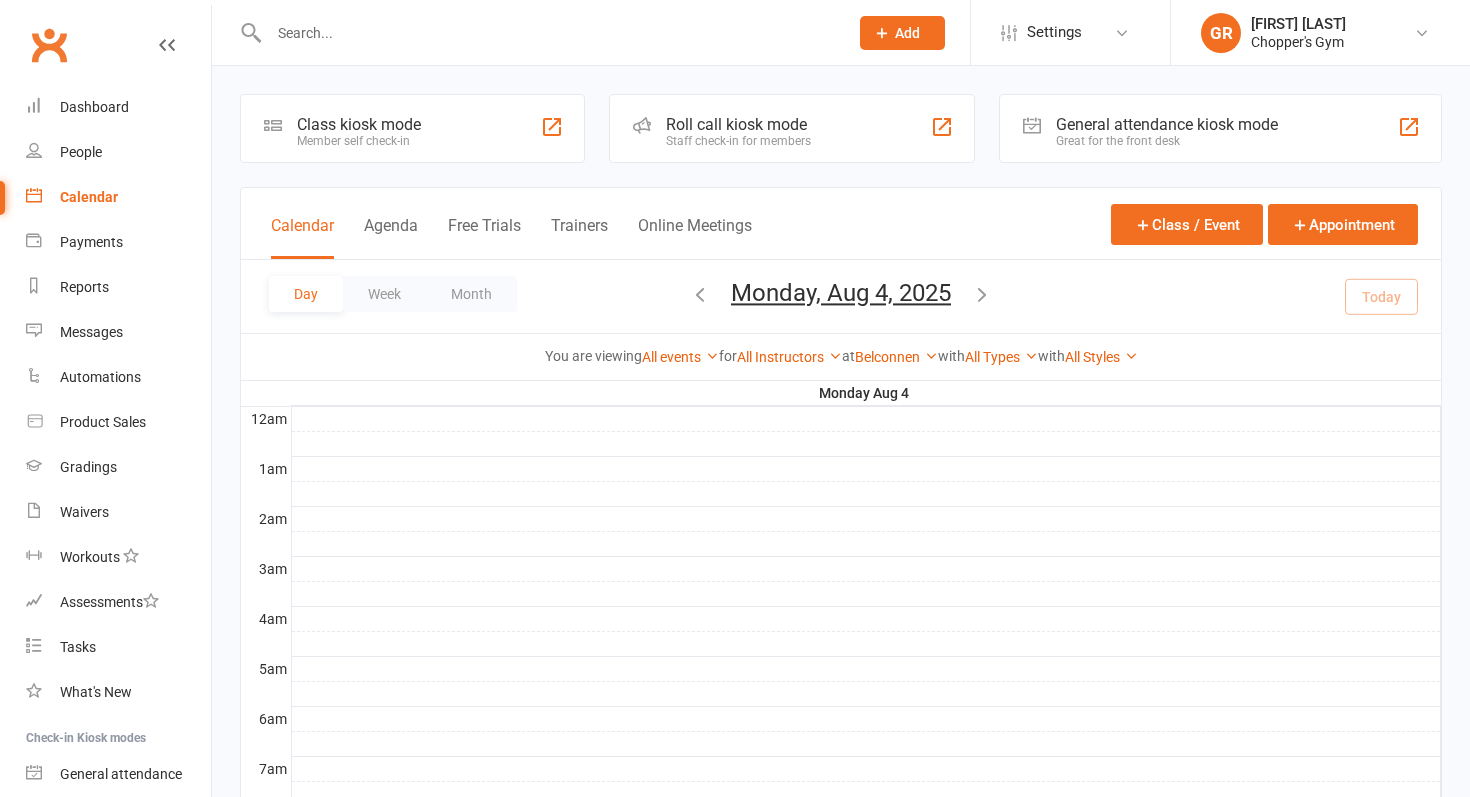 scroll, scrollTop: 136, scrollLeft: 0, axis: vertical 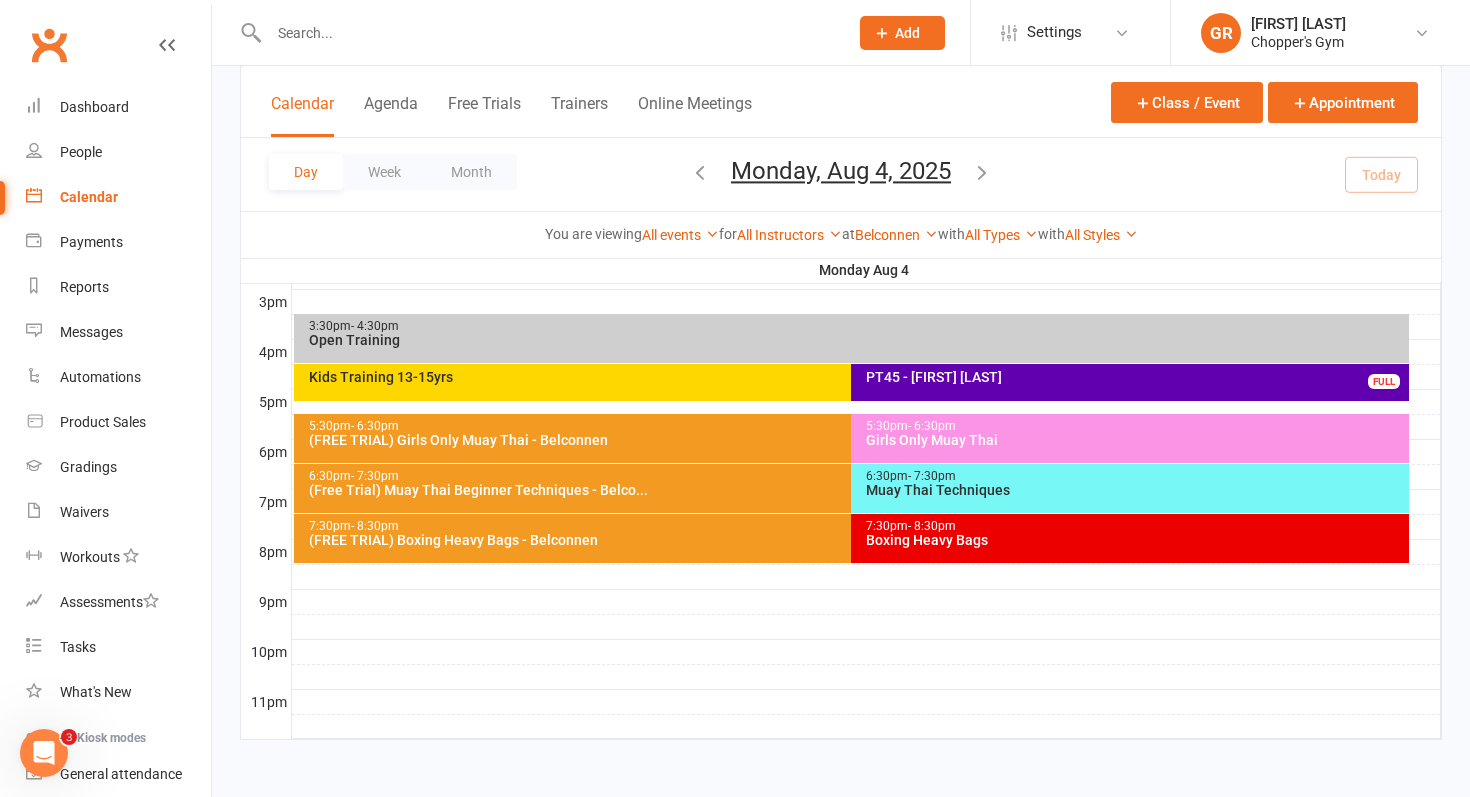 click on "Muay Thai Techniques" at bounding box center [1135, 490] 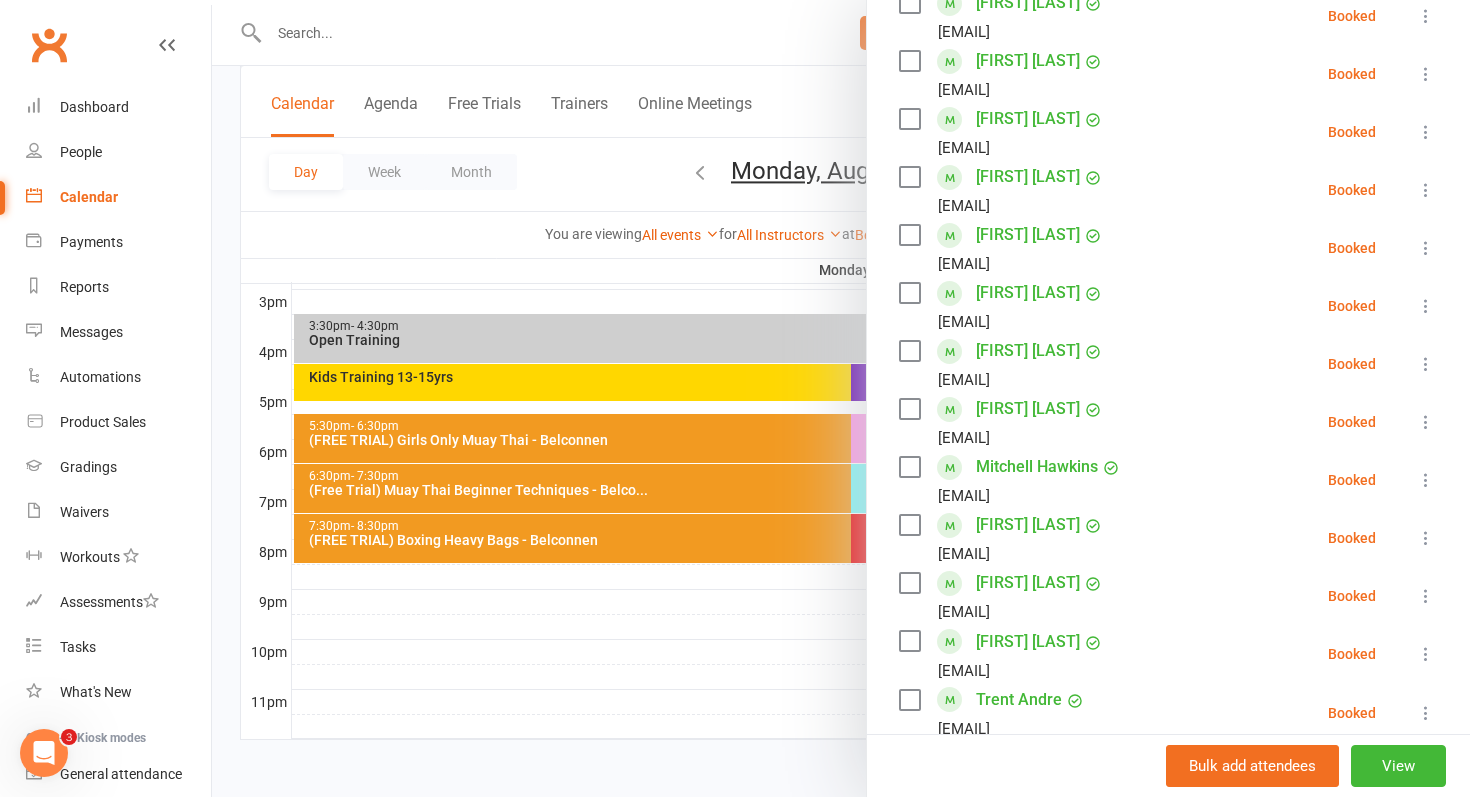 scroll, scrollTop: 618, scrollLeft: 0, axis: vertical 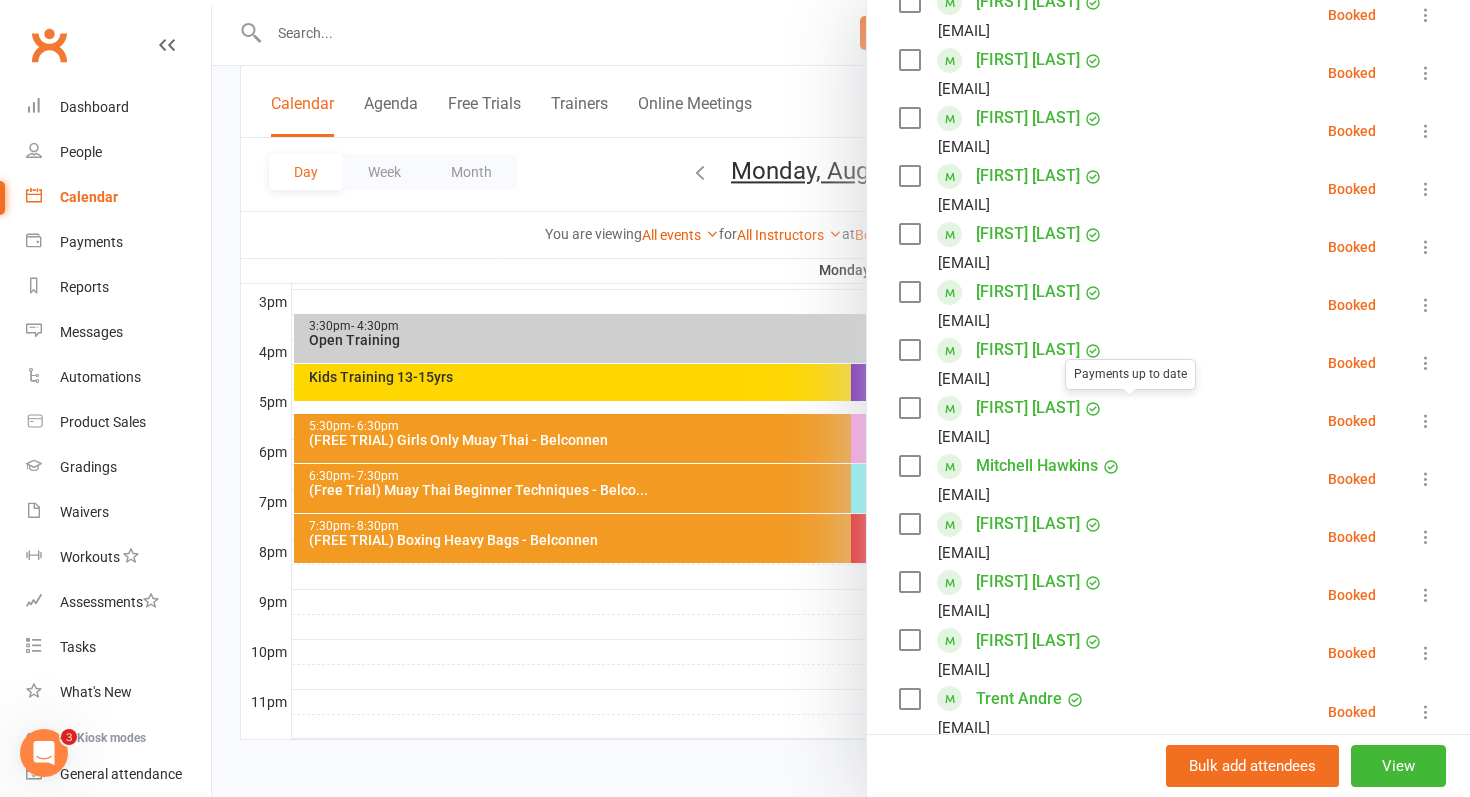 click on "[FIRST] [LAST]" at bounding box center (1028, 408) 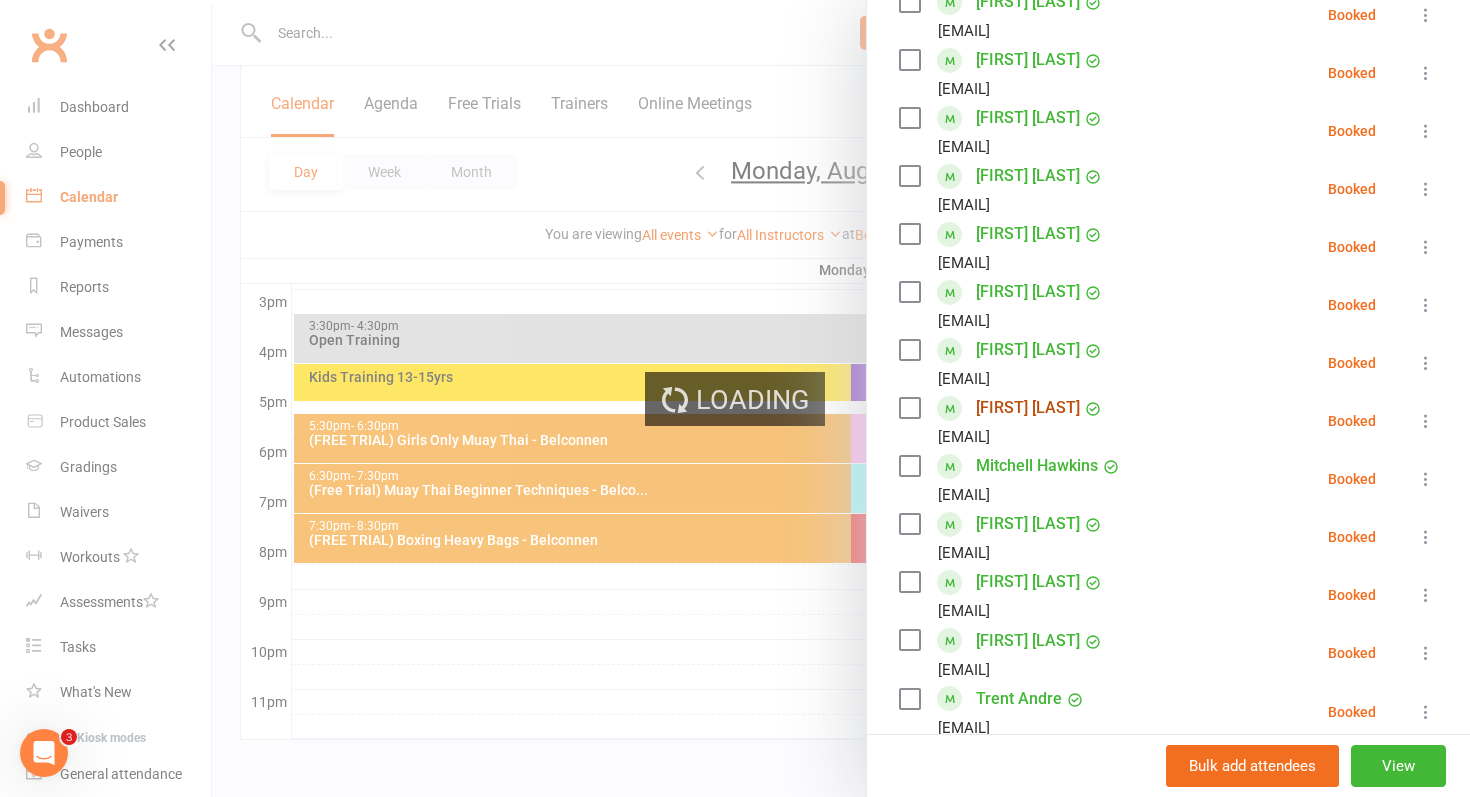 scroll, scrollTop: 0, scrollLeft: 0, axis: both 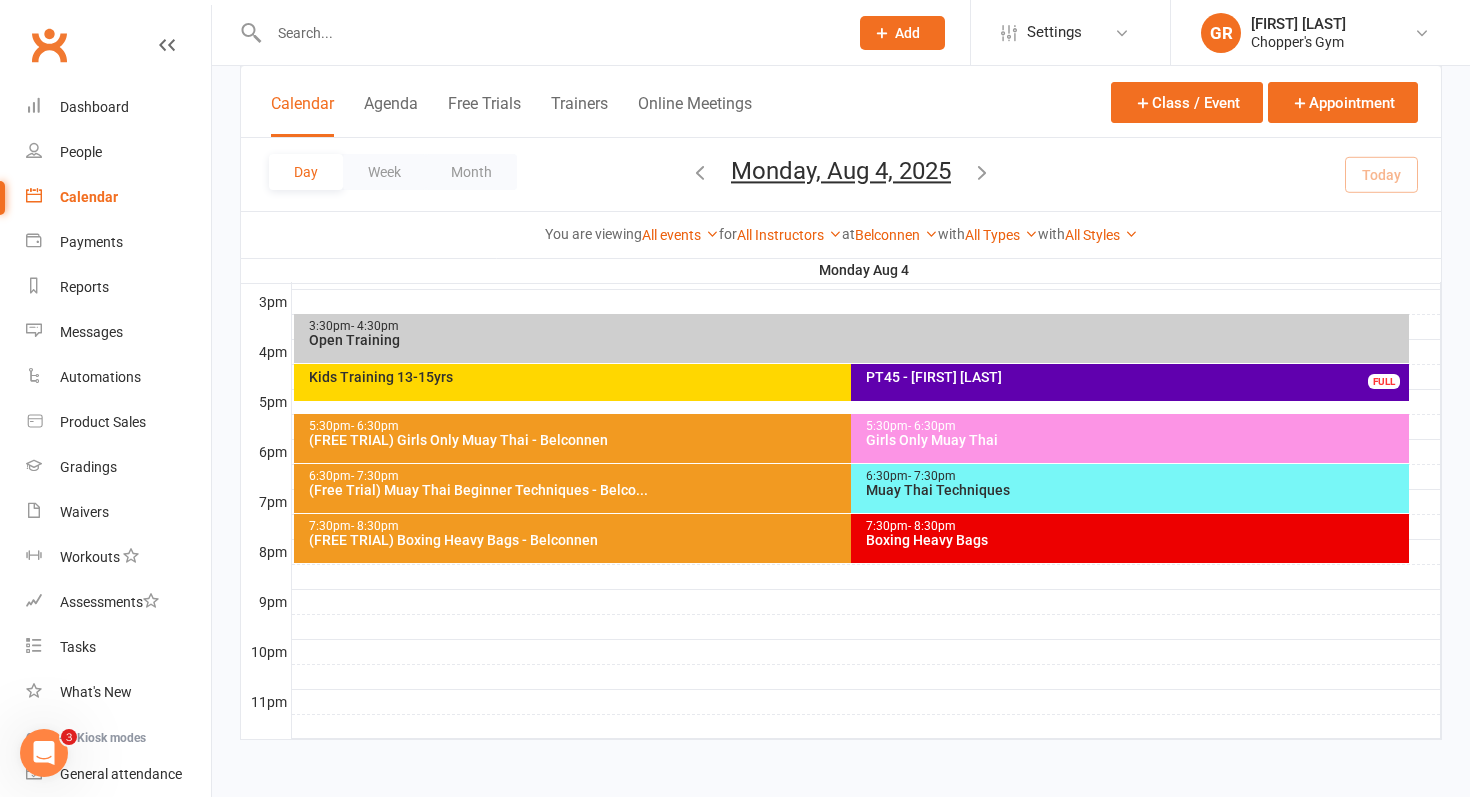 click on "Muay Thai Techniques" at bounding box center [1135, 490] 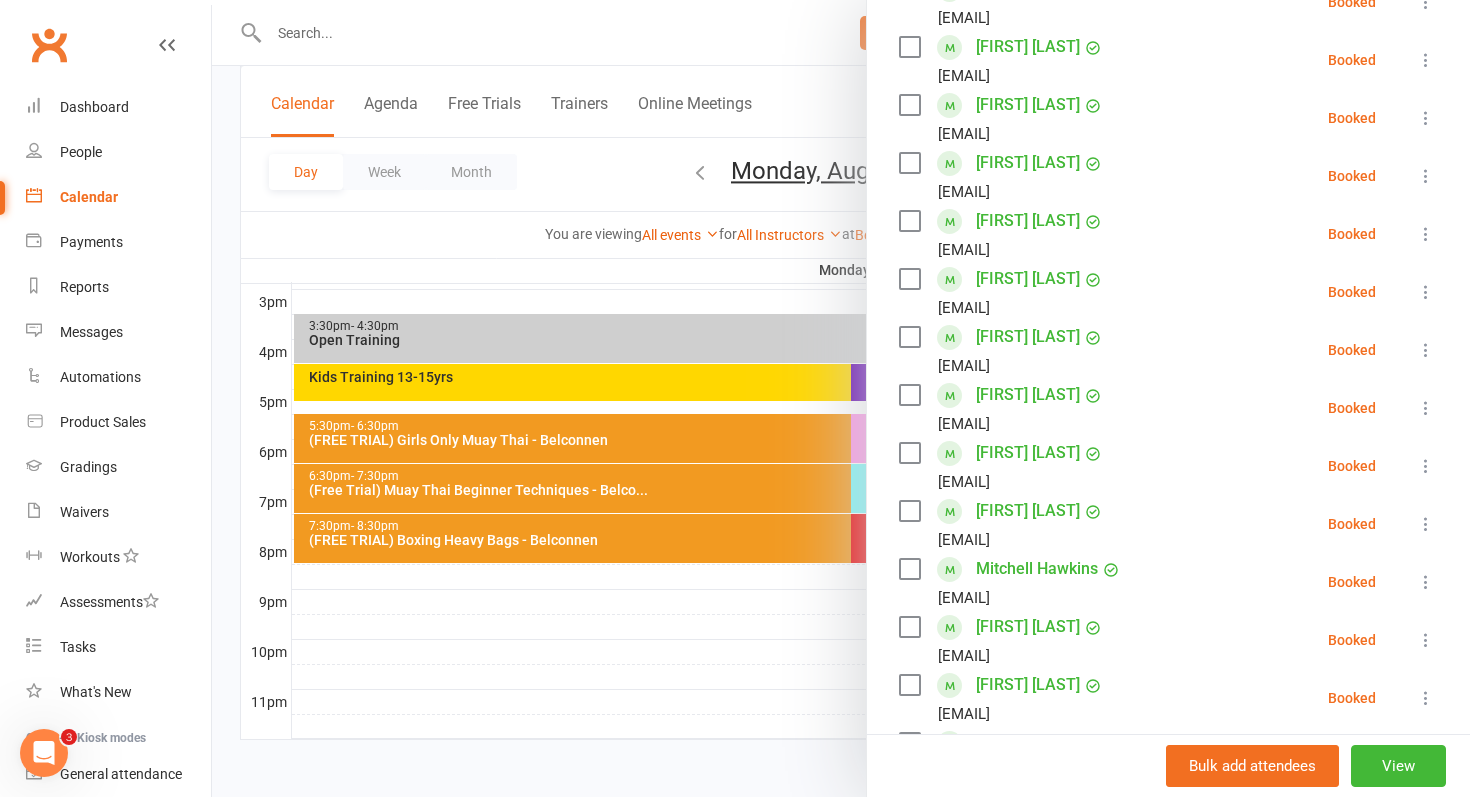 scroll, scrollTop: 519, scrollLeft: 0, axis: vertical 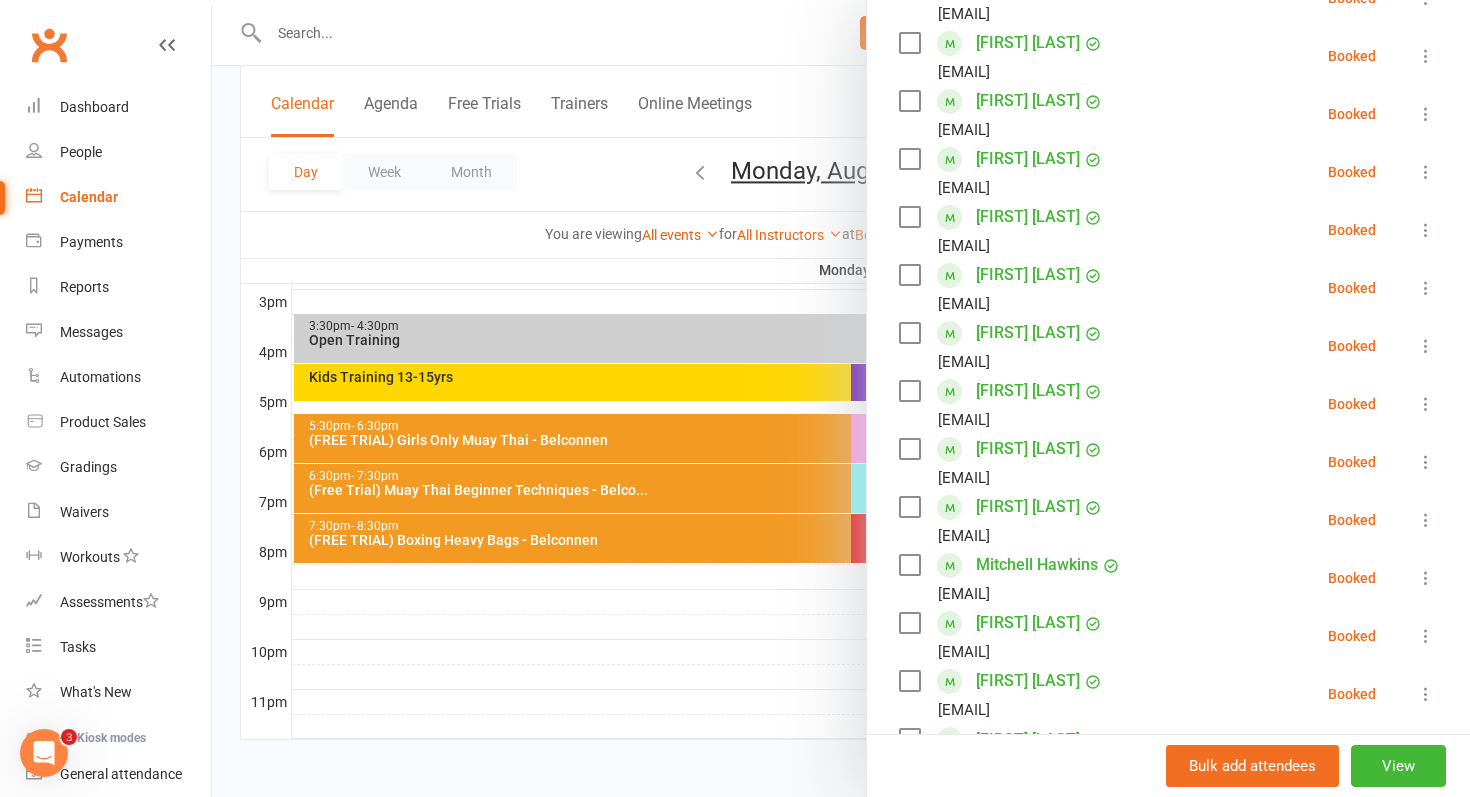 click at bounding box center [1426, 520] 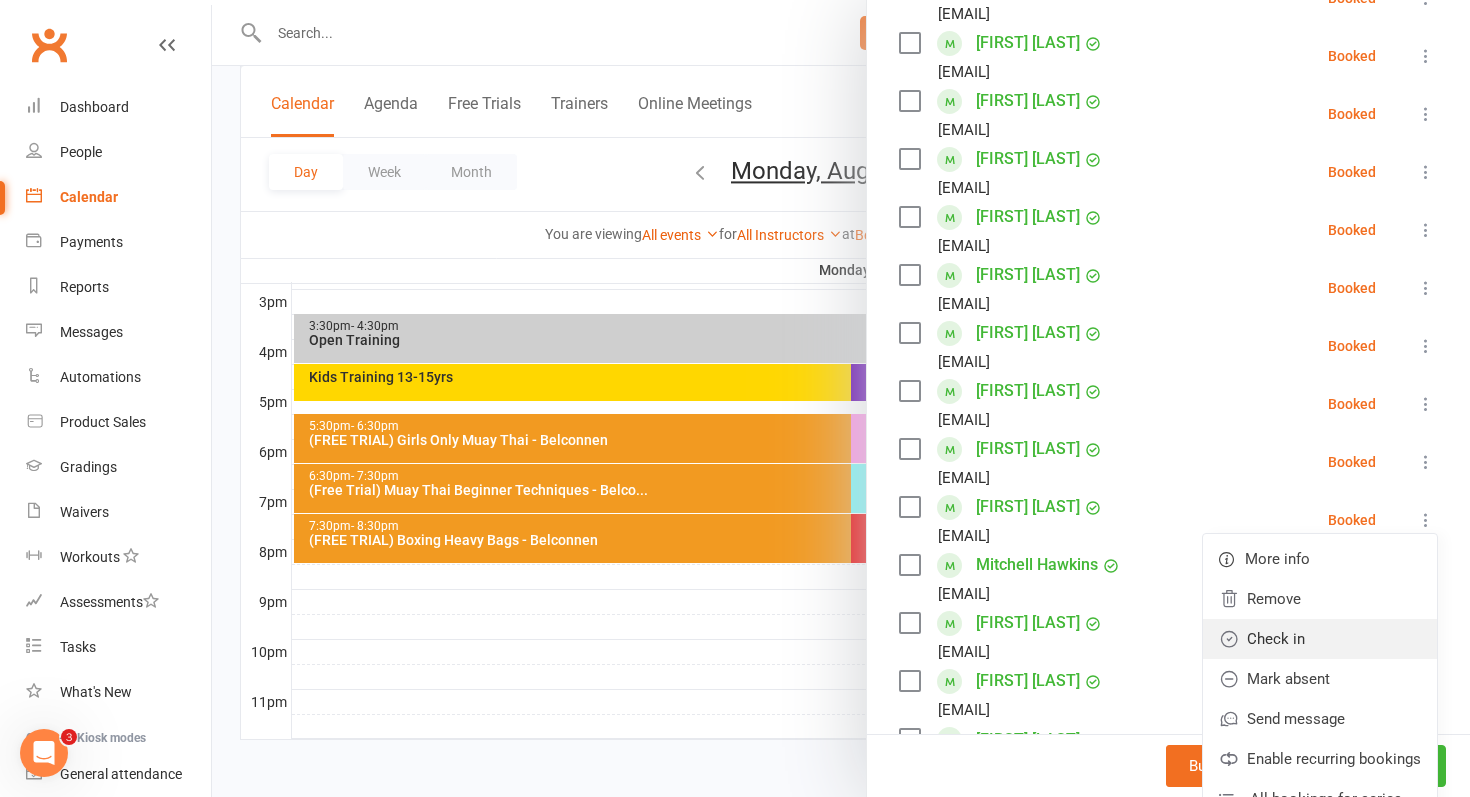 click on "Check in" at bounding box center [1320, 639] 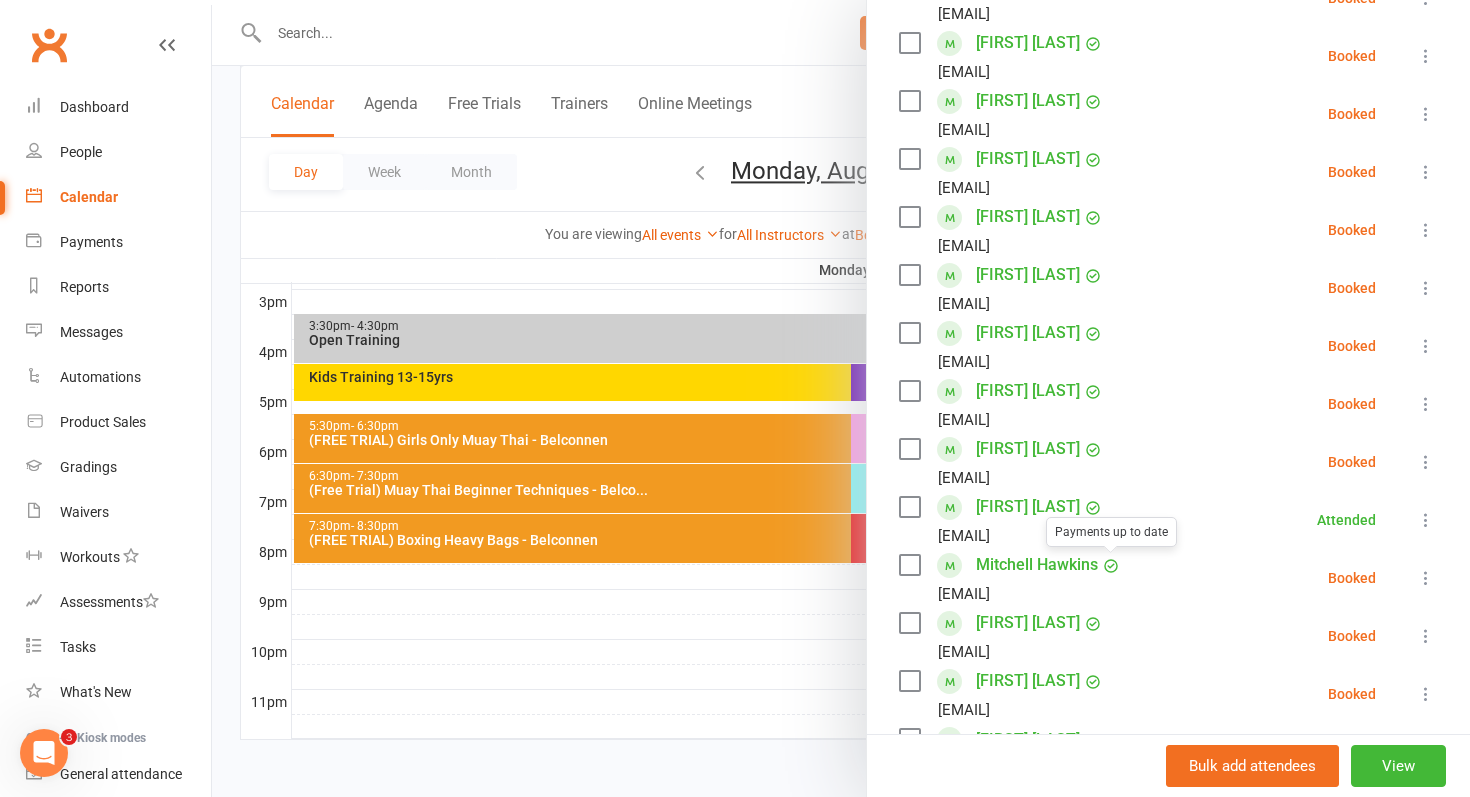 click on "Richie Dang" at bounding box center (1028, 623) 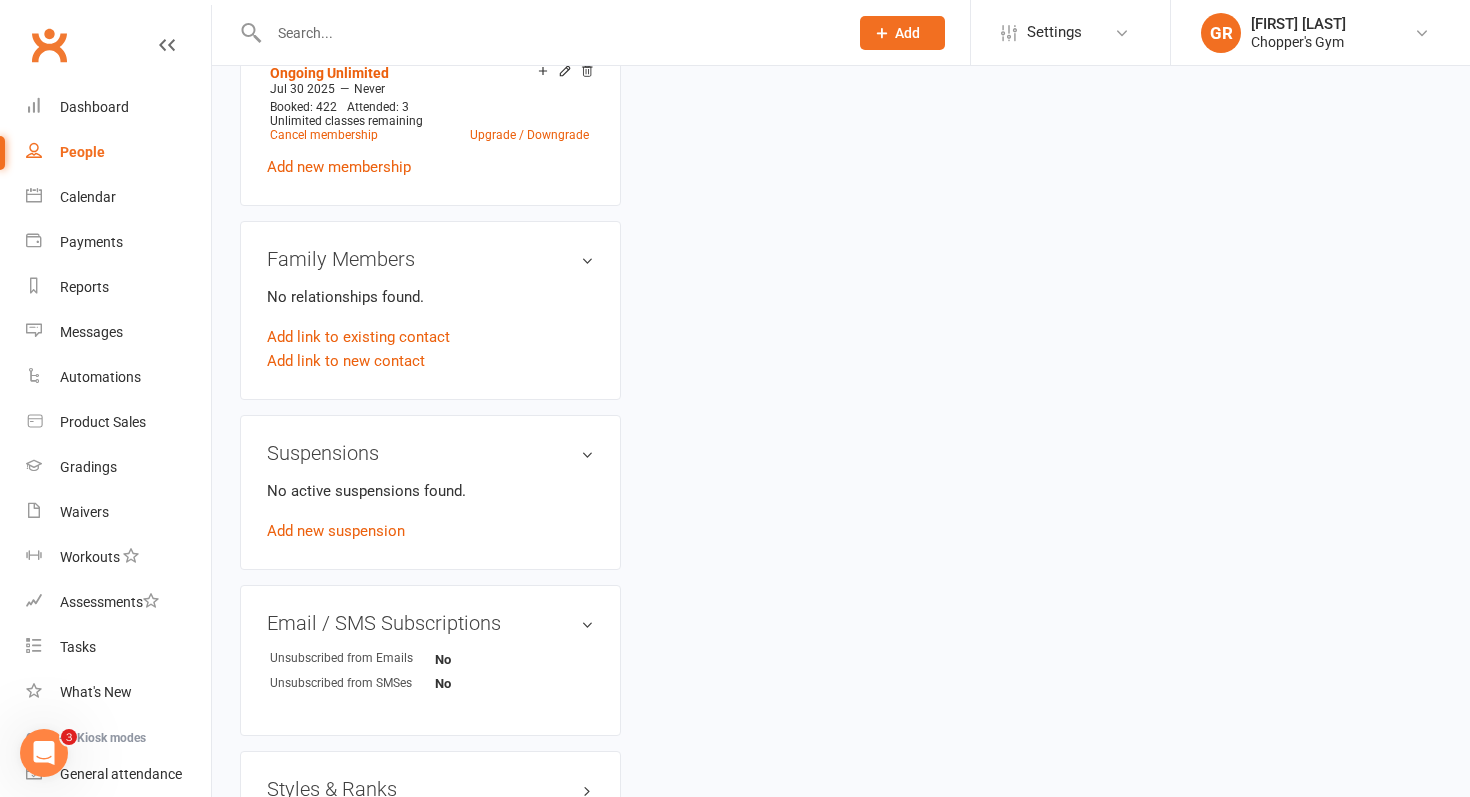 scroll, scrollTop: 0, scrollLeft: 0, axis: both 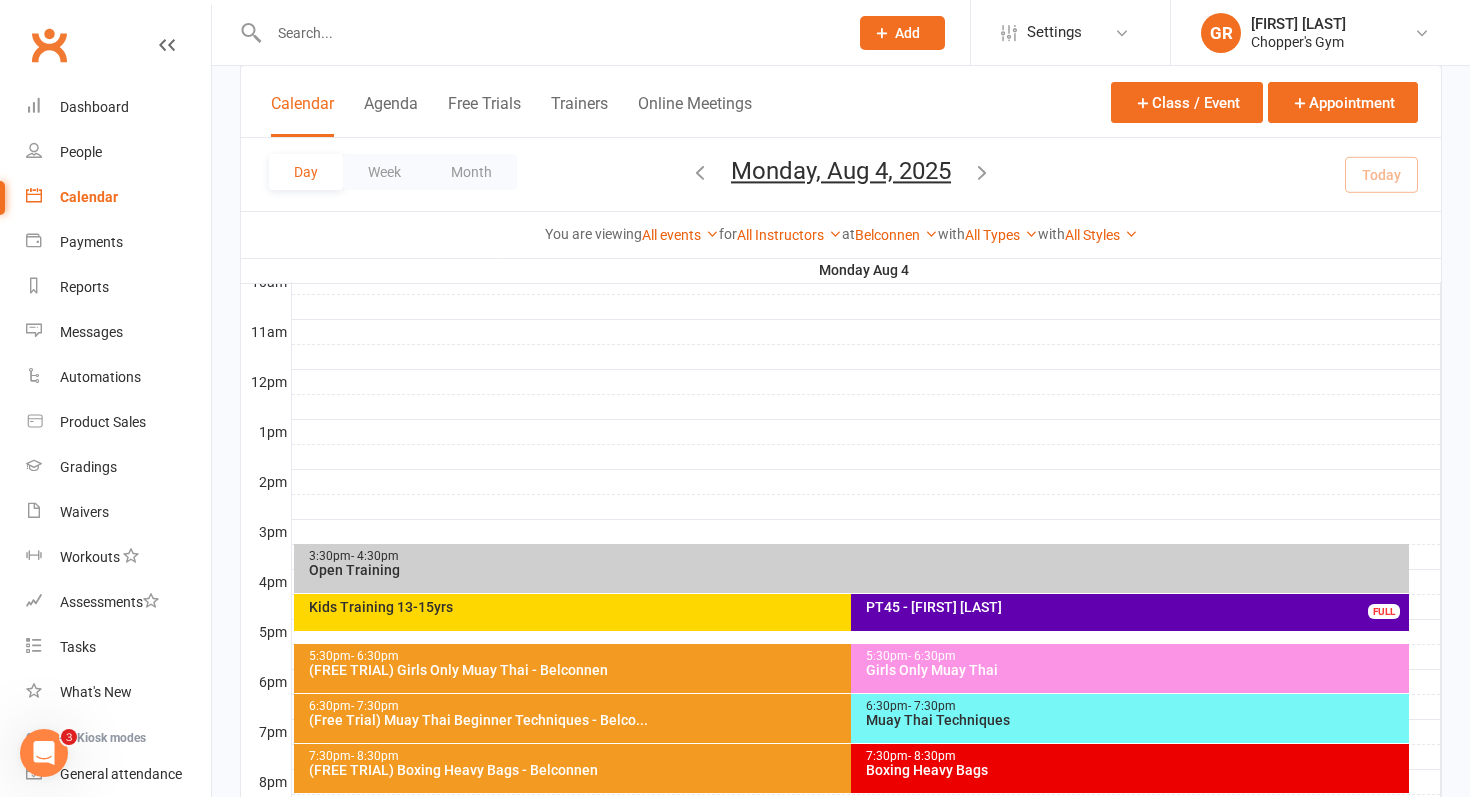 click on "Muay Thai Techniques" at bounding box center (1135, 720) 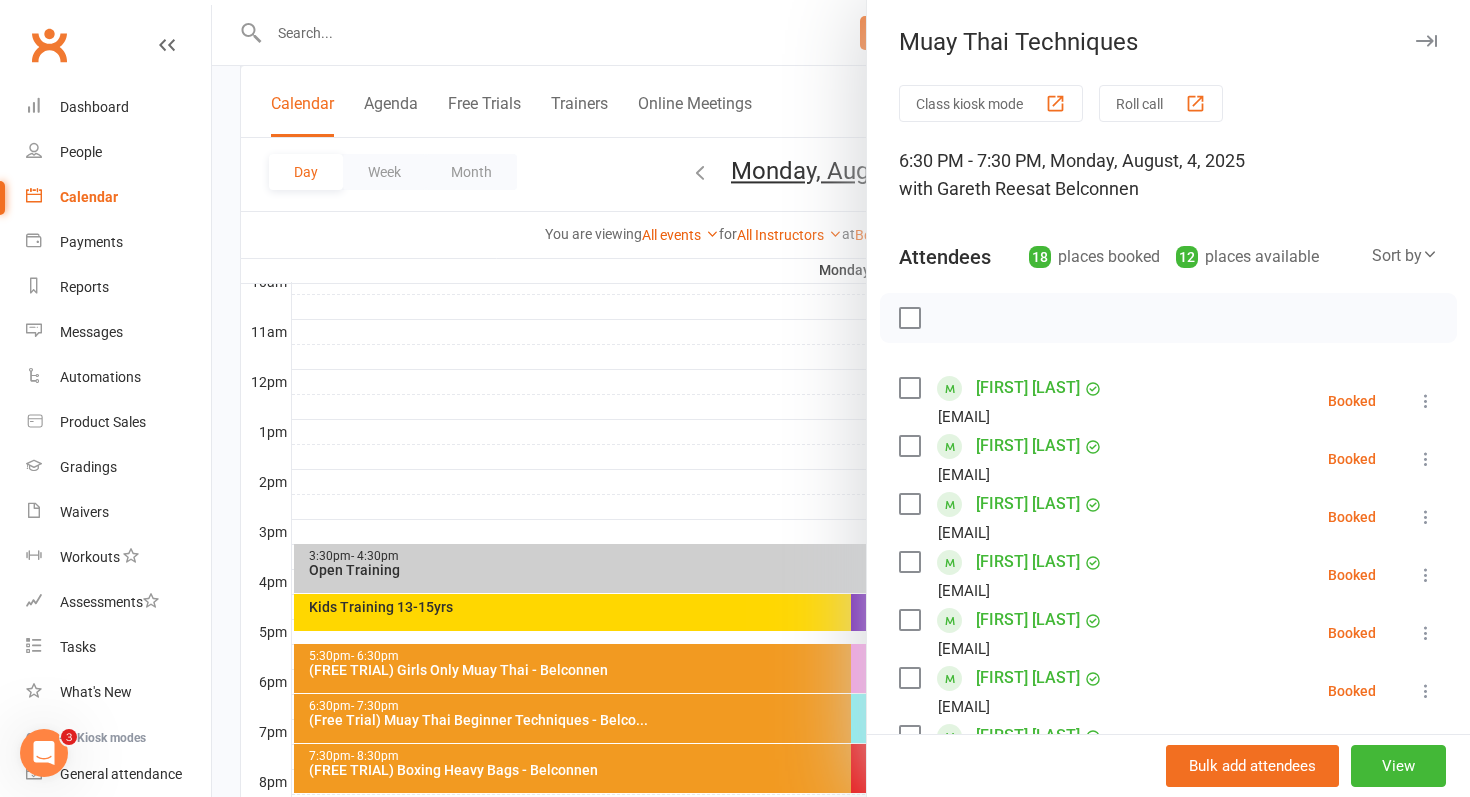 scroll, scrollTop: 48, scrollLeft: 0, axis: vertical 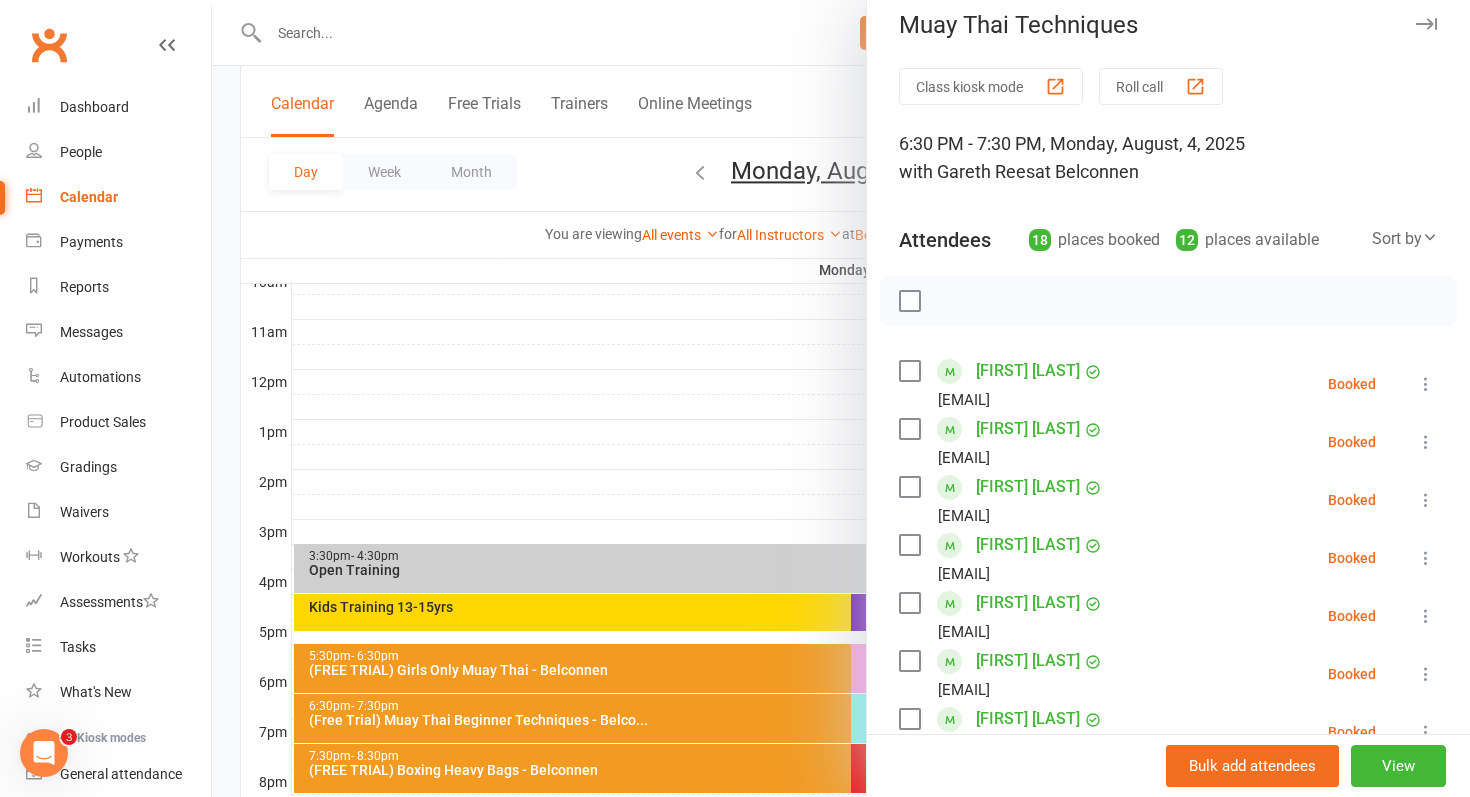 click at bounding box center (841, 398) 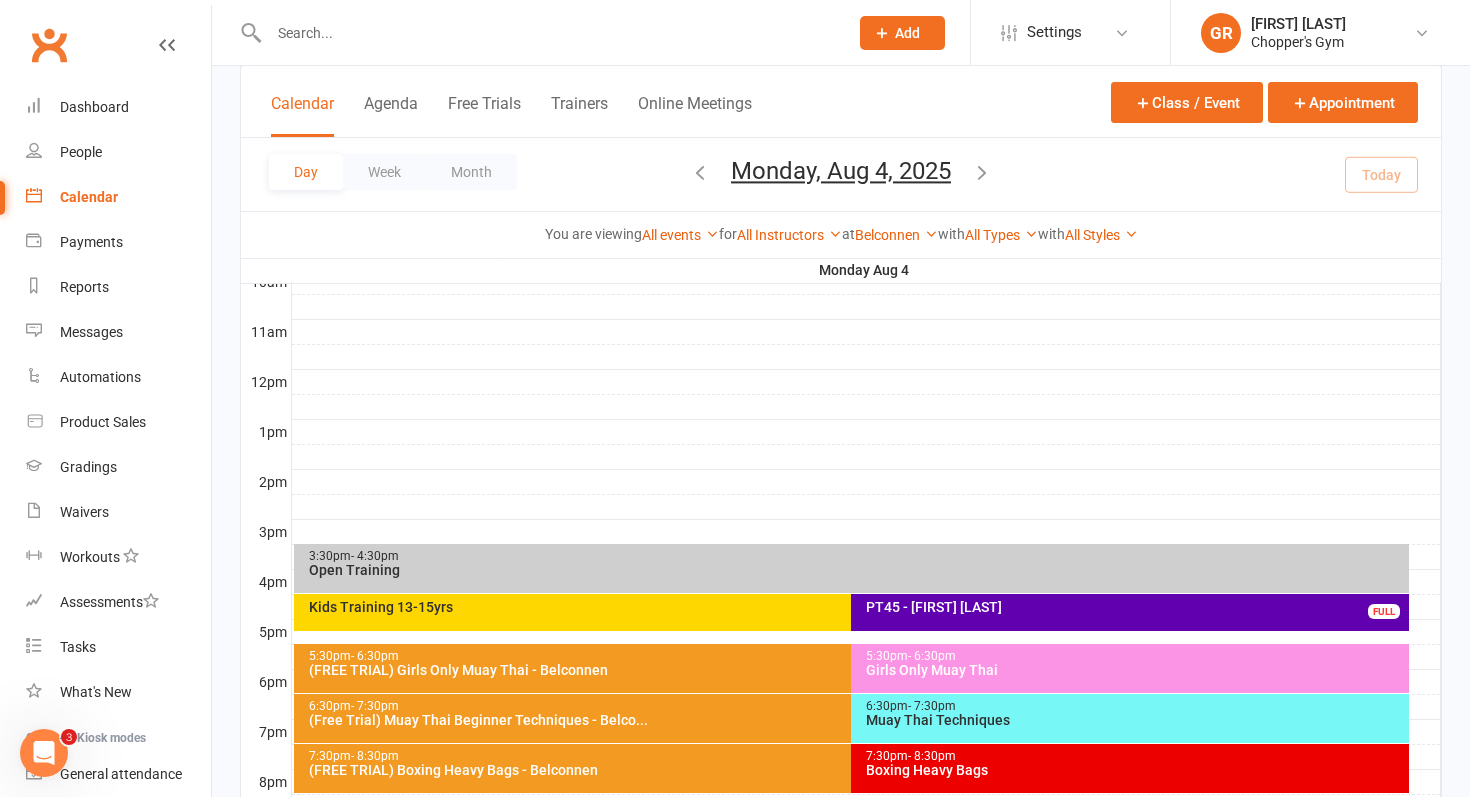 click on "6:30pm  - 7:30pm (Free Trial) Muay Thai Beginner Techniques - Belco..." at bounding box center (842, 718) 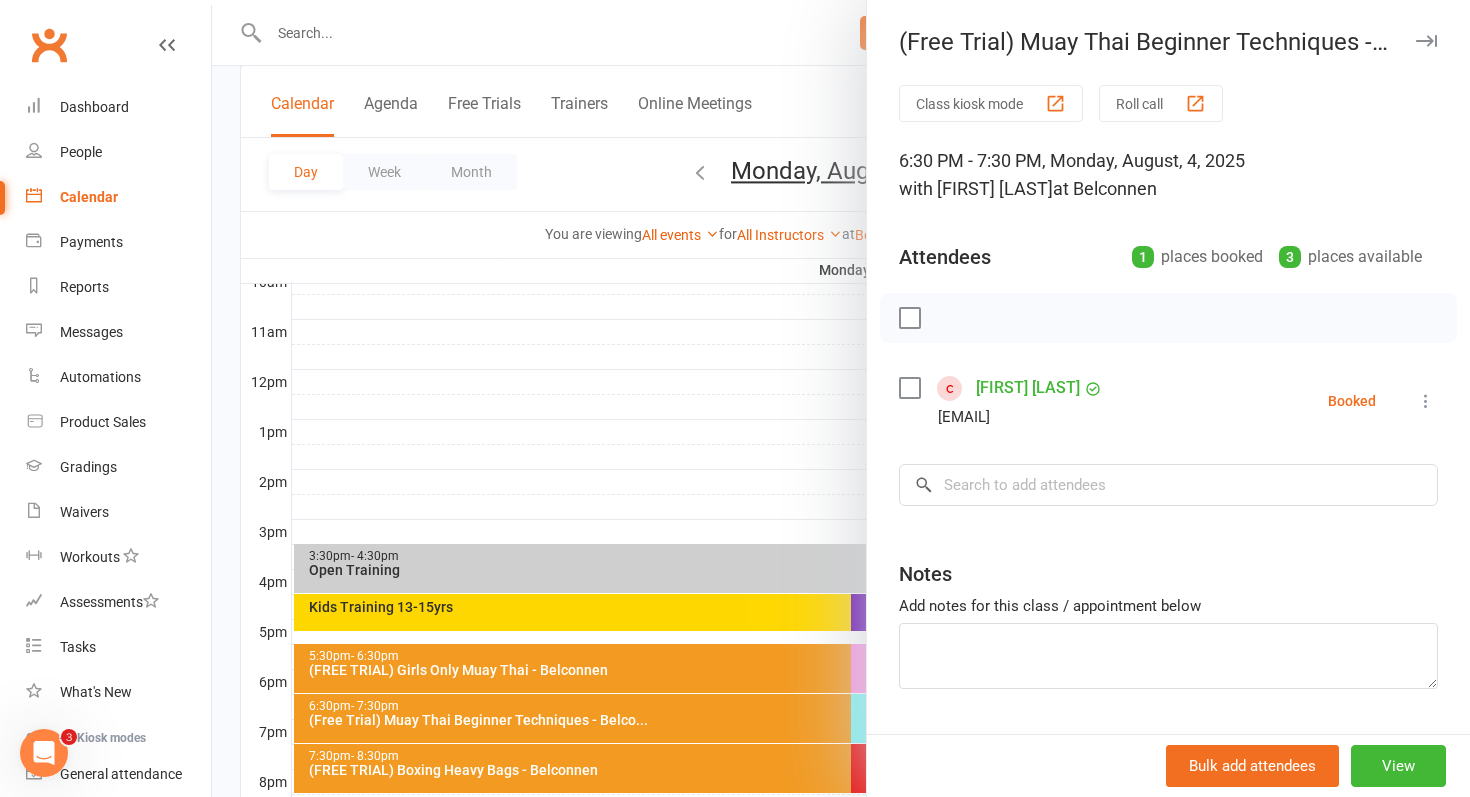 click at bounding box center (841, 398) 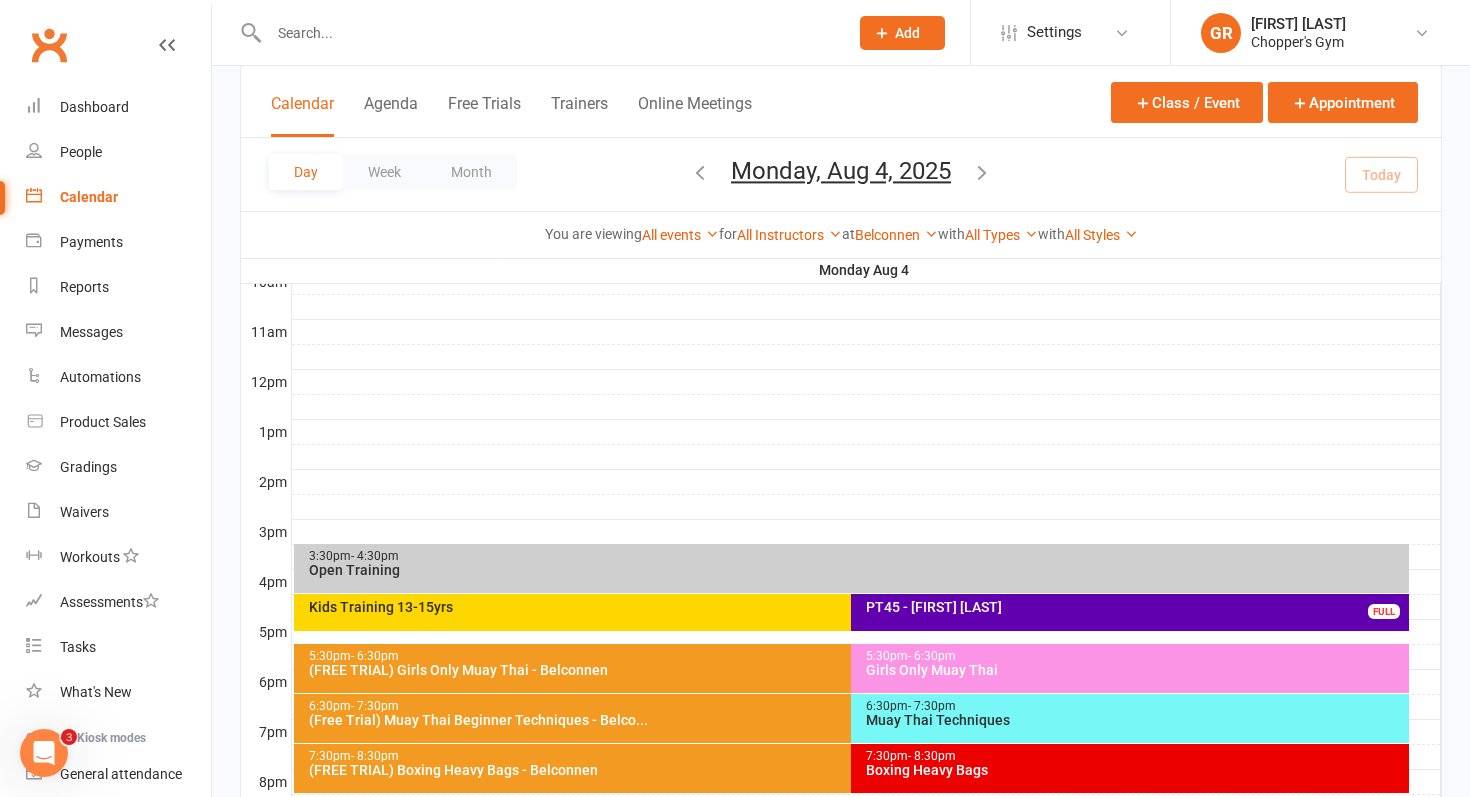 click on "5:30pm  - 6:30pm (FREE TRIAL) Girls Only Muay Thai - Belconnen" at bounding box center (842, 668) 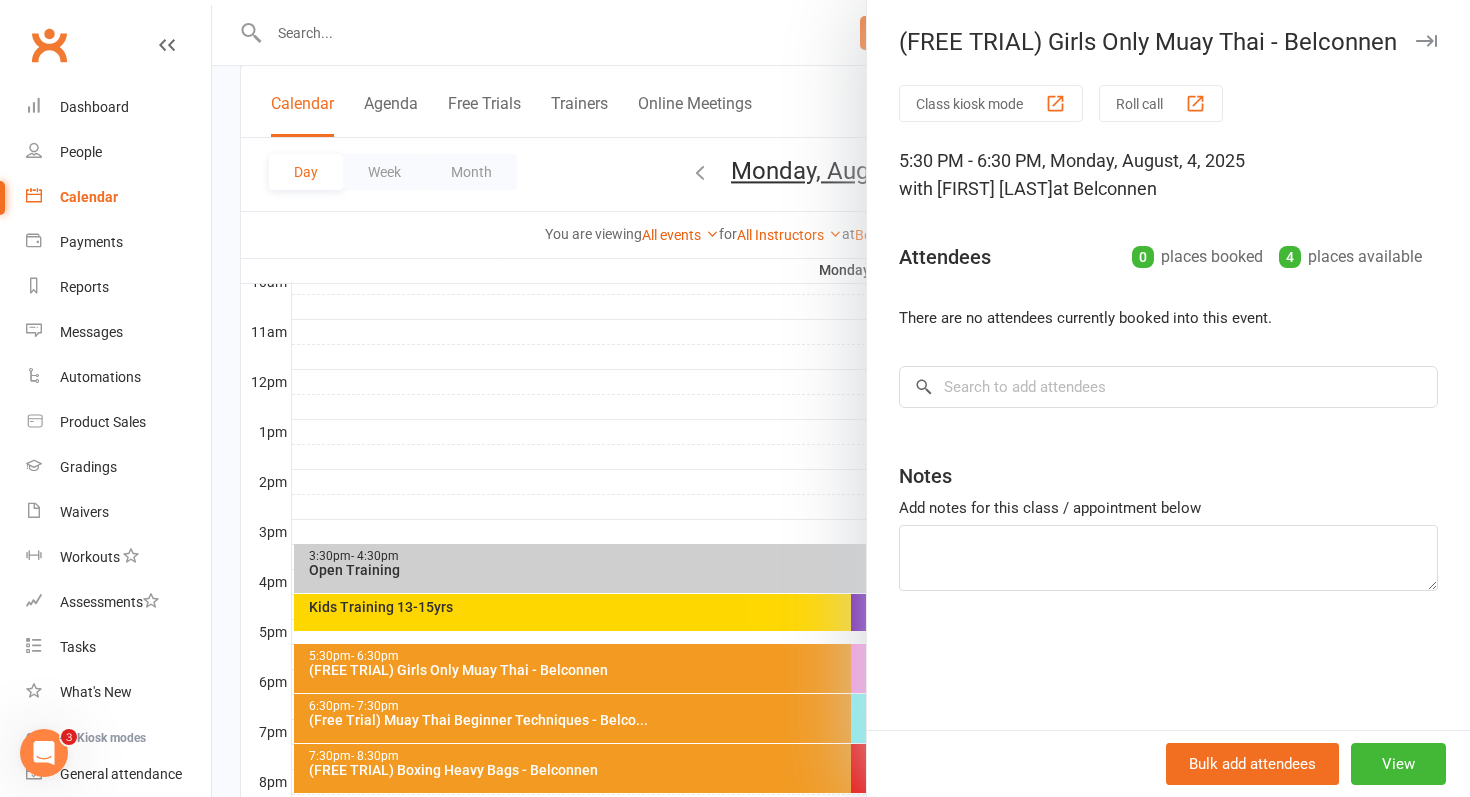 click at bounding box center (841, 398) 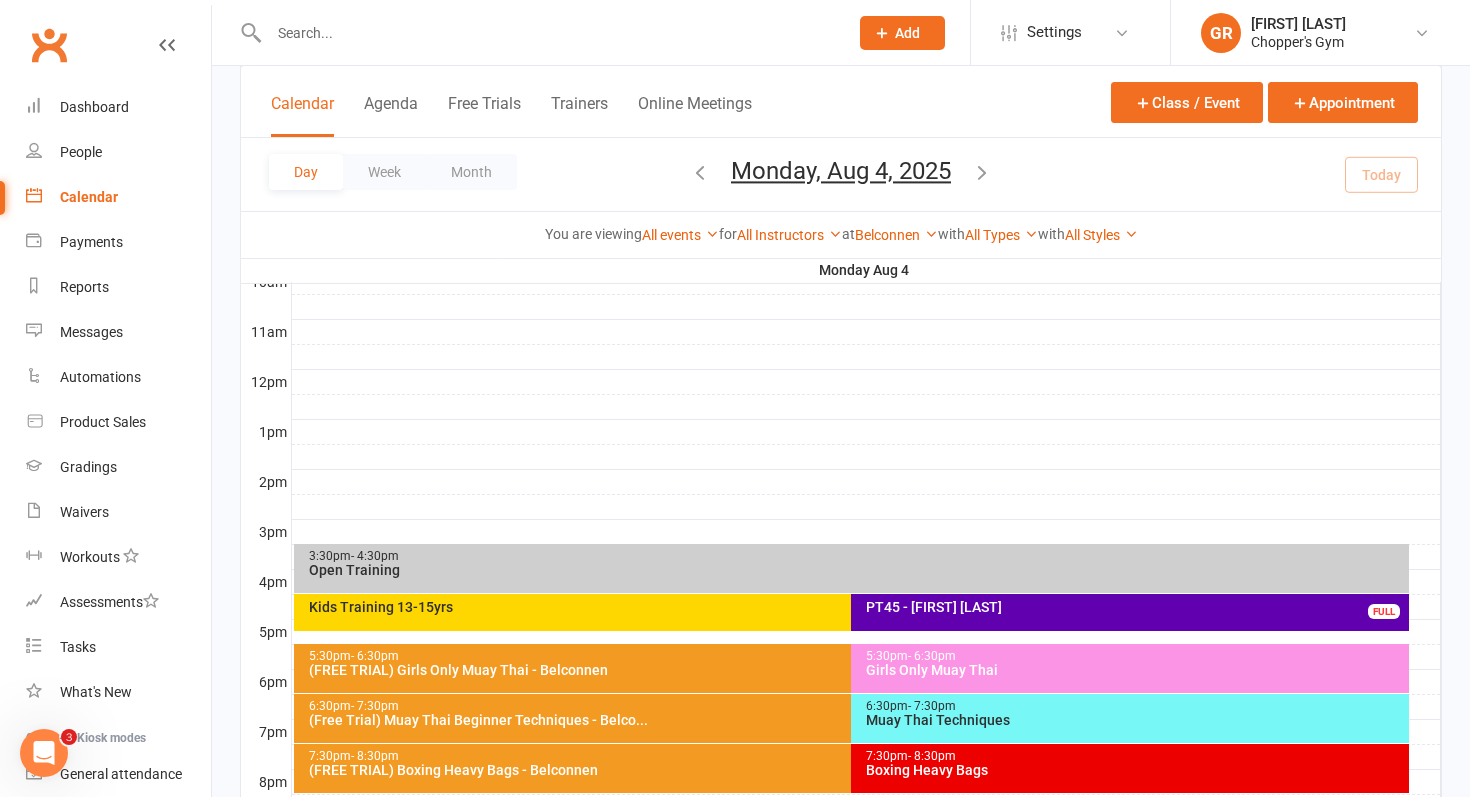 click on "(FREE TRIAL)  Boxing Heavy Bags - Belconnen" at bounding box center (847, 770) 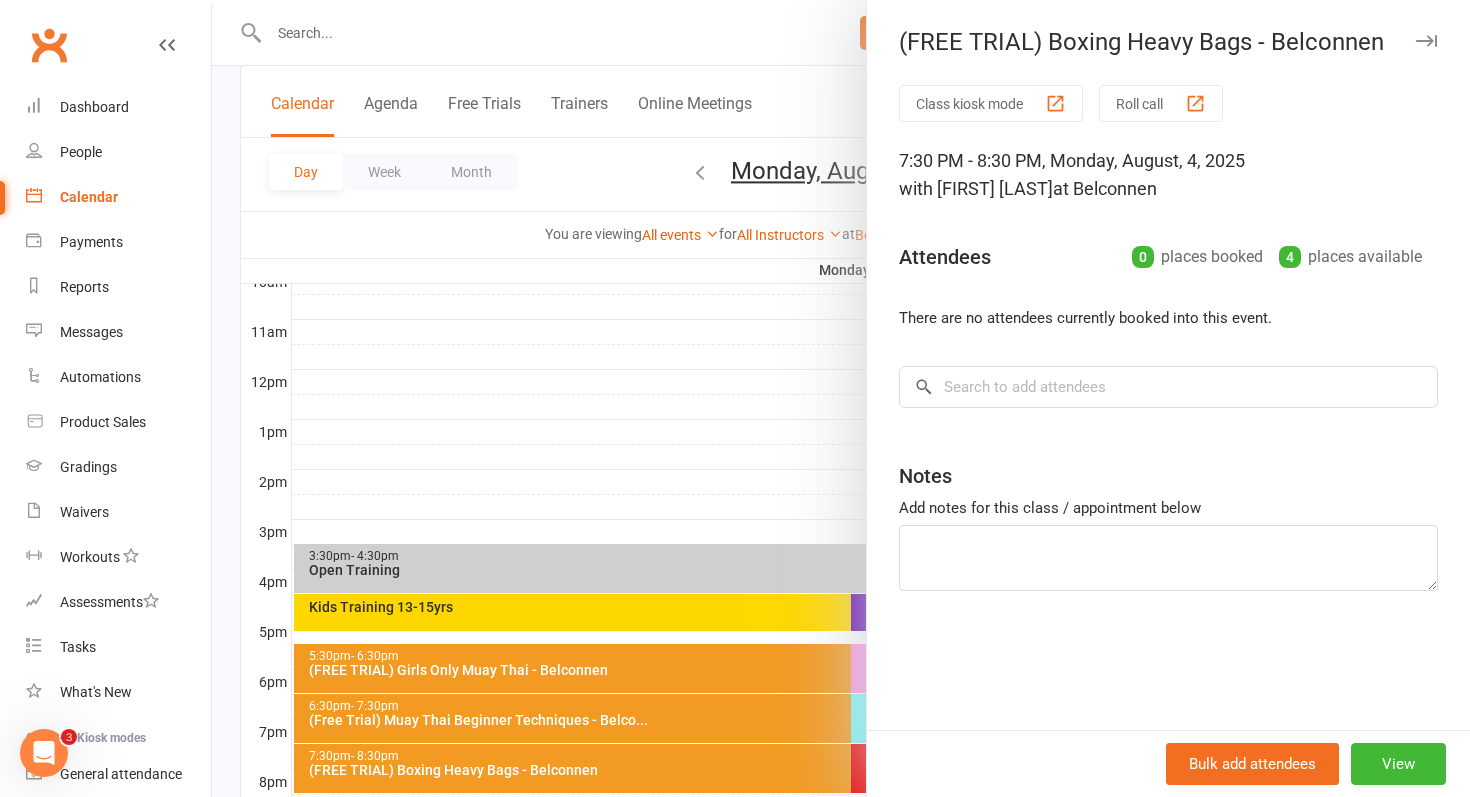 click at bounding box center [841, 398] 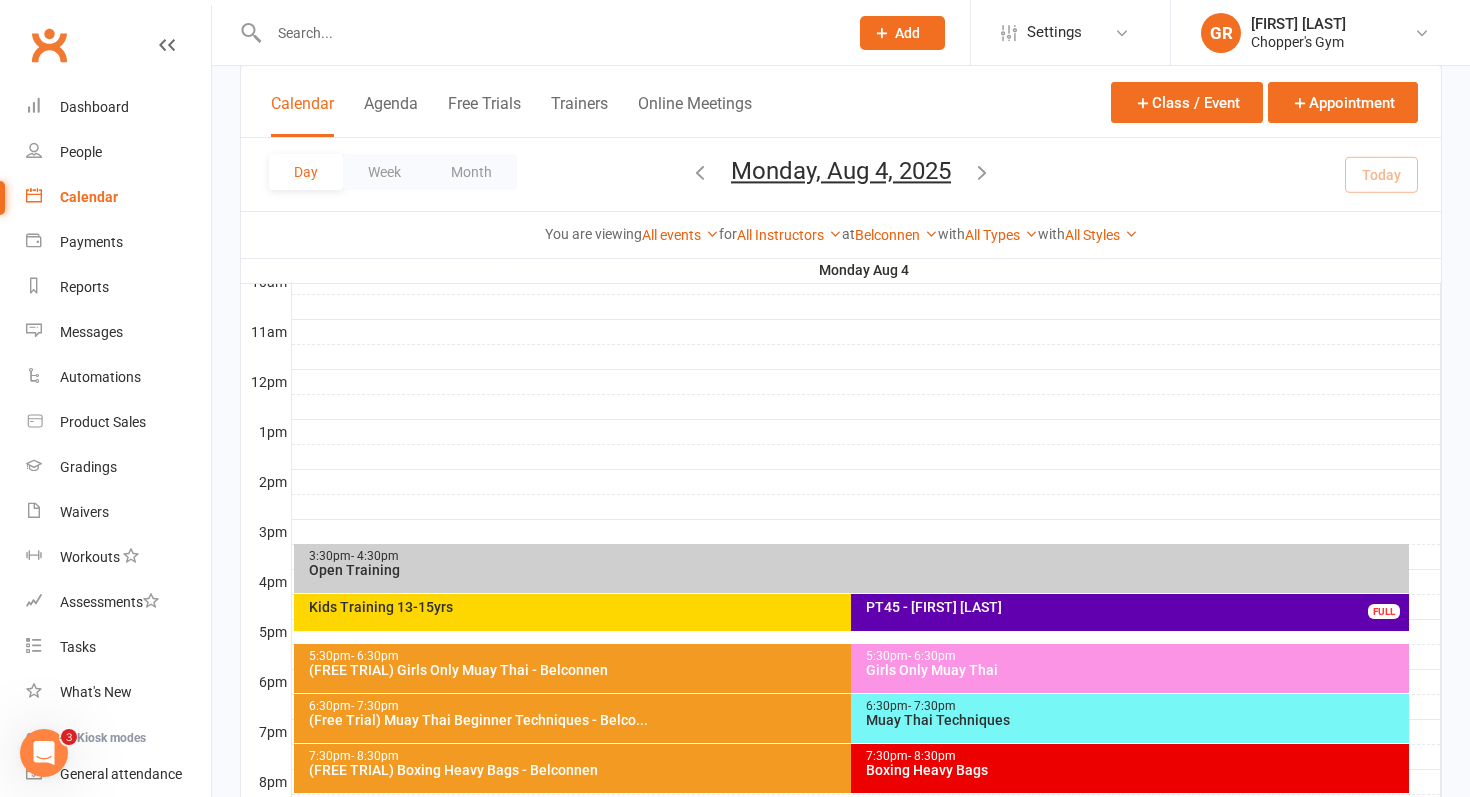 click on "(Free Trial) Muay Thai Beginner Techniques - Belco..." at bounding box center (847, 720) 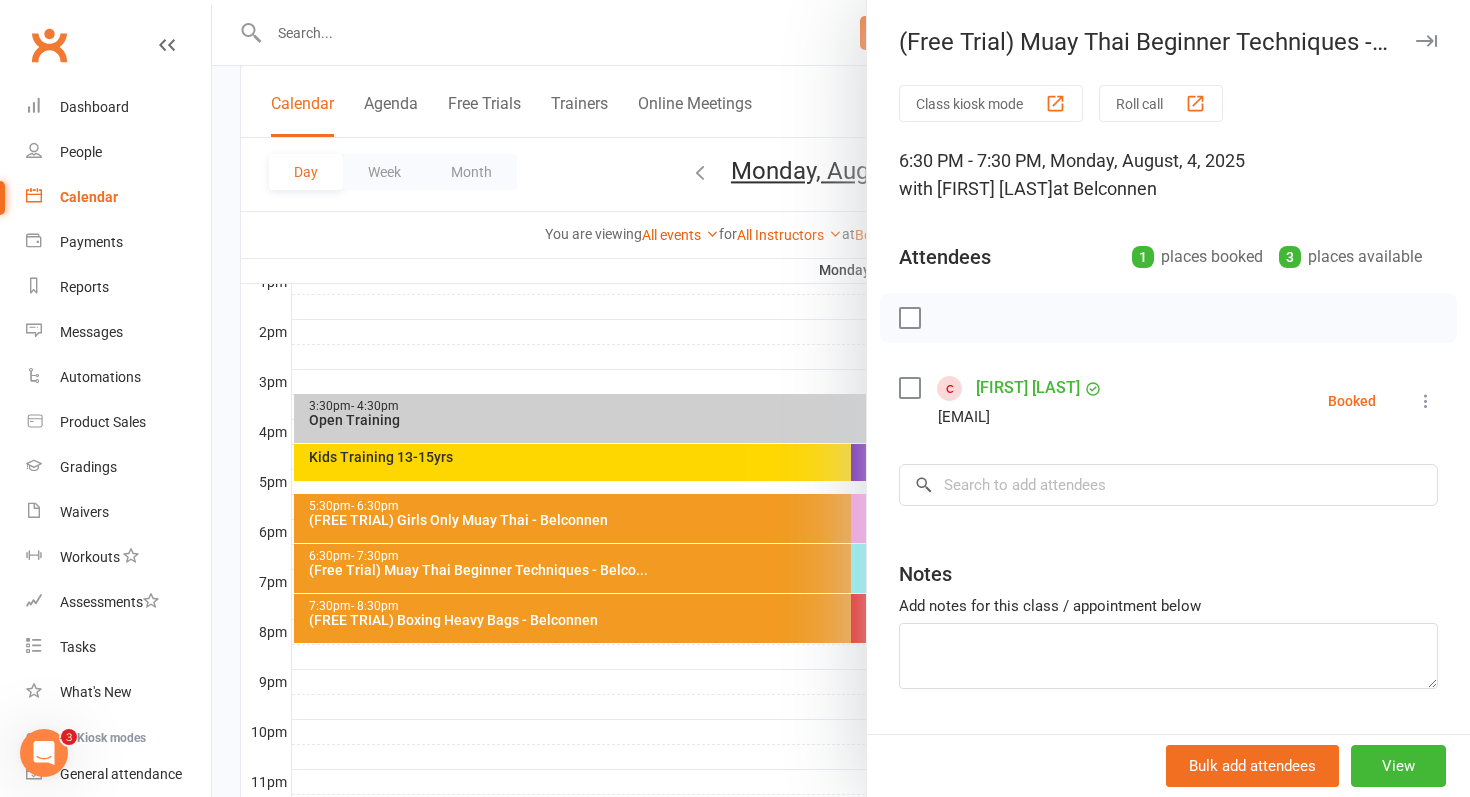 scroll, scrollTop: 806, scrollLeft: 0, axis: vertical 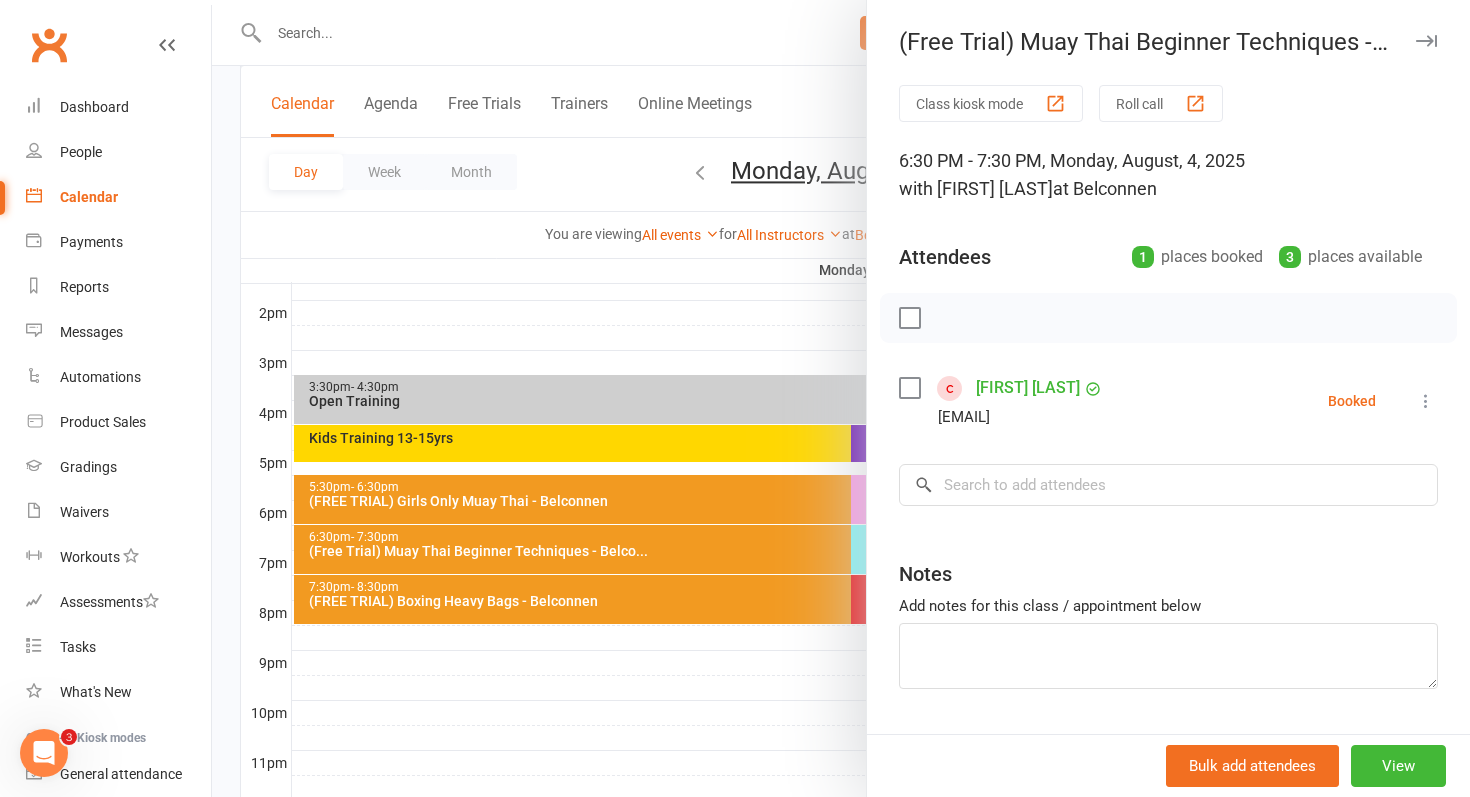 click at bounding box center (841, 398) 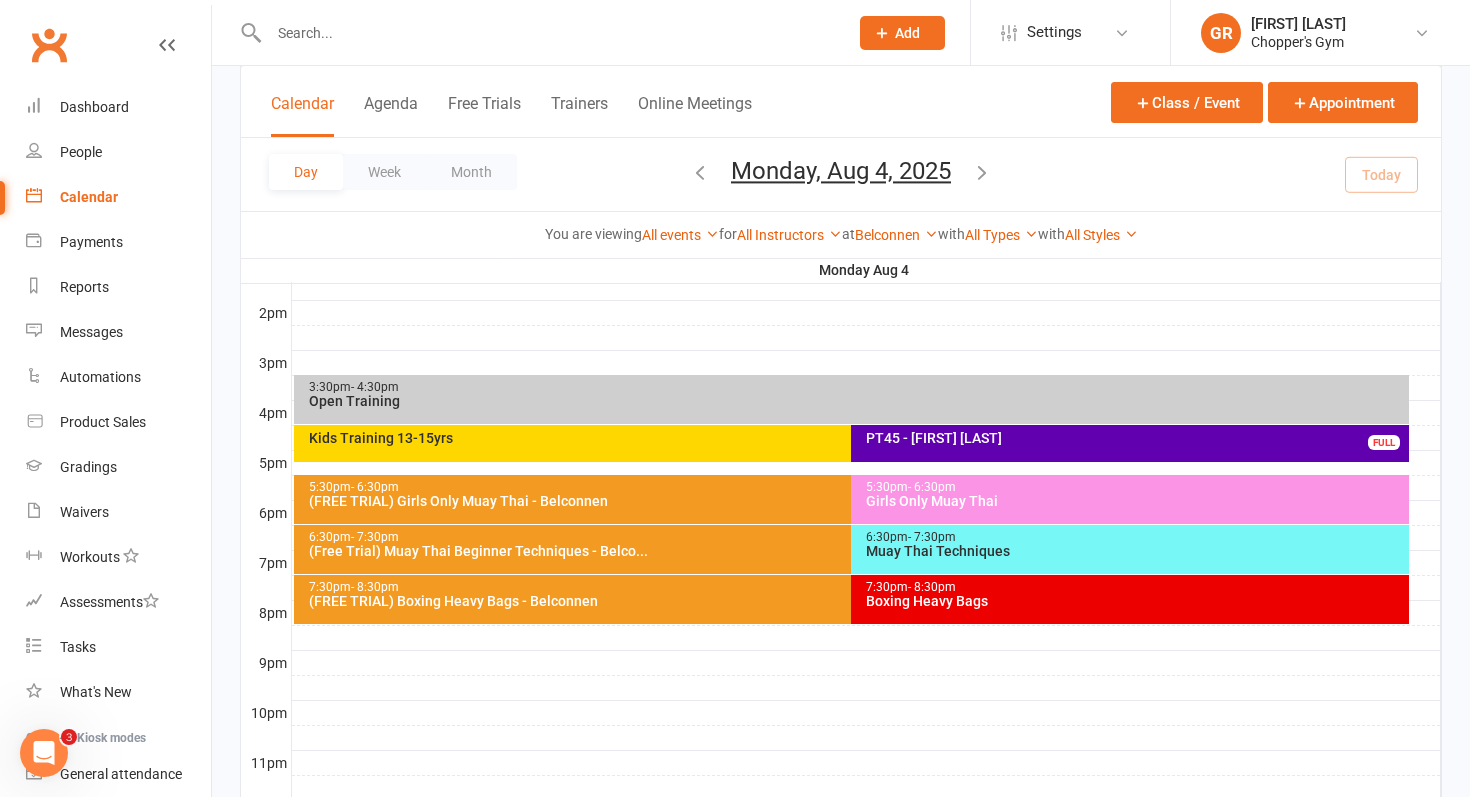 click on "Muay Thai Techniques" at bounding box center (1135, 551) 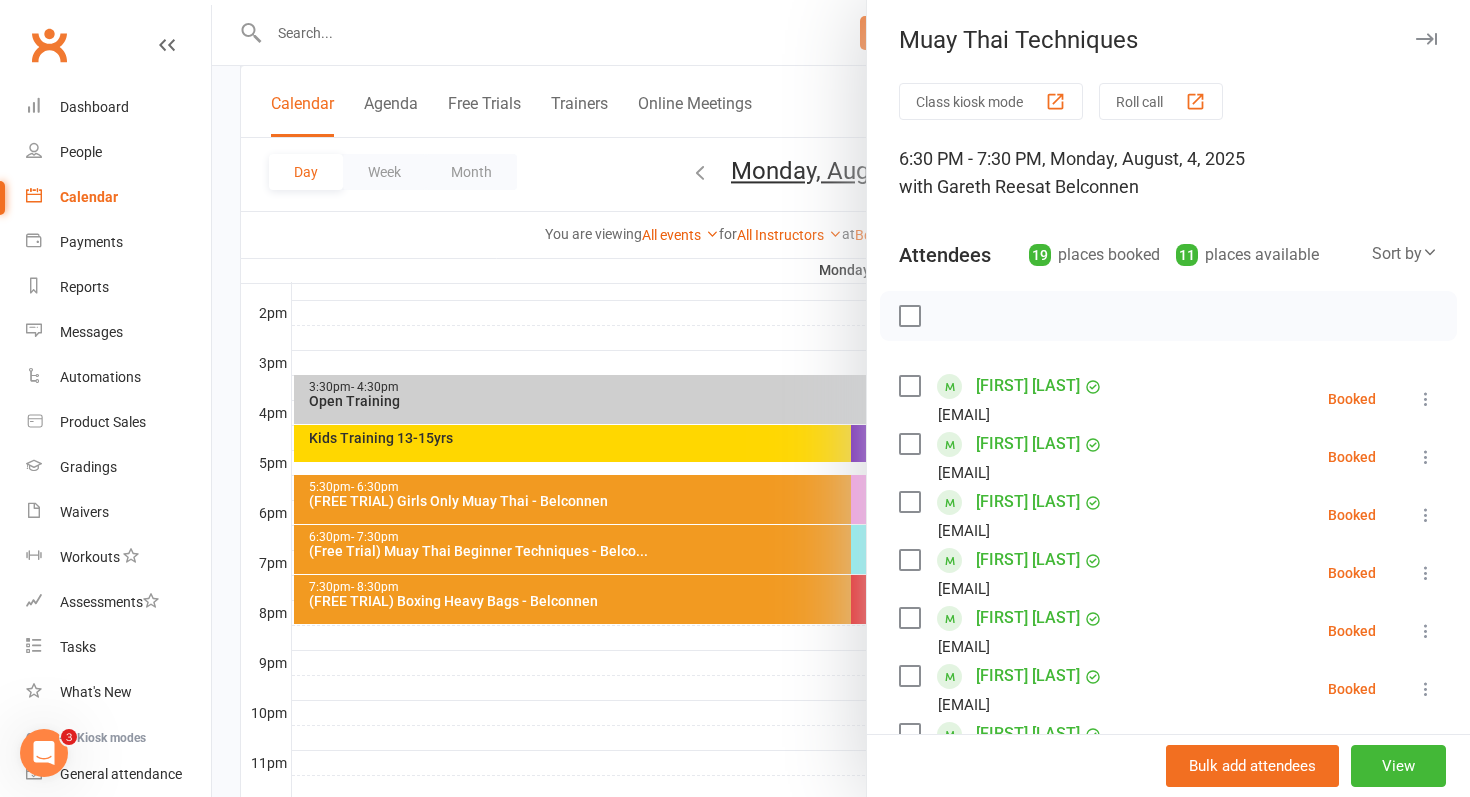 scroll, scrollTop: 0, scrollLeft: 0, axis: both 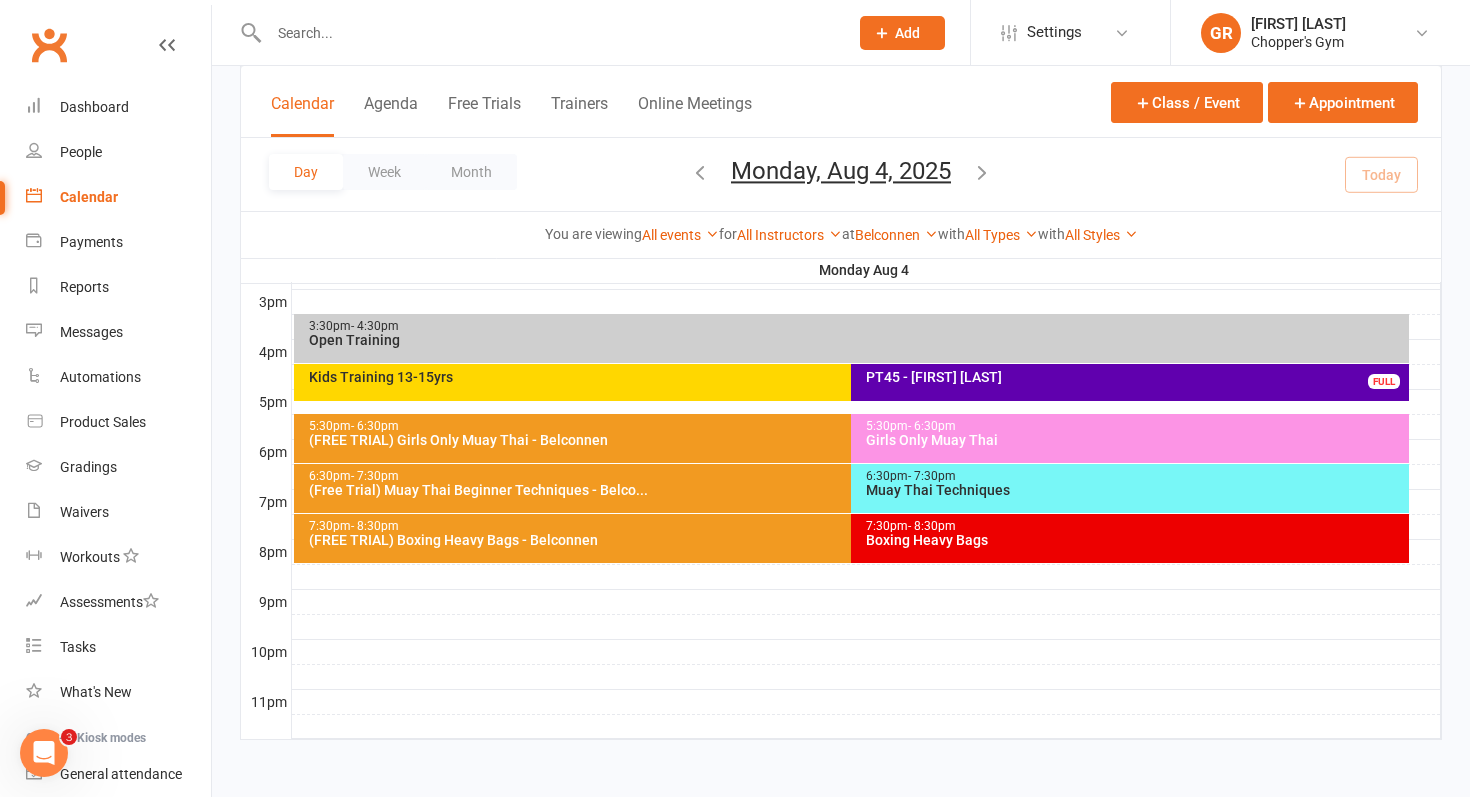 click on "6:30pm  - 7:30pm Muay Thai Techniques" at bounding box center (1130, 488) 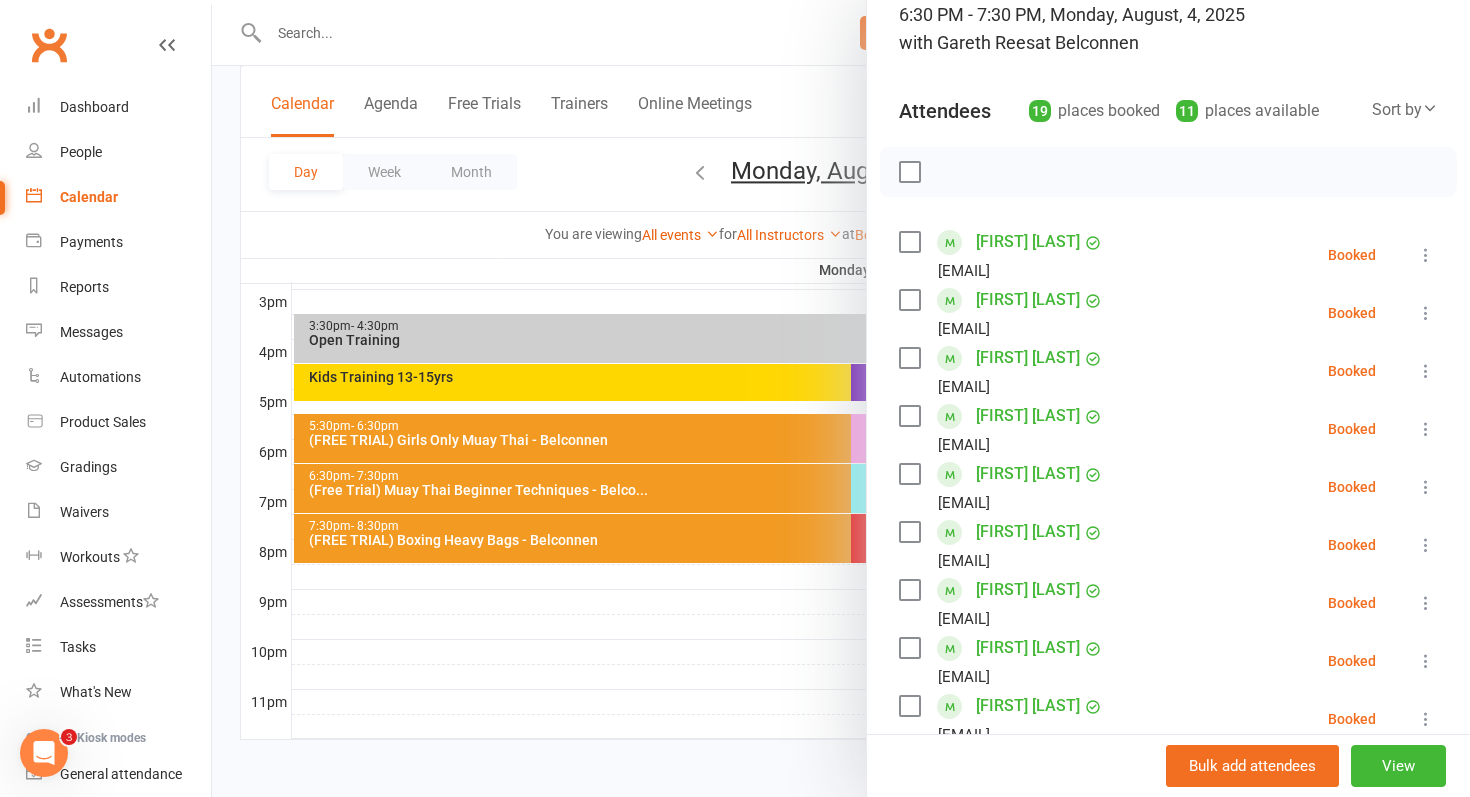 scroll, scrollTop: 157, scrollLeft: 0, axis: vertical 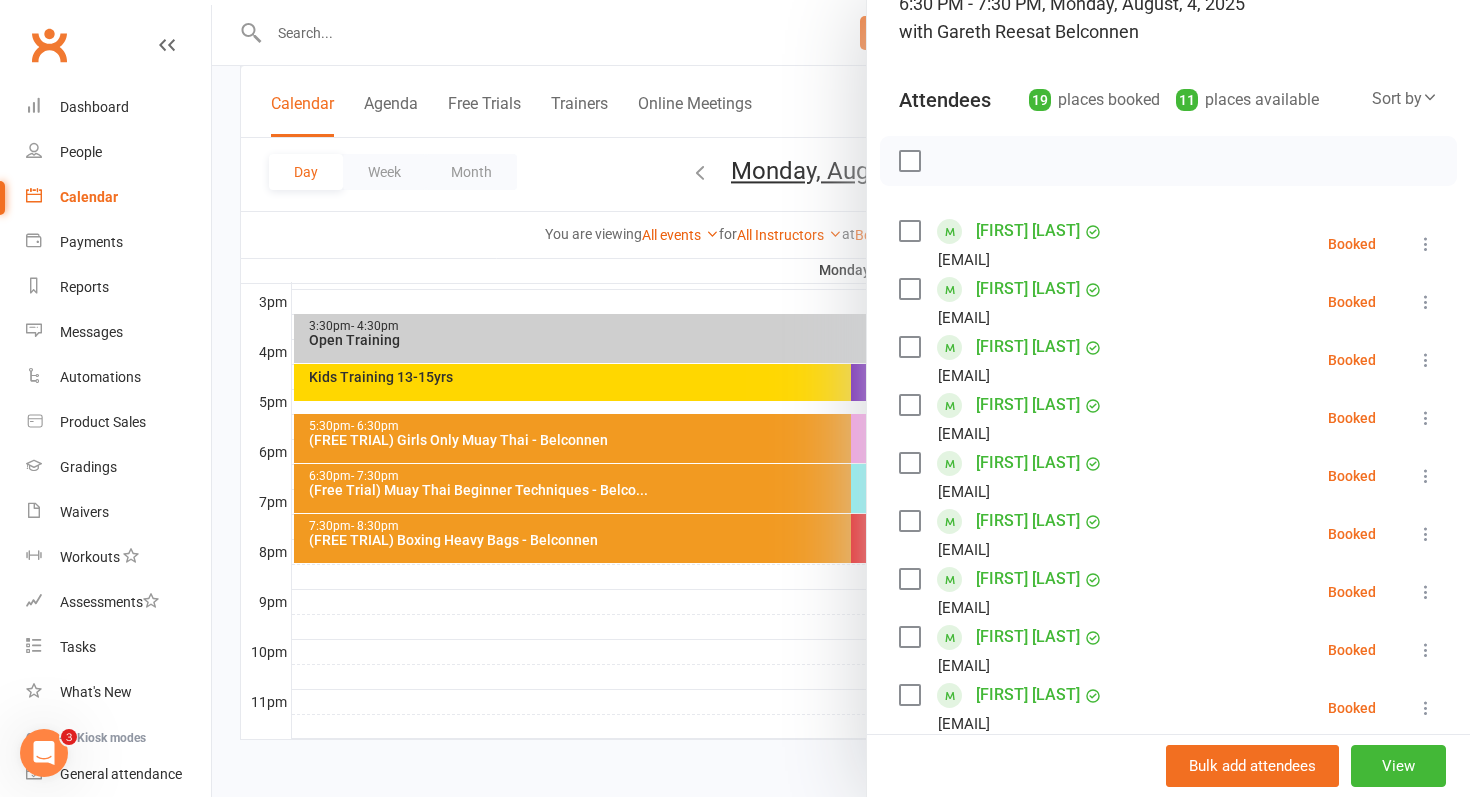 click at bounding box center (1426, 534) 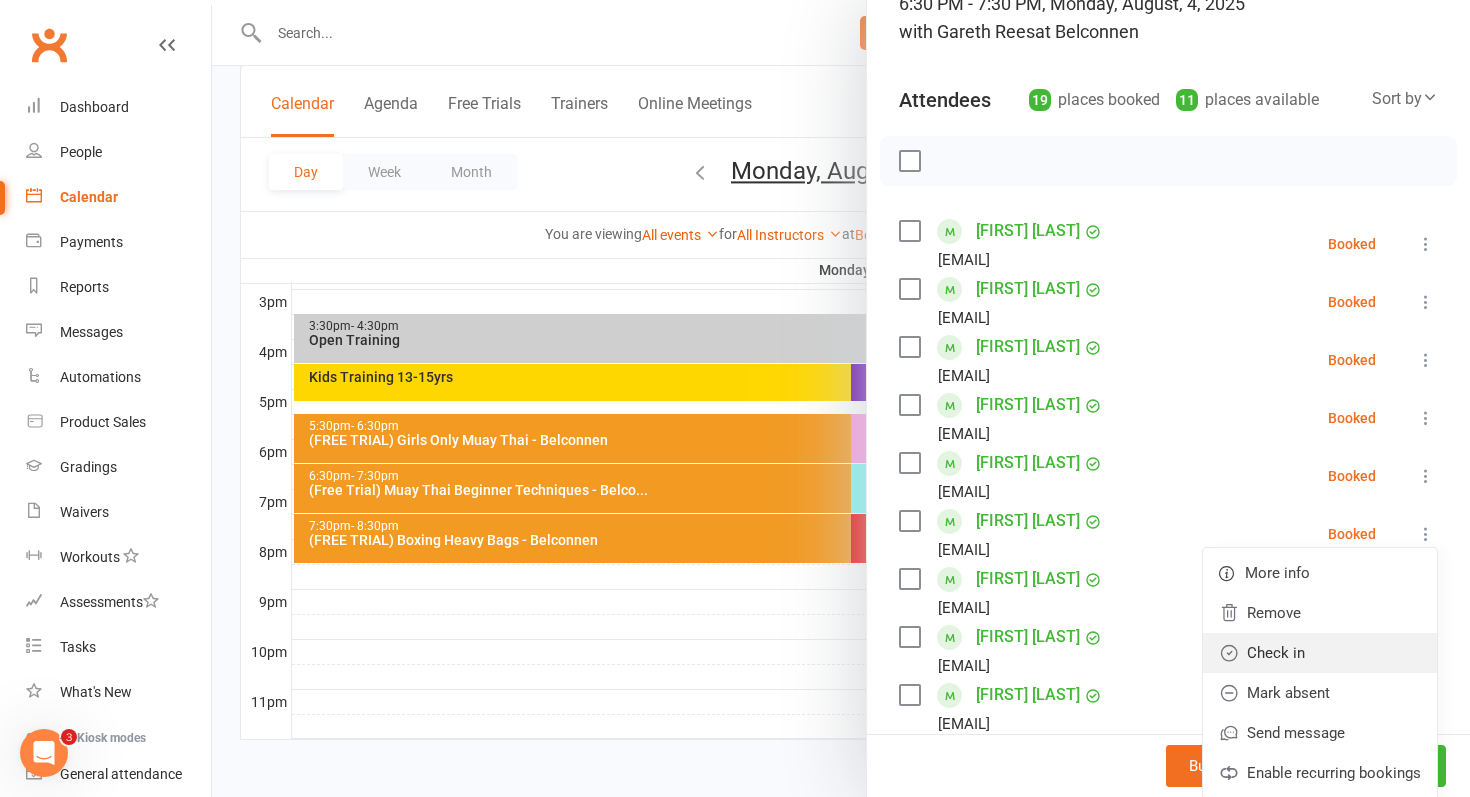 click on "Check in" at bounding box center (1320, 653) 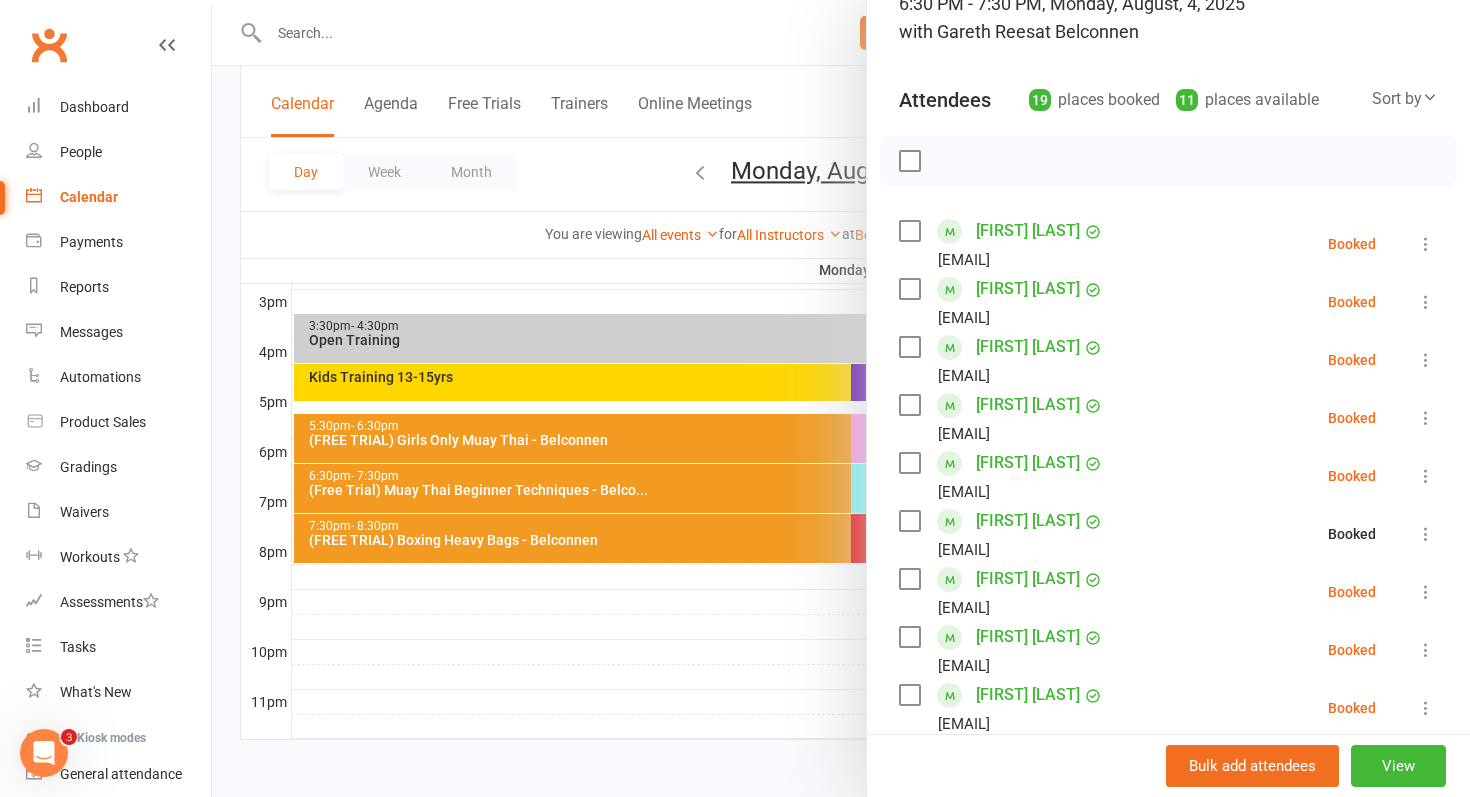 click on "[FIRST] [LAST]" at bounding box center [1028, 521] 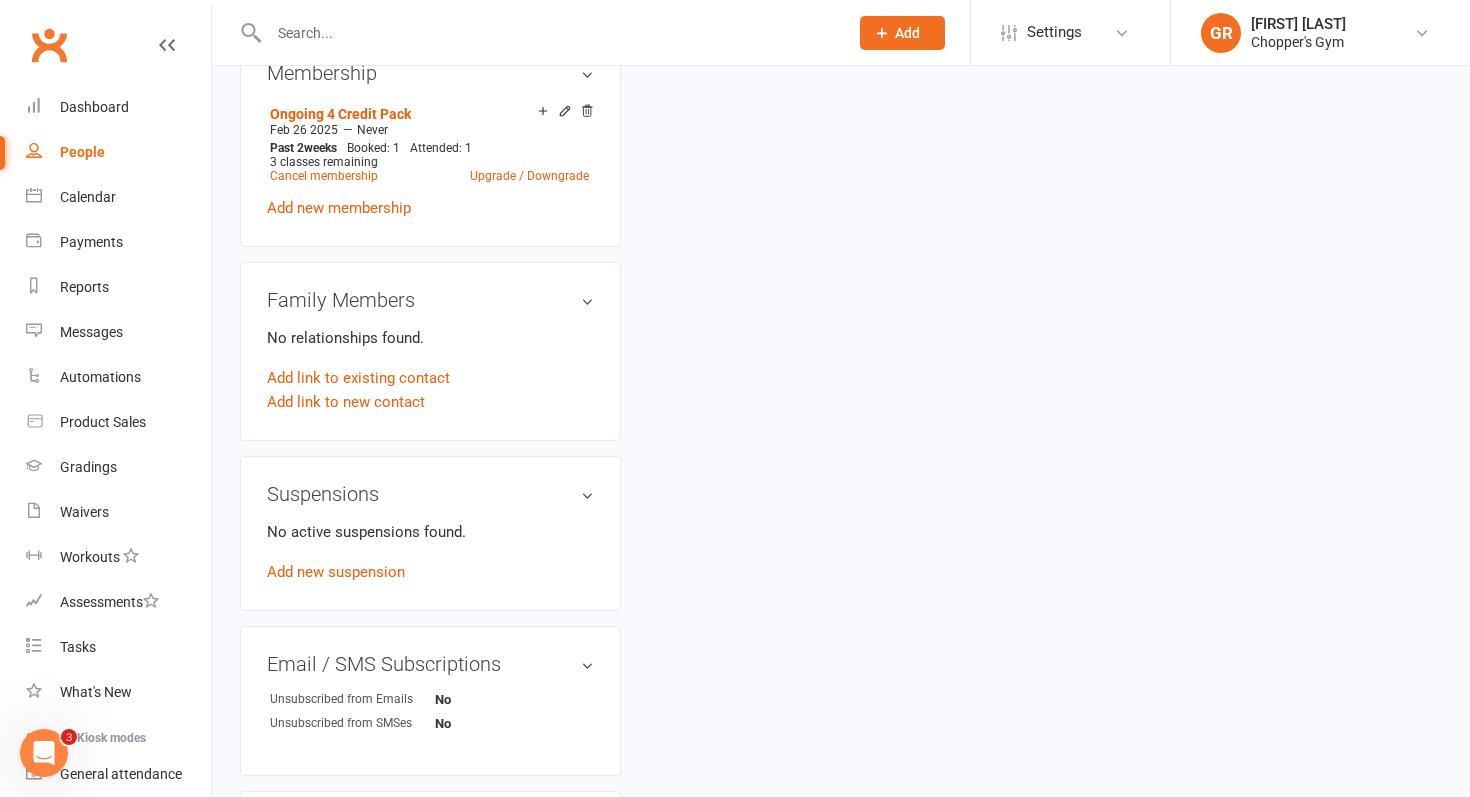 scroll, scrollTop: 0, scrollLeft: 0, axis: both 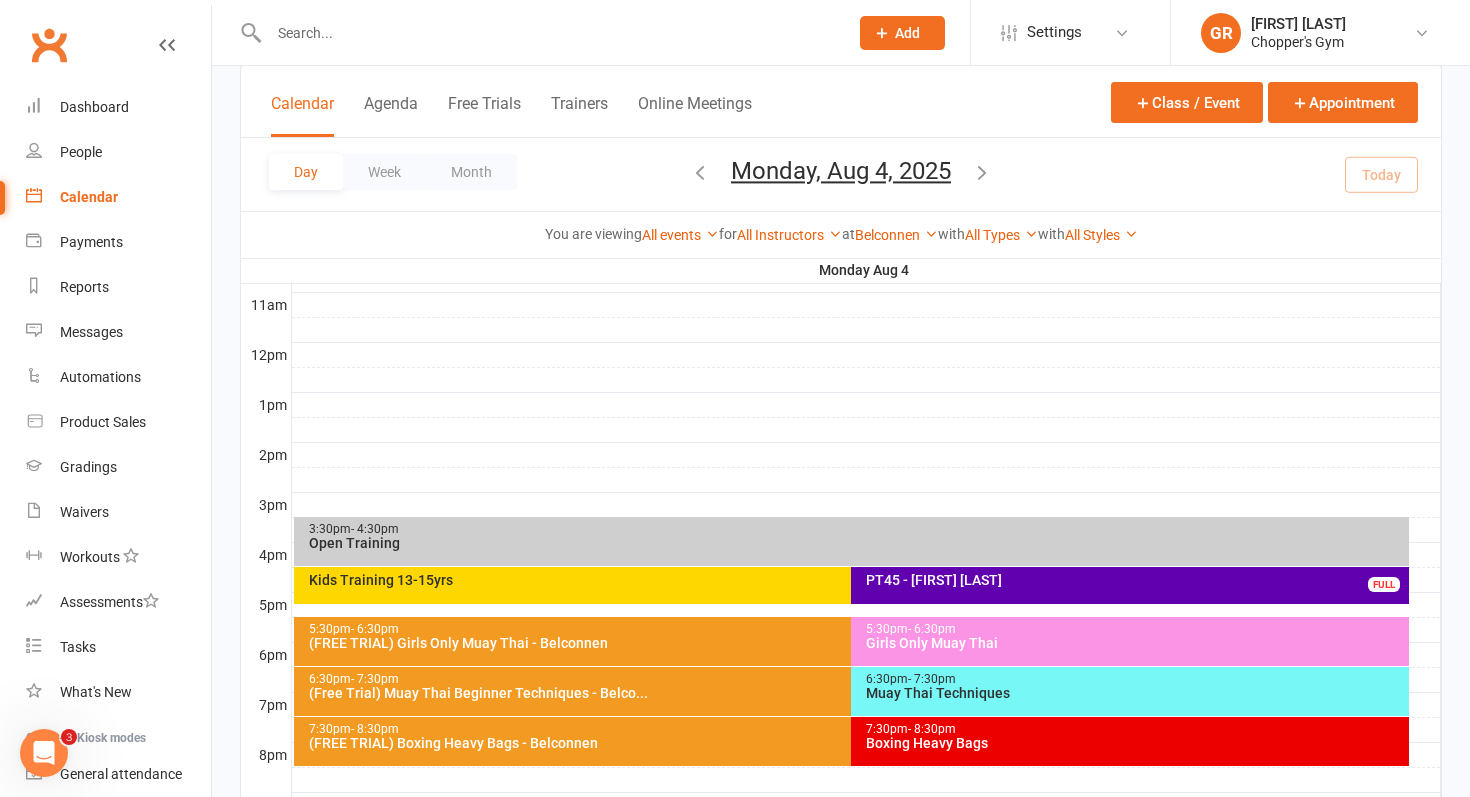 click on "Muay Thai Techniques" at bounding box center [1135, 693] 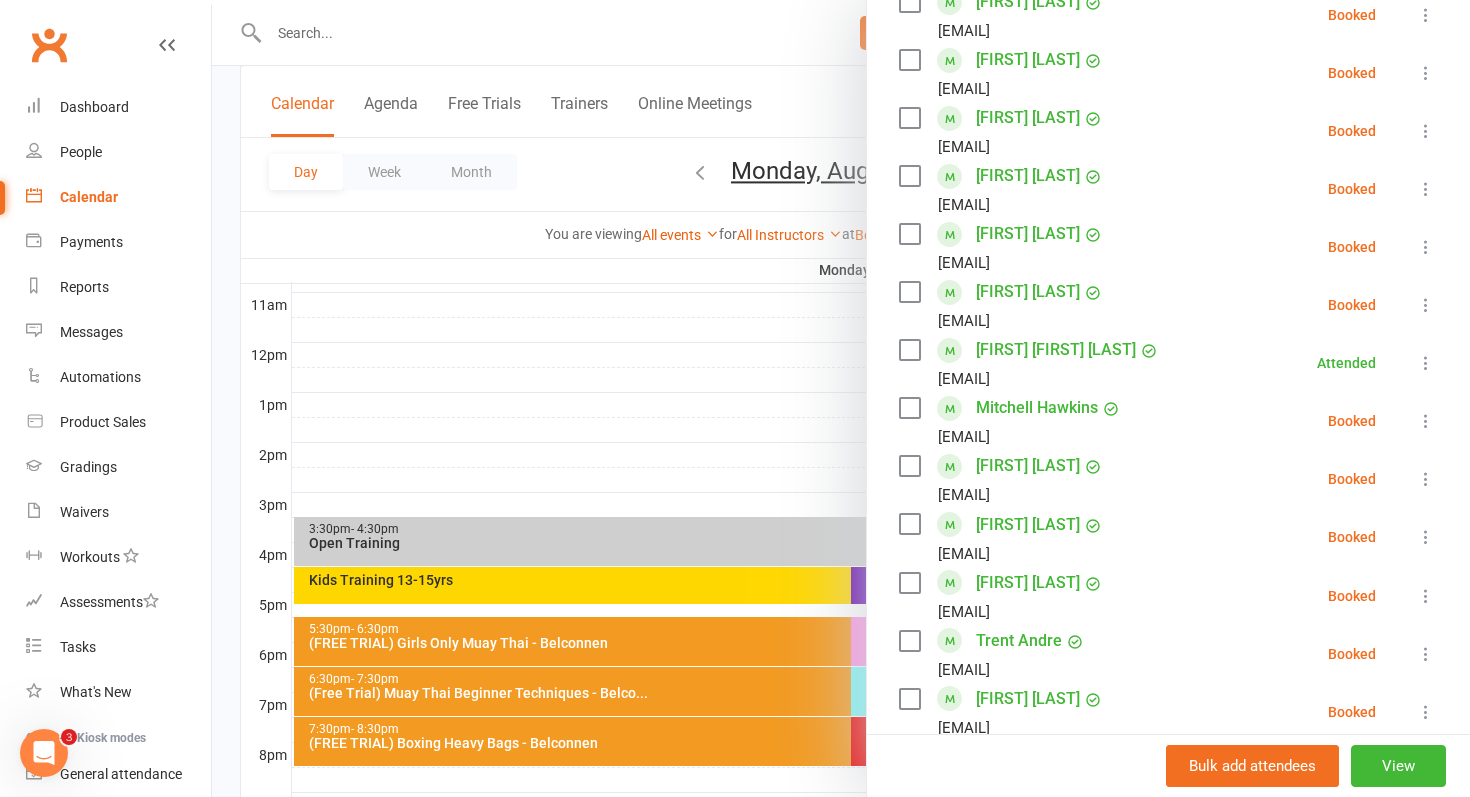 scroll, scrollTop: 735, scrollLeft: 0, axis: vertical 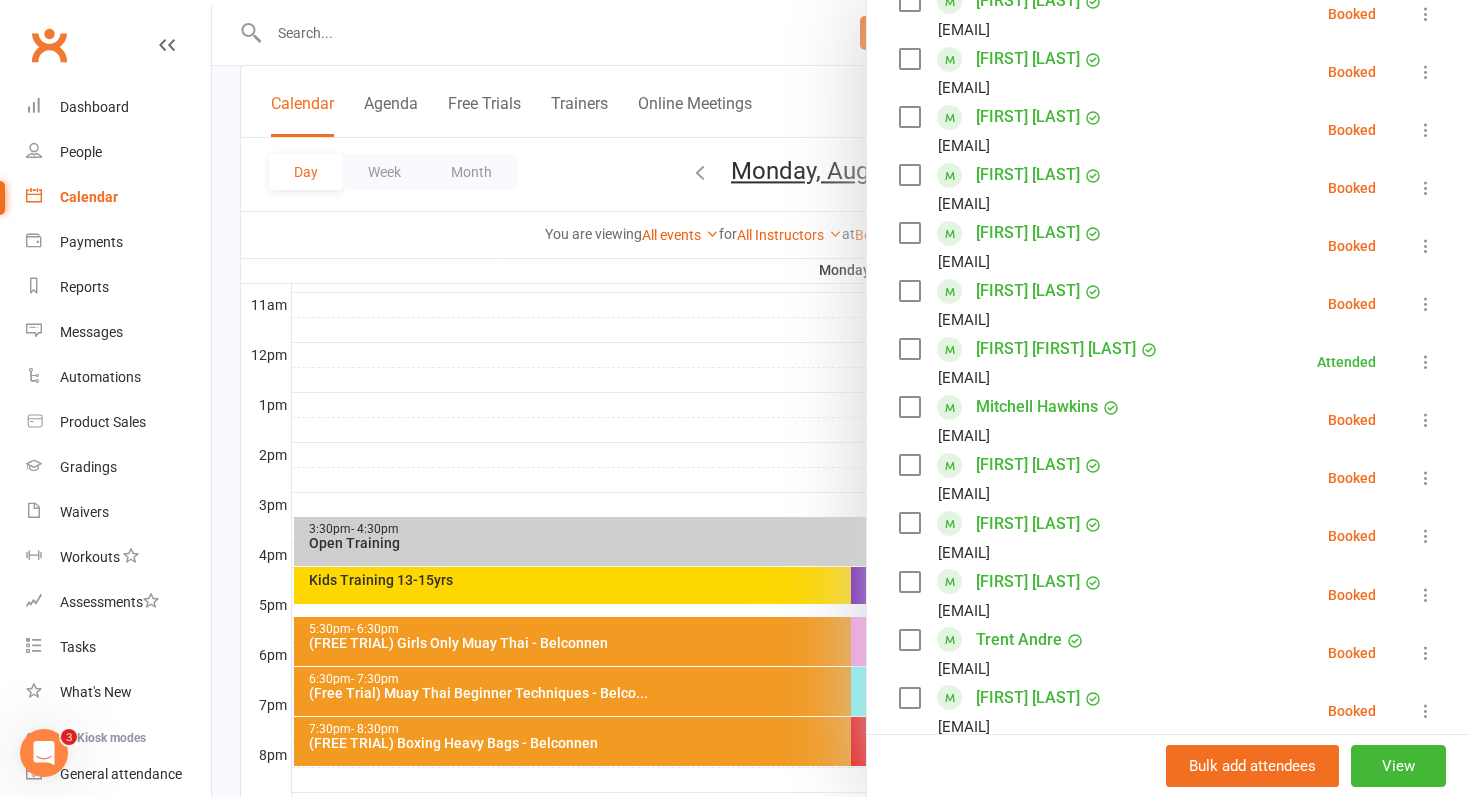 click at bounding box center [1426, 420] 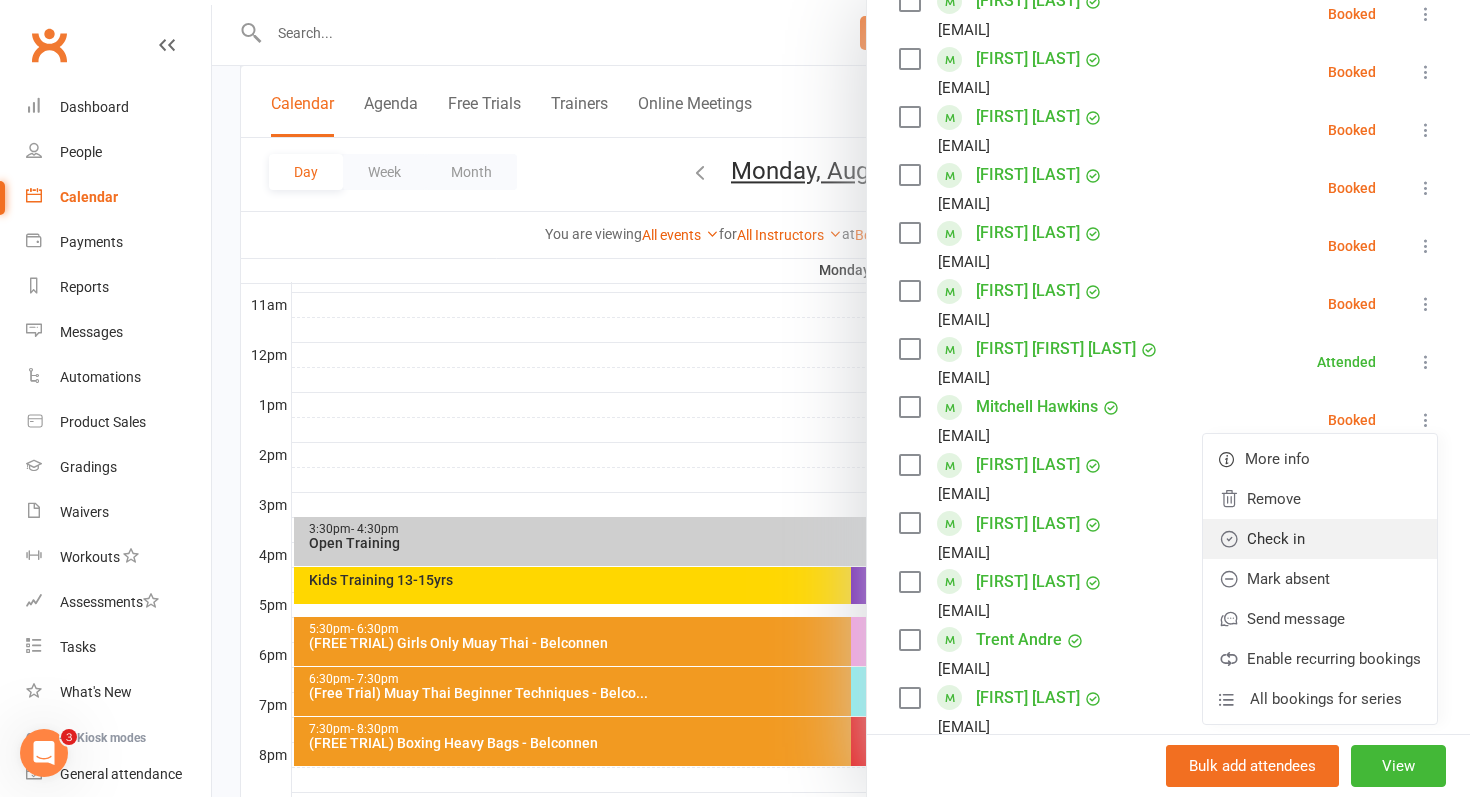 click on "Check in" at bounding box center (1320, 539) 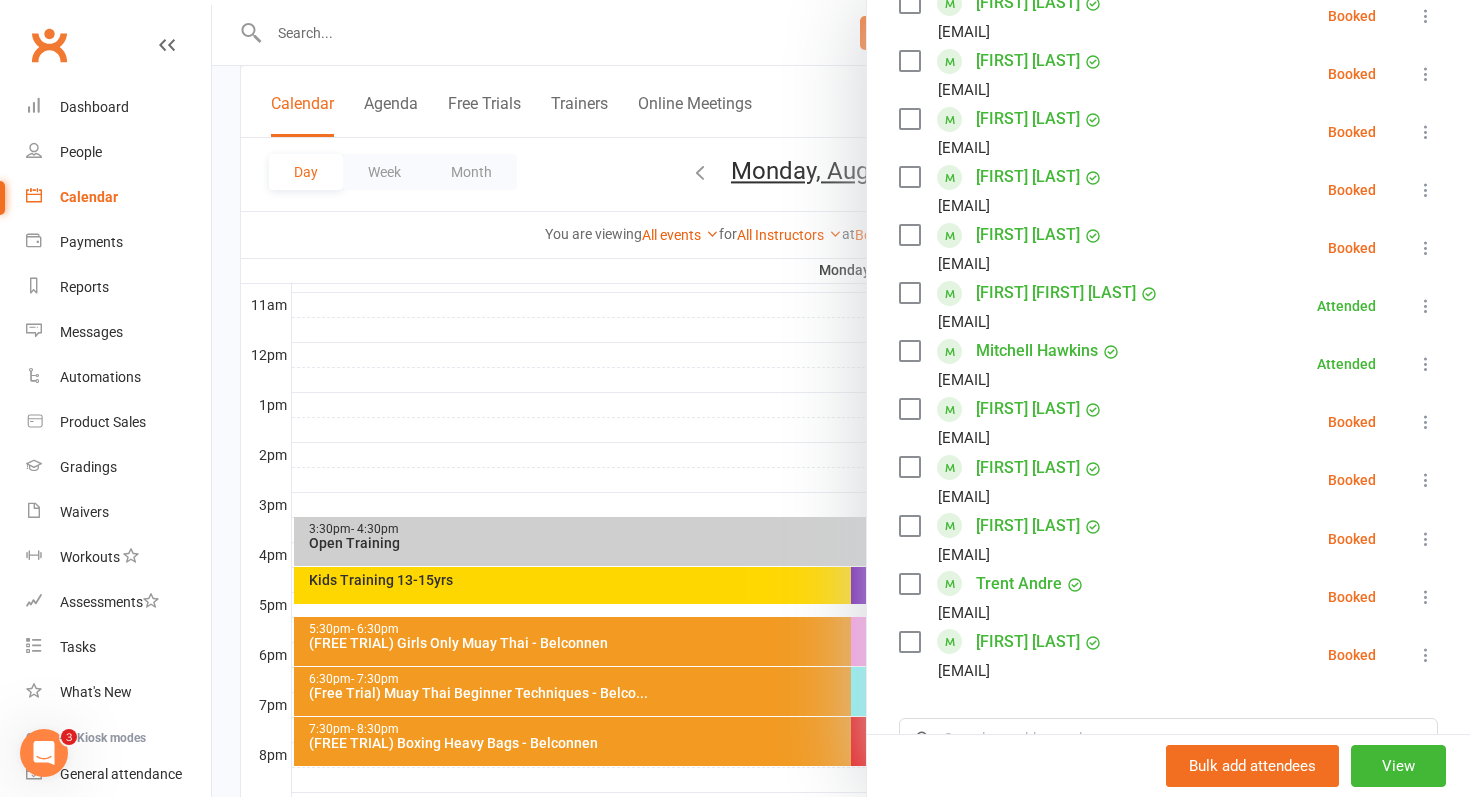 scroll, scrollTop: 793, scrollLeft: 0, axis: vertical 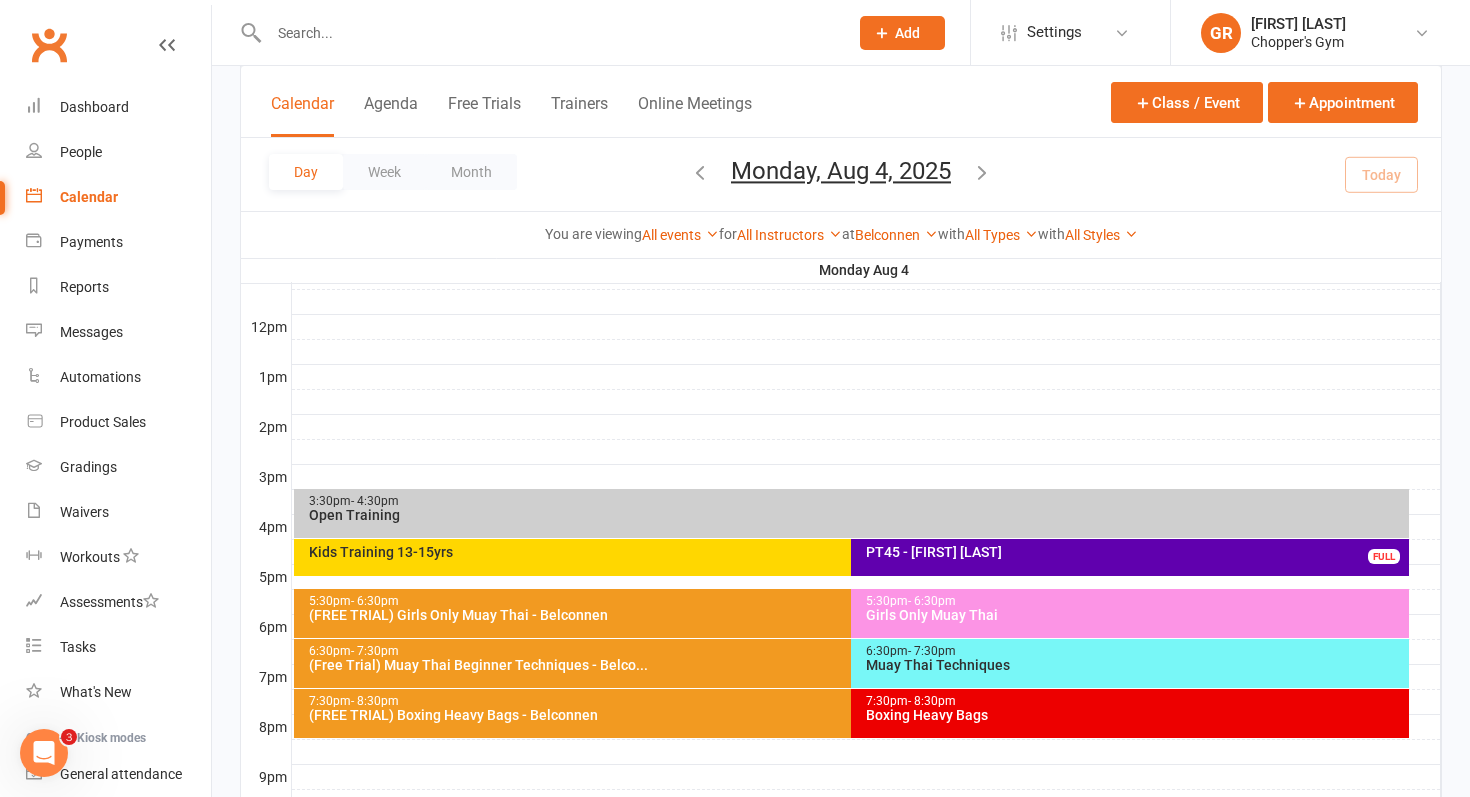click on "Muay Thai Techniques" at bounding box center (1135, 665) 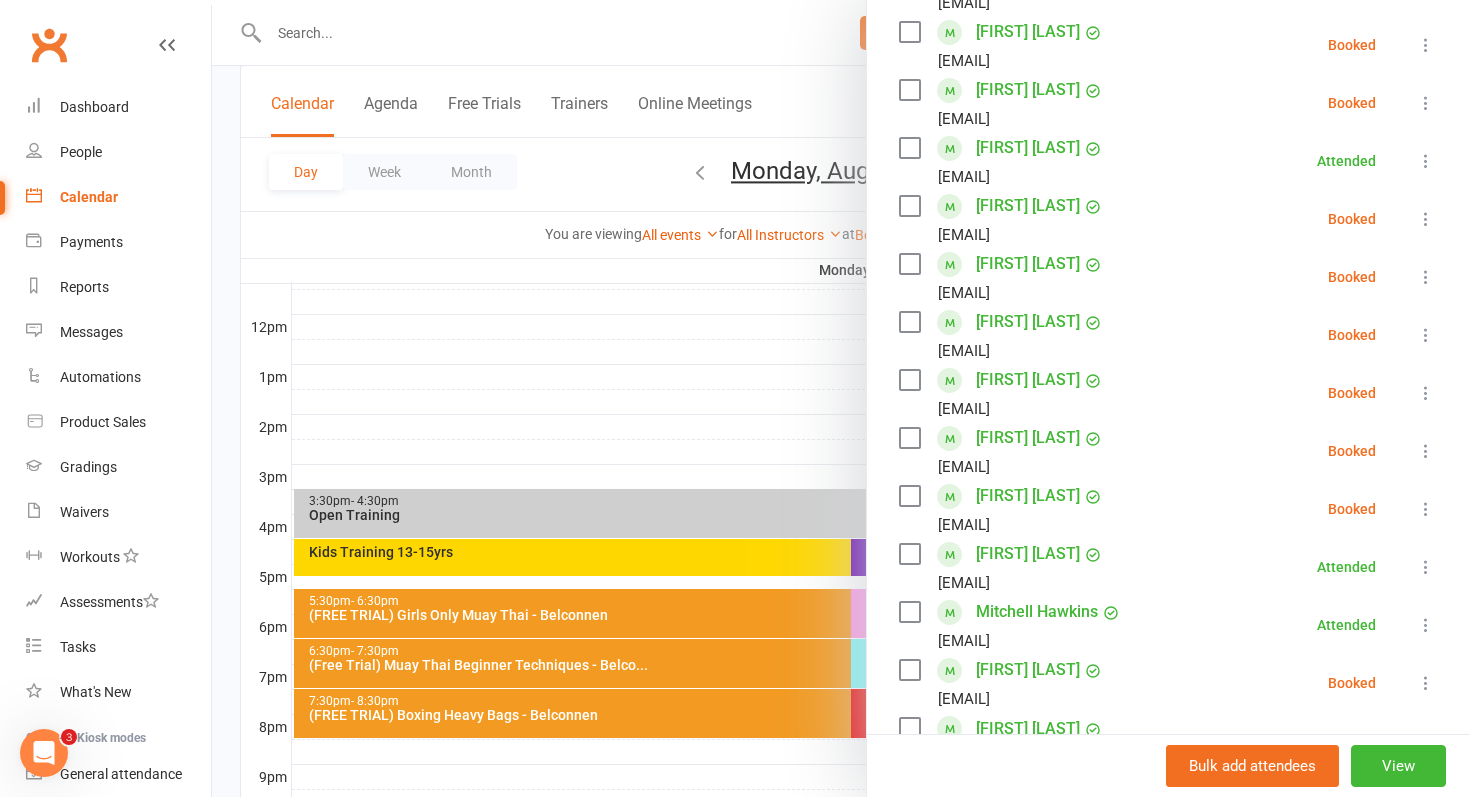scroll, scrollTop: 538, scrollLeft: 0, axis: vertical 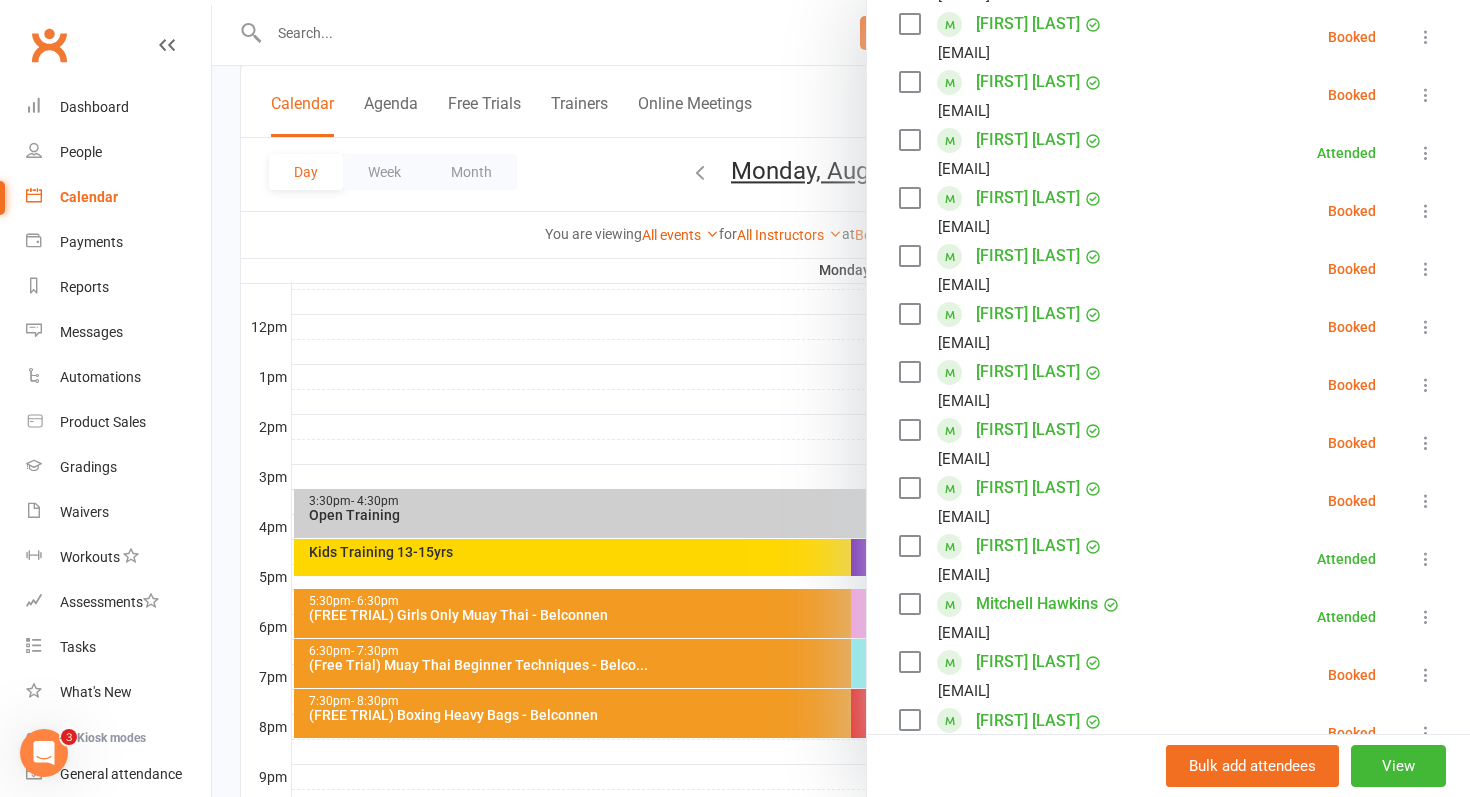 click at bounding box center [1426, 501] 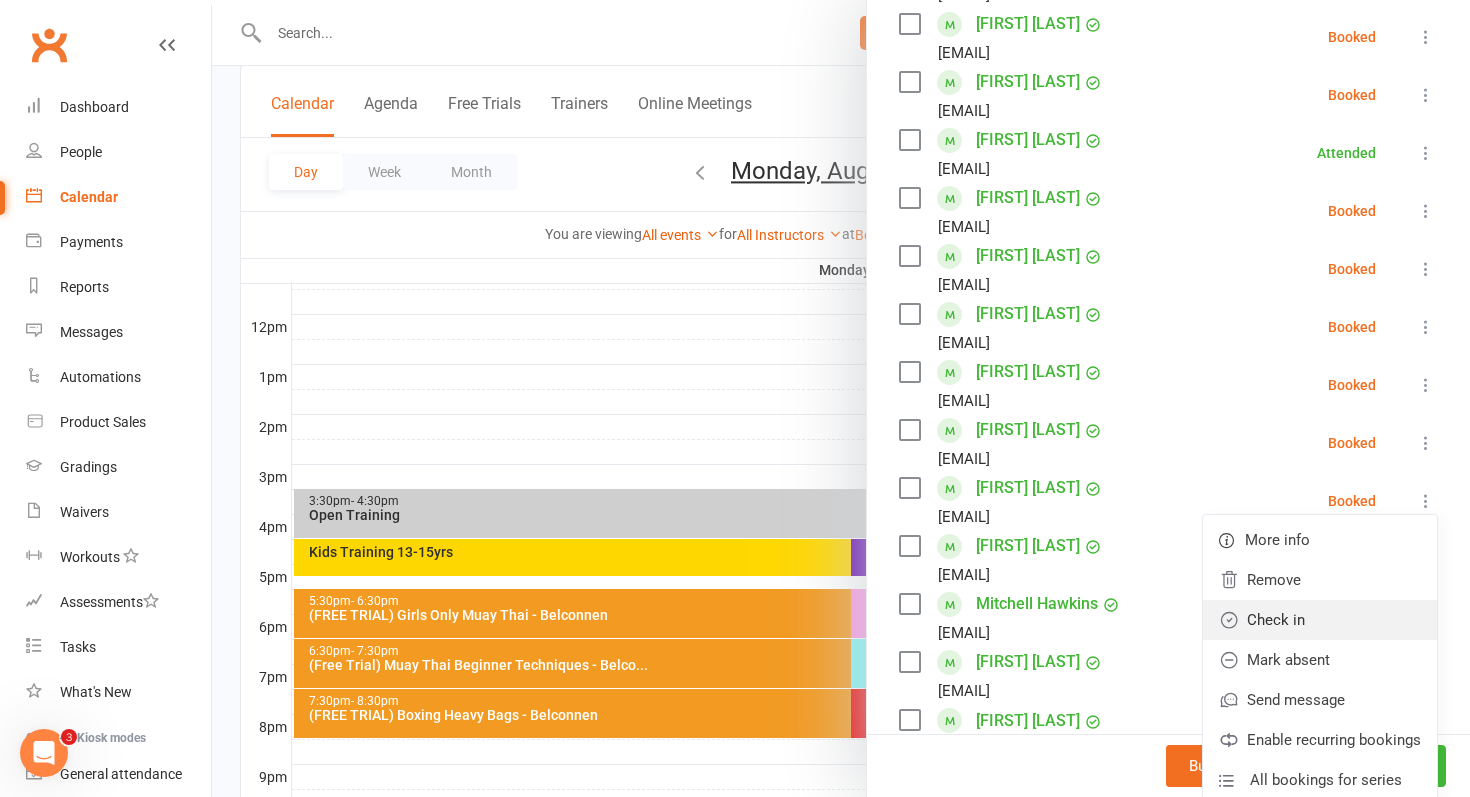 click on "Check in" at bounding box center (1320, 620) 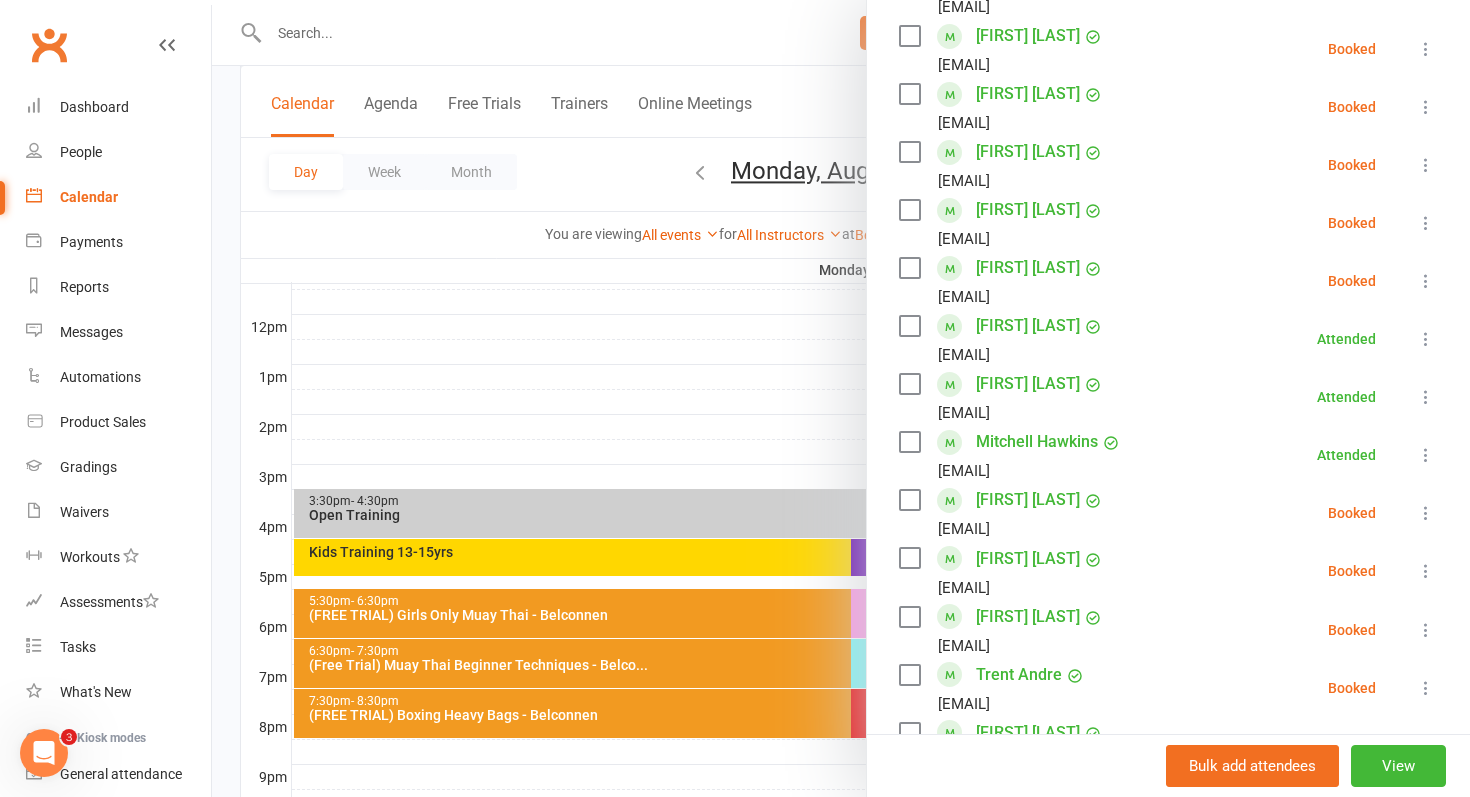 scroll, scrollTop: 1099, scrollLeft: 0, axis: vertical 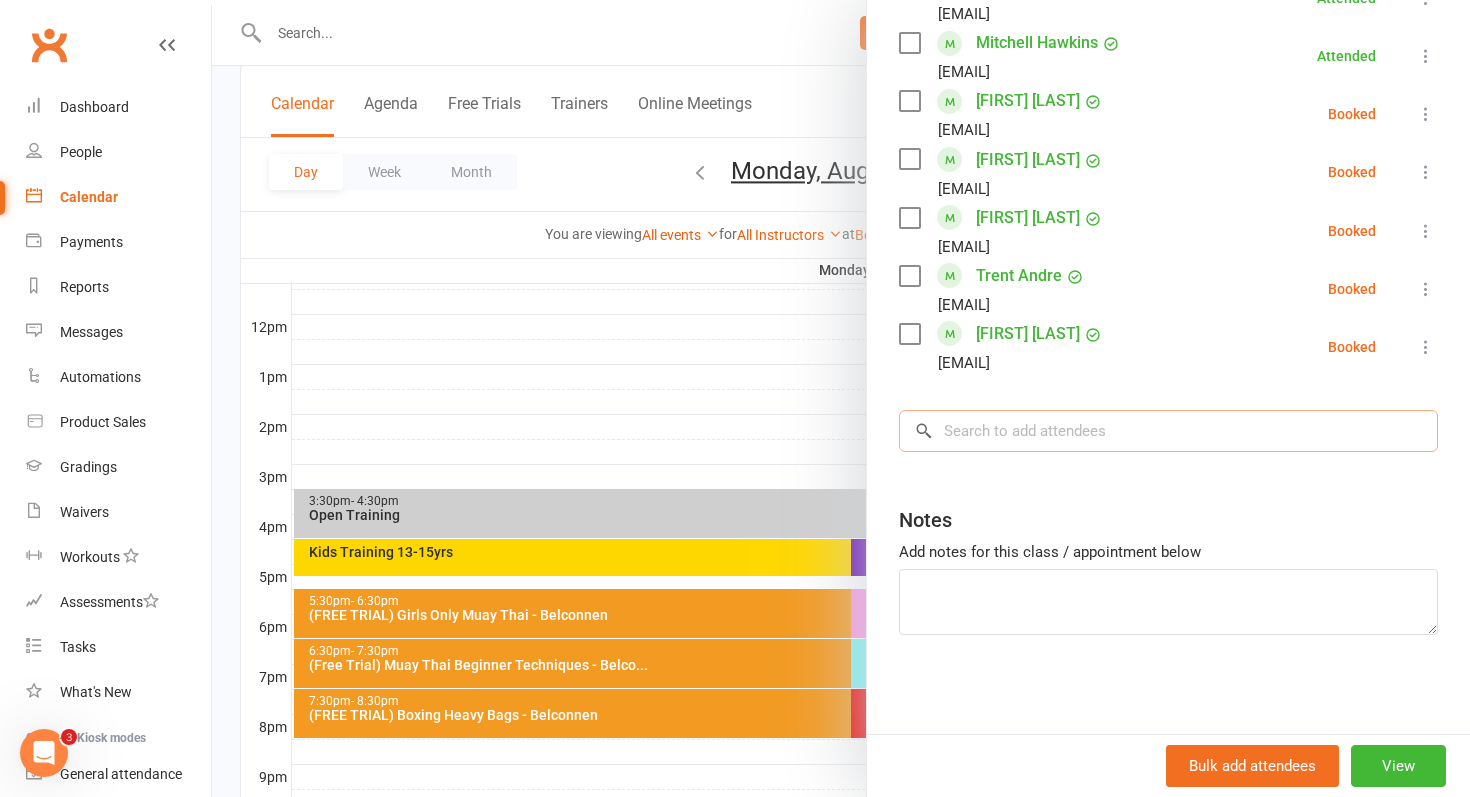 click at bounding box center (1168, 431) 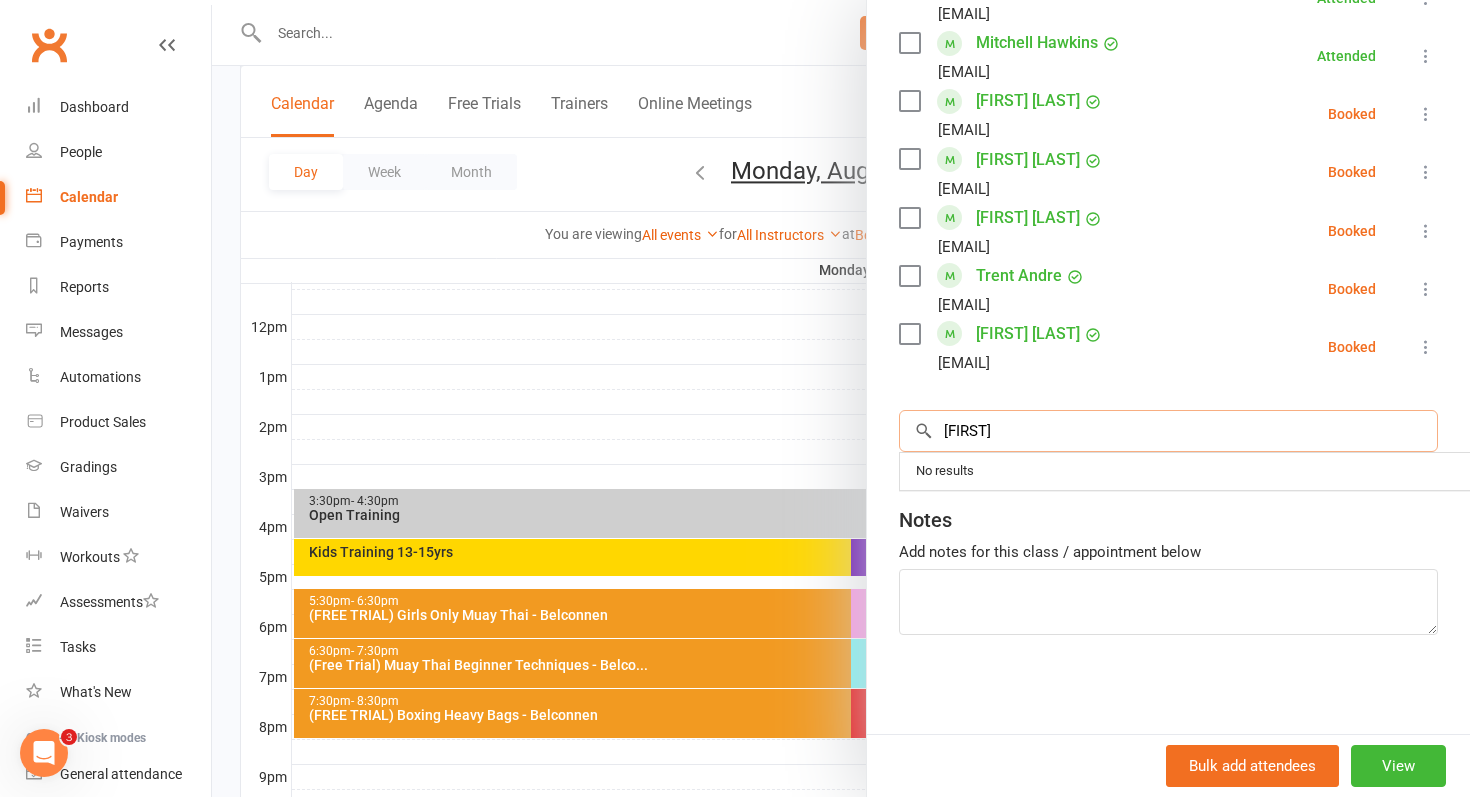 type on "[FIRST]" 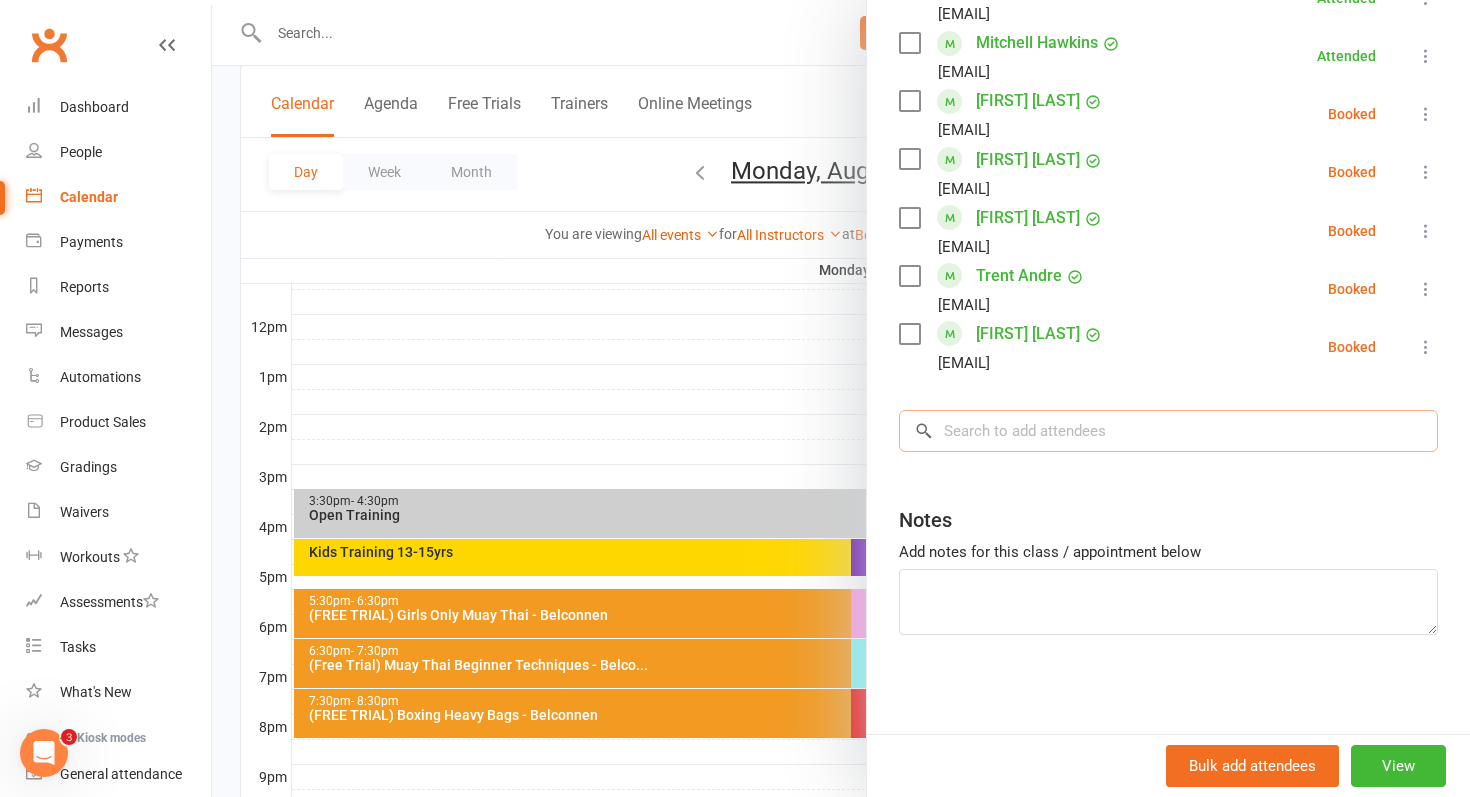 click at bounding box center [1168, 431] 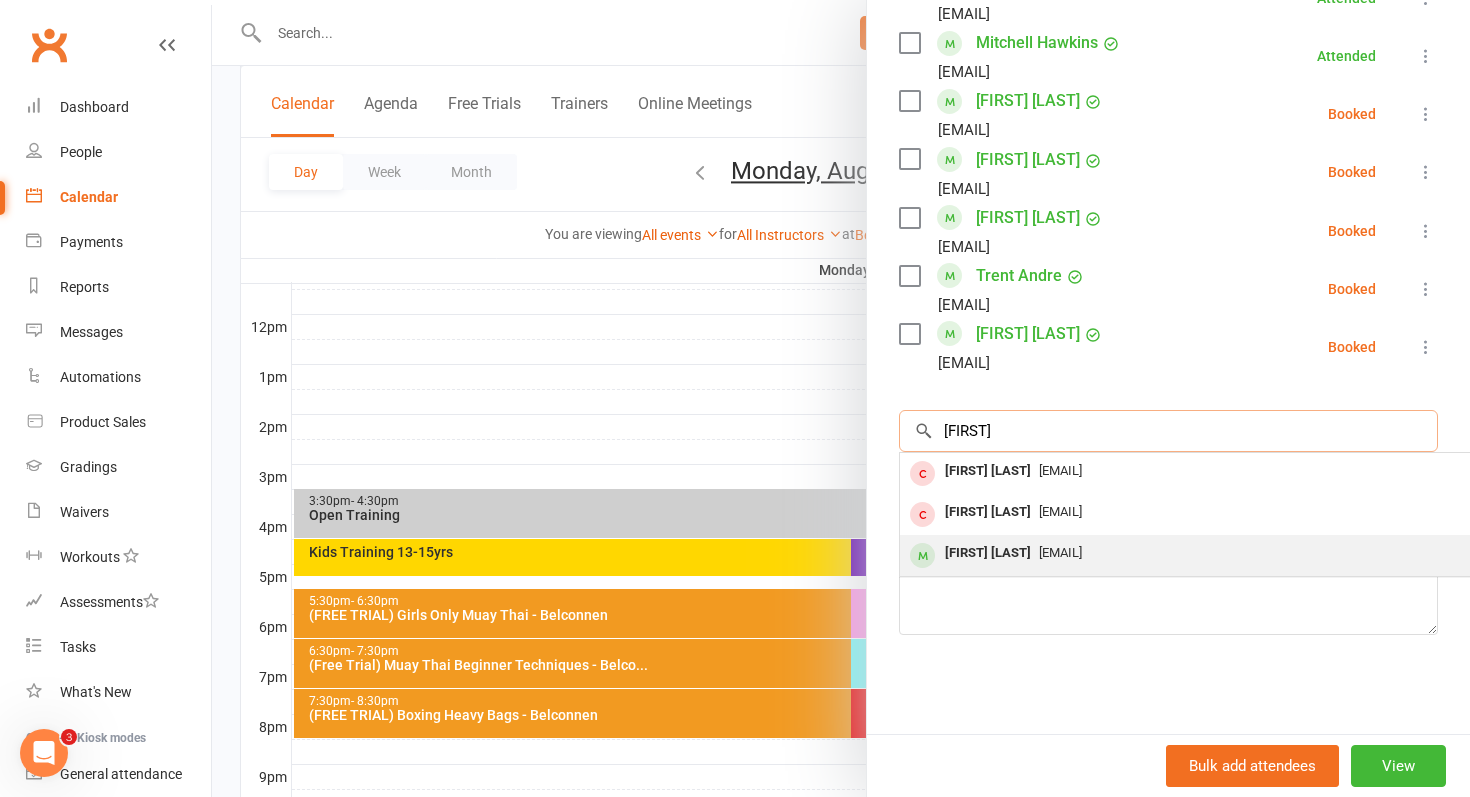 type on "[FIRST]" 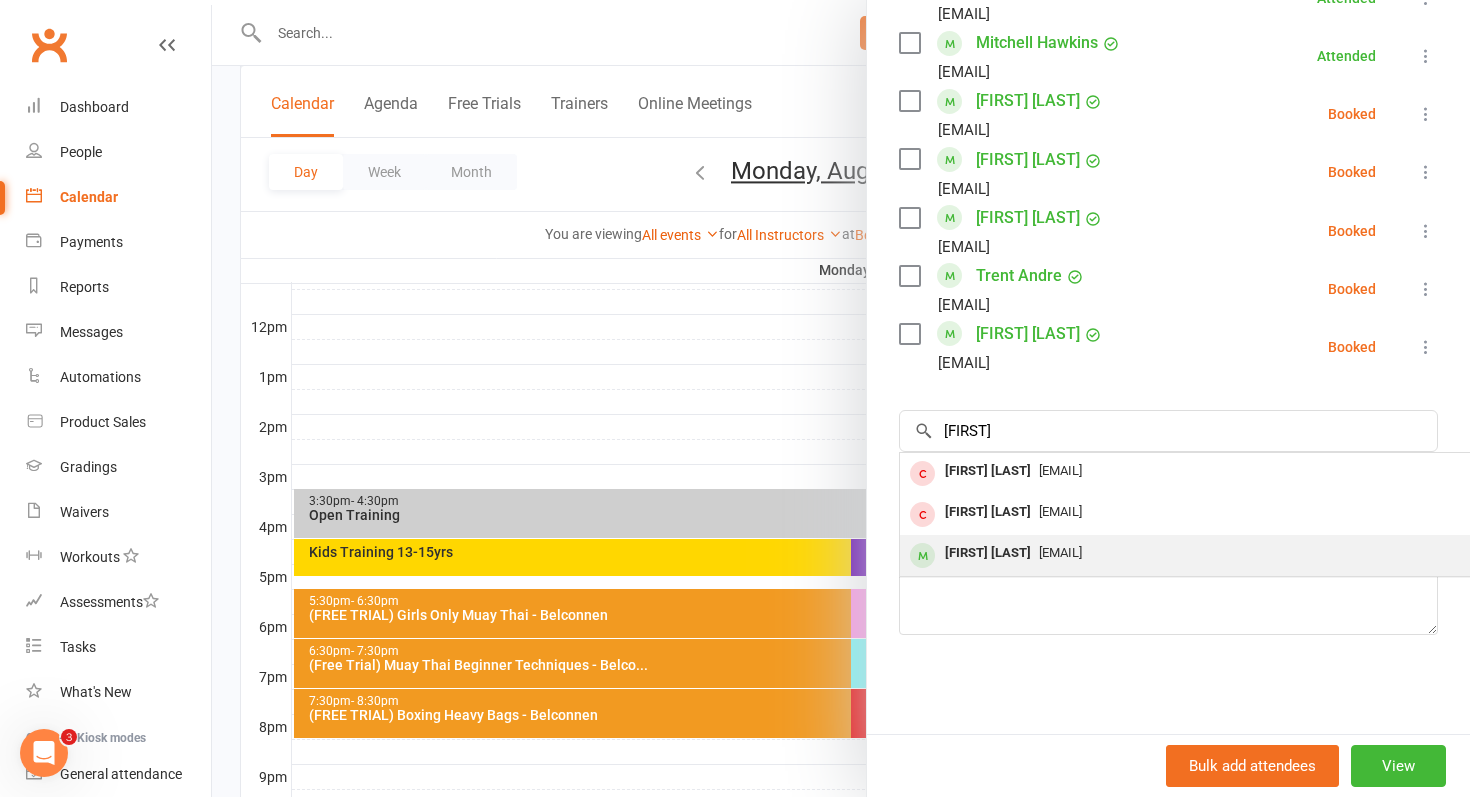 click on "[EMAIL]" at bounding box center [1060, 552] 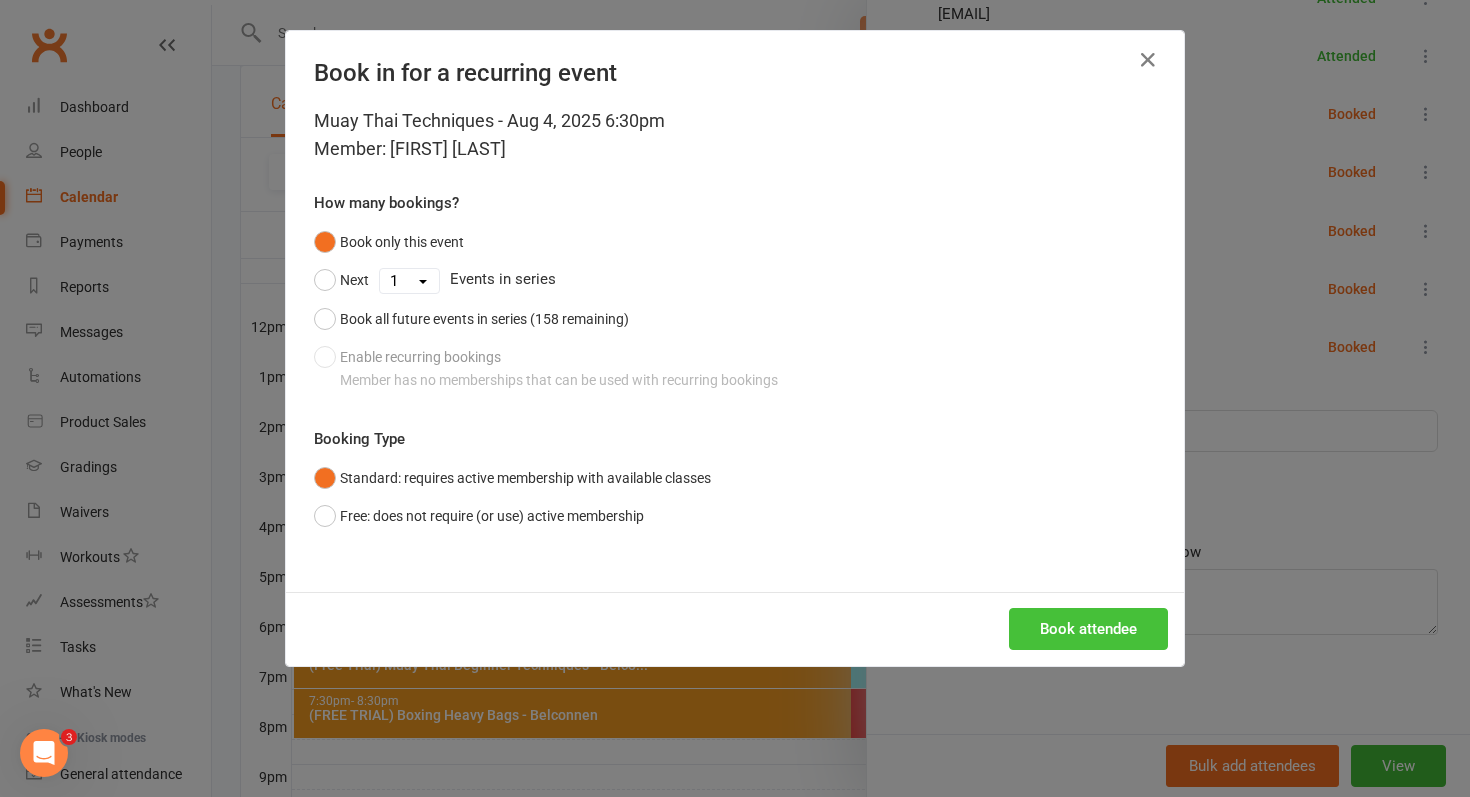 click on "Book attendee" at bounding box center [1088, 629] 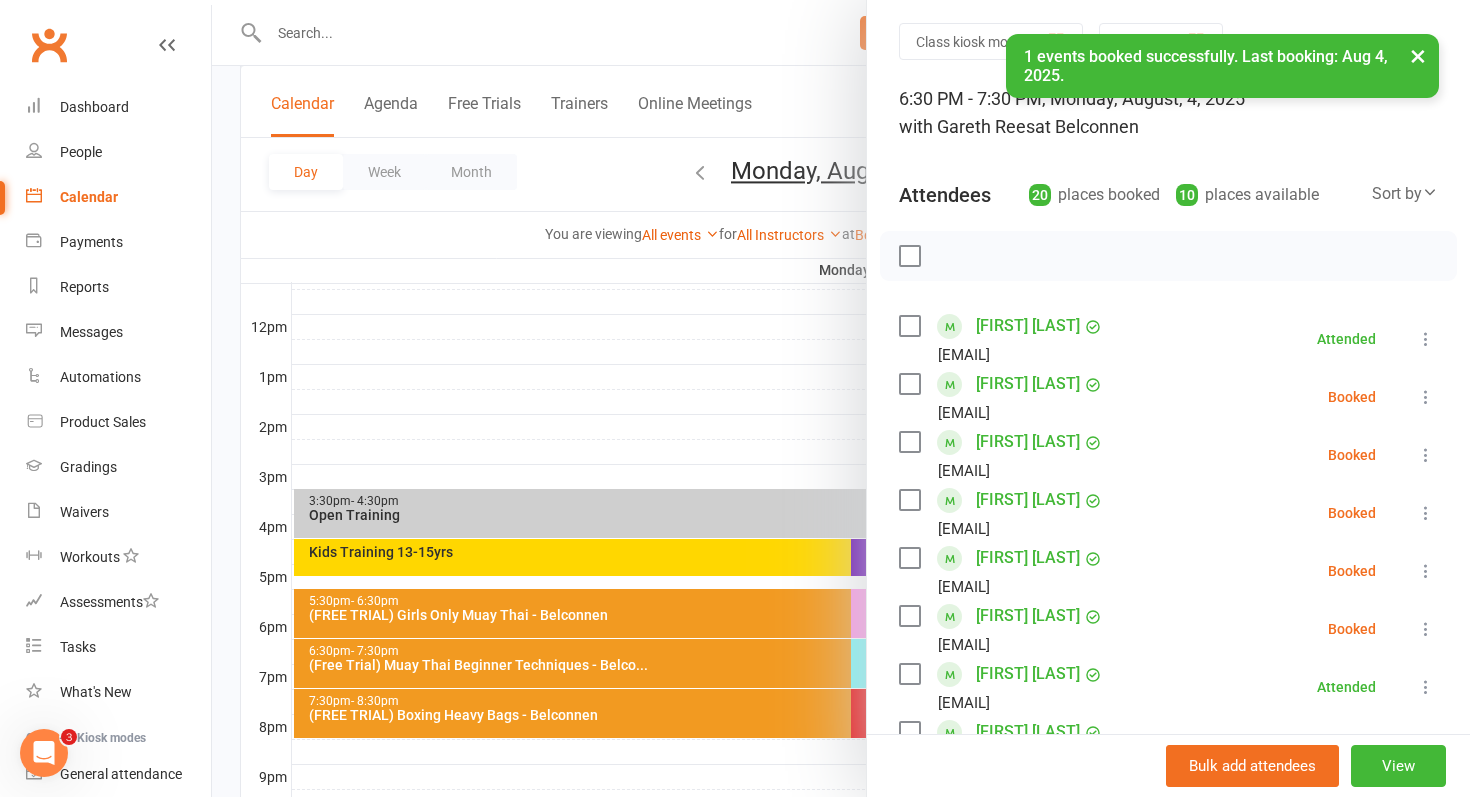 scroll, scrollTop: 0, scrollLeft: 0, axis: both 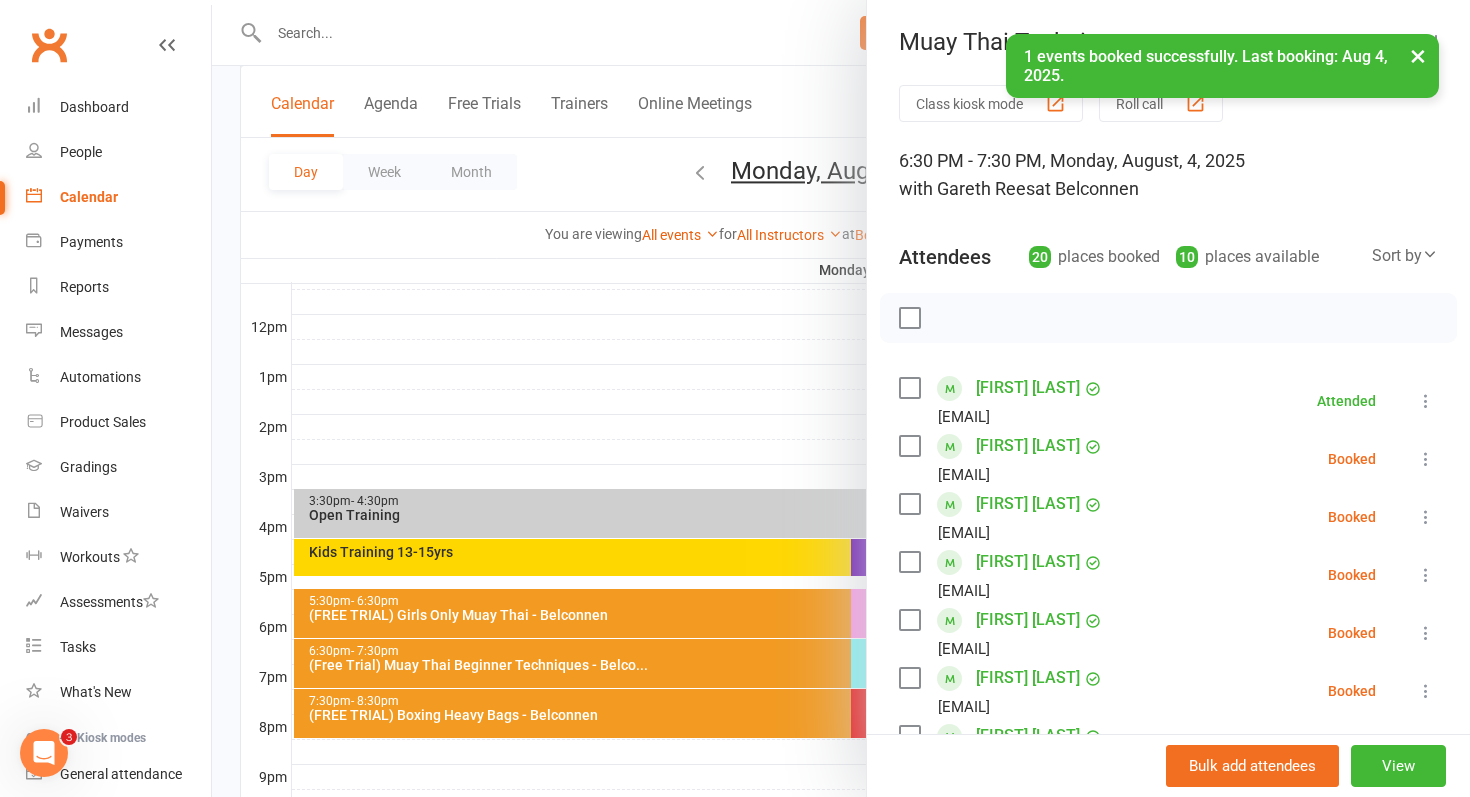 click at bounding box center (1426, 459) 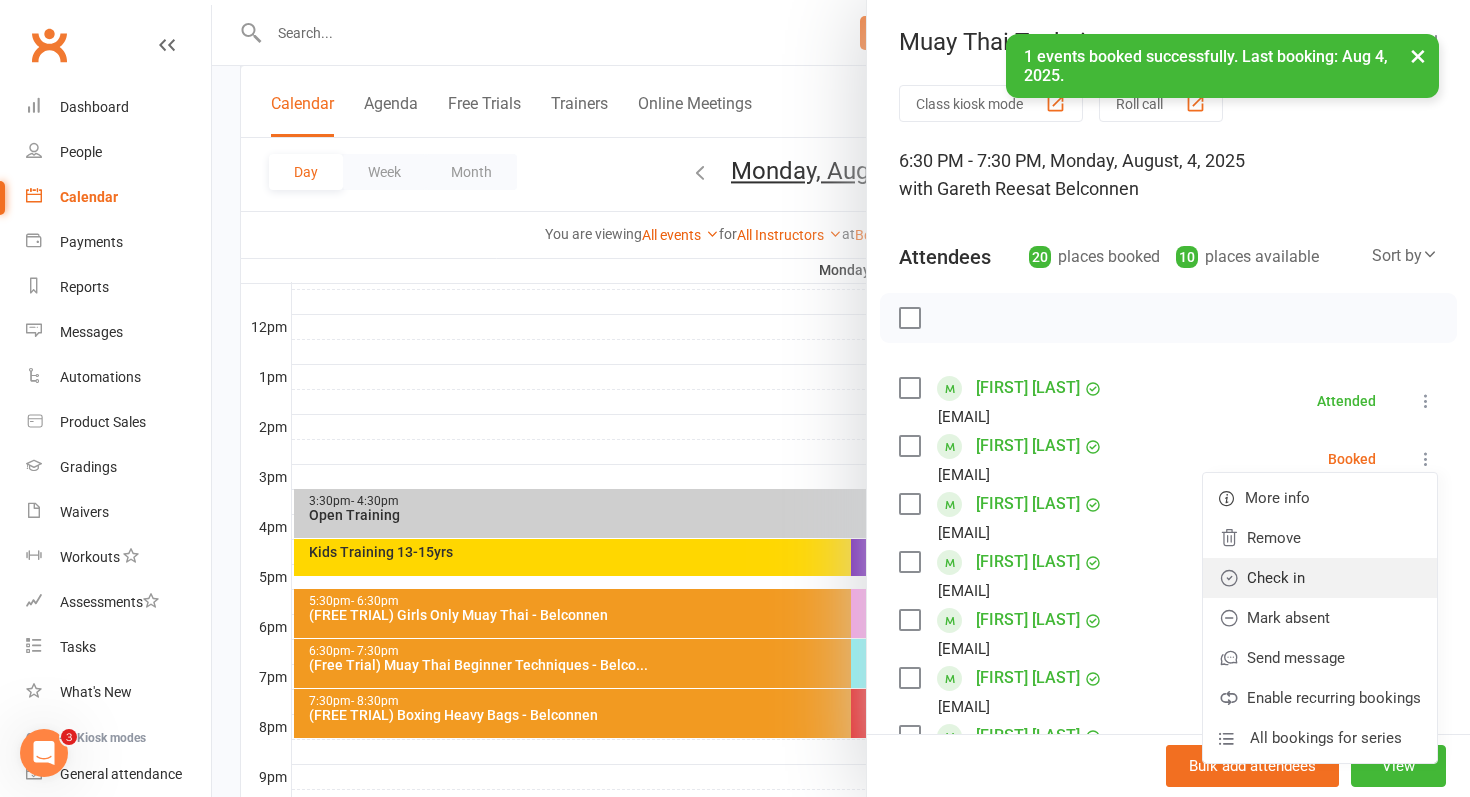 click on "Check in" at bounding box center (1320, 578) 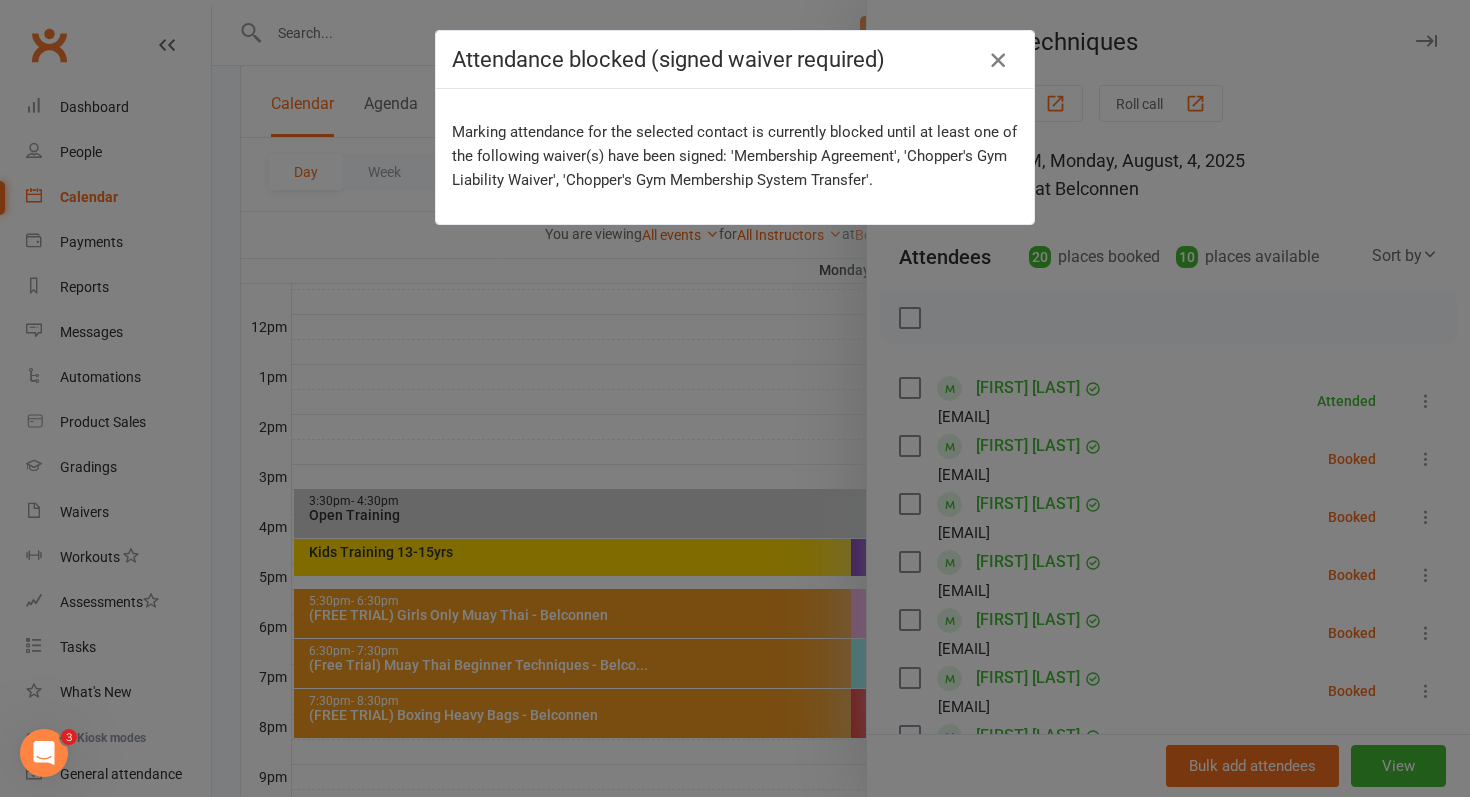 click at bounding box center [998, 60] 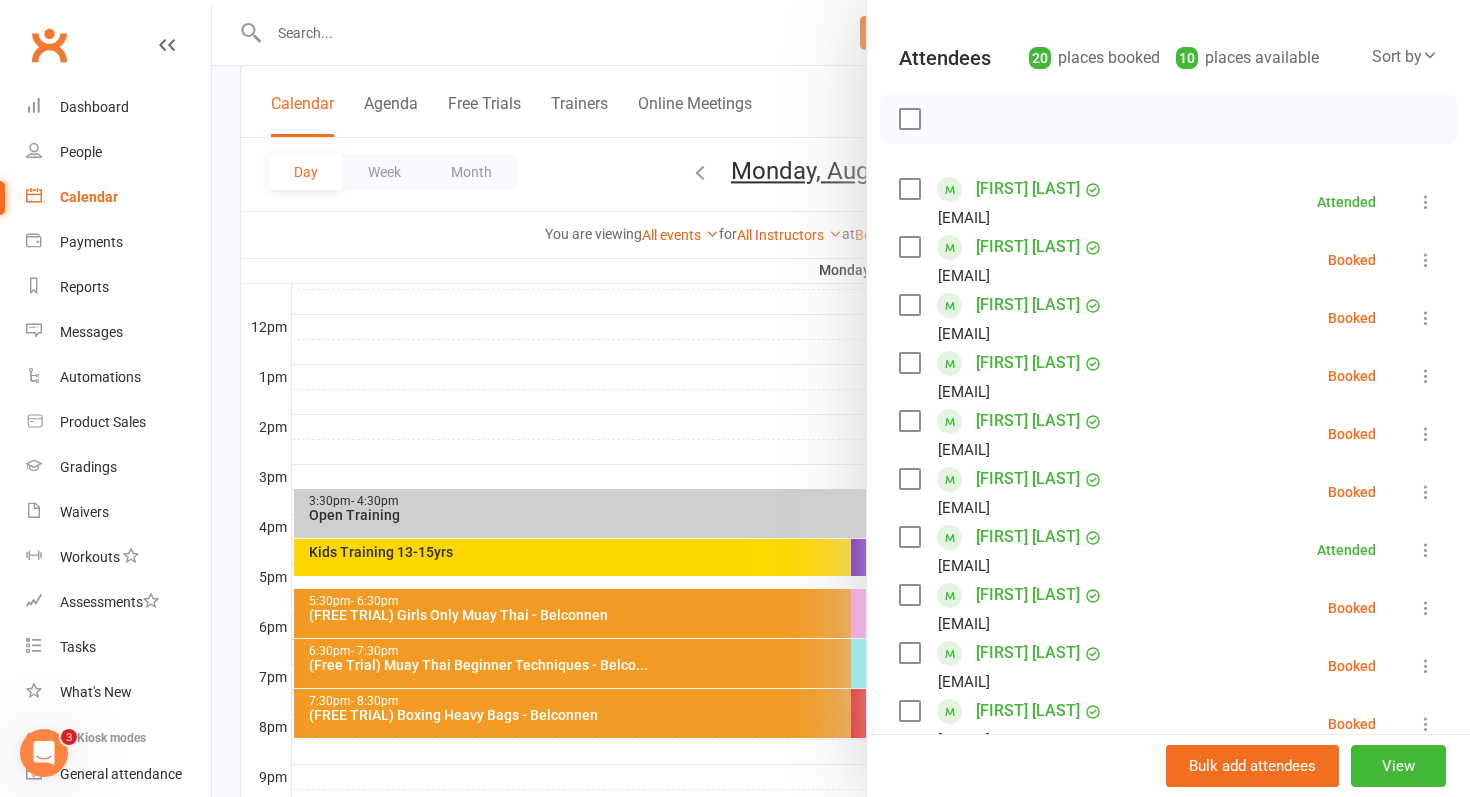 scroll, scrollTop: 208, scrollLeft: 0, axis: vertical 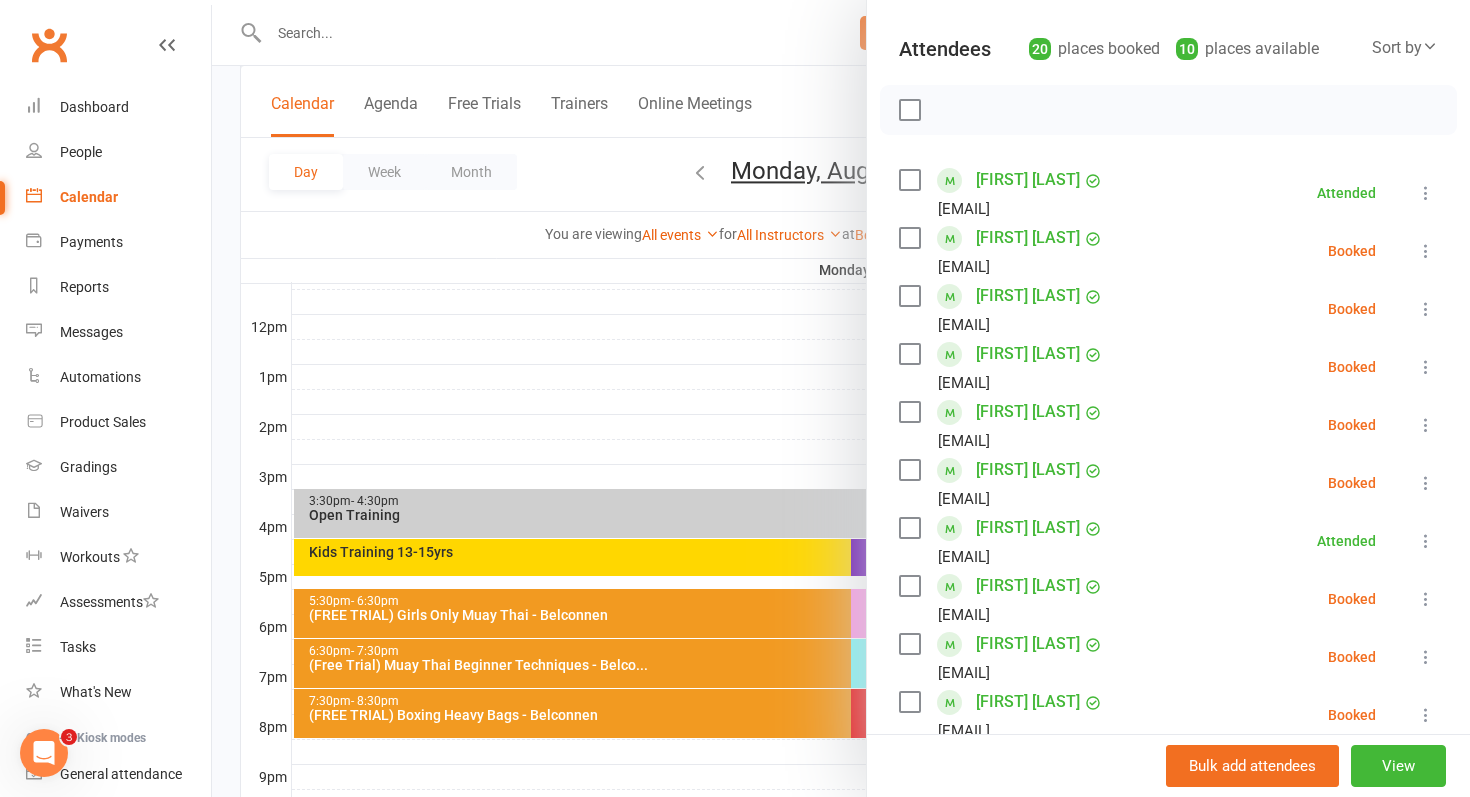 click at bounding box center (1426, 251) 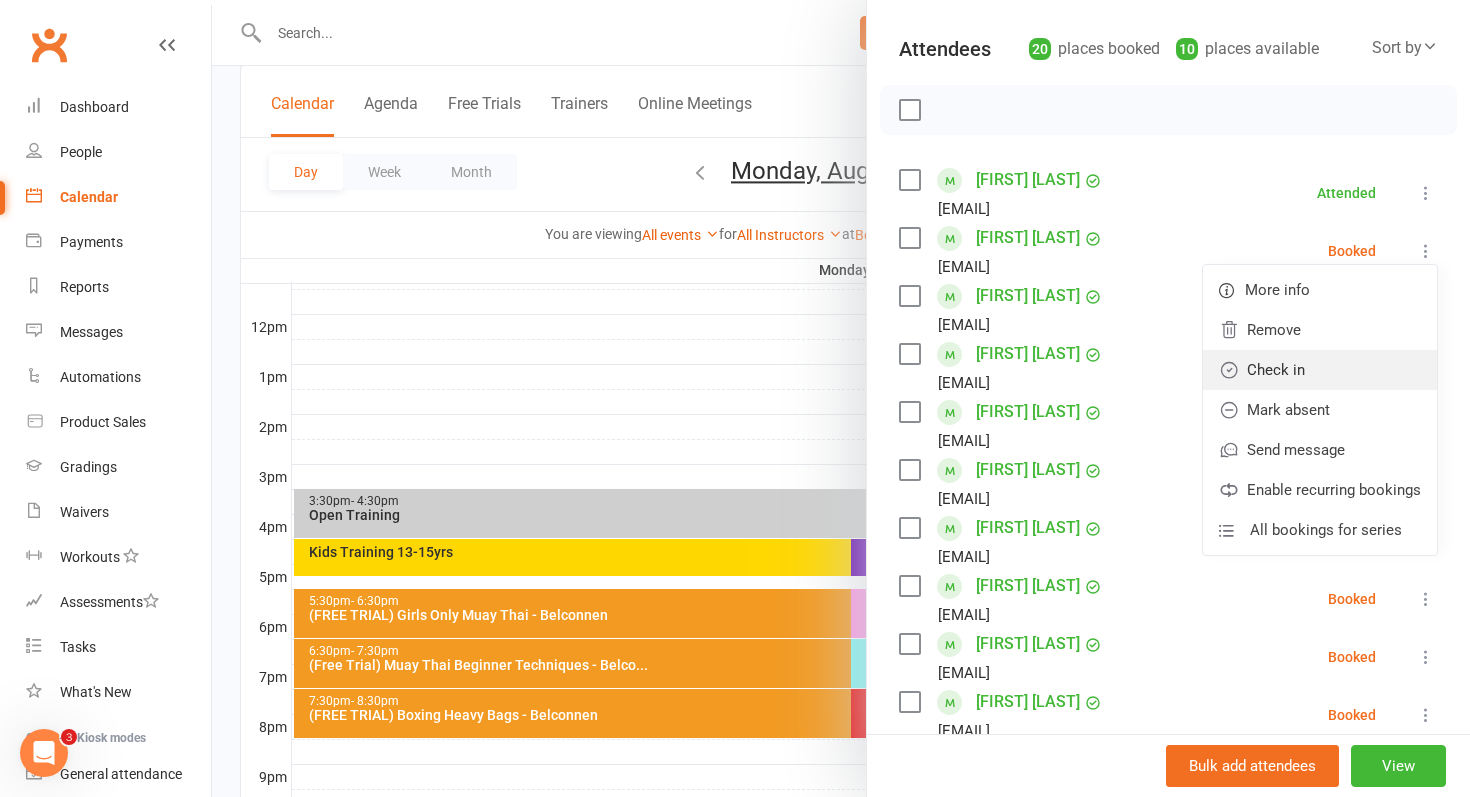click on "Check in" at bounding box center [1320, 370] 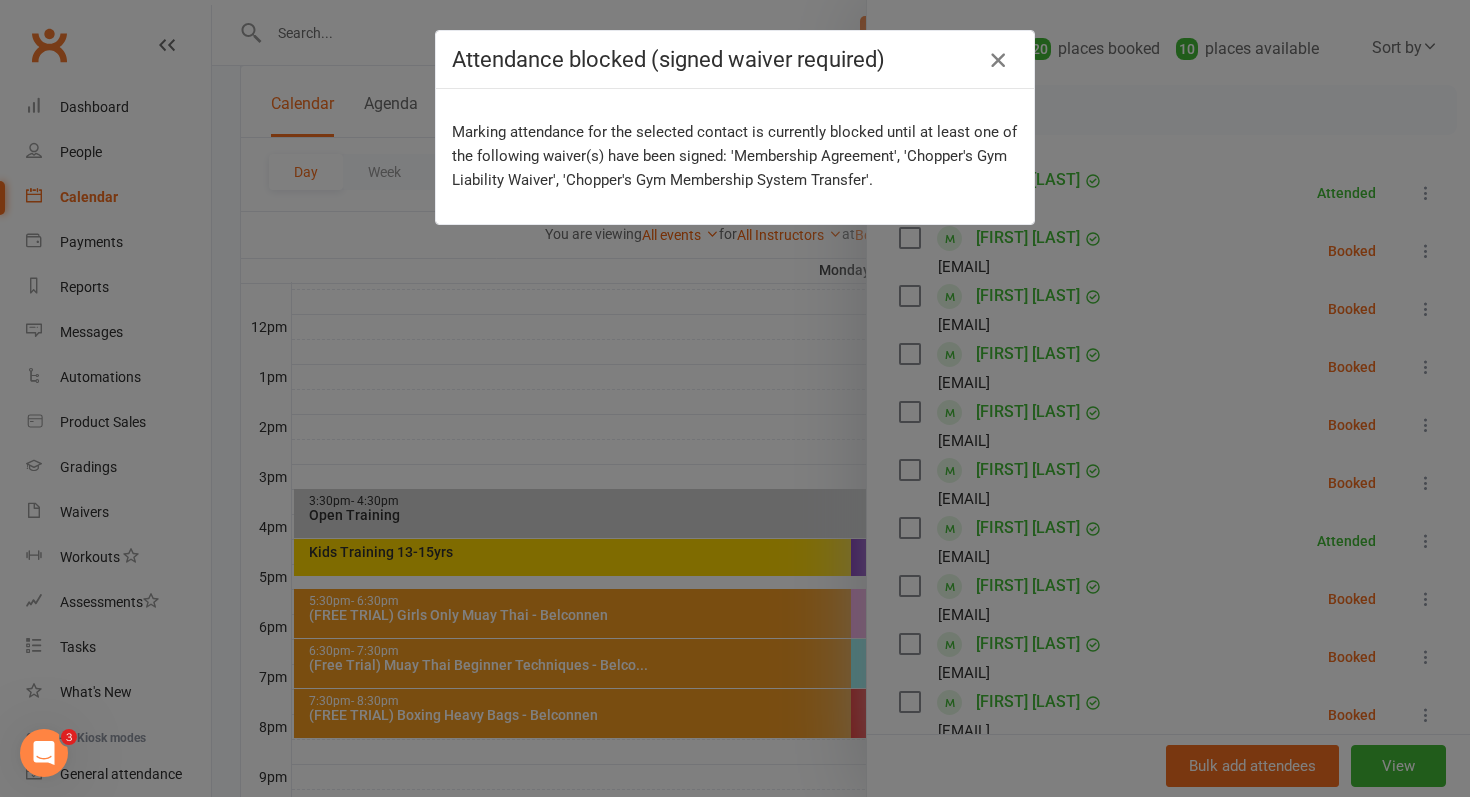 click at bounding box center [998, 60] 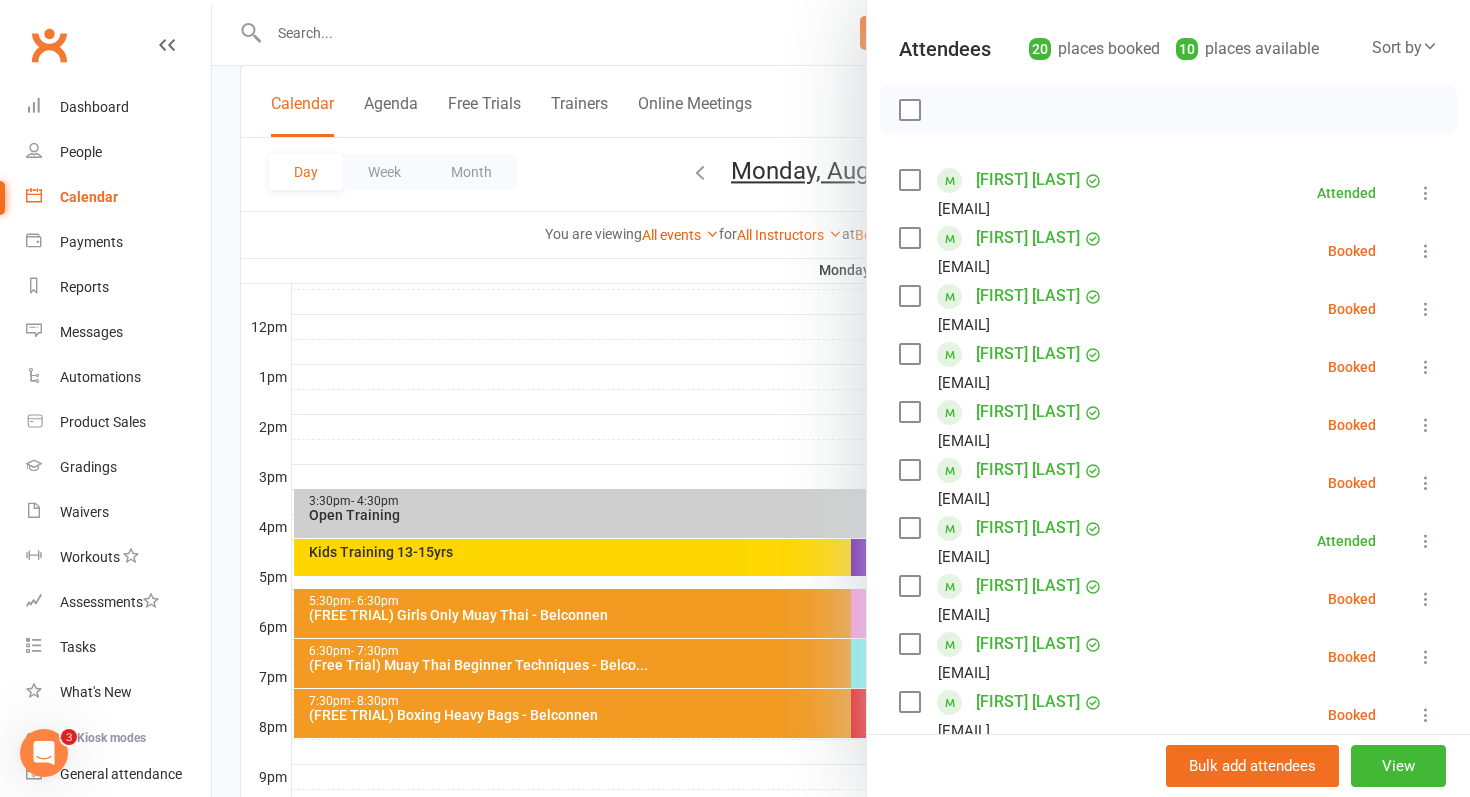 click at bounding box center [1426, 309] 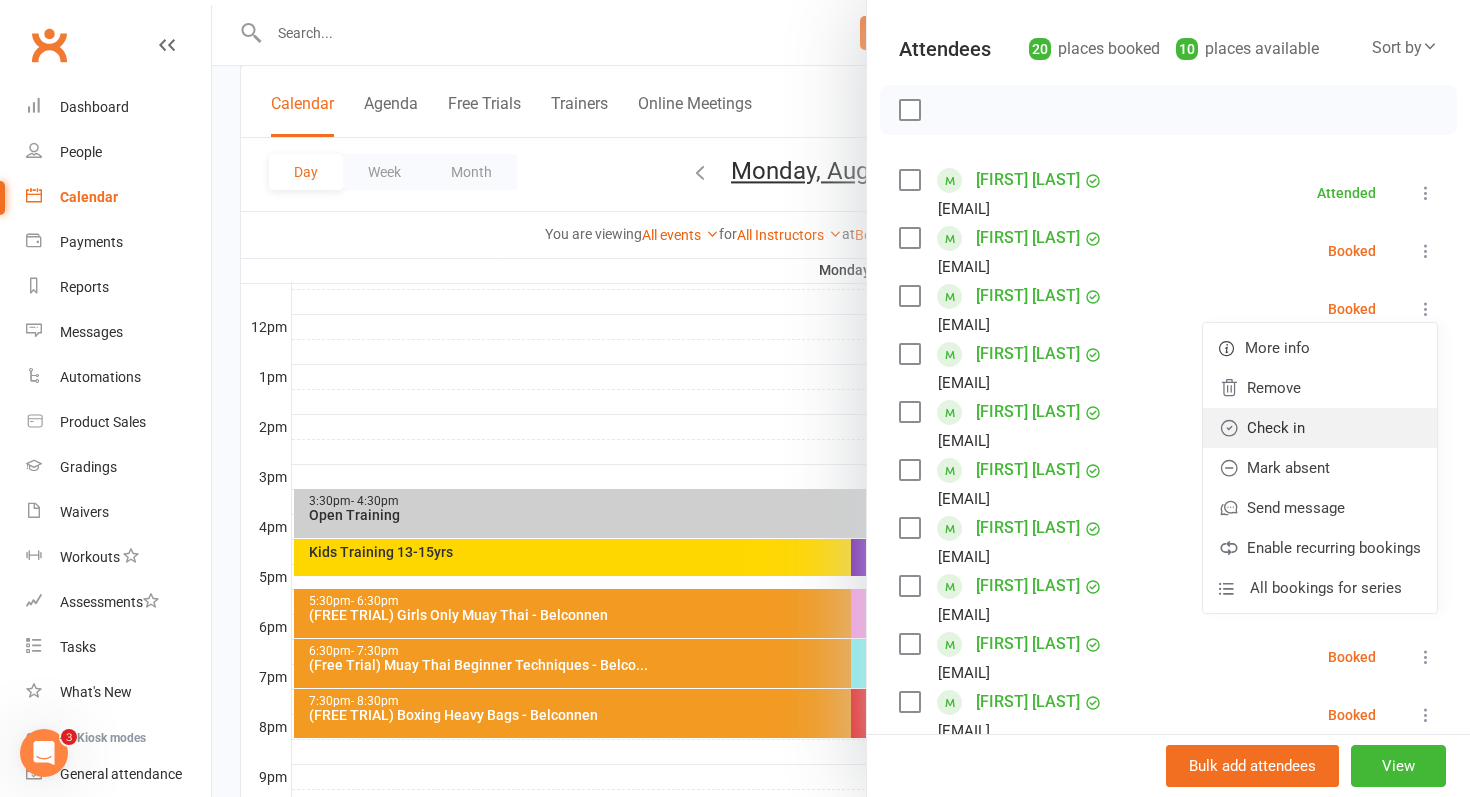 click on "Check in" at bounding box center [1320, 428] 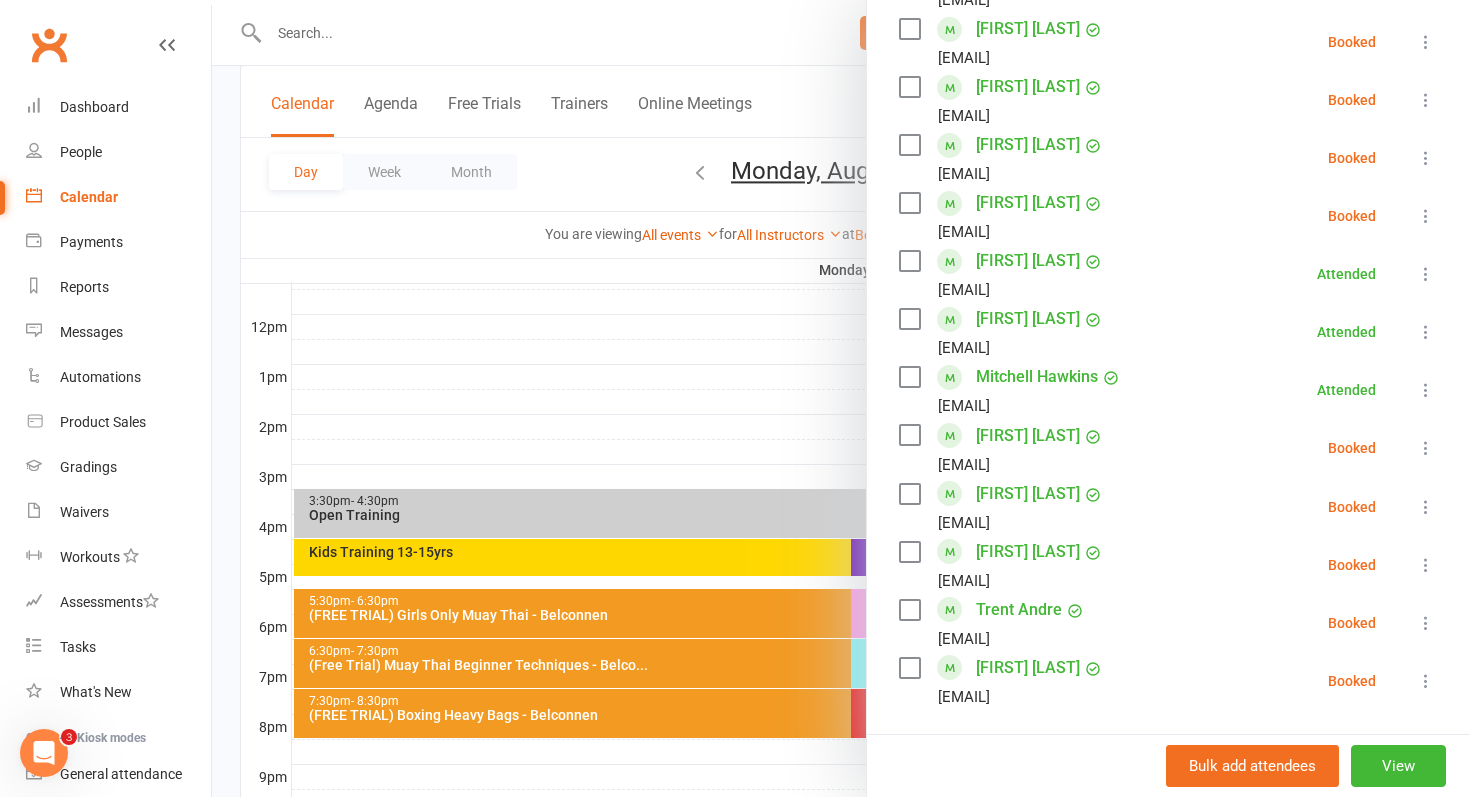scroll, scrollTop: 820, scrollLeft: 0, axis: vertical 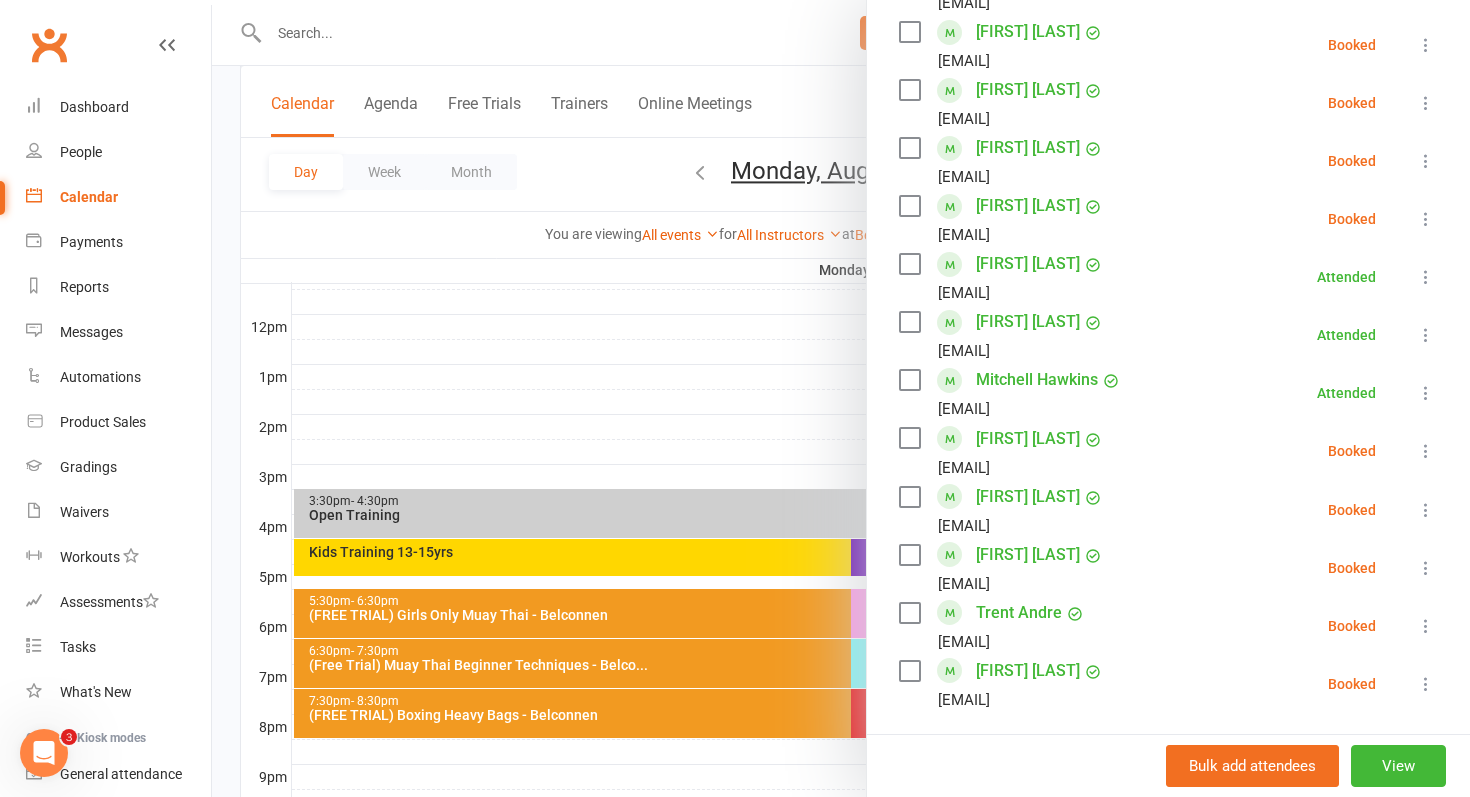 click at bounding box center (1426, 684) 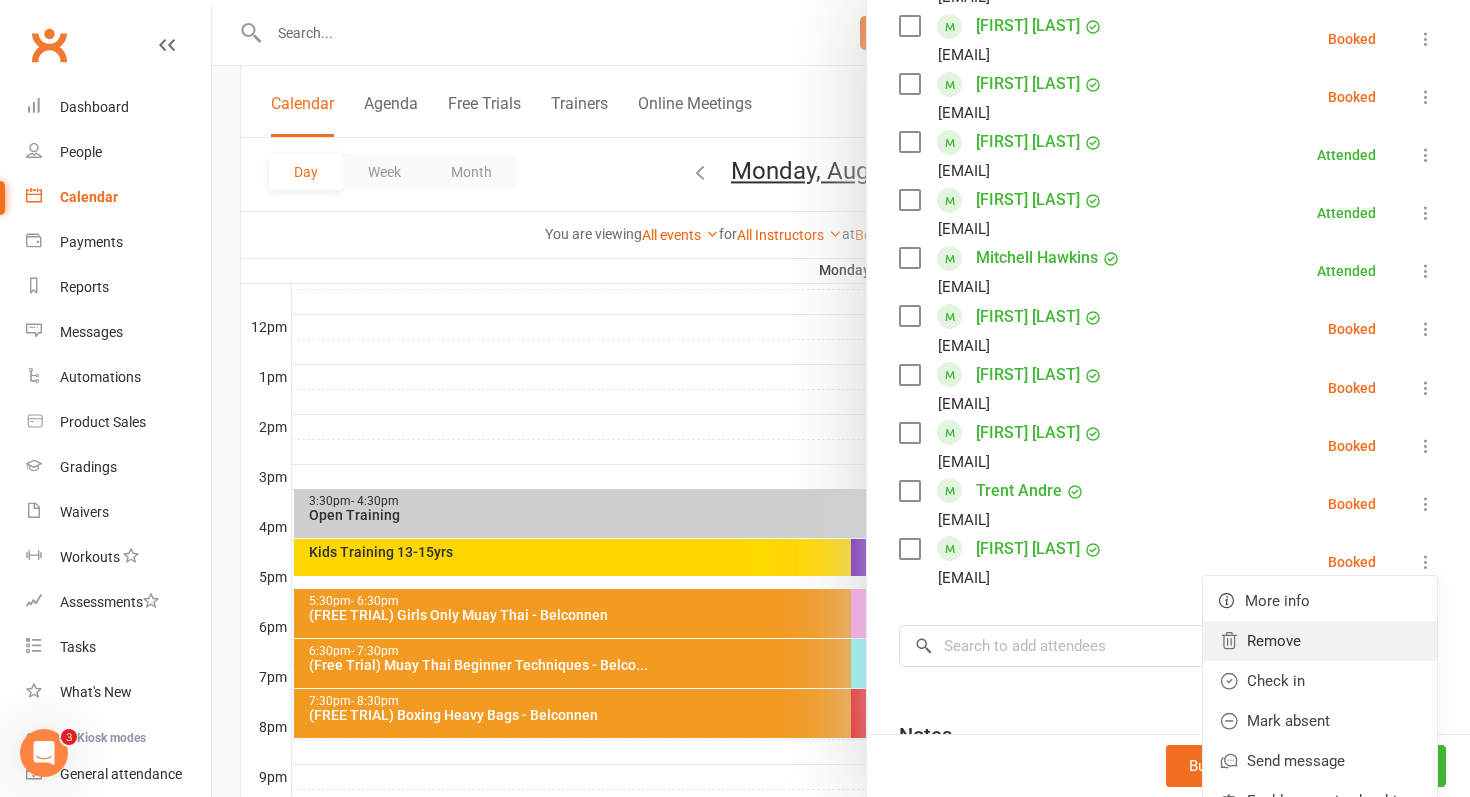 scroll, scrollTop: 947, scrollLeft: 0, axis: vertical 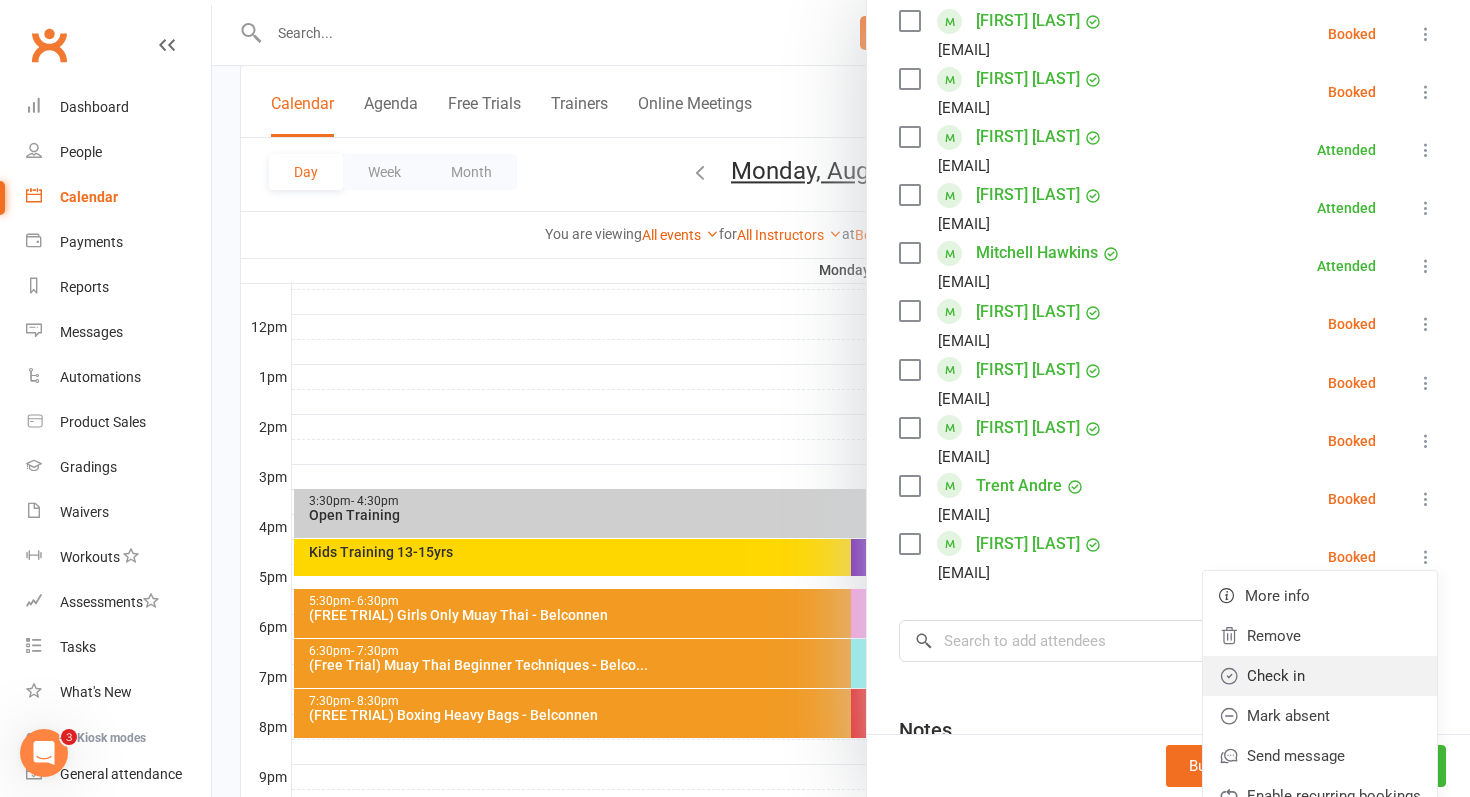 click on "Check in" at bounding box center [1320, 676] 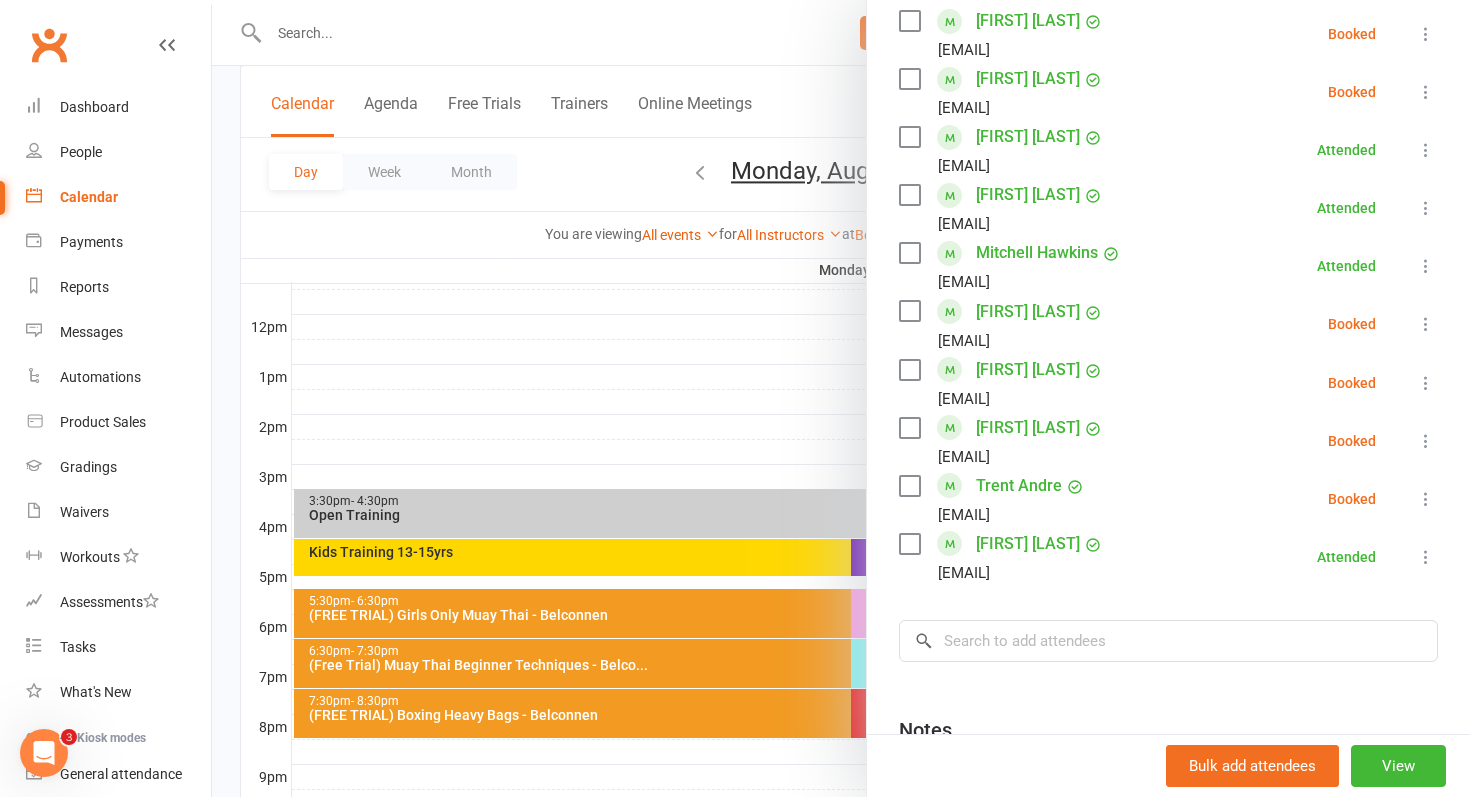 click at bounding box center [841, 398] 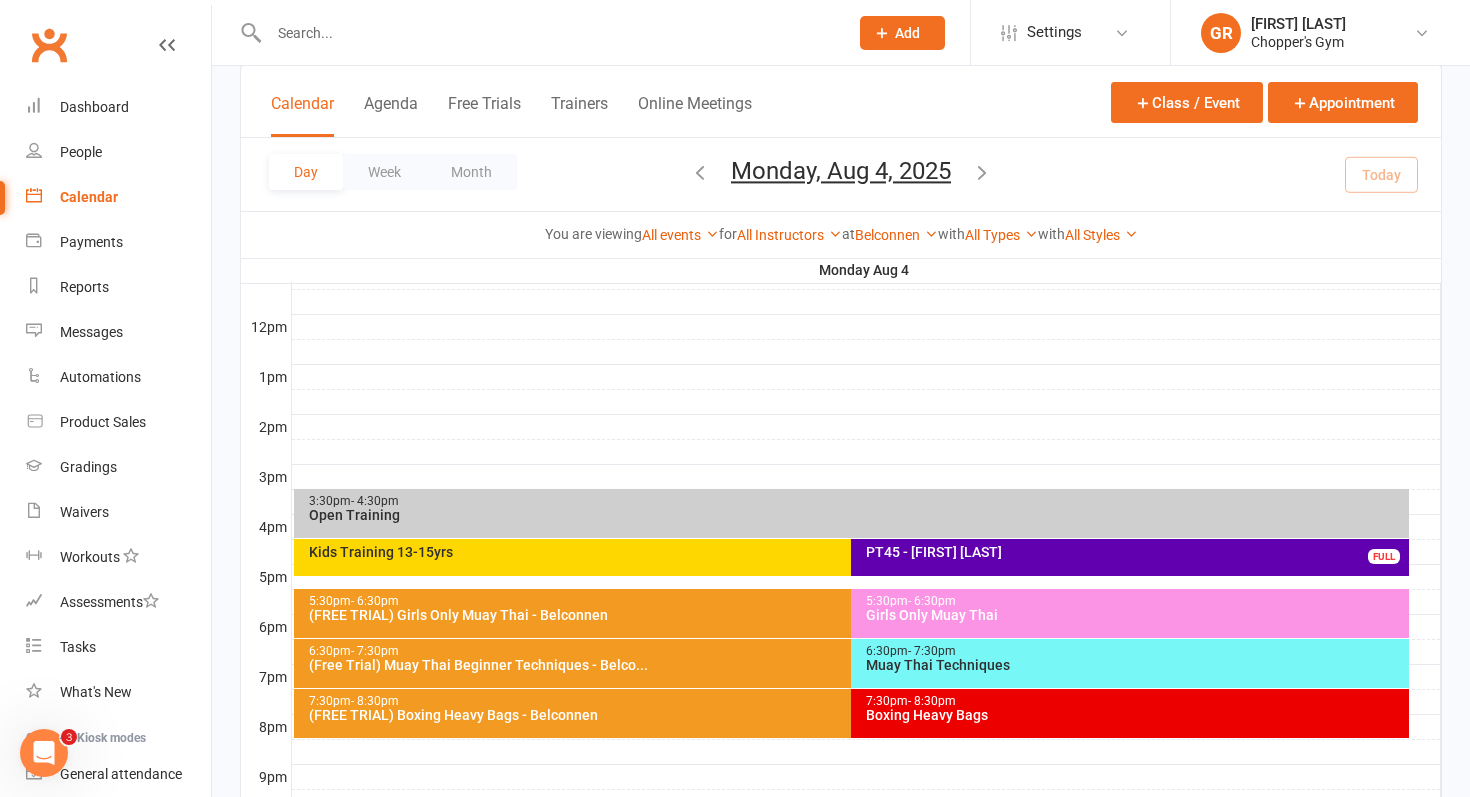 click on "6:30pm  - 7:30pm" at bounding box center [847, 651] 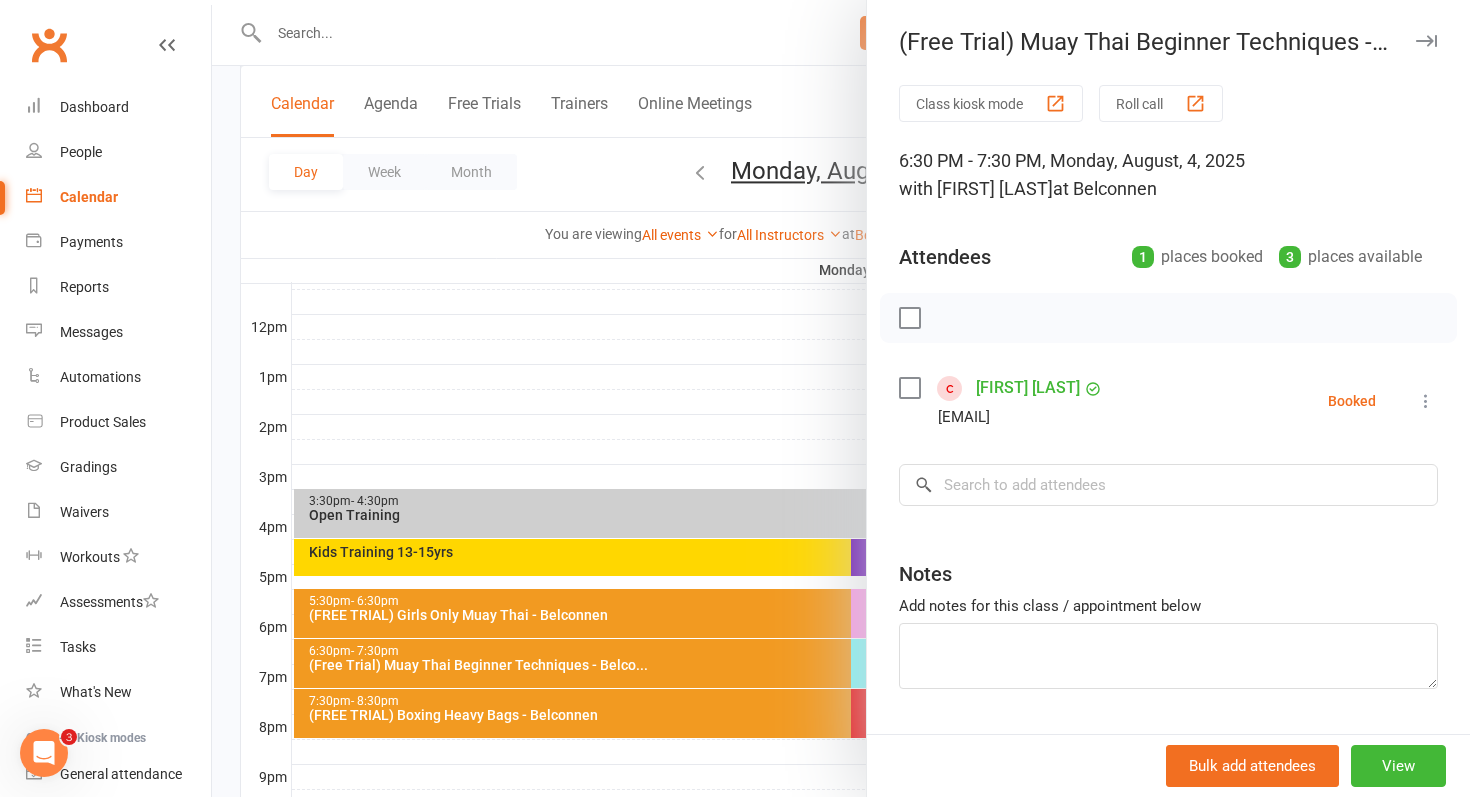 click at bounding box center (1426, 401) 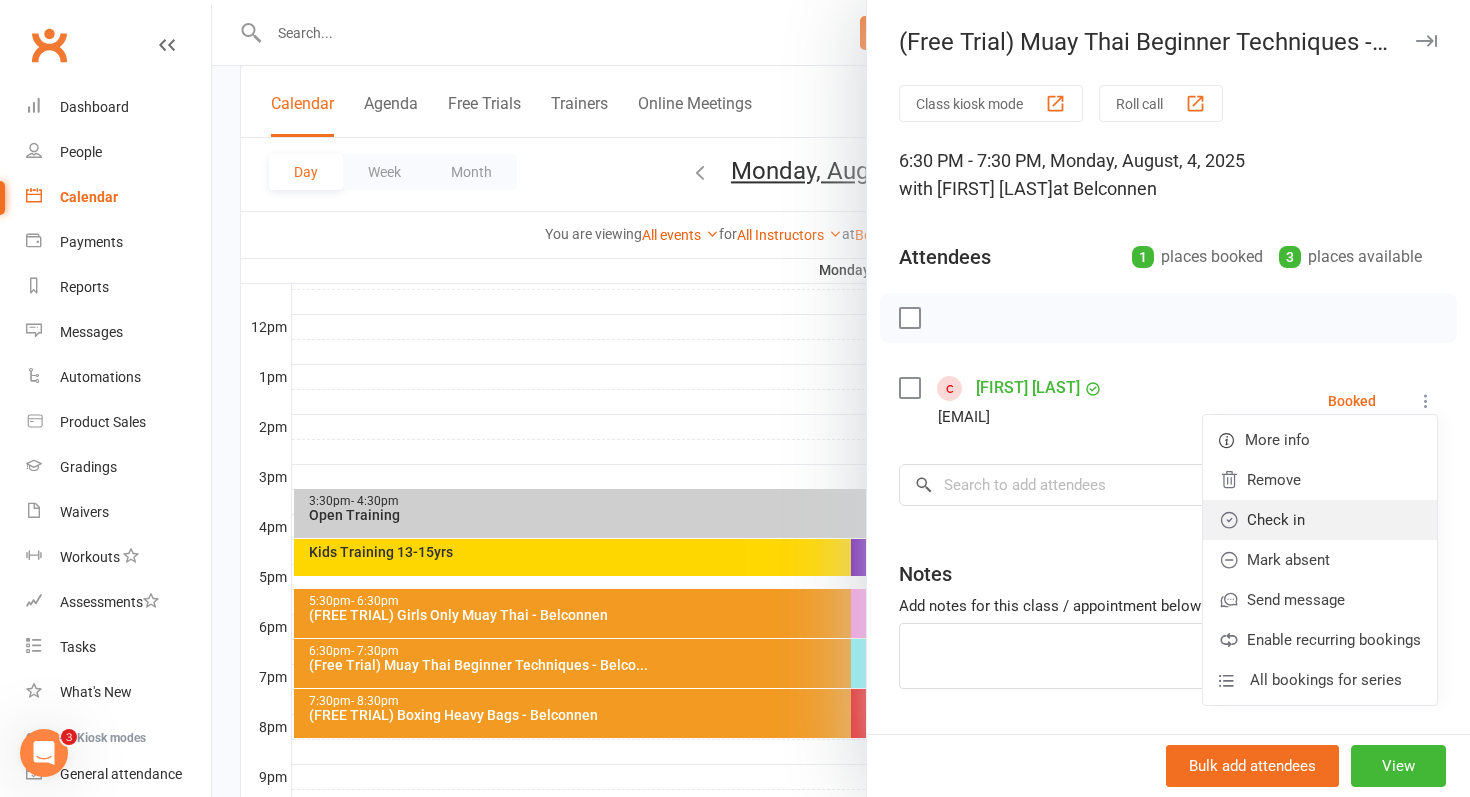 click on "Check in" at bounding box center [1320, 520] 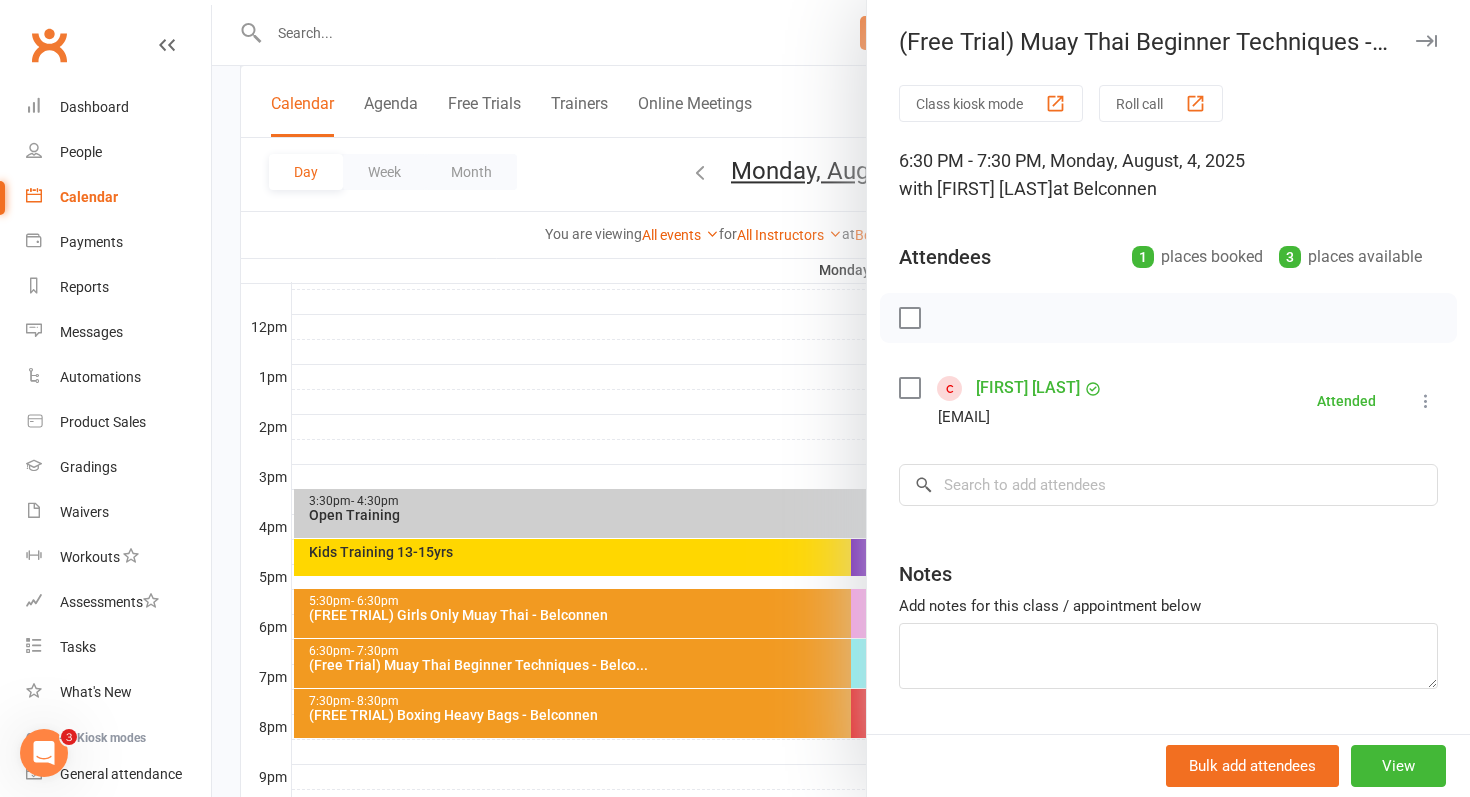 click at bounding box center [841, 398] 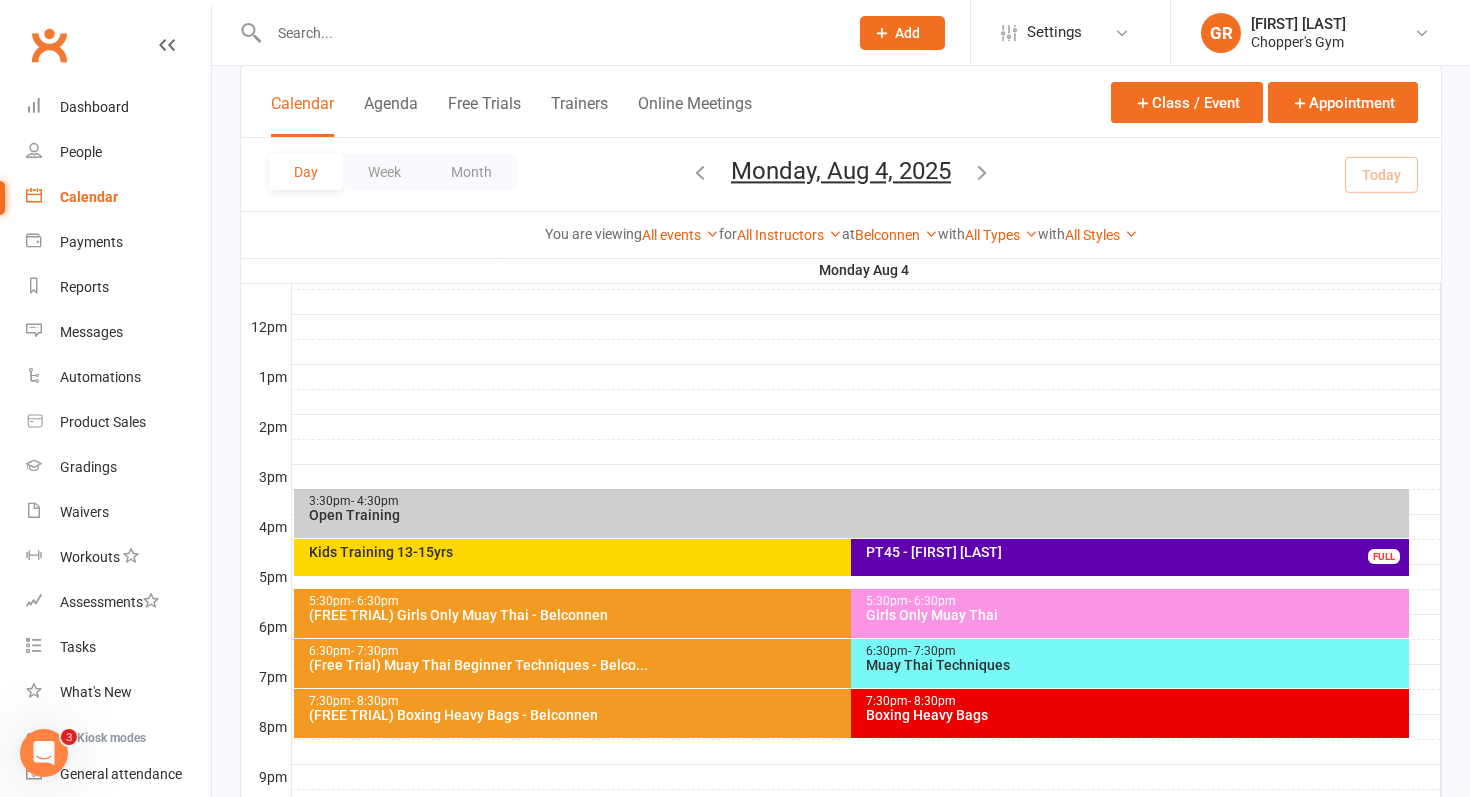 click at bounding box center [548, 33] 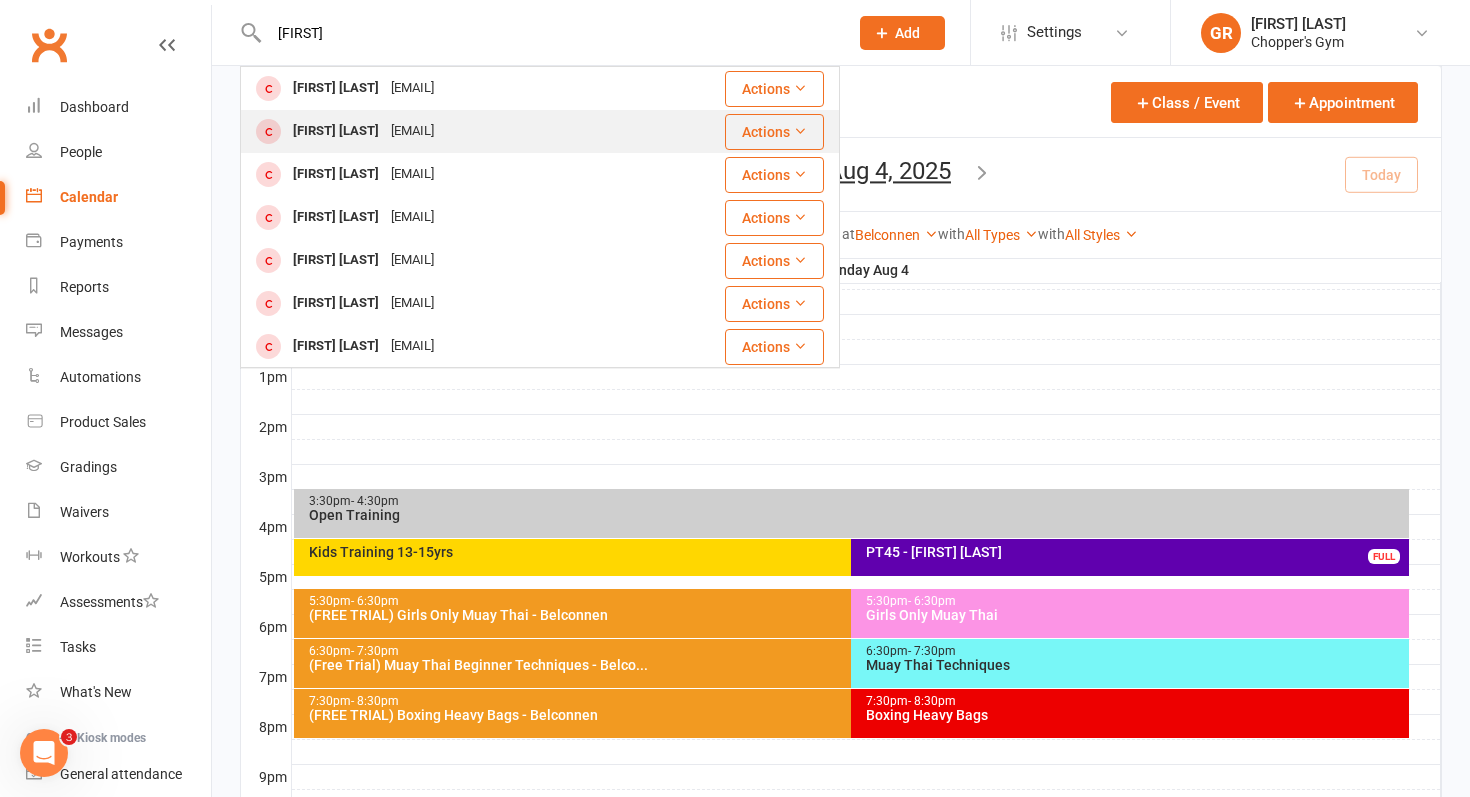 type on "anikit" 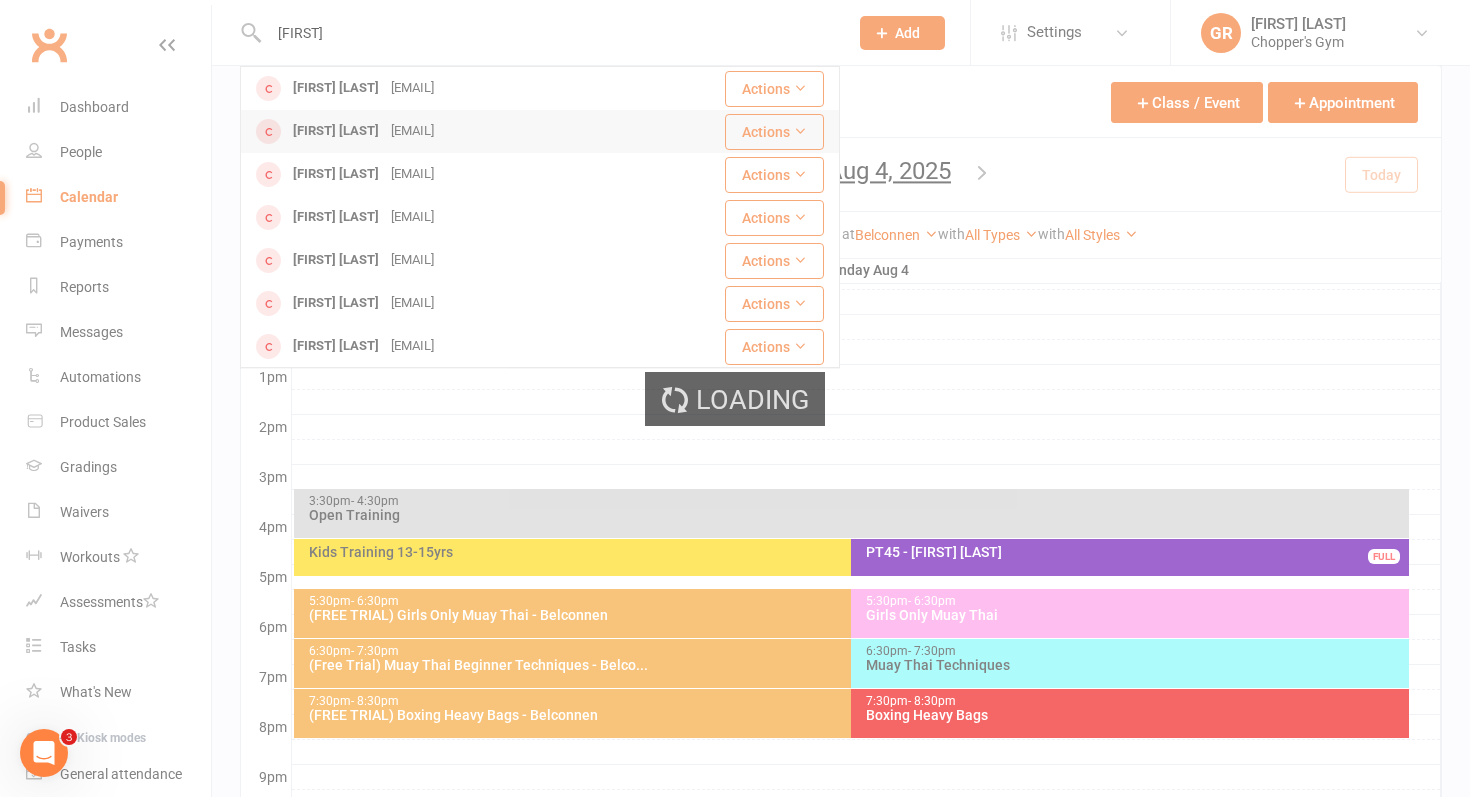 type 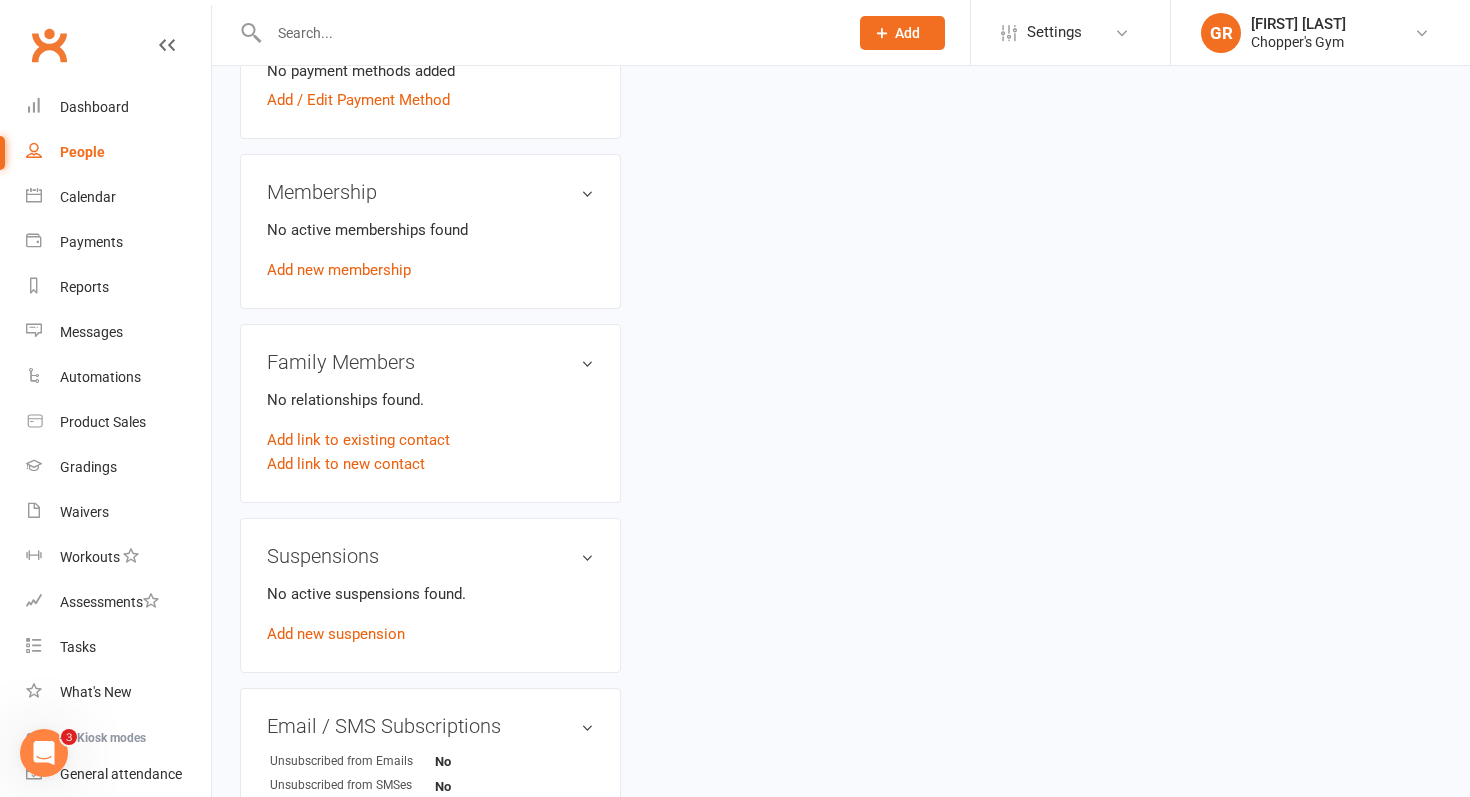 scroll, scrollTop: 0, scrollLeft: 0, axis: both 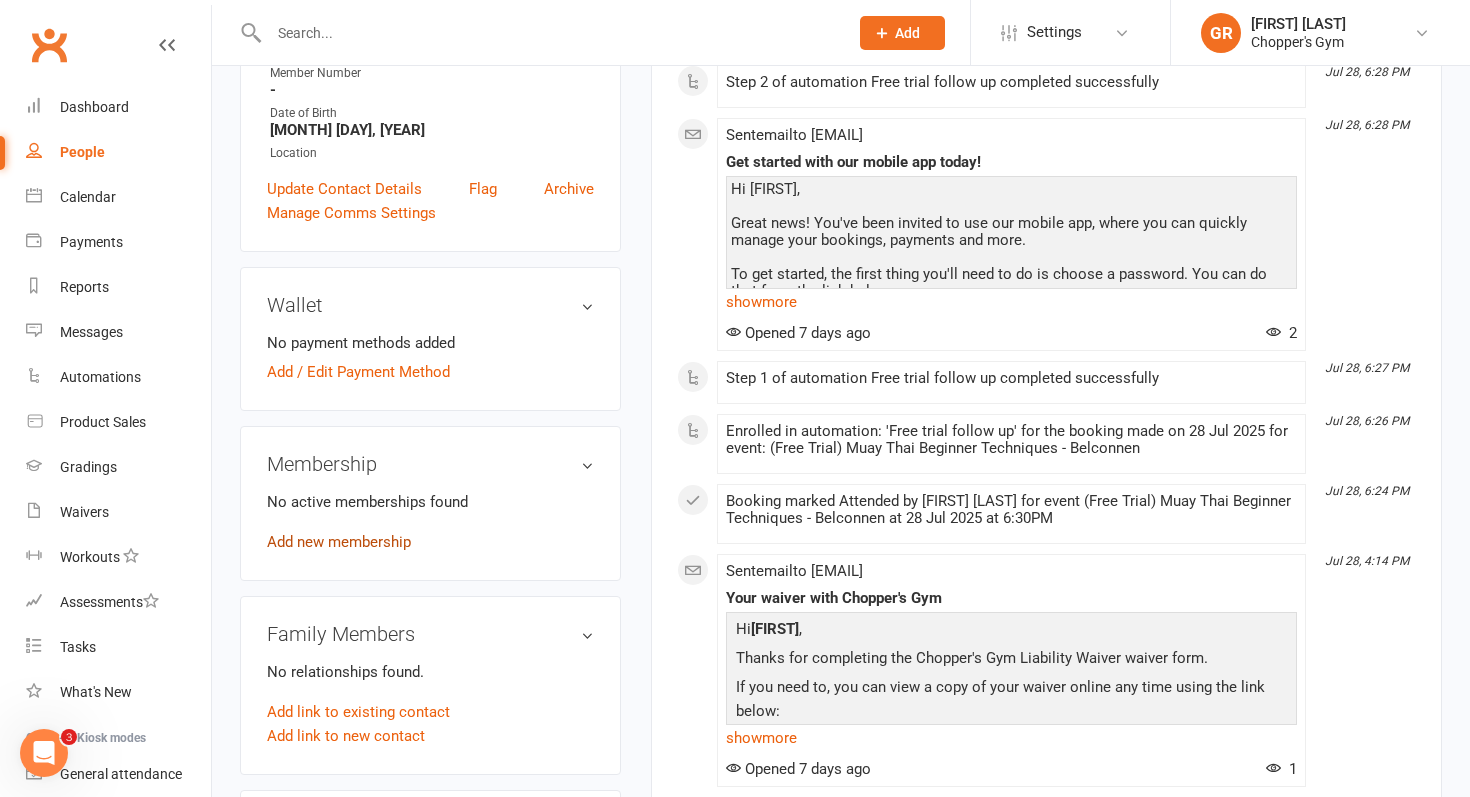 click on "Add new membership" at bounding box center [339, 542] 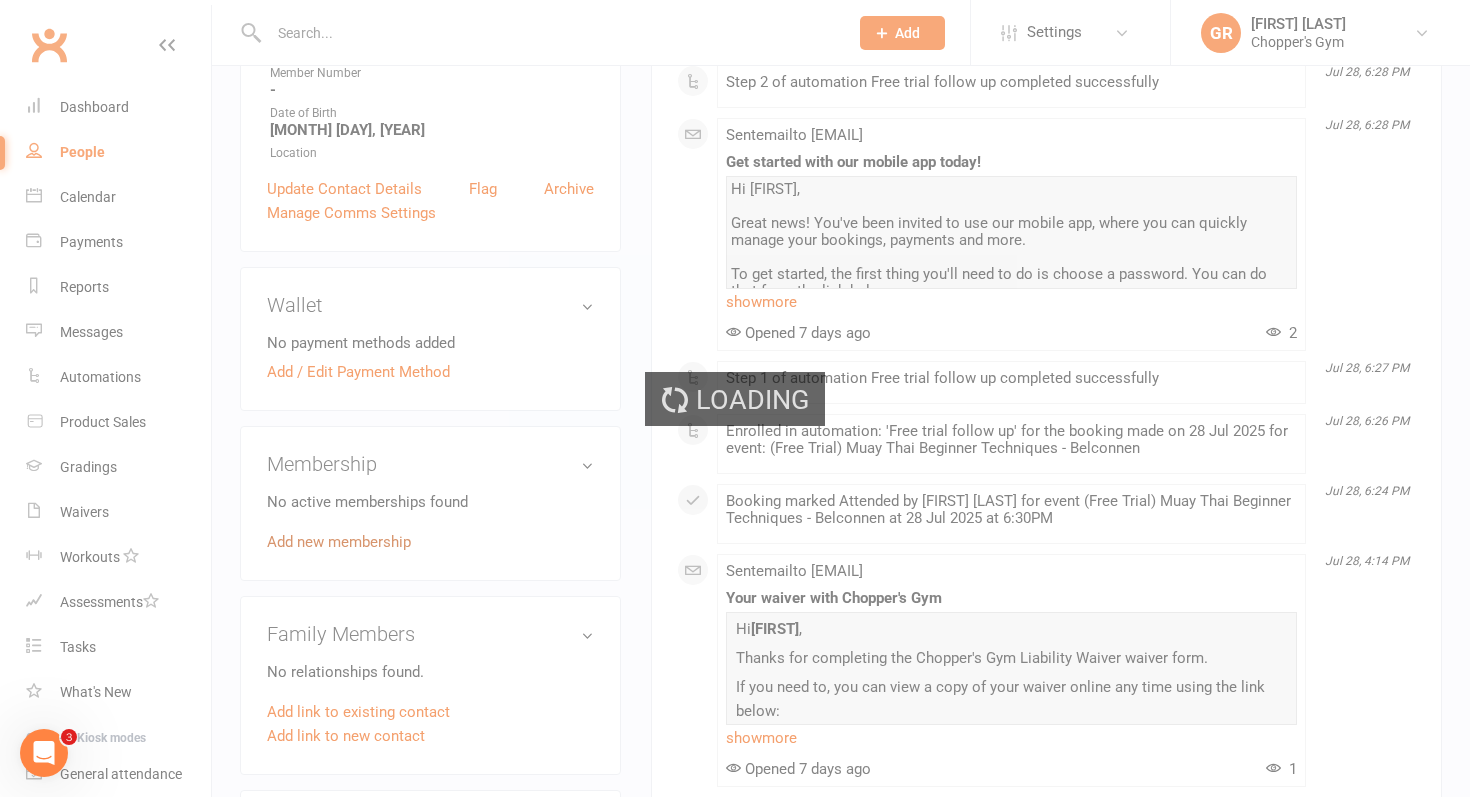 scroll, scrollTop: 0, scrollLeft: 0, axis: both 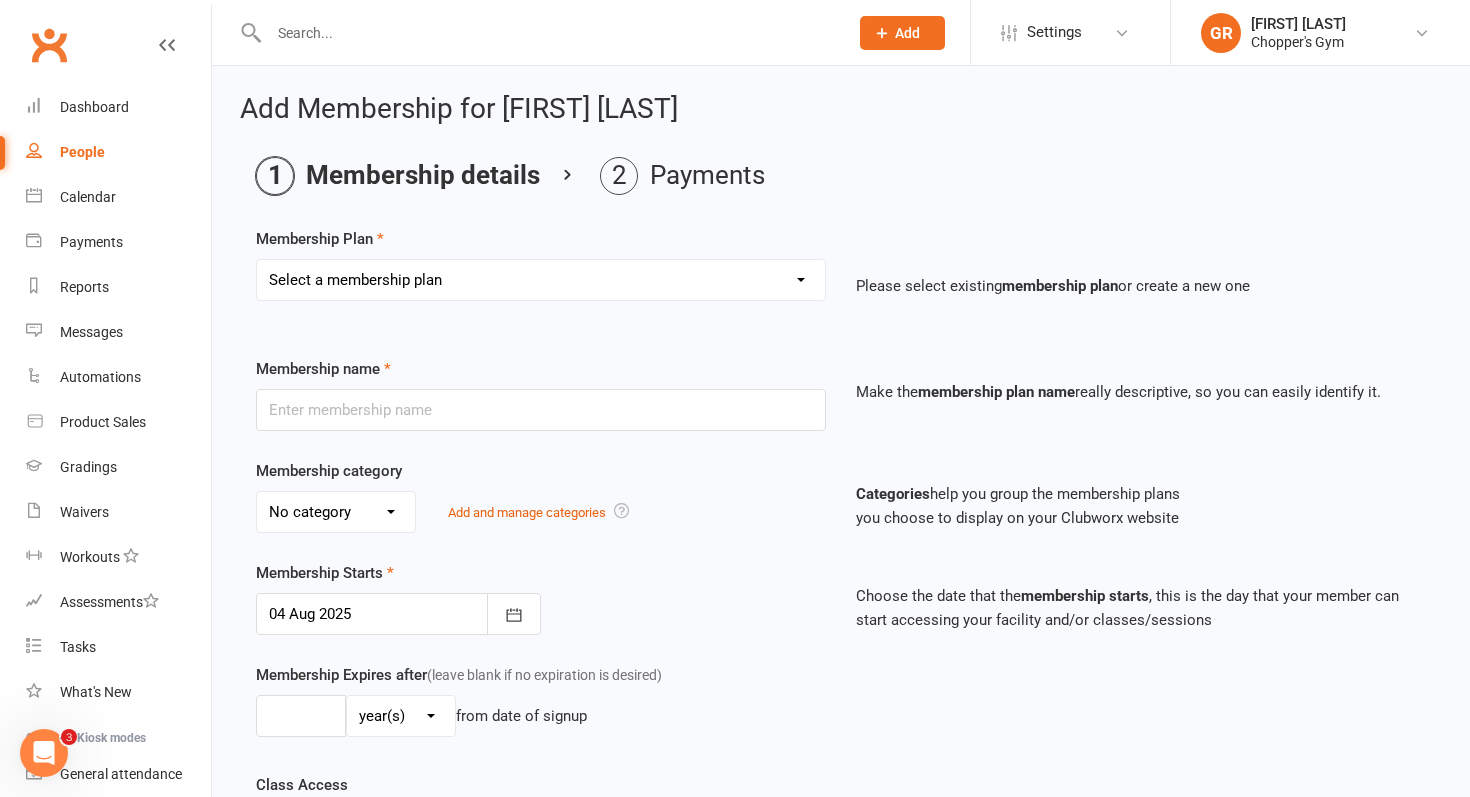 click on "Select a membership plan Create new Membership Plan Staff Membership Ongoing Unlimited Free Trial Ongoing 4 Credit Pack Ongoing 6 Credit Pack Casual Visit Unlimited Kids Training 1 per Week Kids Training Month Special 2 Week Unlimited Kid's Free Trial PT 10 Pack PT Single 1 Week Unlimited 1 per Week Kids Training Belconnen Unlimited Kids Training Belconnen Chopper's Elite Membership 2 per Week Kids Training Belconnen" at bounding box center [541, 280] 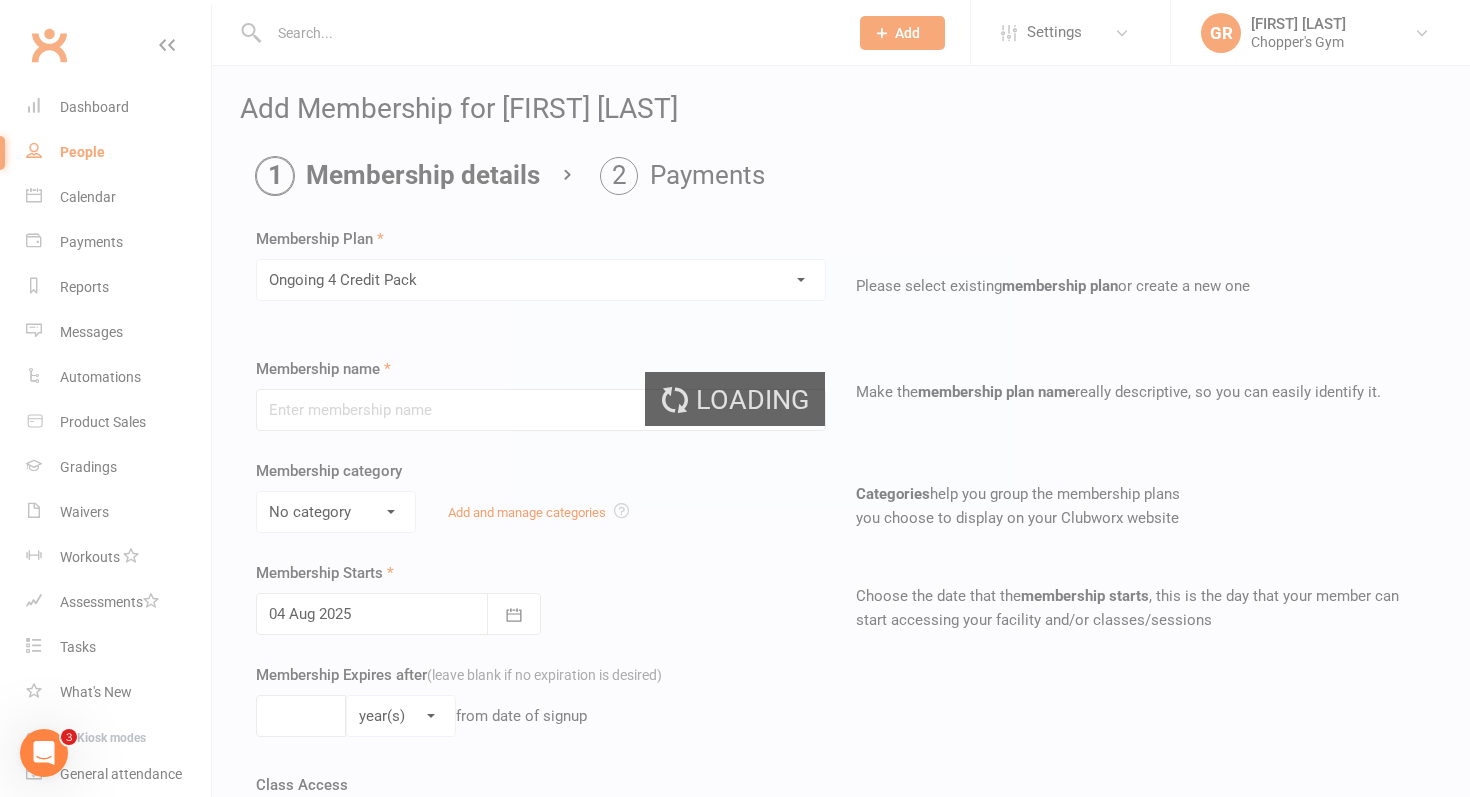 type on "Ongoing 4 Credit Pack" 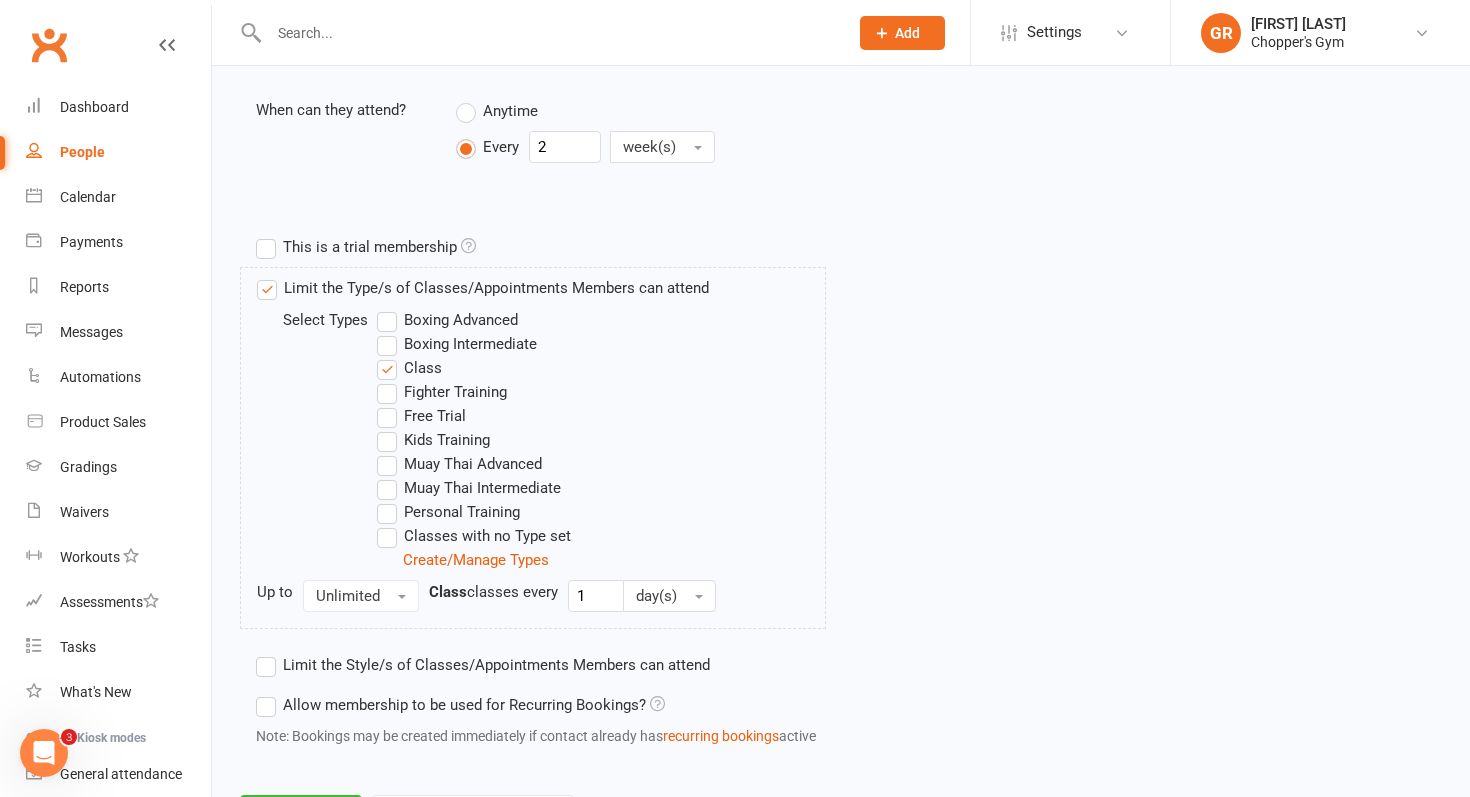 scroll, scrollTop: 905, scrollLeft: 0, axis: vertical 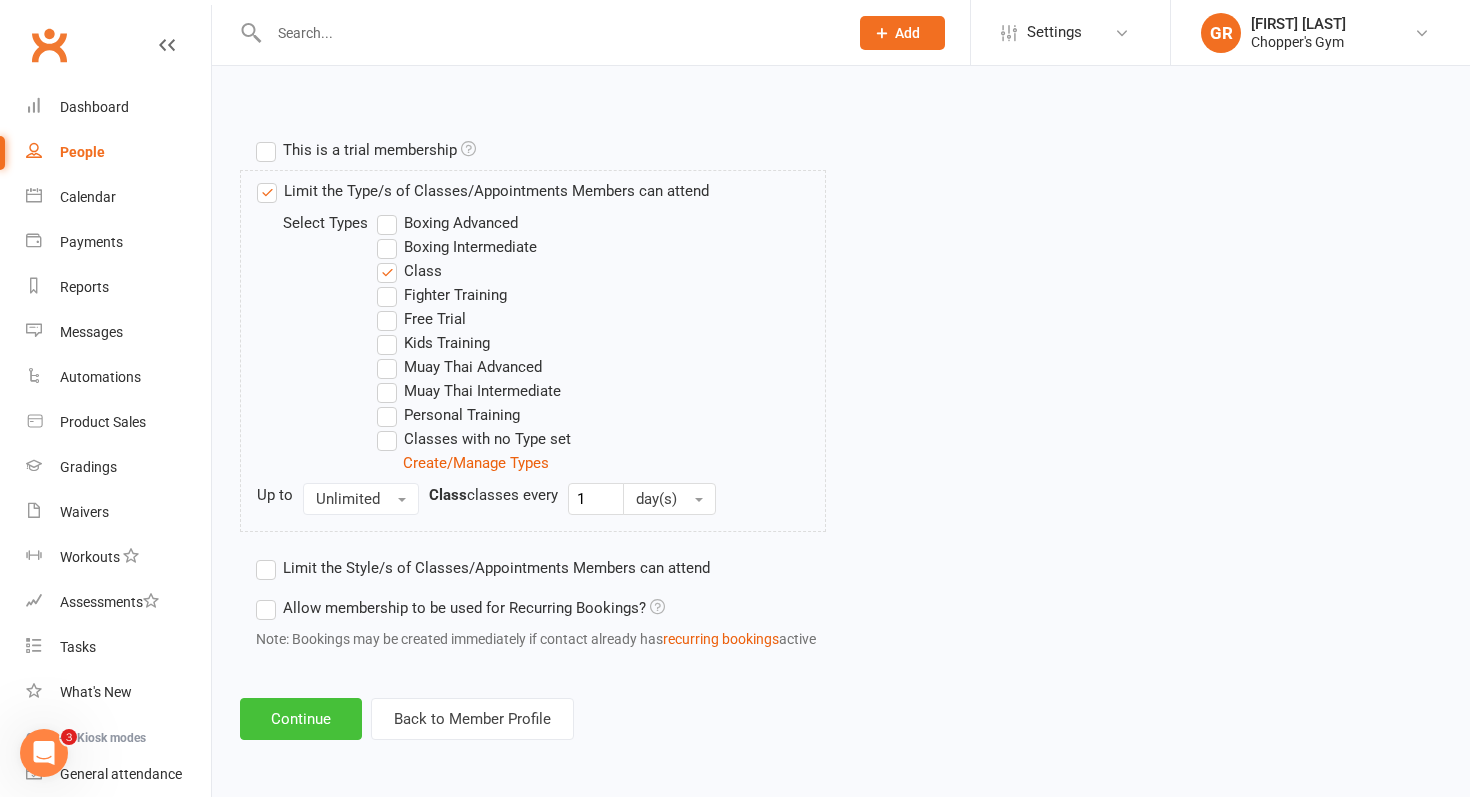 click on "Continue" at bounding box center (301, 719) 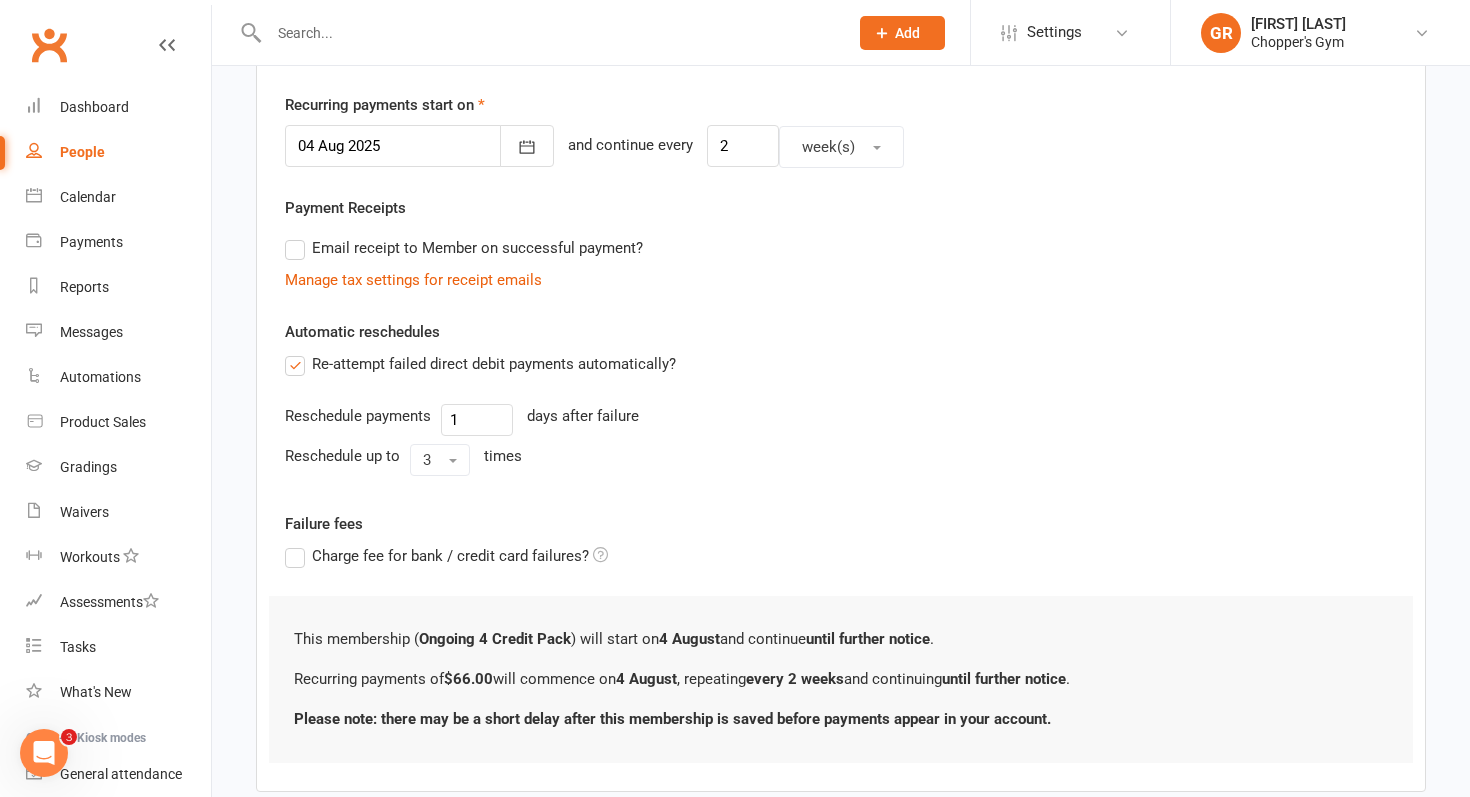 scroll, scrollTop: 577, scrollLeft: 0, axis: vertical 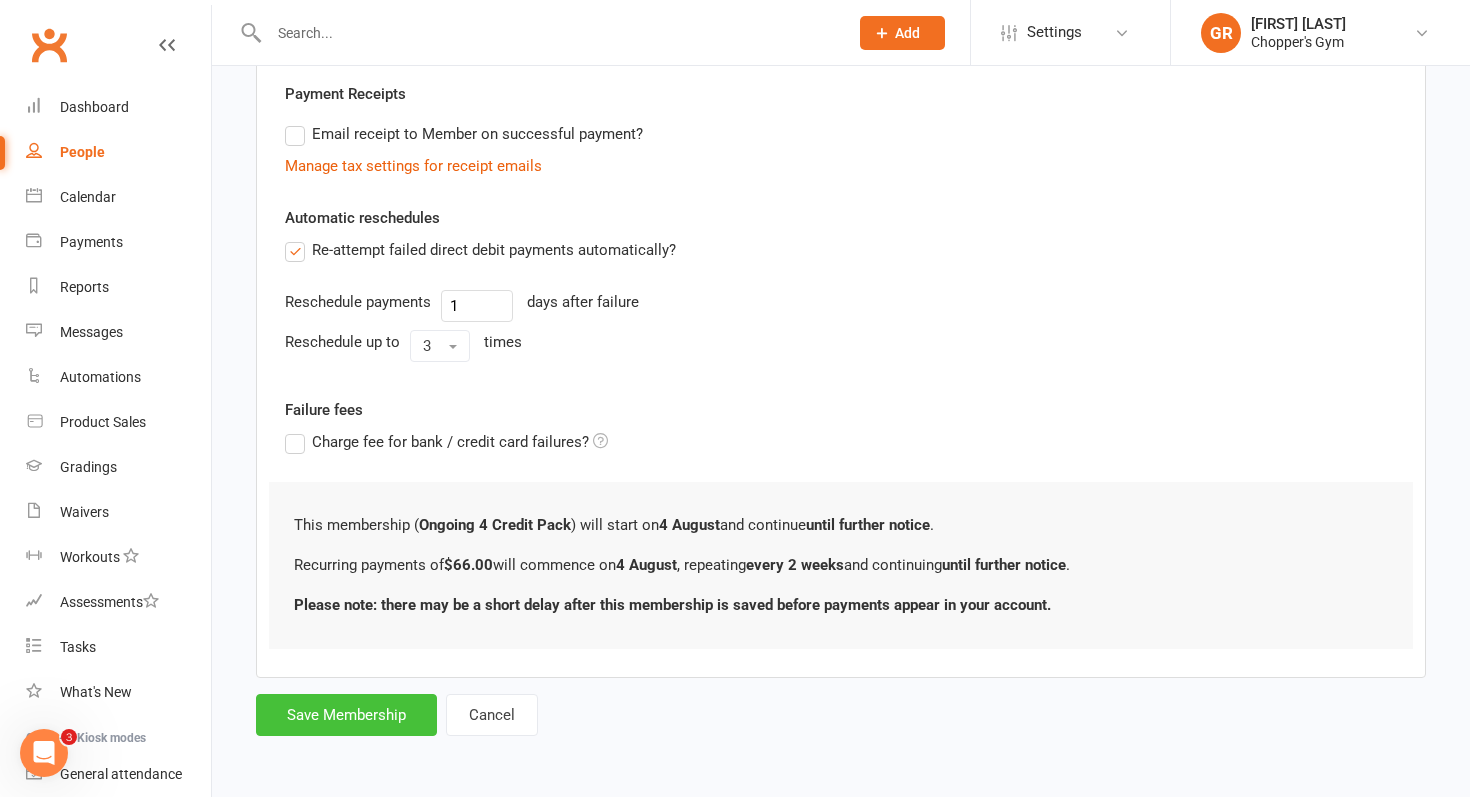 click on "Save Membership" at bounding box center [346, 715] 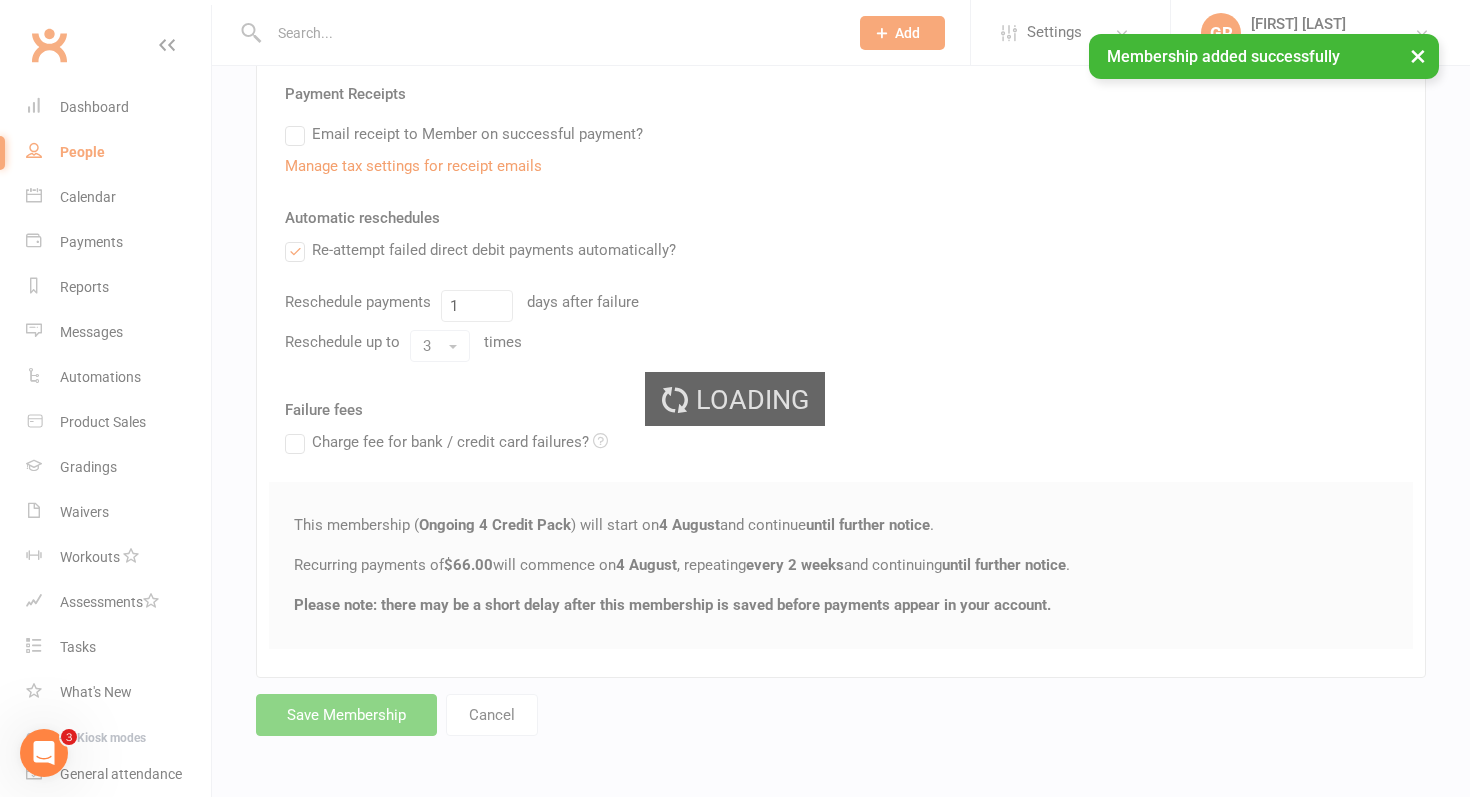 scroll, scrollTop: 0, scrollLeft: 0, axis: both 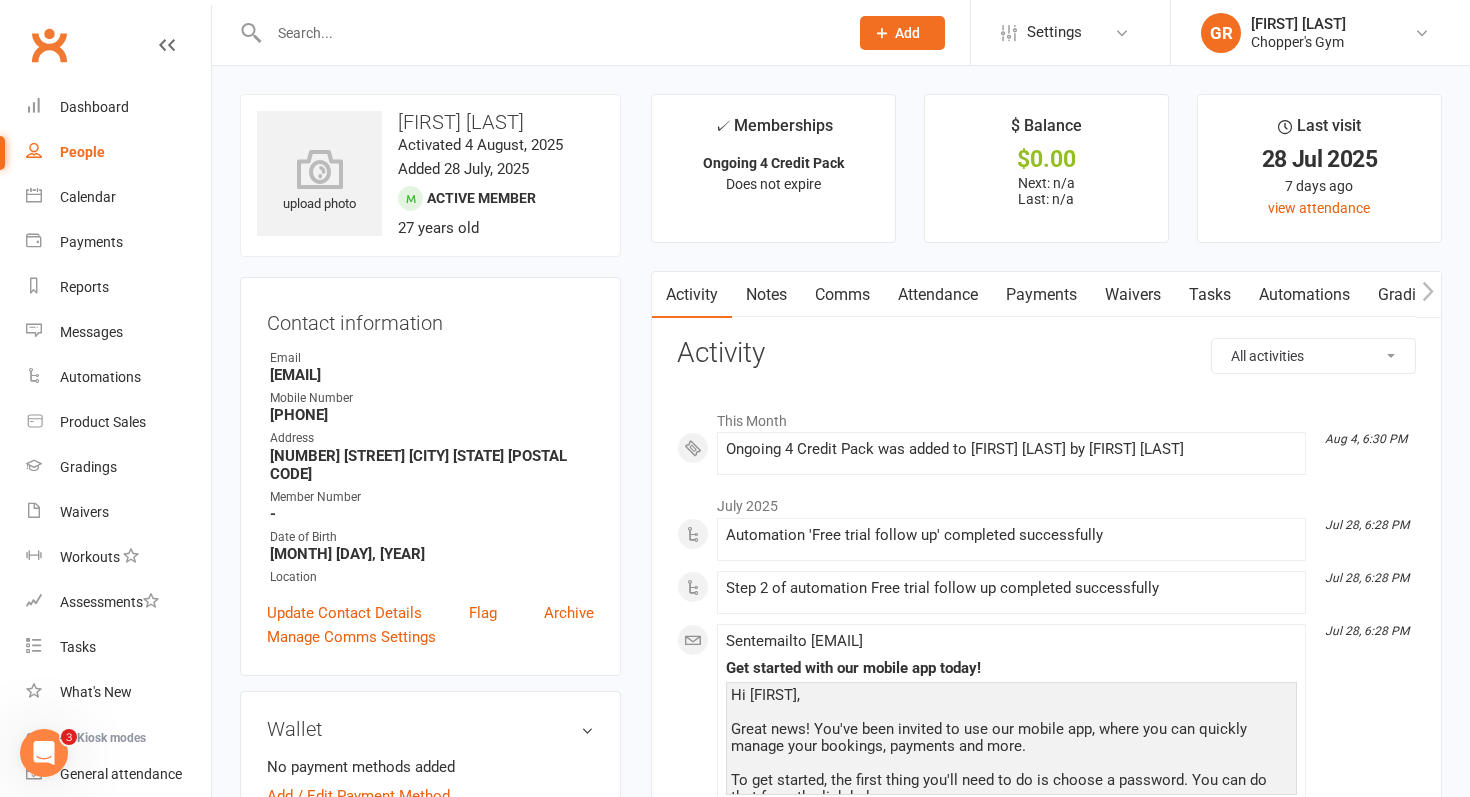 click on "People" at bounding box center (118, 152) 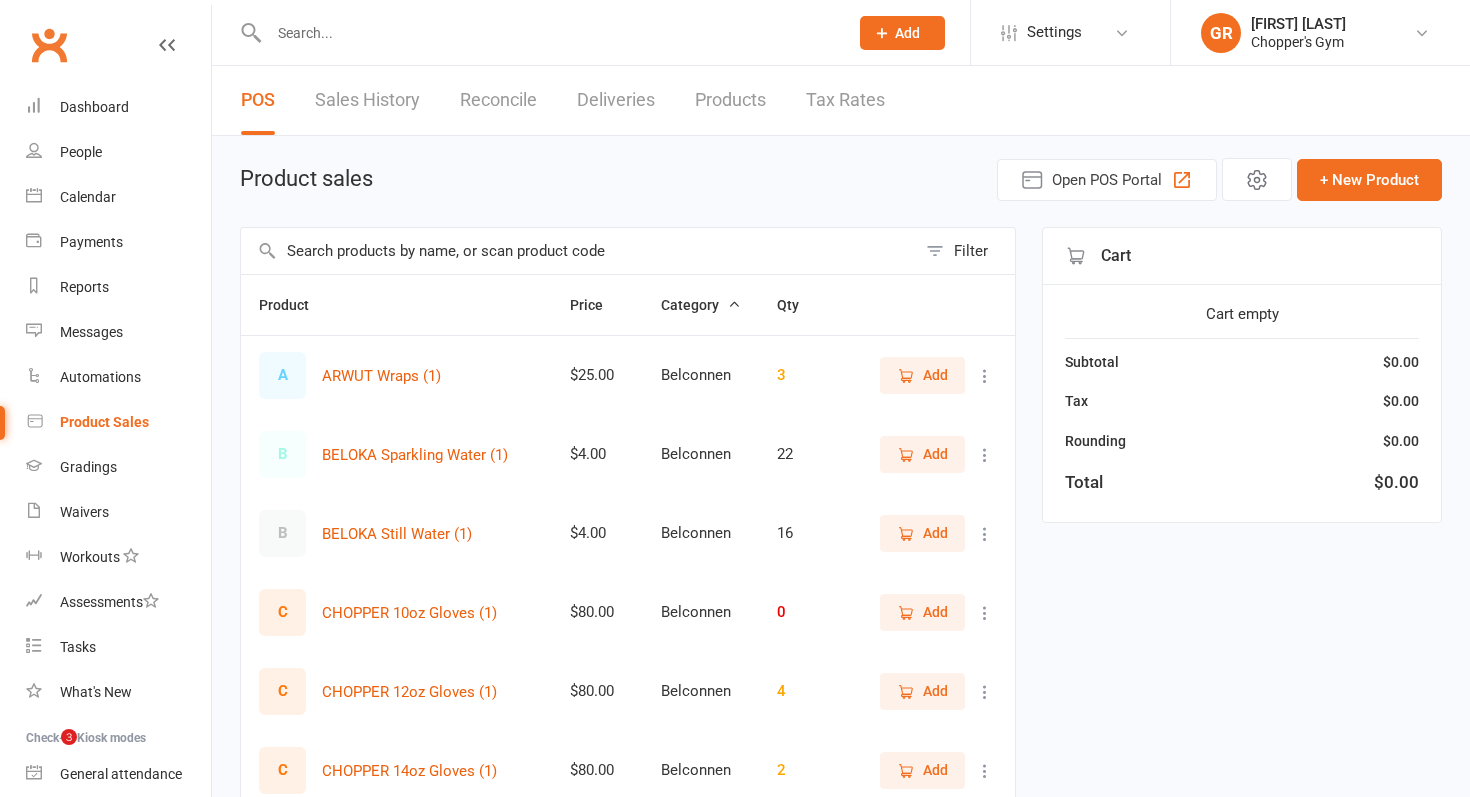 select on "100" 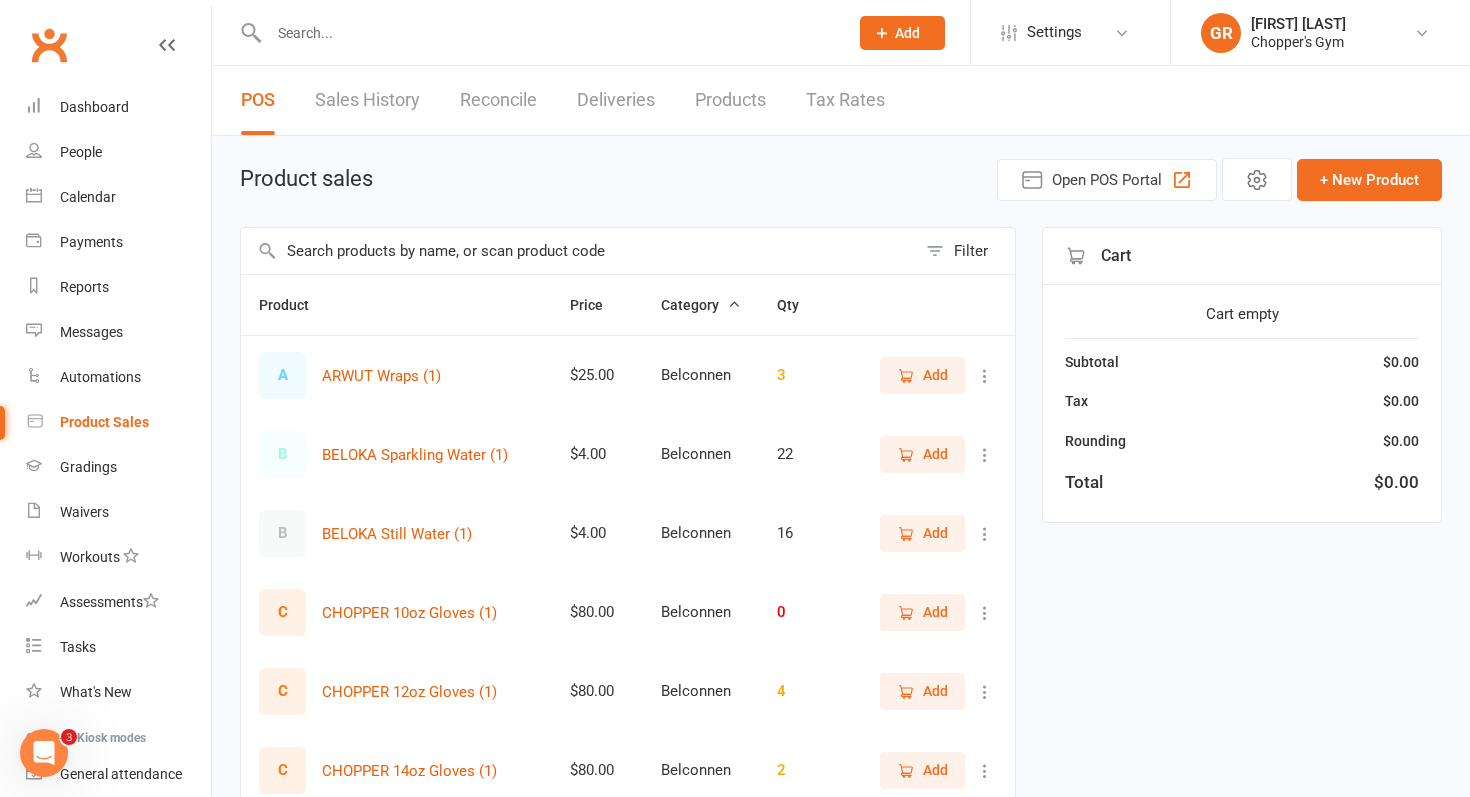 scroll, scrollTop: 0, scrollLeft: 0, axis: both 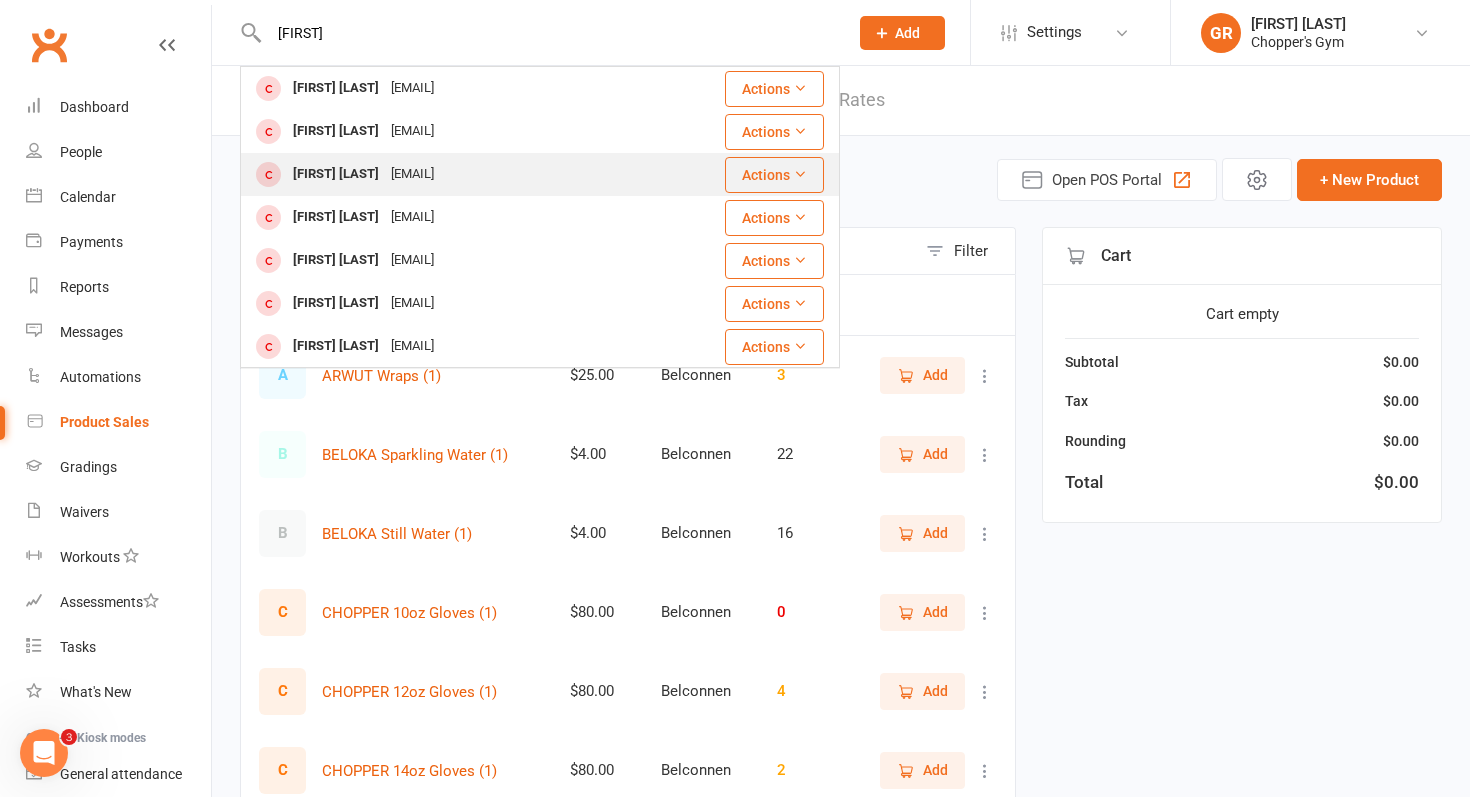 type on "[FIRST]" 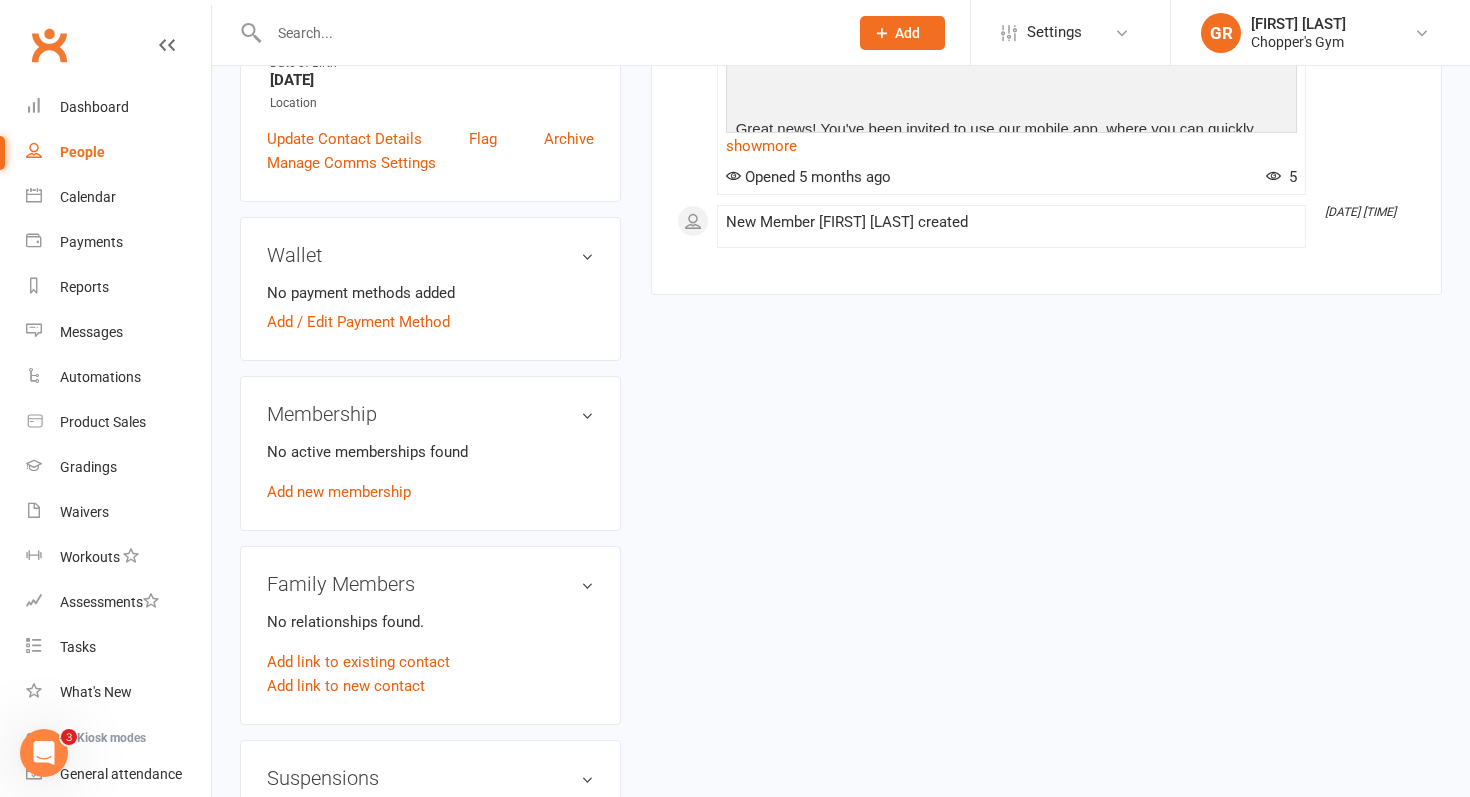 scroll, scrollTop: 485, scrollLeft: 0, axis: vertical 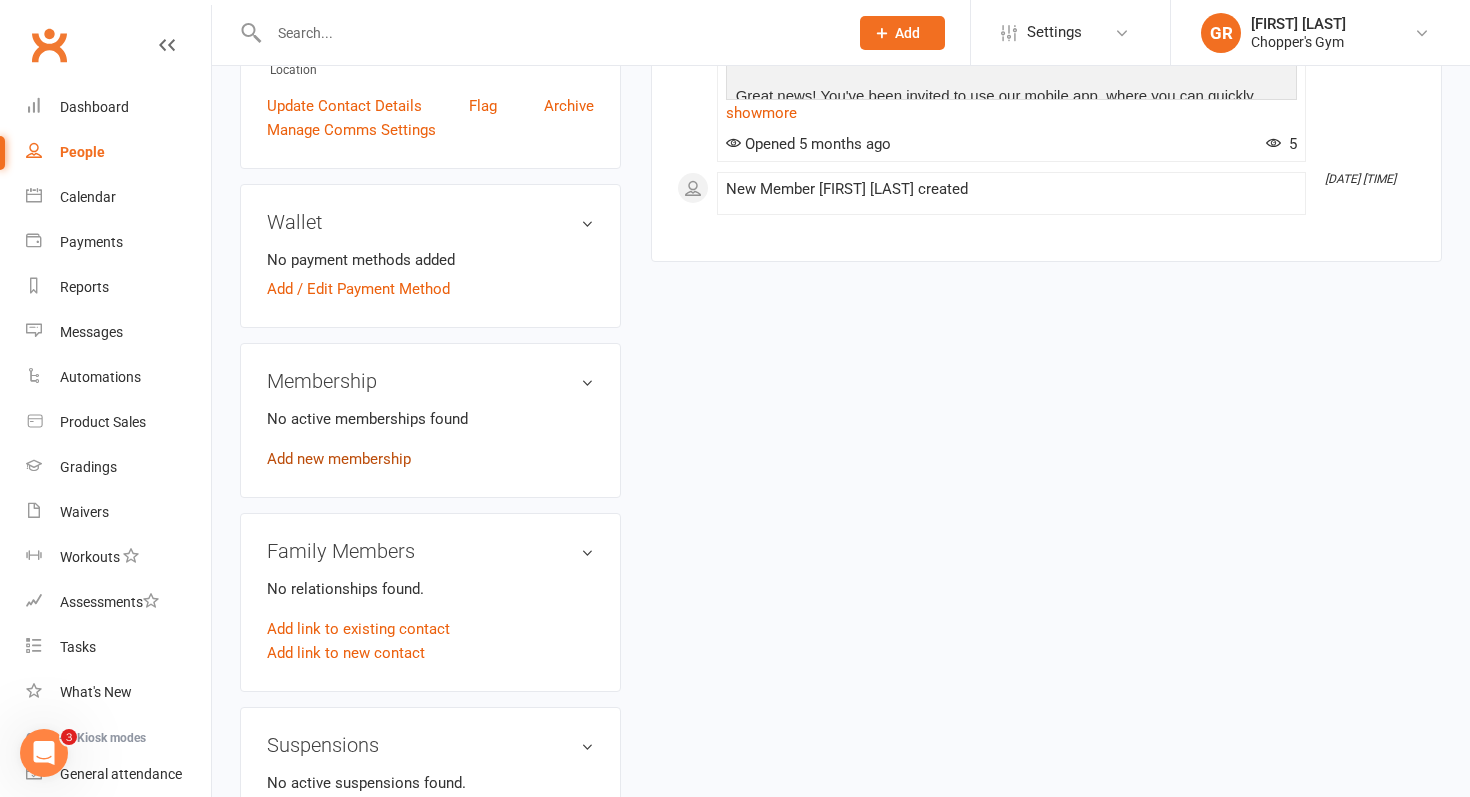 click on "Add new membership" at bounding box center [339, 459] 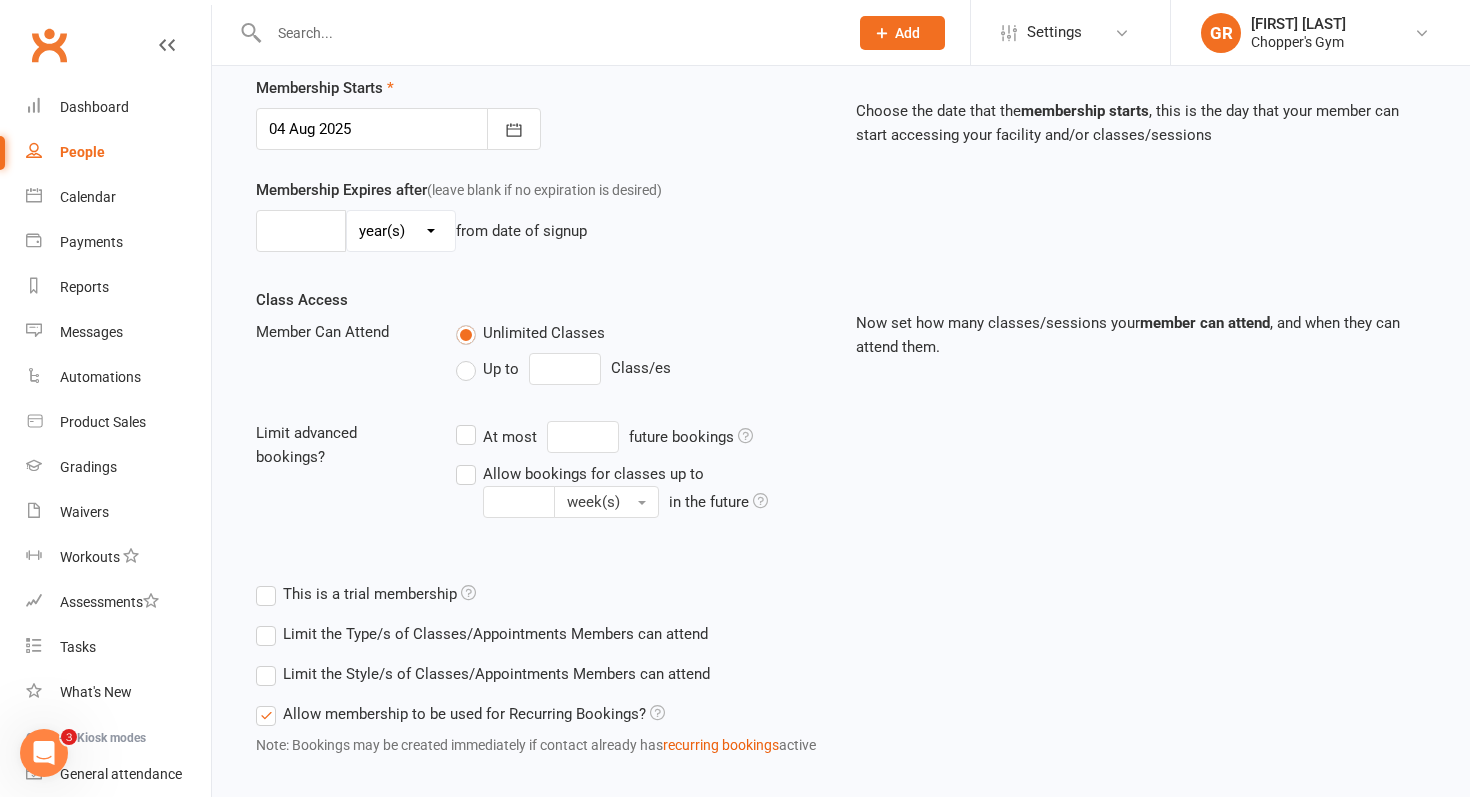 scroll, scrollTop: 0, scrollLeft: 0, axis: both 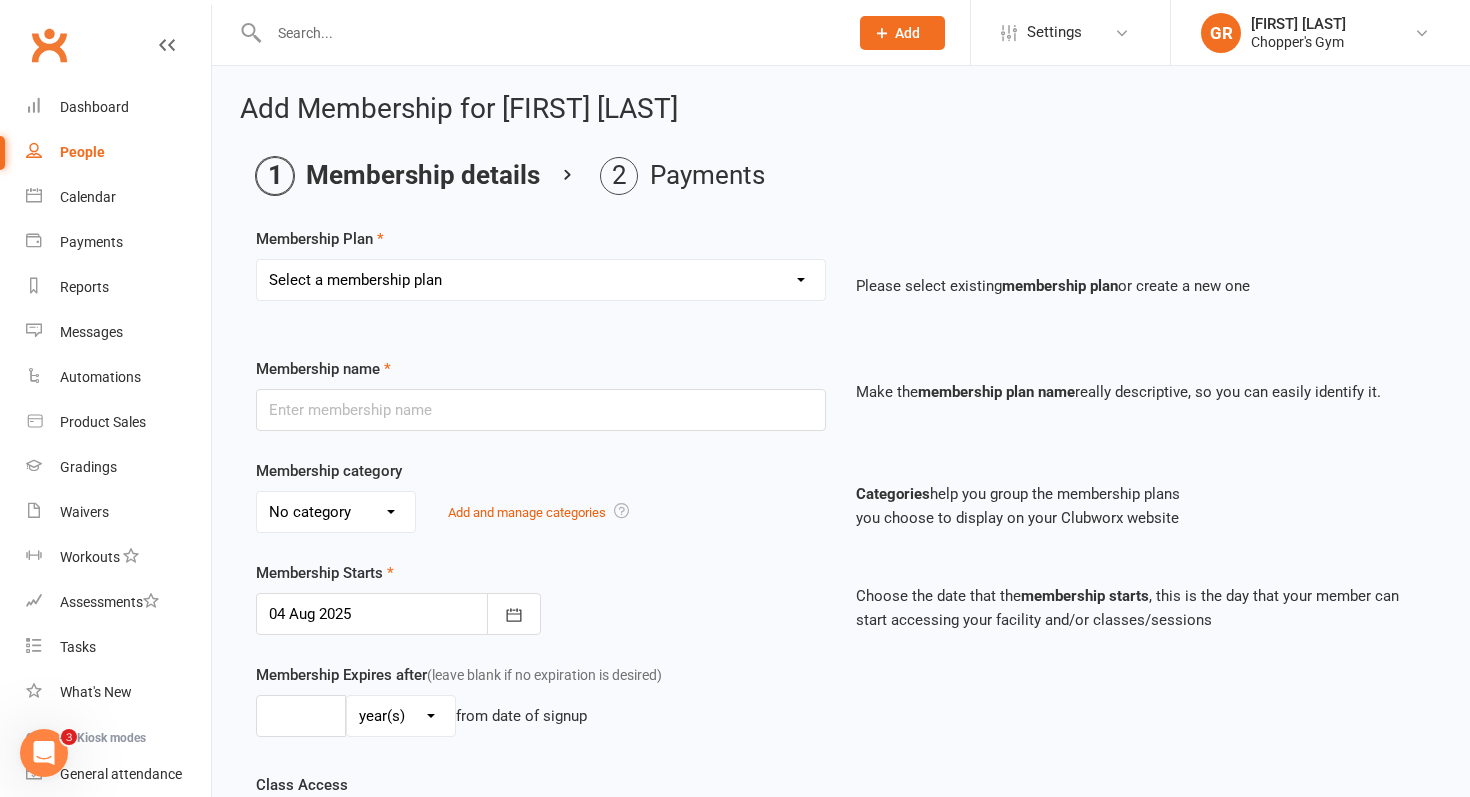click on "Select a membership plan Create new Membership Plan Staff Membership Ongoing Unlimited Free Trial Ongoing 4 Credit Pack Ongoing 6 Credit Pack Casual Visit Unlimited Kids Training 1 per Week Kids Training Month Special 2 Week Unlimited Kid's Free Trial PT 10 Pack PT Single 1 Week Unlimited 1 per Week Kids Training Belconnen Unlimited Kids Training Belconnen Chopper's Elite Membership 2 per Week Kids Training Belconnen" at bounding box center [541, 280] 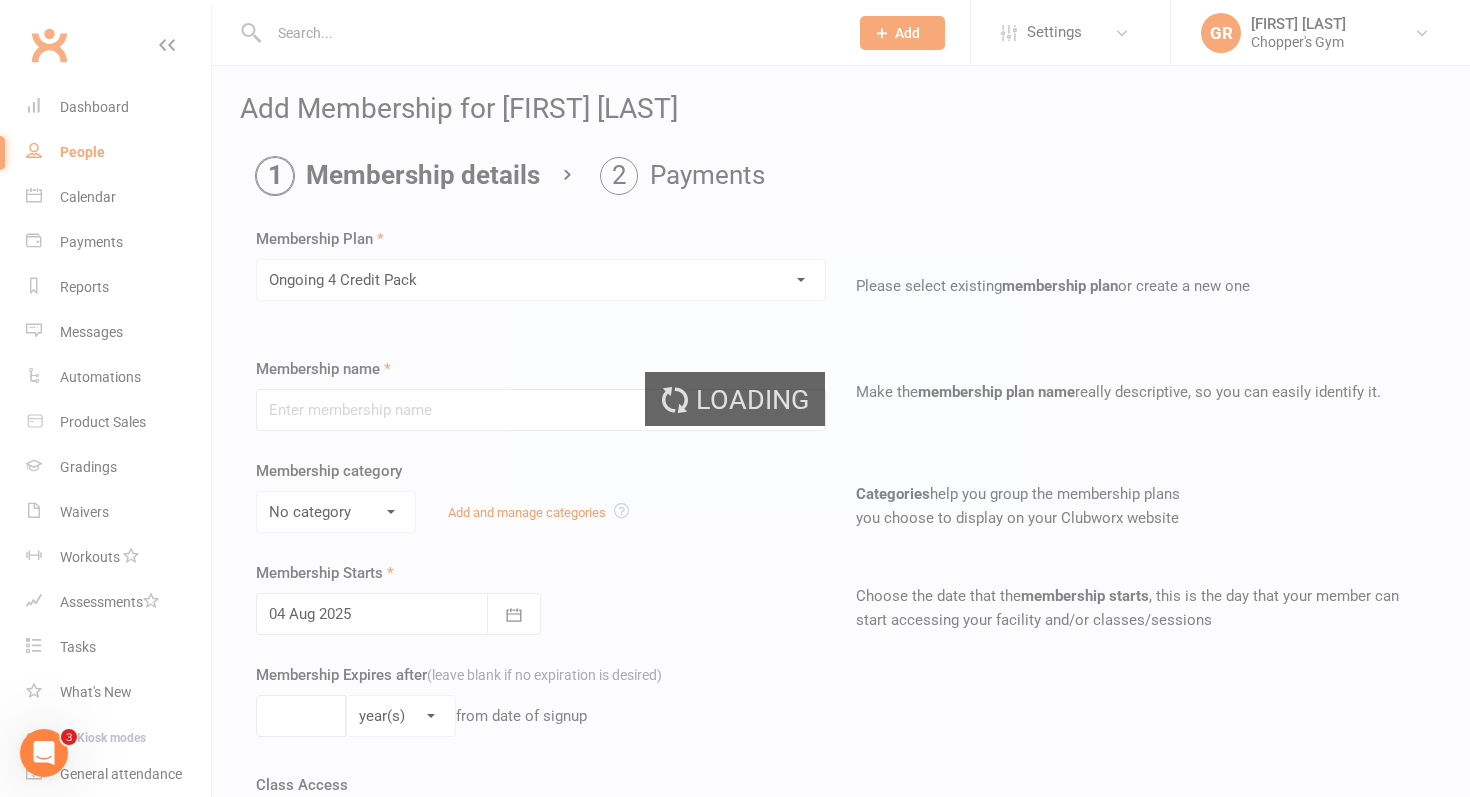 type on "Ongoing 4 Credit Pack" 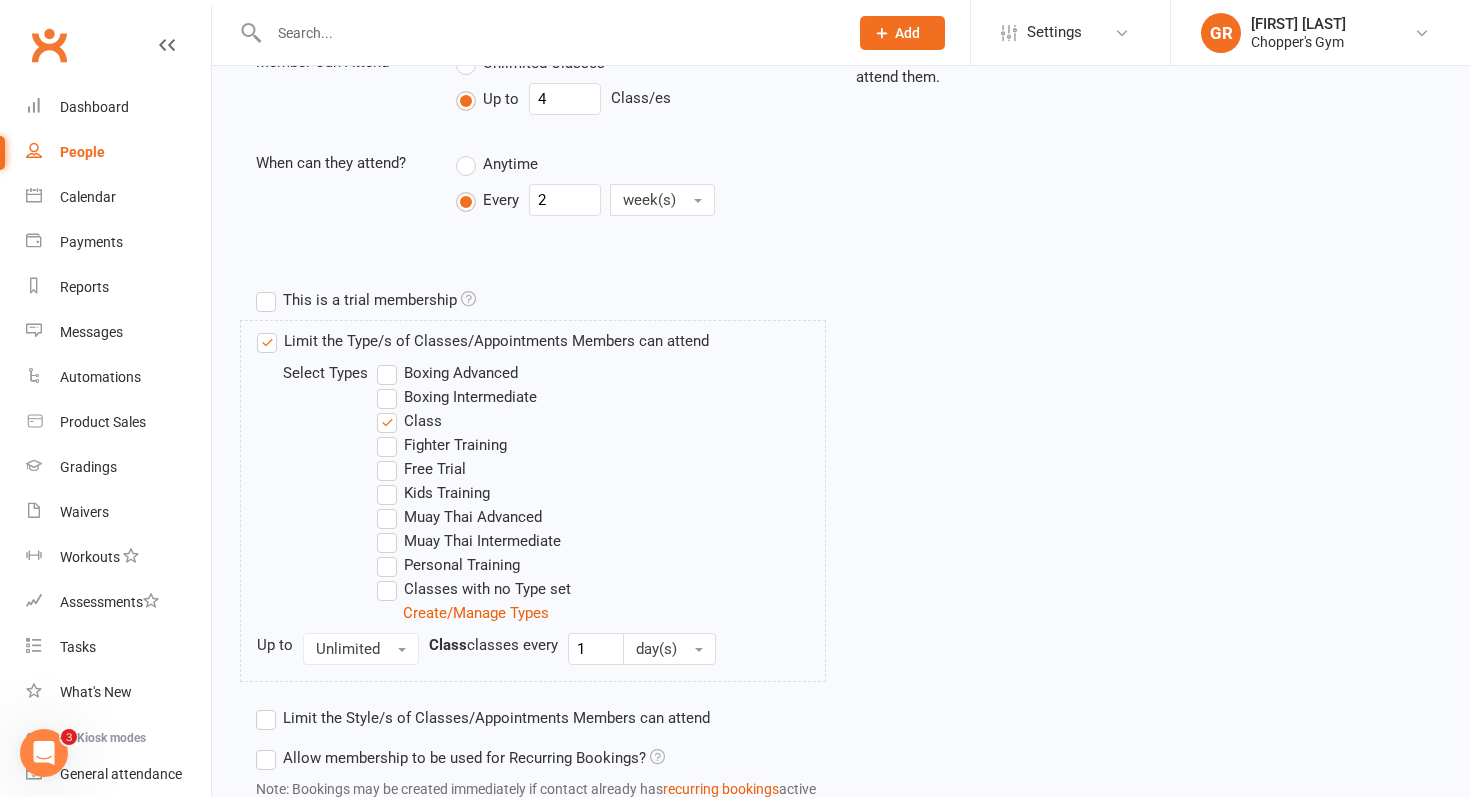 scroll, scrollTop: 905, scrollLeft: 0, axis: vertical 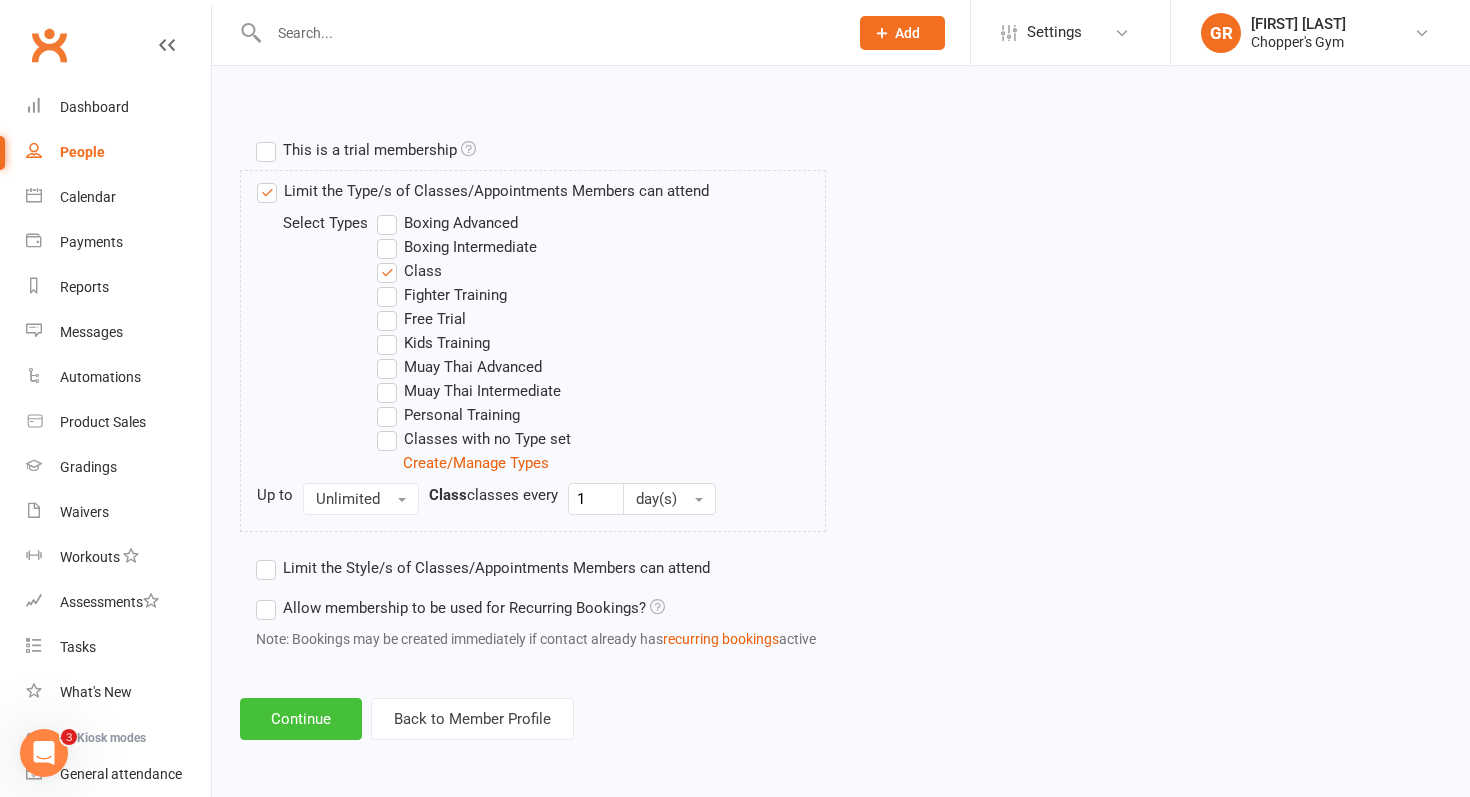 click on "Continue" at bounding box center (301, 719) 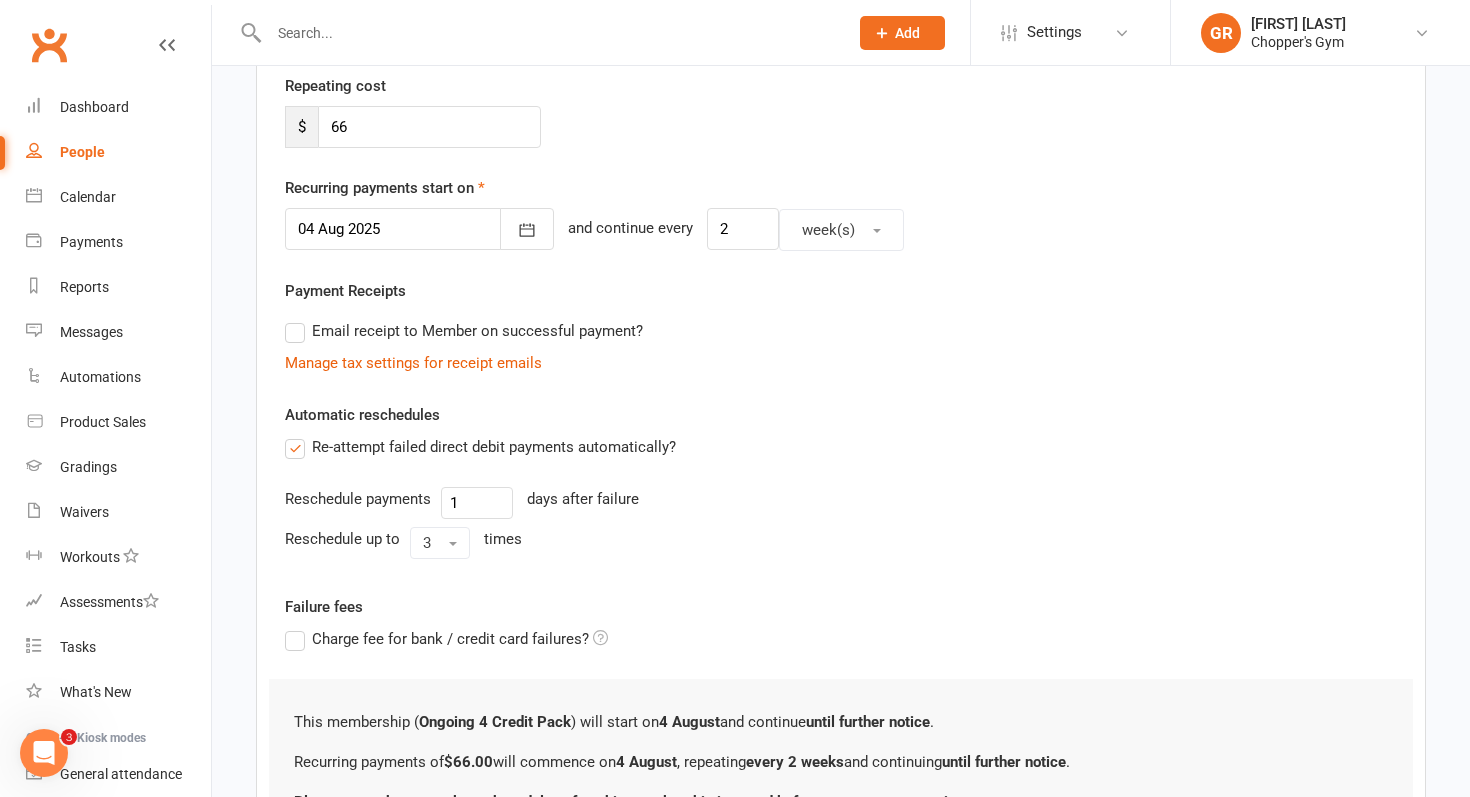 scroll, scrollTop: 577, scrollLeft: 0, axis: vertical 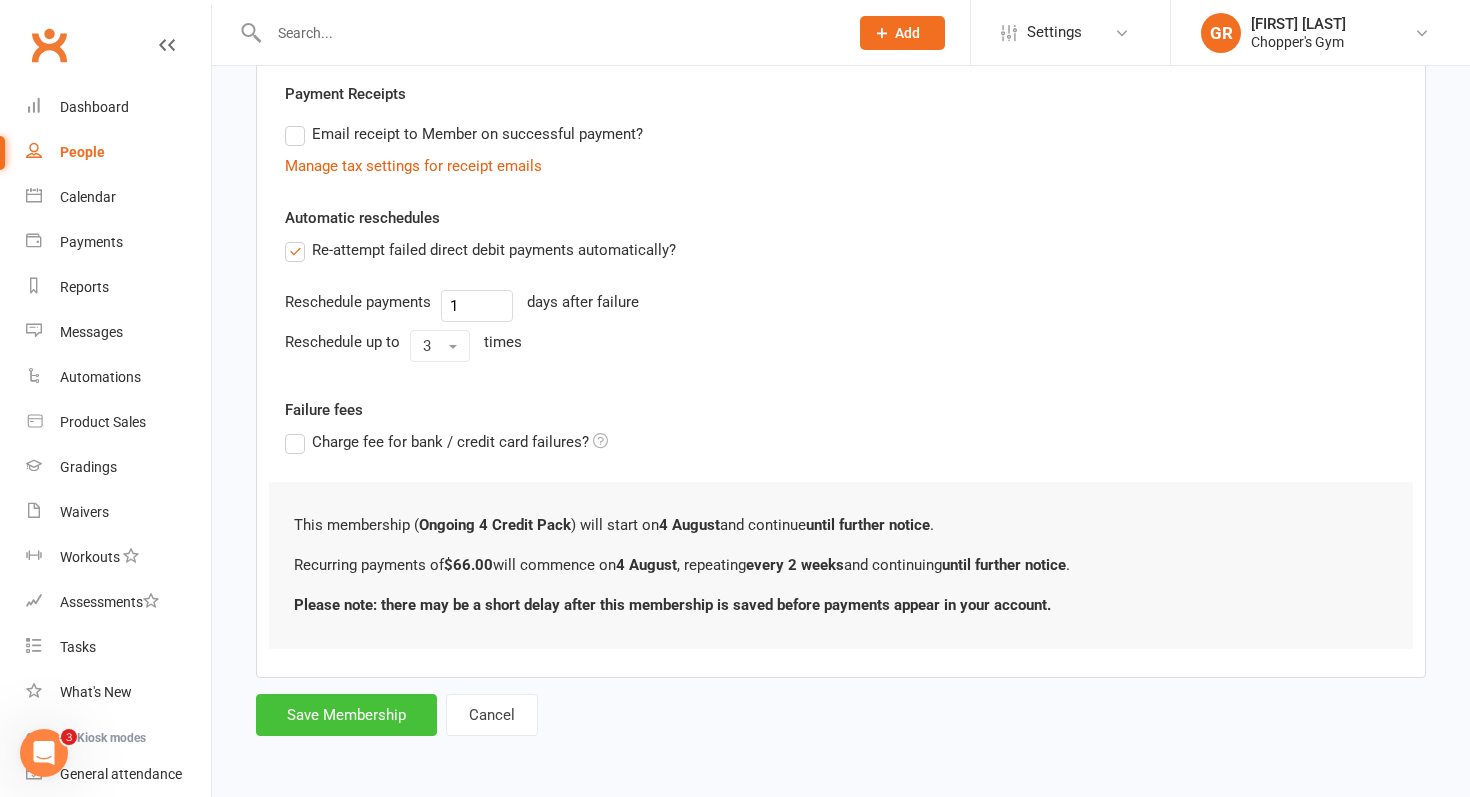 click on "Save Membership" at bounding box center (346, 715) 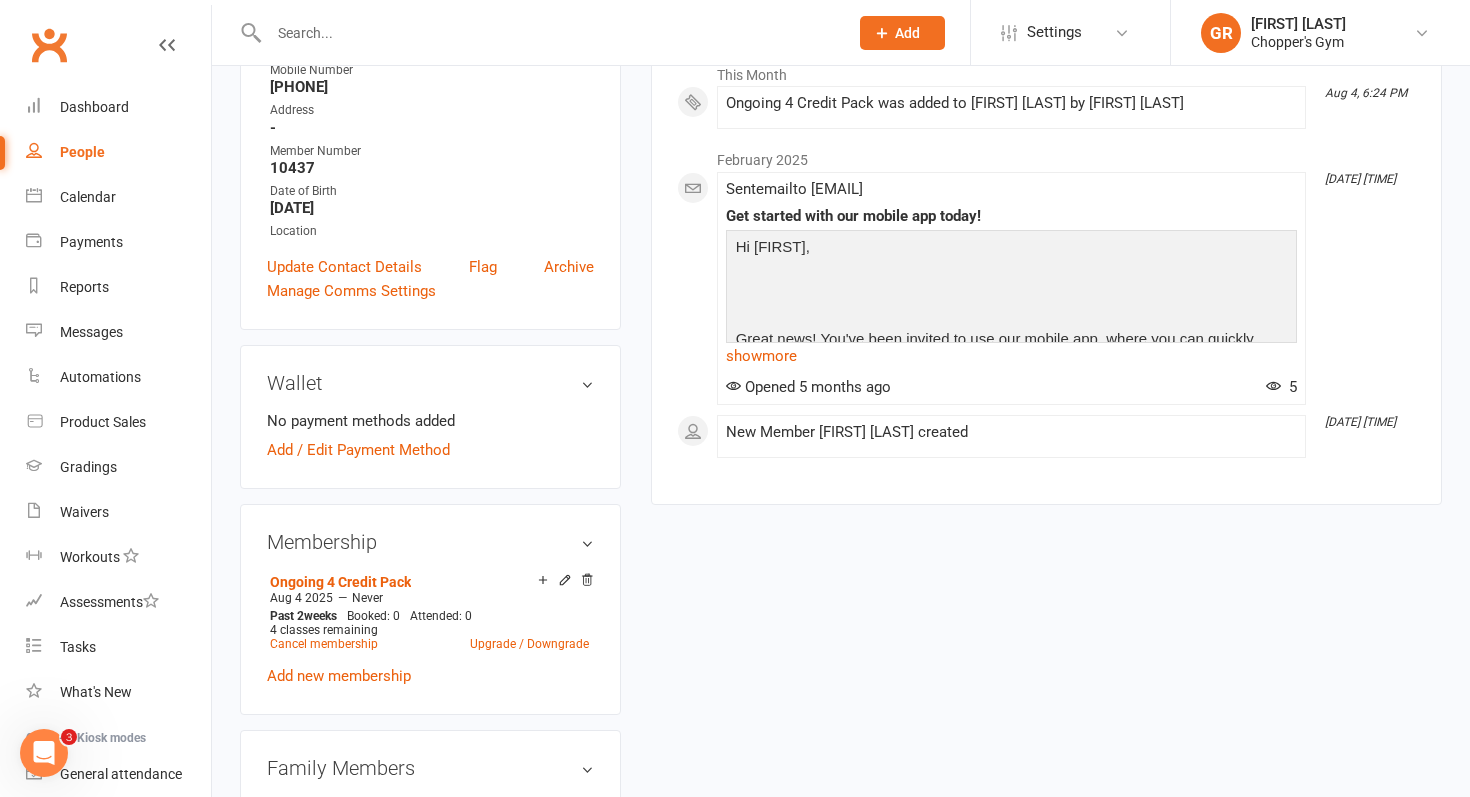 scroll, scrollTop: 329, scrollLeft: 0, axis: vertical 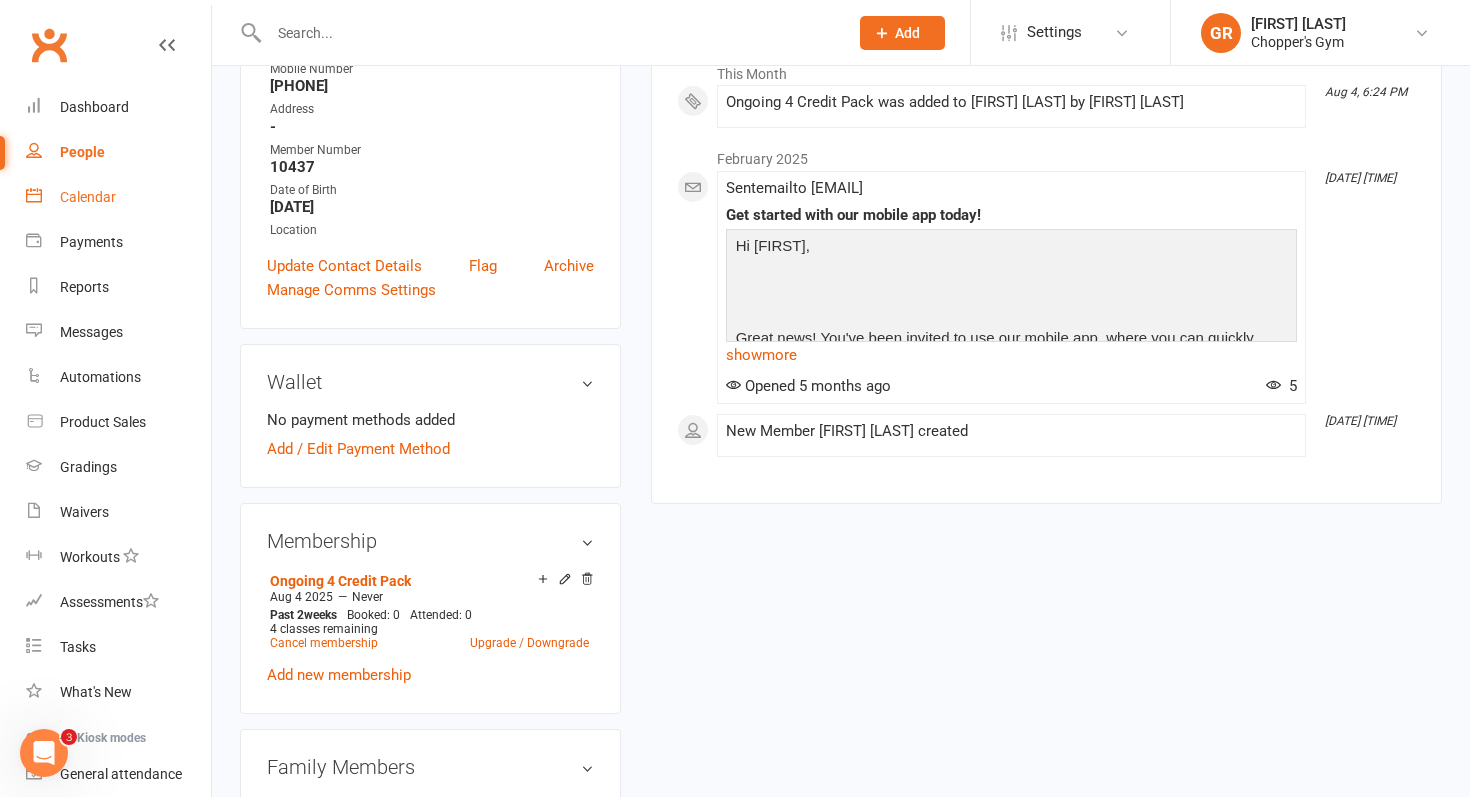 click on "Calendar" at bounding box center [118, 197] 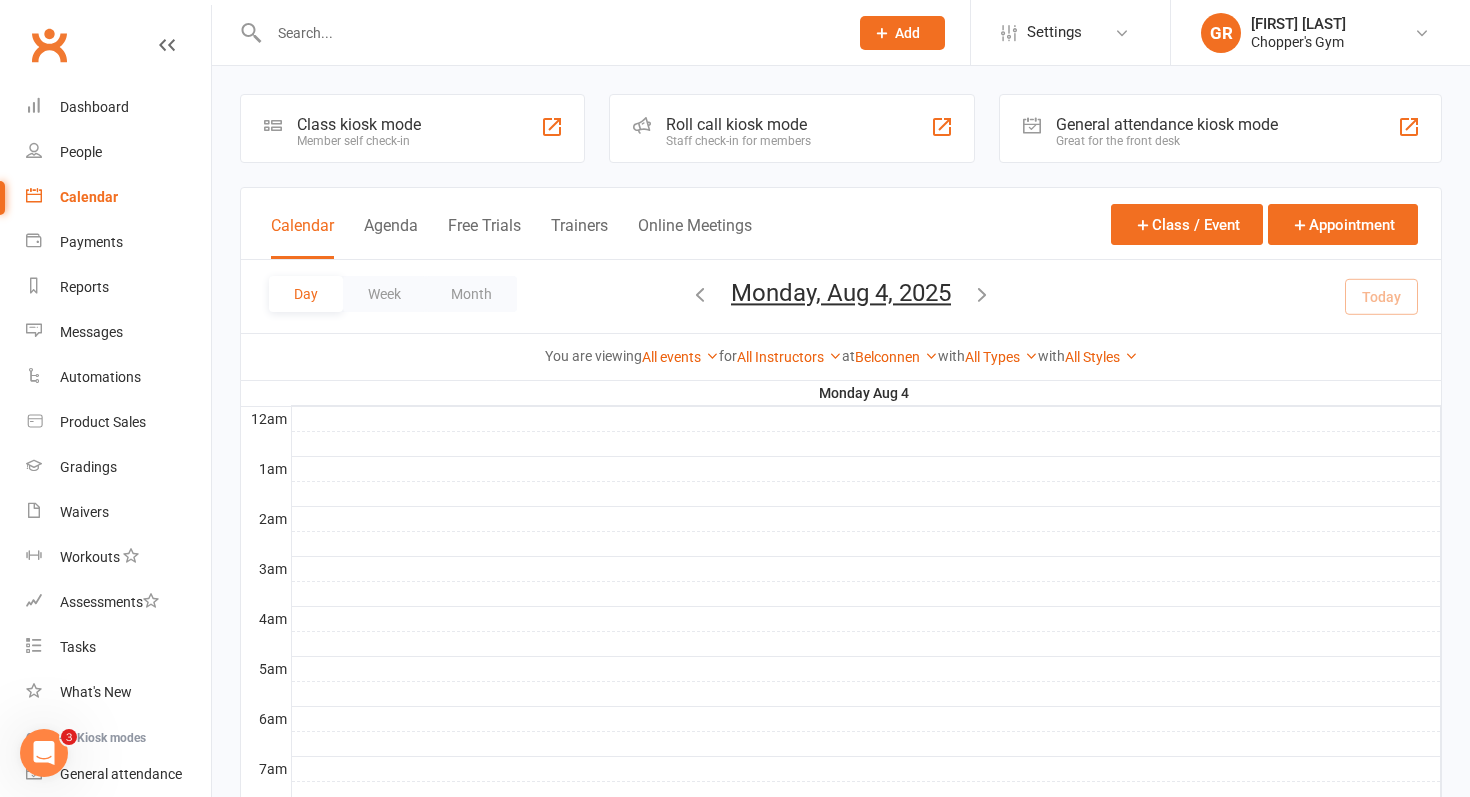 scroll, scrollTop: 867, scrollLeft: 0, axis: vertical 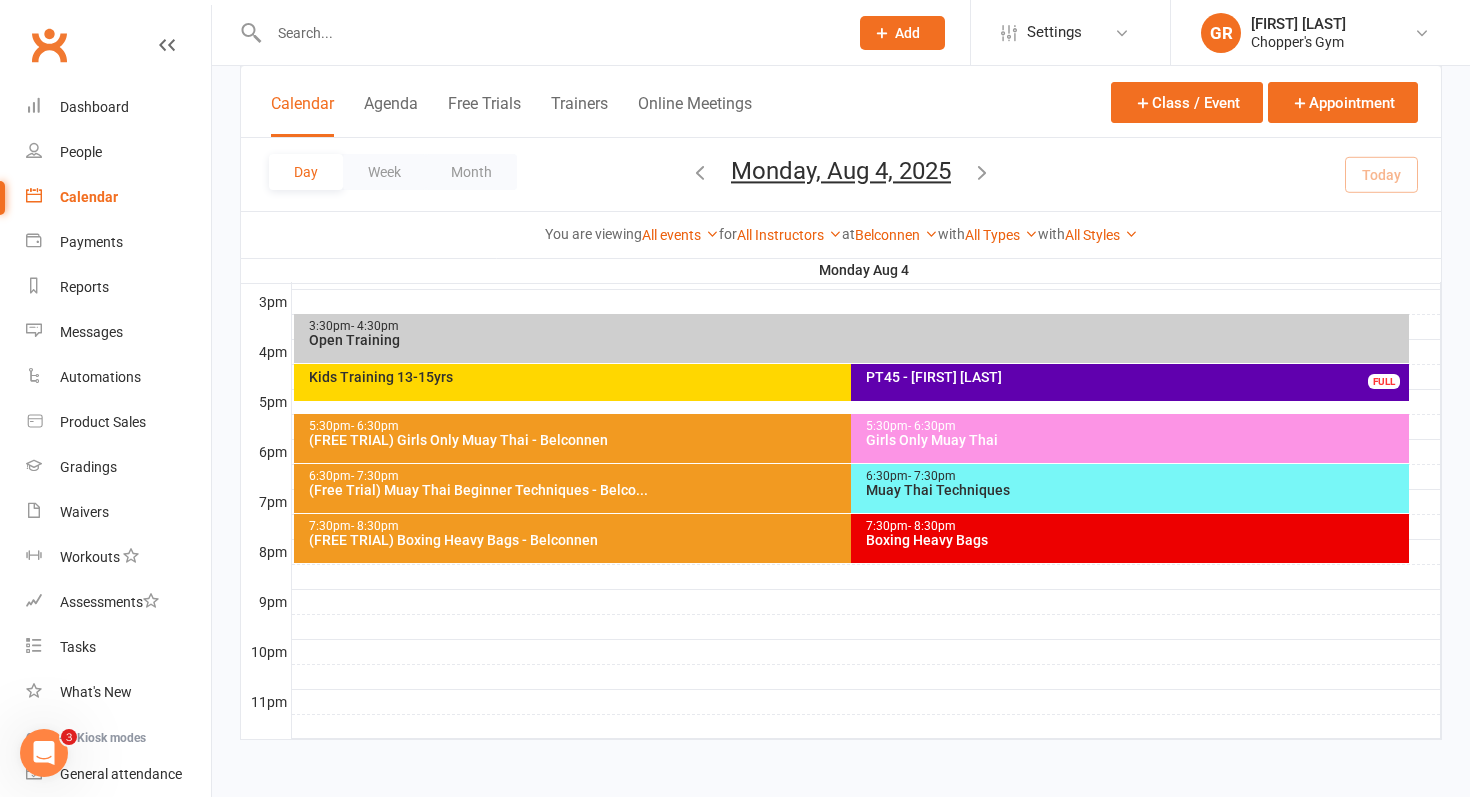 click on "Muay Thai Techniques" at bounding box center [1135, 490] 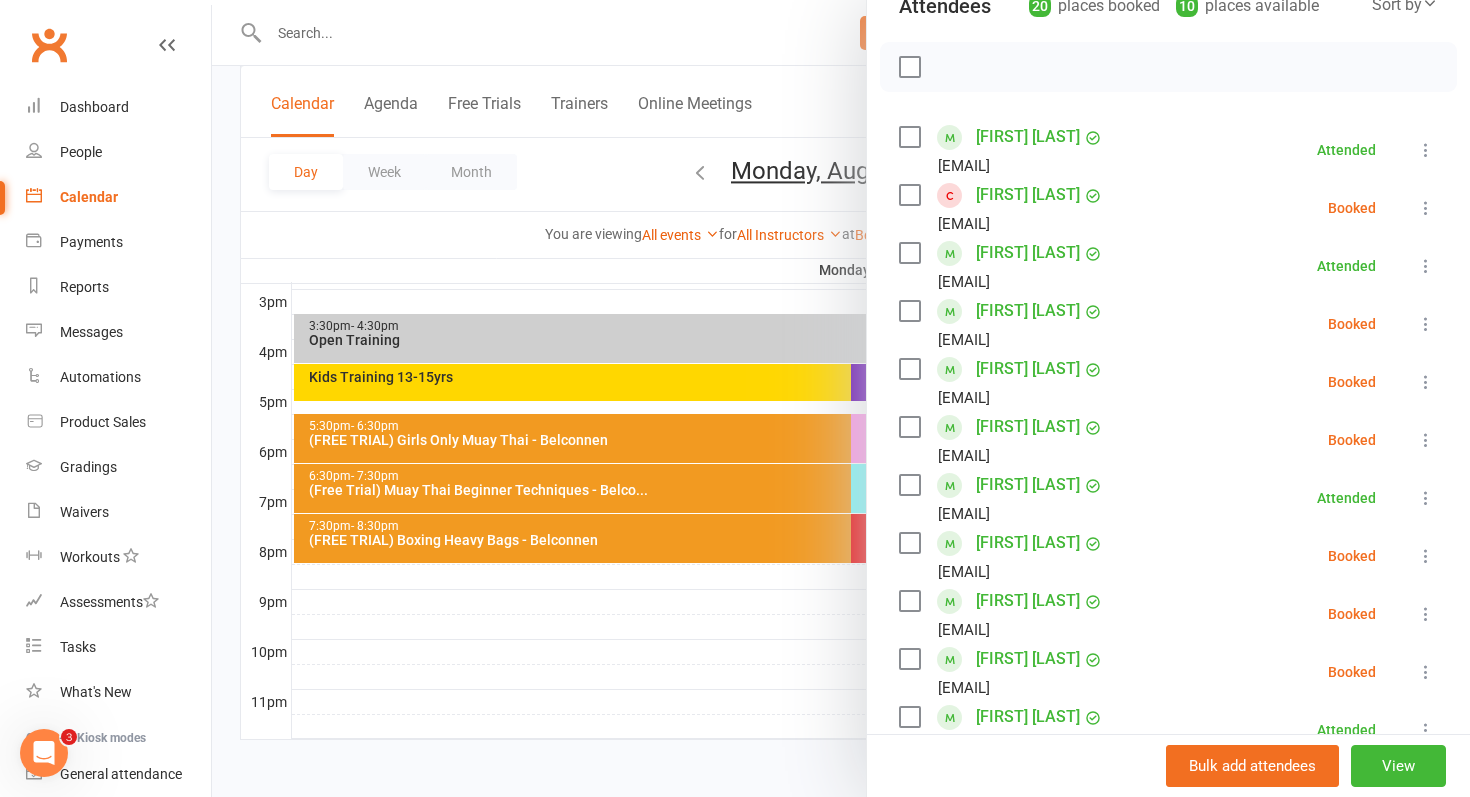 scroll, scrollTop: 293, scrollLeft: 0, axis: vertical 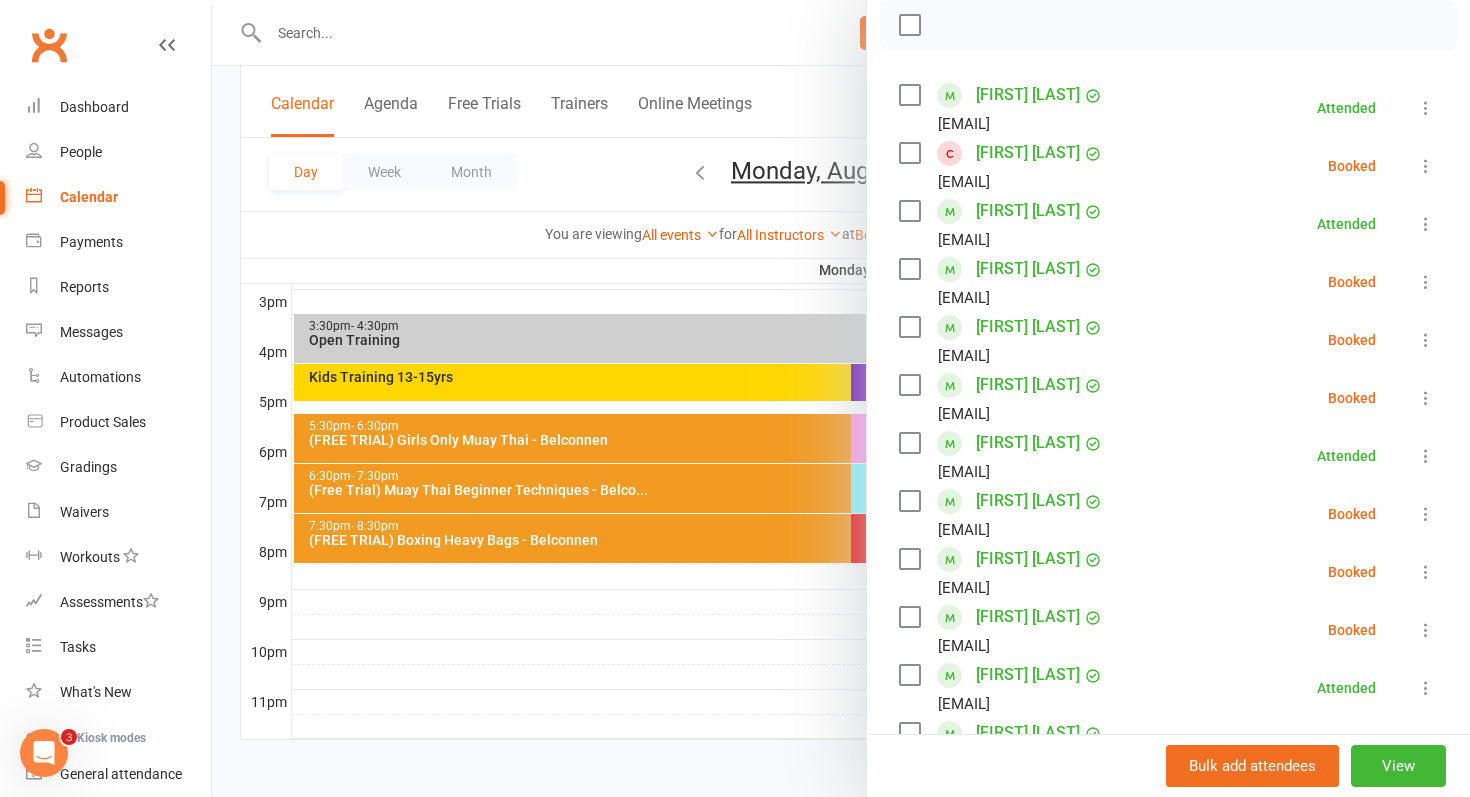 click at bounding box center [1426, 282] 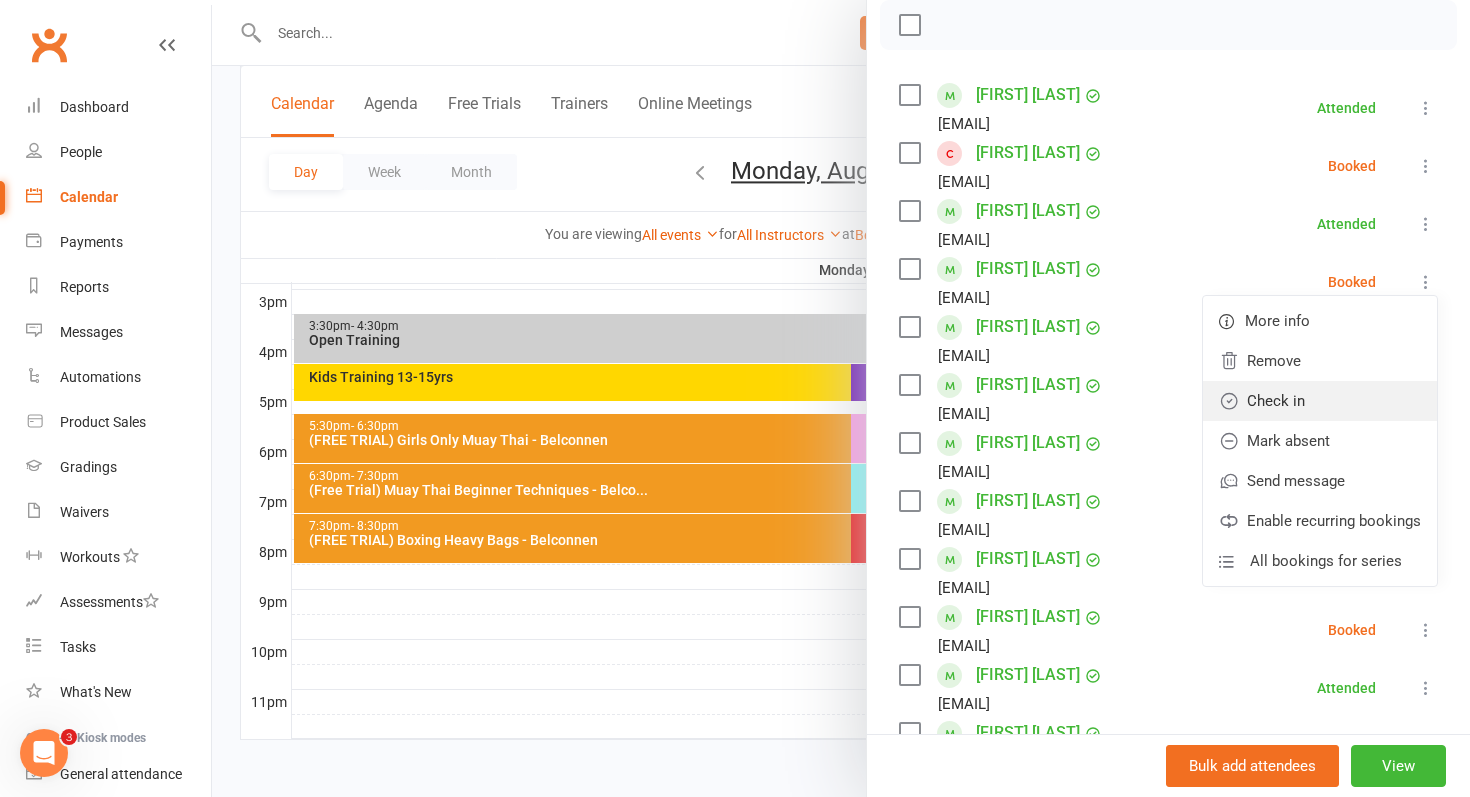 click on "Check in" at bounding box center [1320, 401] 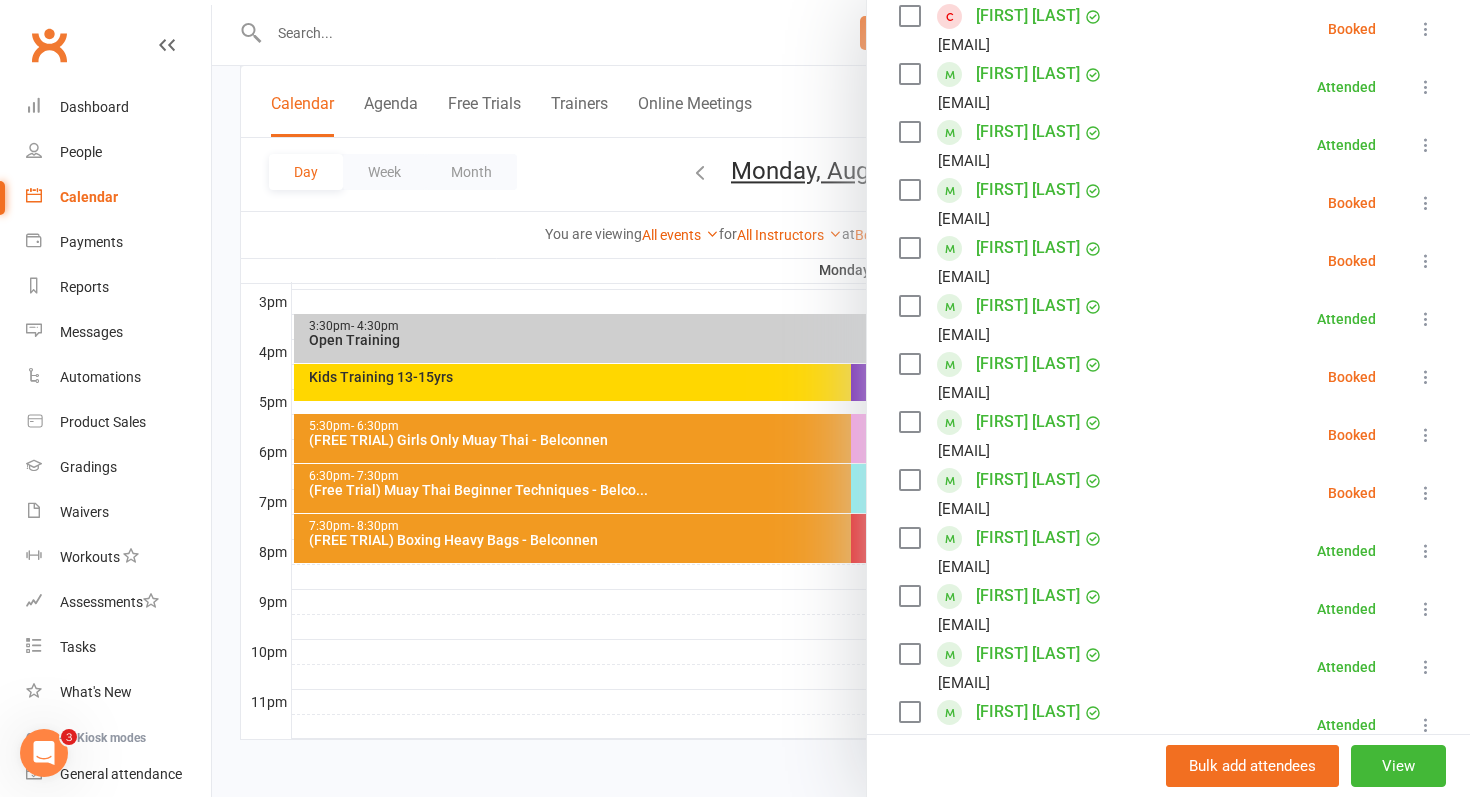 scroll, scrollTop: 455, scrollLeft: 0, axis: vertical 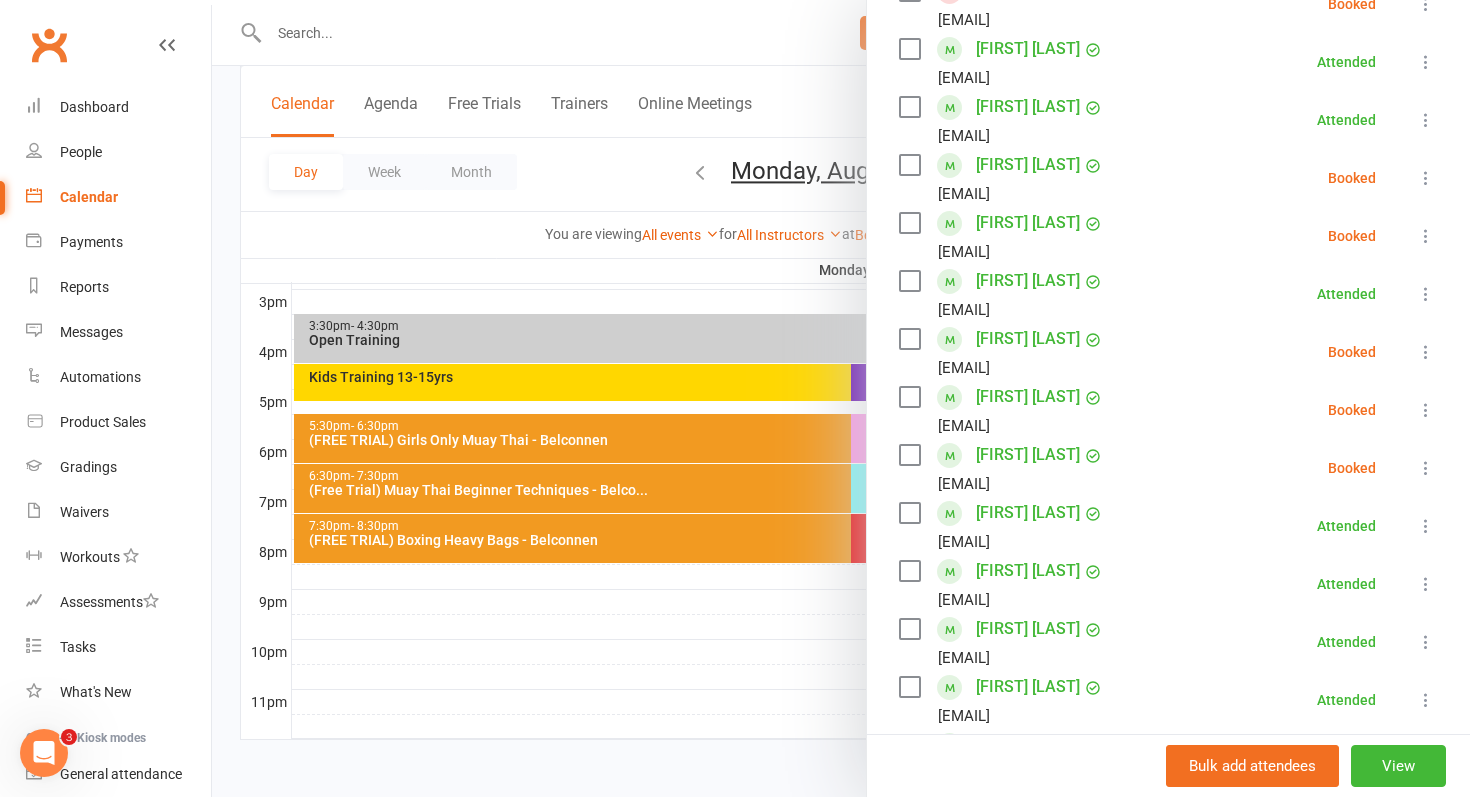 click at bounding box center [1426, 352] 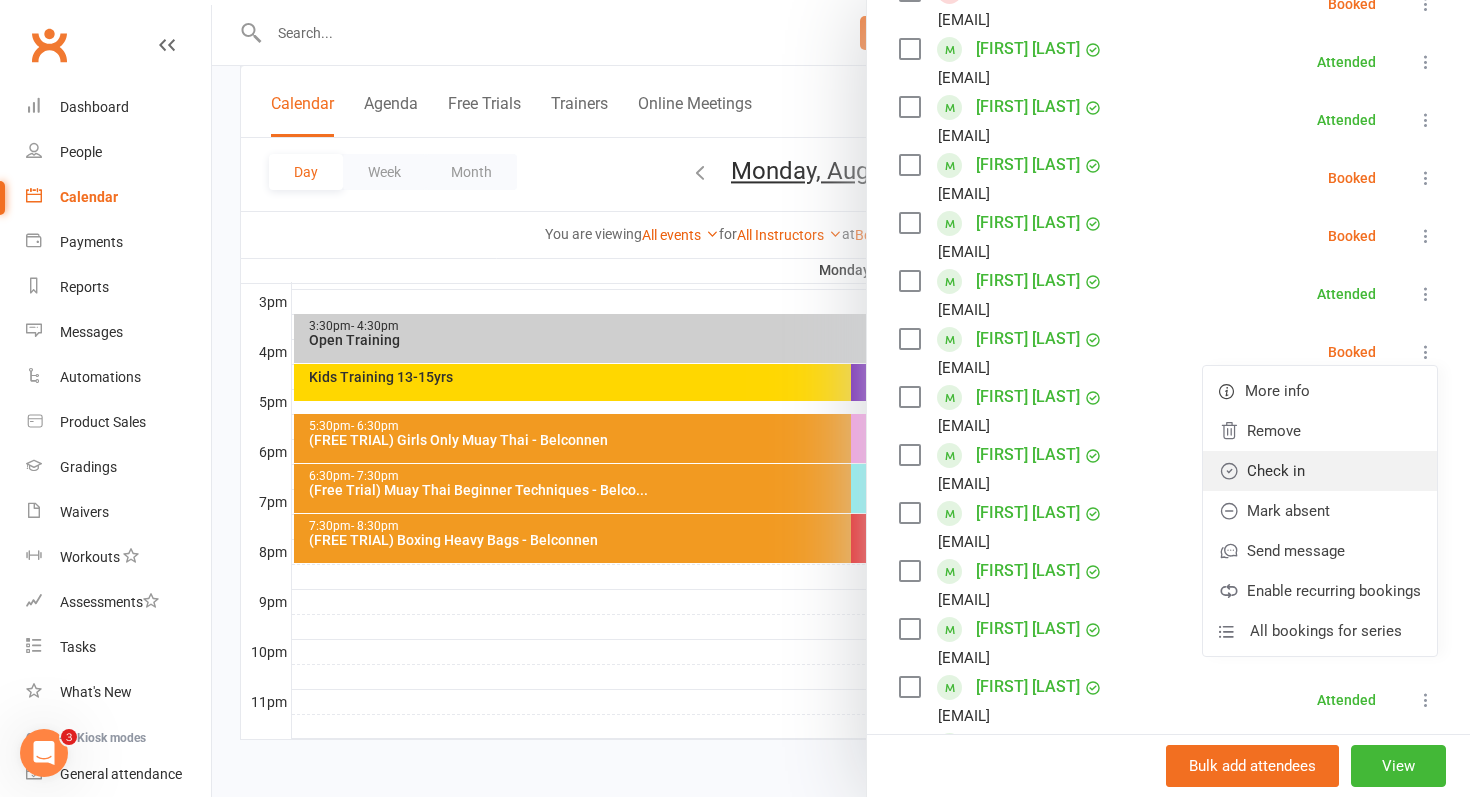 click on "Check in" at bounding box center (1320, 471) 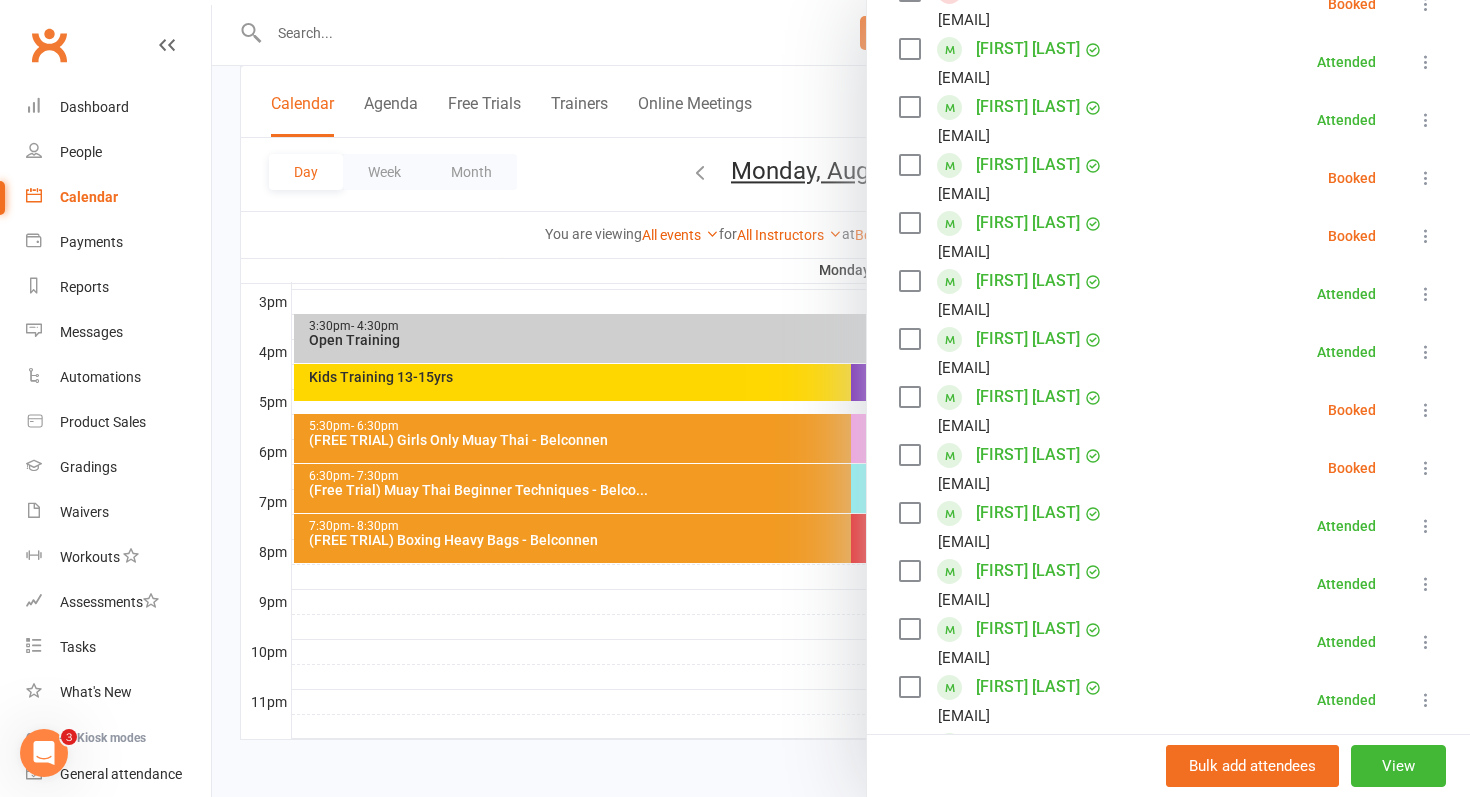 click at bounding box center (1426, 410) 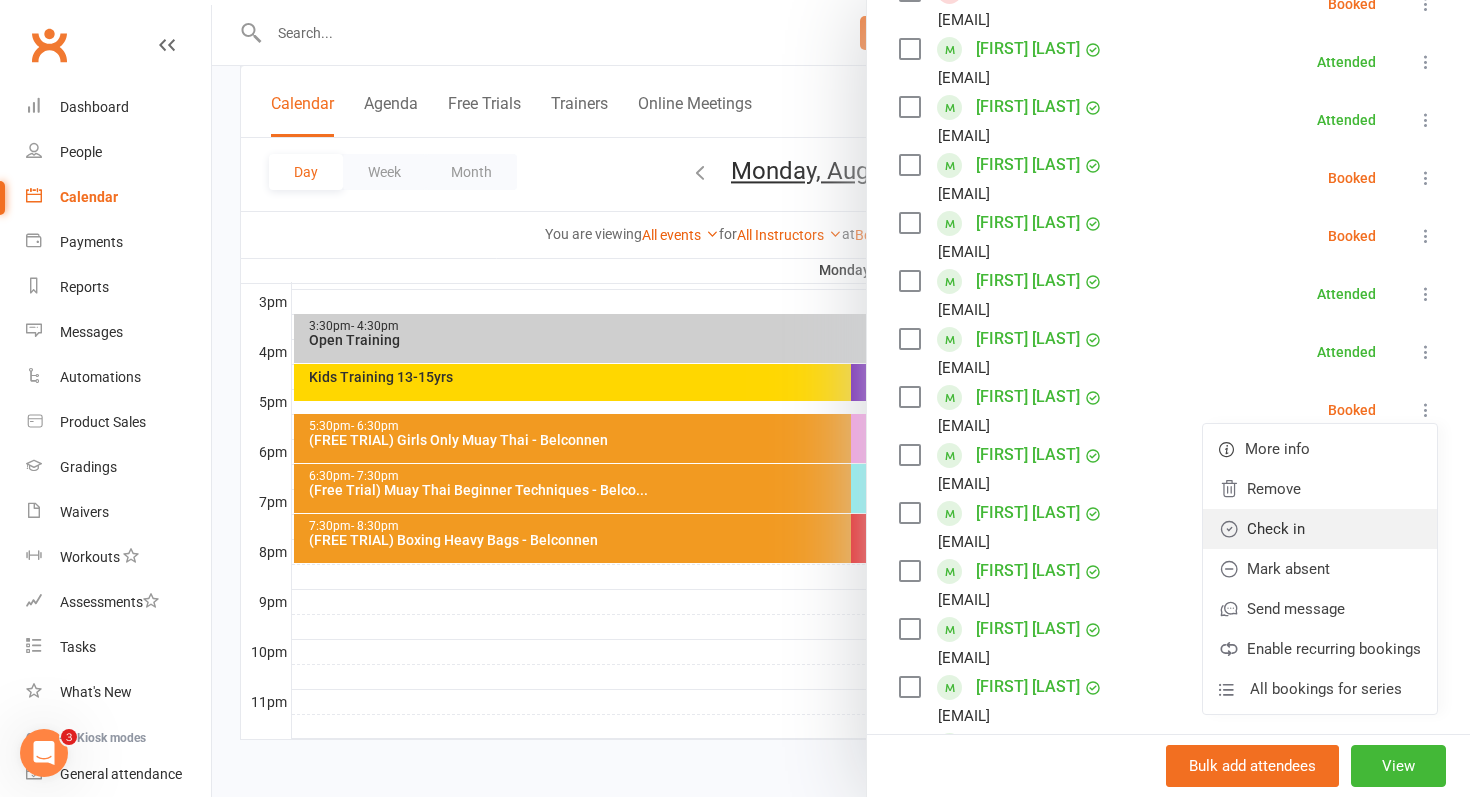 click on "Check in" at bounding box center [1320, 529] 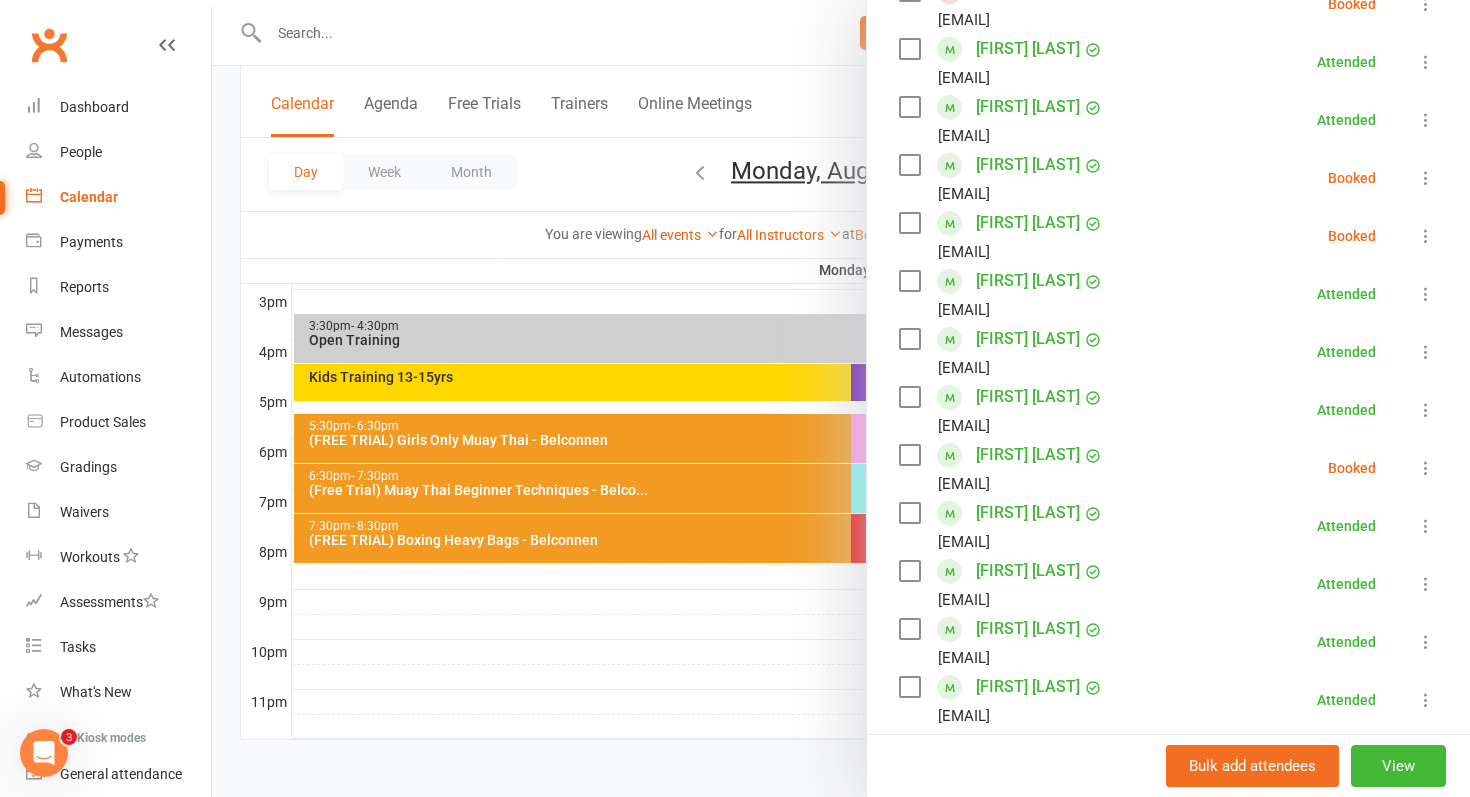 click at bounding box center (1426, 468) 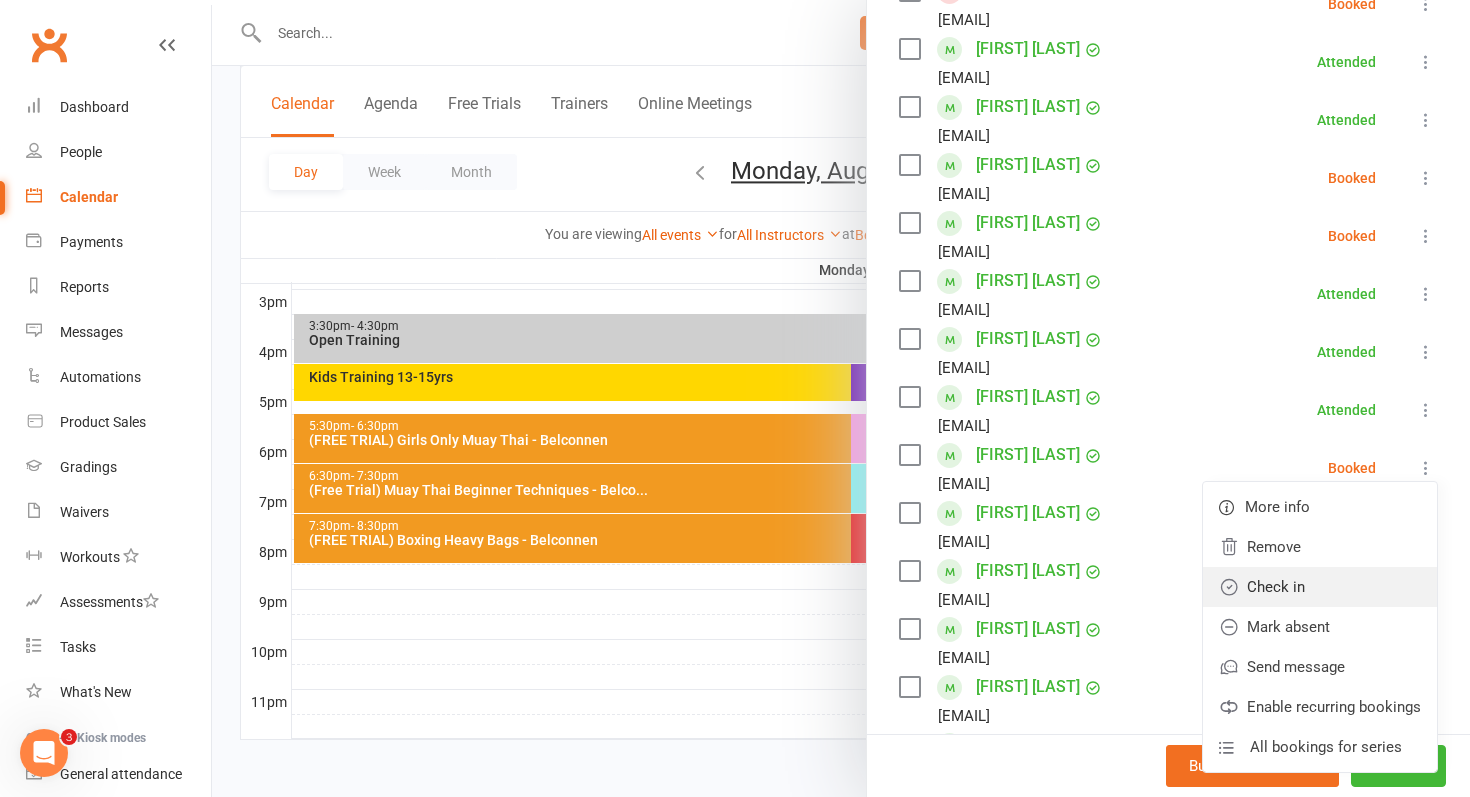 click on "Check in" at bounding box center [1320, 587] 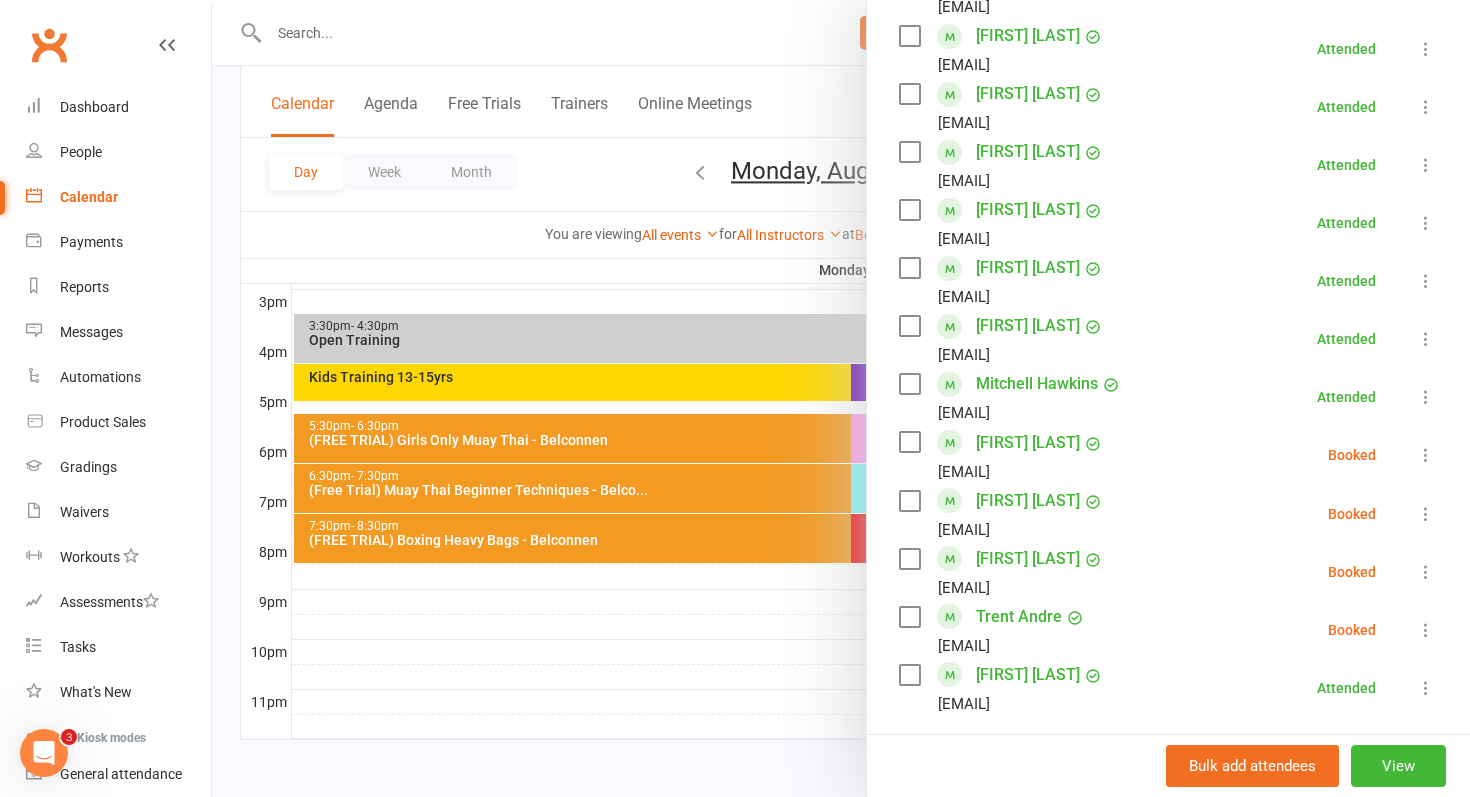 scroll, scrollTop: 817, scrollLeft: 0, axis: vertical 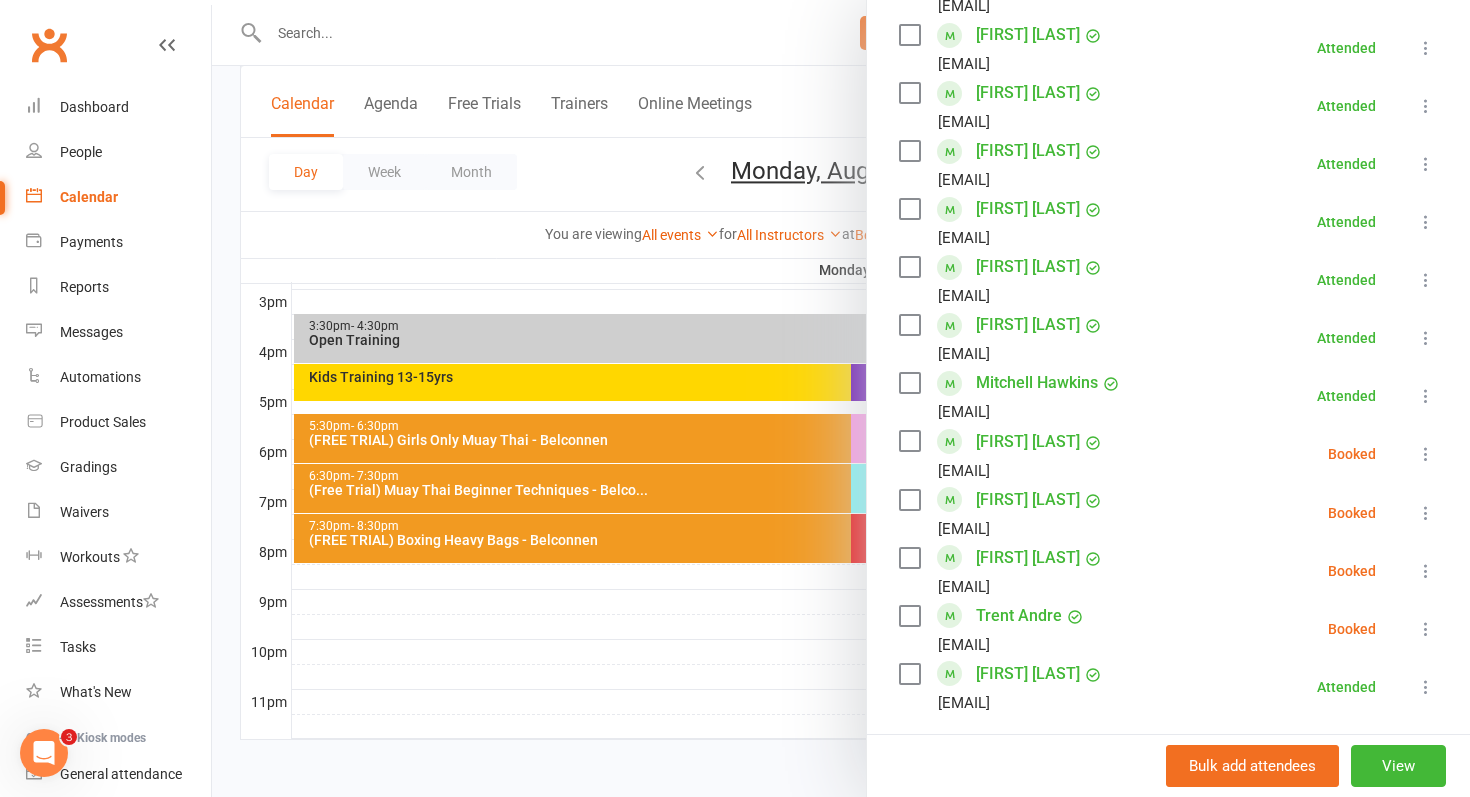 click at bounding box center [1426, 513] 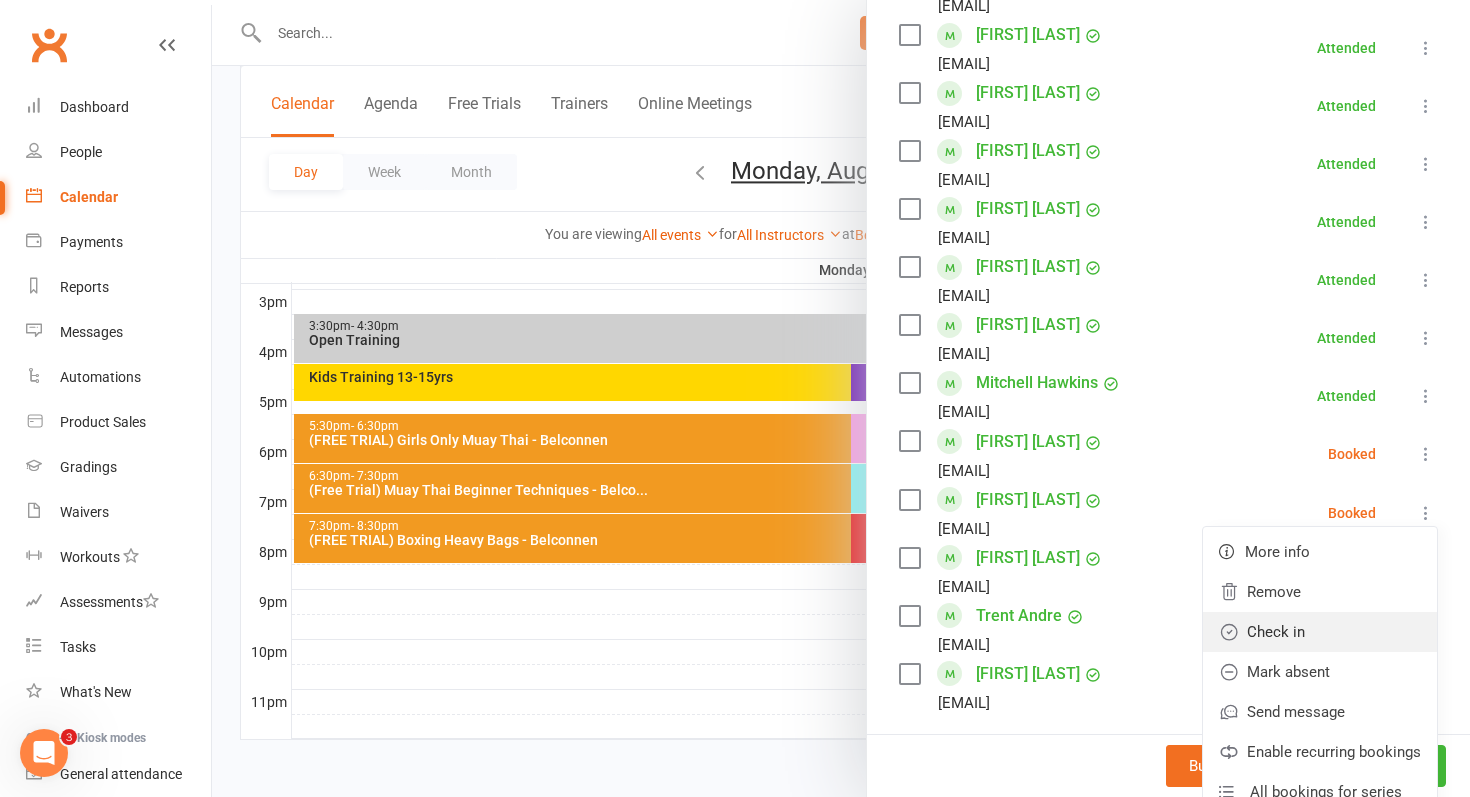 click on "Check in" at bounding box center [1320, 632] 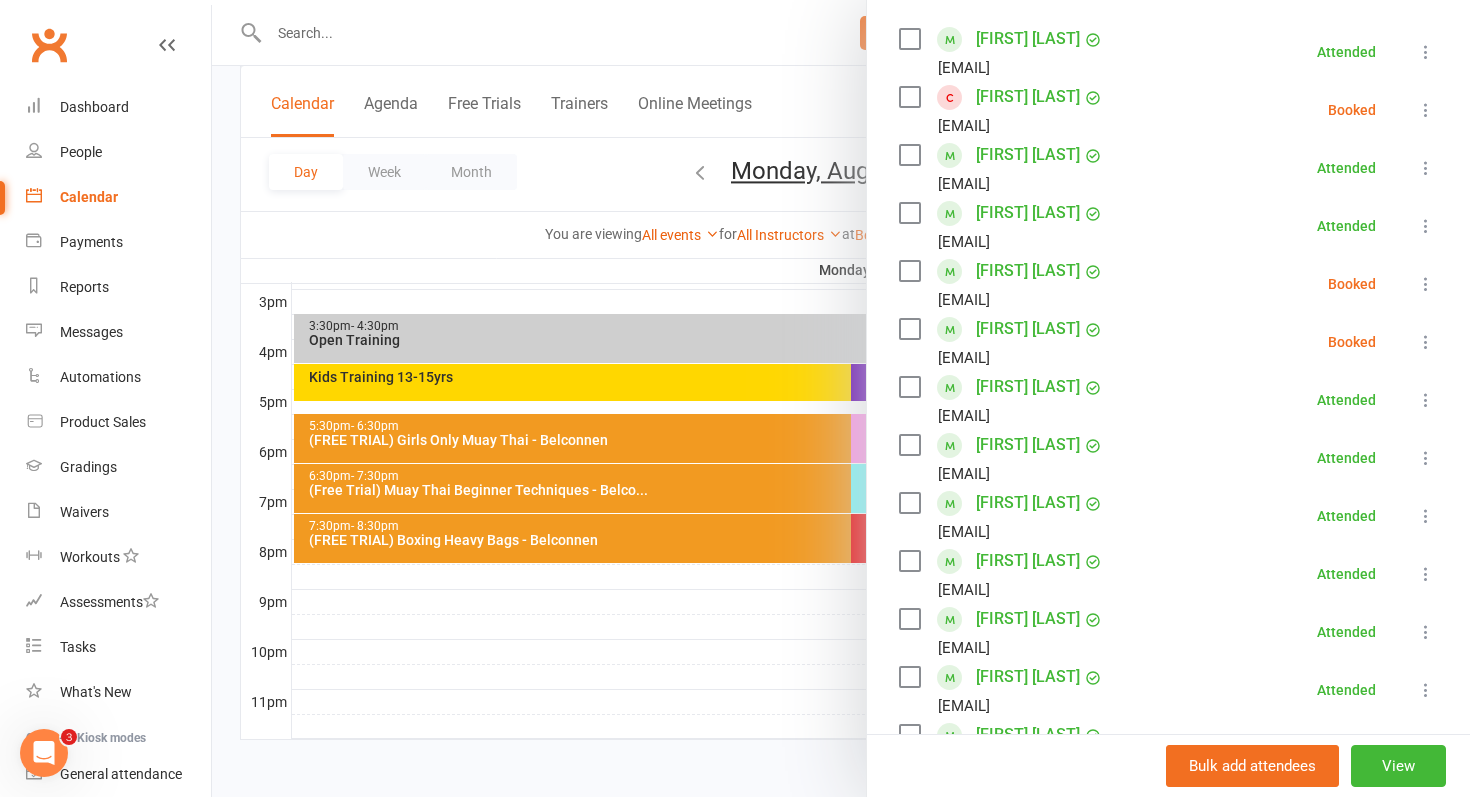 scroll, scrollTop: 347, scrollLeft: 0, axis: vertical 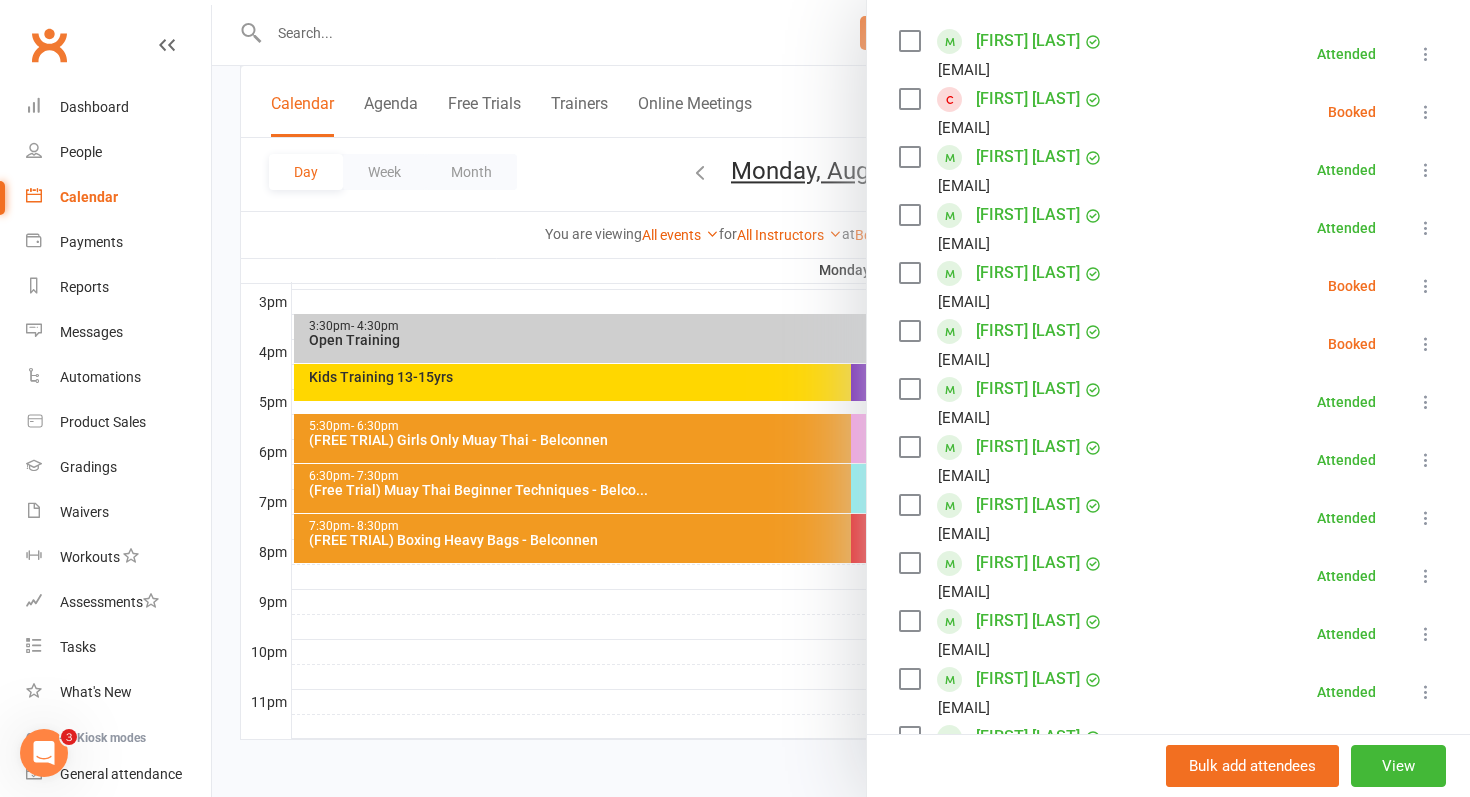 click at bounding box center [1426, 344] 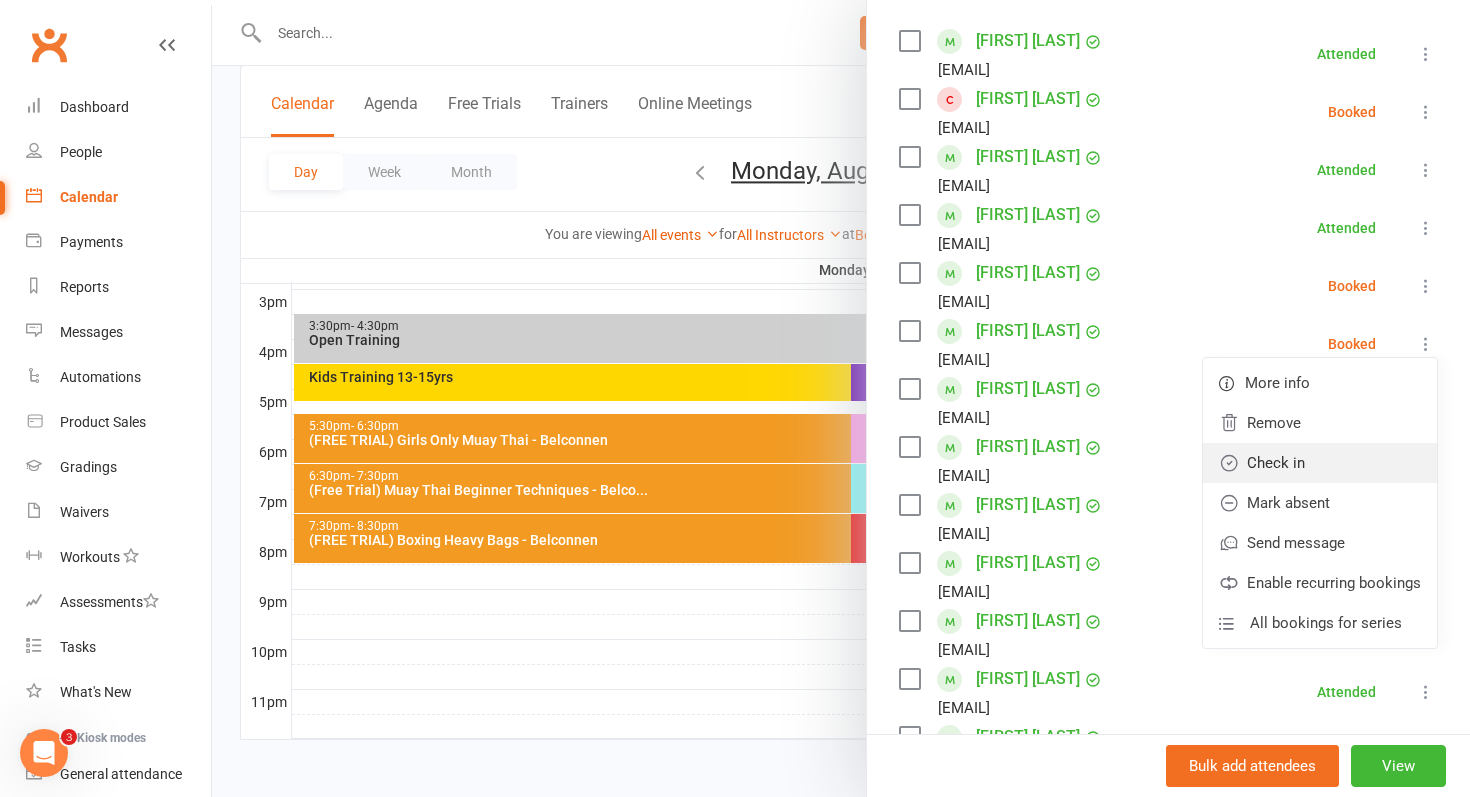 click on "Check in" at bounding box center (1320, 463) 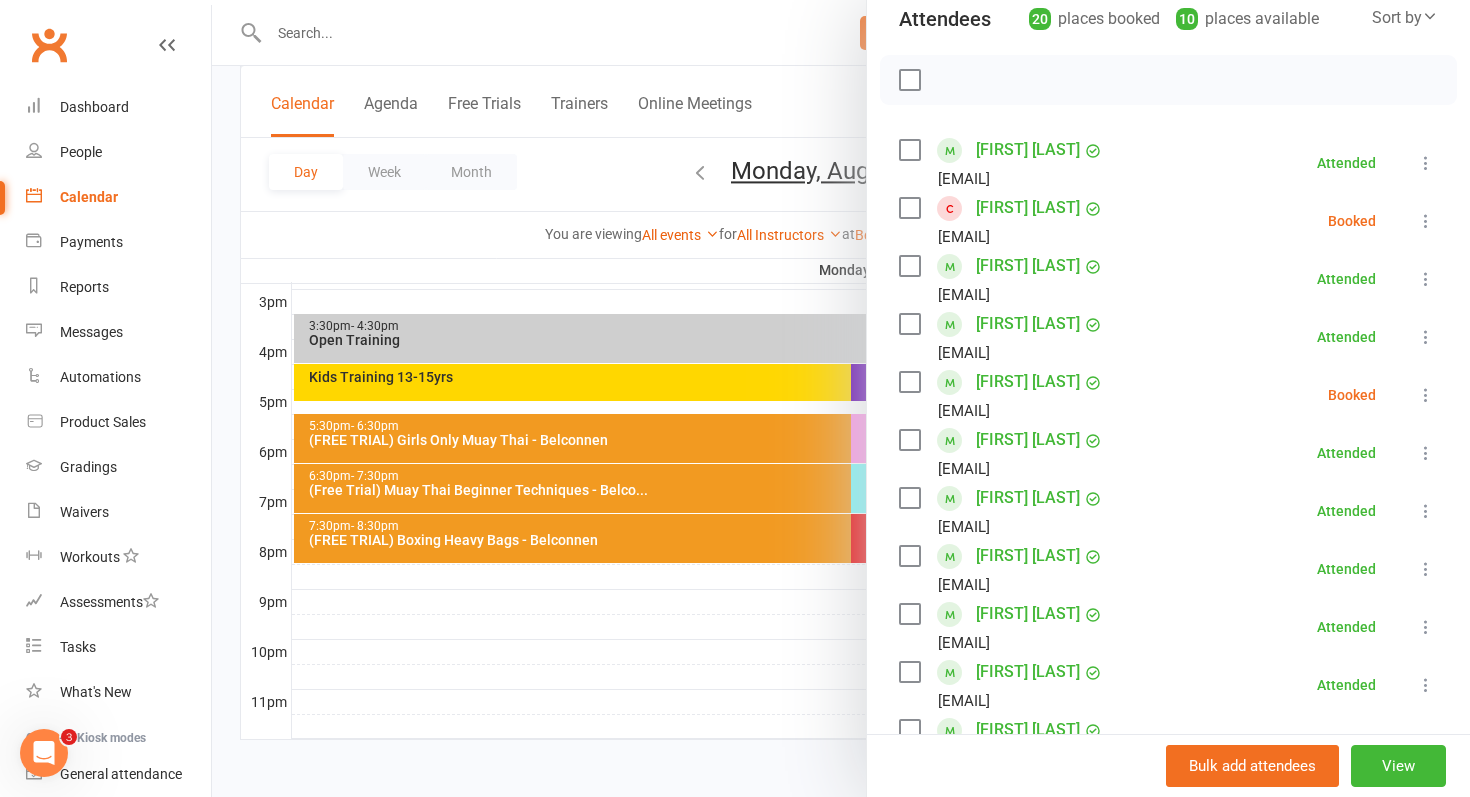 scroll, scrollTop: 232, scrollLeft: 0, axis: vertical 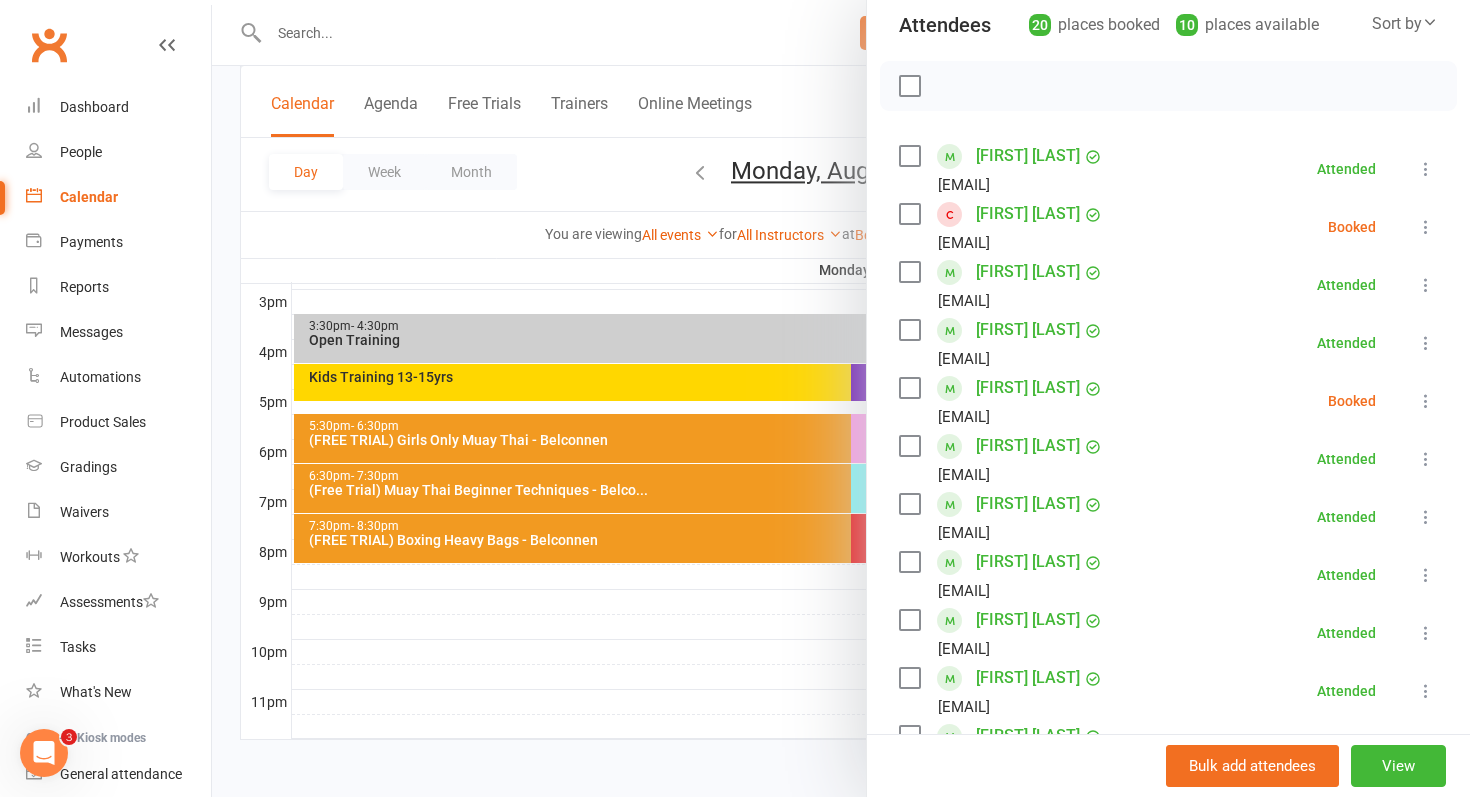 click on "[FIRST] [LAST]" at bounding box center (1028, 214) 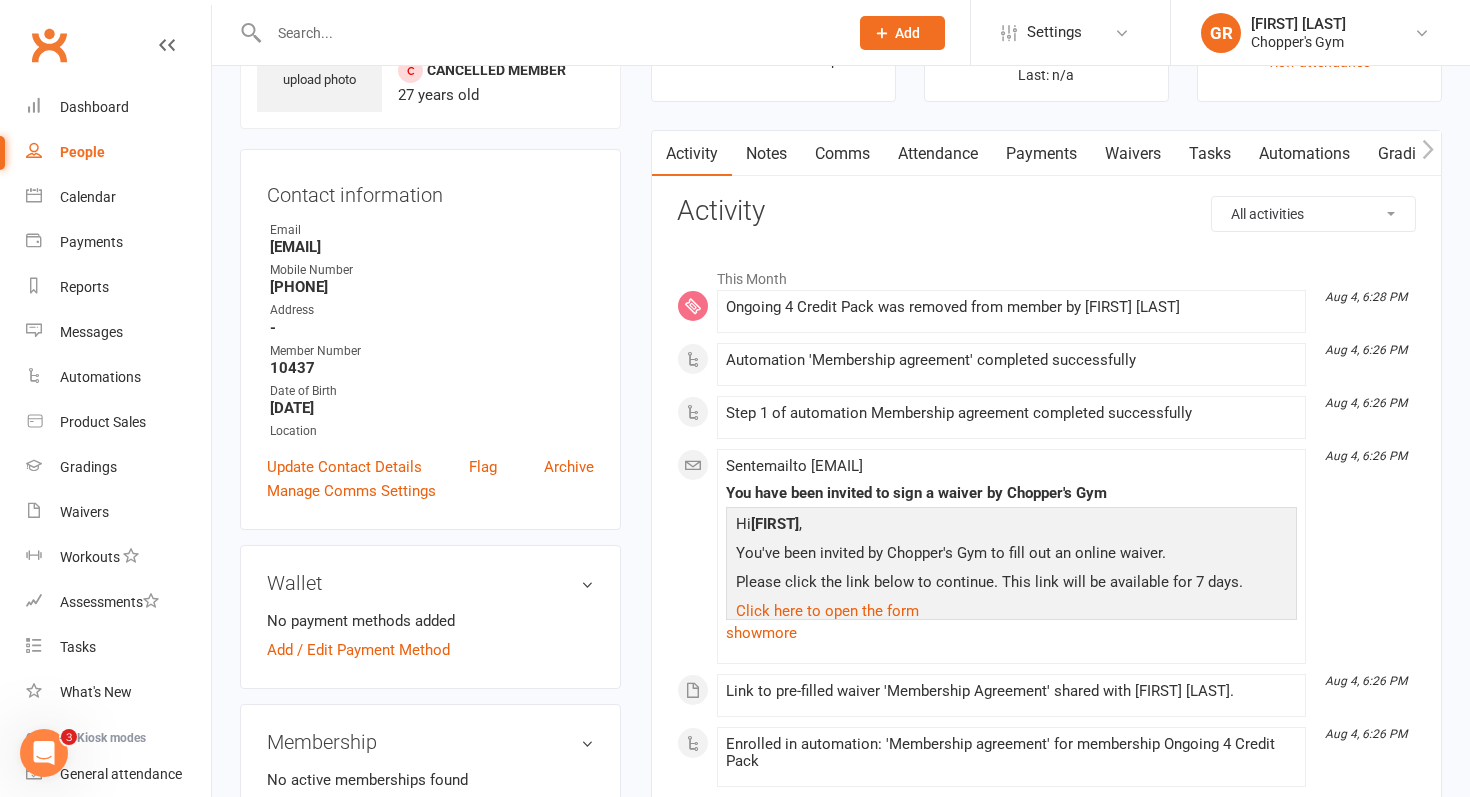scroll, scrollTop: 95, scrollLeft: 0, axis: vertical 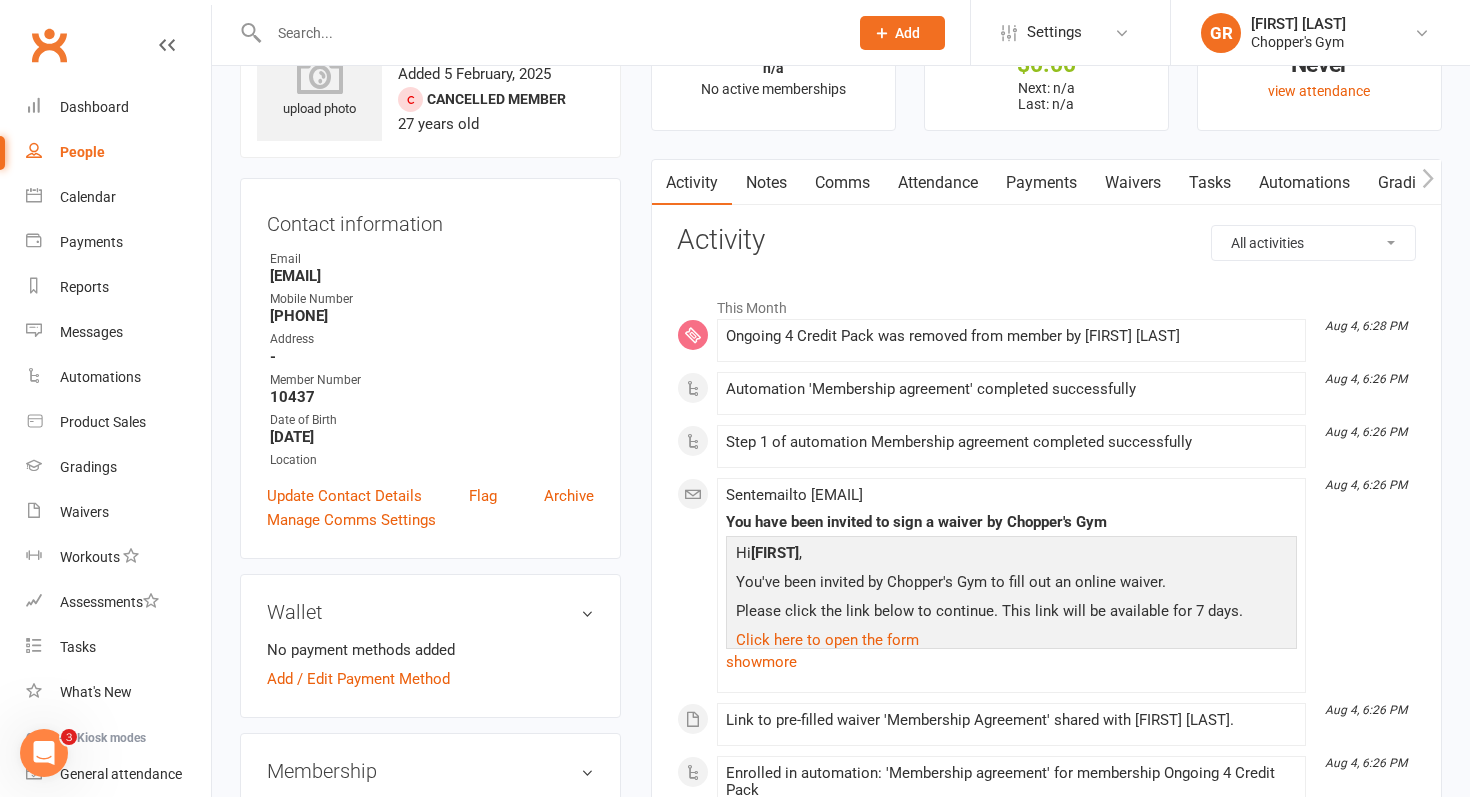 click on "Payments" at bounding box center [1041, 183] 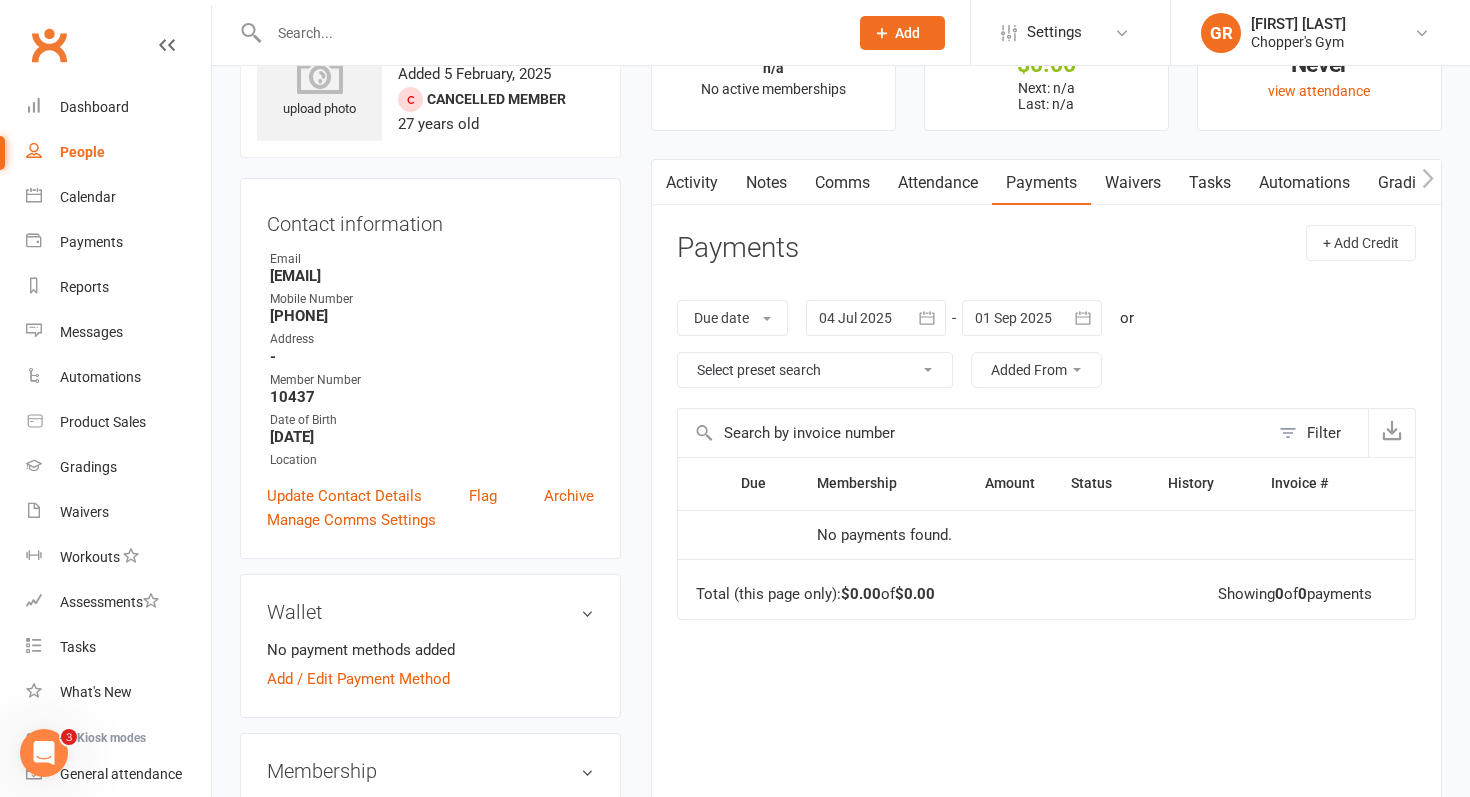 scroll, scrollTop: 0, scrollLeft: 0, axis: both 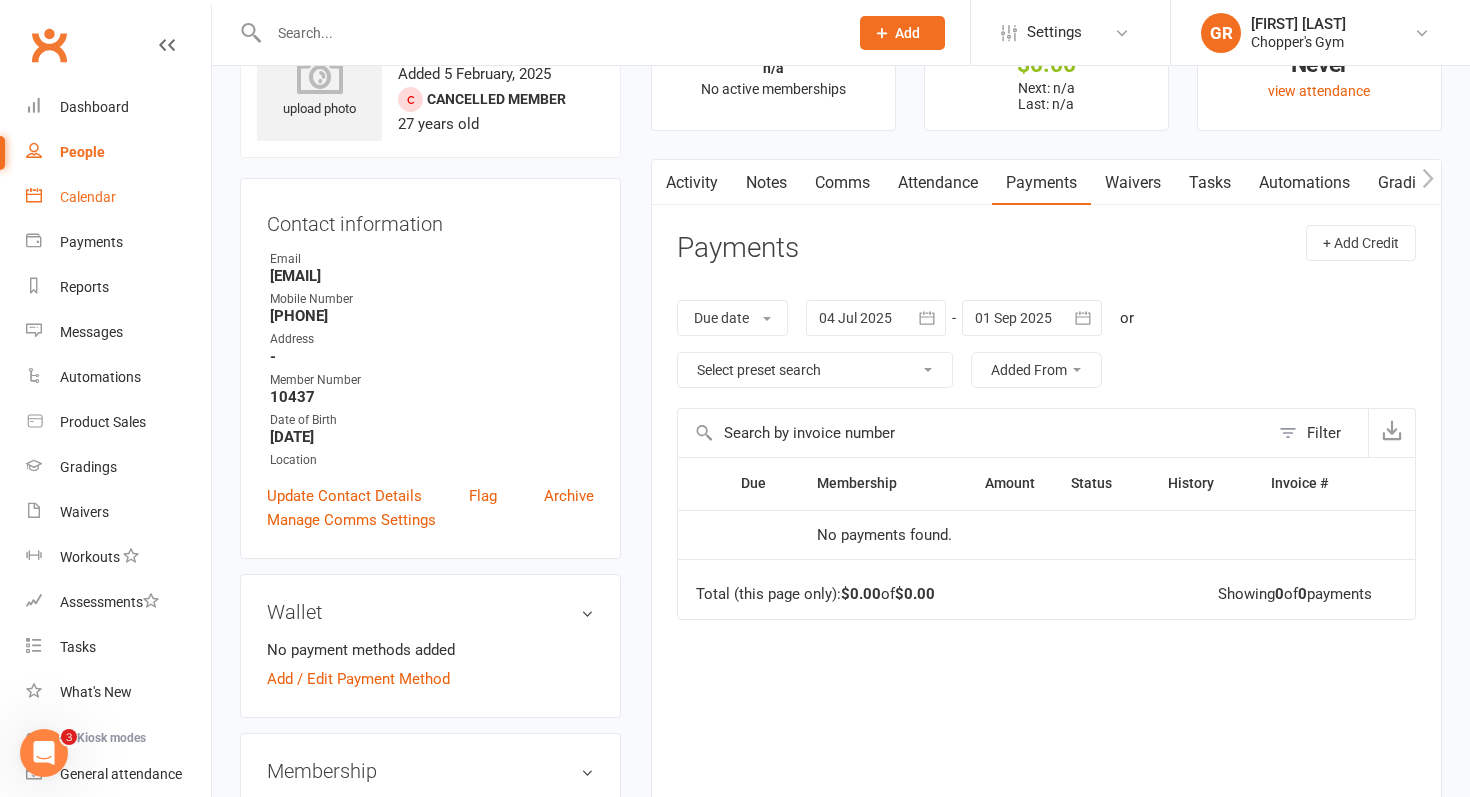 click on "Calendar" at bounding box center [118, 197] 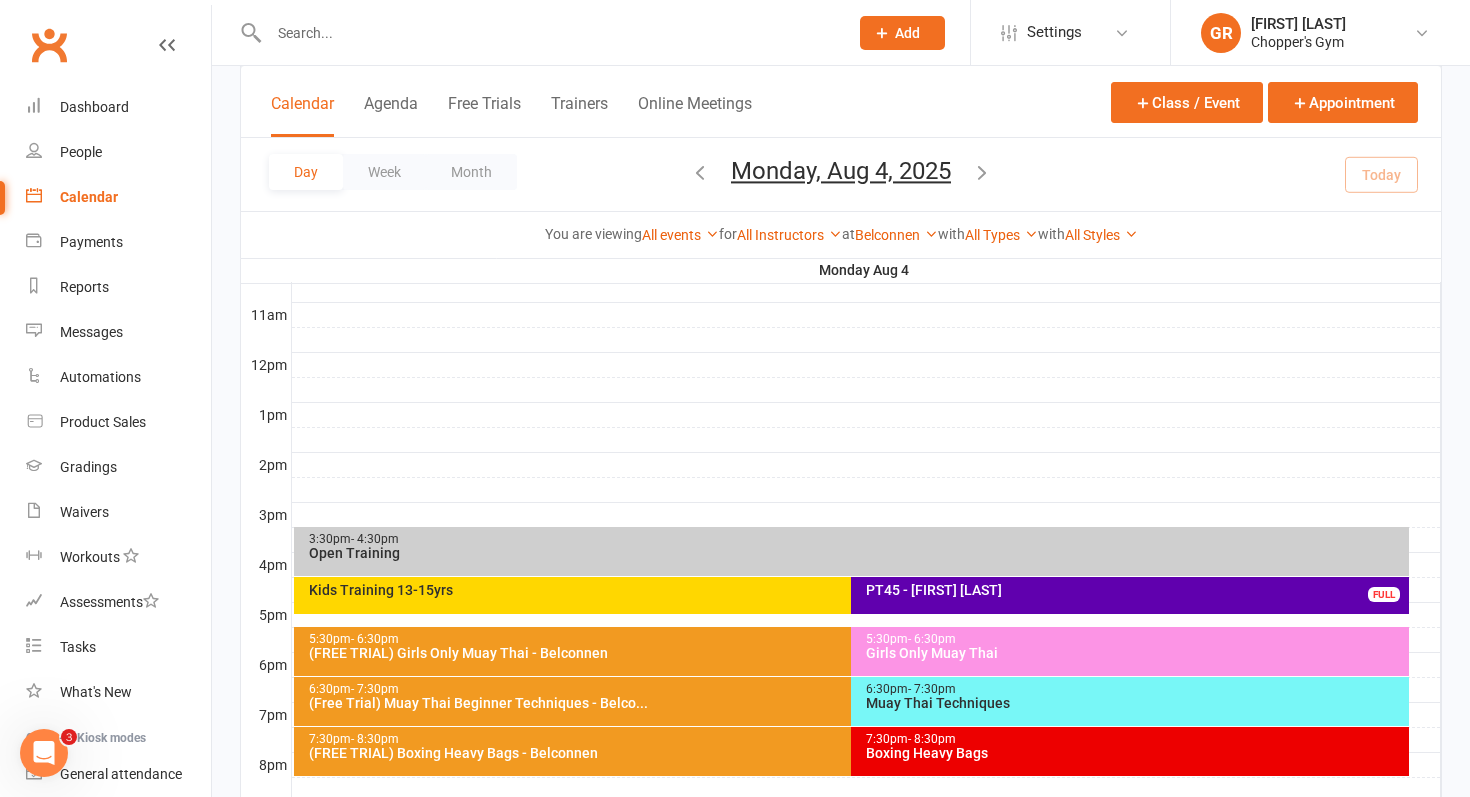 scroll, scrollTop: 867, scrollLeft: 0, axis: vertical 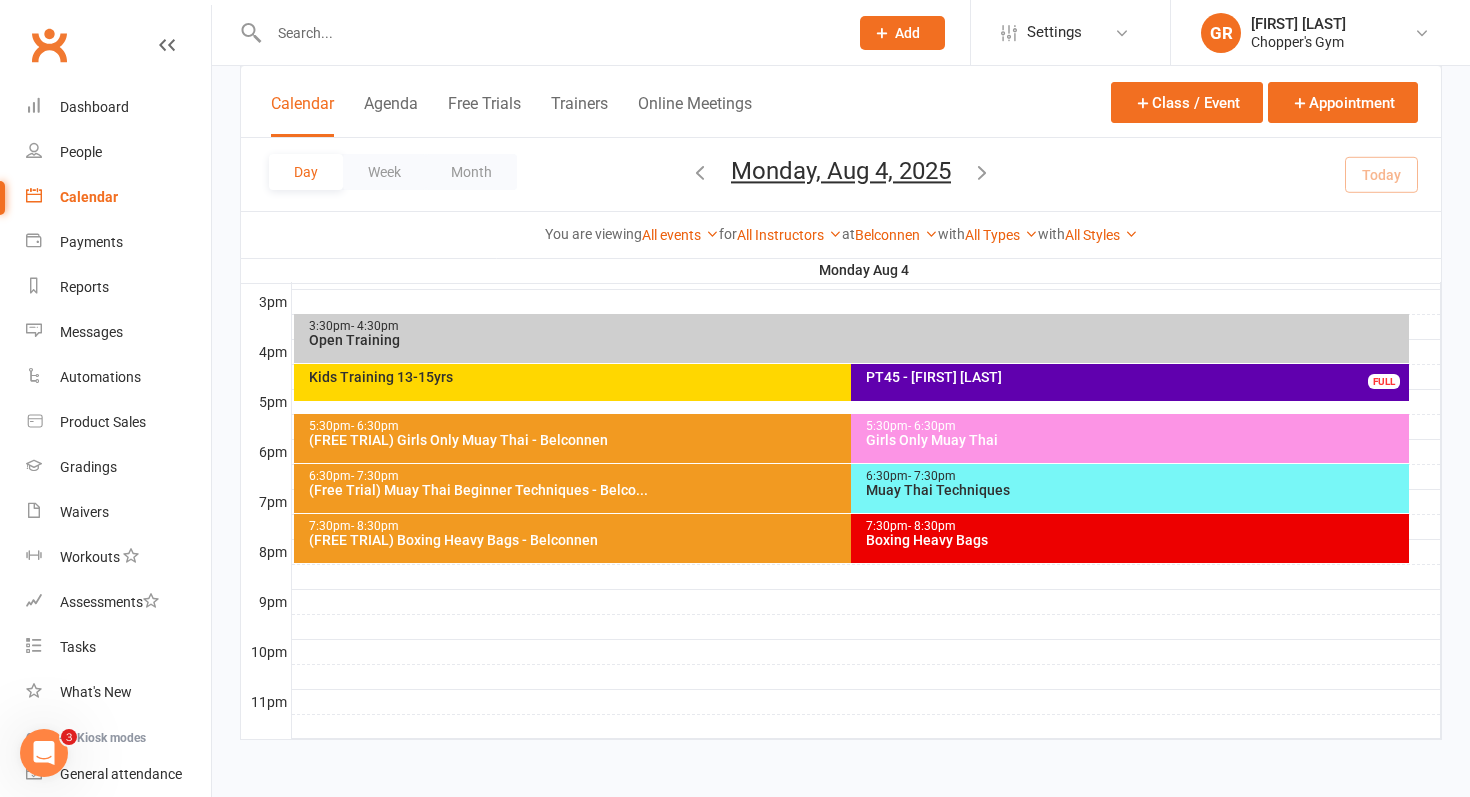 click on "6:30pm  - 7:30pm Muay Thai Techniques" at bounding box center (1130, 488) 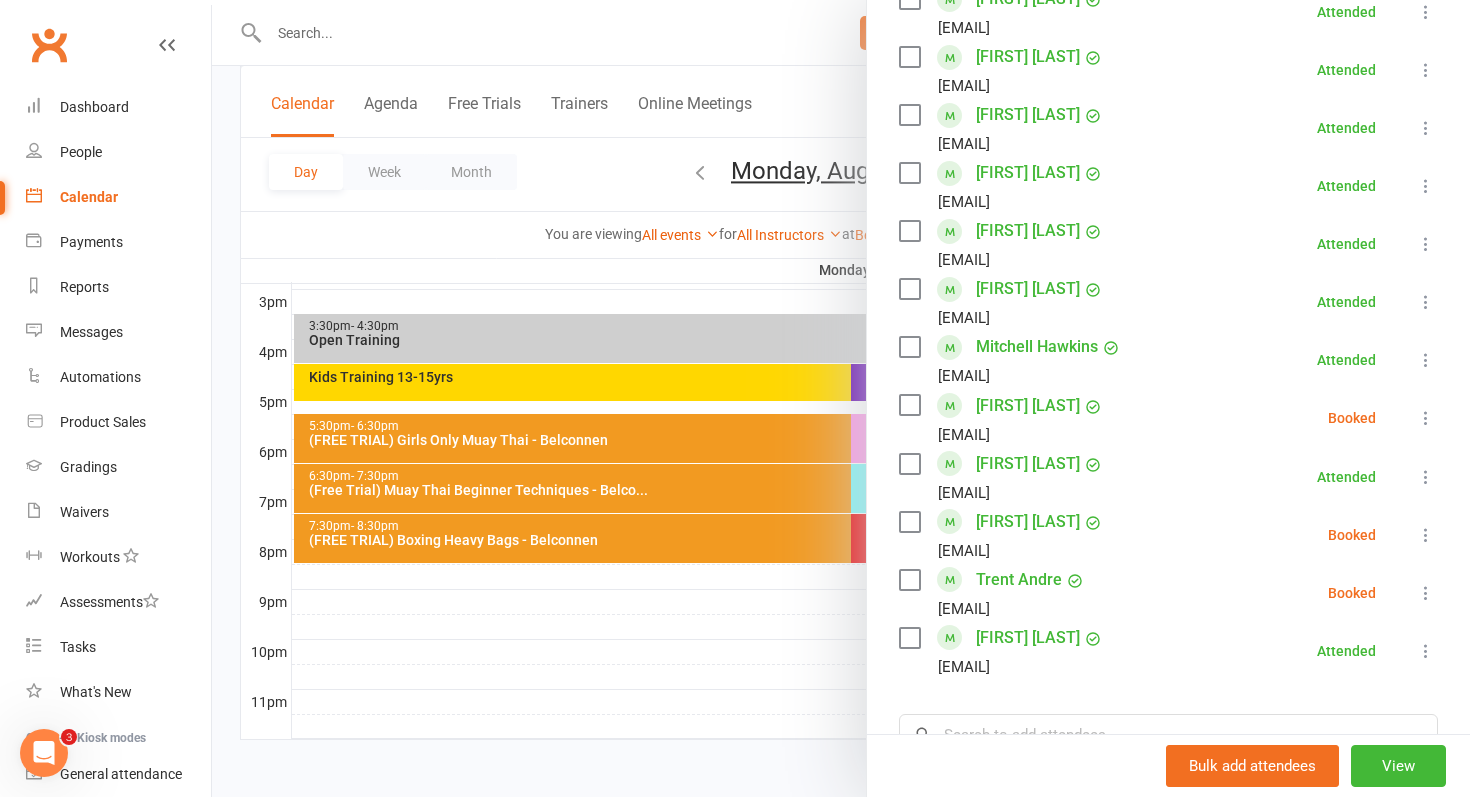 scroll, scrollTop: 1158, scrollLeft: 0, axis: vertical 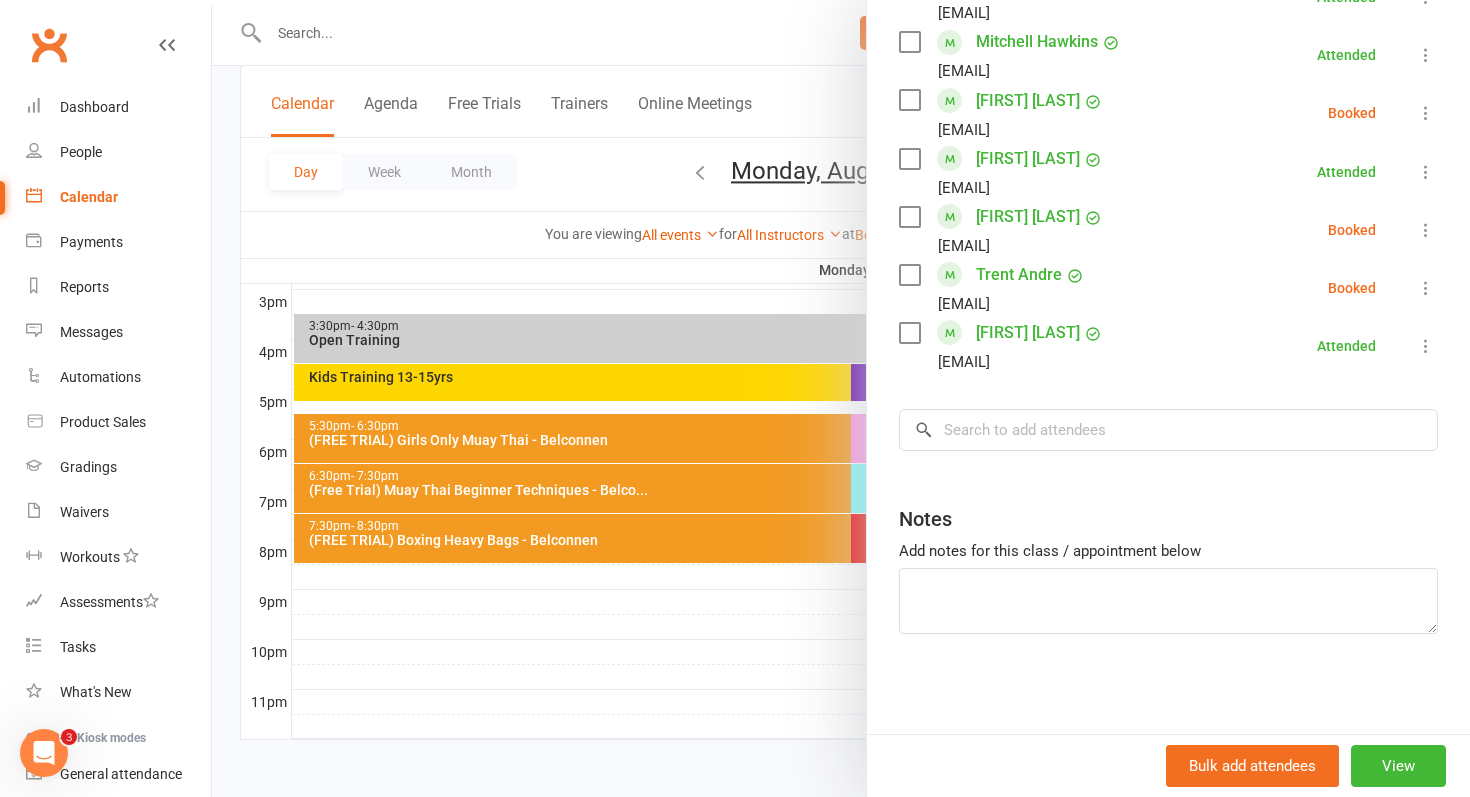 click on "Class kiosk mode  Roll call  6:30 PM - 7:30 PM, Monday, August, 4, 2025 with [FIRST] [LAST]  at  Belconnen  Attendees  20  places booked 10  places available Sort by  Last name  First name  Booking created    [FIRST] [LAST]  [EMAIL] Attended More info  Remove  Mark absent  Undo check-in  Send message  Enable recurring bookings  All bookings for series    [FIRST] [LAST]  [EMAIL] Booked More info  Remove  Check in  Mark absent  Send message  Enable recurring bookings  All bookings for series    [FIRST] [LAST]  [EMAIL] Attended More info  Remove  Mark absent  Undo check-in  Send message  Enable recurring bookings  All bookings for series    [FIRST] [LAST]  [EMAIL] Attended More info  Remove  Mark absent  Undo check-in  Send message  Enable recurring bookings  All bookings for series    [FIRST] [LAST]  [EMAIL] Booked More info  Remove  Check in  Mark absent  Send message  Enable recurring bookings  All bookings for series    Attended" at bounding box center (1168, -170) 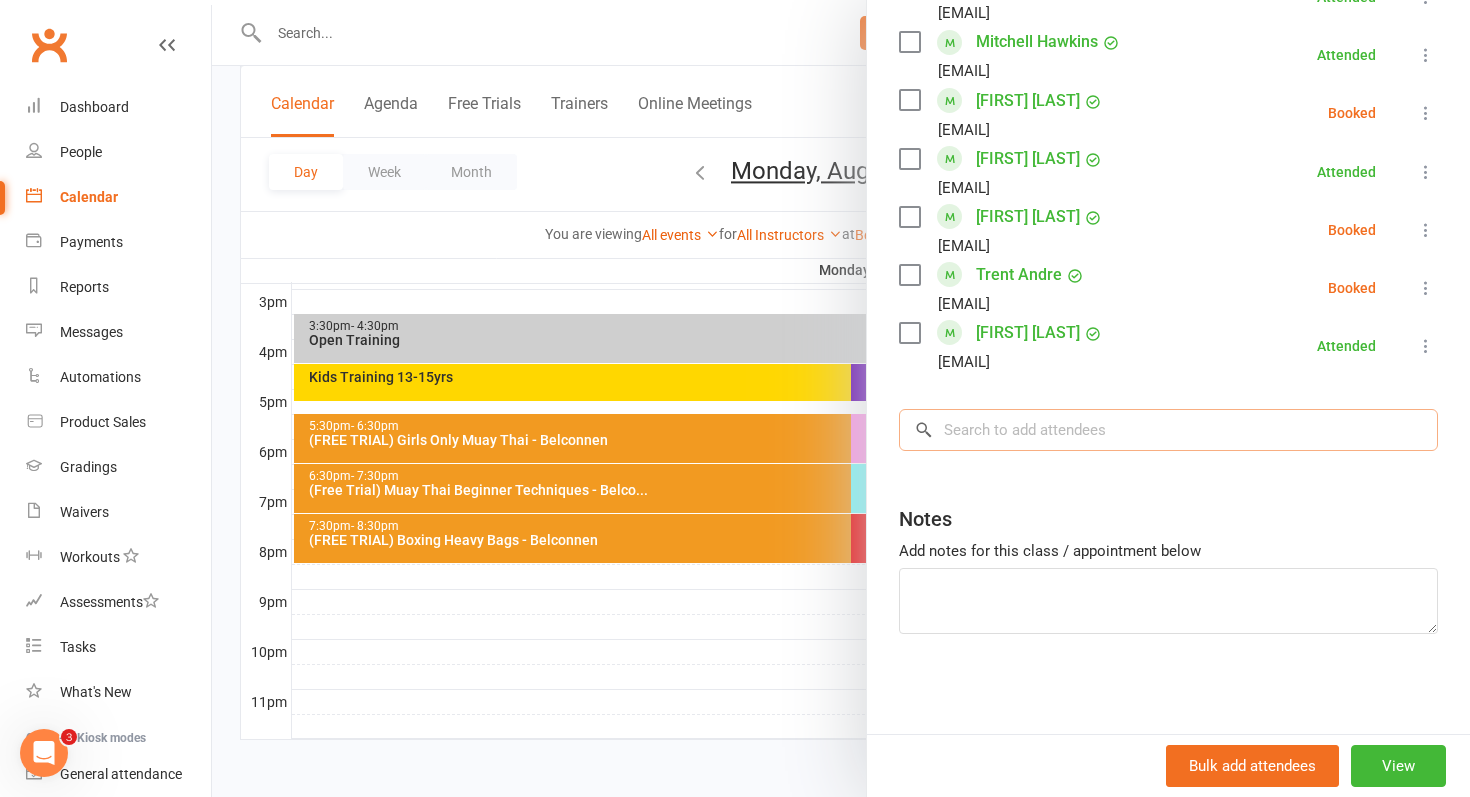click at bounding box center (1168, 430) 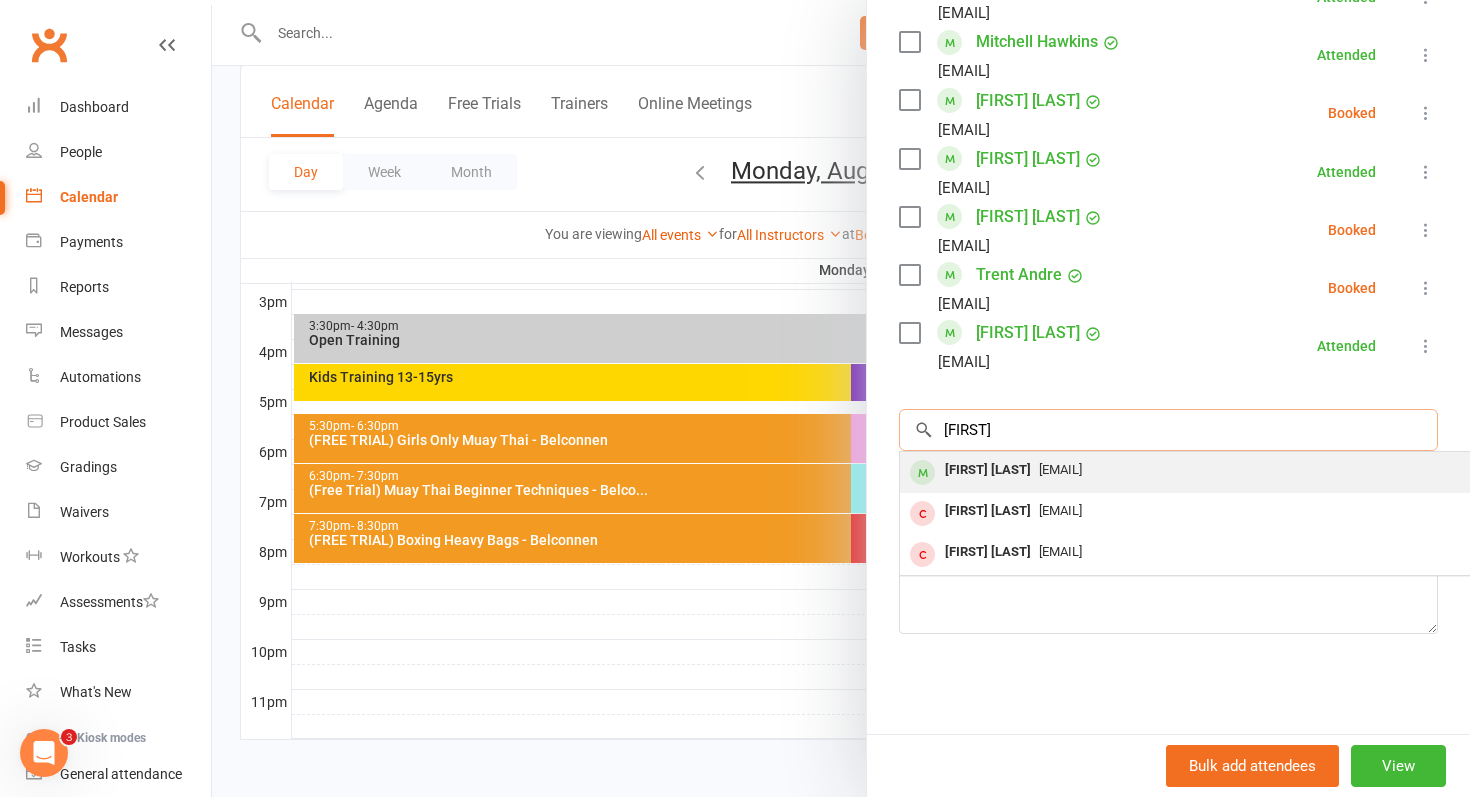 type on "[FIRST]" 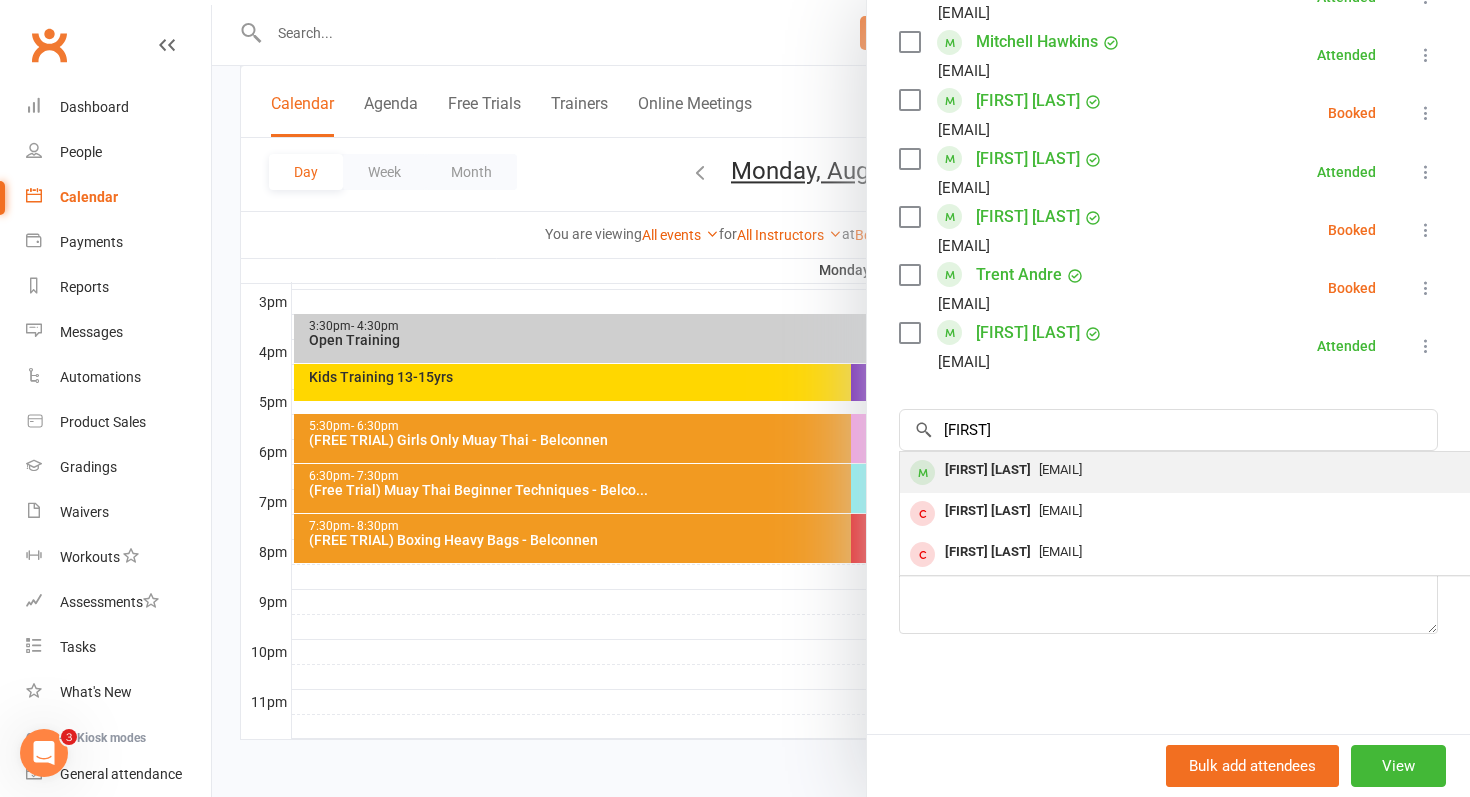 click on "[EMAIL]" at bounding box center (1060, 469) 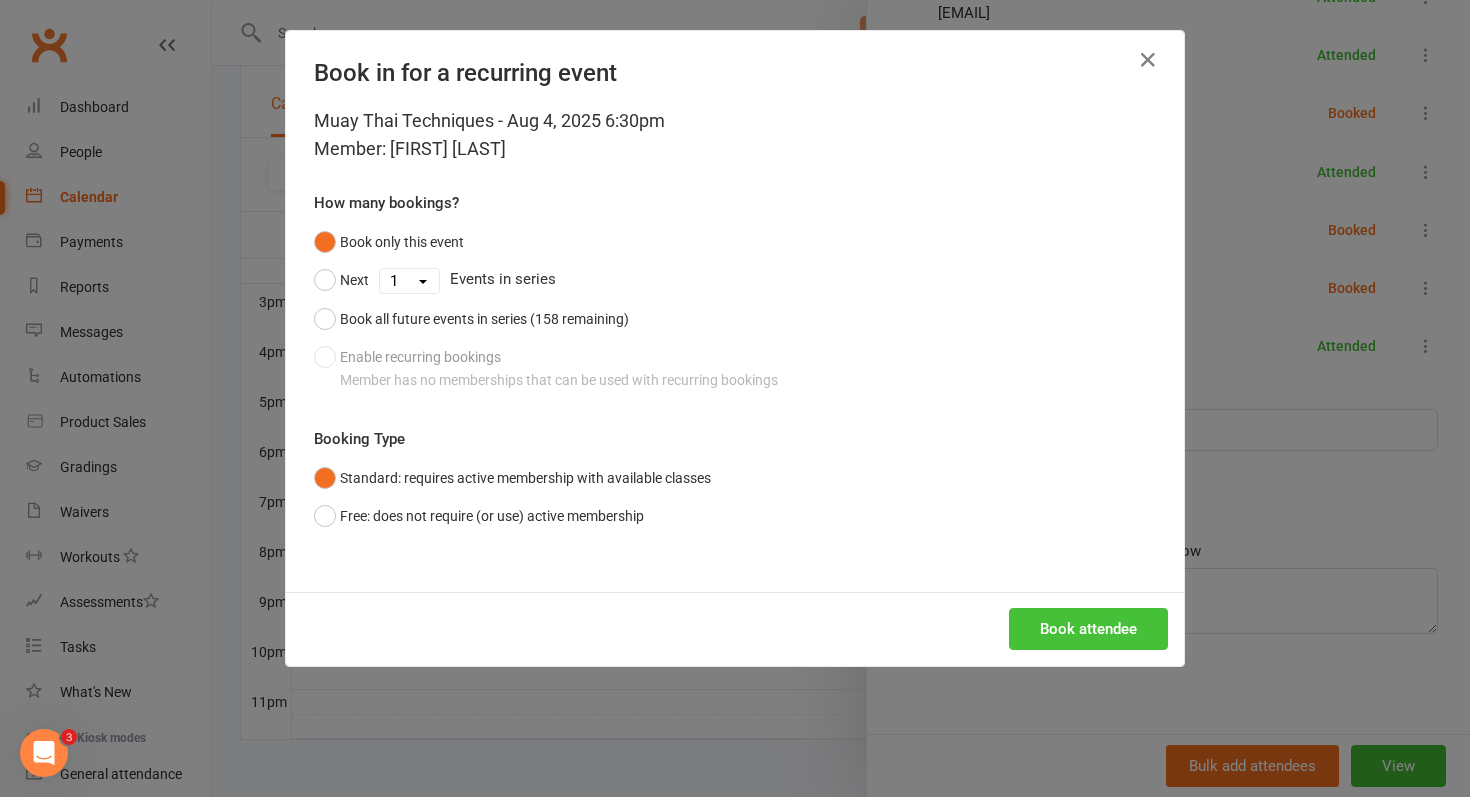 click on "Book attendee" at bounding box center [1088, 629] 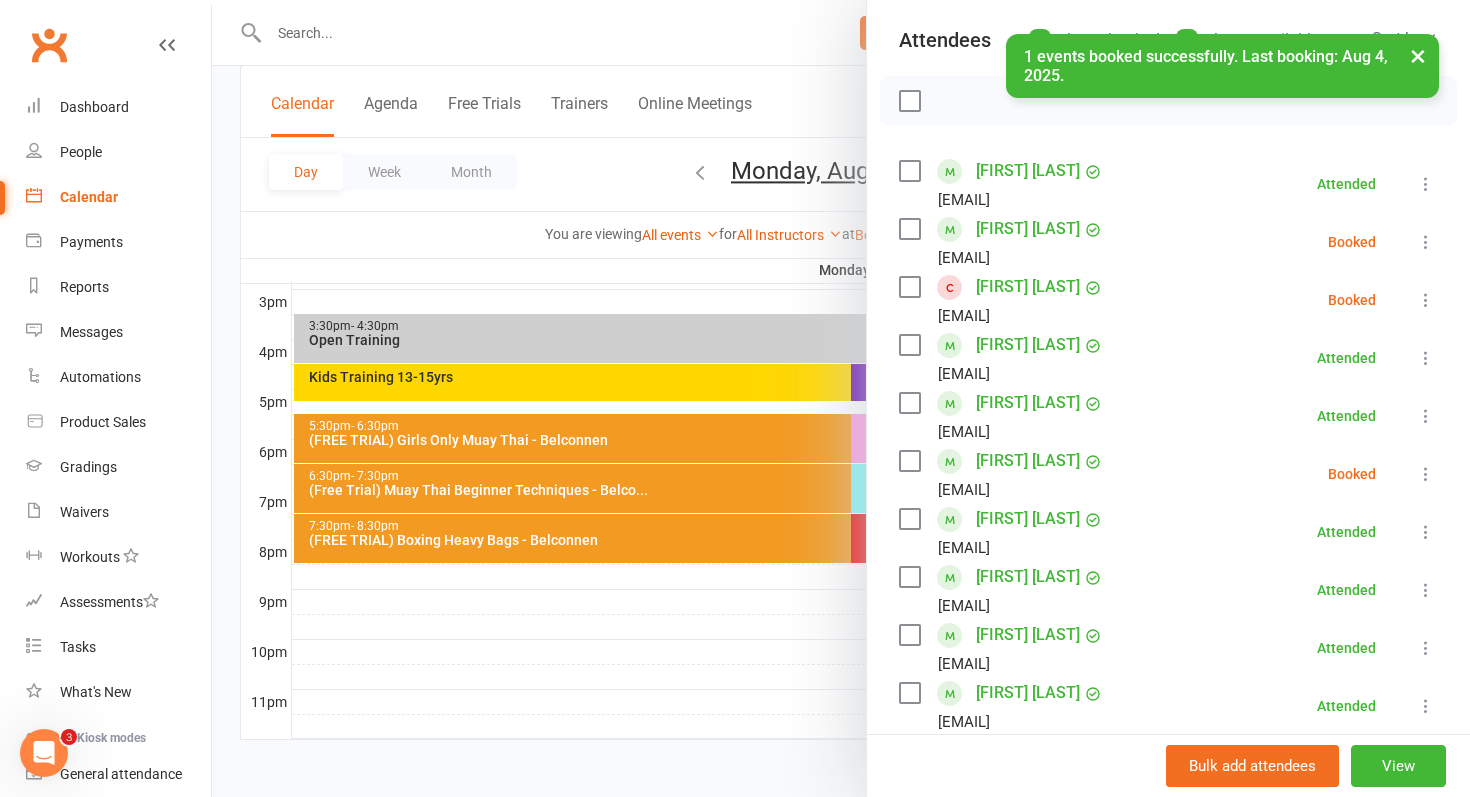 scroll, scrollTop: 187, scrollLeft: 0, axis: vertical 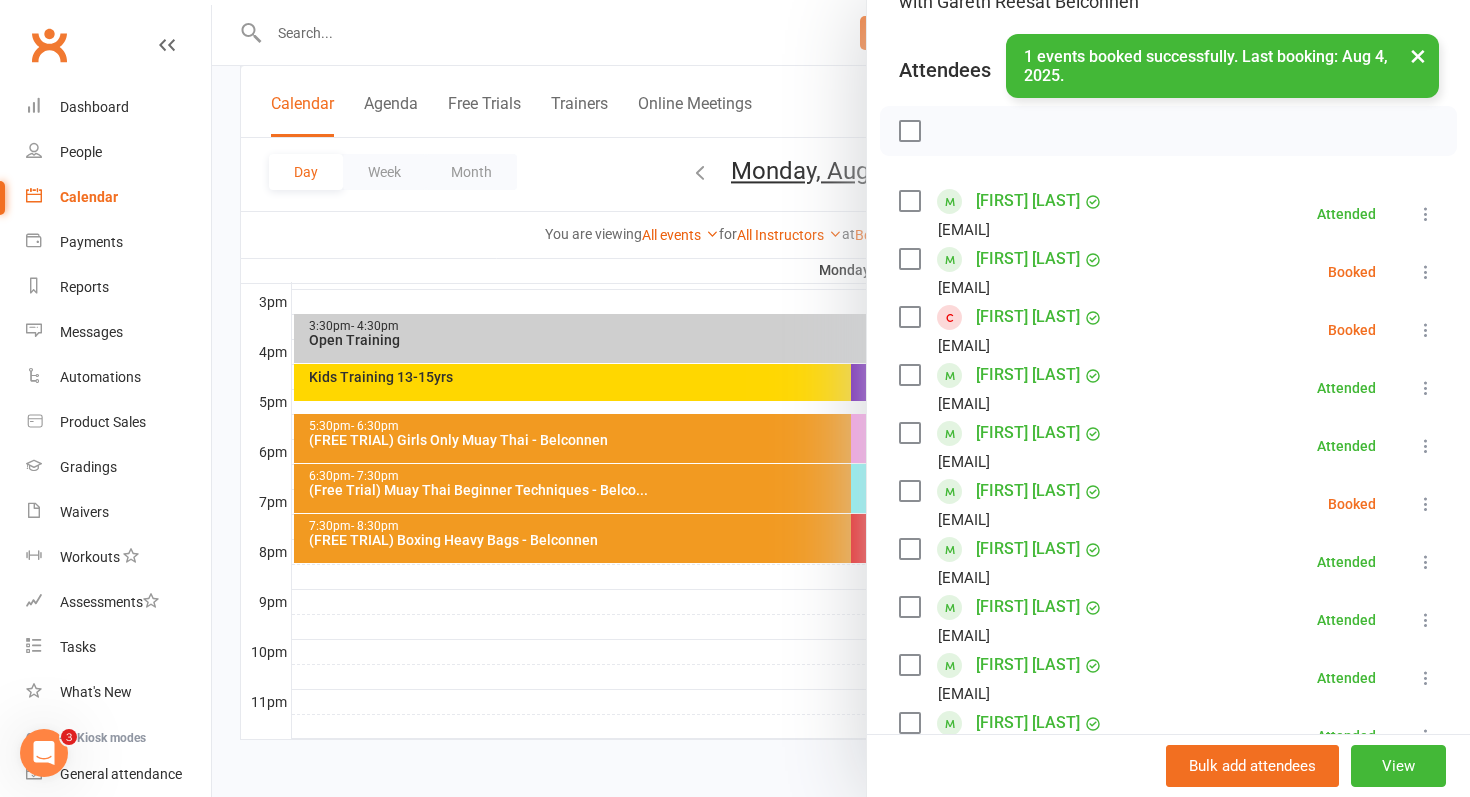 click at bounding box center [1426, 272] 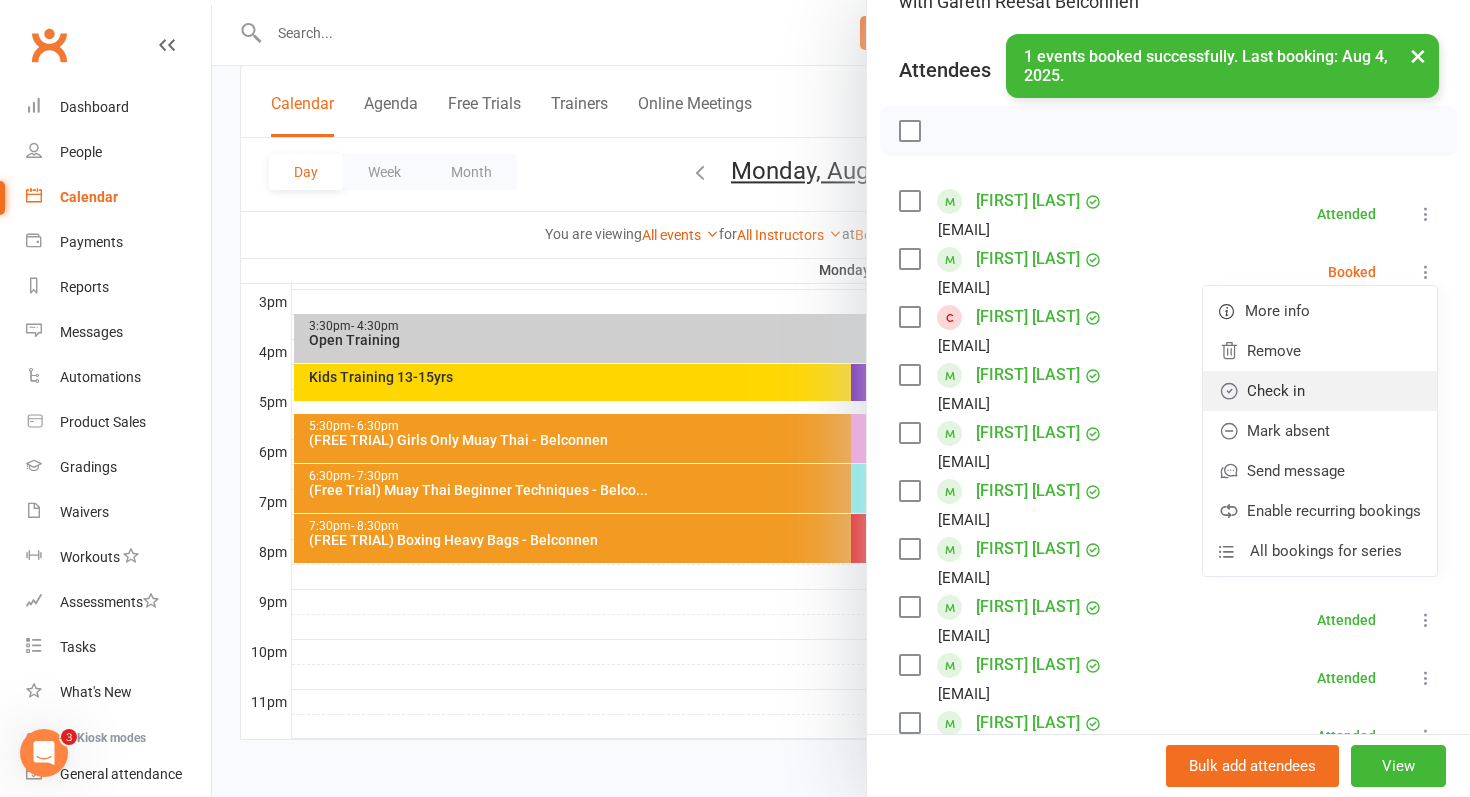 click on "Check in" at bounding box center [1320, 391] 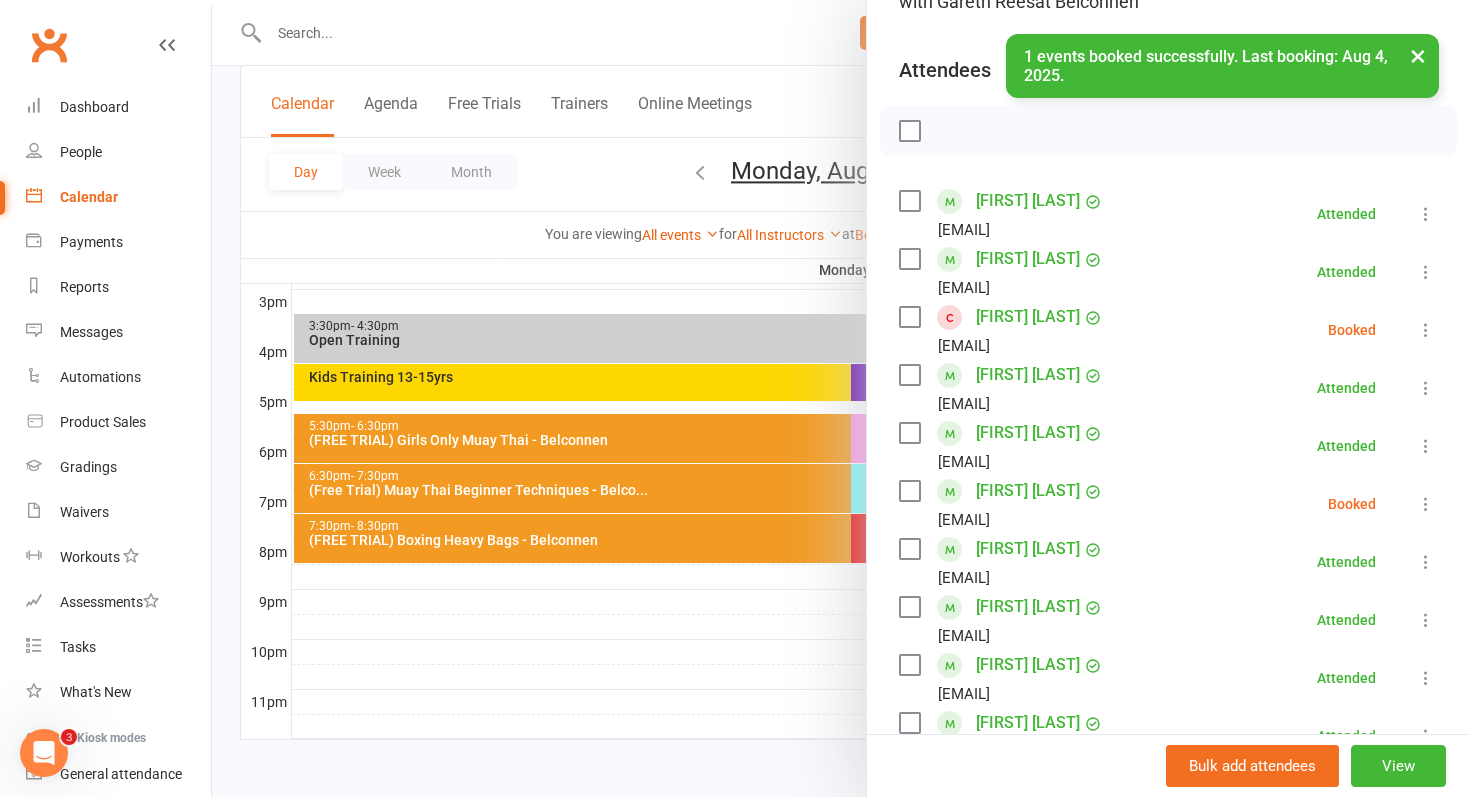 click at bounding box center (1426, 330) 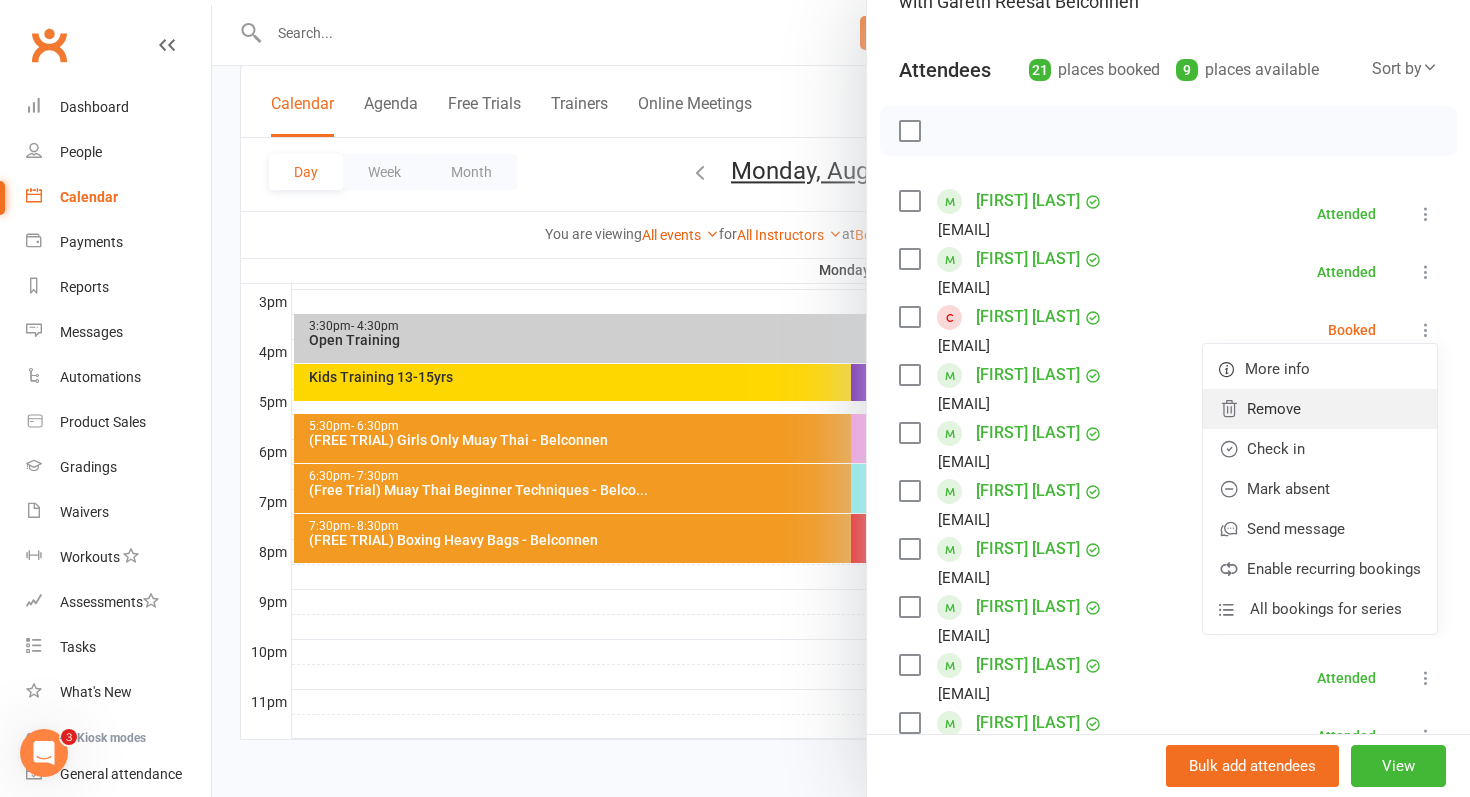 click on "Remove" at bounding box center (1320, 409) 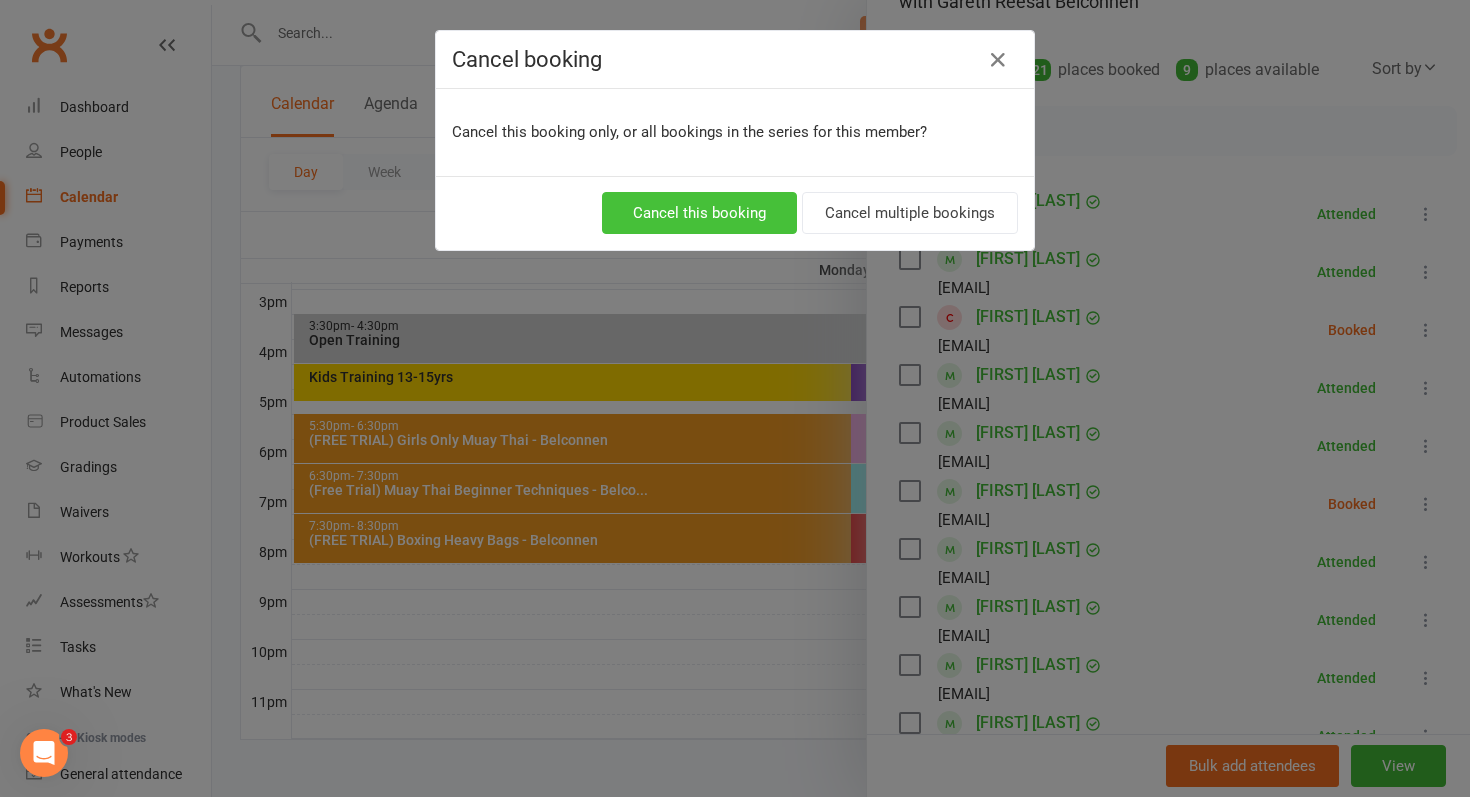click on "Cancel this booking" at bounding box center (699, 213) 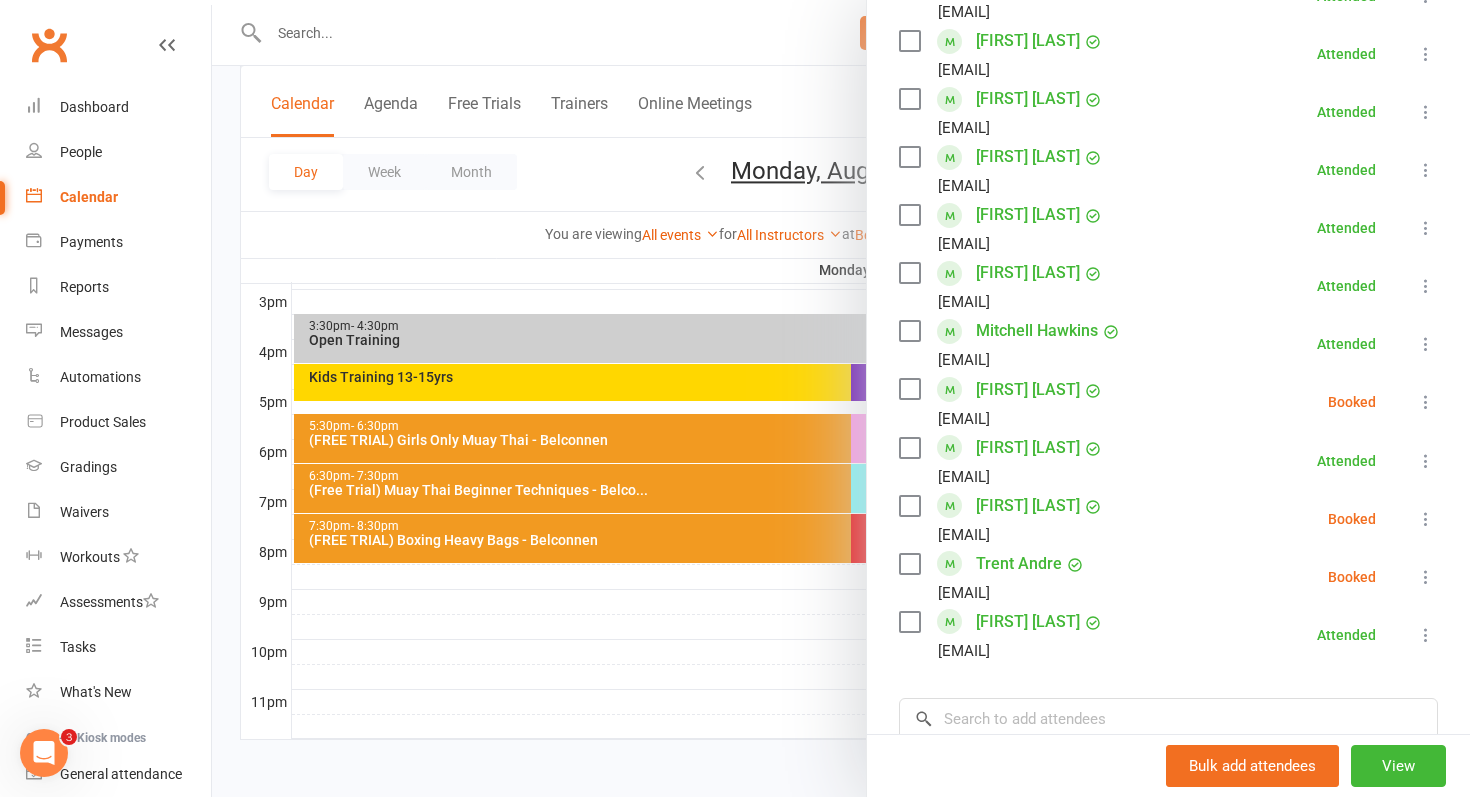 scroll, scrollTop: 881, scrollLeft: 0, axis: vertical 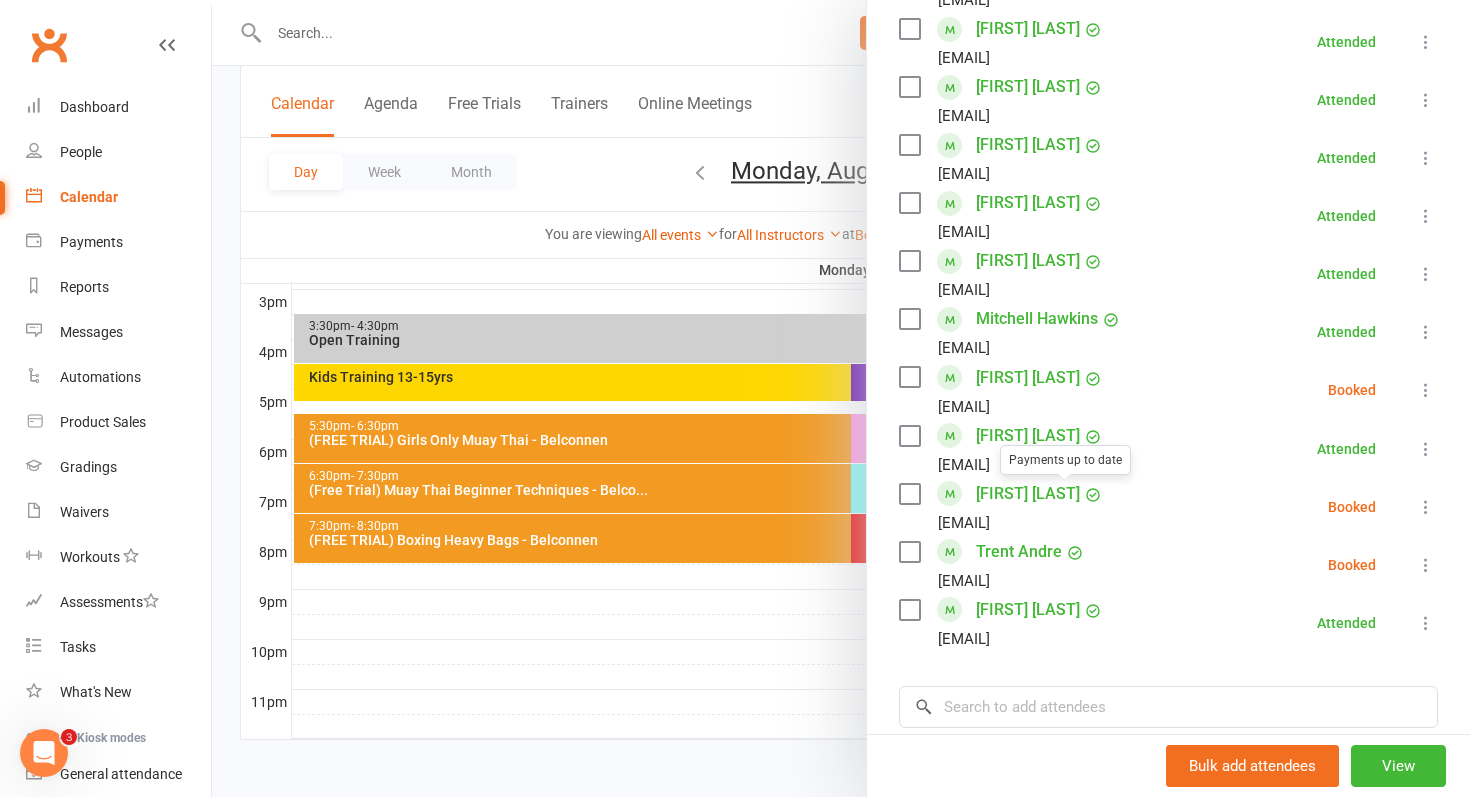 click on "[FIRST] [LAST]" at bounding box center (1028, 494) 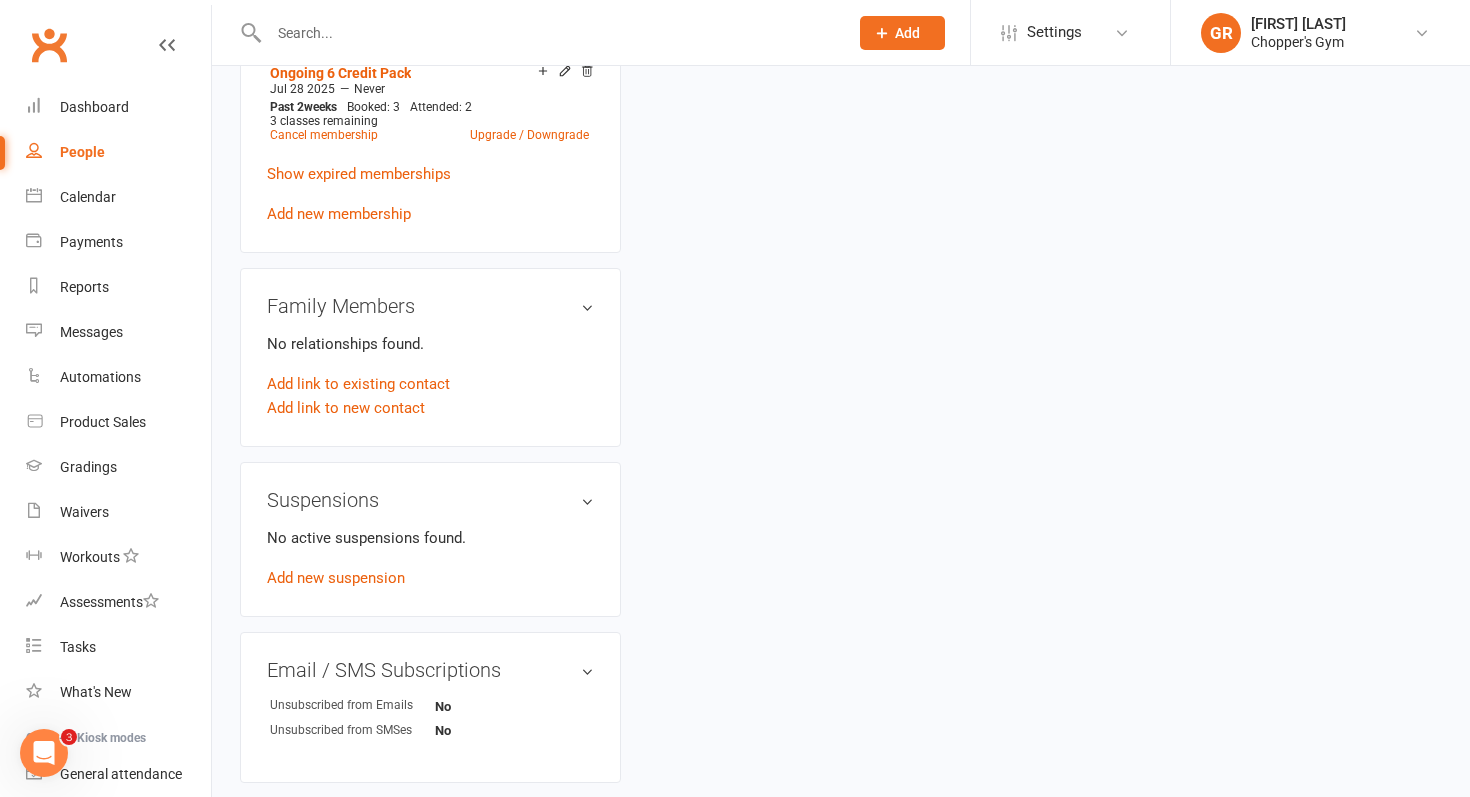 scroll, scrollTop: 0, scrollLeft: 0, axis: both 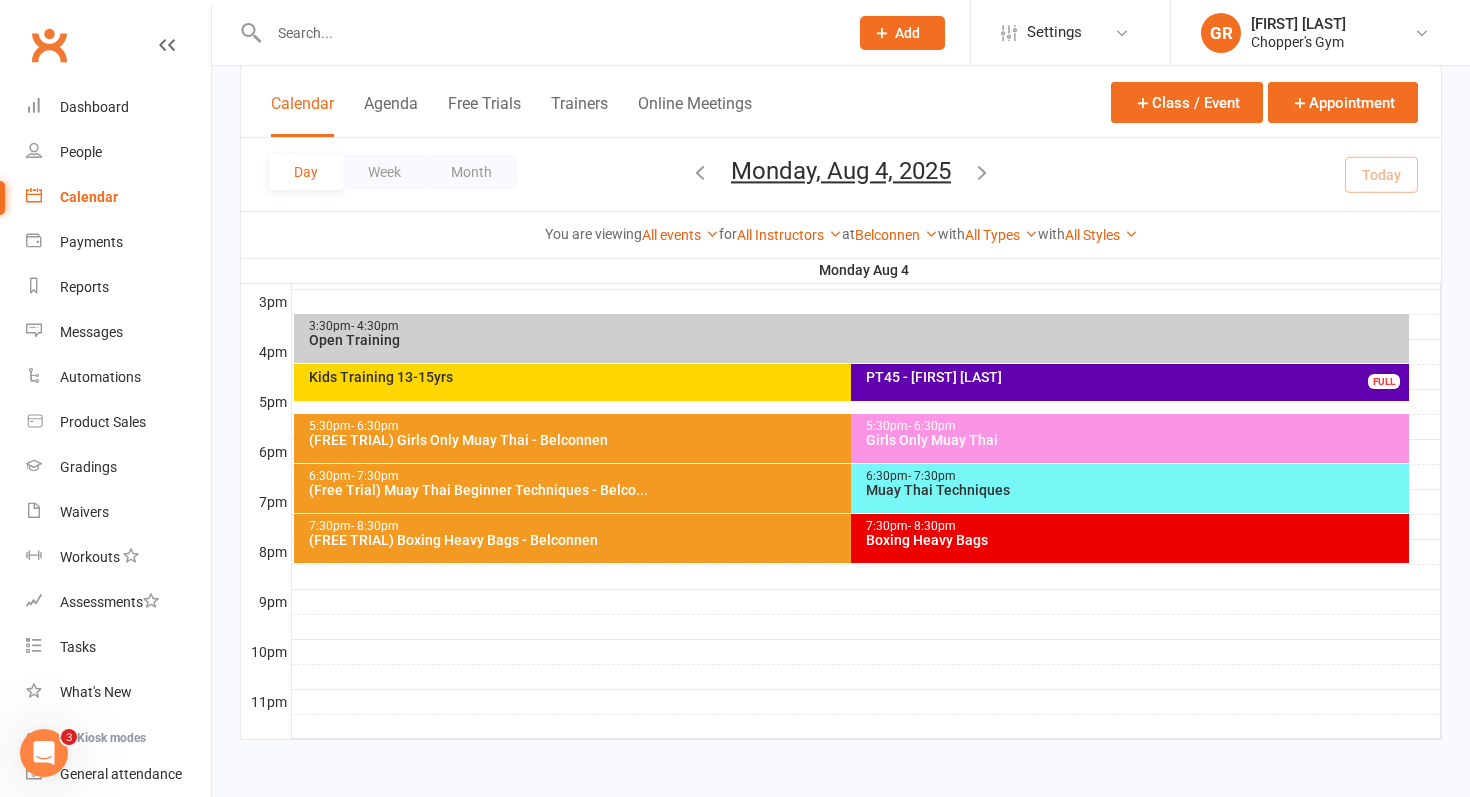 click on "6:30pm  - 7:30pm Muay Thai Techniques" at bounding box center (1130, 488) 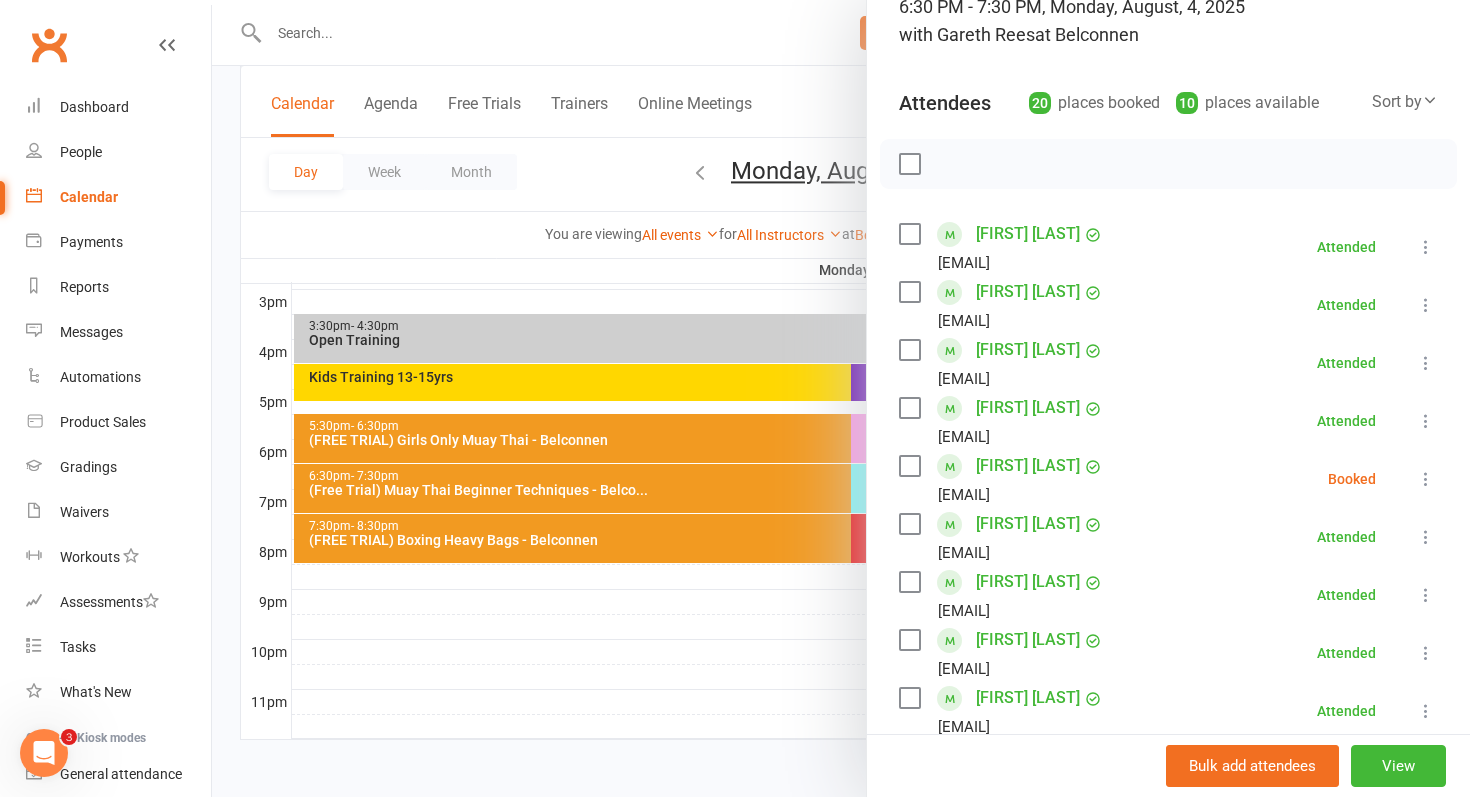scroll, scrollTop: 158, scrollLeft: 0, axis: vertical 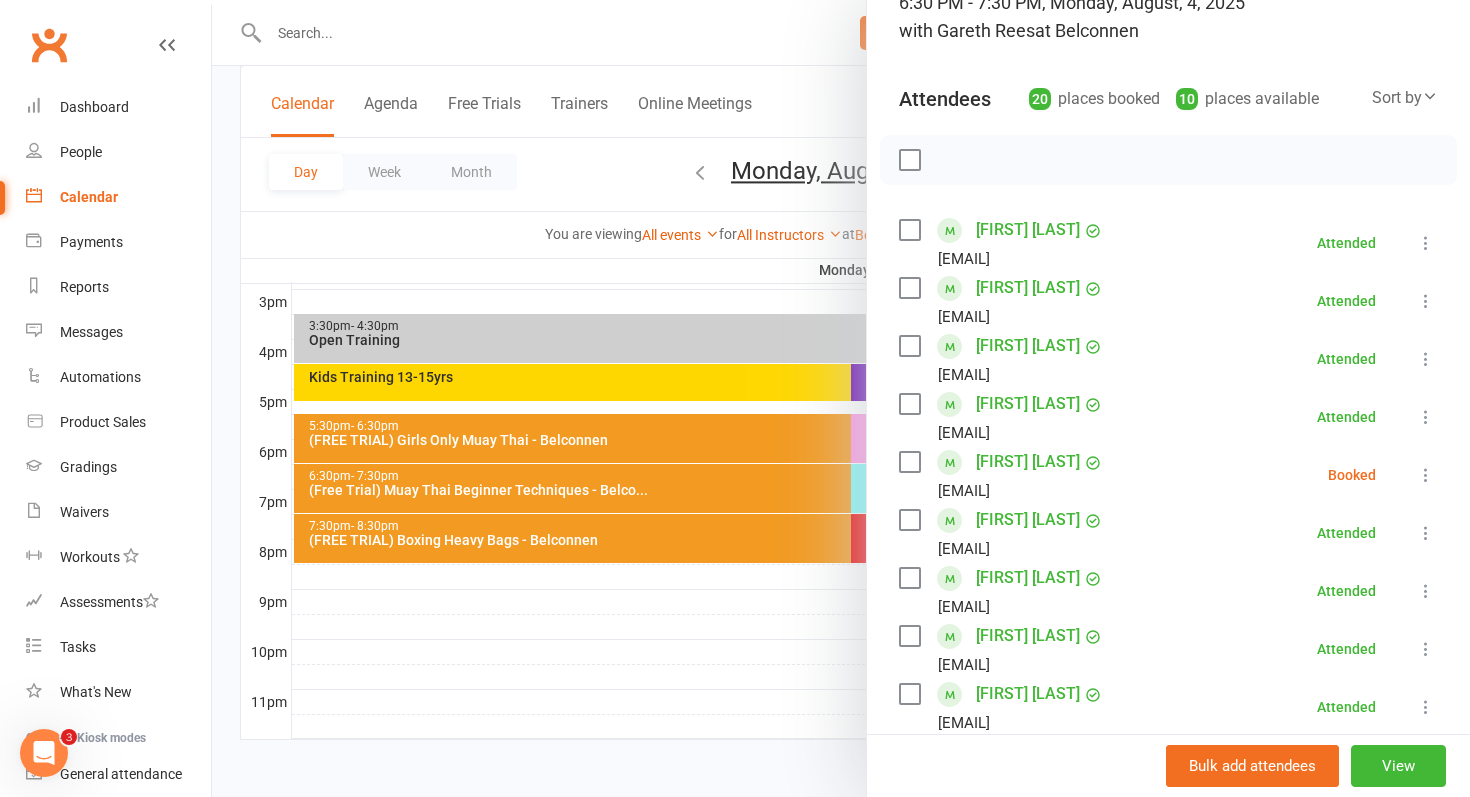 click at bounding box center [1426, 475] 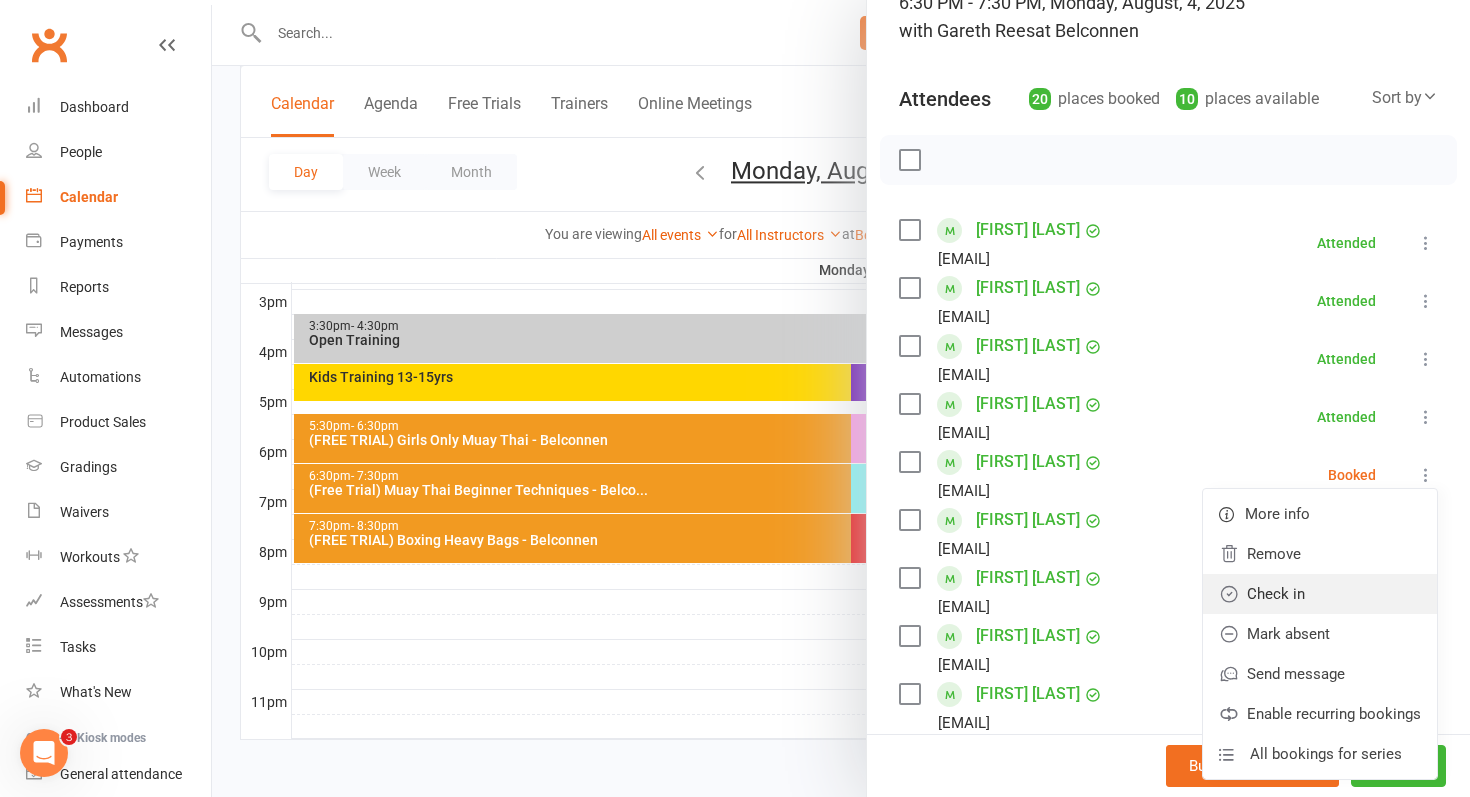 click on "Check in" at bounding box center (1320, 594) 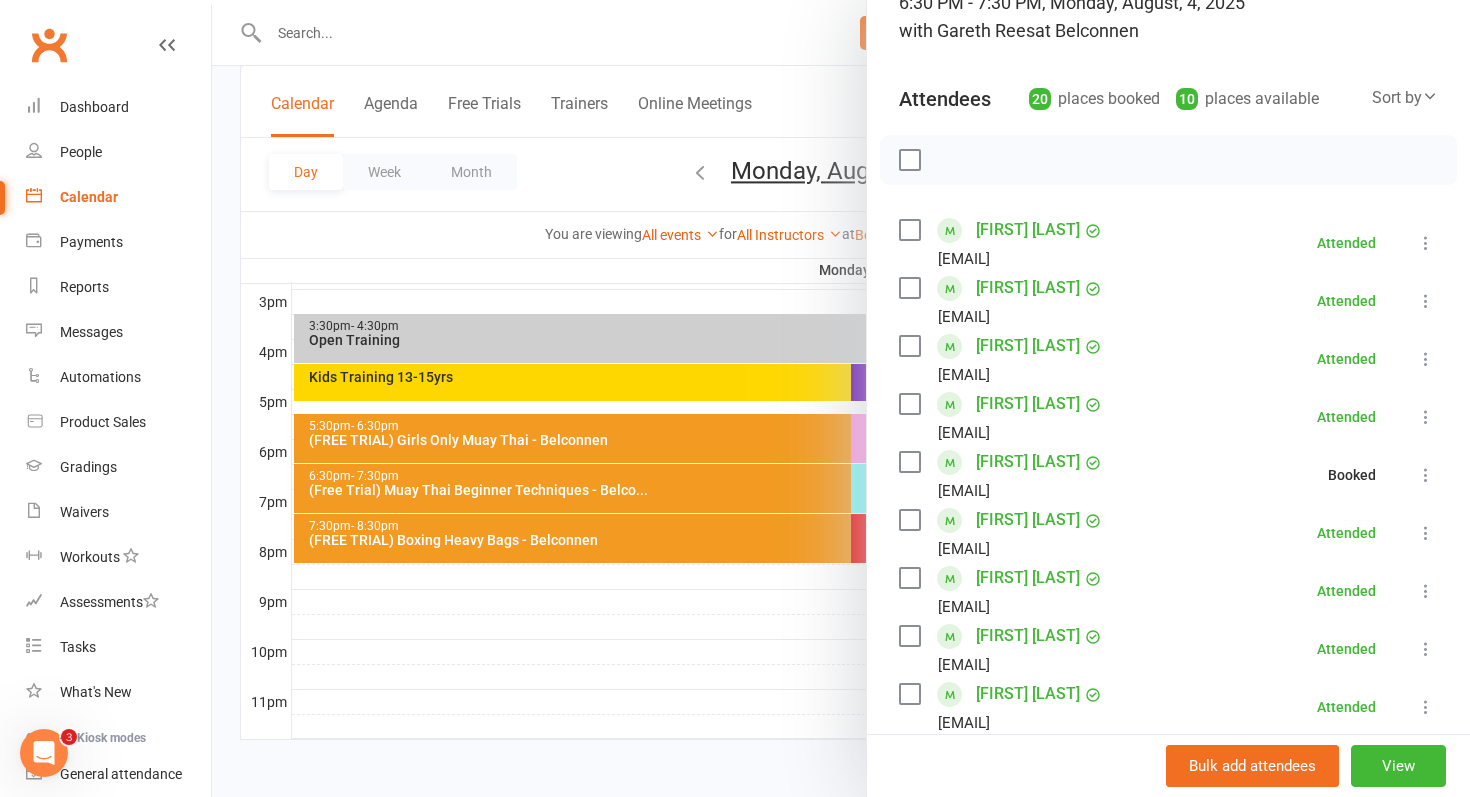 click on "[FIRST] [LAST]" at bounding box center [1028, 462] 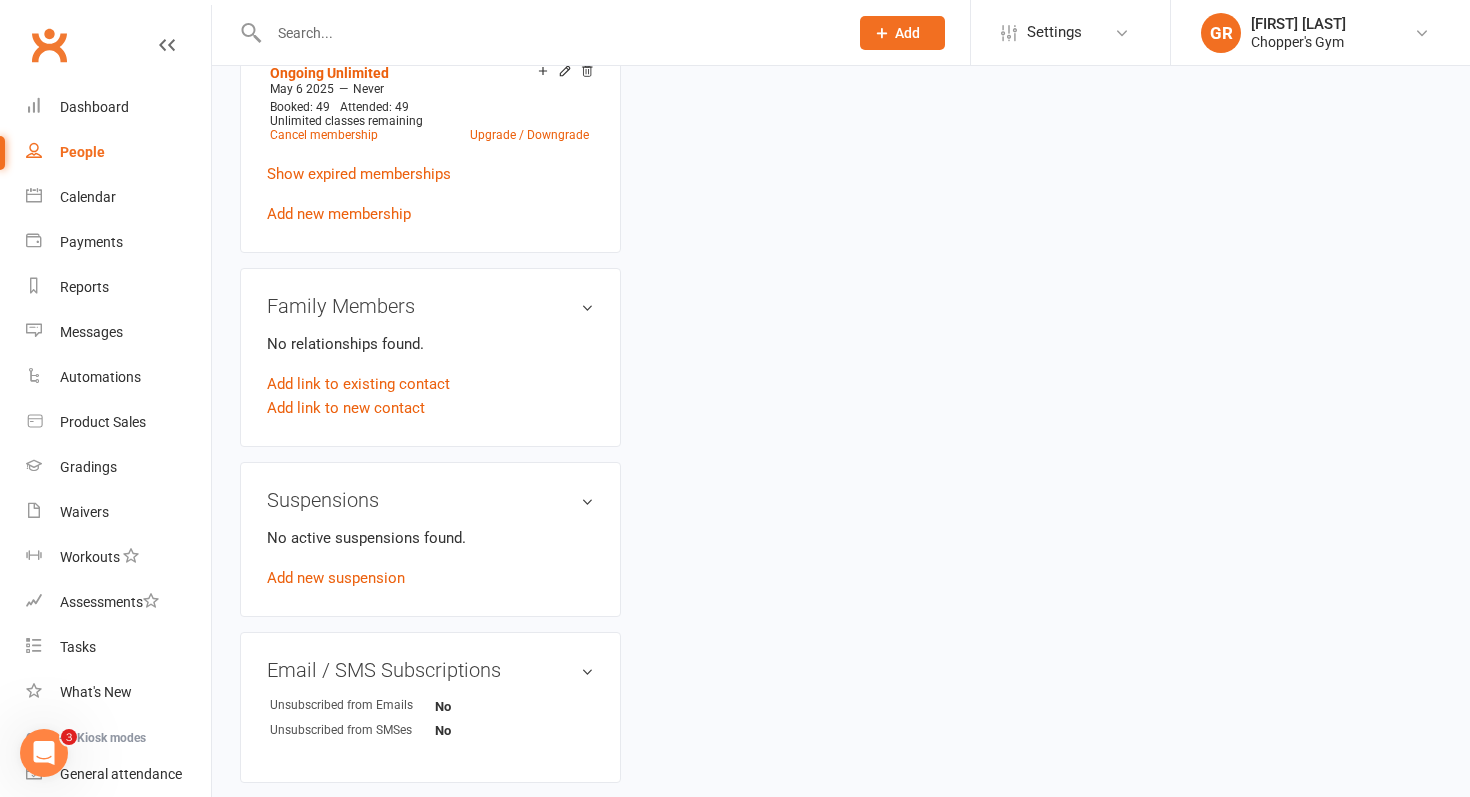 scroll, scrollTop: 0, scrollLeft: 0, axis: both 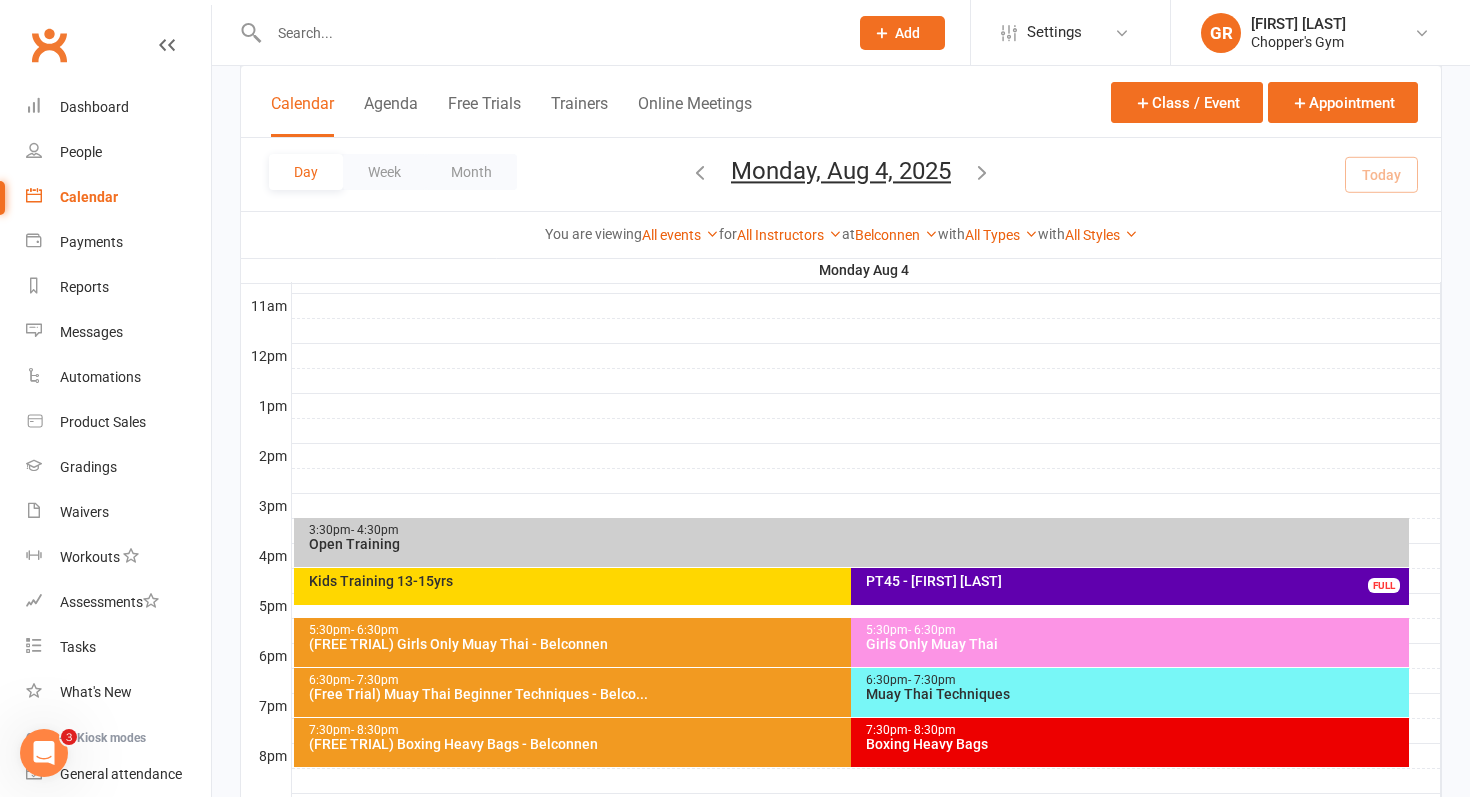 click on "6:30pm  - 7:30pm" at bounding box center [1135, 680] 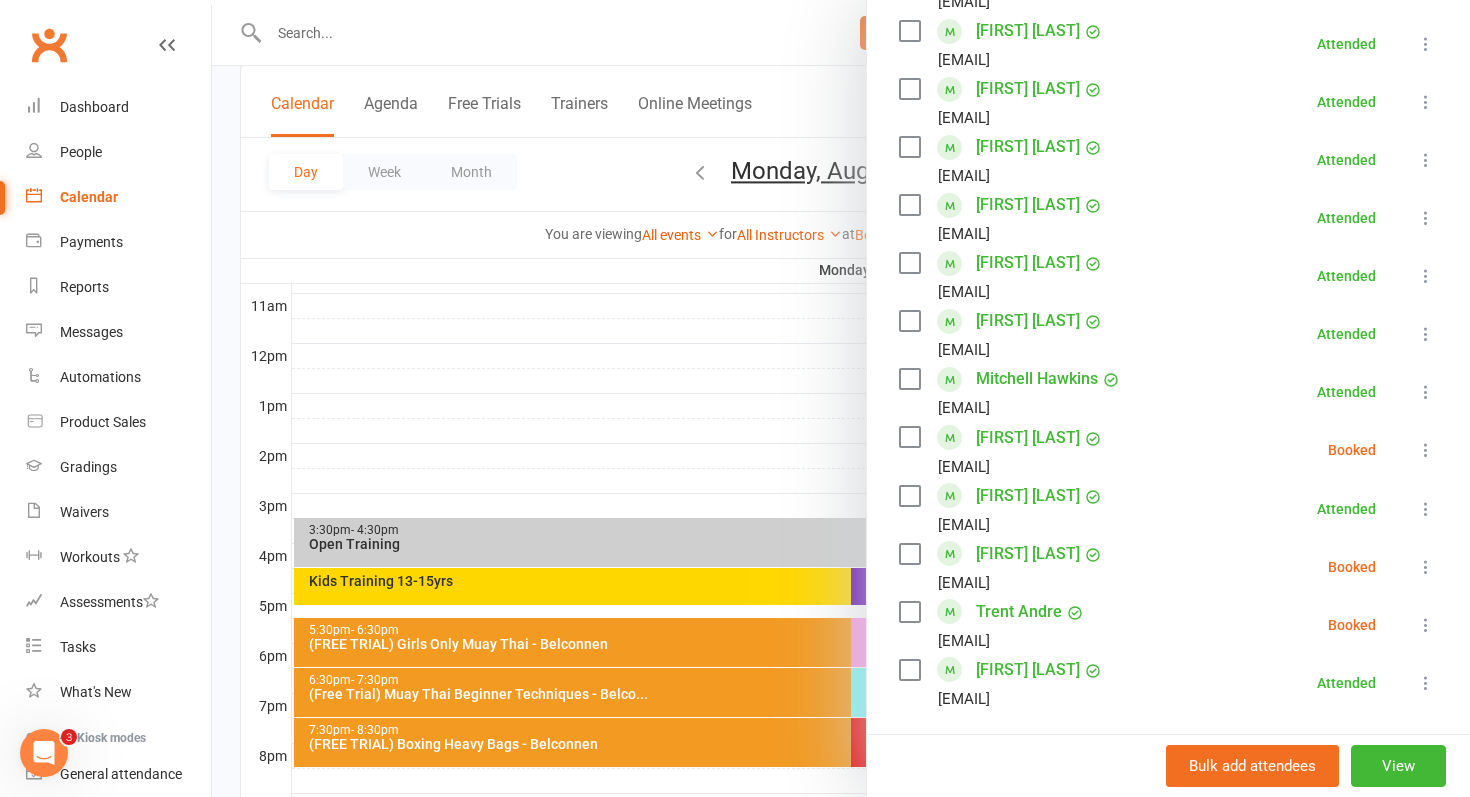 scroll, scrollTop: 878, scrollLeft: 0, axis: vertical 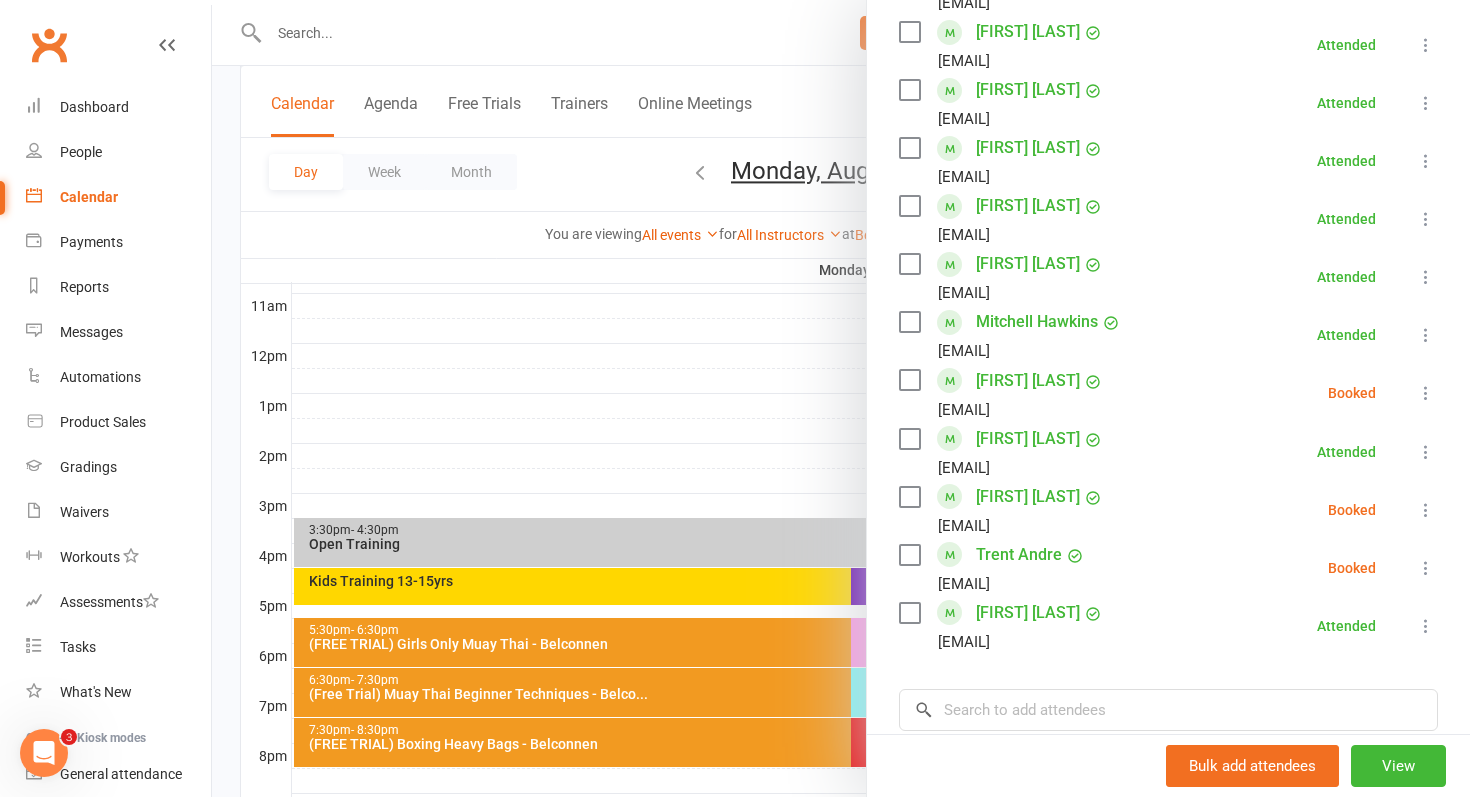 click at bounding box center (1426, 393) 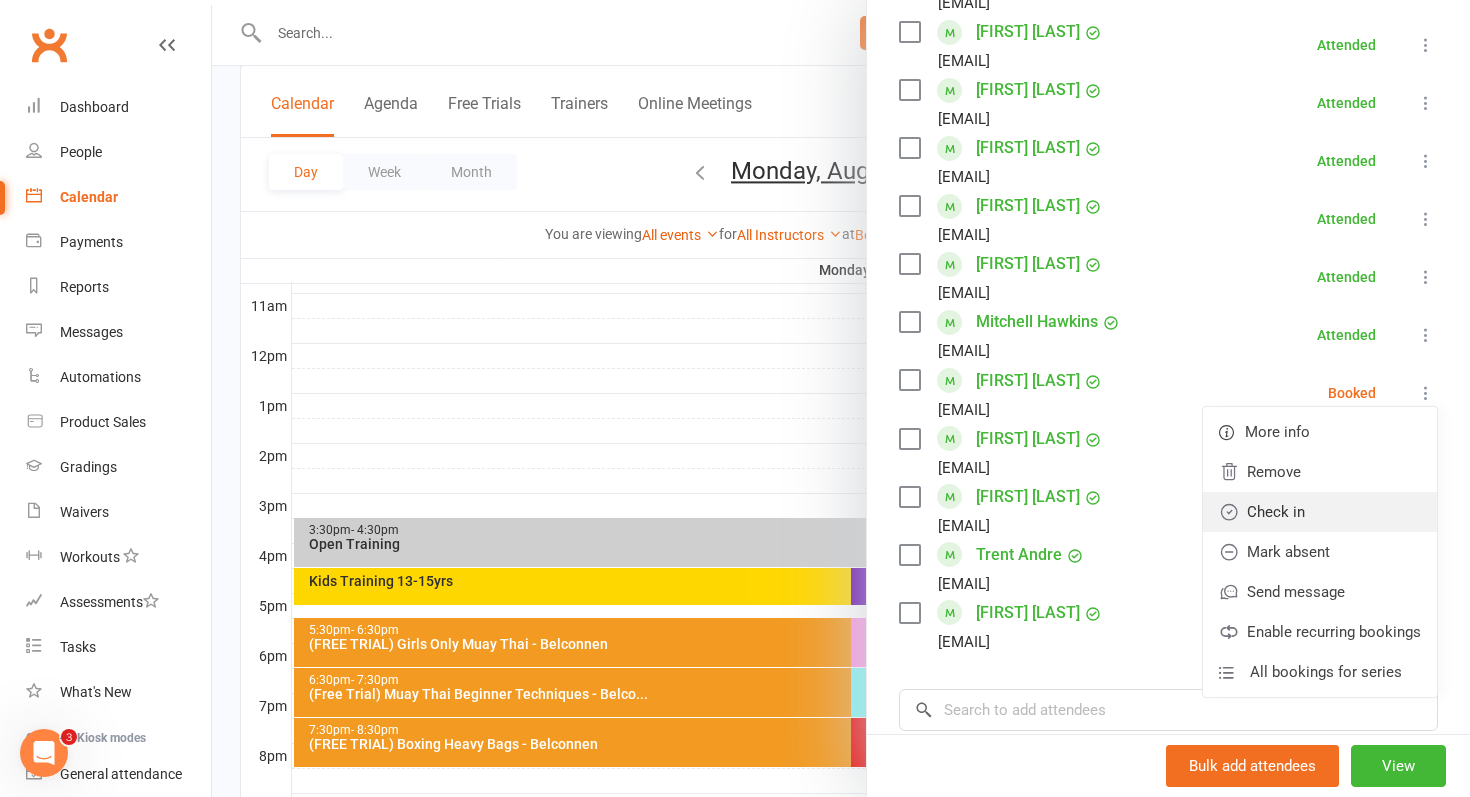 click on "Check in" at bounding box center [1320, 512] 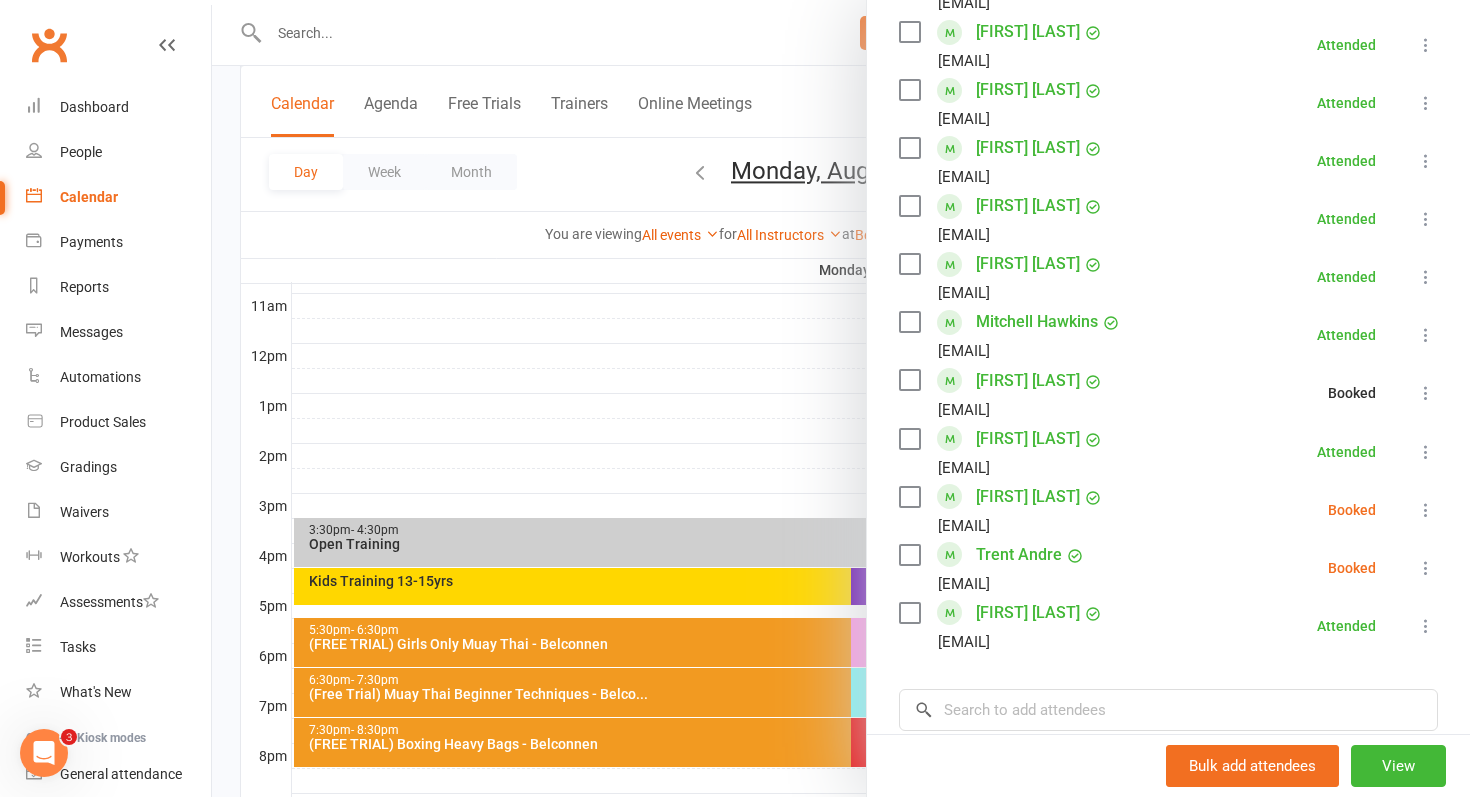 click at bounding box center [1426, 510] 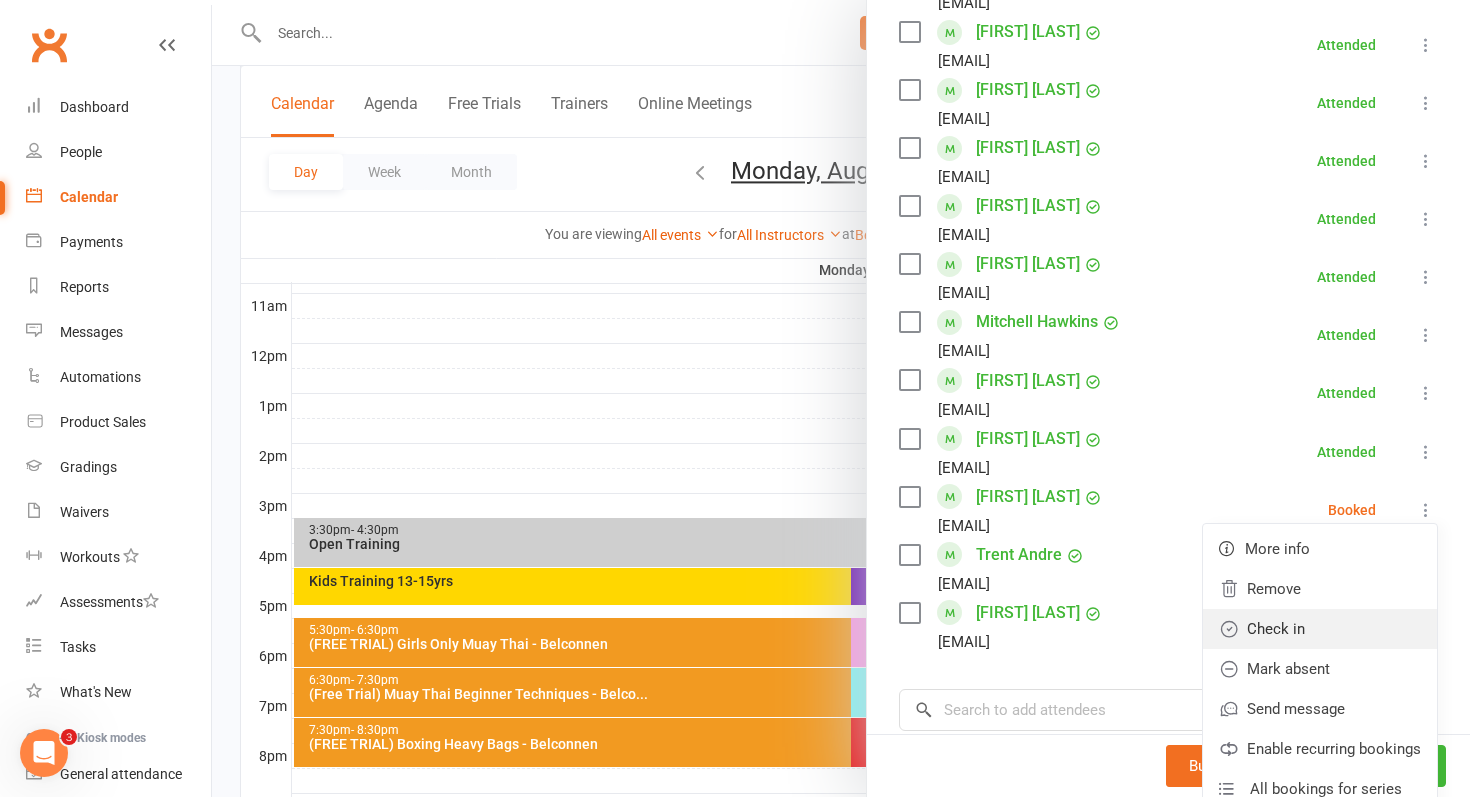 click on "Check in" at bounding box center (1320, 629) 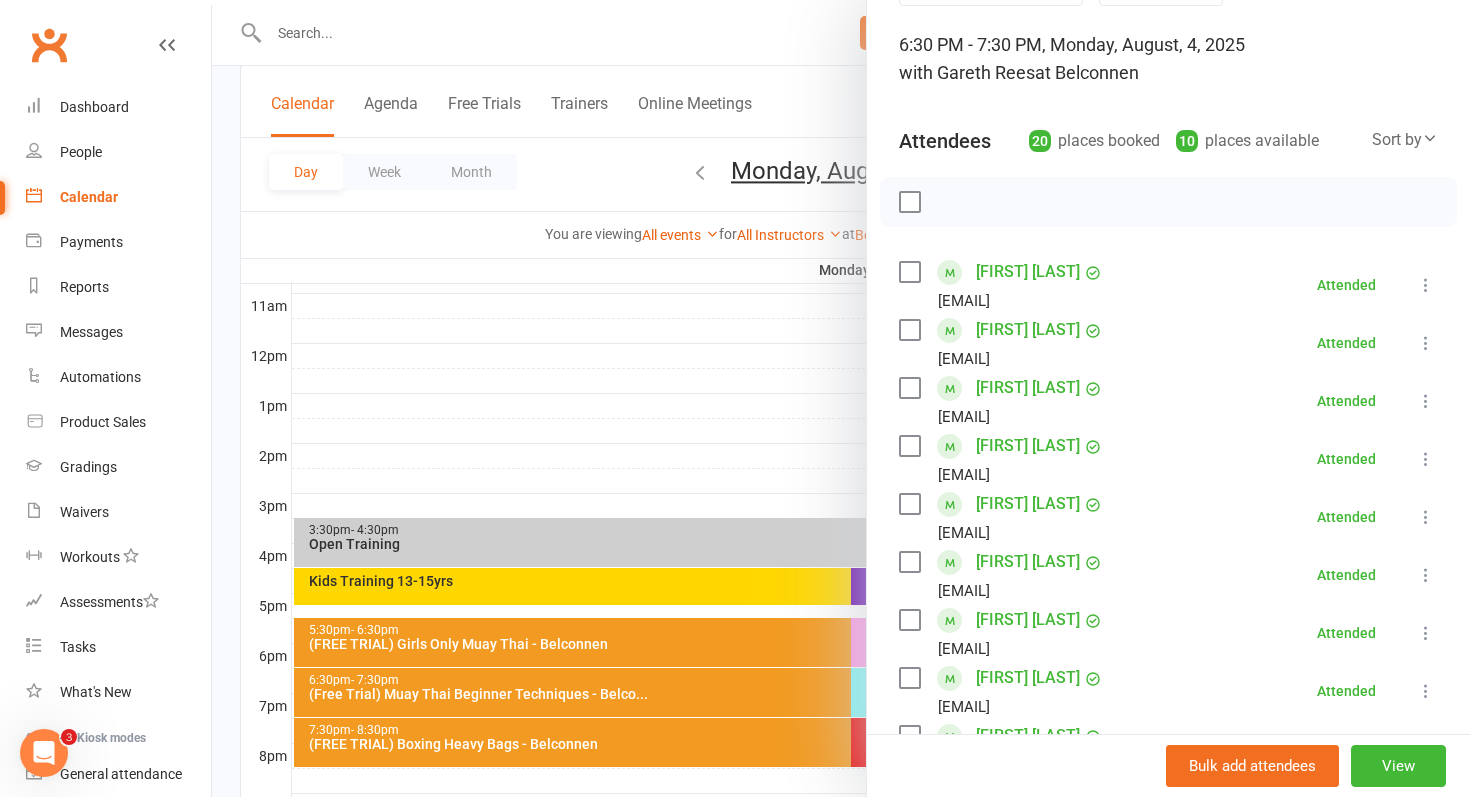 scroll, scrollTop: 0, scrollLeft: 0, axis: both 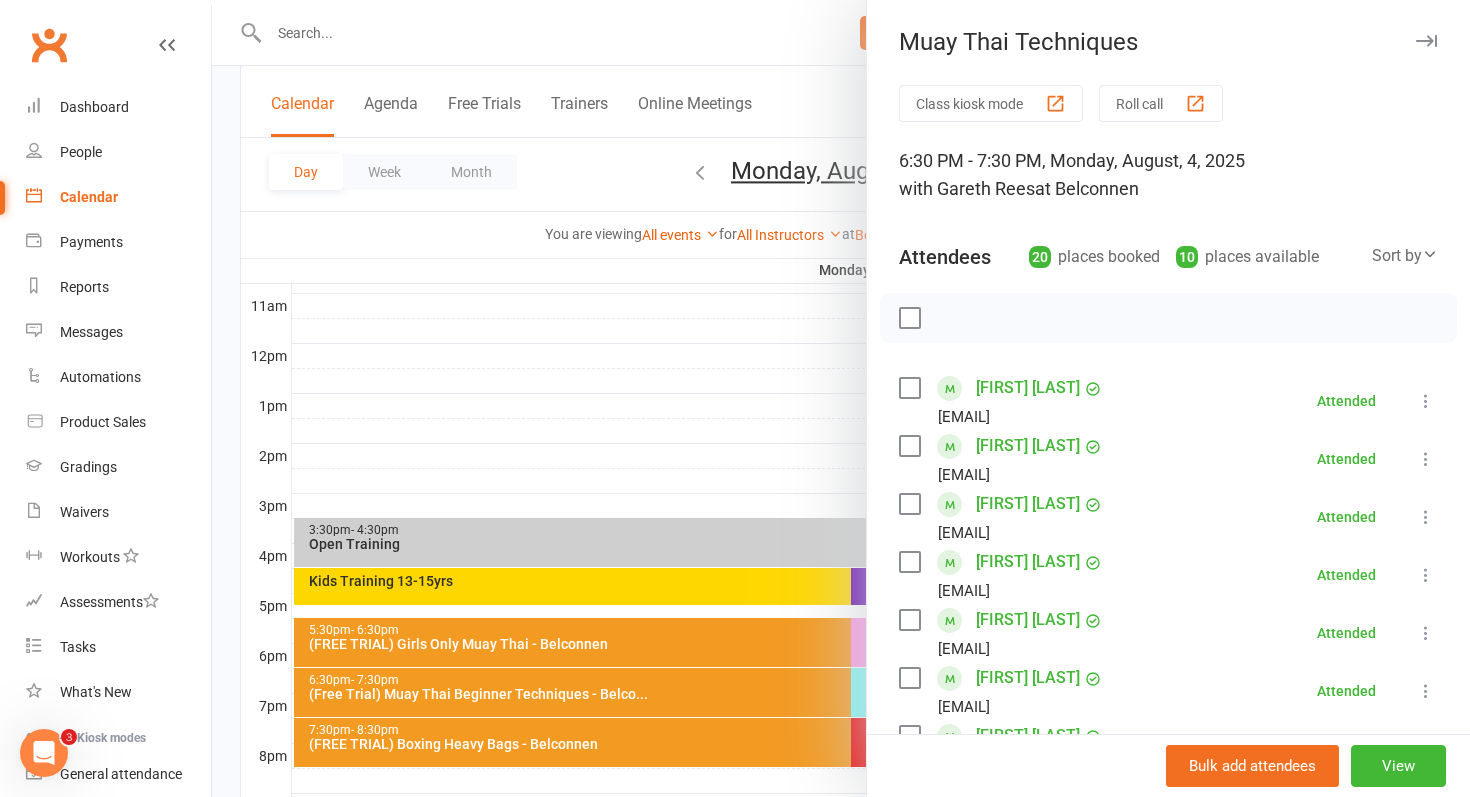 click at bounding box center [841, 398] 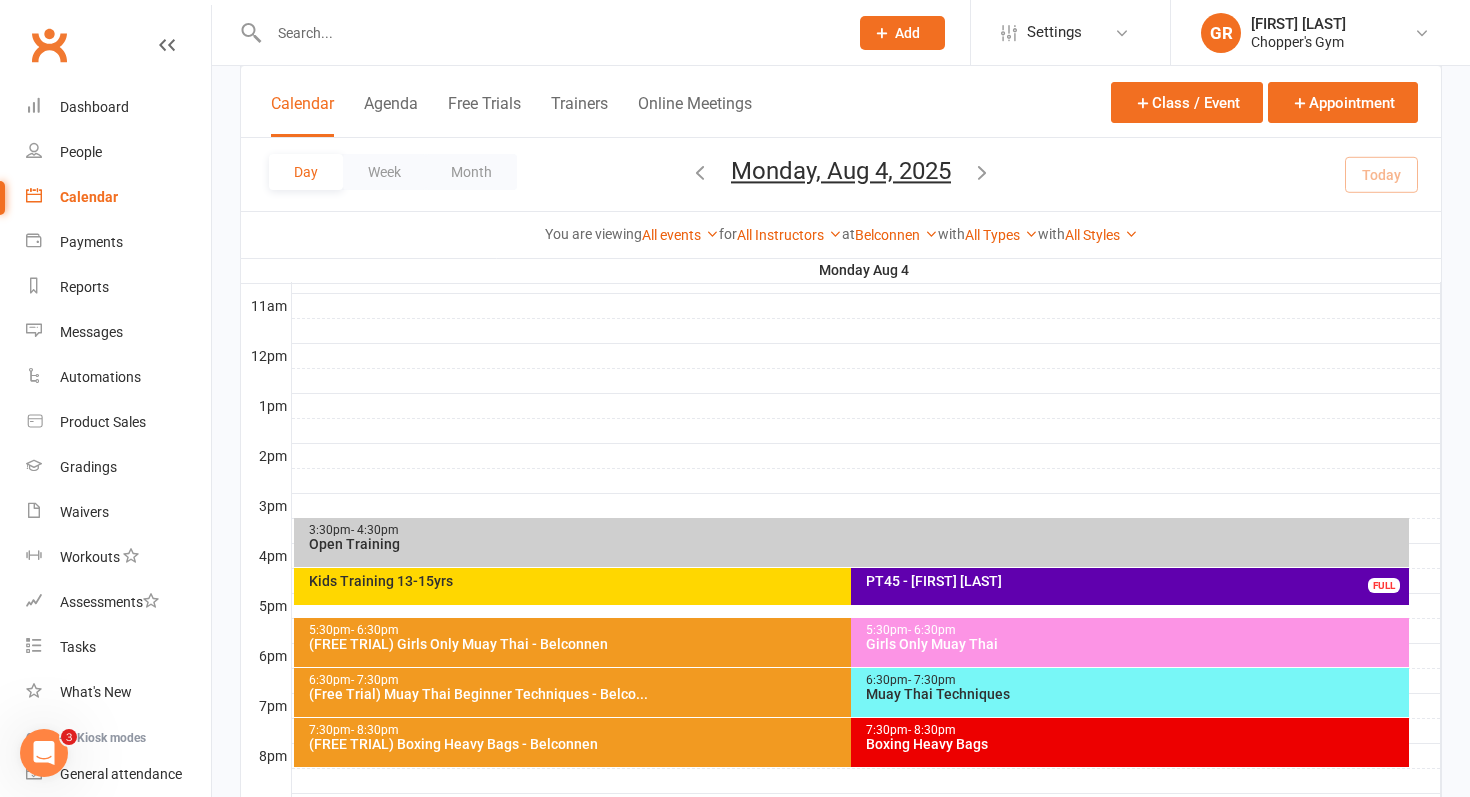 click on "Muay Thai Techniques" at bounding box center (1135, 694) 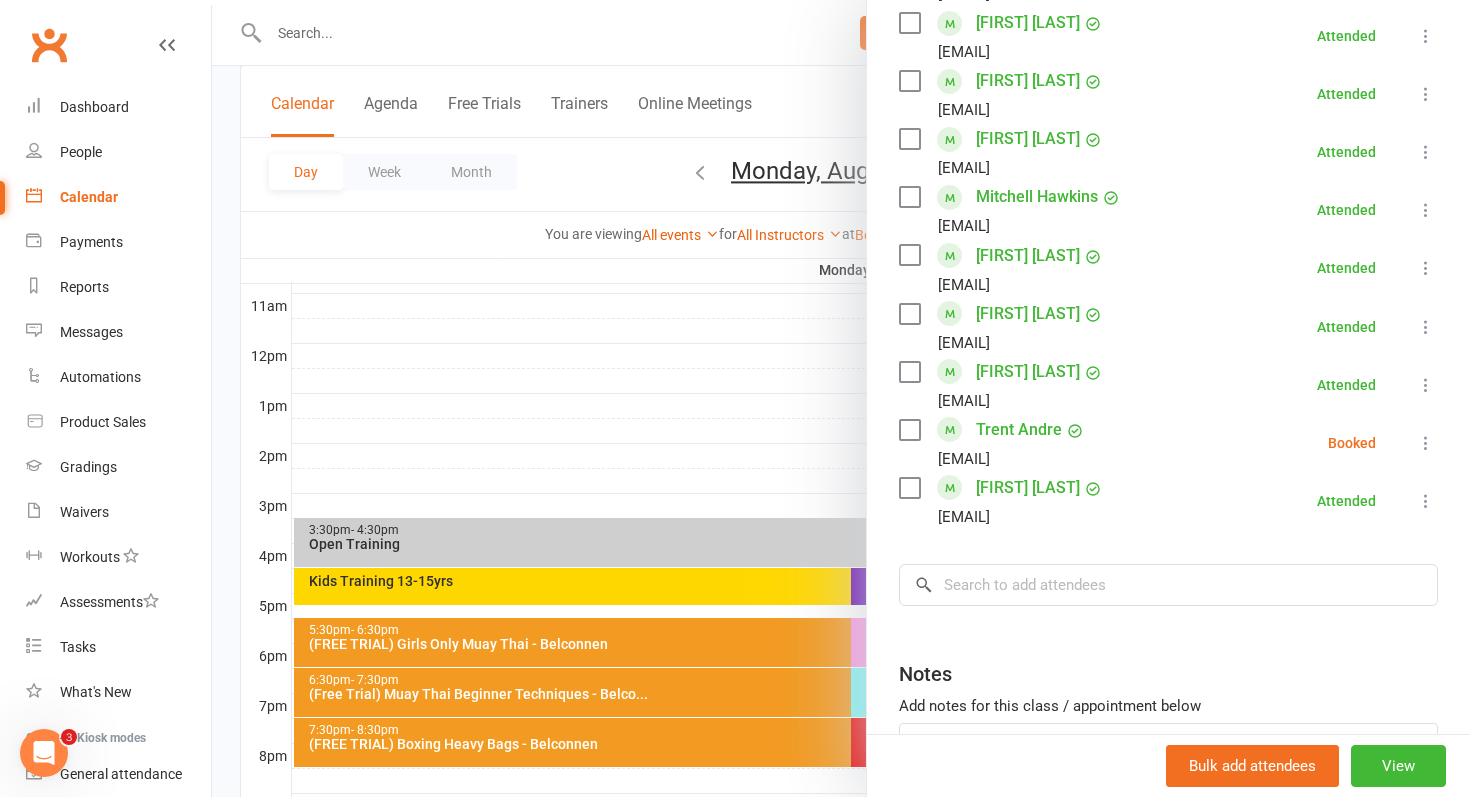 scroll, scrollTop: 1023, scrollLeft: 0, axis: vertical 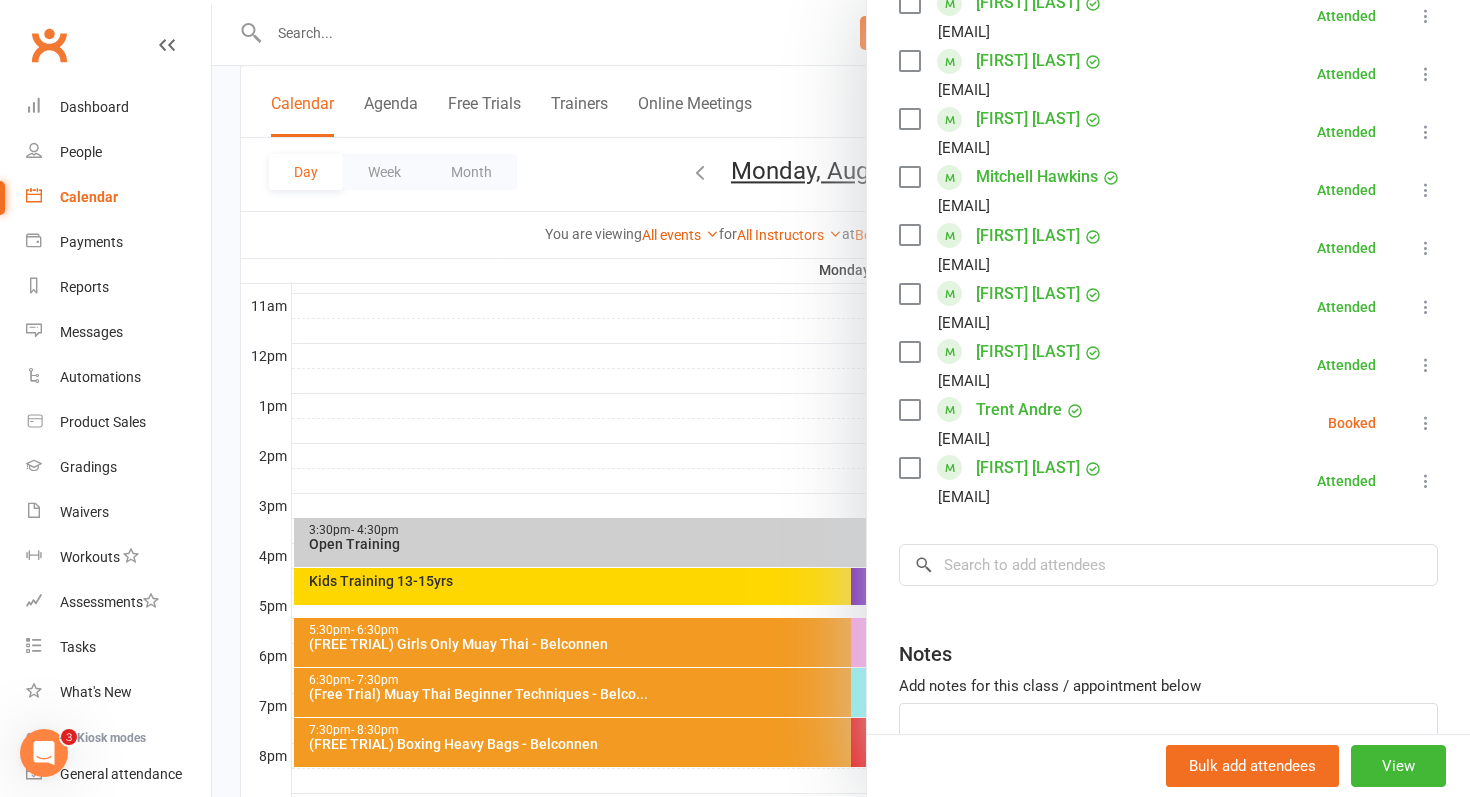 click at bounding box center [841, 398] 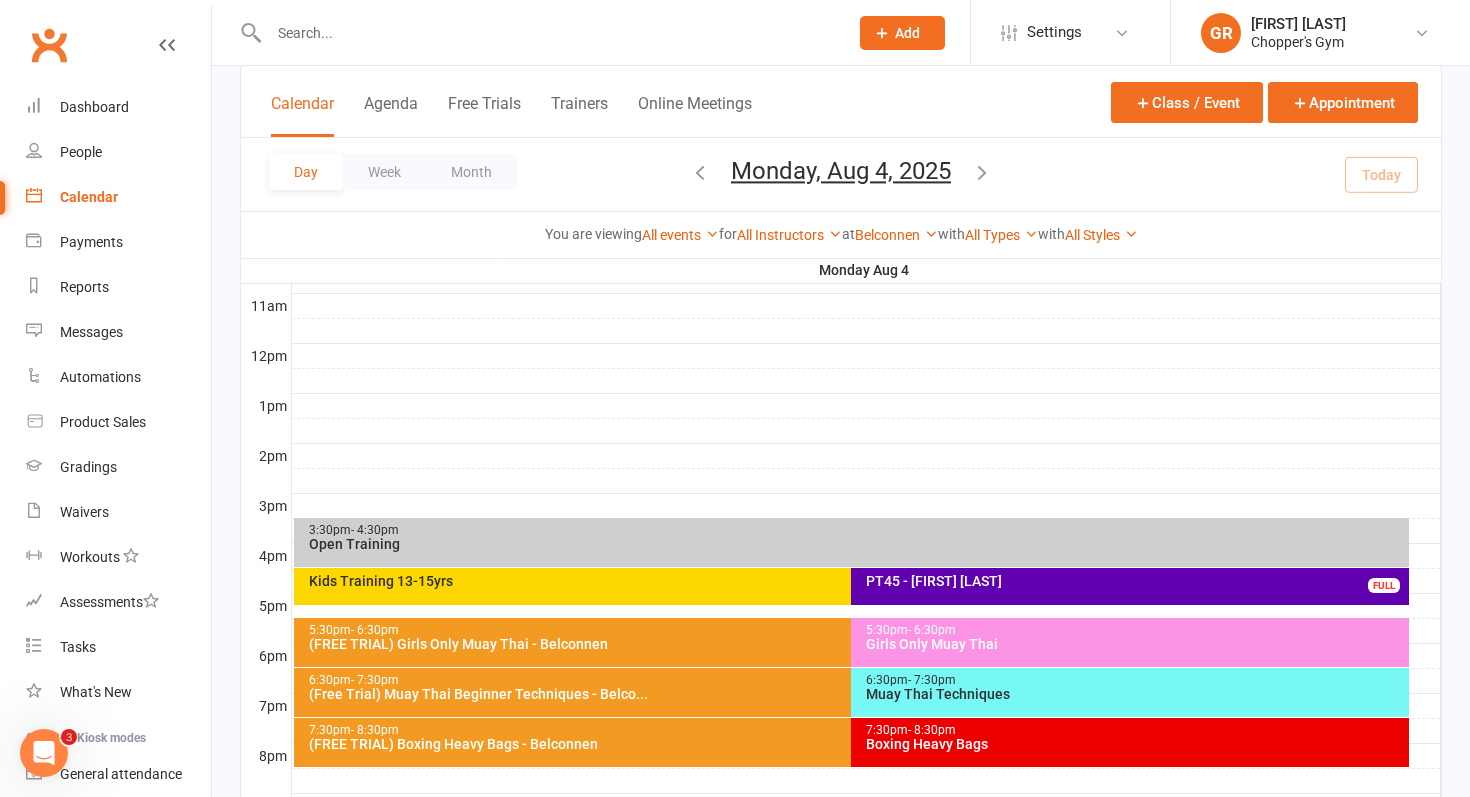 click on "Boxing Heavy Bags" at bounding box center (1135, 744) 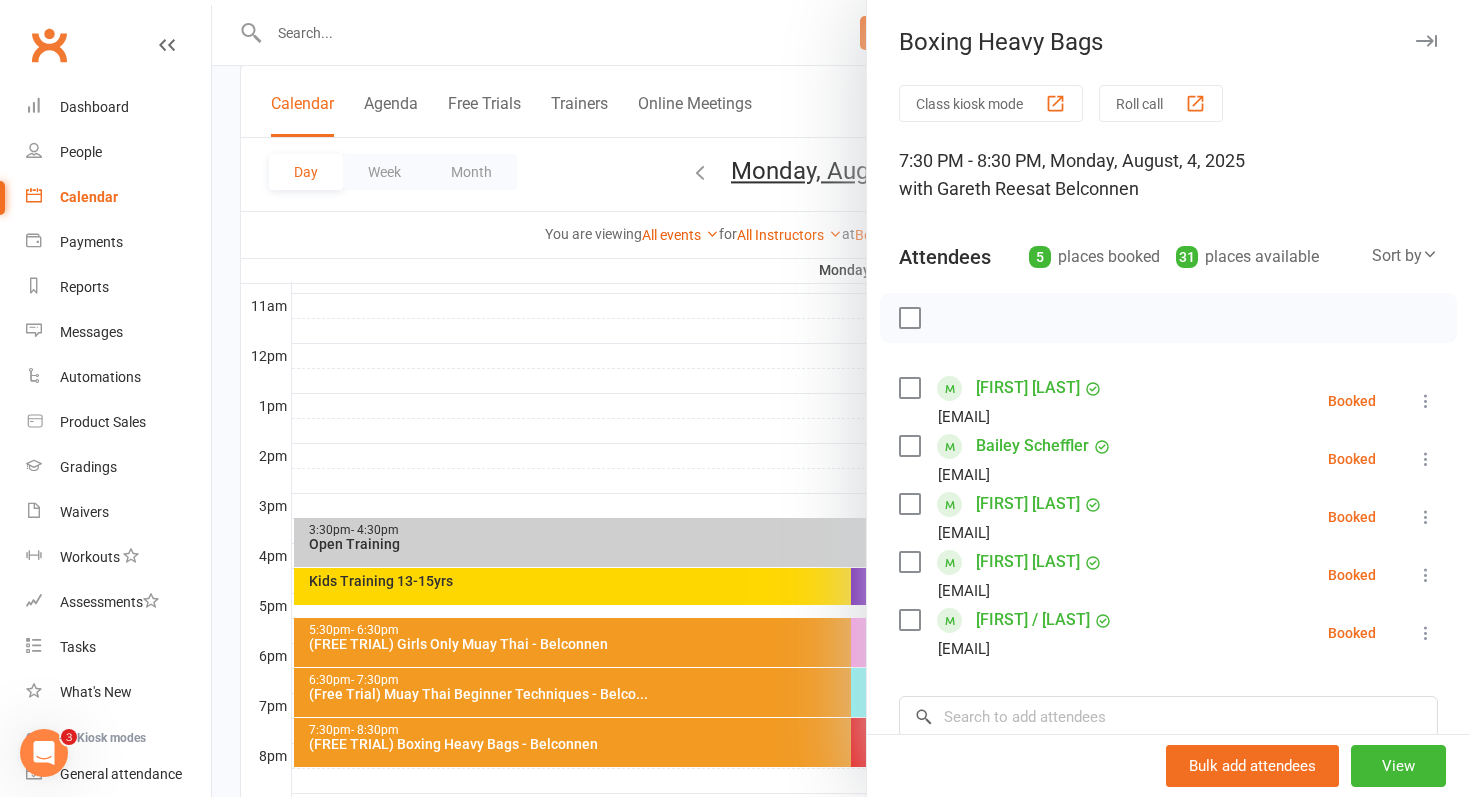 click at bounding box center (1426, 633) 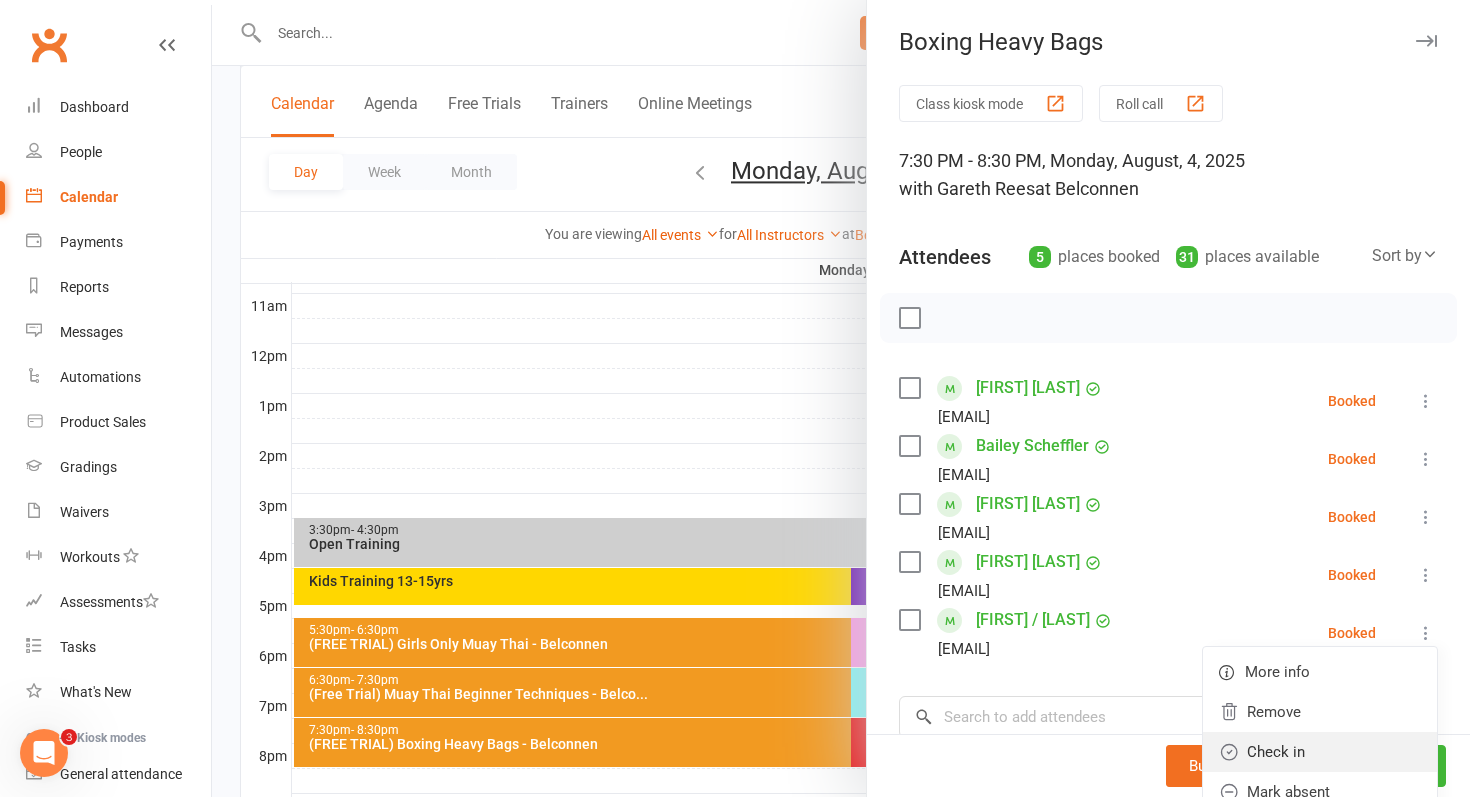 click on "Check in" at bounding box center (1320, 752) 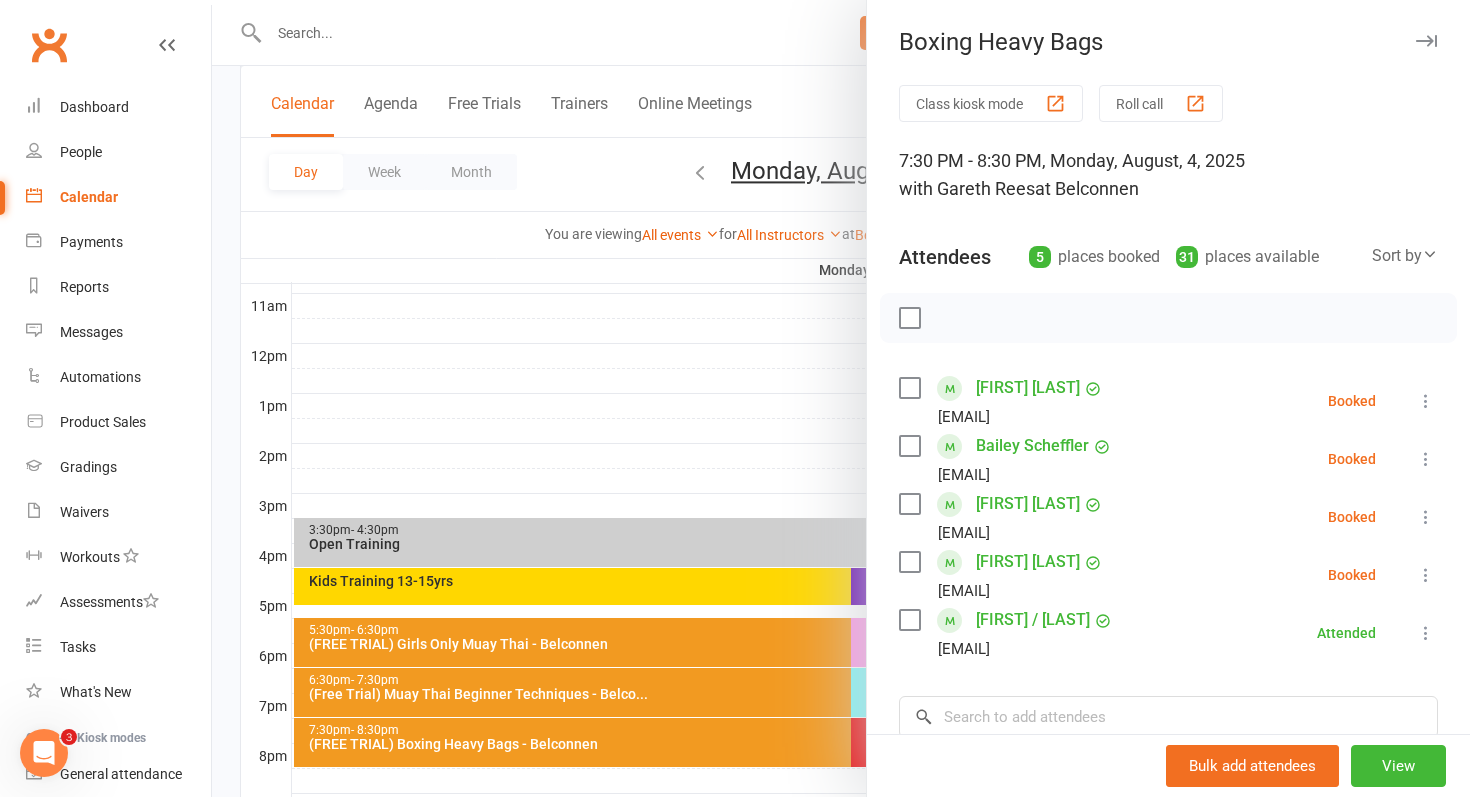 click at bounding box center [1426, 575] 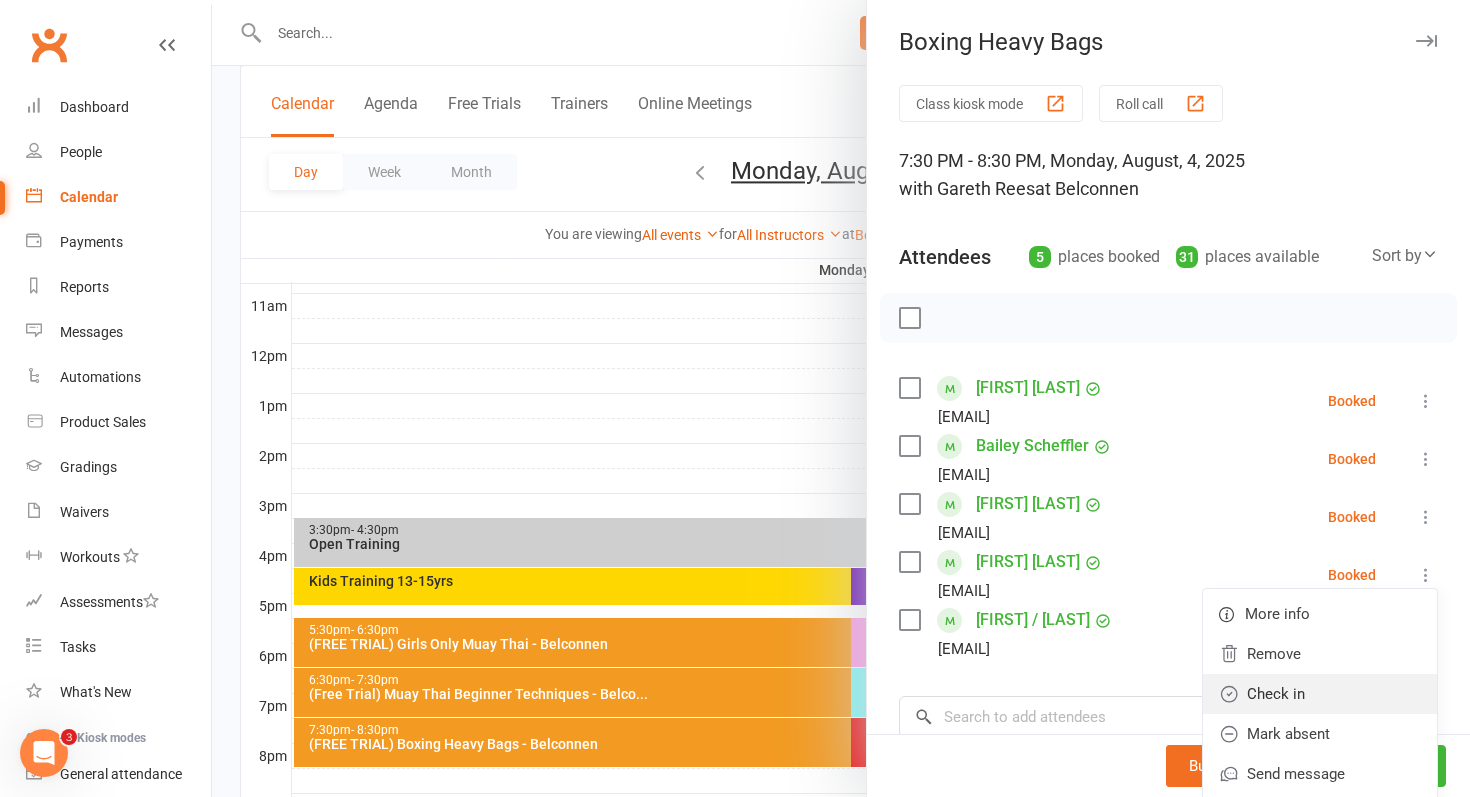 click on "Check in" at bounding box center [1320, 694] 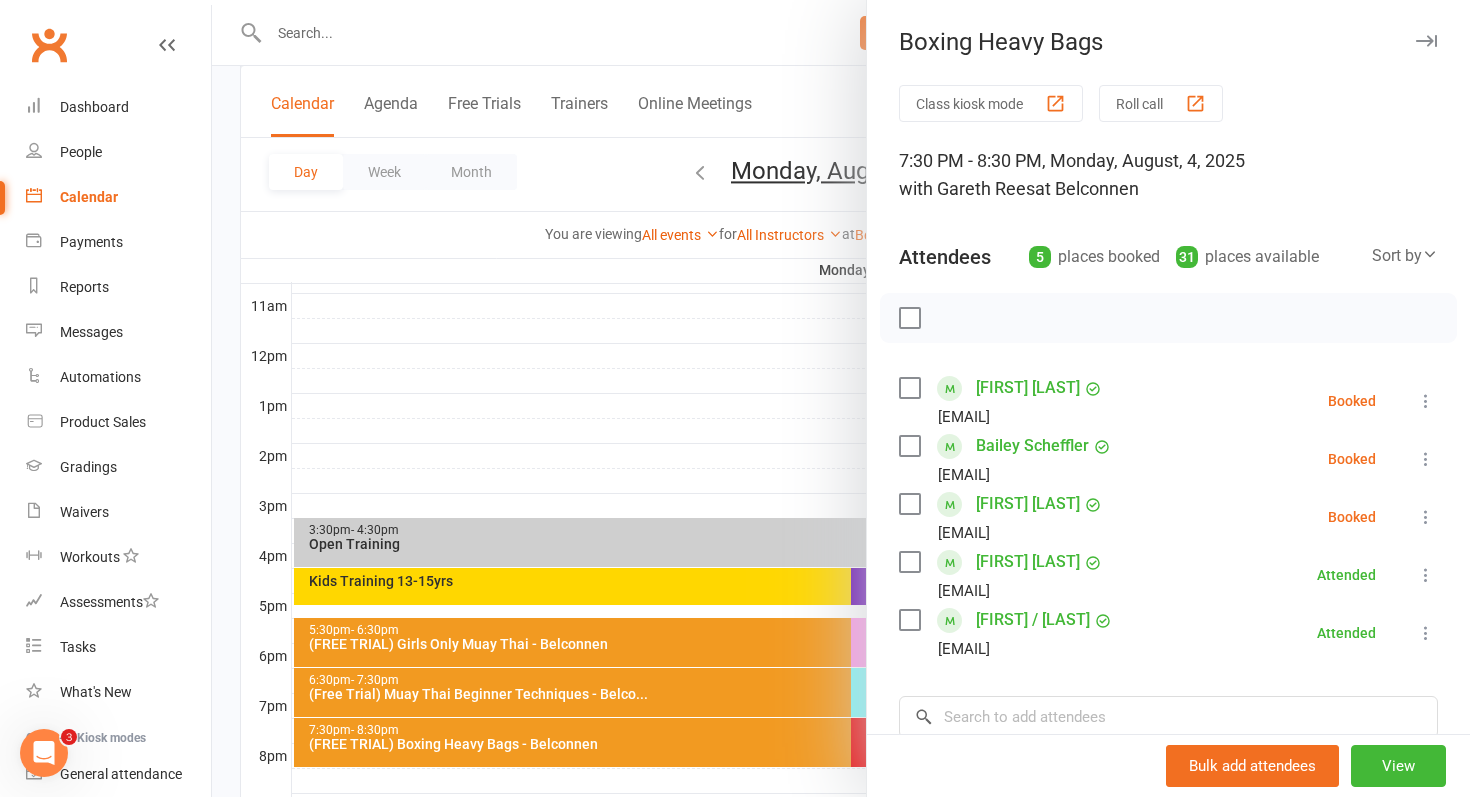 click at bounding box center [841, 398] 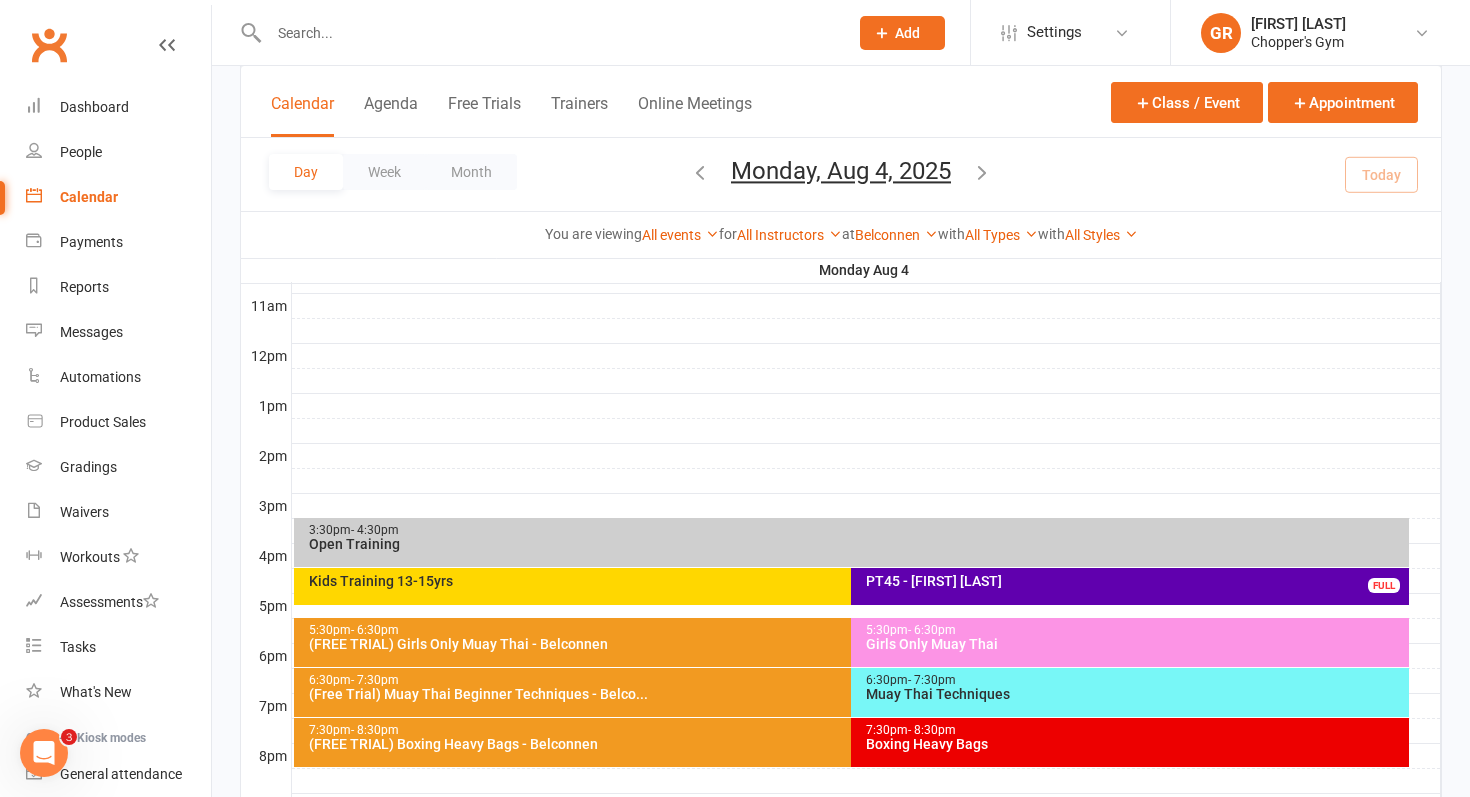 click on "(FREE TRIAL)  Boxing Heavy Bags - Belconnen" at bounding box center (847, 744) 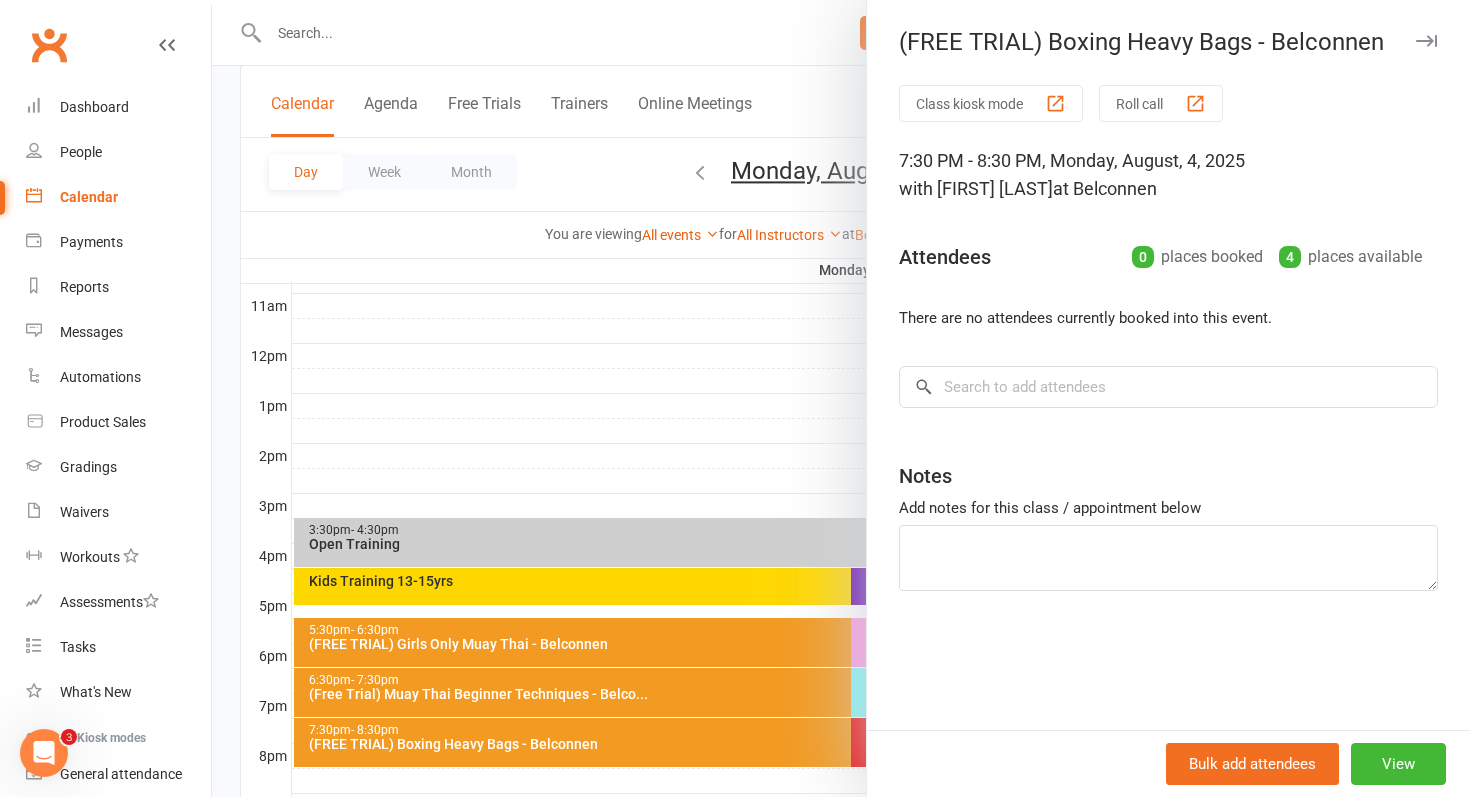 click at bounding box center [841, 398] 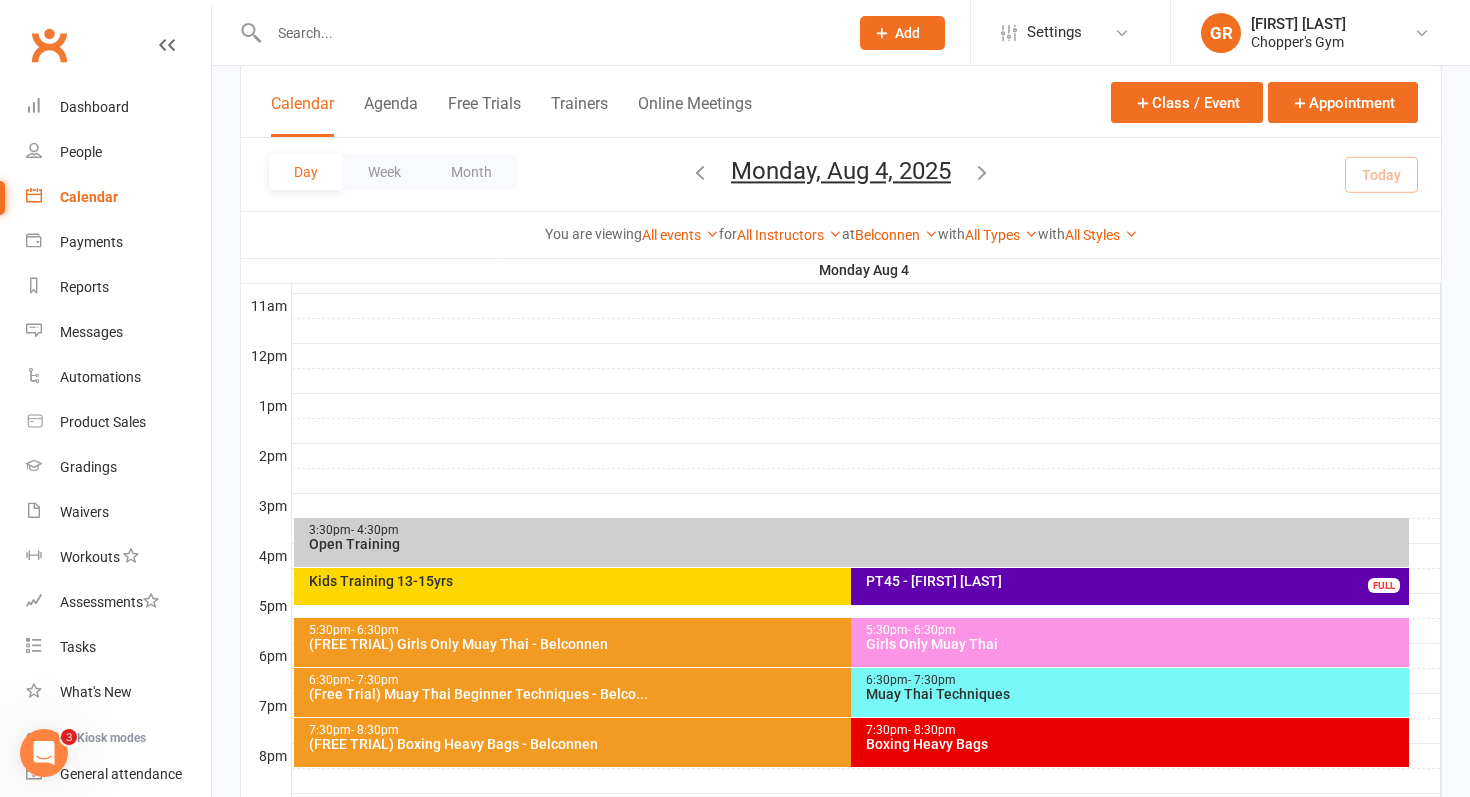 click on "Muay Thai Techniques" at bounding box center (1135, 694) 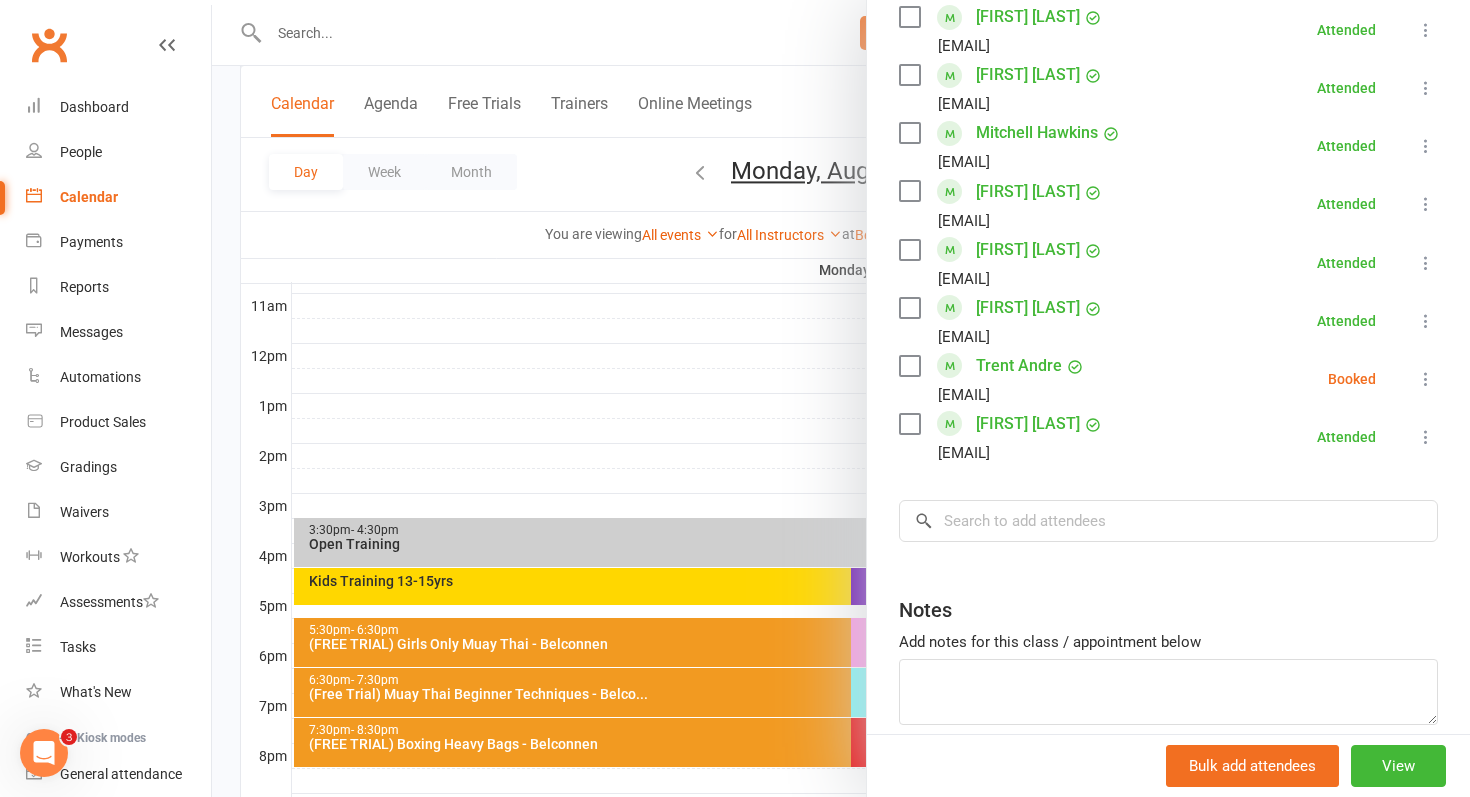 scroll, scrollTop: 1071, scrollLeft: 0, axis: vertical 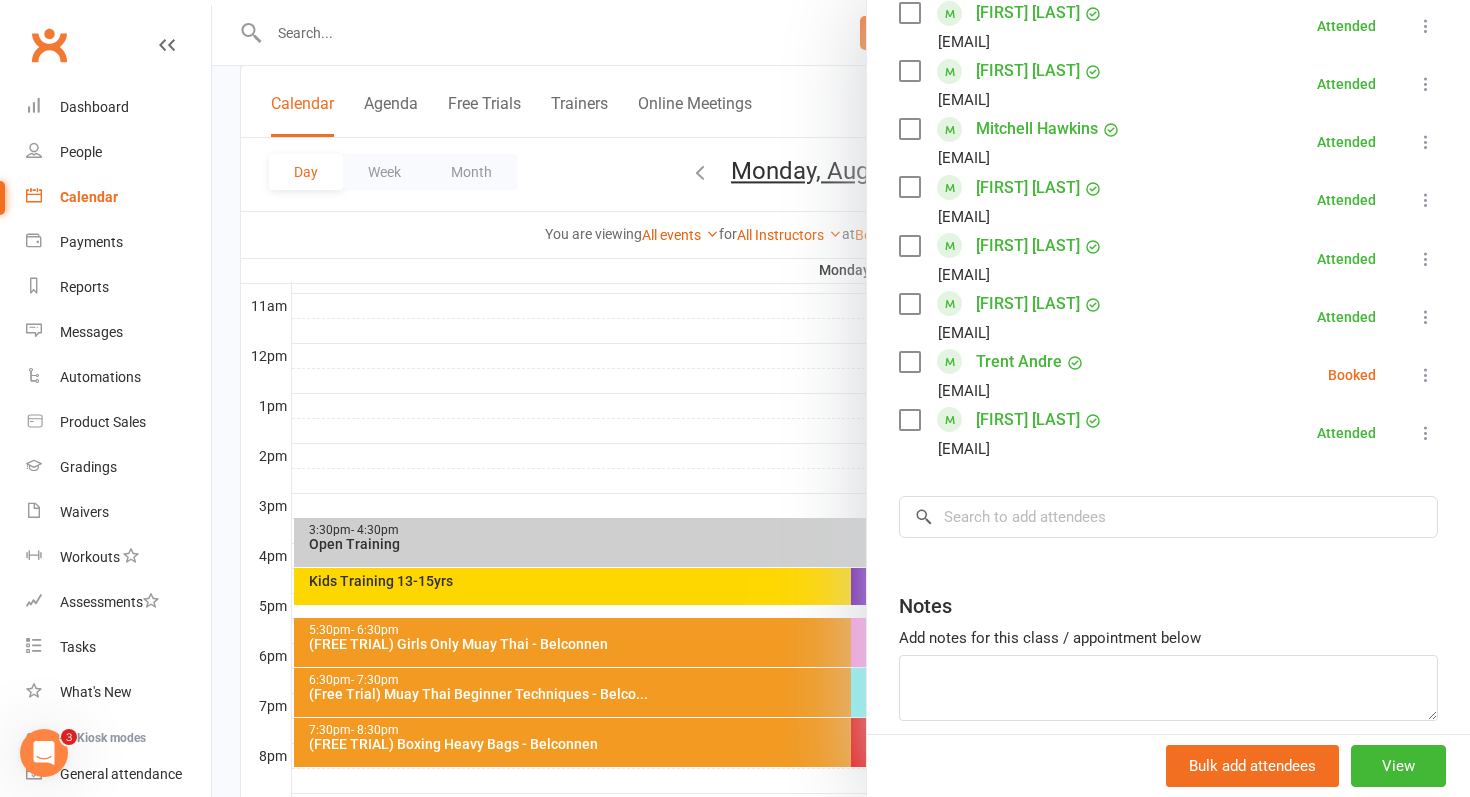 click at bounding box center (1426, 375) 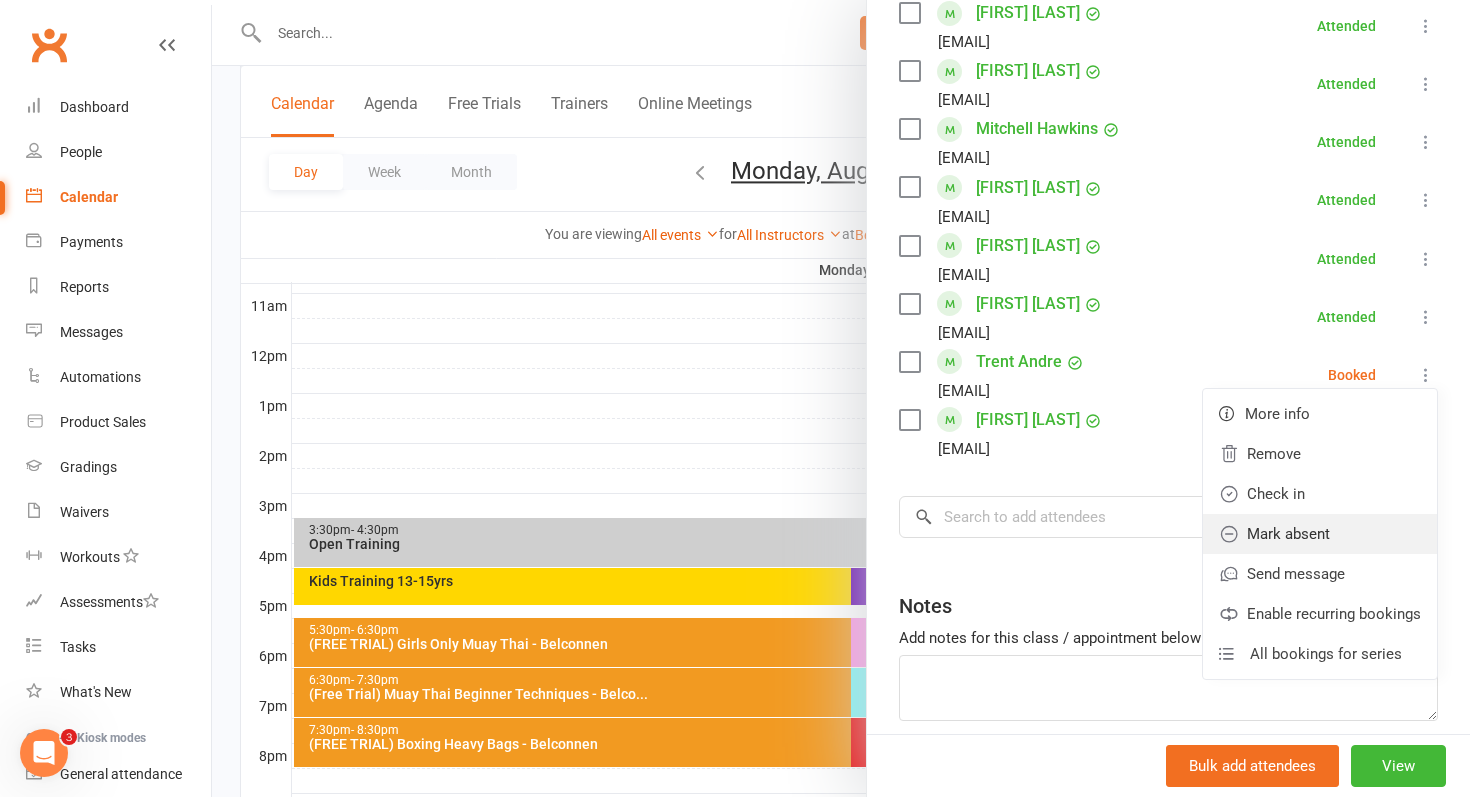 click on "Mark absent" at bounding box center [1320, 534] 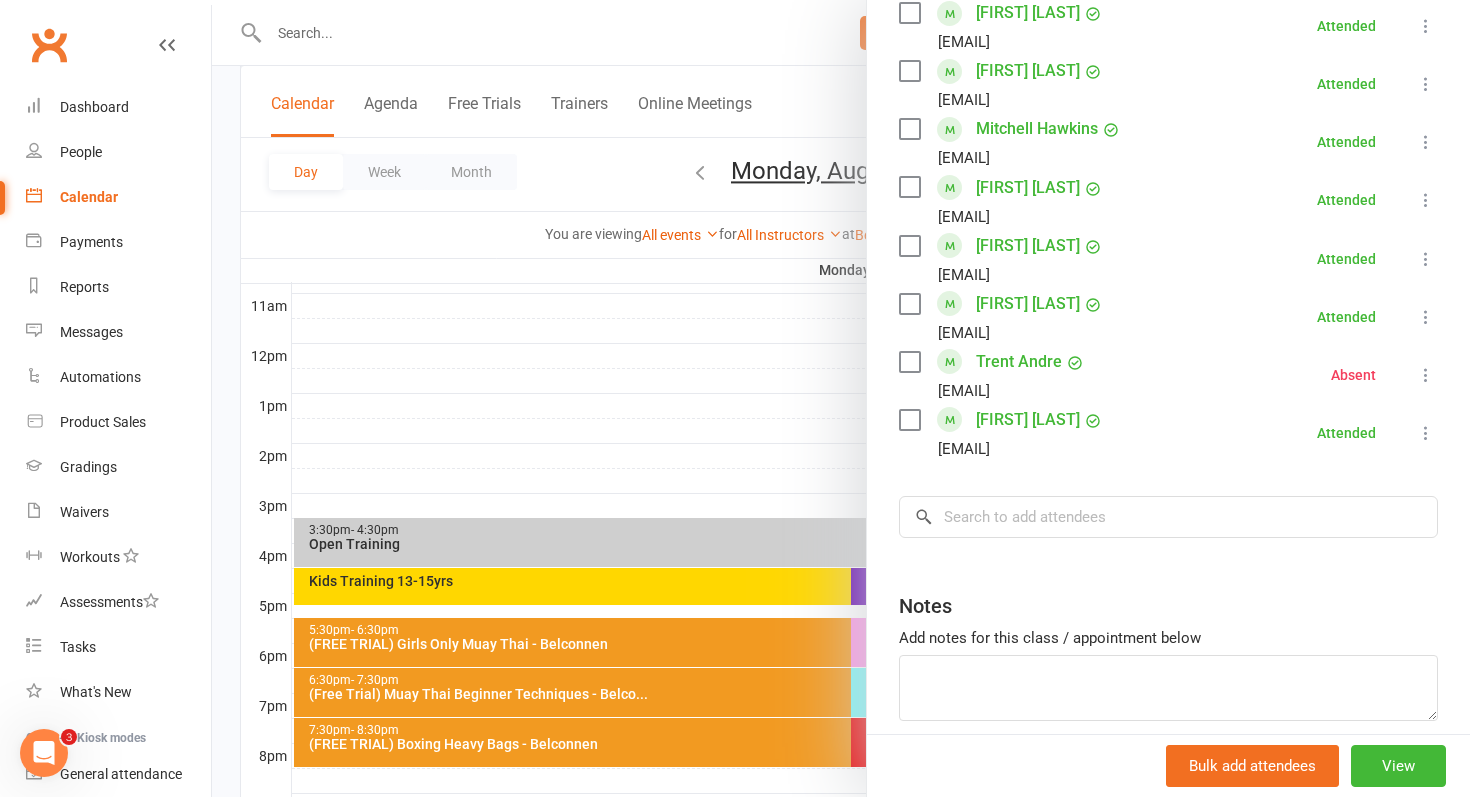 click at bounding box center [841, 398] 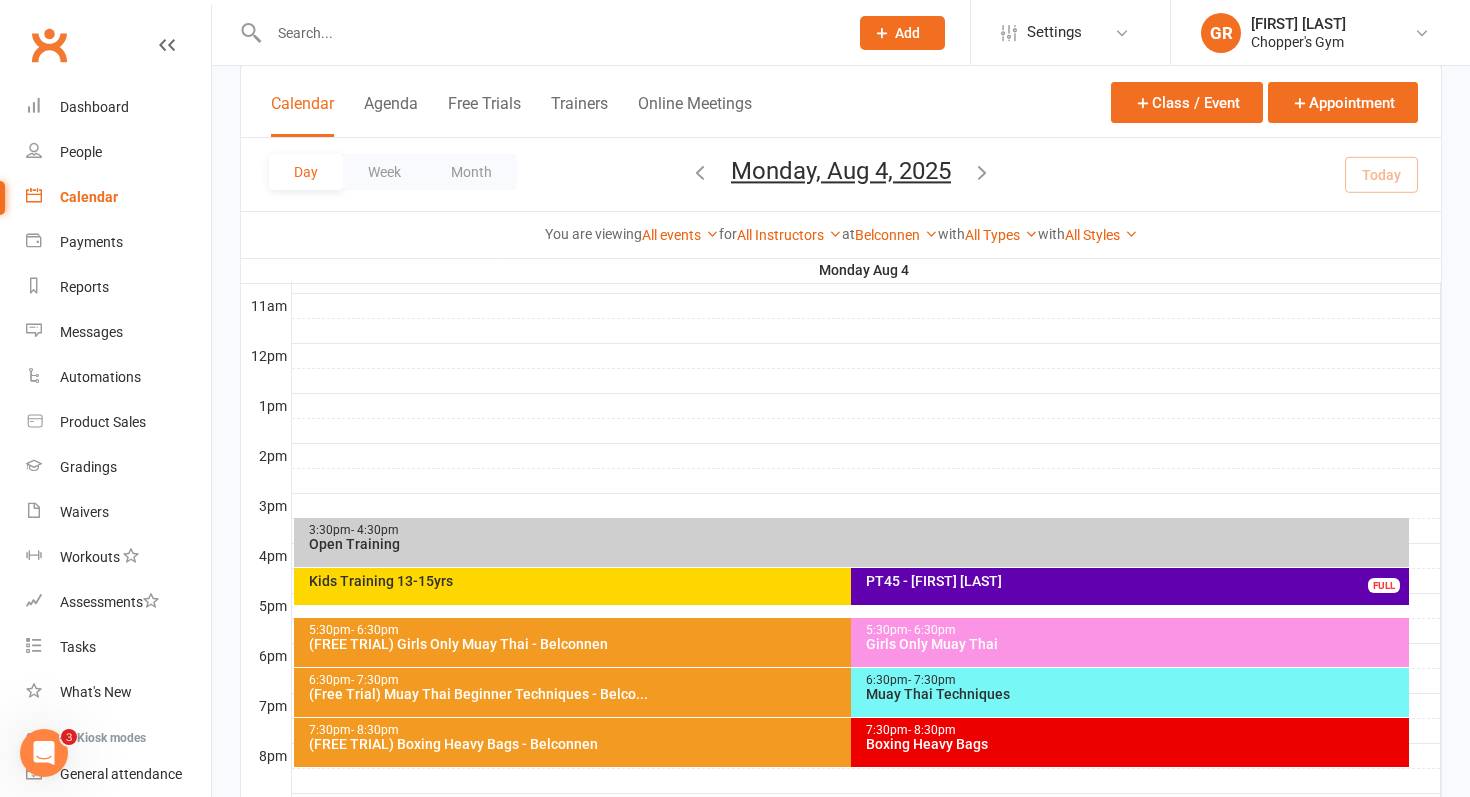 click on "Boxing Heavy Bags" at bounding box center (1135, 744) 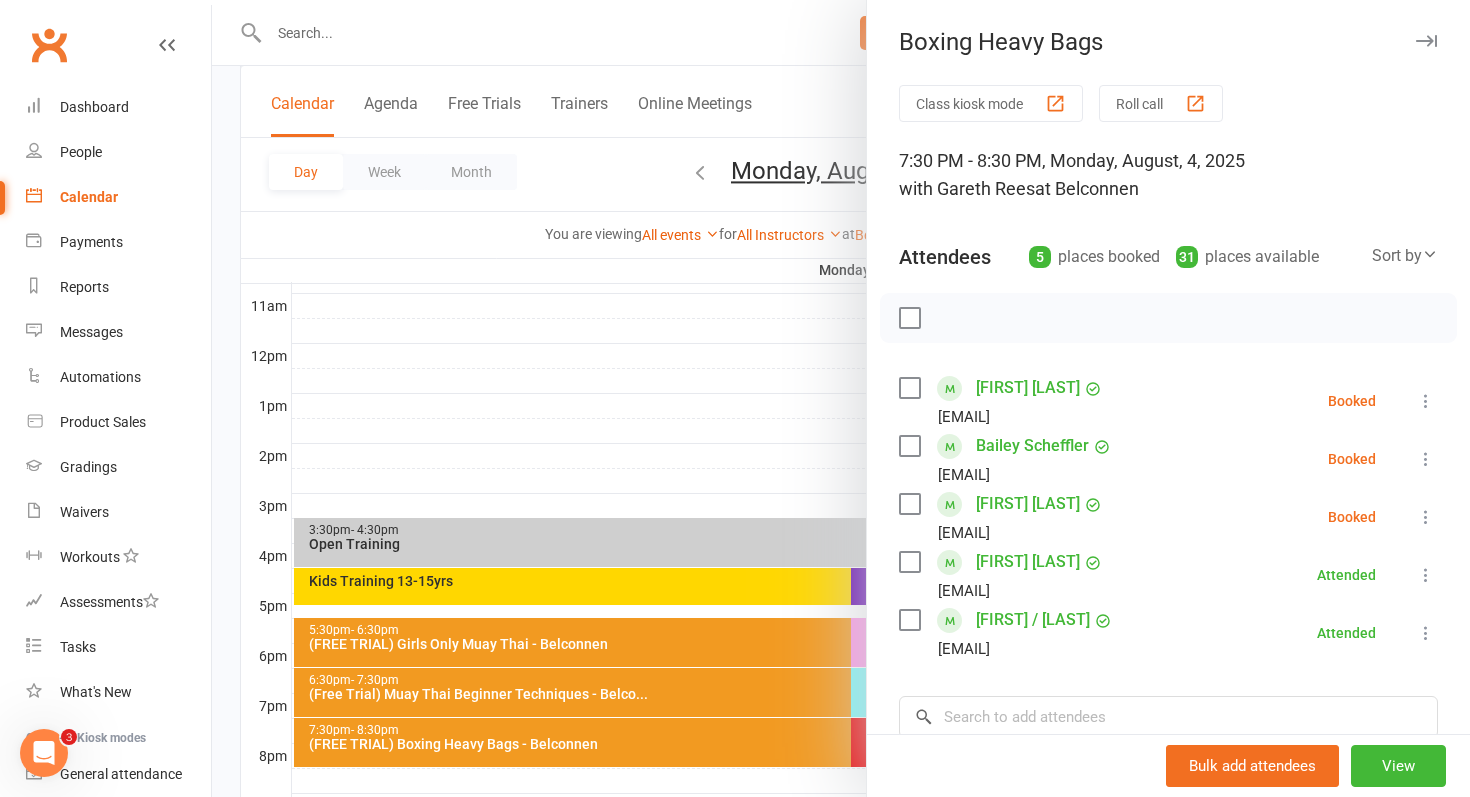 scroll, scrollTop: 28, scrollLeft: 0, axis: vertical 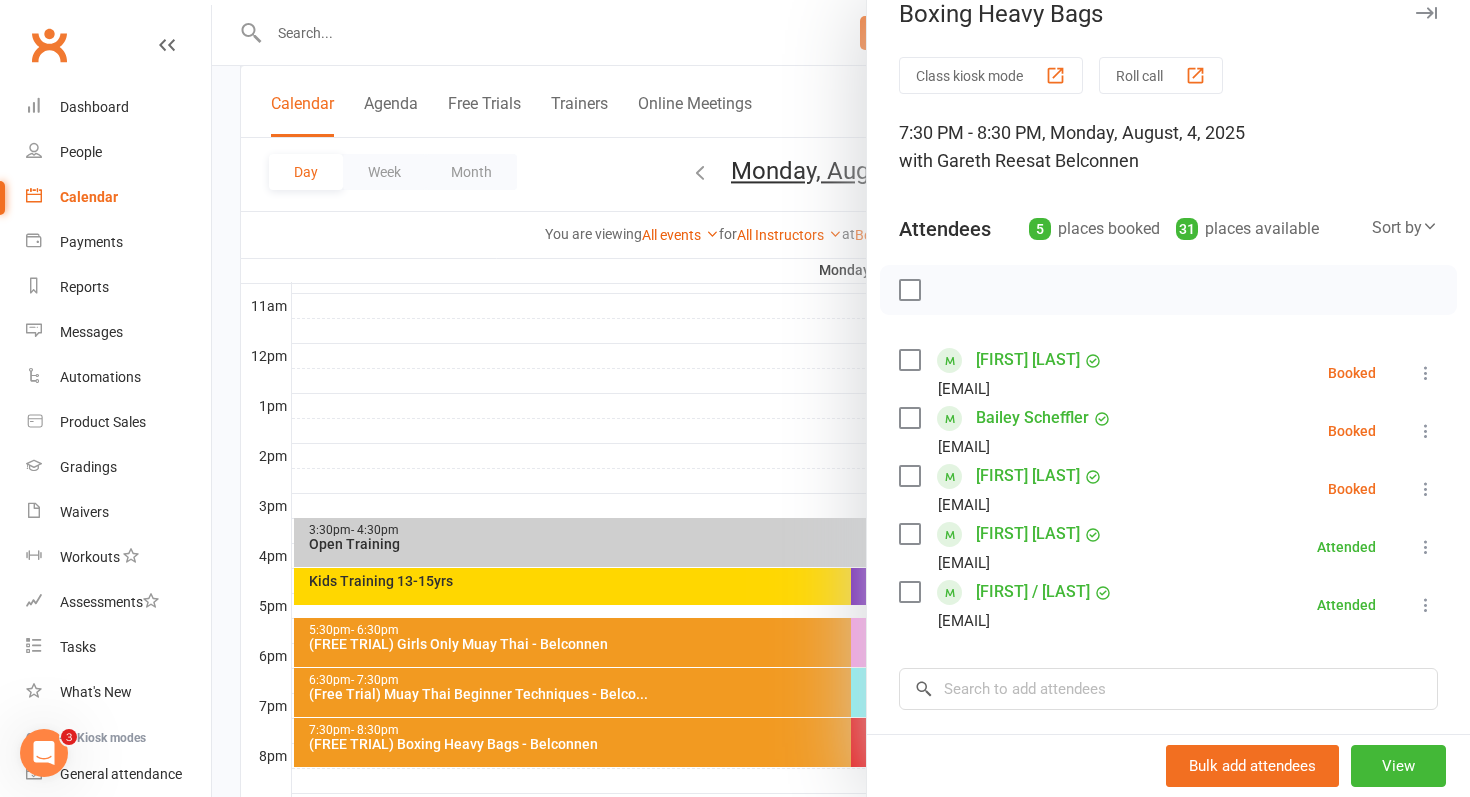 click on "Bailey Scheffler" at bounding box center (1032, 418) 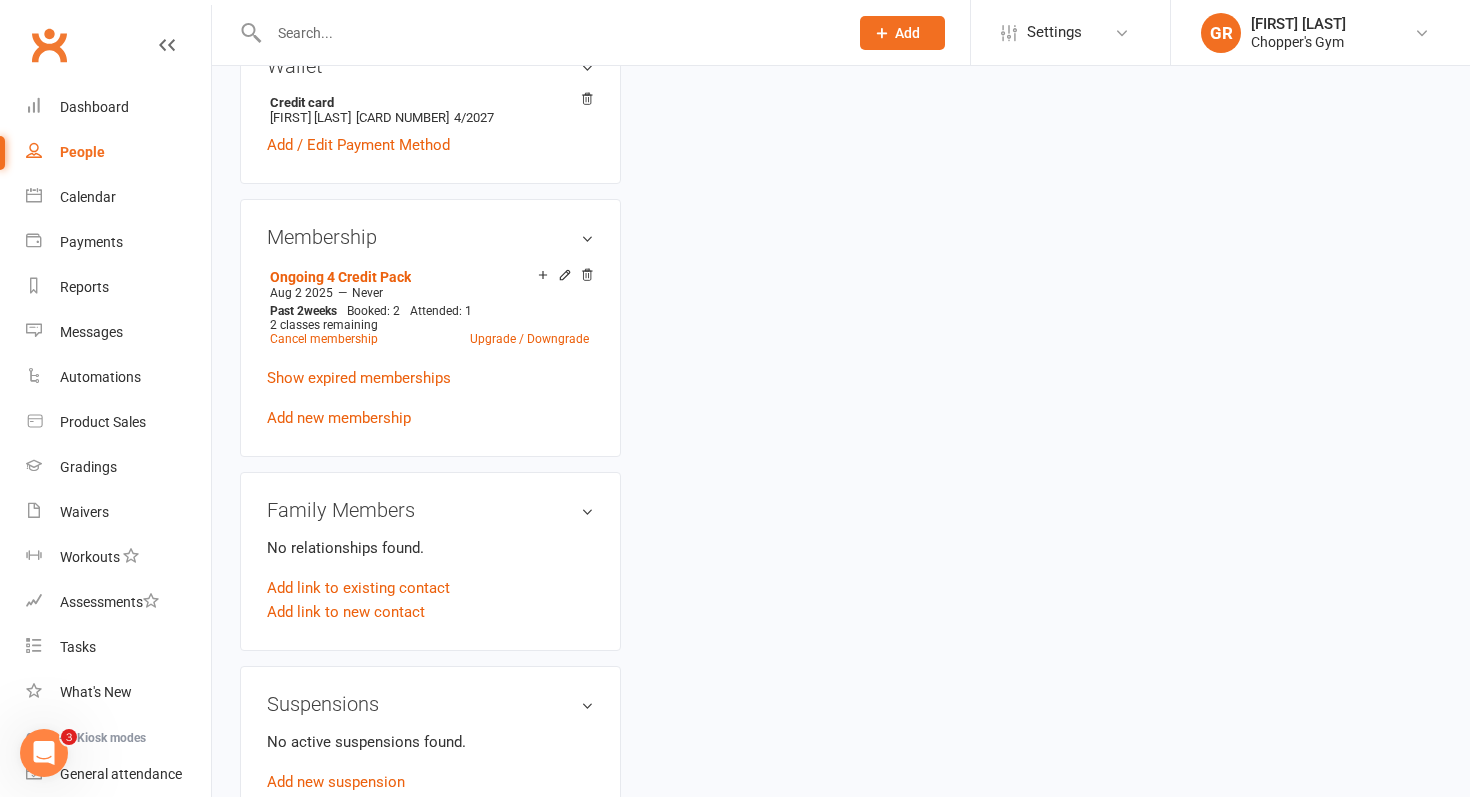 scroll, scrollTop: 0, scrollLeft: 0, axis: both 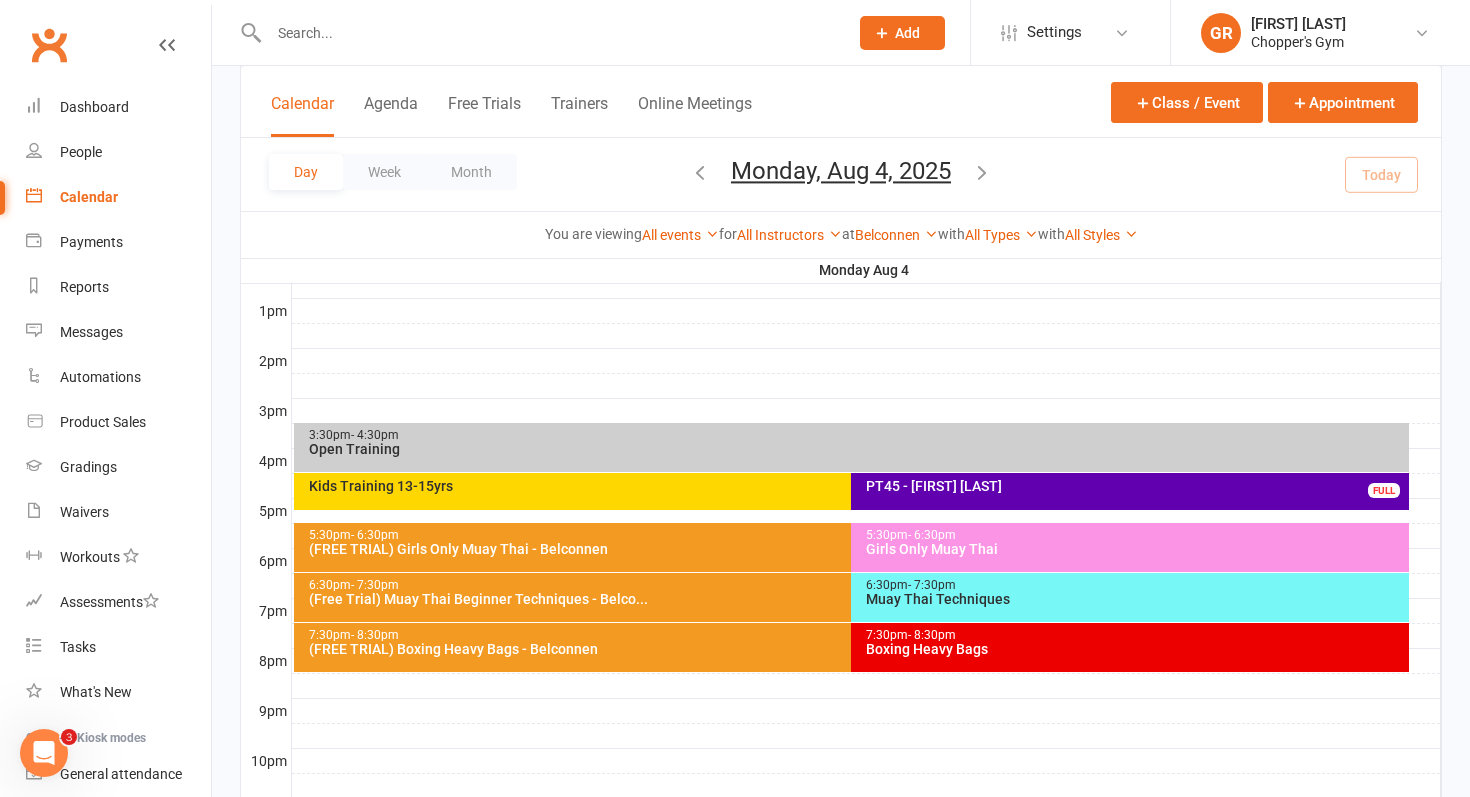click on "(FREE TRIAL)  Boxing Heavy Bags - Belconnen" at bounding box center (847, 649) 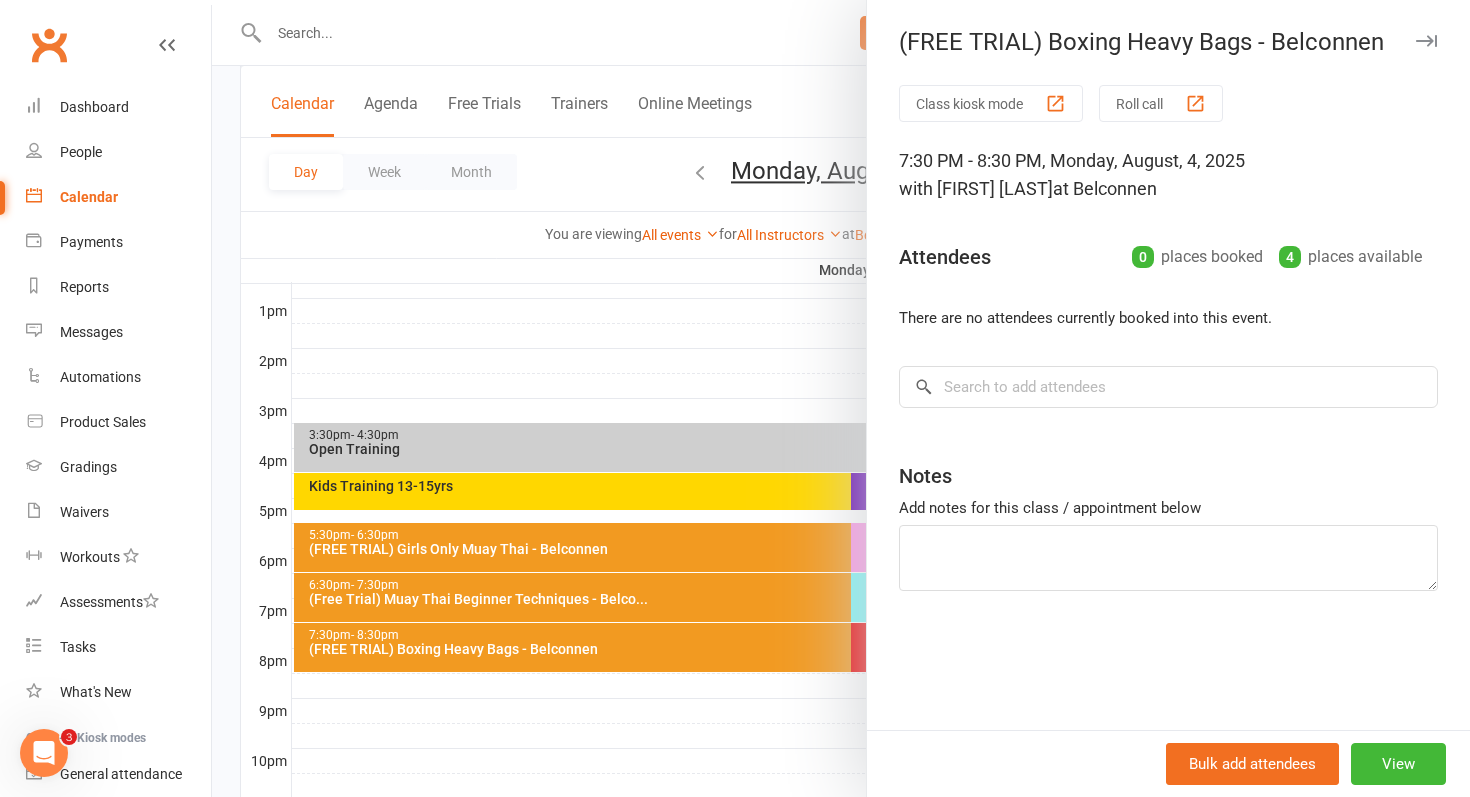 click at bounding box center [841, 398] 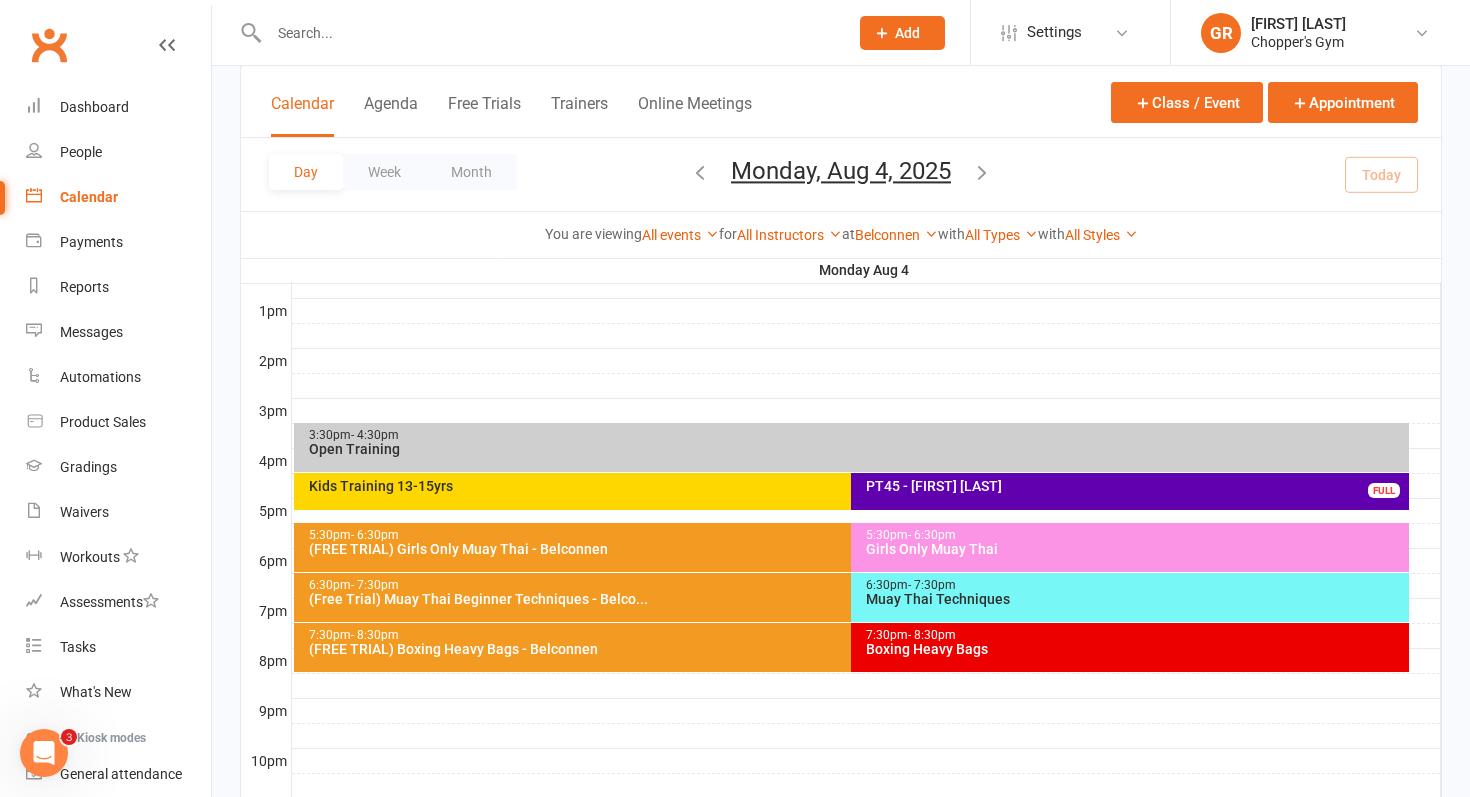 click on "7:30pm  - 8:30pm Boxing Heavy Bags" at bounding box center [1130, 647] 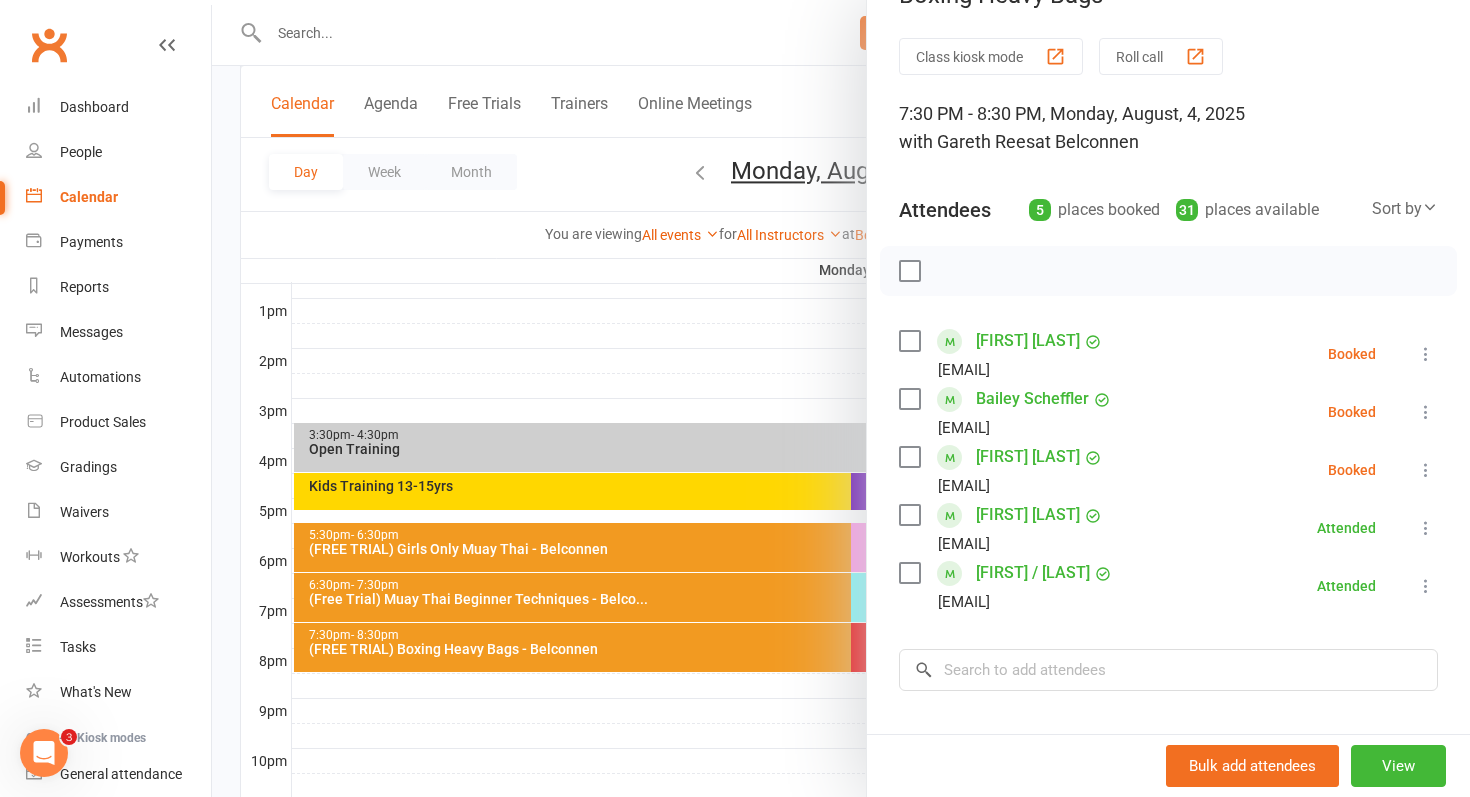 scroll, scrollTop: 45, scrollLeft: 0, axis: vertical 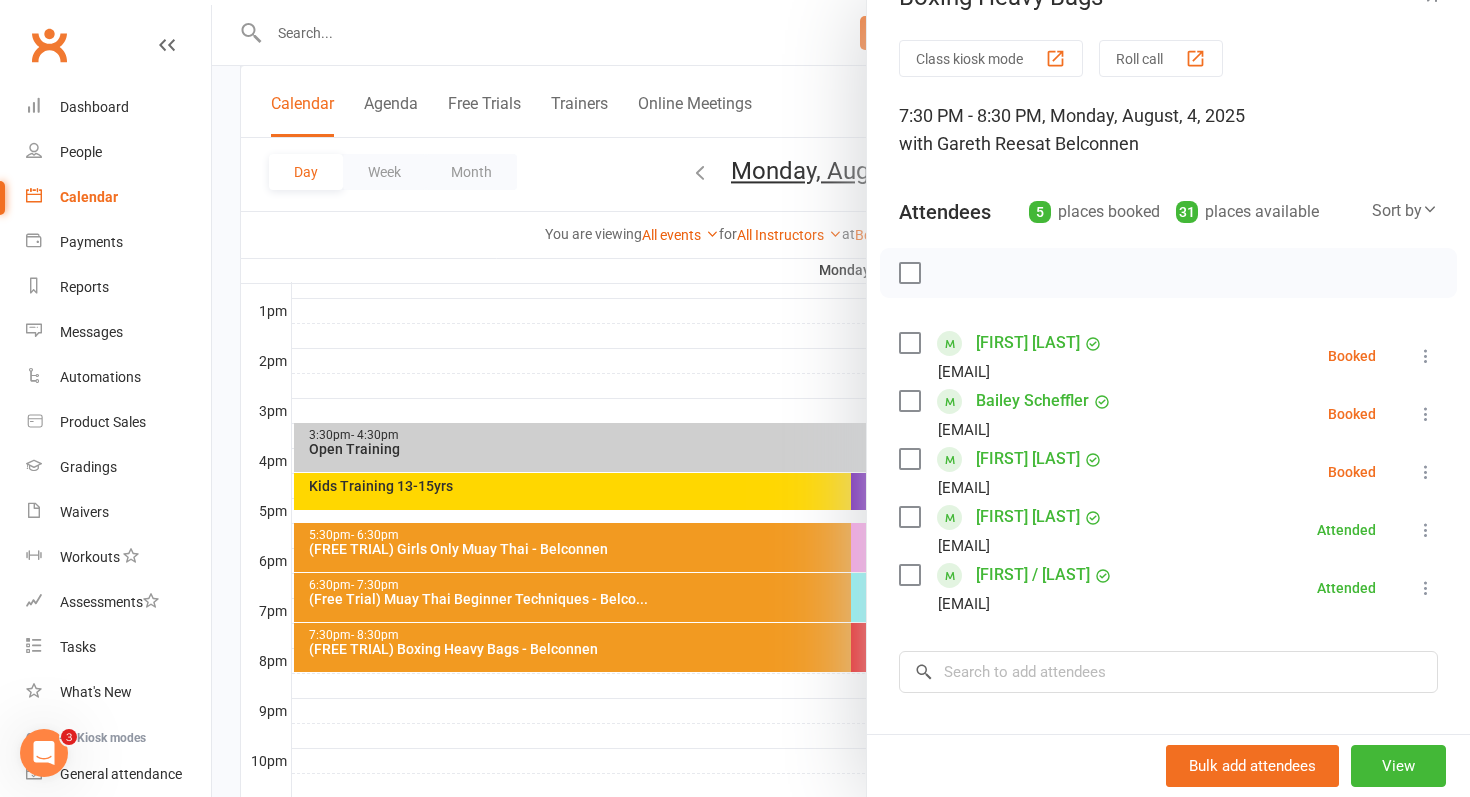 click at bounding box center [841, 398] 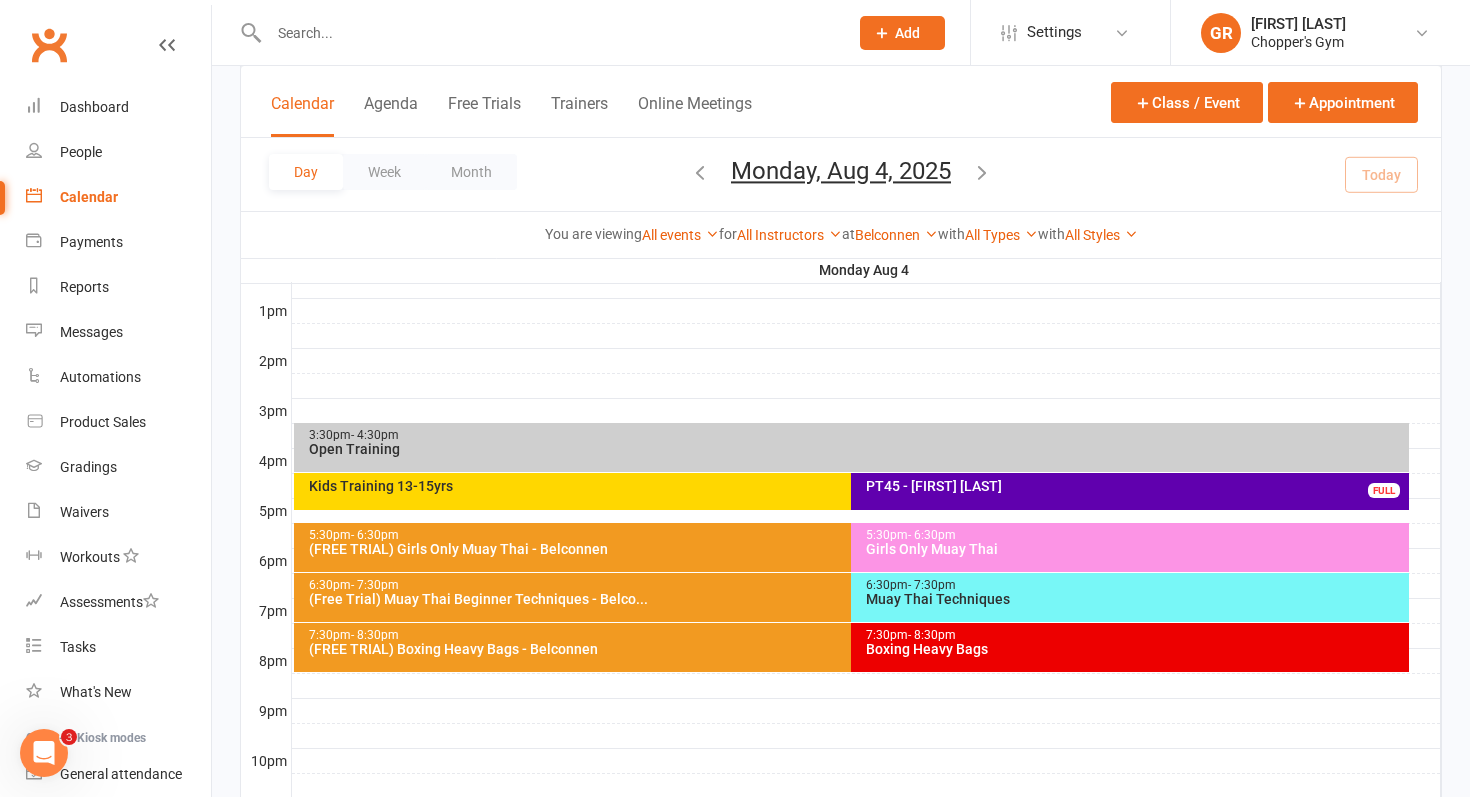 click on "Muay Thai Techniques" at bounding box center [1135, 599] 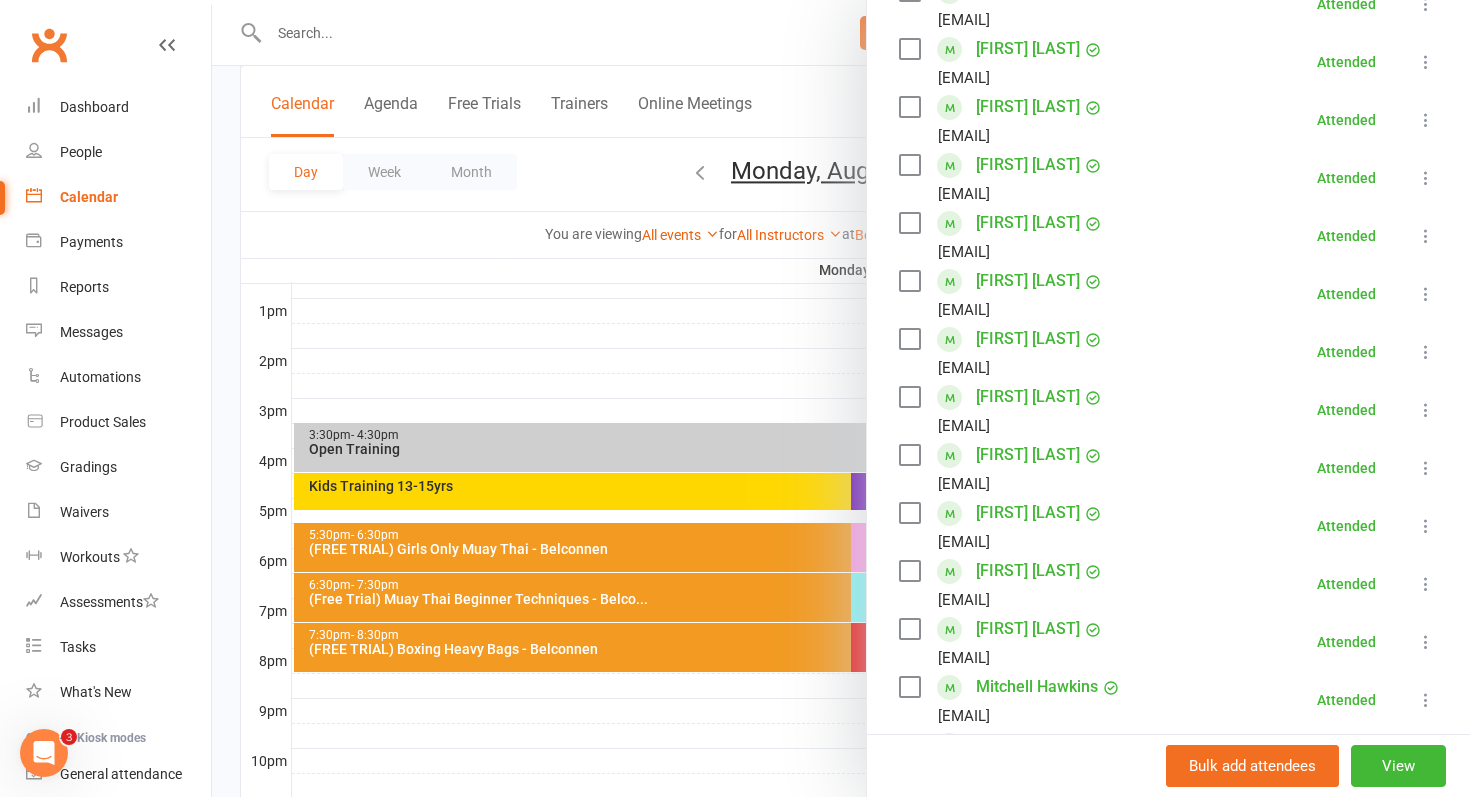 scroll, scrollTop: 517, scrollLeft: 0, axis: vertical 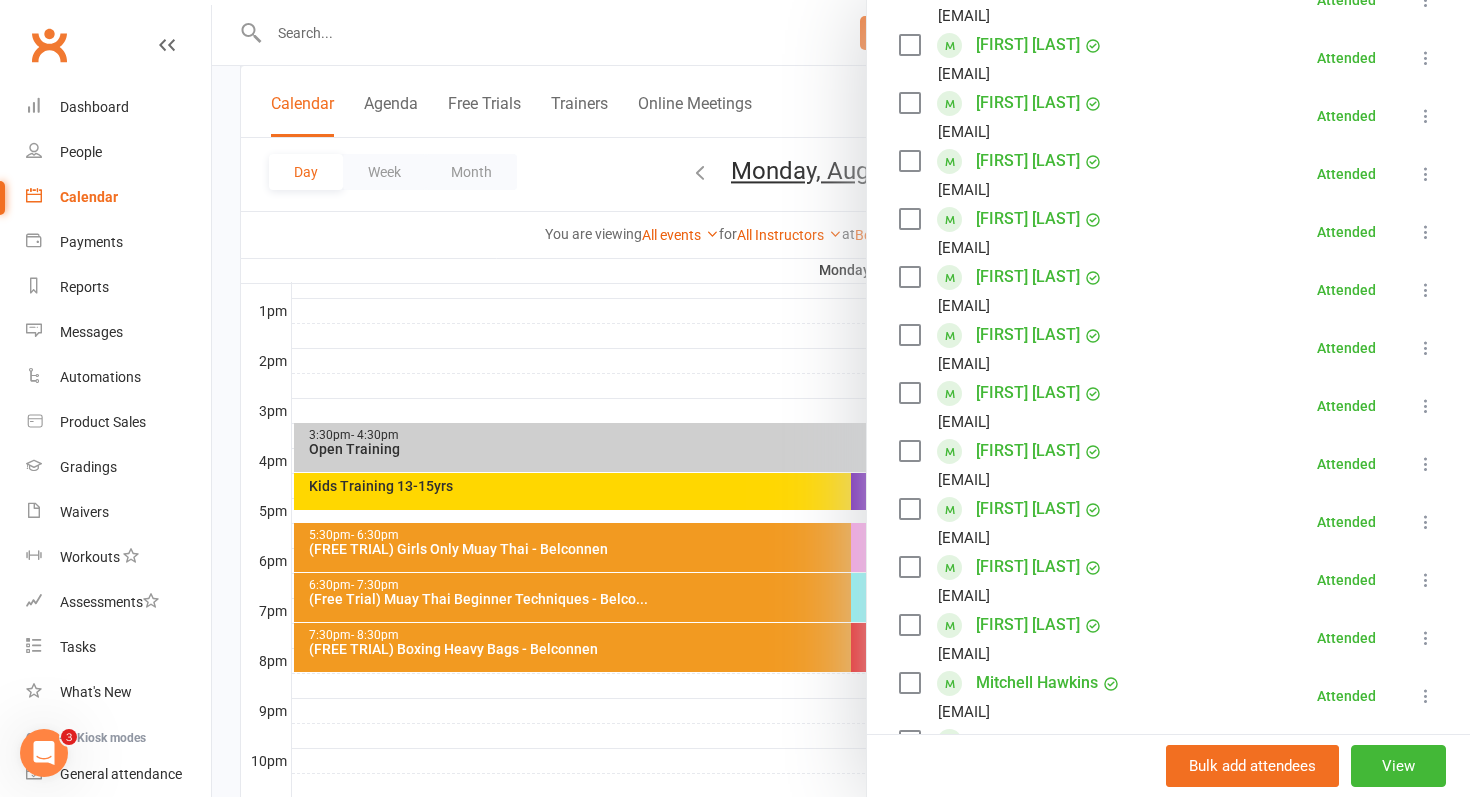 click at bounding box center [841, 398] 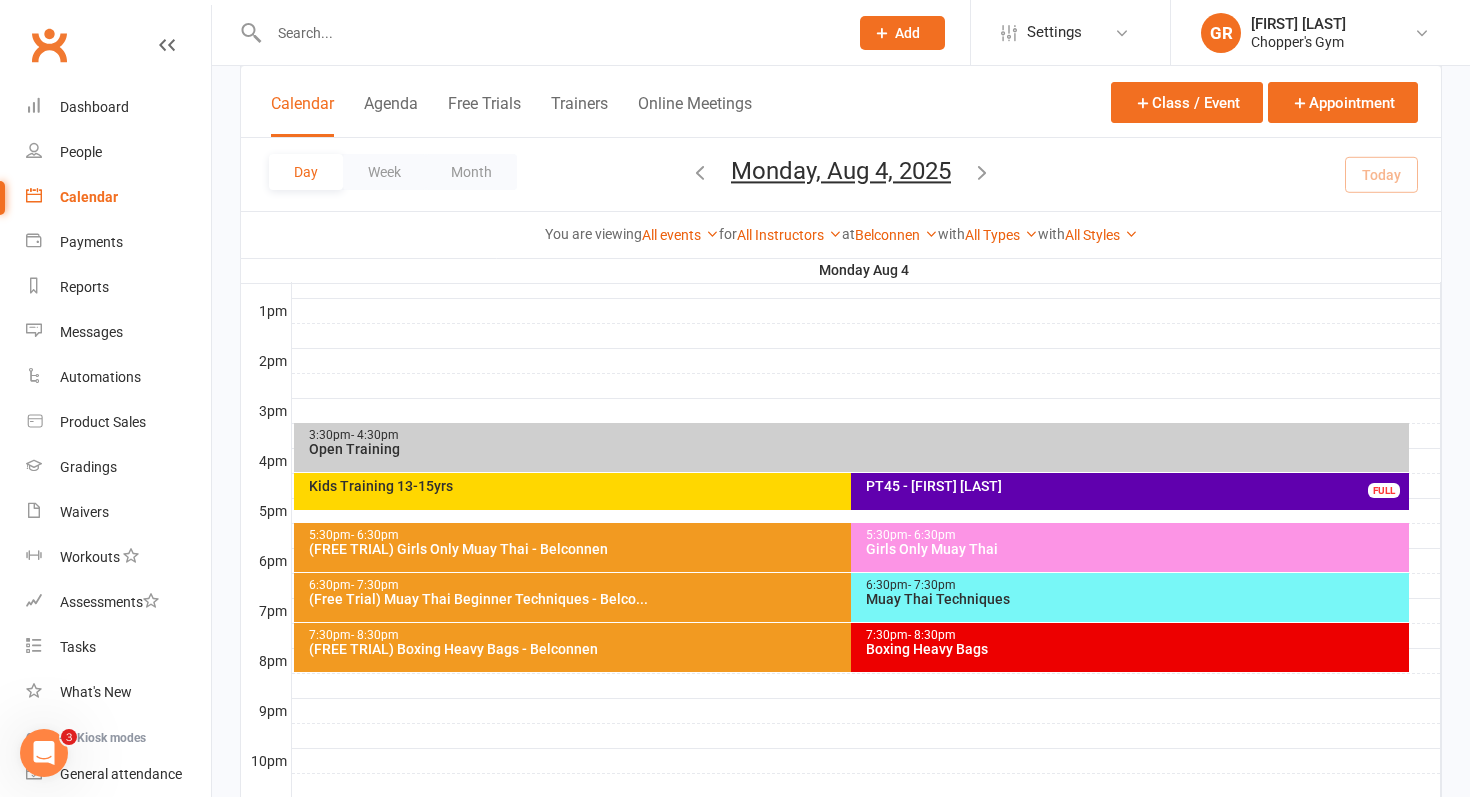 click on "7:30pm  - 8:30pm Boxing Heavy Bags" at bounding box center (1130, 647) 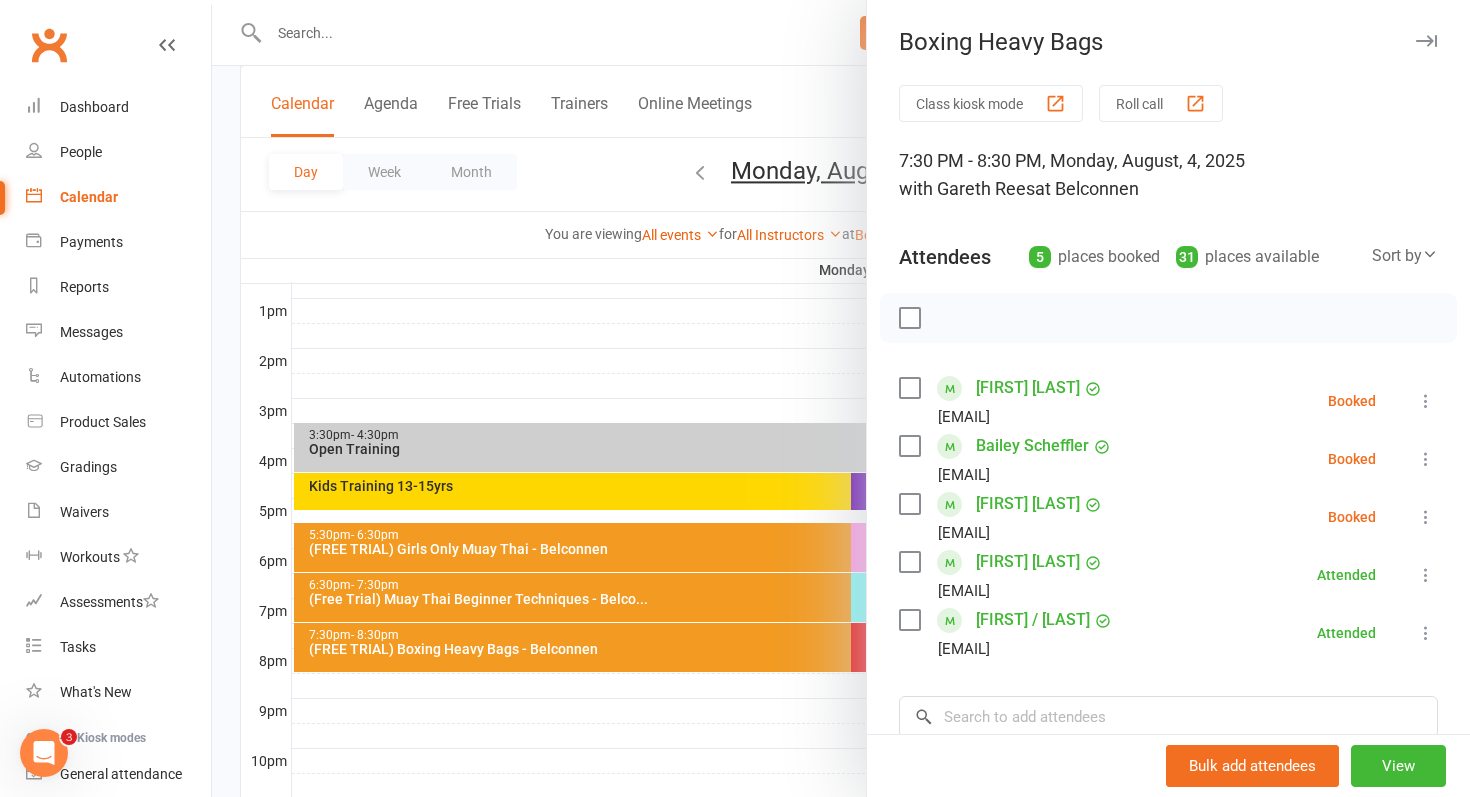 click at bounding box center [841, 398] 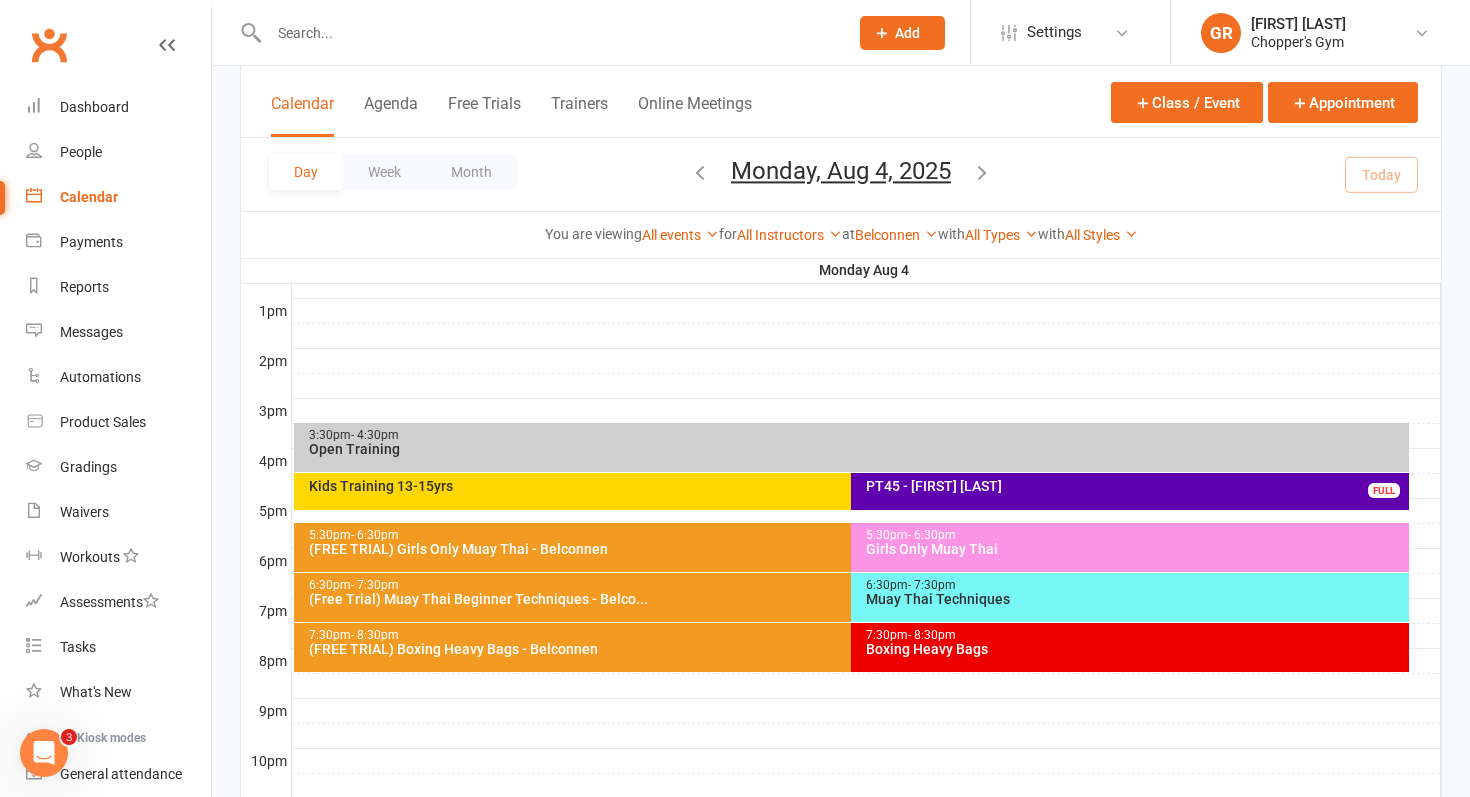 click on "6:30pm  - 7:30pm Muay Thai Techniques" at bounding box center [1130, 597] 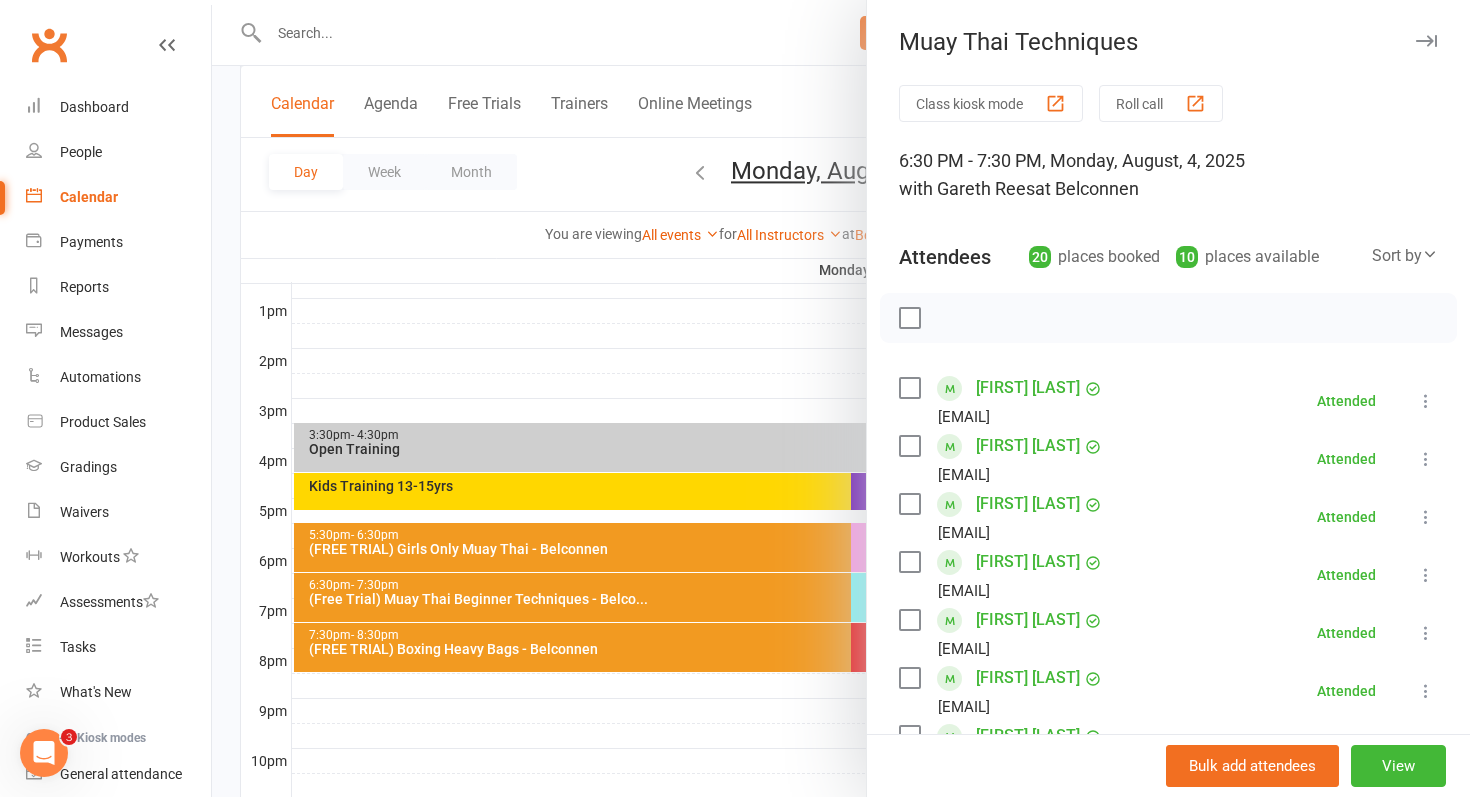 scroll, scrollTop: 55, scrollLeft: 0, axis: vertical 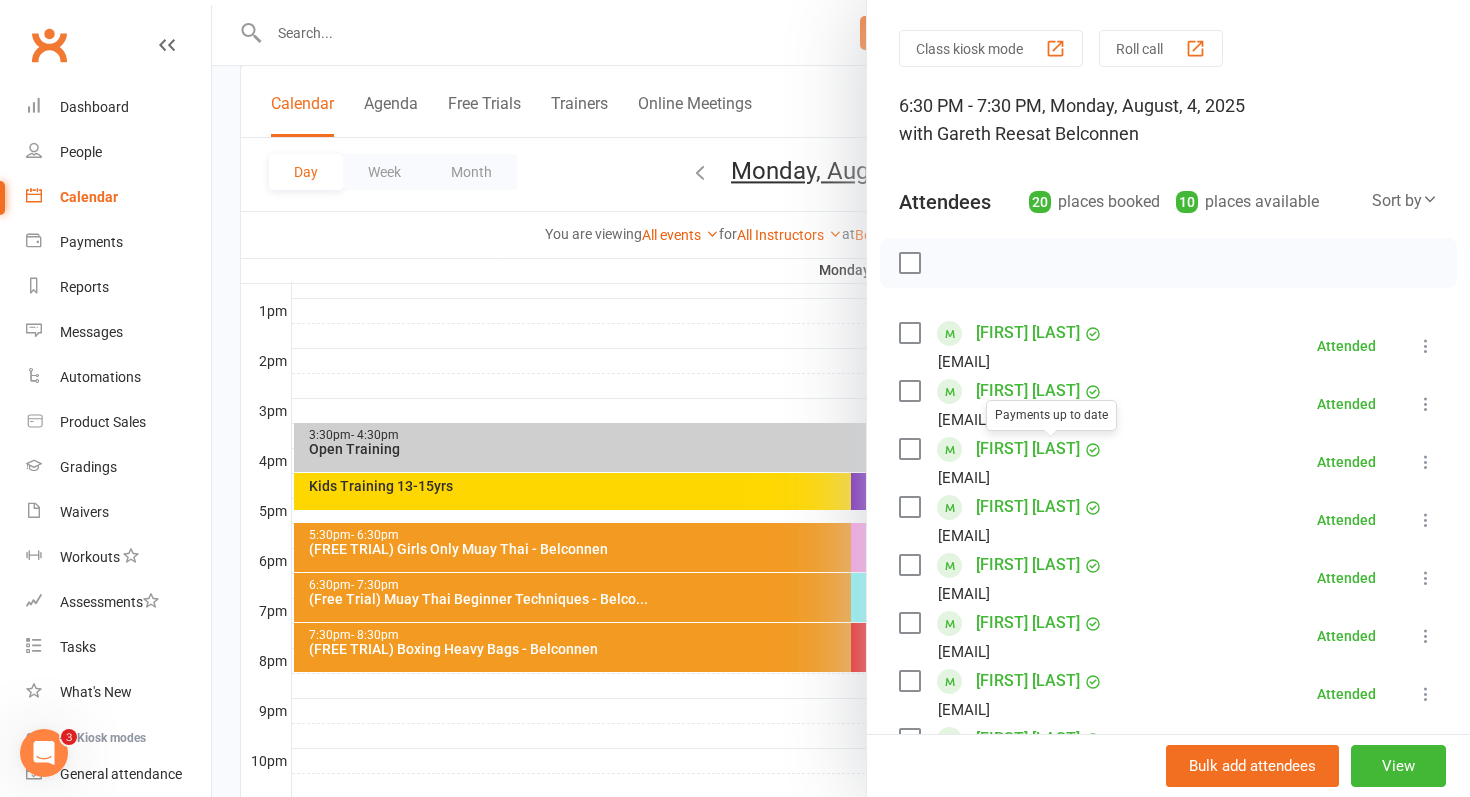 click on "Payments up to date" at bounding box center [1051, 415] 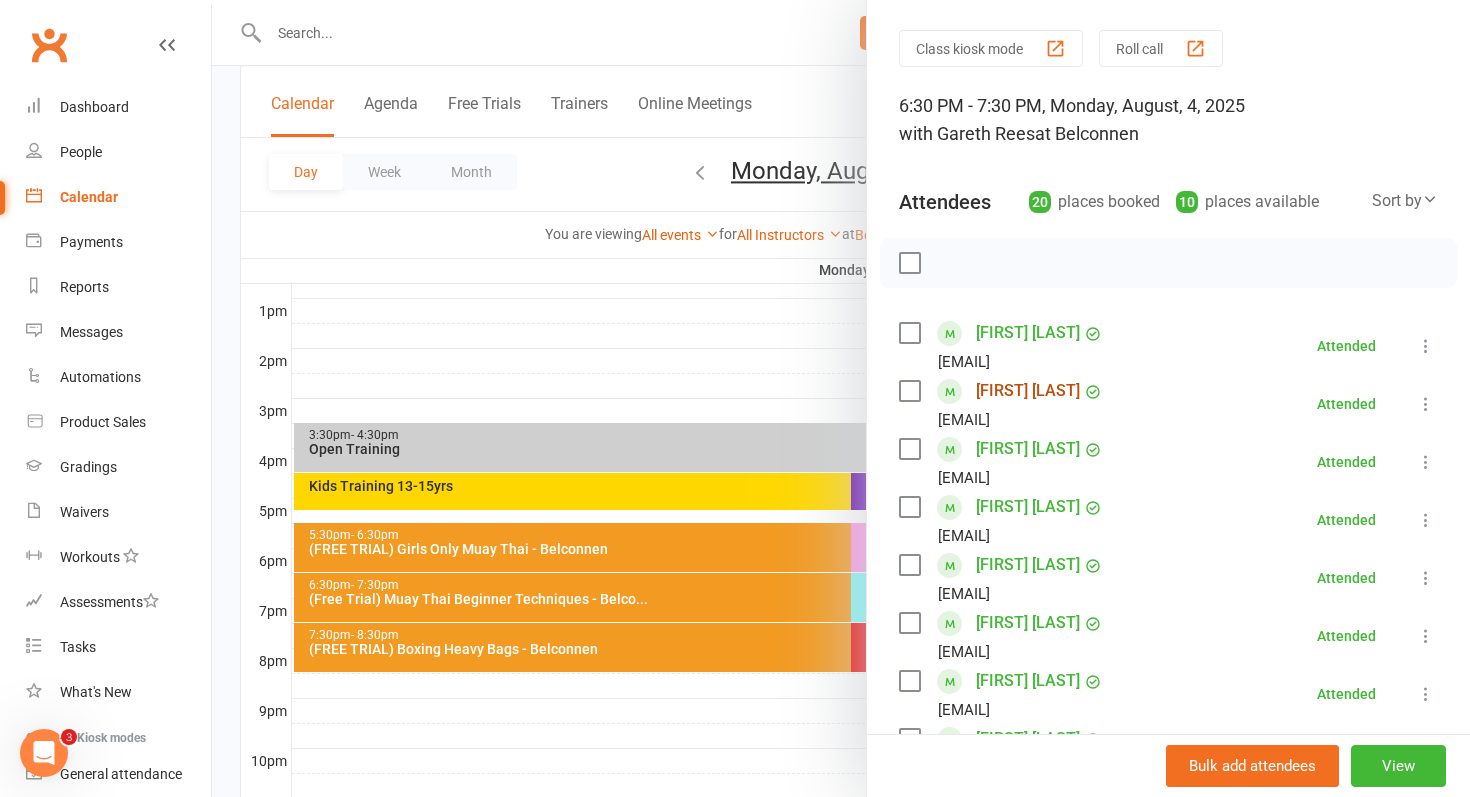 click on "[FIRST] [LAST]" at bounding box center [1028, 391] 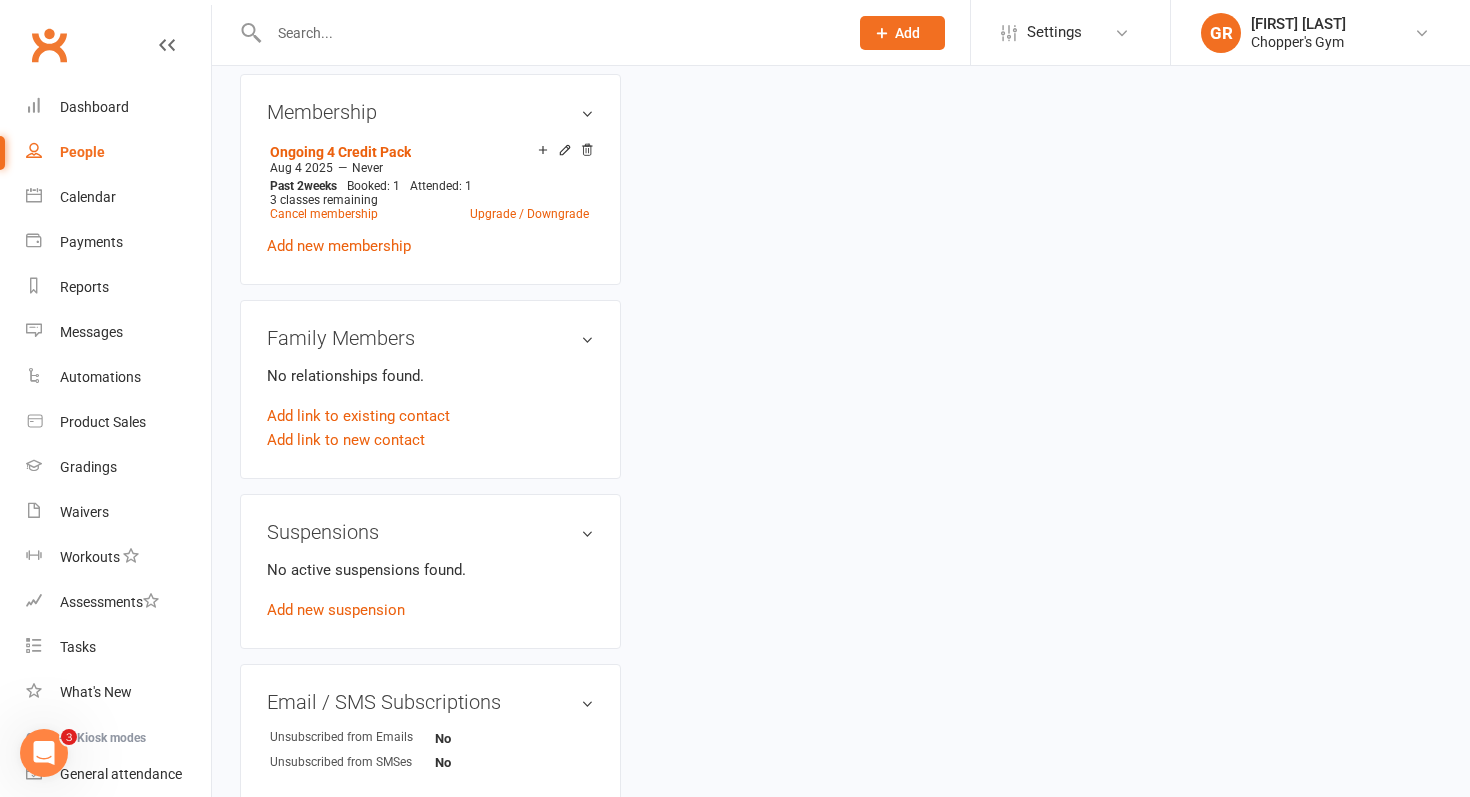 scroll, scrollTop: 0, scrollLeft: 0, axis: both 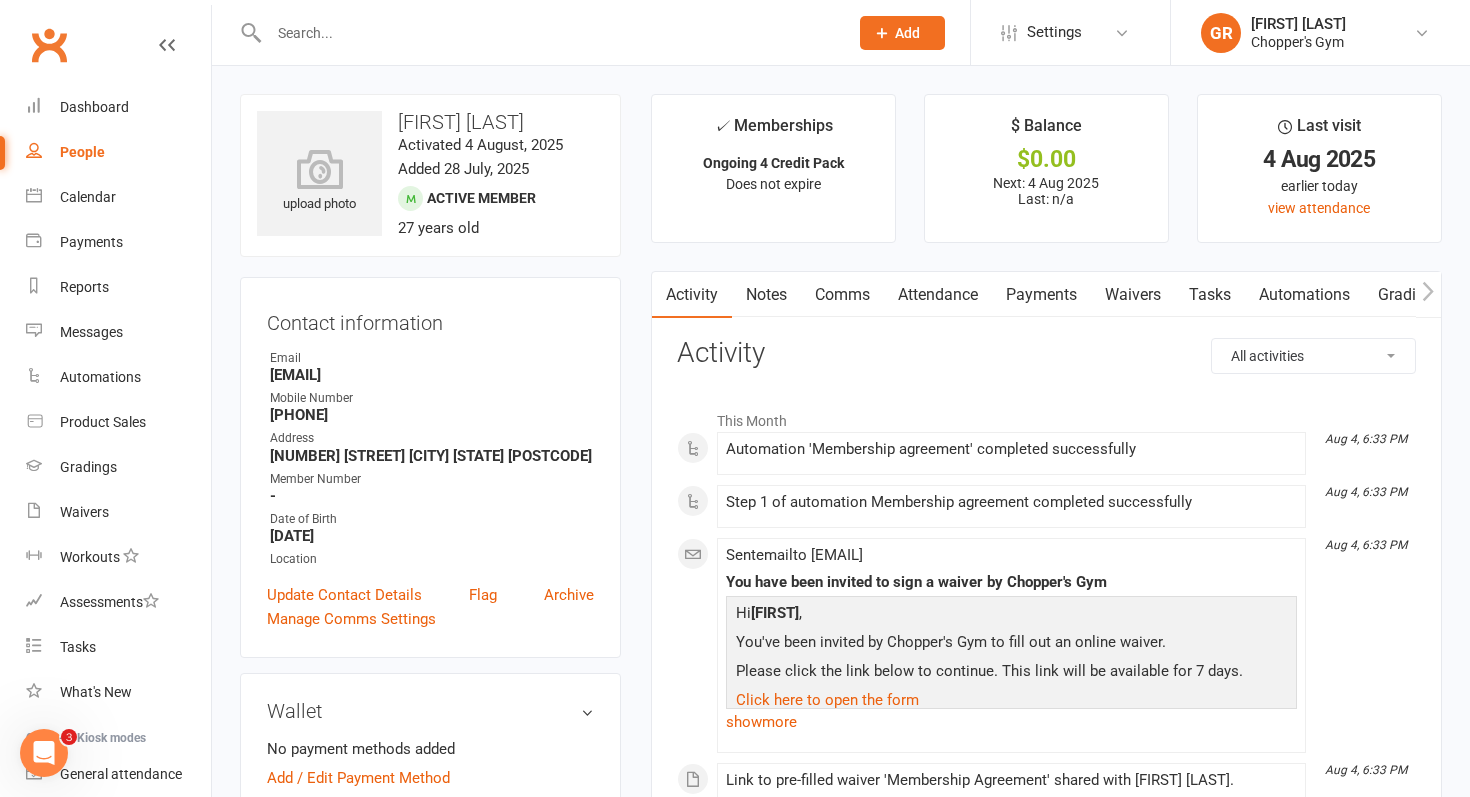 click 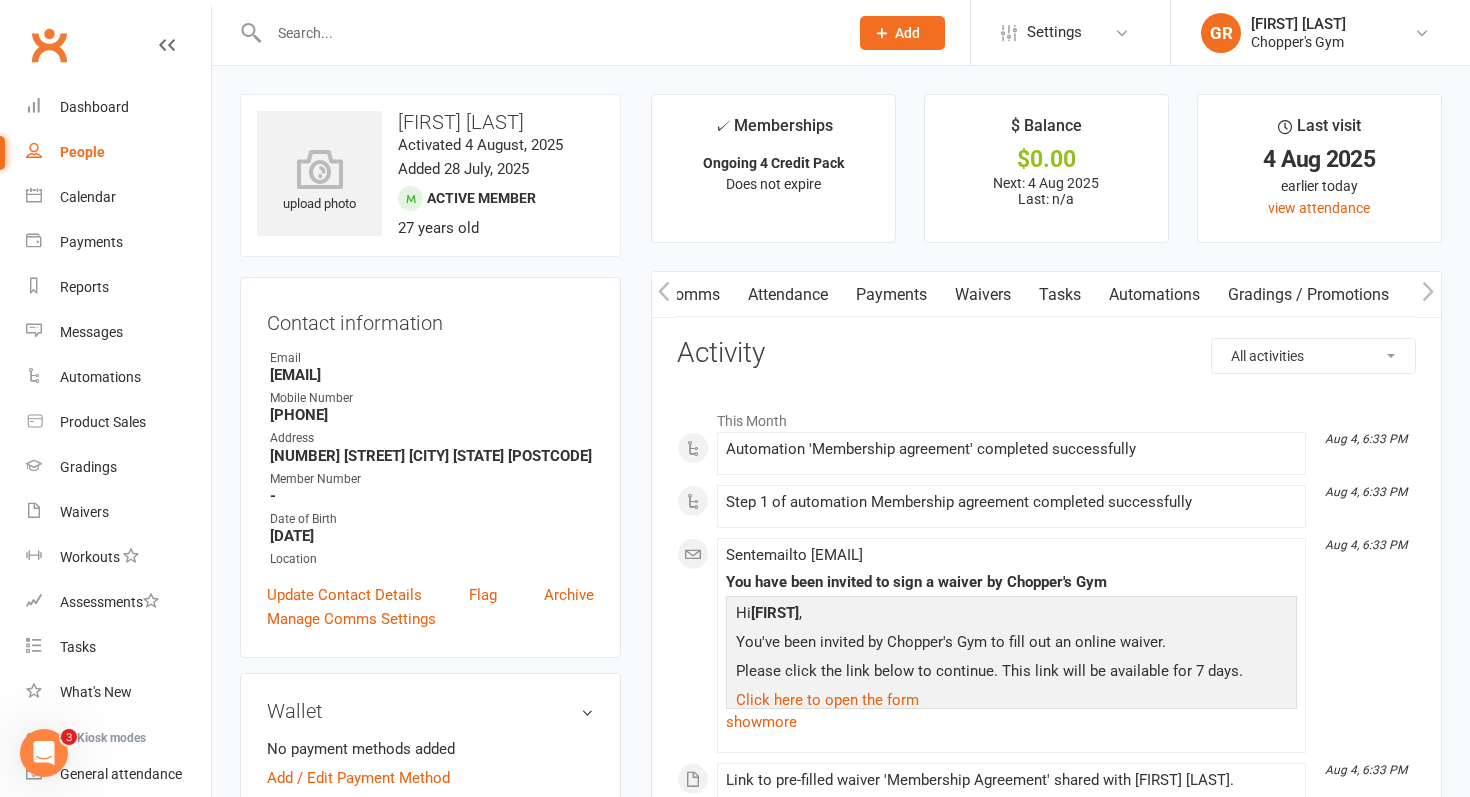click 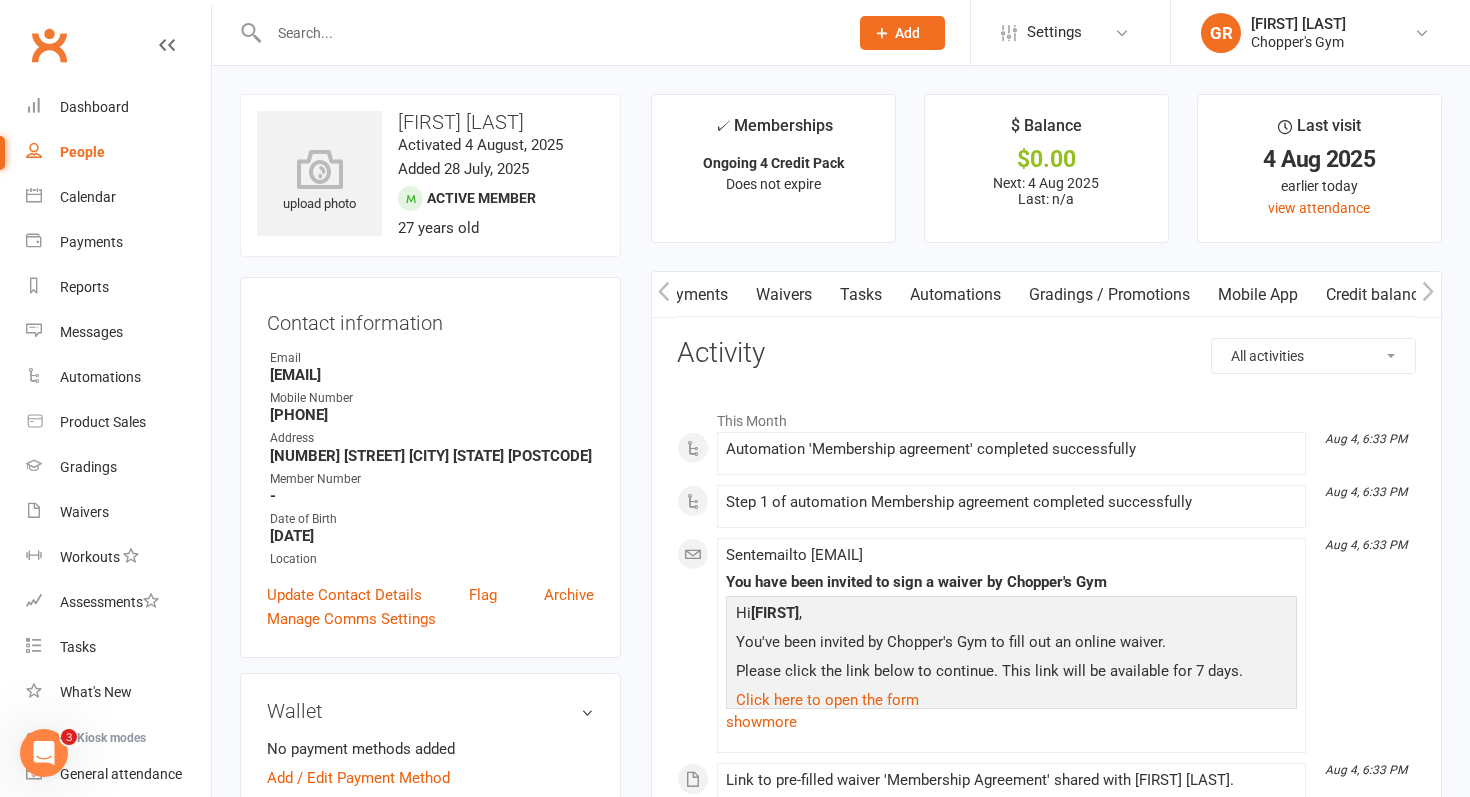 click on "Mobile App" at bounding box center [1258, 295] 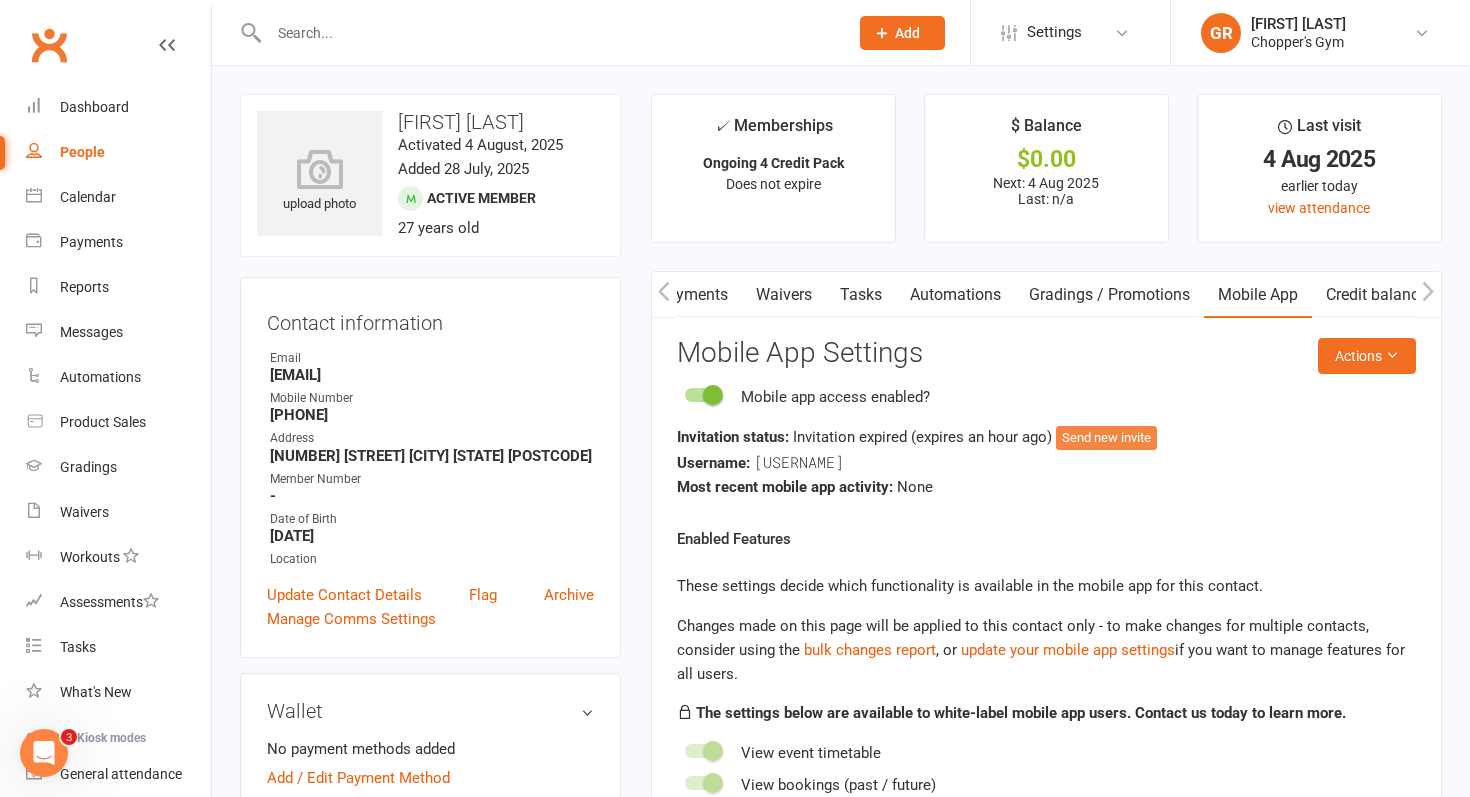 click on "Send new invite" at bounding box center [1106, 438] 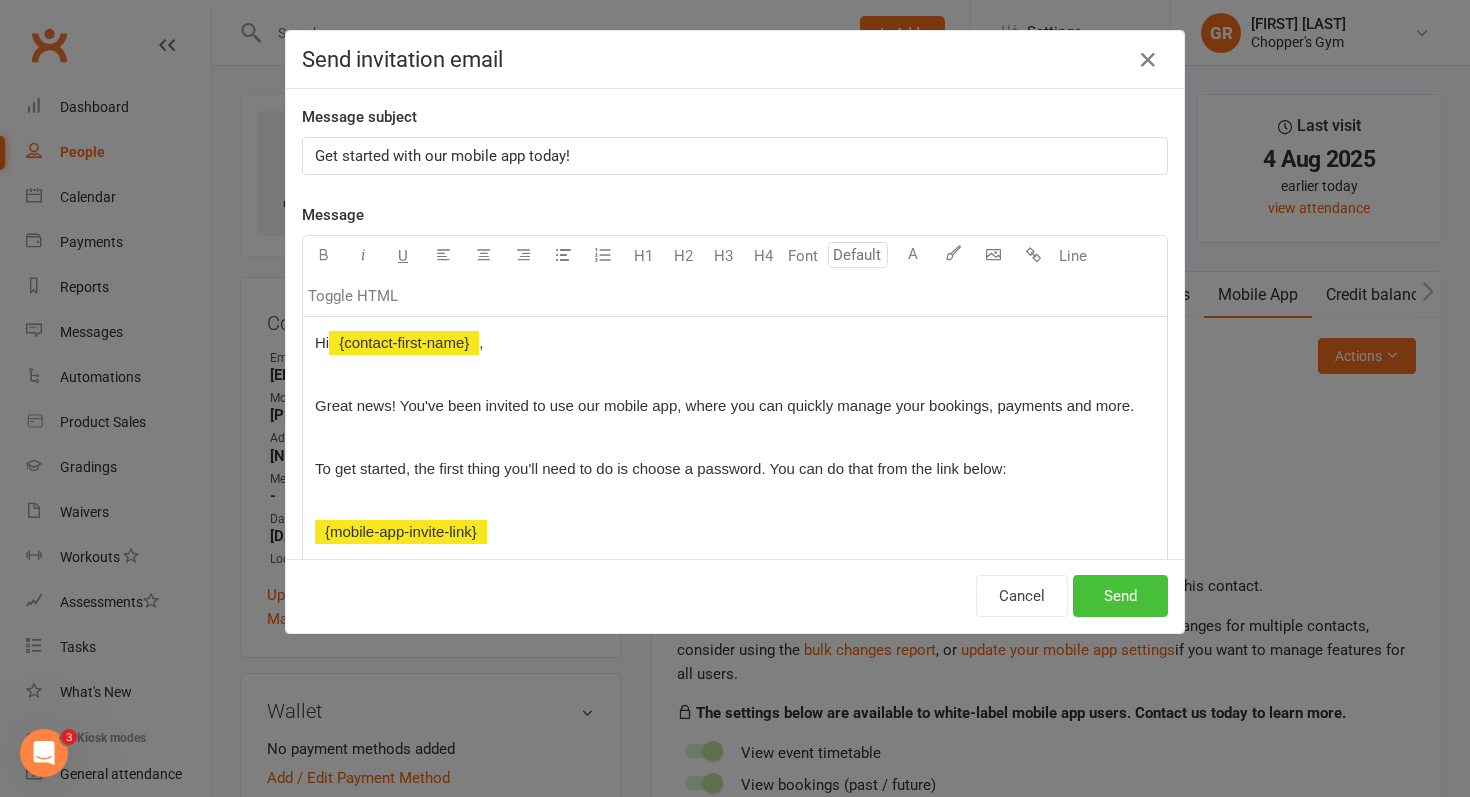 click on "Send" at bounding box center [1120, 596] 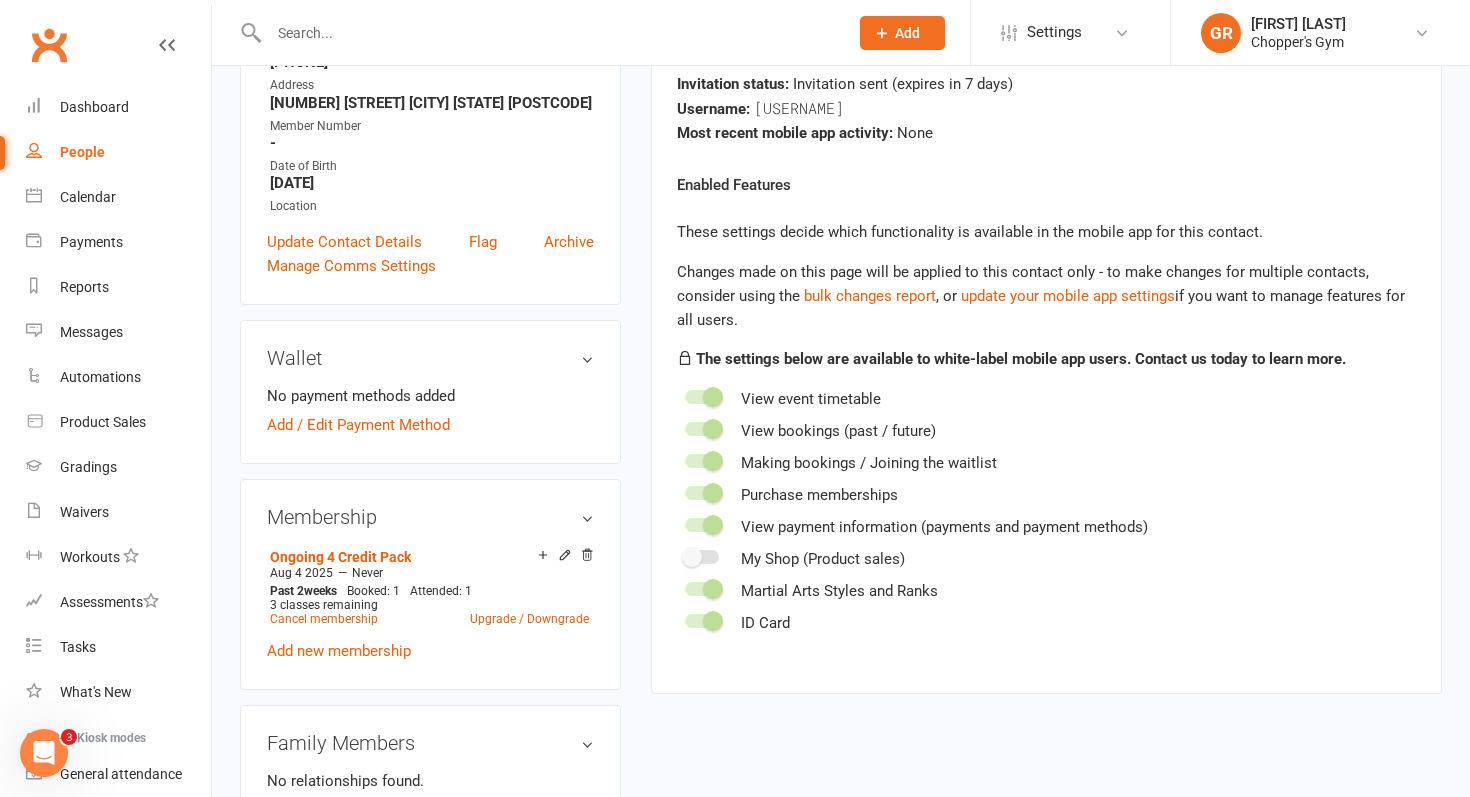 scroll, scrollTop: 0, scrollLeft: 0, axis: both 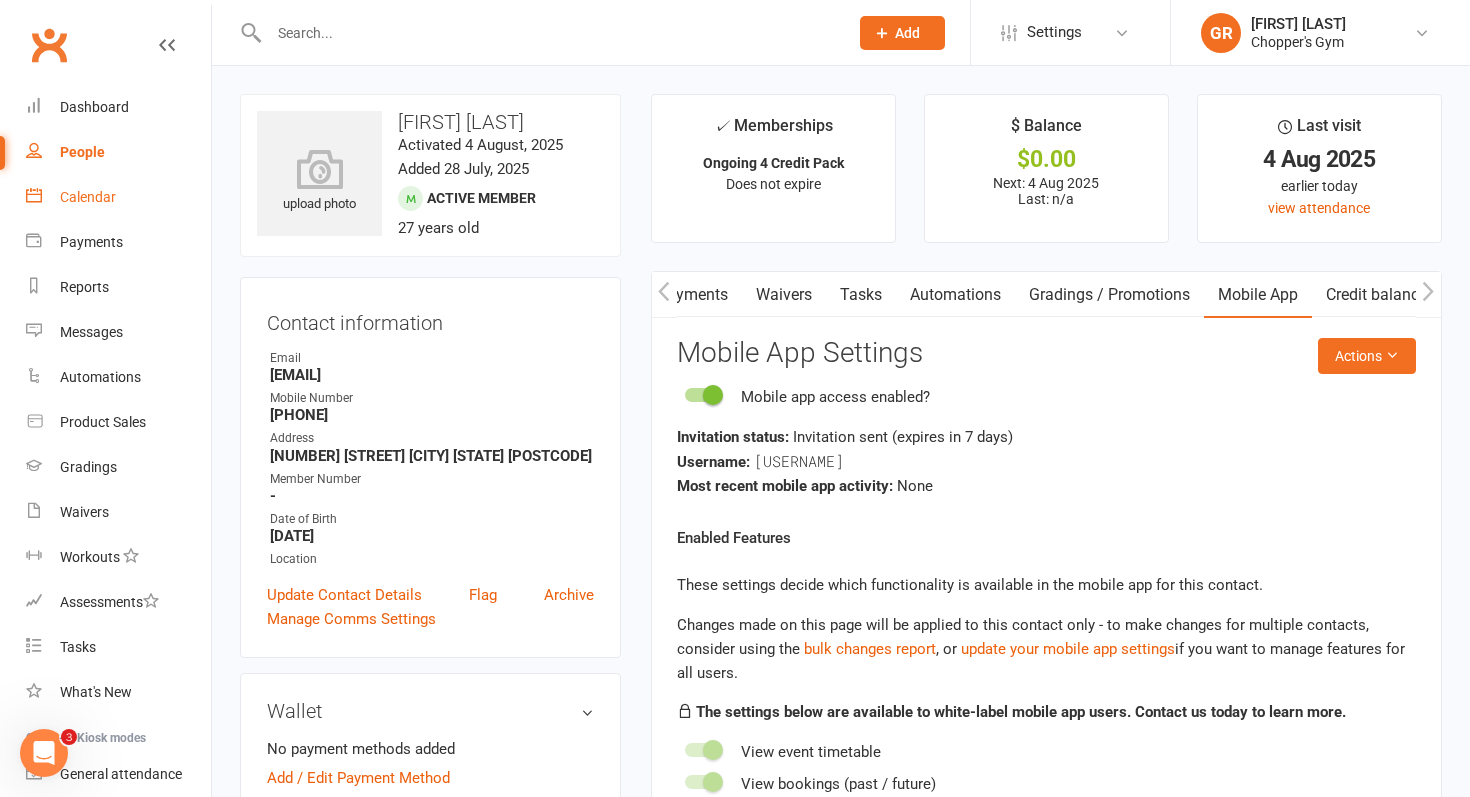 click on "Calendar" at bounding box center [88, 197] 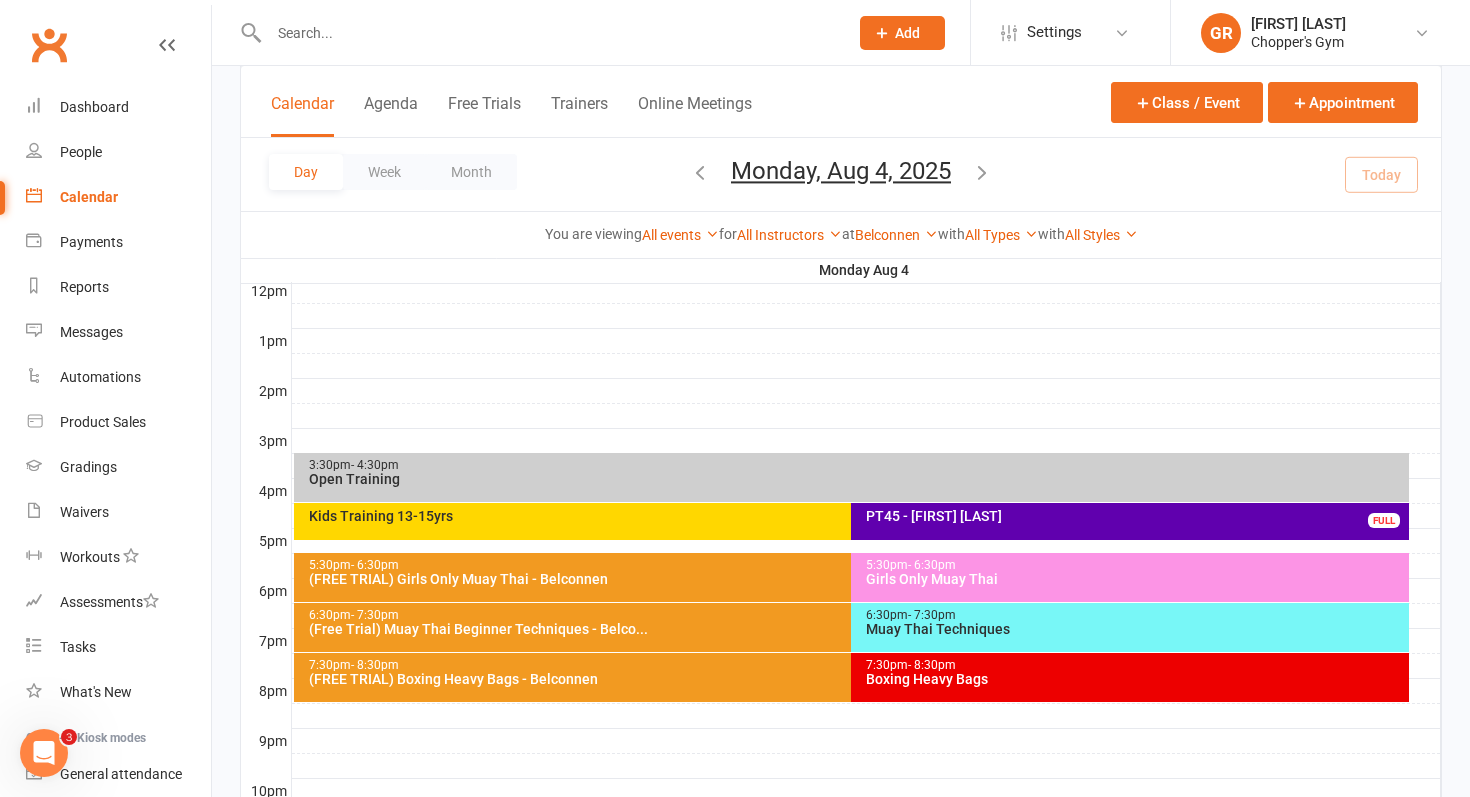 scroll, scrollTop: 747, scrollLeft: 0, axis: vertical 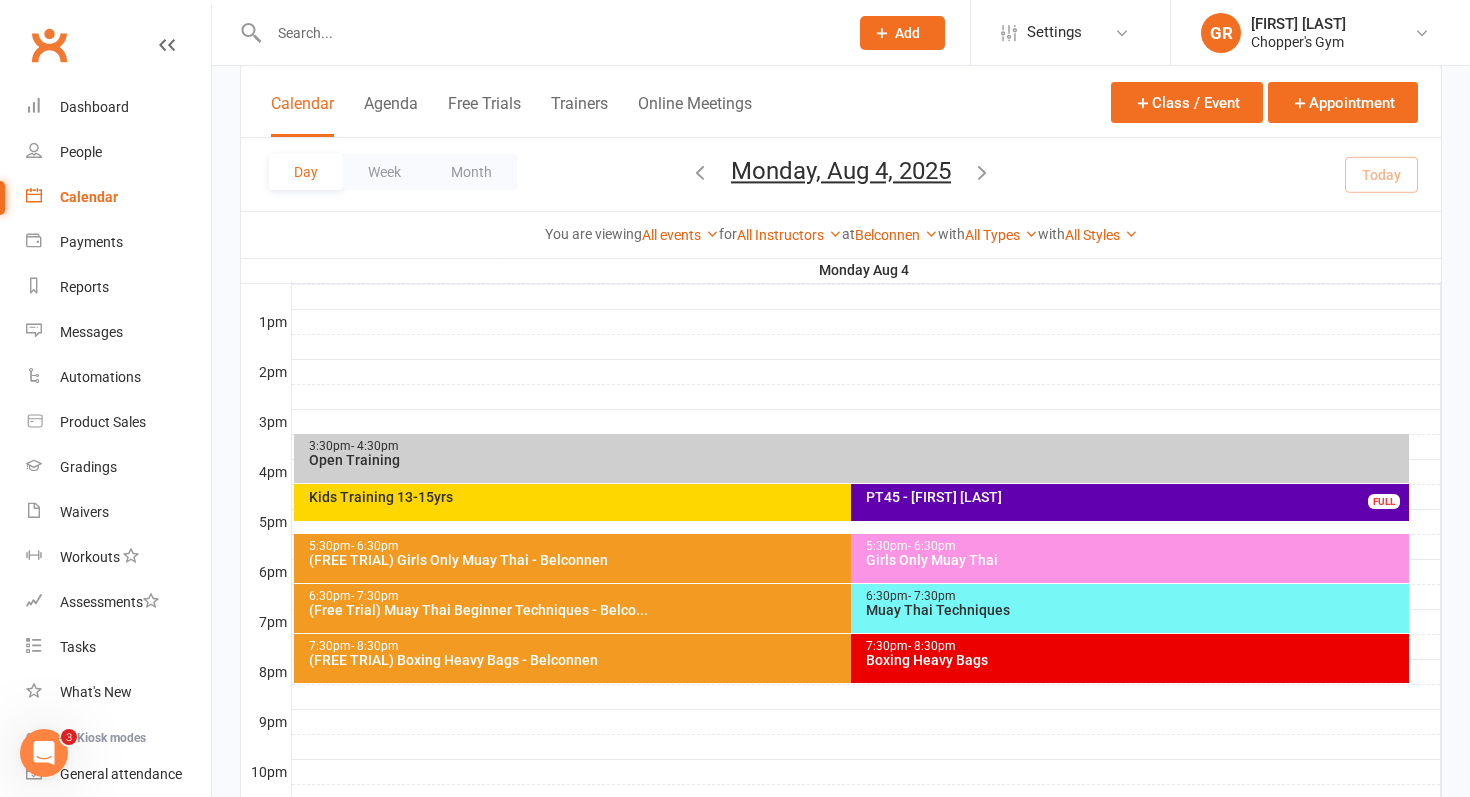 click on "6:30pm  - 7:30pm Muay Thai Techniques" at bounding box center (1130, 608) 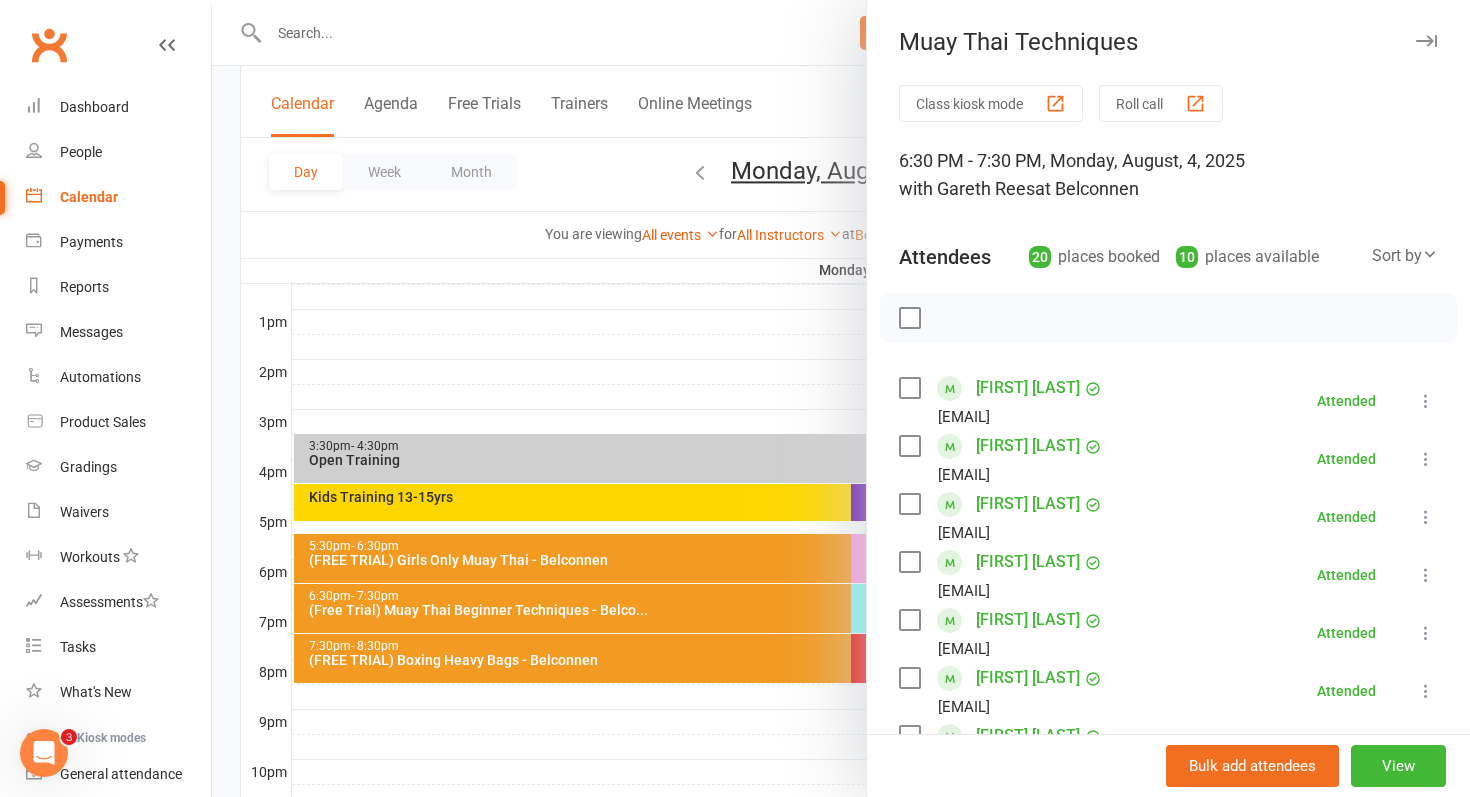 click at bounding box center [841, 398] 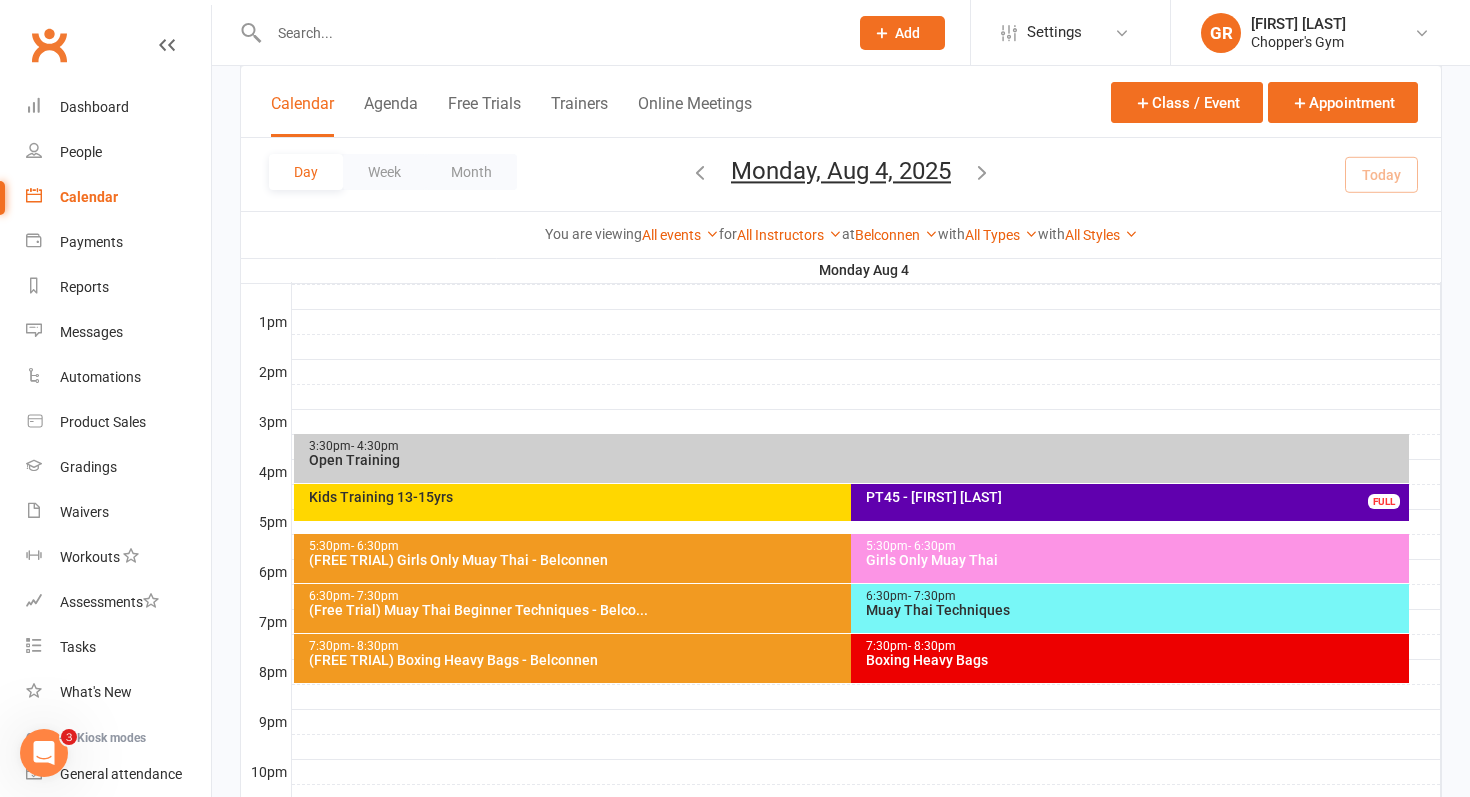 click on "7:30pm  - 8:30pm Boxing Heavy Bags" at bounding box center (1130, 658) 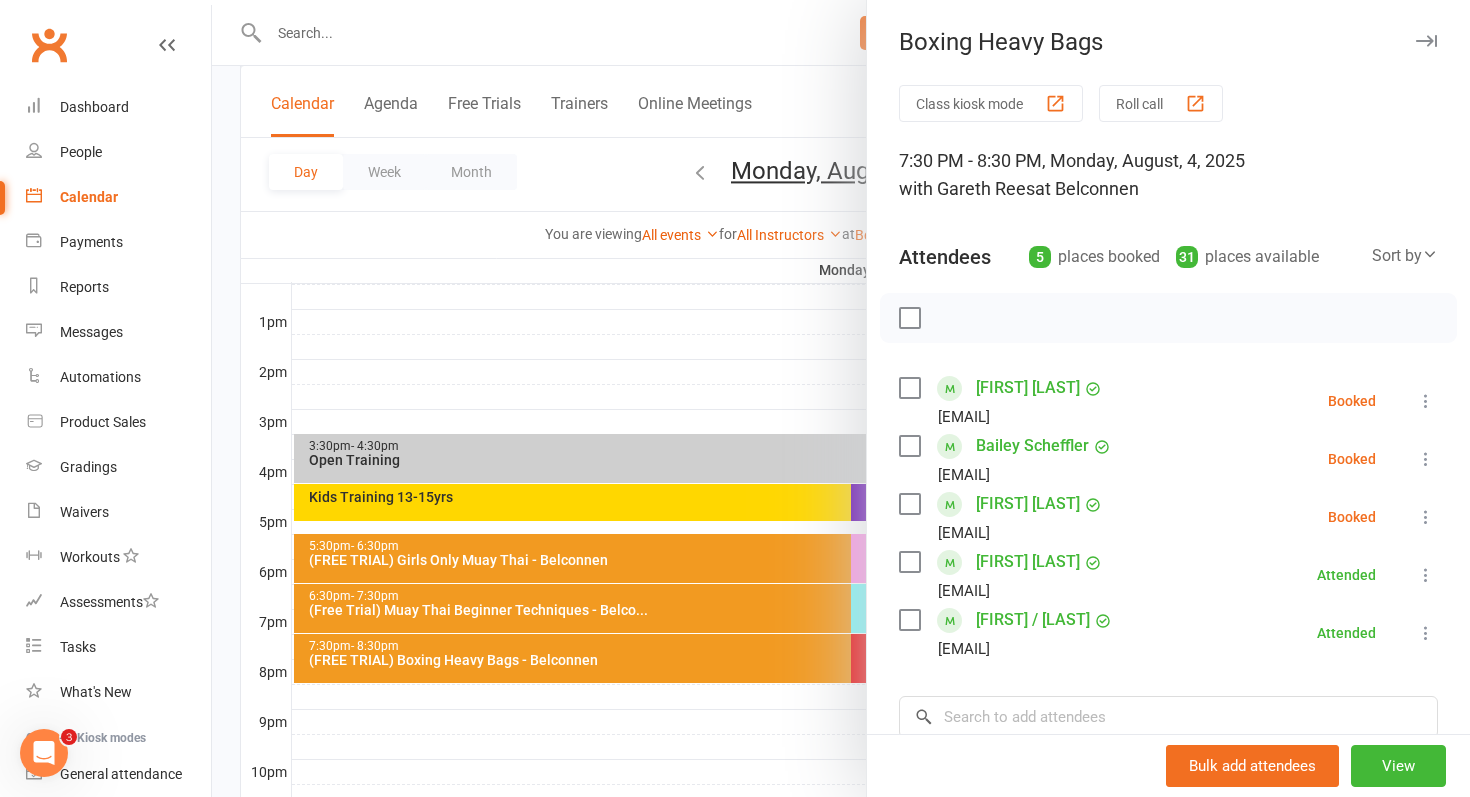 click at bounding box center (1426, 401) 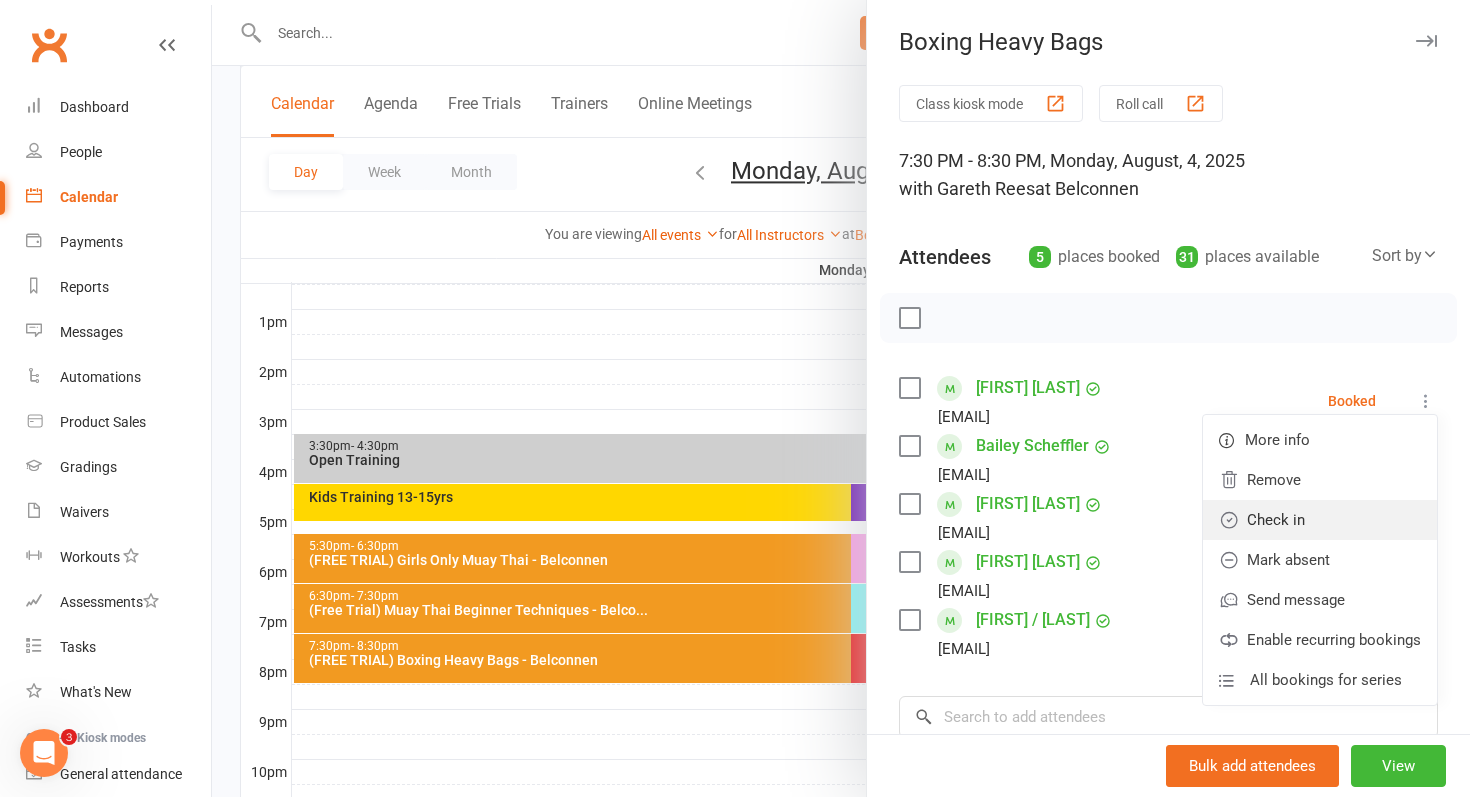 click on "Check in" at bounding box center [1320, 520] 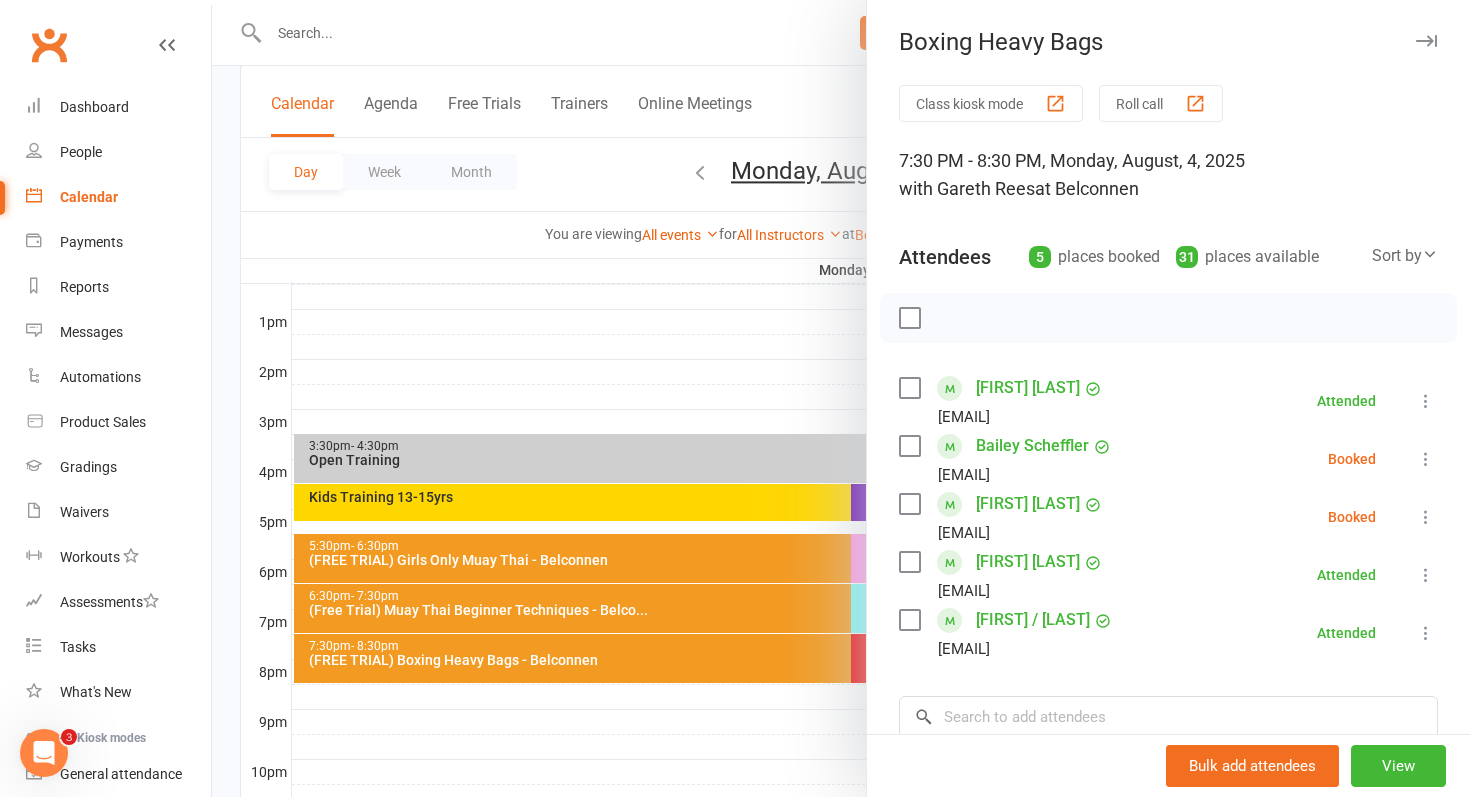 click on "Class kiosk mode  Roll call  7:30 PM - 8:30 PM, Monday, August, 4, 2025 with [FIRST] [LAST]  at  Belconnen  Attendees  5  places booked 31  places available Sort by  Last name  First name  Booking created    [FIRST] [LAST]  [EMAIL] Attended More info  Remove  Mark absent  Undo check-in  Send message  Enable recurring bookings  All bookings for series    [FIRST] [LAST]  [EMAIL] Booked More info  Remove  Check in  Mark absent  Send message  Enable recurring bookings  All bookings for series    [FIRST] [LAST]  [EMAIL] Booked More info  Remove  Check in  Mark absent  Send message  Enable recurring bookings  All bookings for series    [FIRST] [LAST]  [EMAIL] Attended More info  Remove  Mark absent  Undo check-in  Send message  Enable recurring bookings  All bookings for series    [FIRST] / [FIRST] [LAST]  [EMAIL] Attended More info  Remove  Mark absent  Undo check-in  Send message  Enable recurring bookings  All bookings for series  ×" at bounding box center (1168, 553) 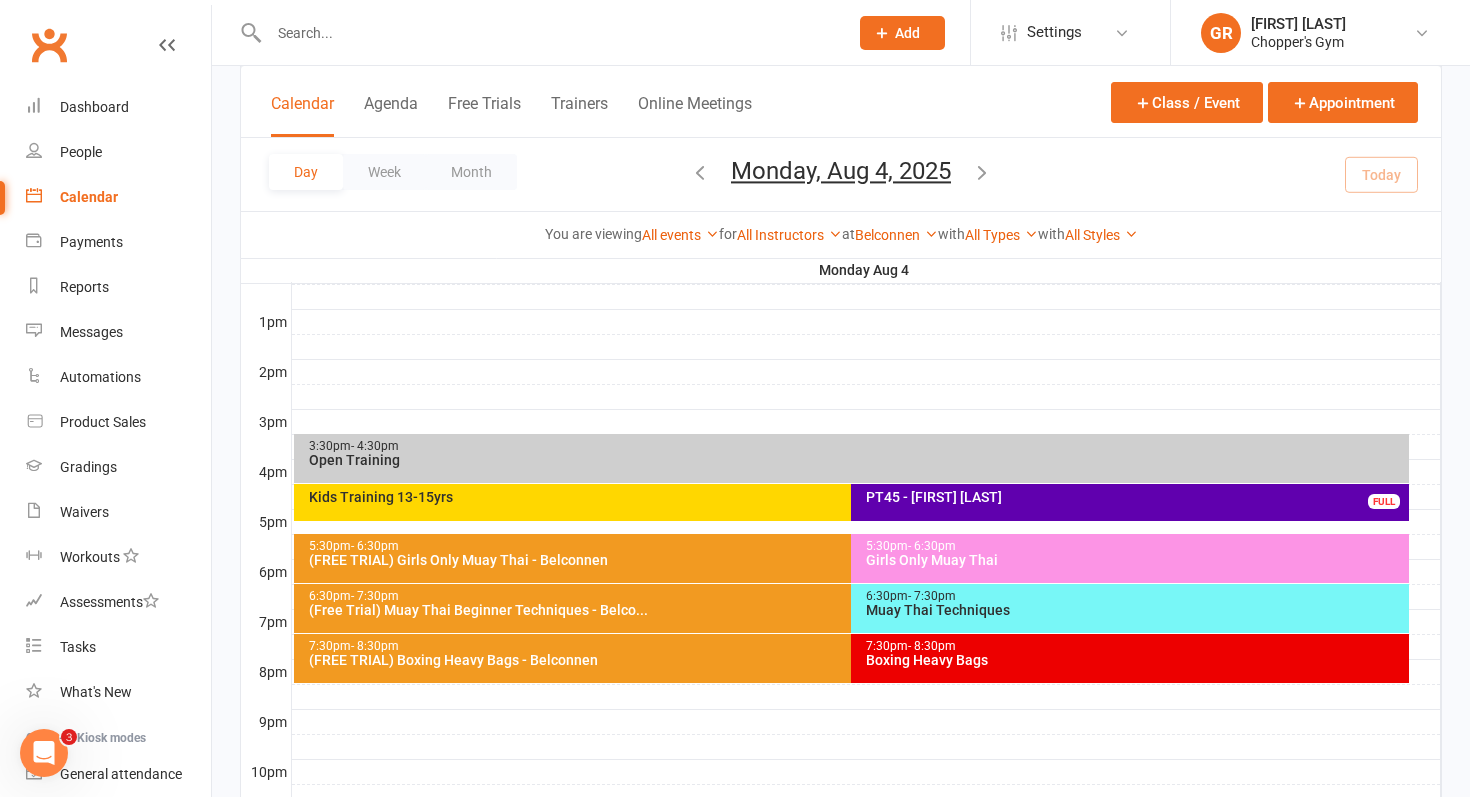 click on "(Free Trial) Muay Thai Beginner Techniques - Belco..." at bounding box center [847, 610] 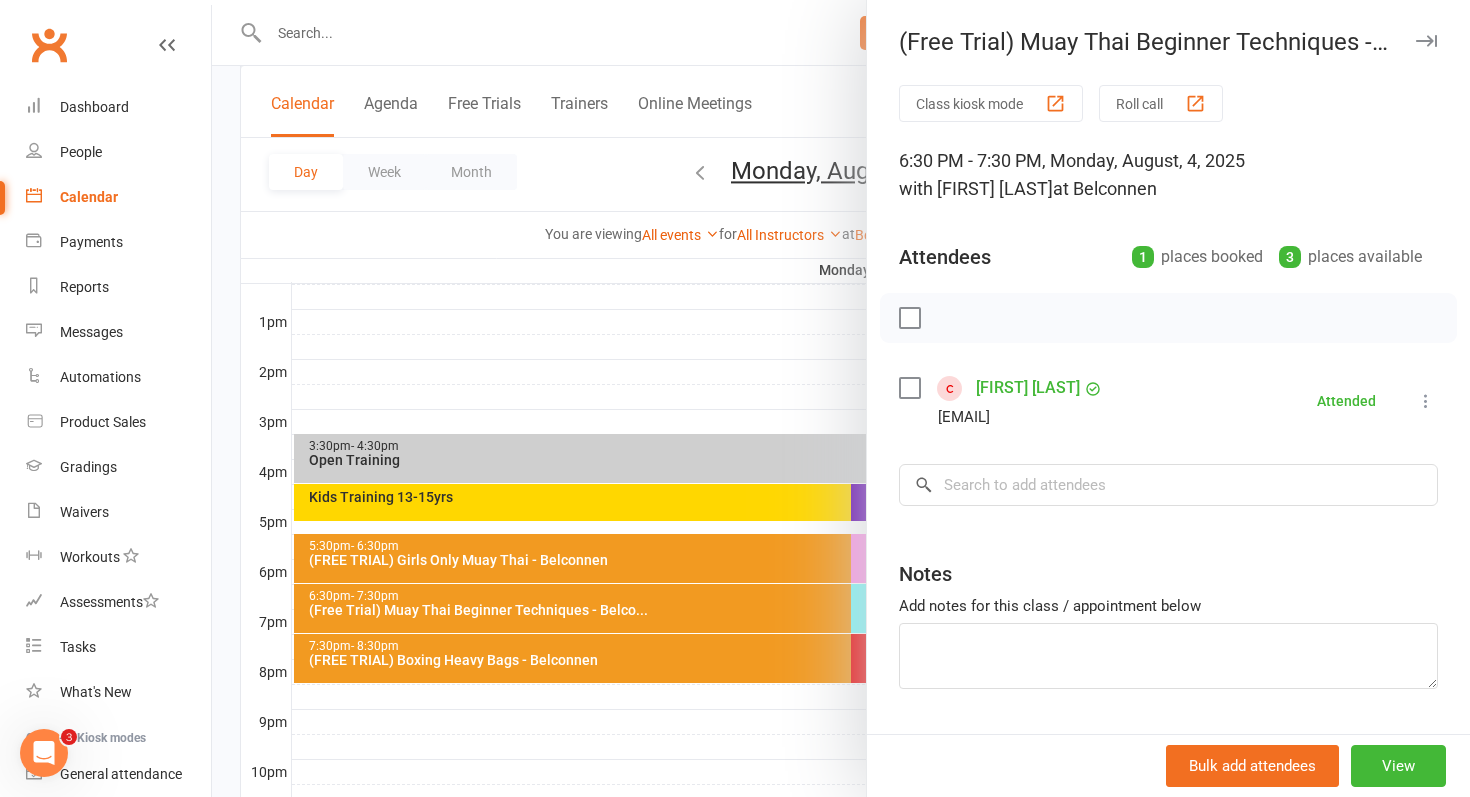 click on "[FIRST] [LAST]" at bounding box center (1028, 388) 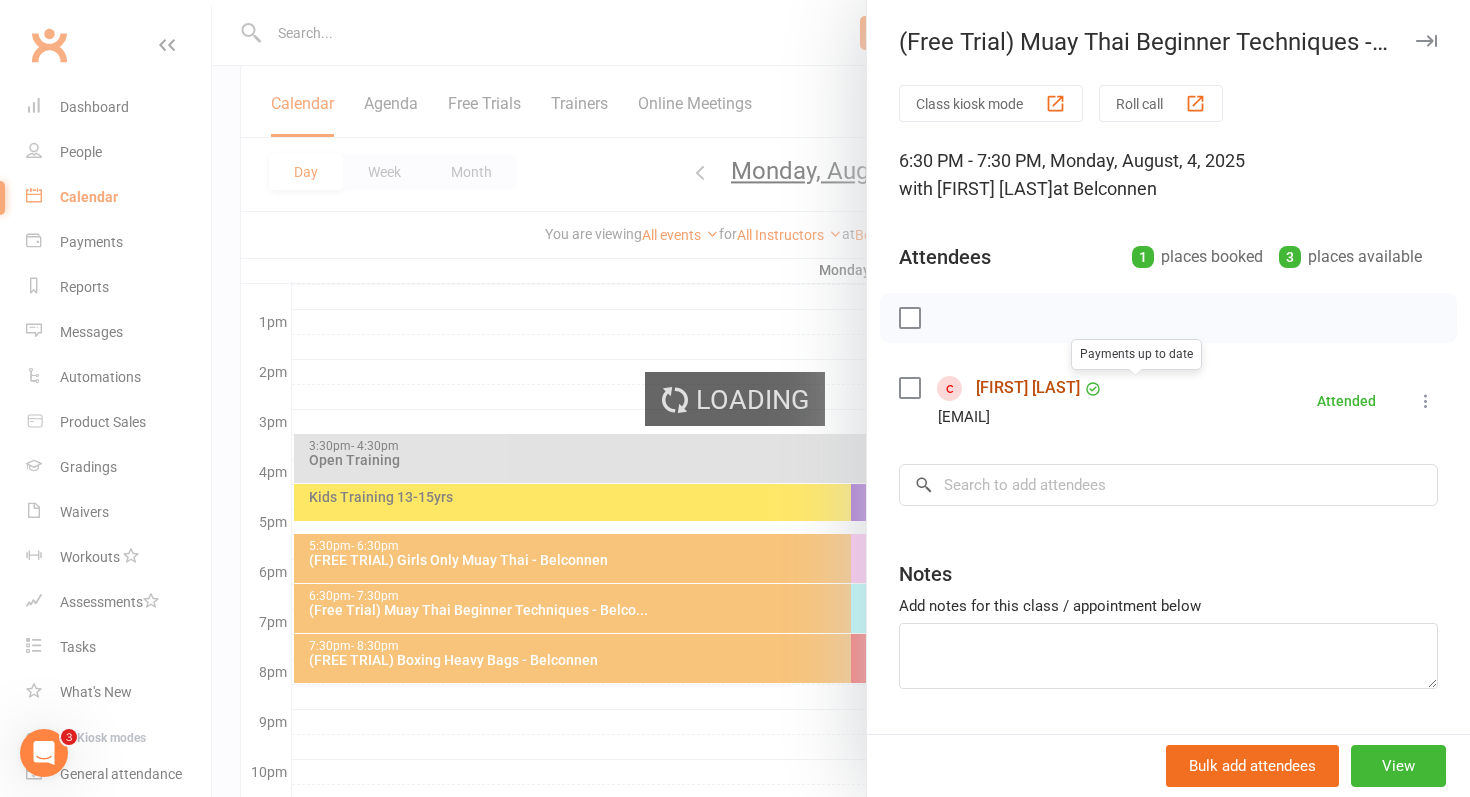 scroll, scrollTop: 0, scrollLeft: 0, axis: both 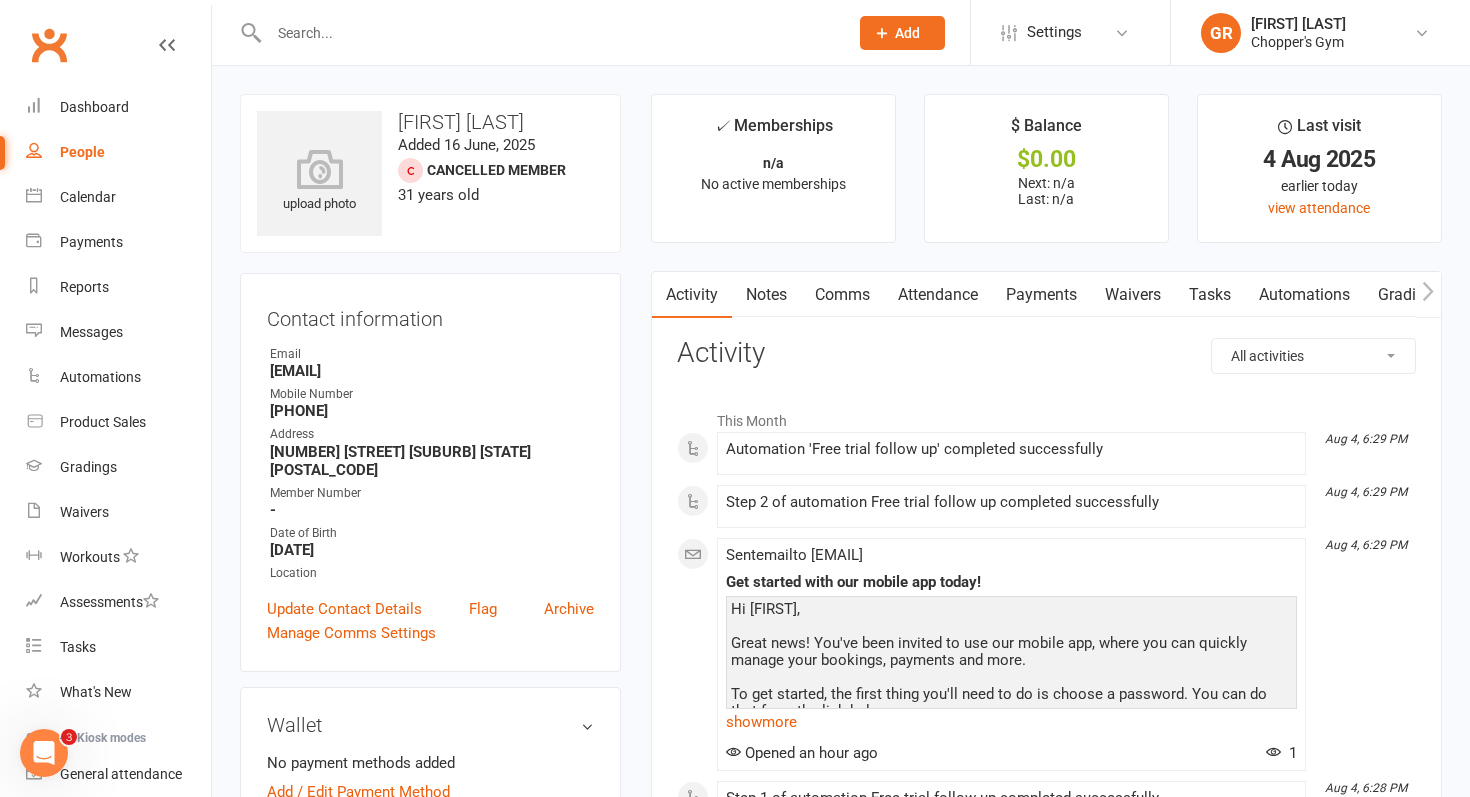 click 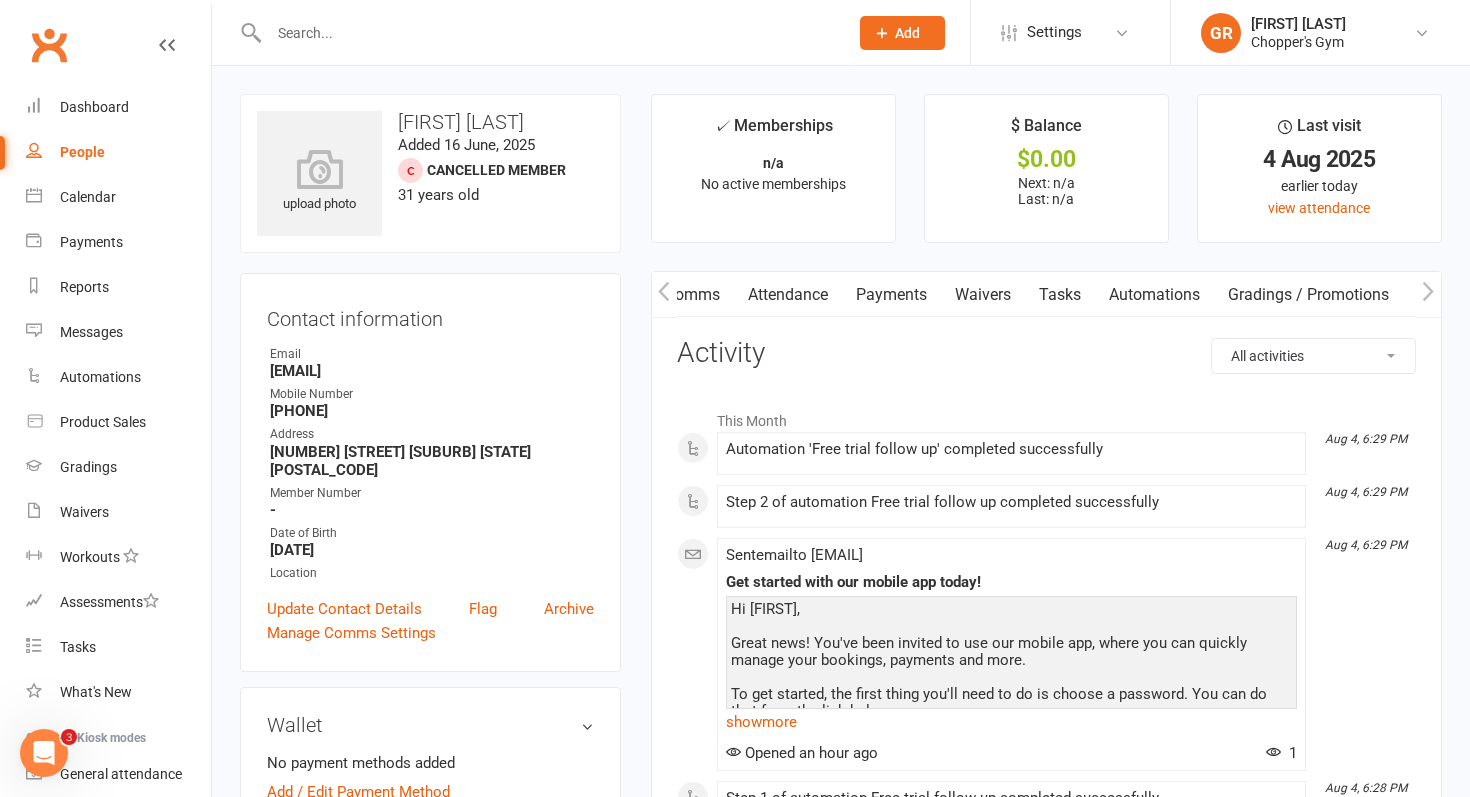 scroll, scrollTop: 0, scrollLeft: 356, axis: horizontal 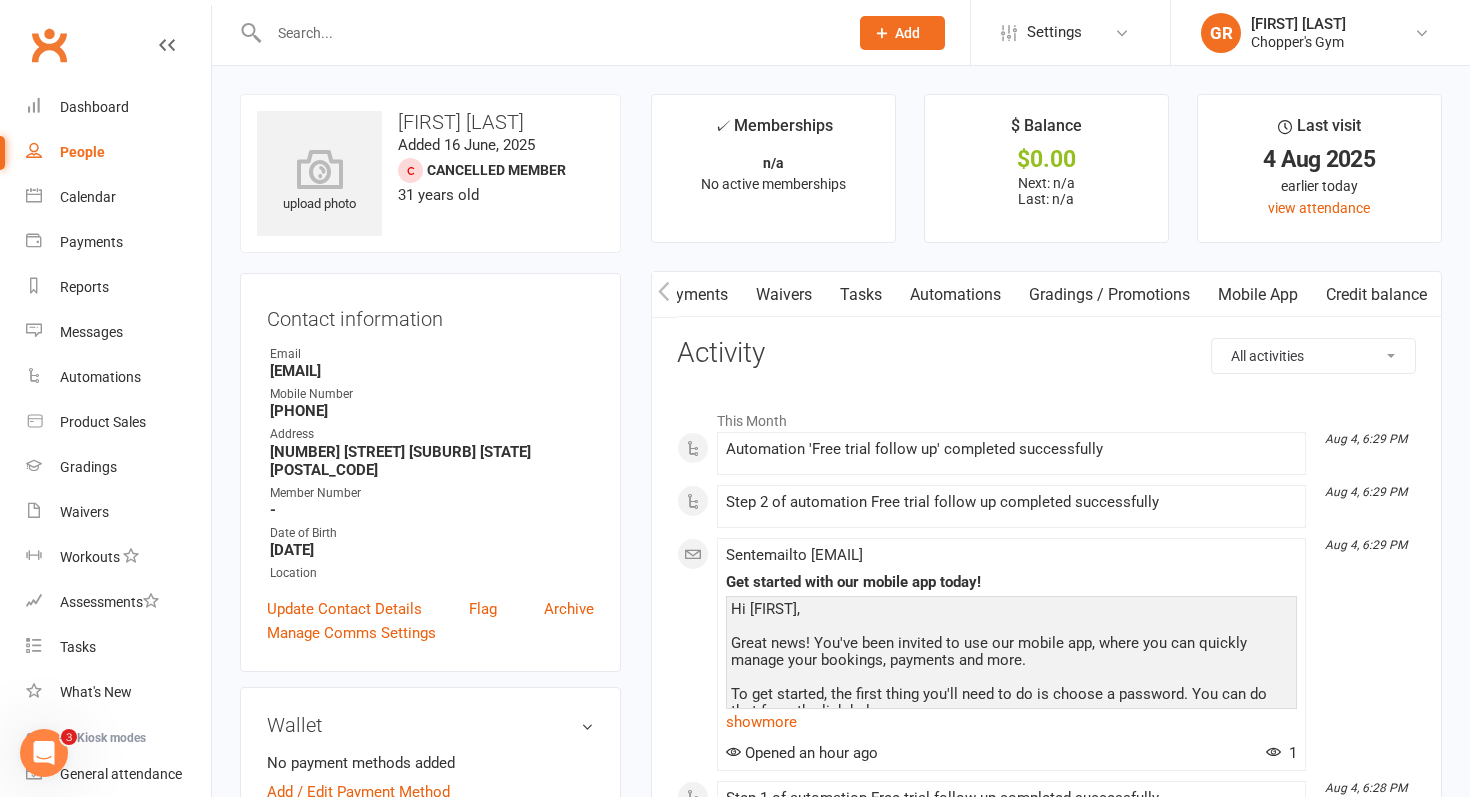 click on "Mobile App" at bounding box center (1258, 295) 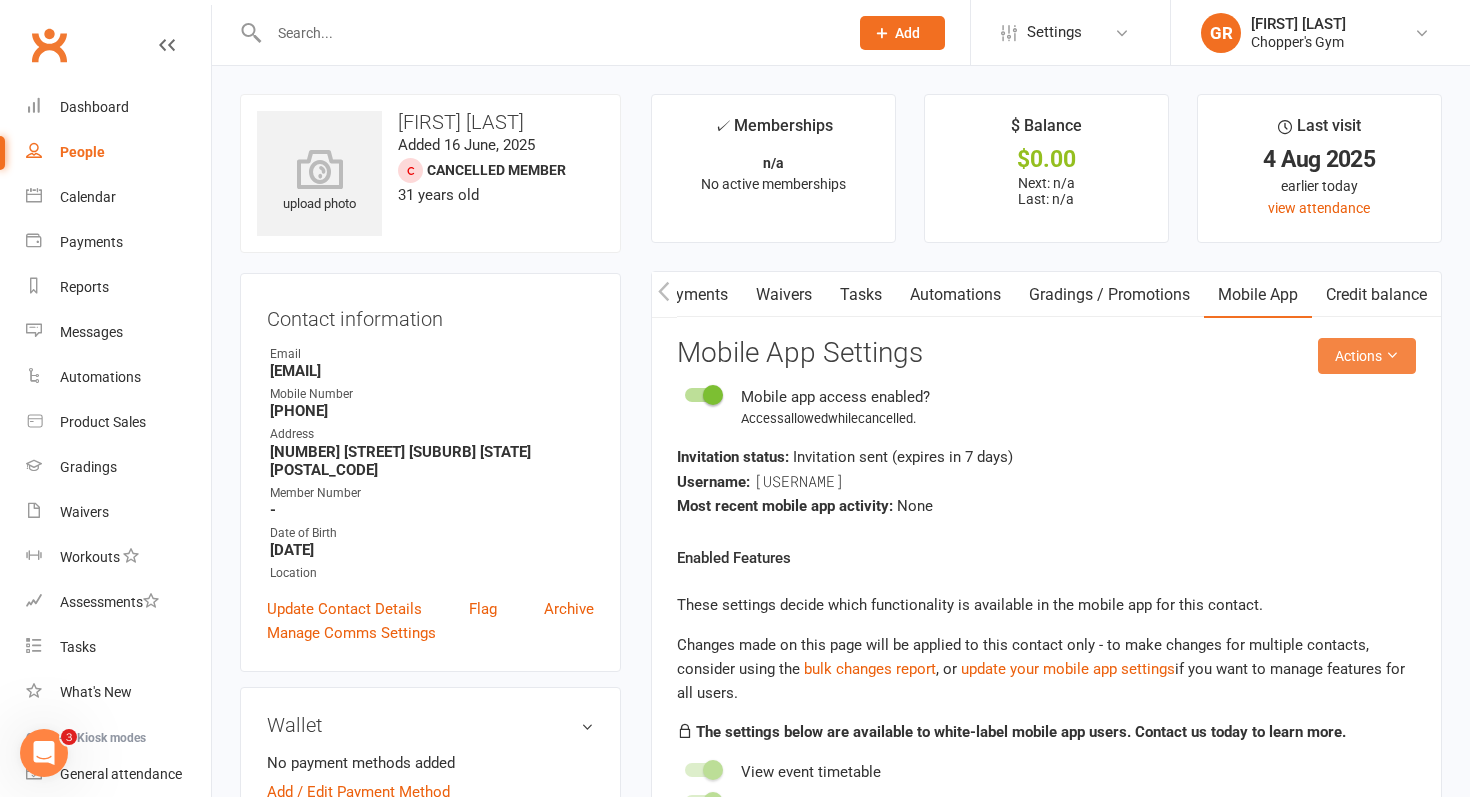 click on "Actions" at bounding box center [1367, 356] 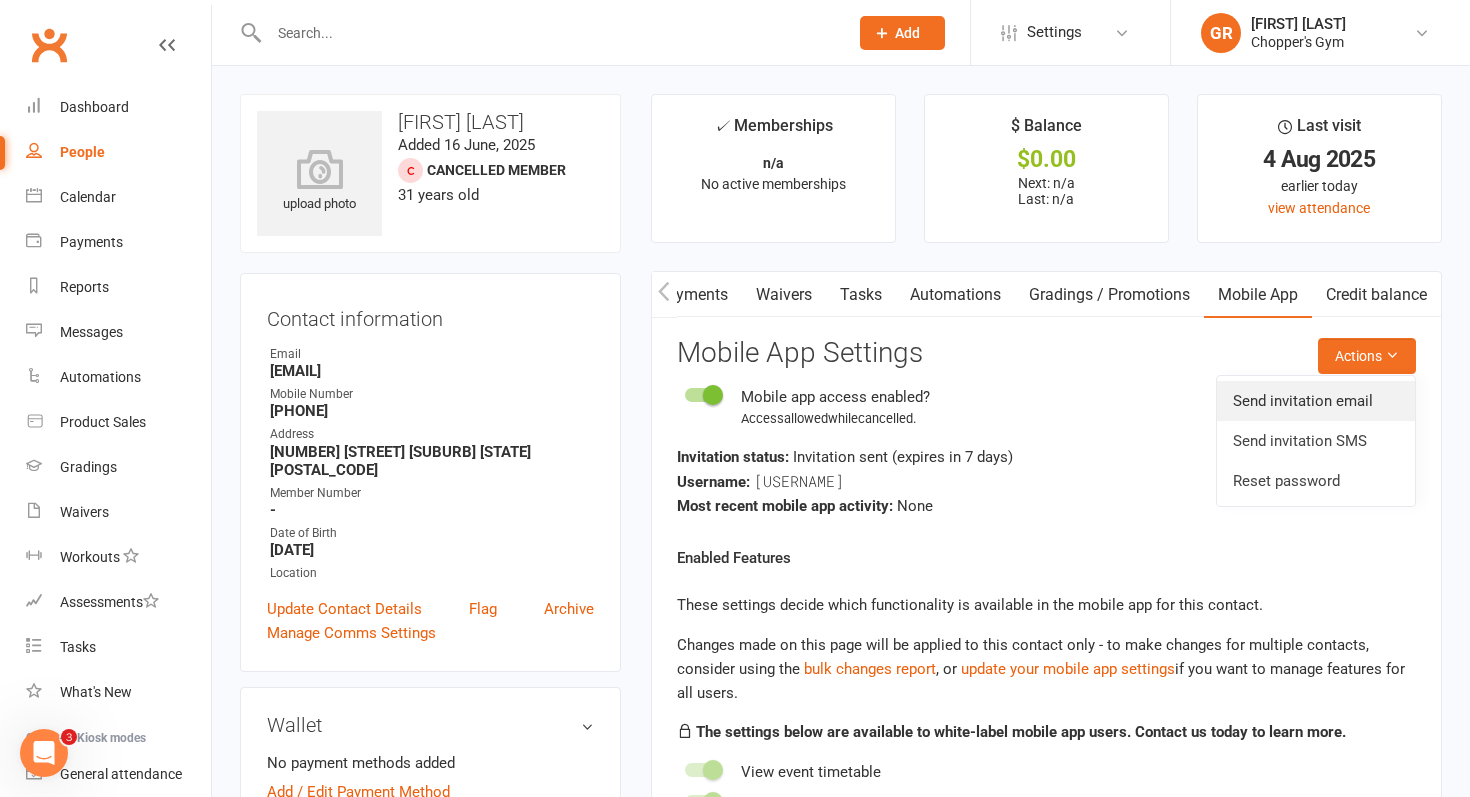 click on "Send invitation email" at bounding box center [1316, 401] 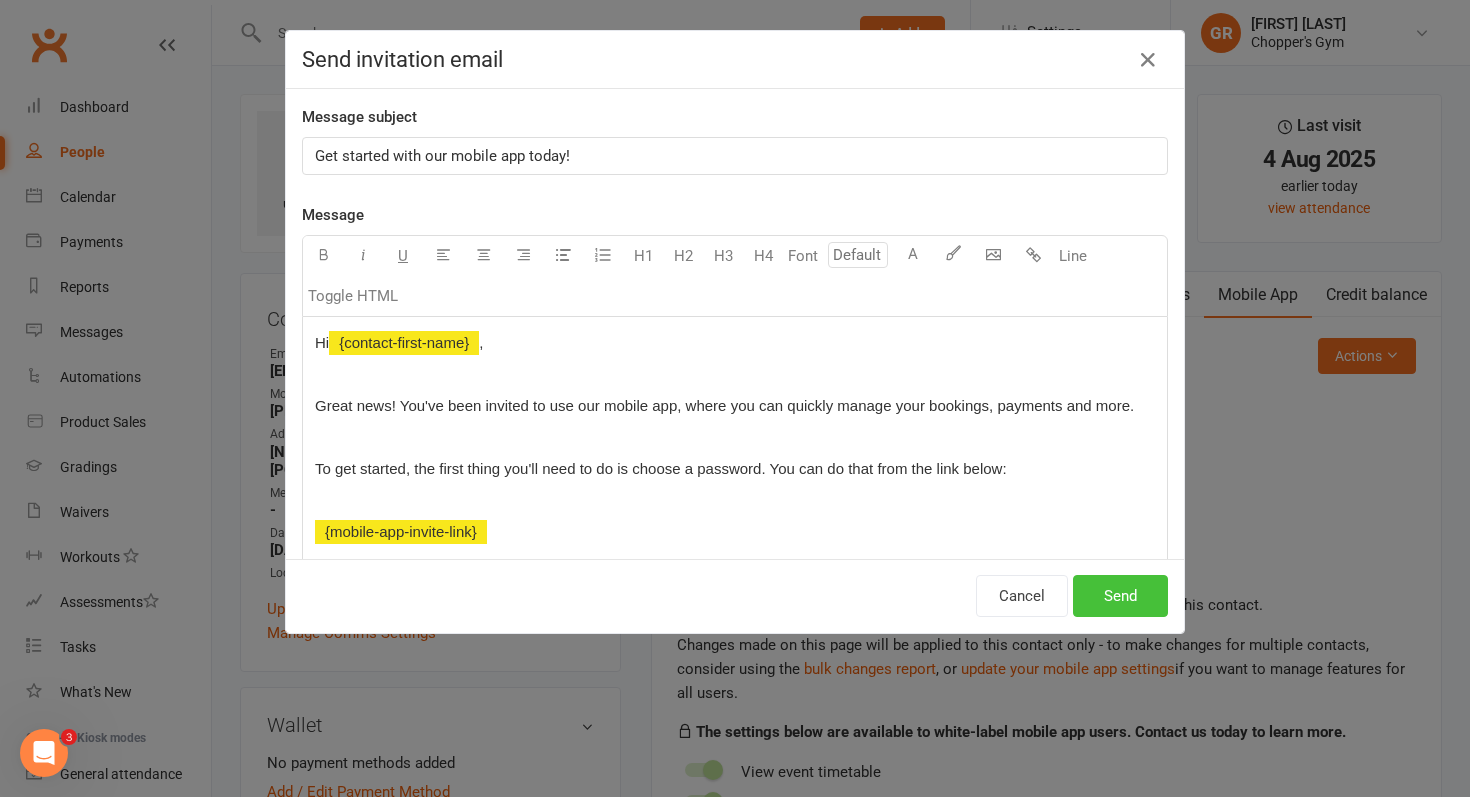 click on "Send" at bounding box center [1120, 596] 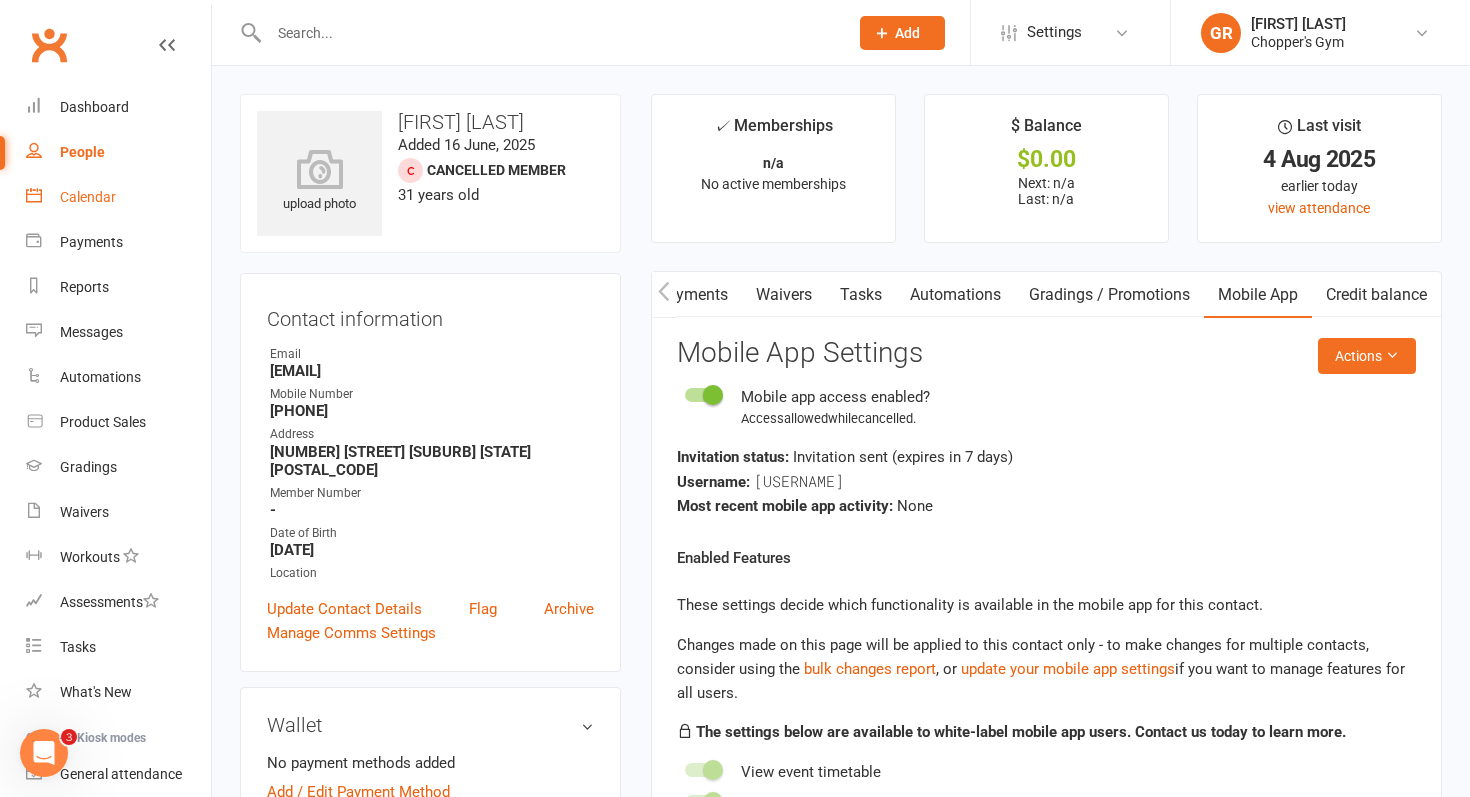 click on "Calendar" at bounding box center (118, 197) 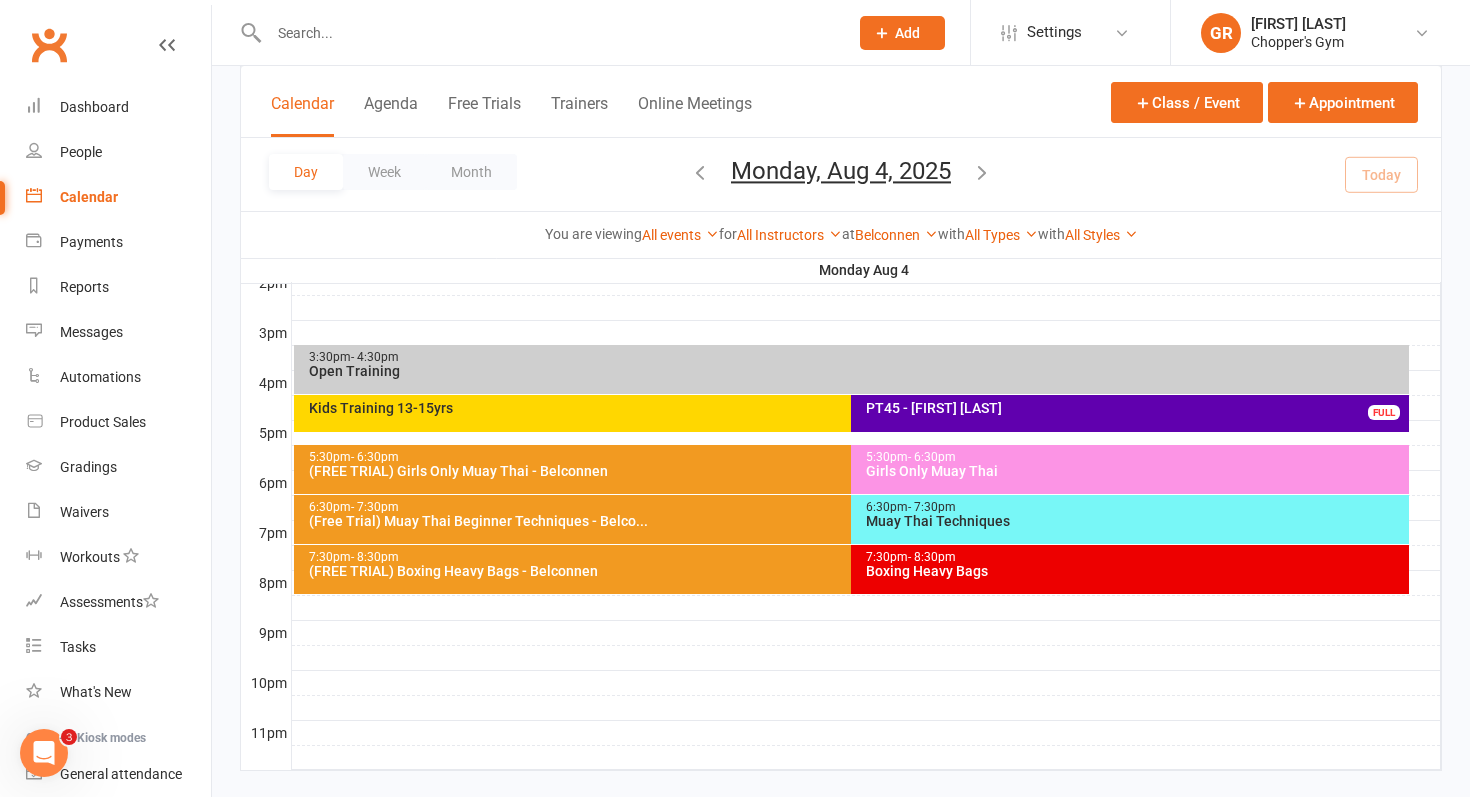 scroll, scrollTop: 837, scrollLeft: 0, axis: vertical 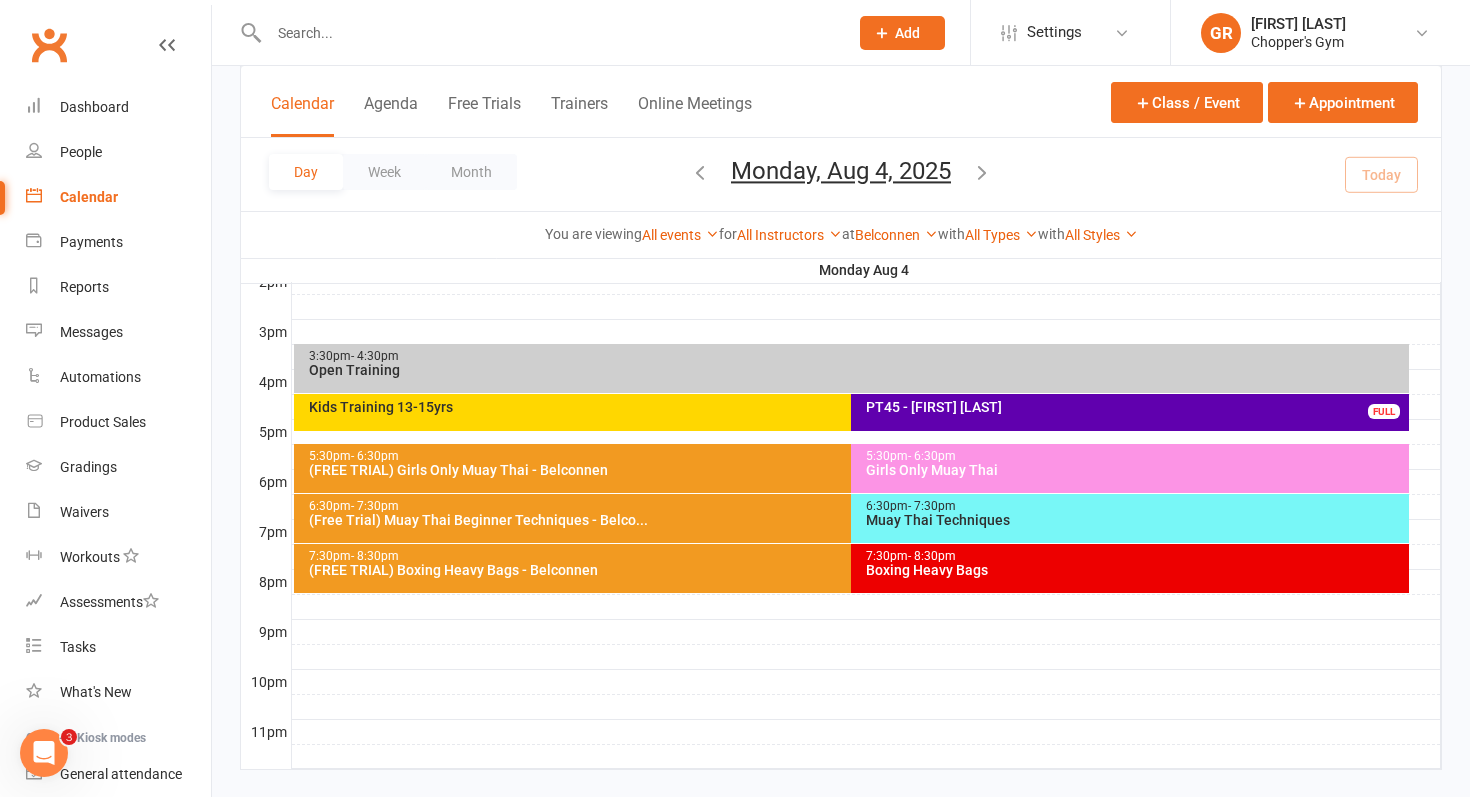 click on "7:30pm  - 8:30pm Boxing Heavy Bags" at bounding box center (1130, 568) 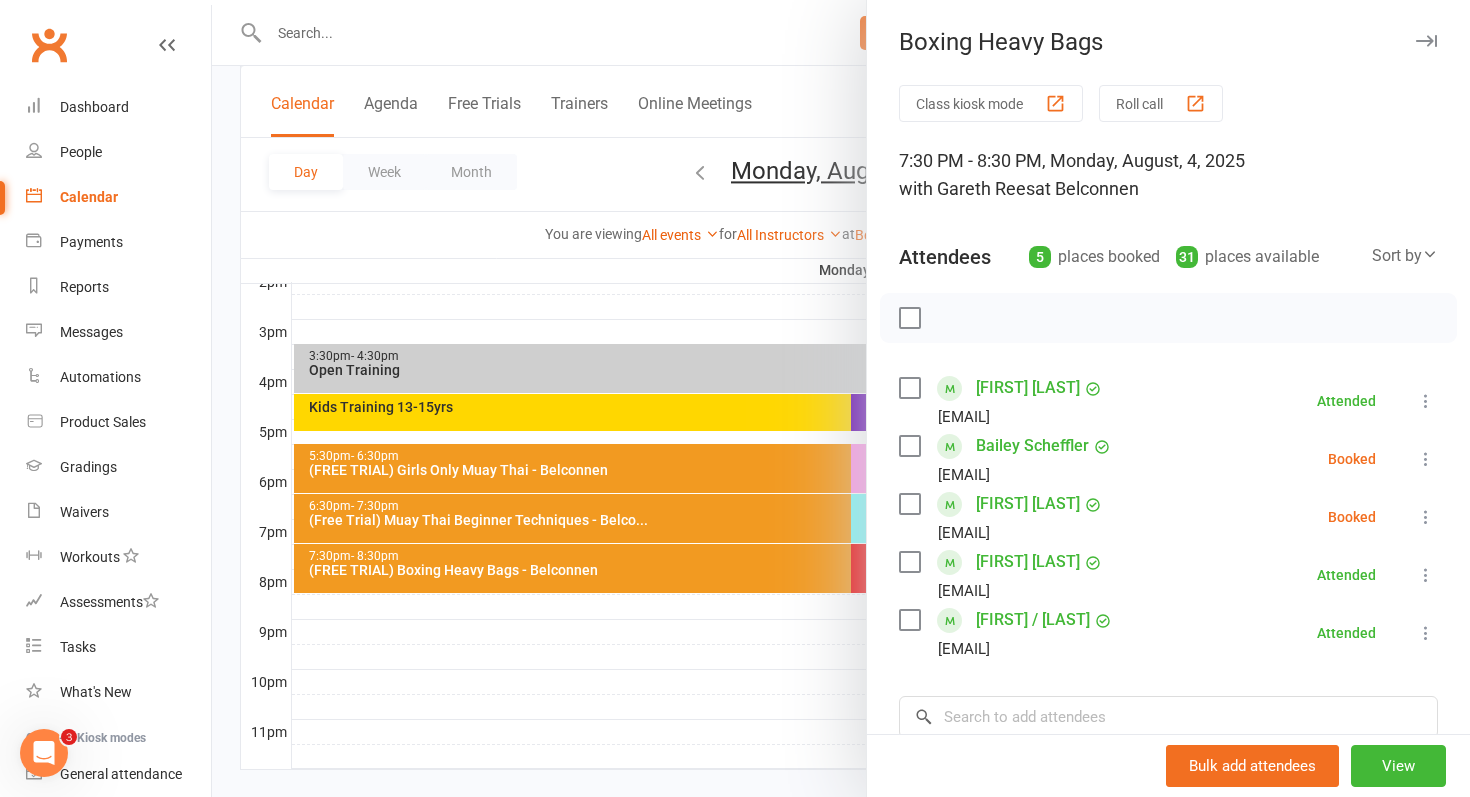 click at bounding box center [841, 398] 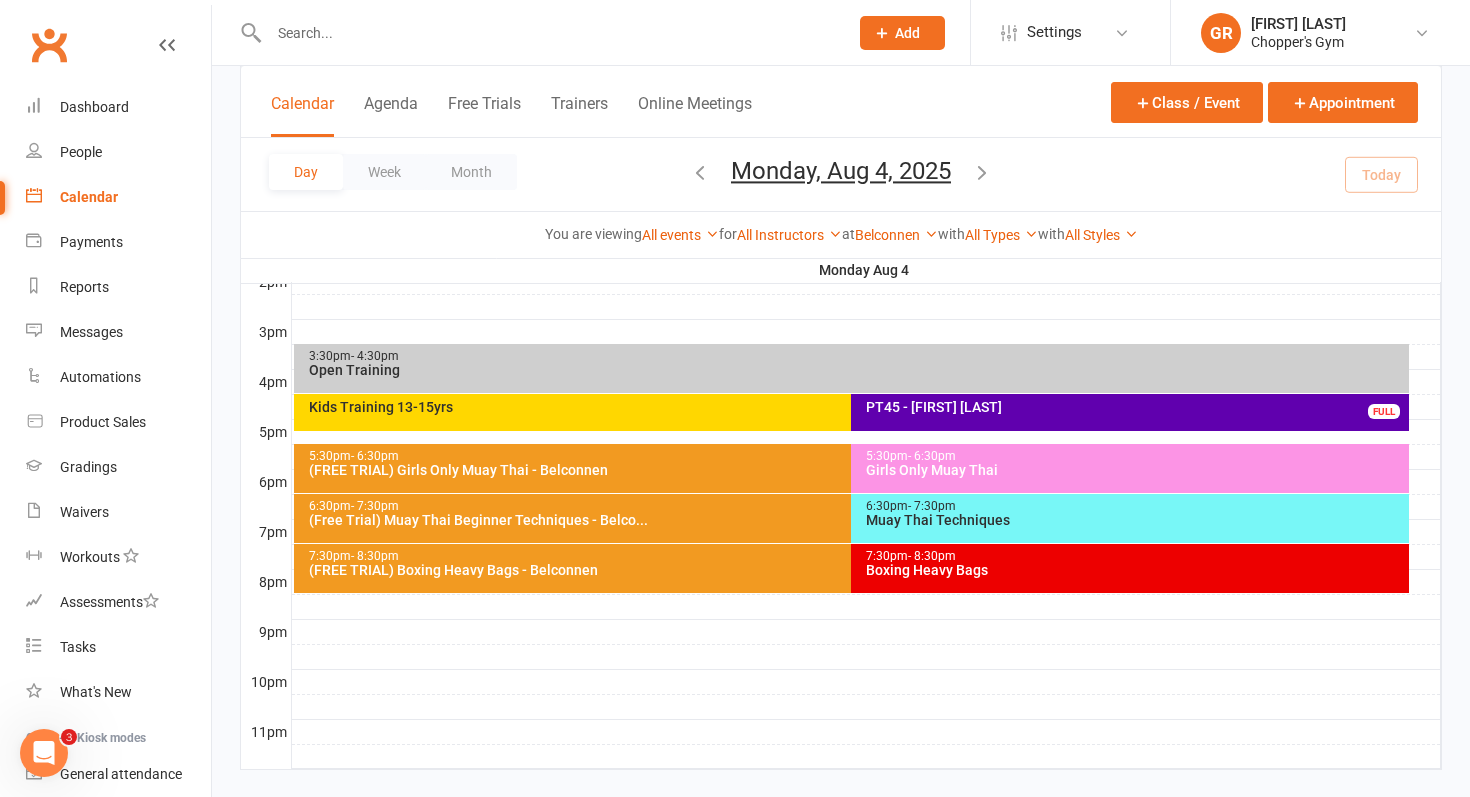 click on "Muay Thai Techniques" at bounding box center [1135, 520] 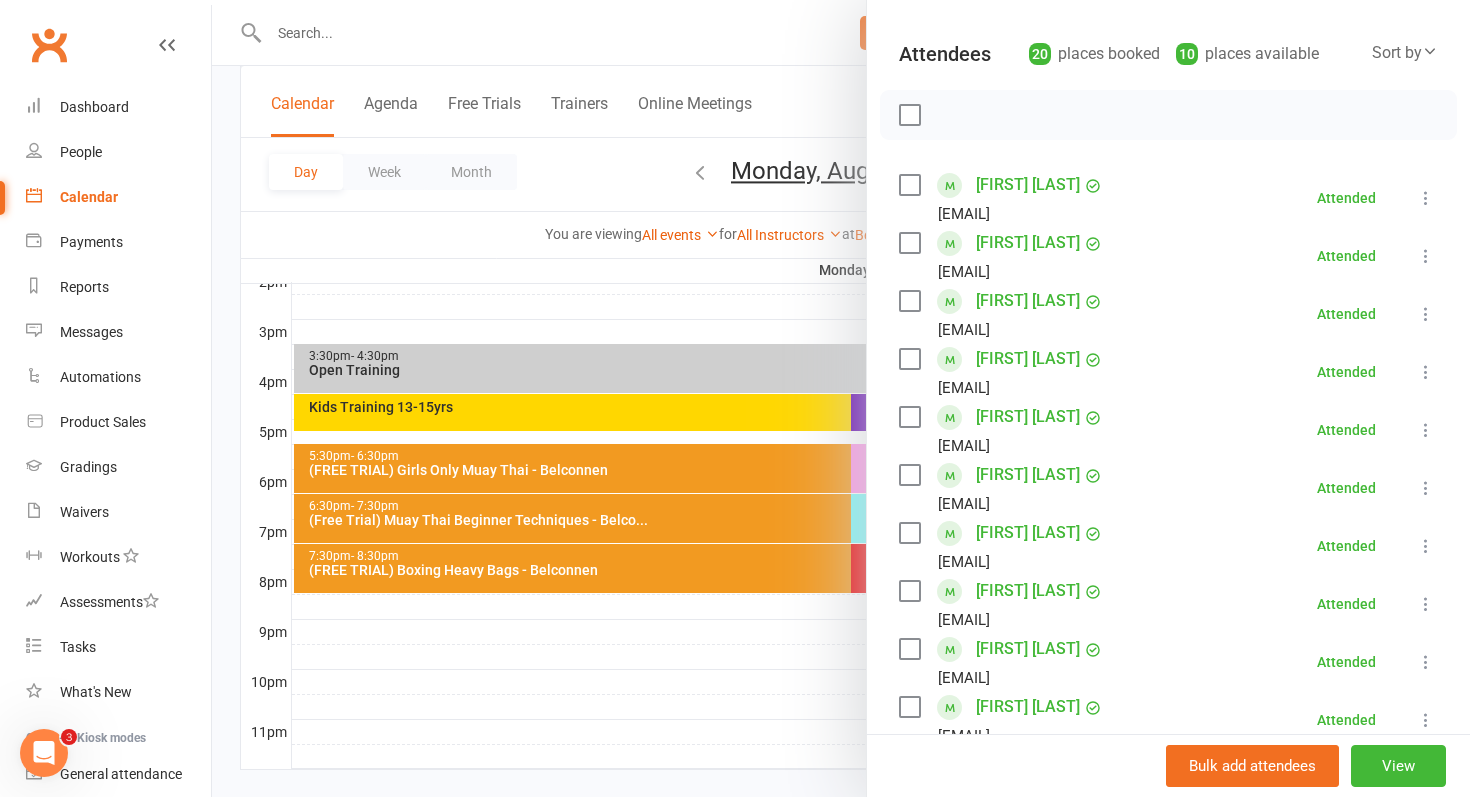 scroll, scrollTop: 210, scrollLeft: 0, axis: vertical 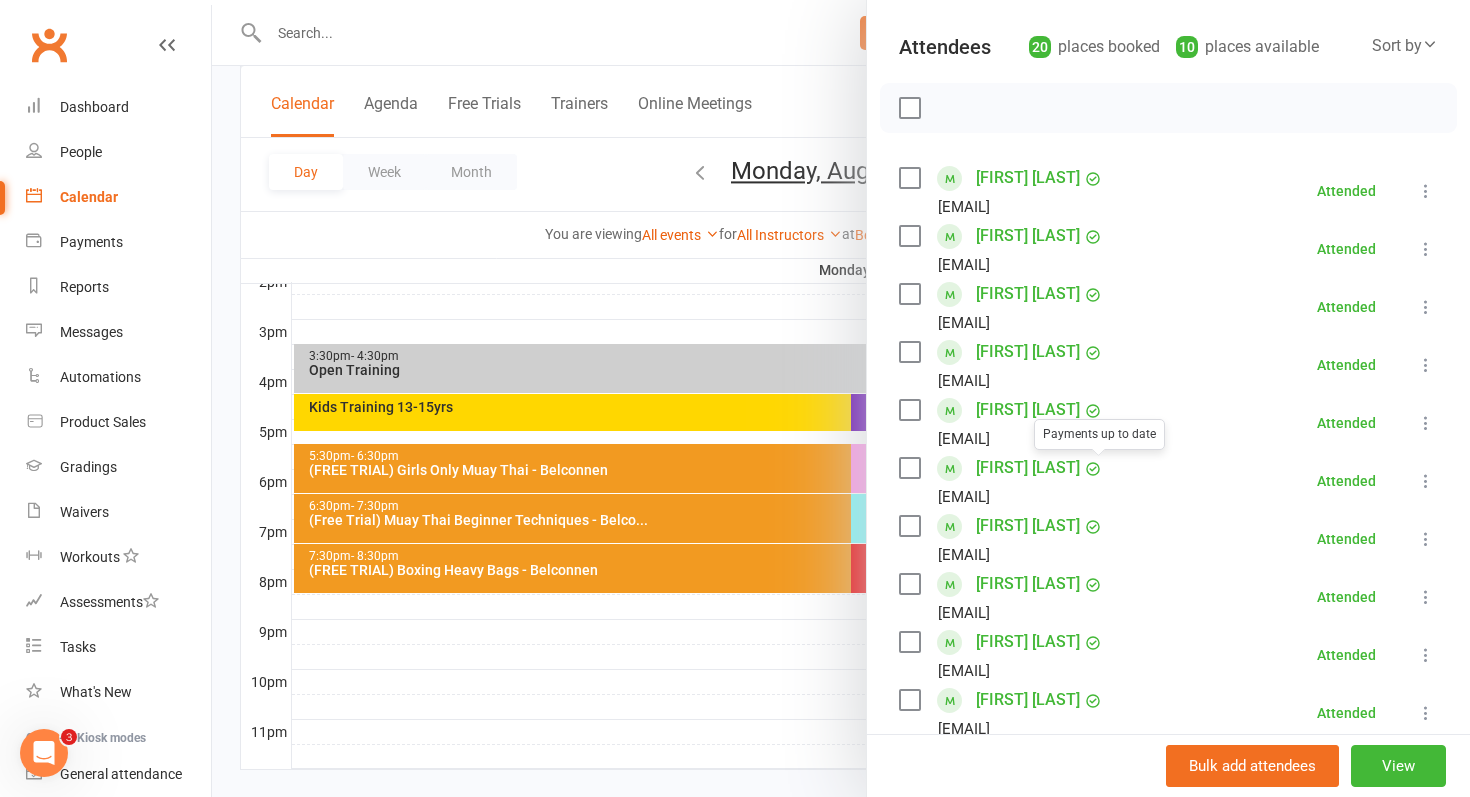 click at bounding box center (841, 398) 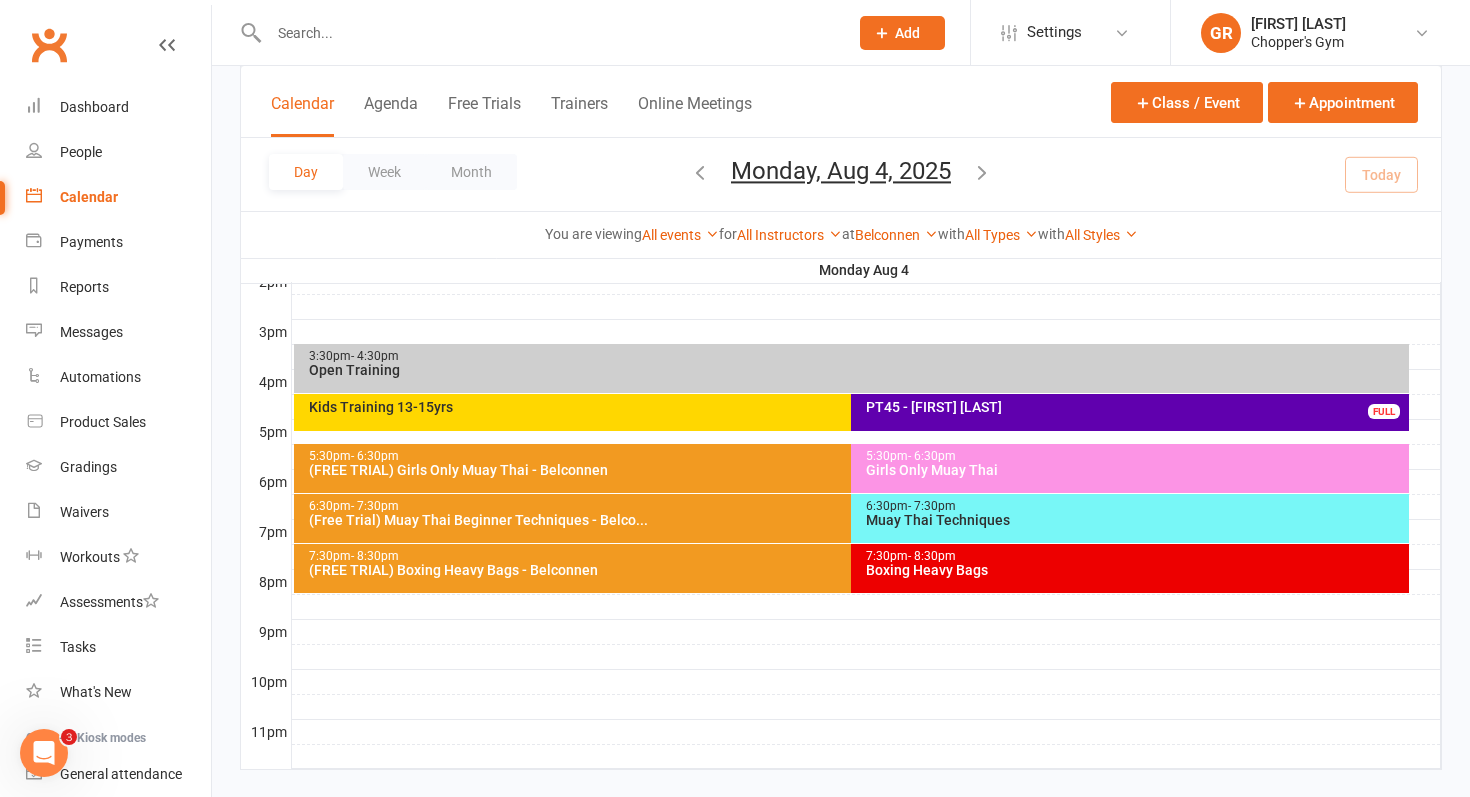 click on "7:30pm  - 8:30pm Boxing Heavy Bags" at bounding box center (1130, 568) 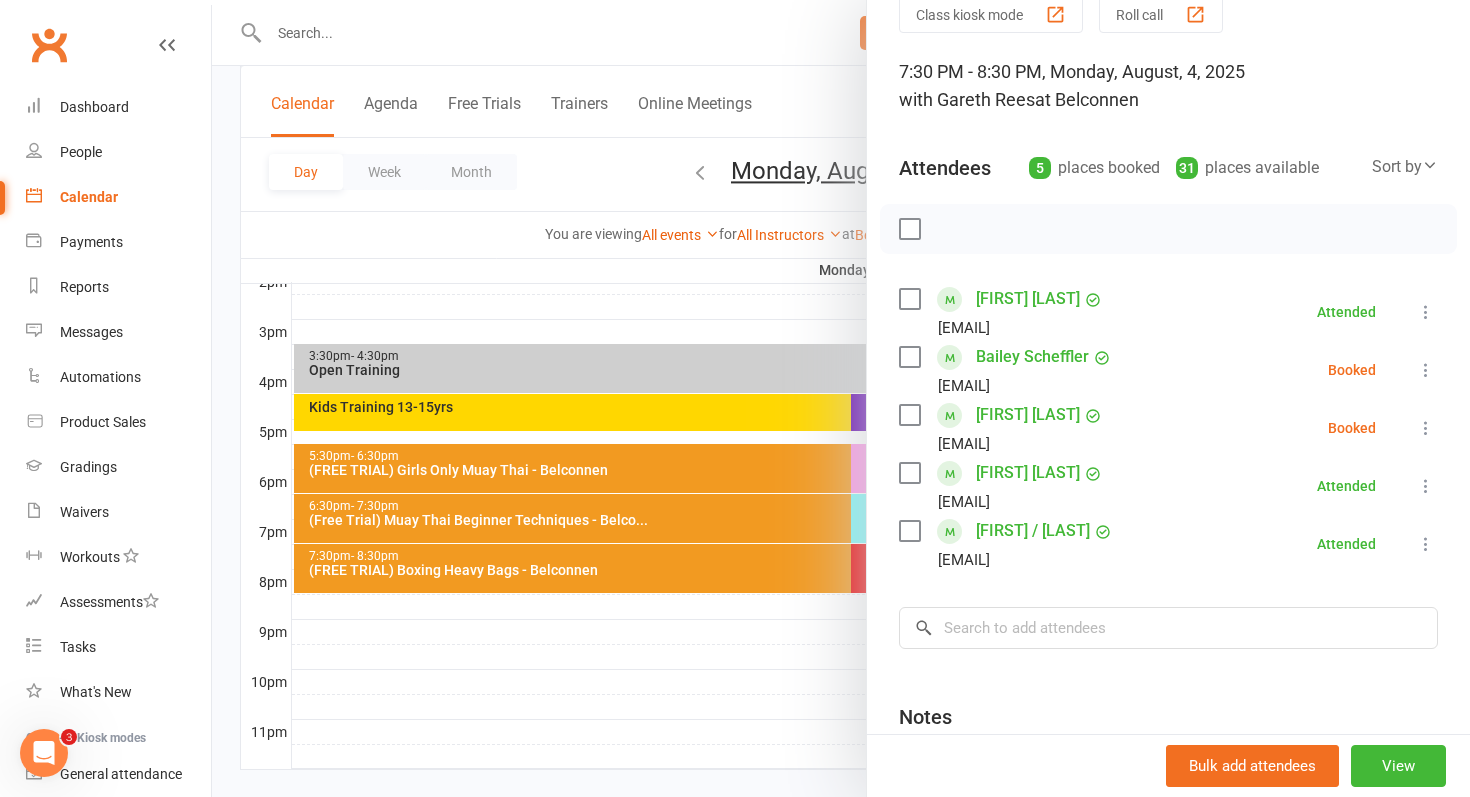 scroll, scrollTop: 90, scrollLeft: 0, axis: vertical 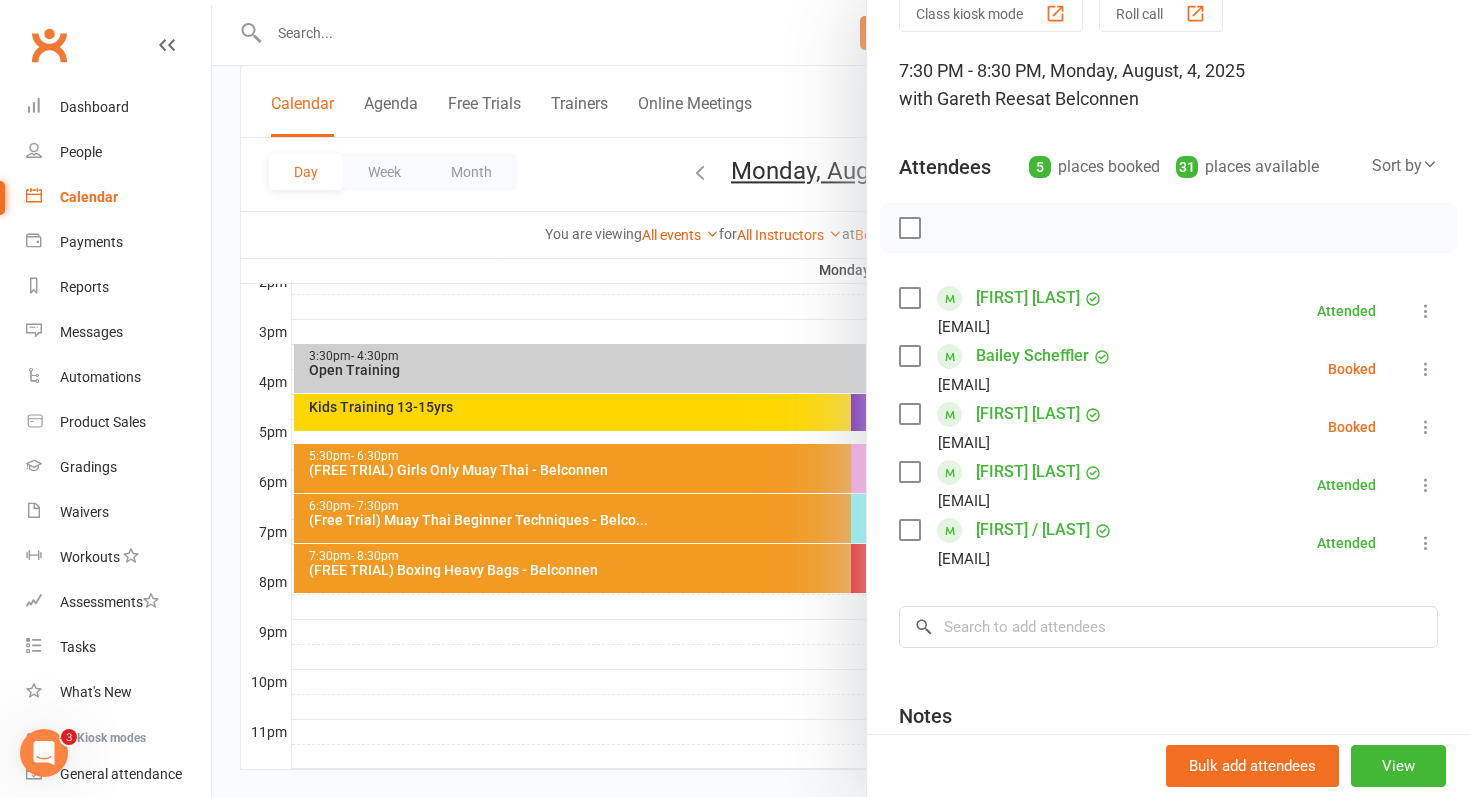 click at bounding box center [1426, 427] 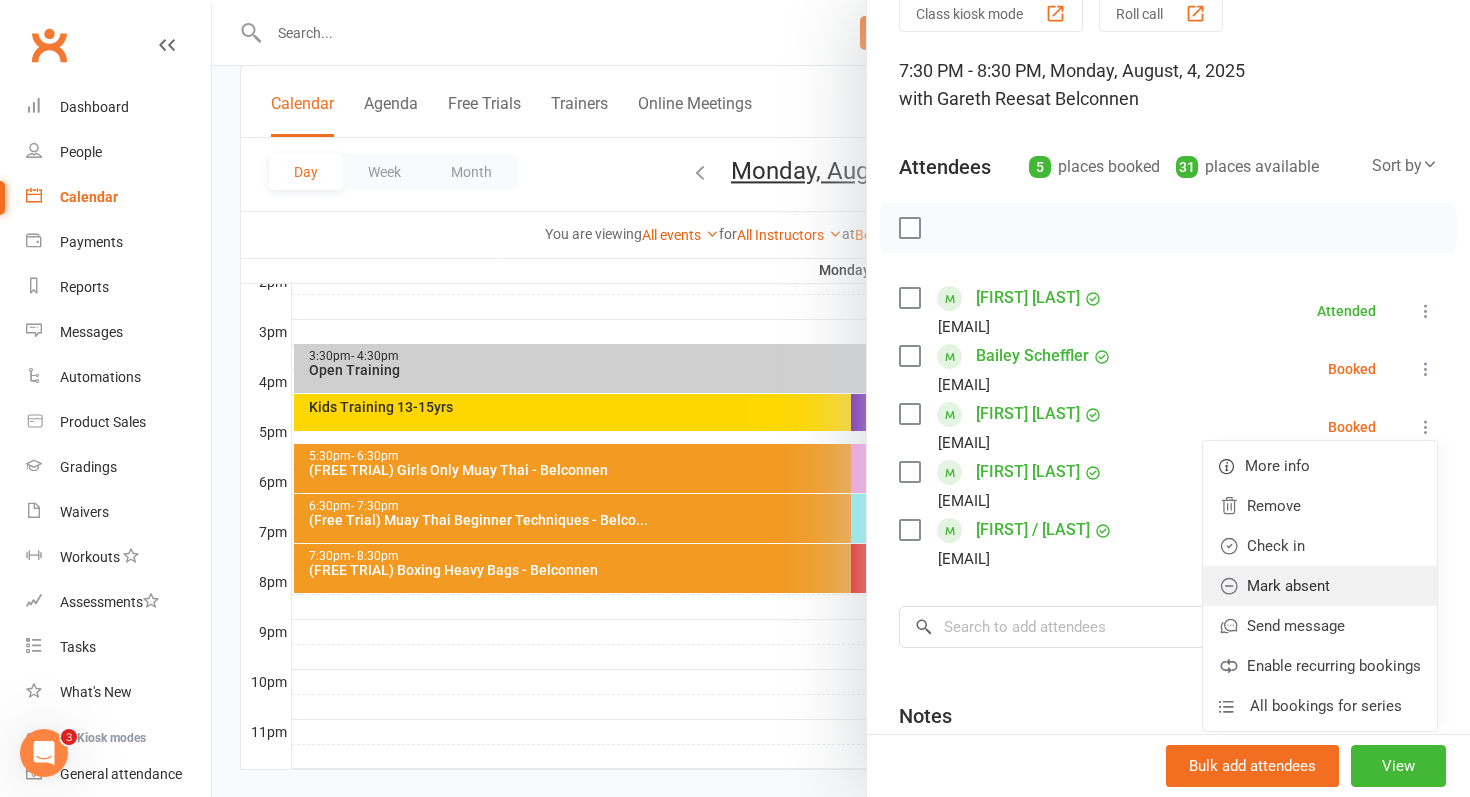 click on "Mark absent" at bounding box center (1320, 586) 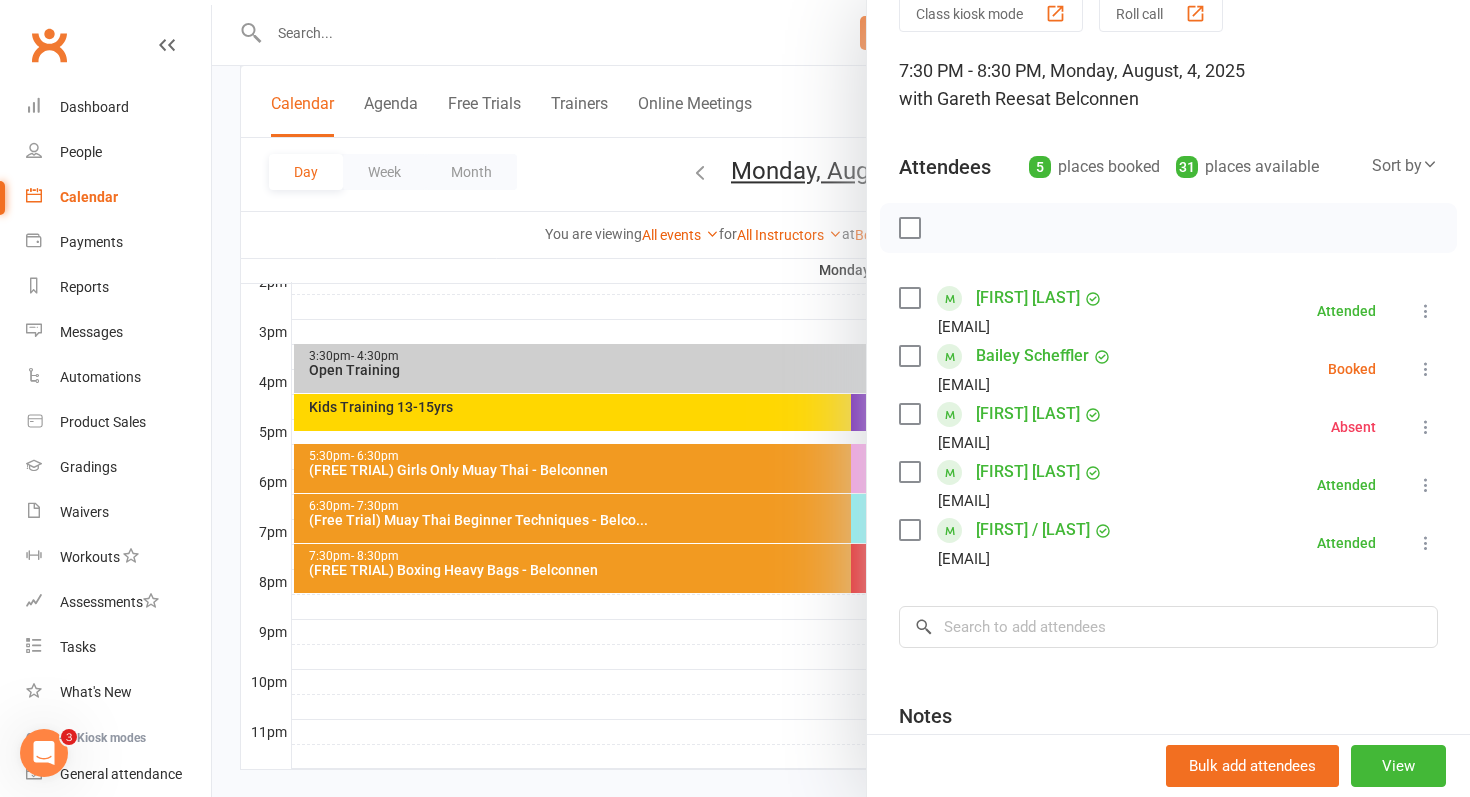 click at bounding box center (1426, 427) 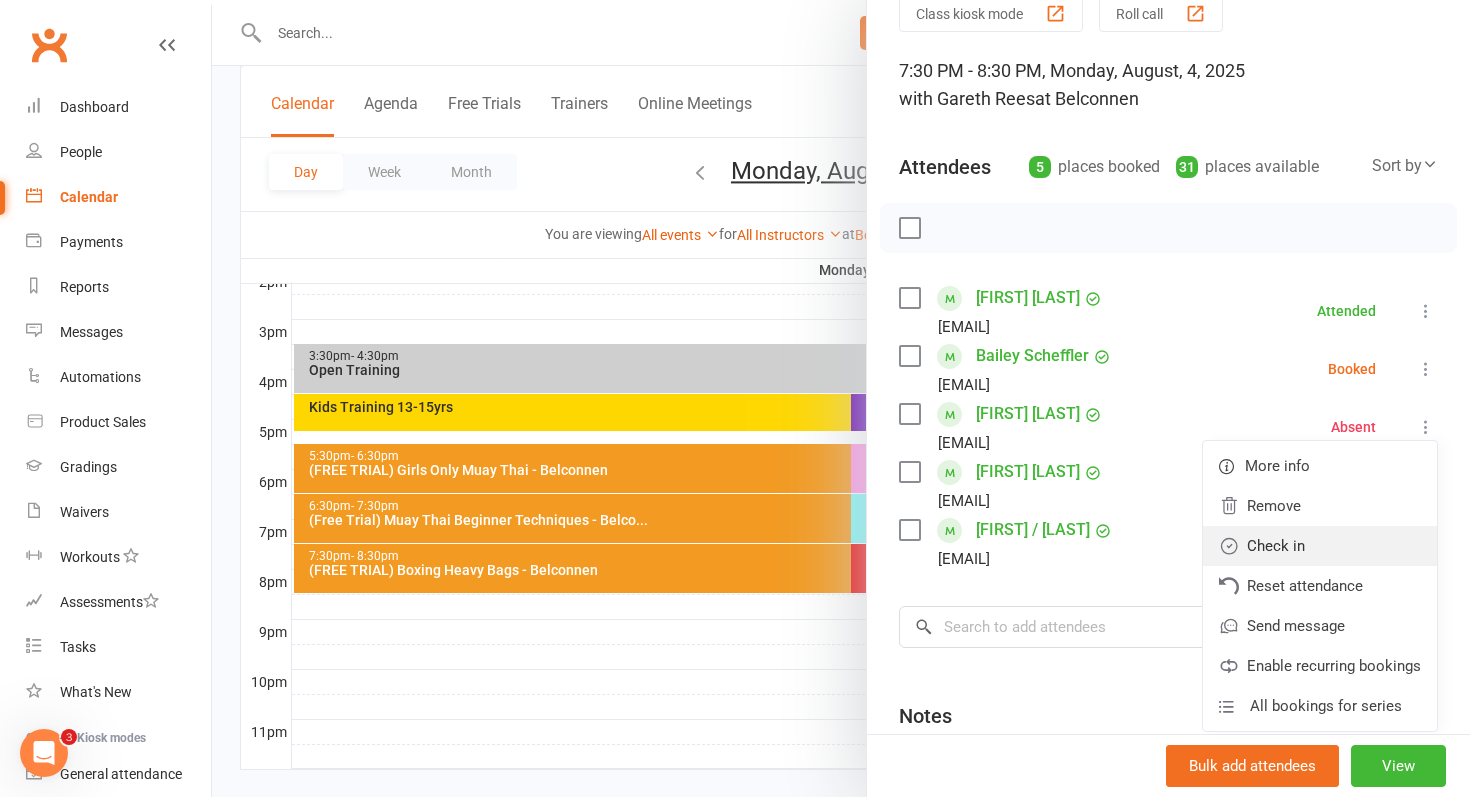 click on "Check in" at bounding box center (1320, 546) 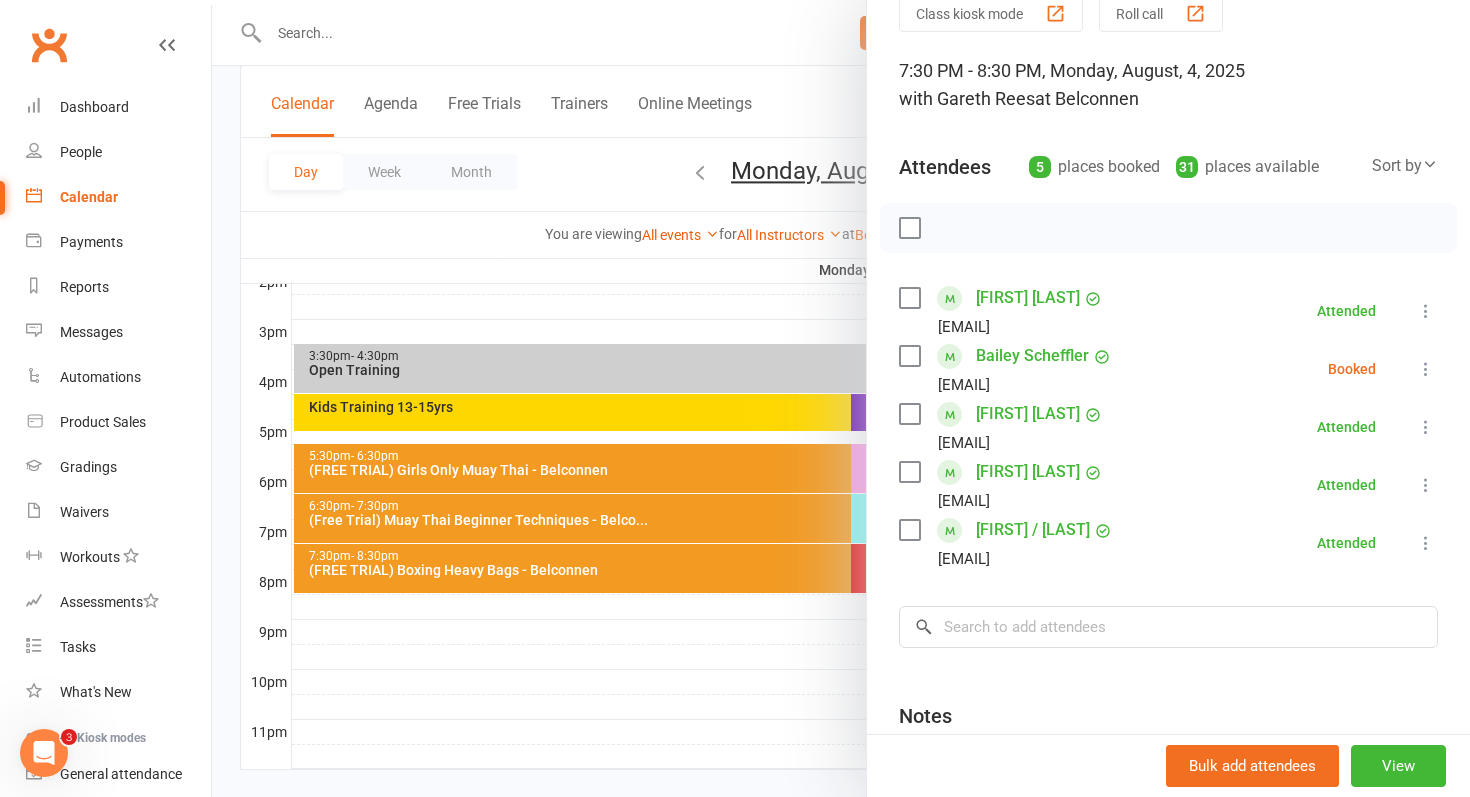 click at bounding box center (1426, 369) 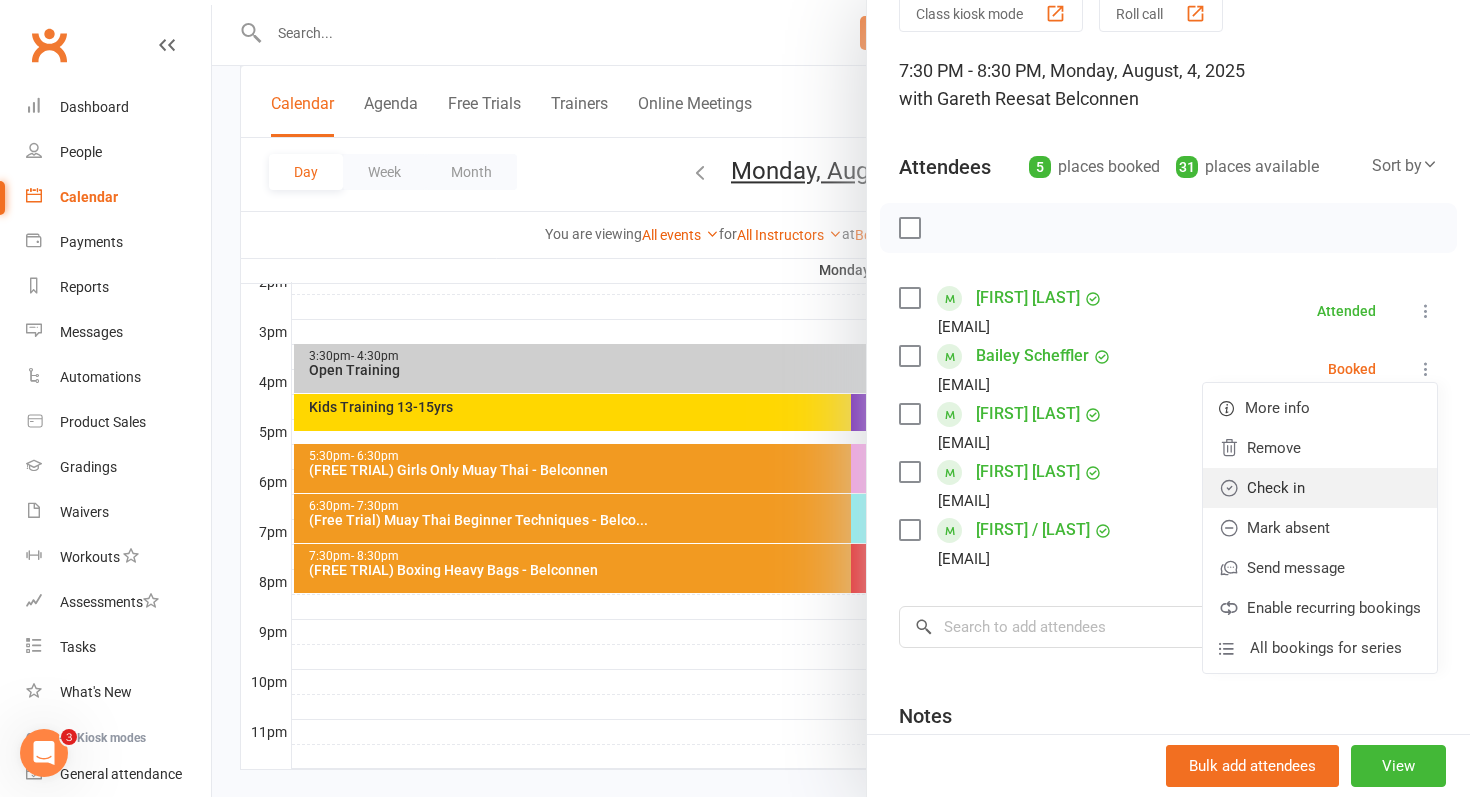 click on "Check in" at bounding box center (1320, 488) 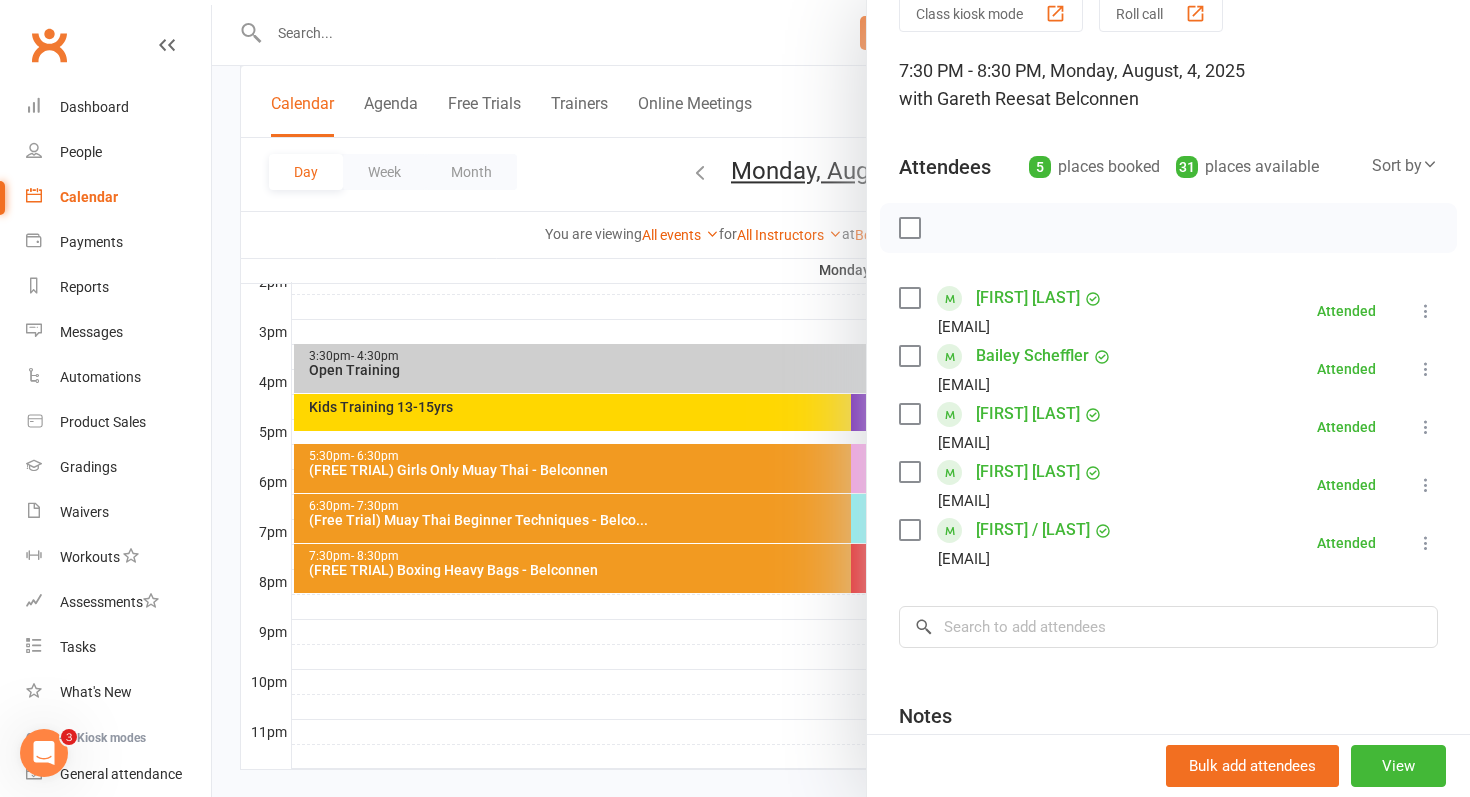 click at bounding box center [841, 398] 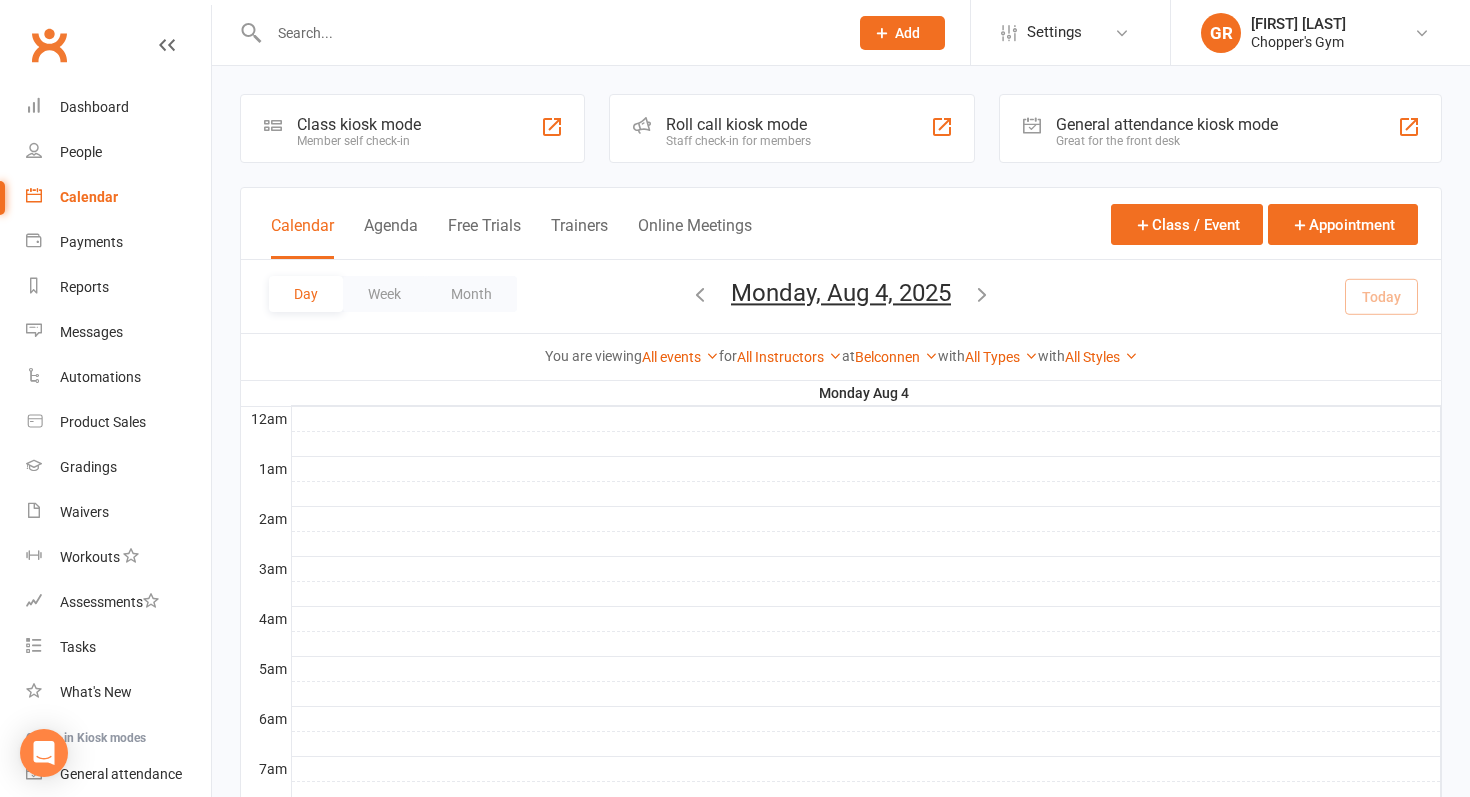 scroll, scrollTop: 0, scrollLeft: 0, axis: both 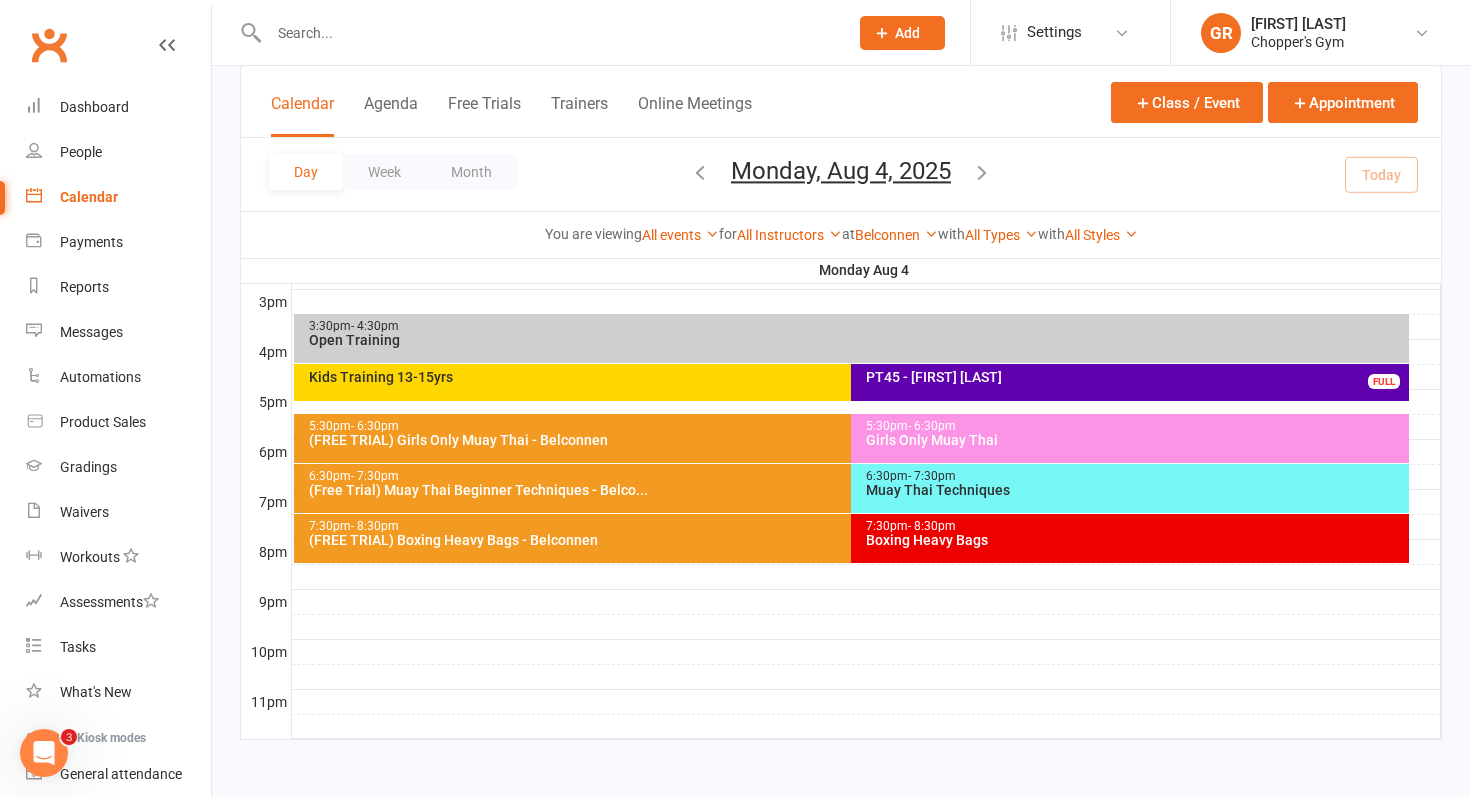 click on "Muay Thai Techniques" at bounding box center (1135, 490) 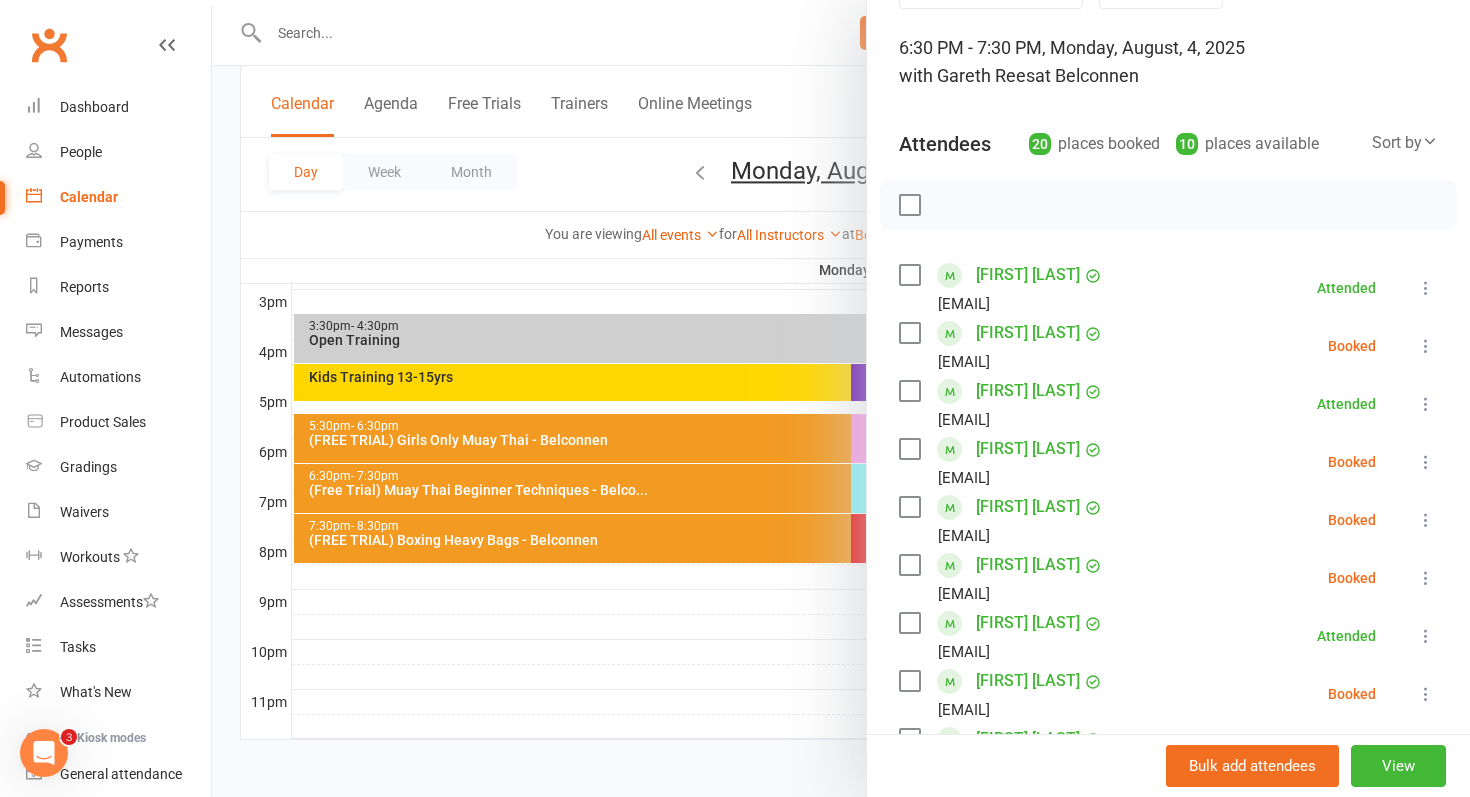 scroll, scrollTop: 115, scrollLeft: 0, axis: vertical 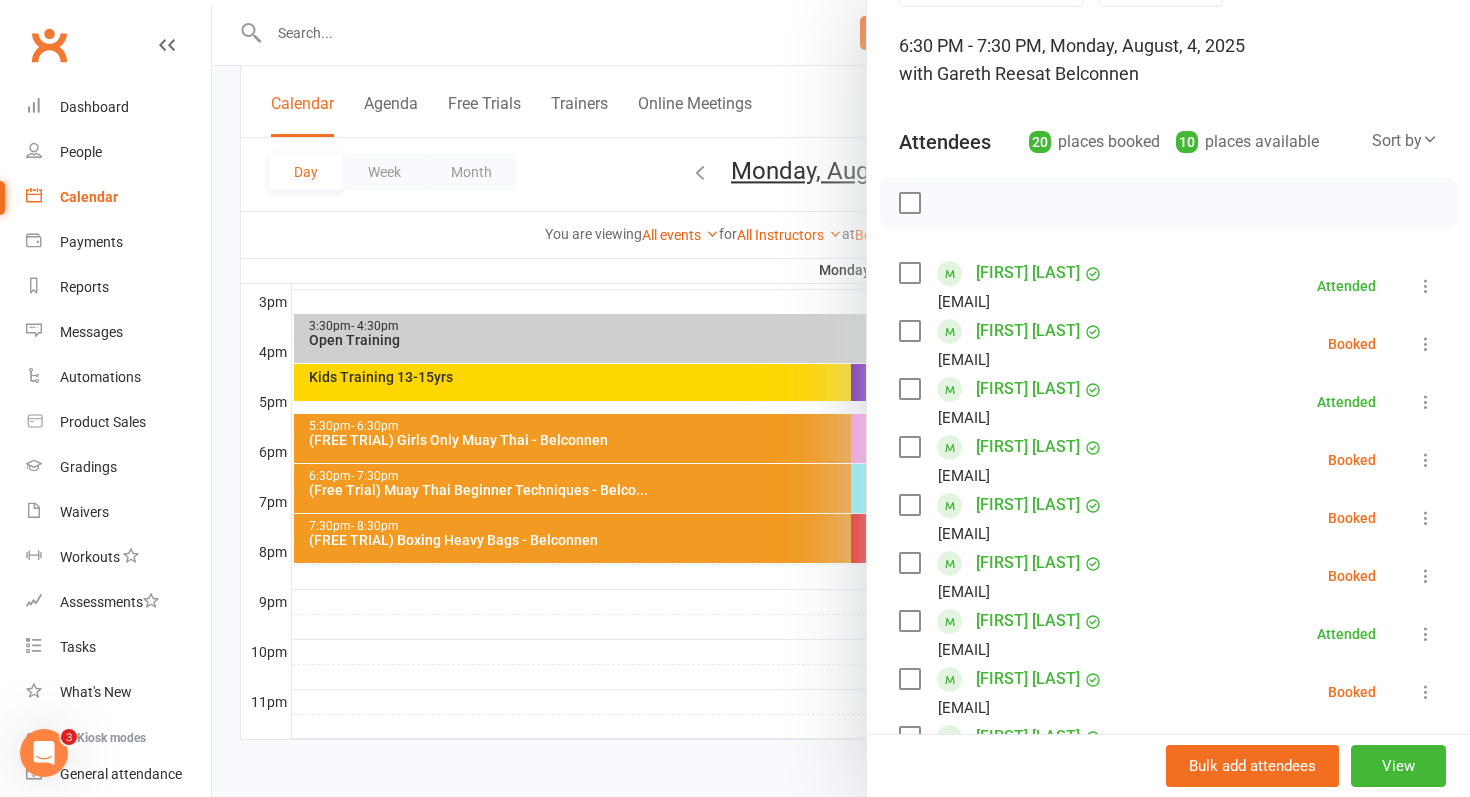 click on "Ankitq Papneja" at bounding box center (1028, 331) 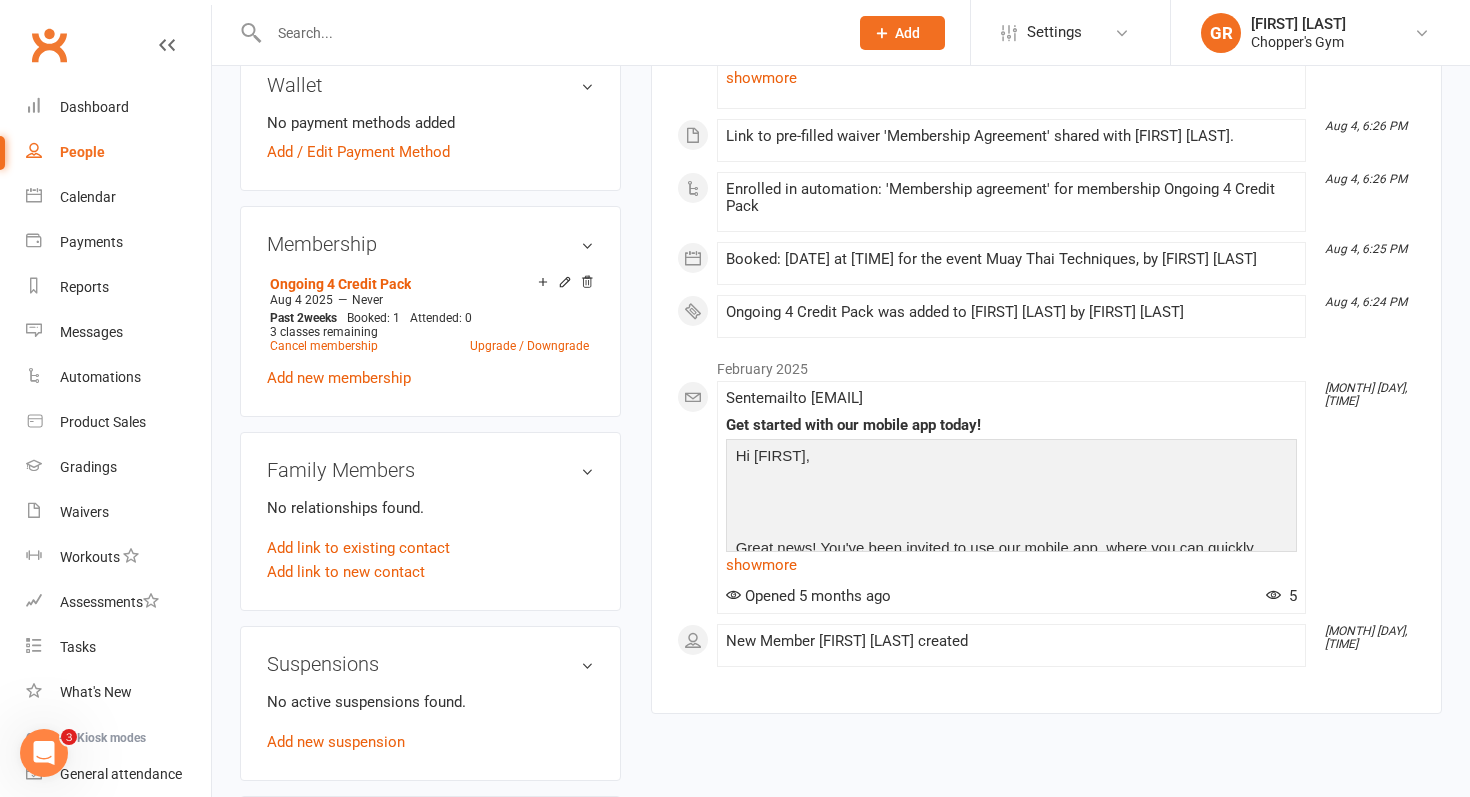 scroll, scrollTop: 636, scrollLeft: 0, axis: vertical 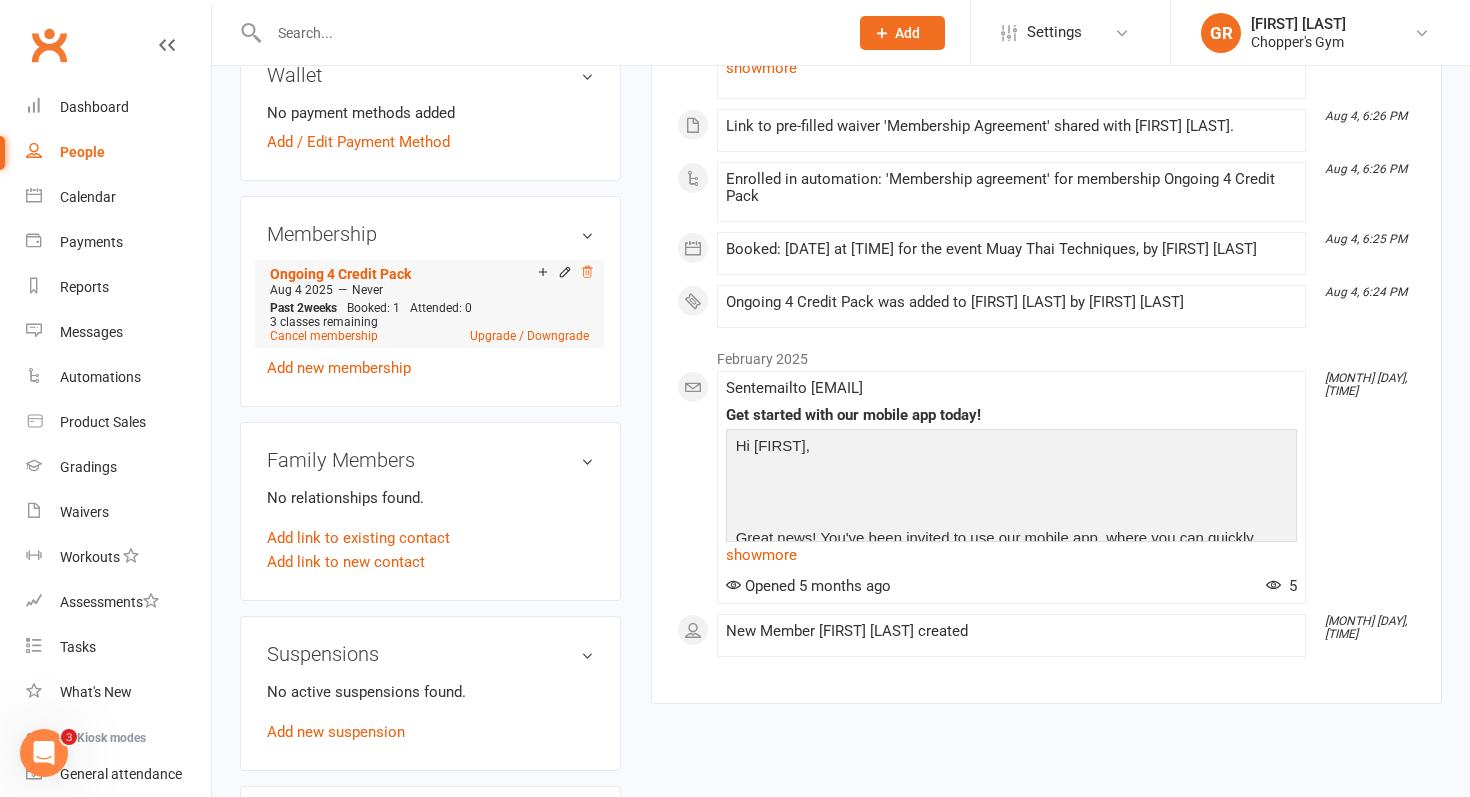 click 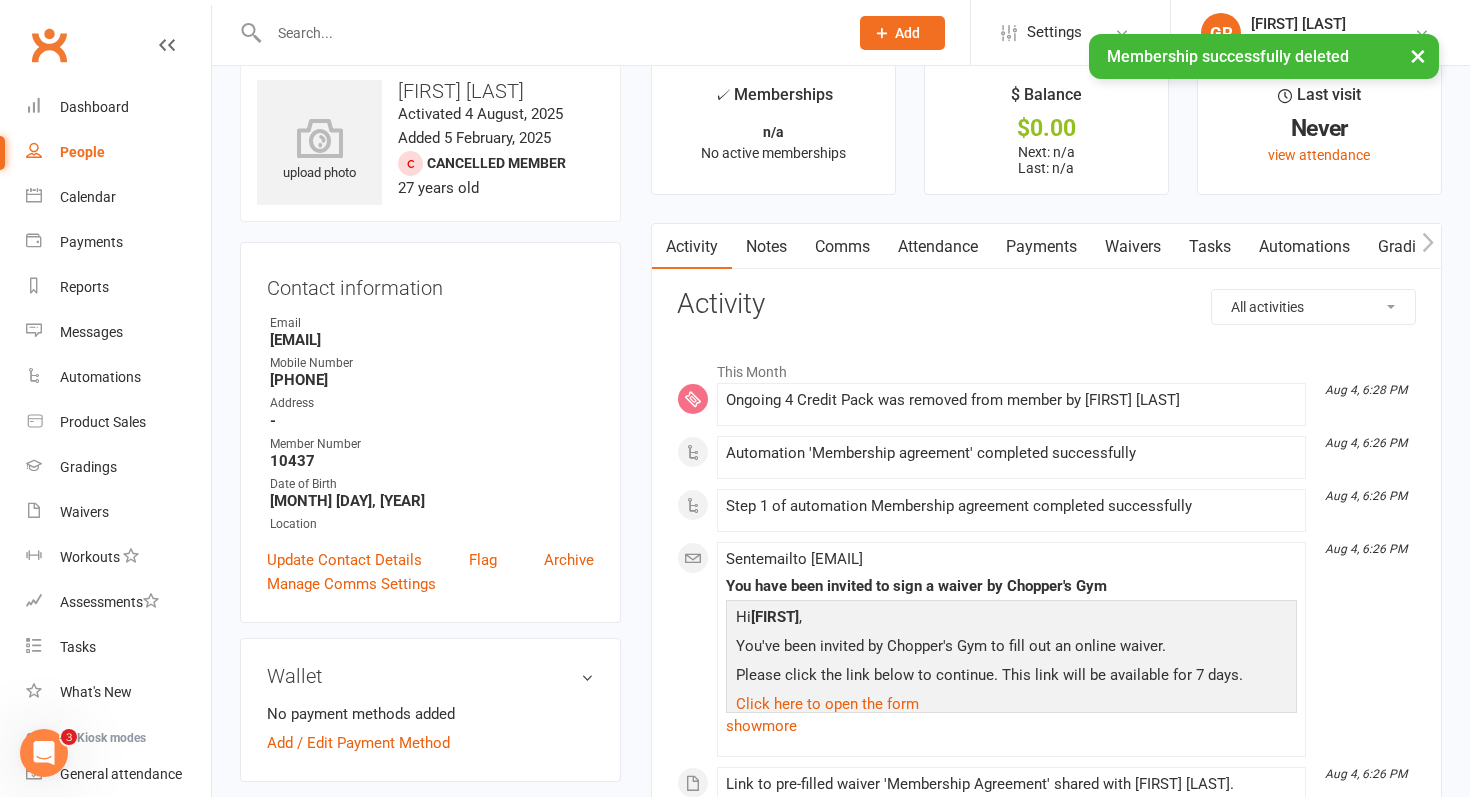 scroll, scrollTop: 0, scrollLeft: 0, axis: both 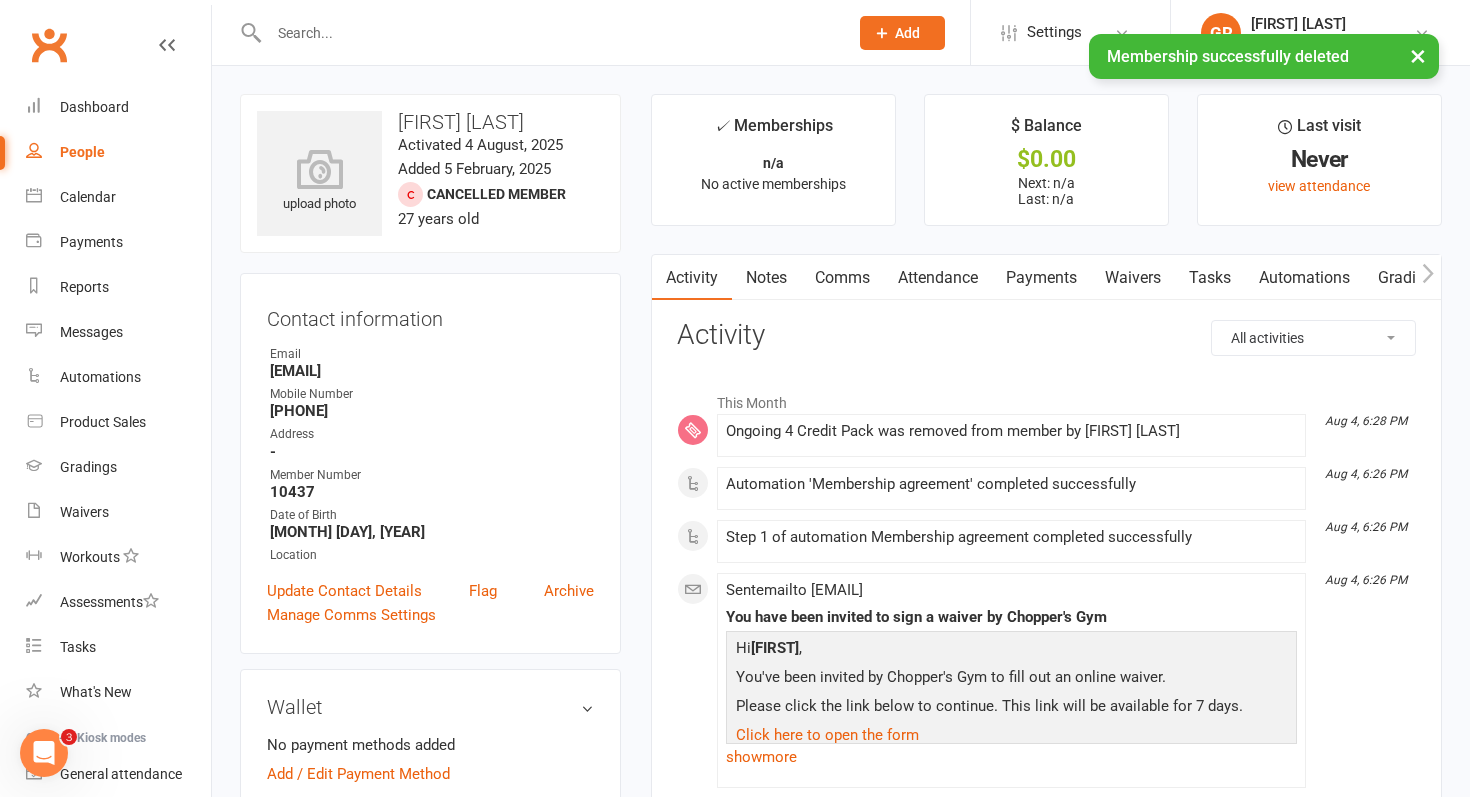 click on "Payments" at bounding box center [1041, 278] 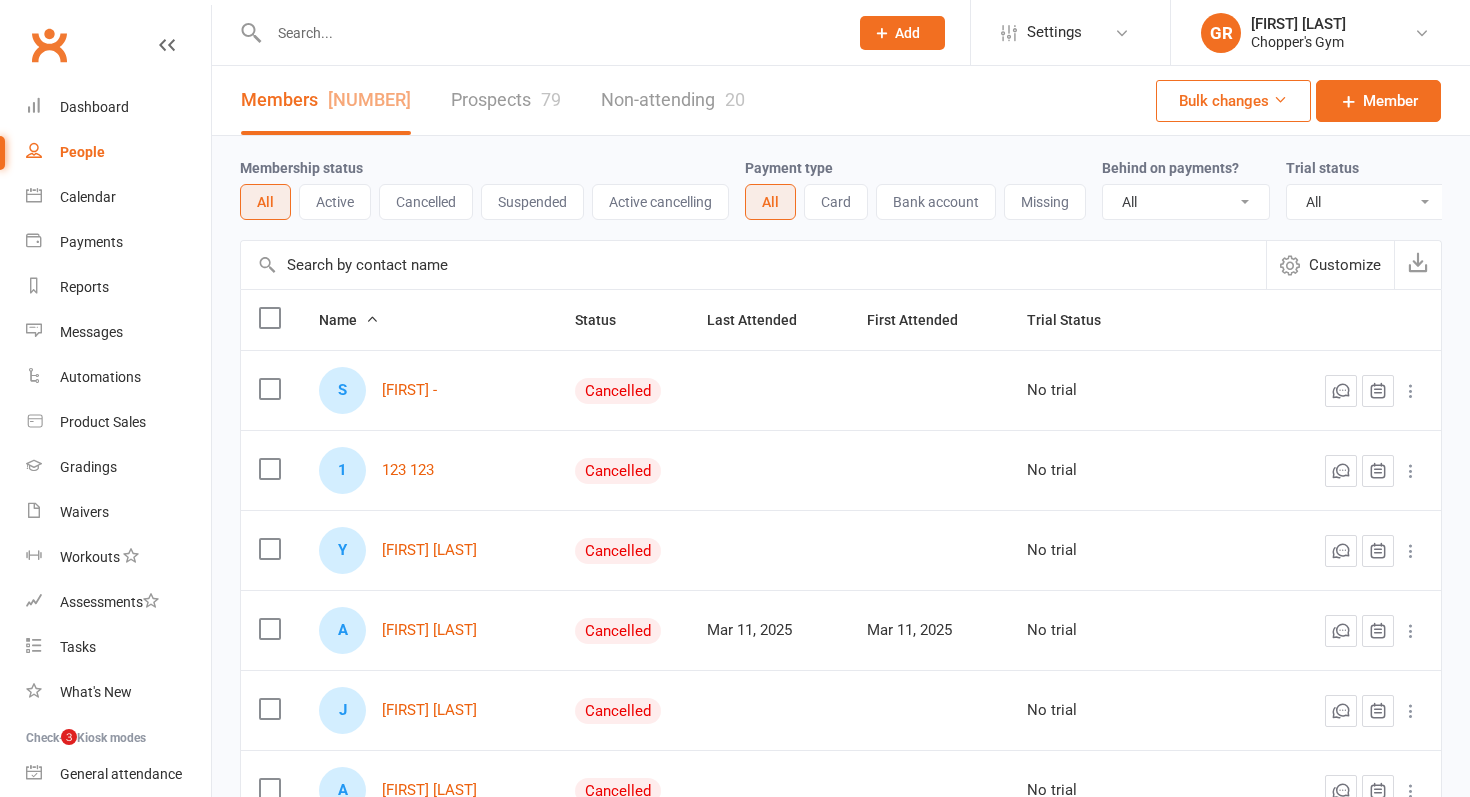 select on "100" 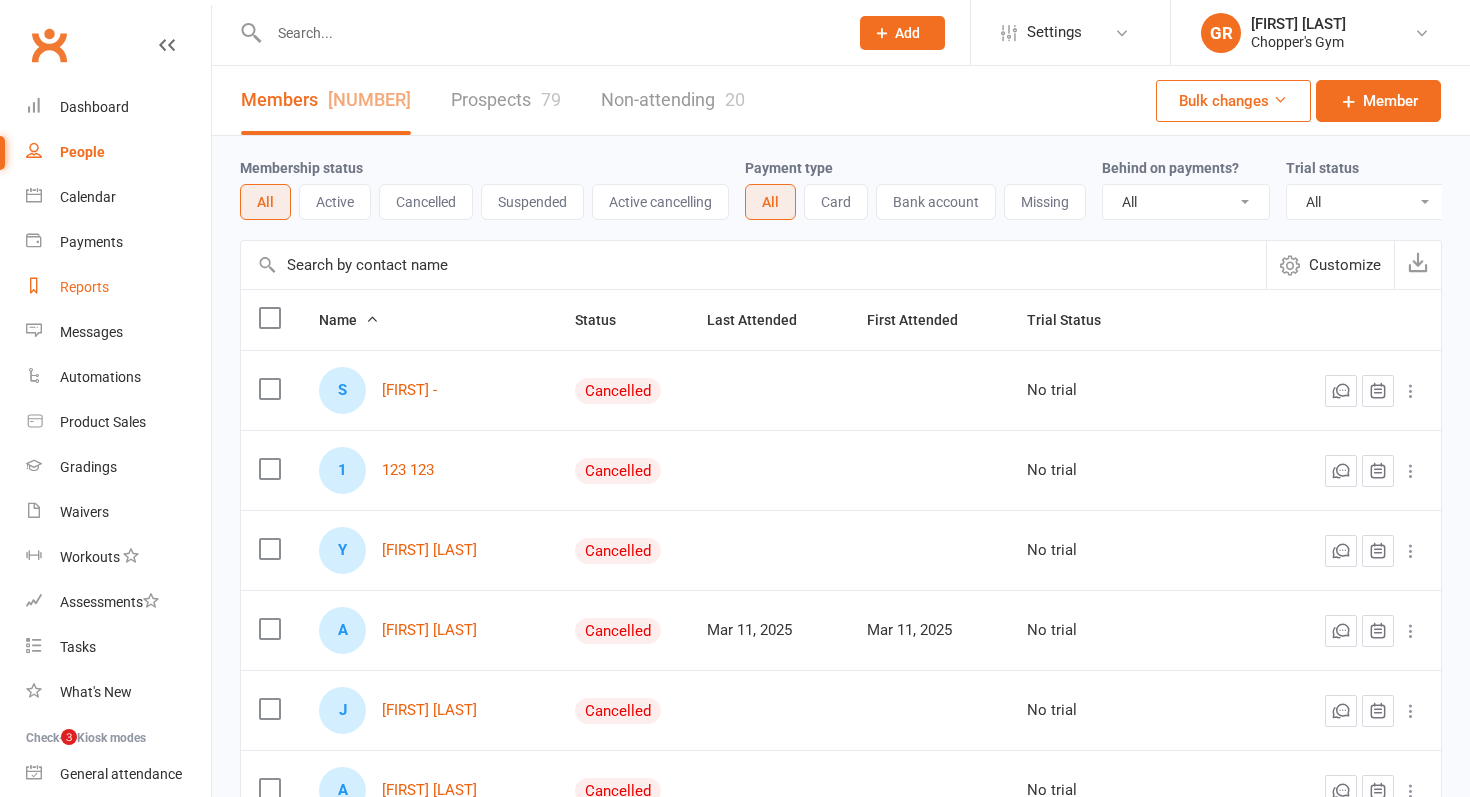 scroll, scrollTop: 0, scrollLeft: 0, axis: both 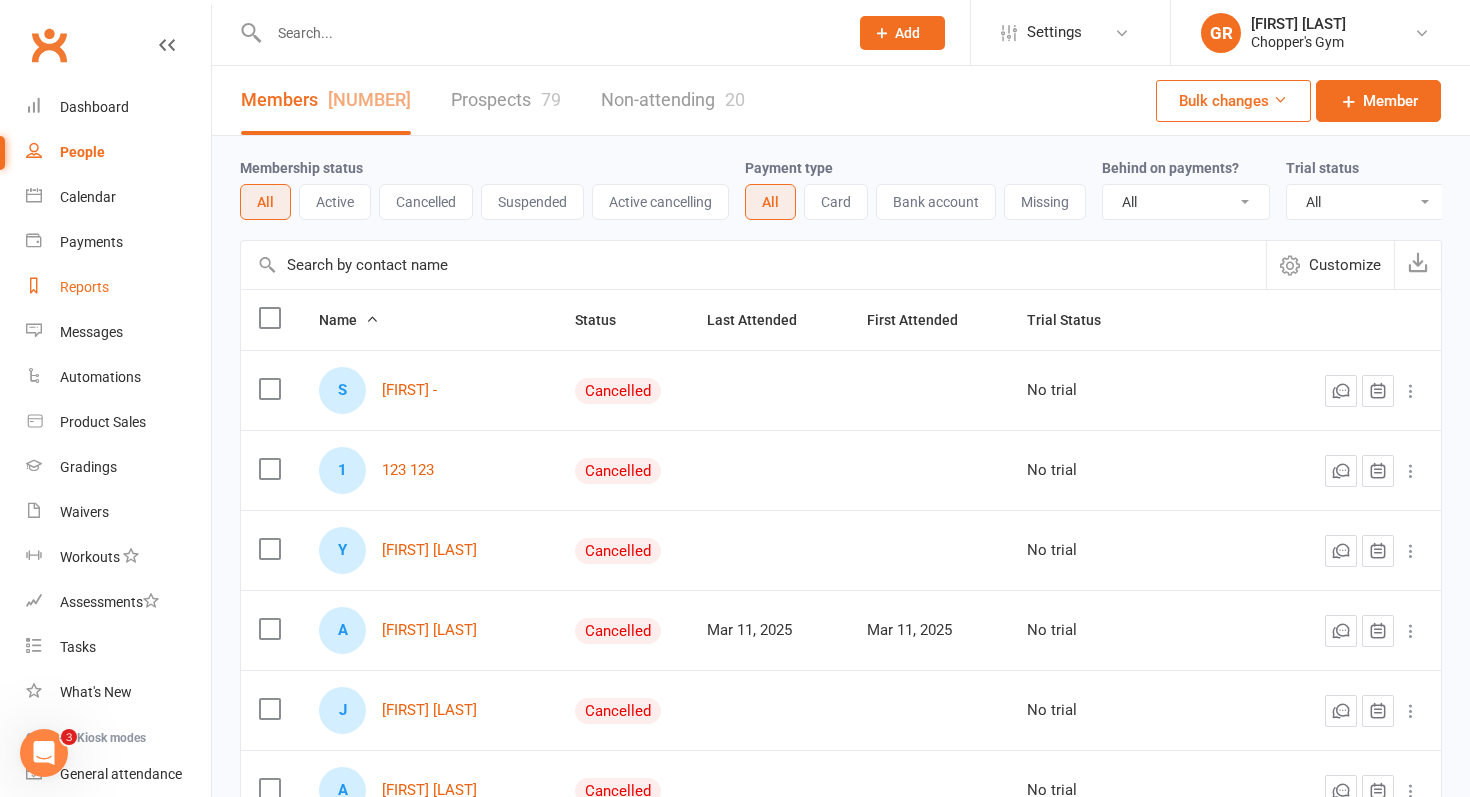 click on "Reports" at bounding box center (84, 287) 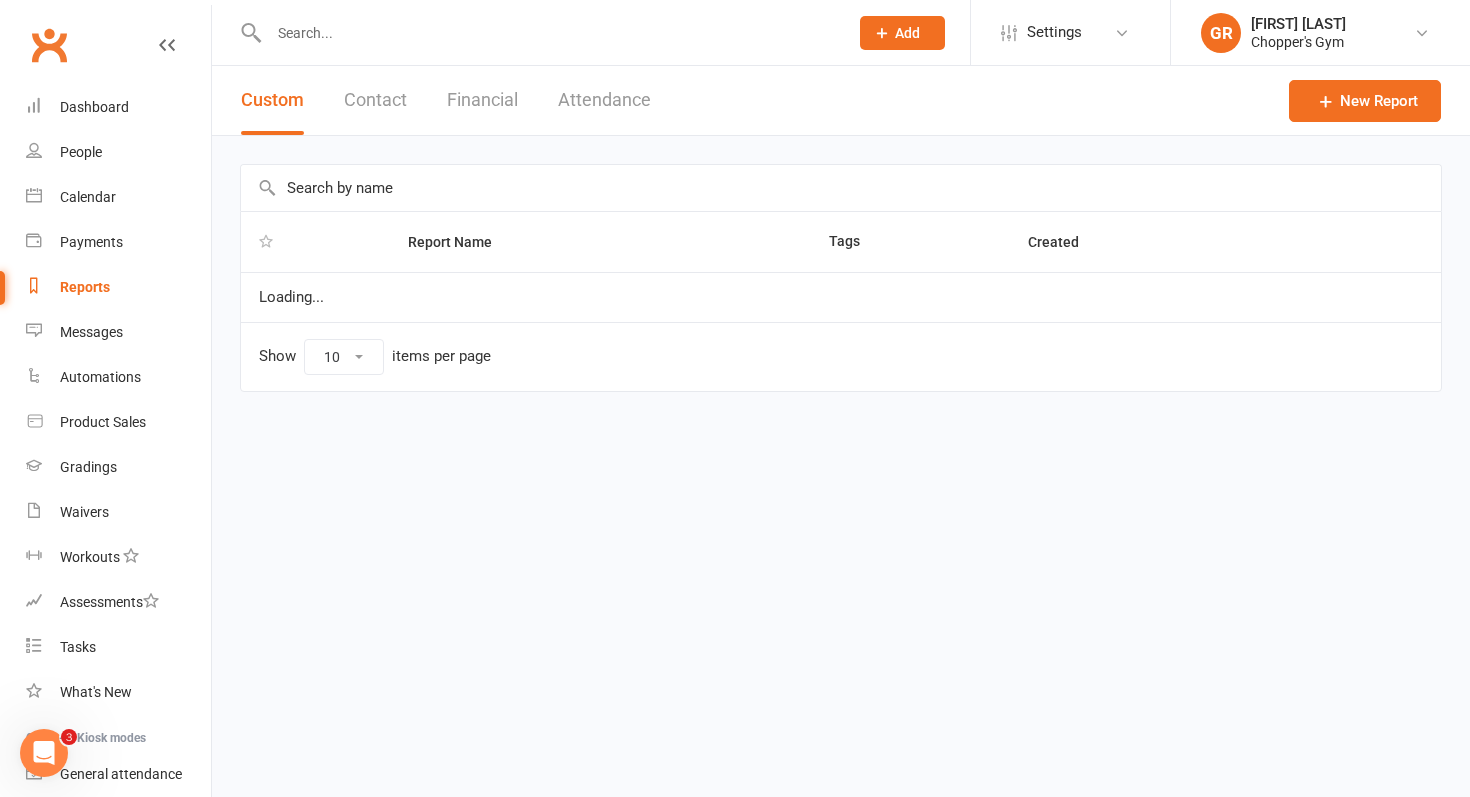 select on "100" 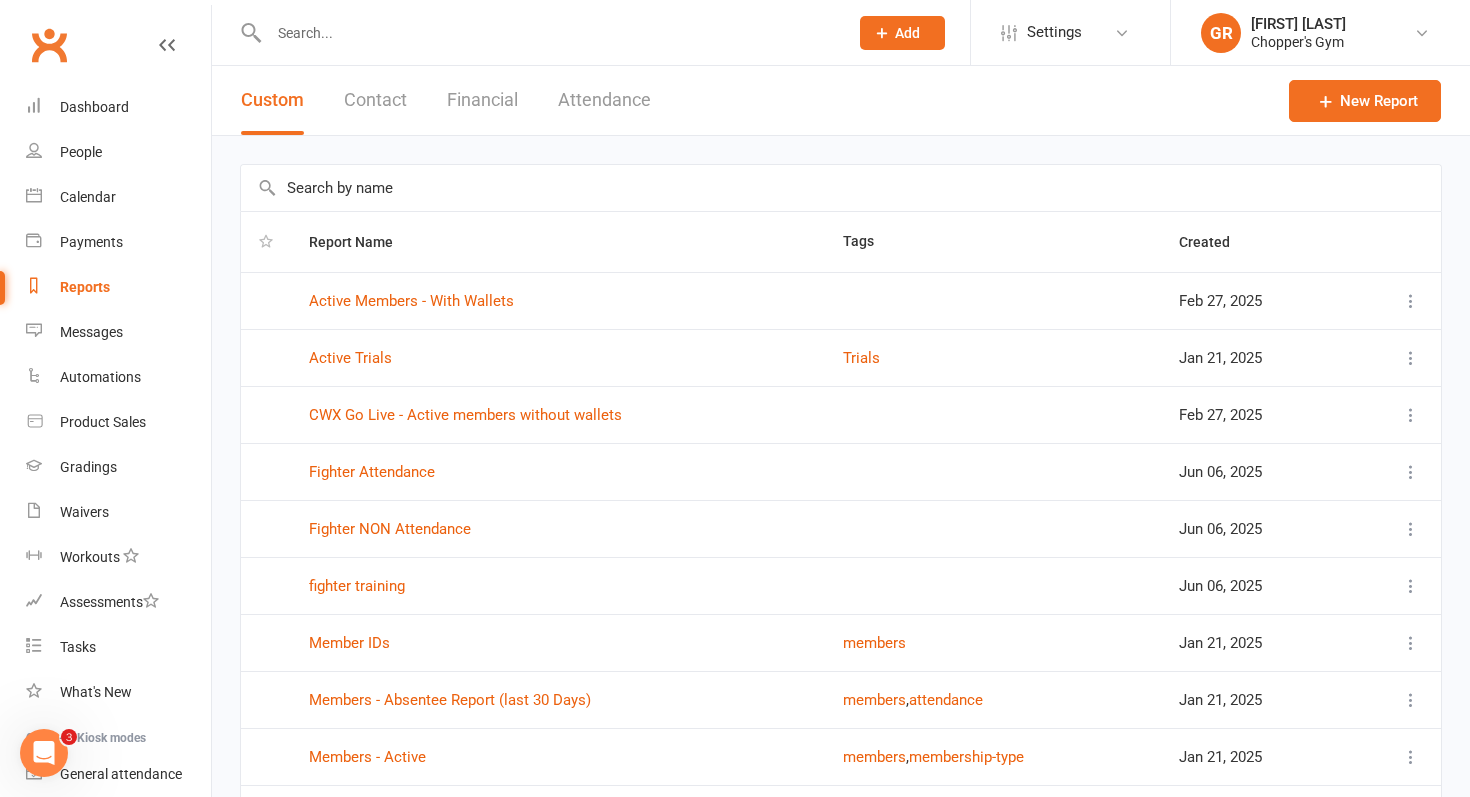 click on "Financial" at bounding box center (482, 100) 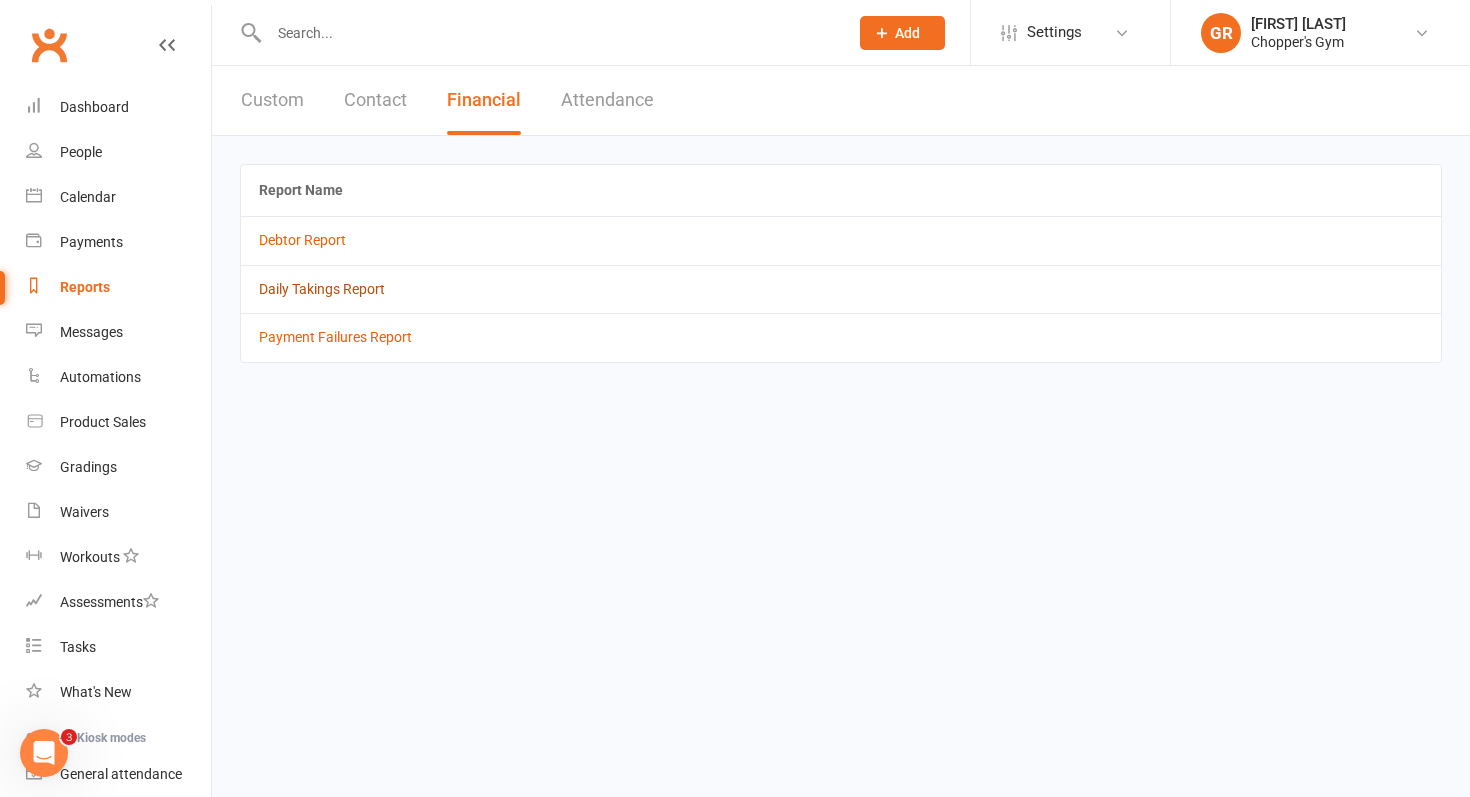 click on "Daily Takings Report" at bounding box center (322, 289) 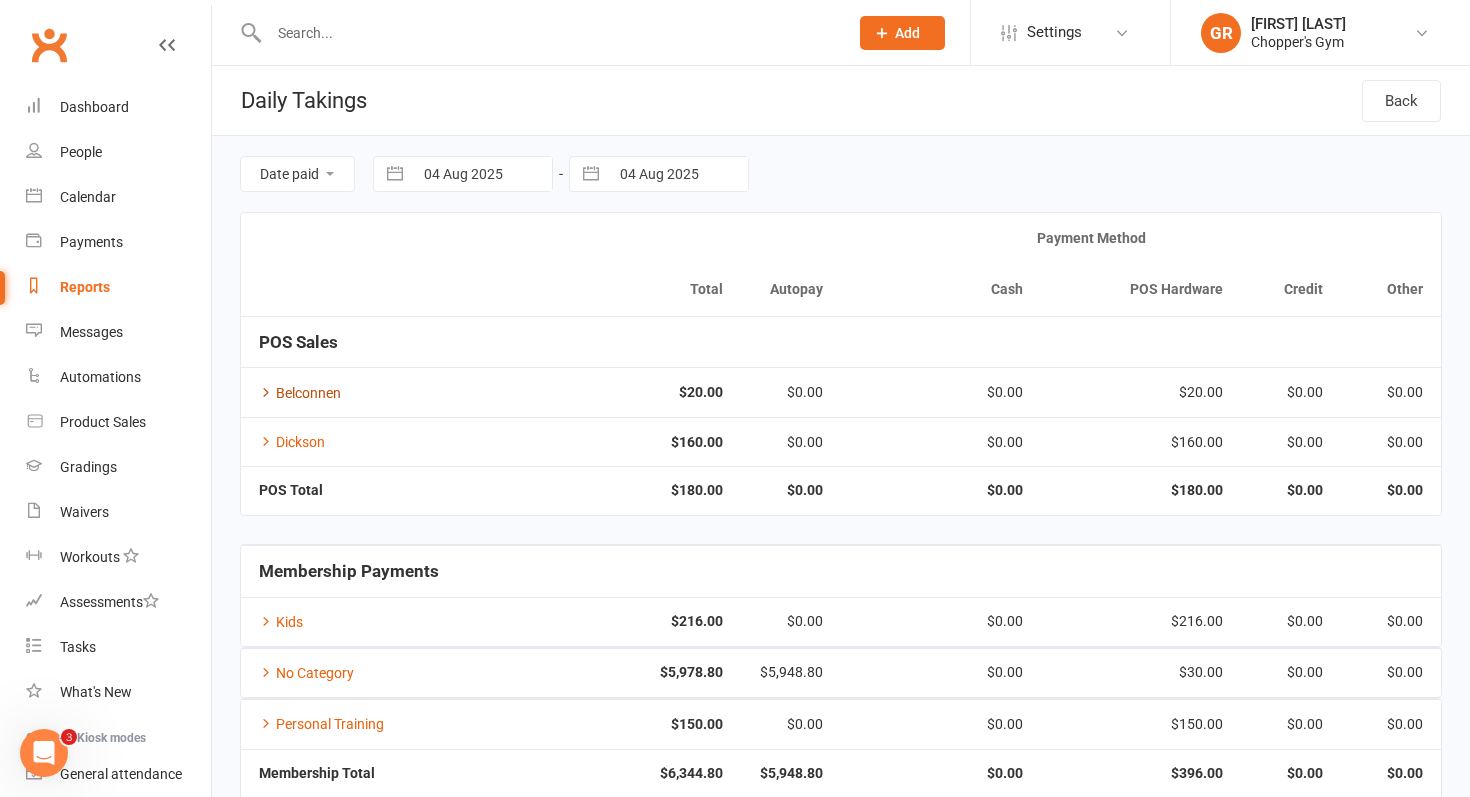 click on "Belconnen" at bounding box center (300, 393) 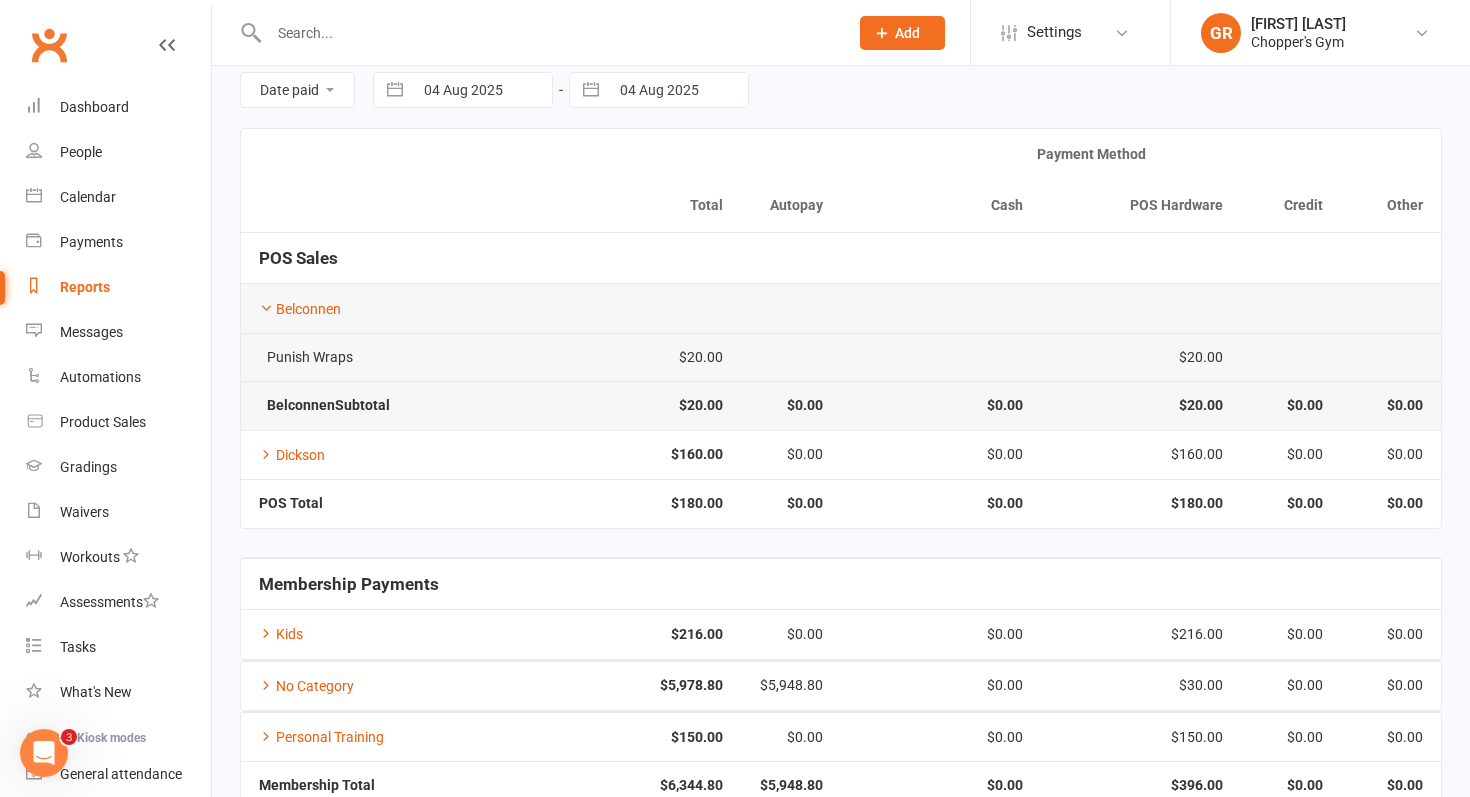 scroll, scrollTop: 208, scrollLeft: 0, axis: vertical 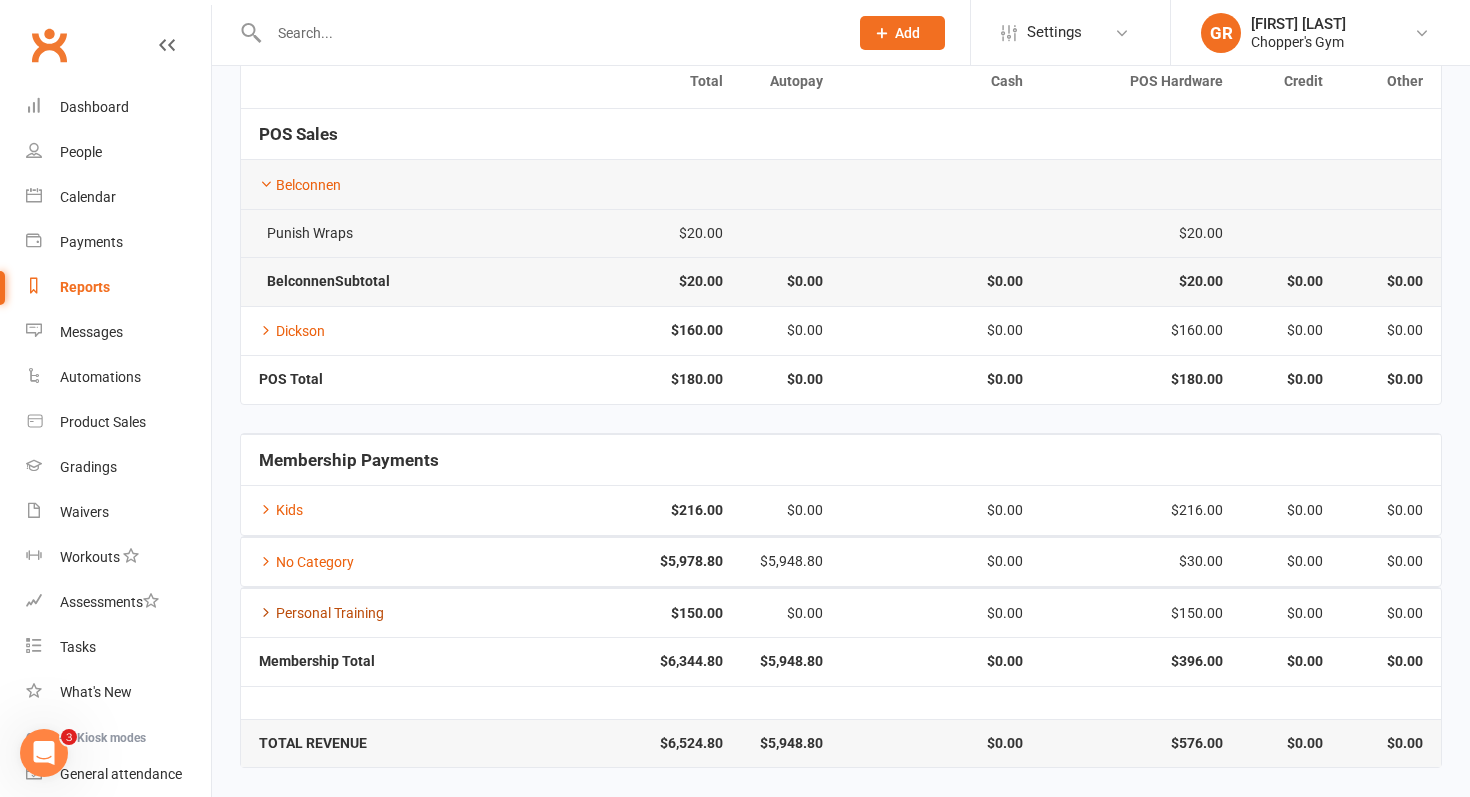 click on "Personal Training" at bounding box center (321, 613) 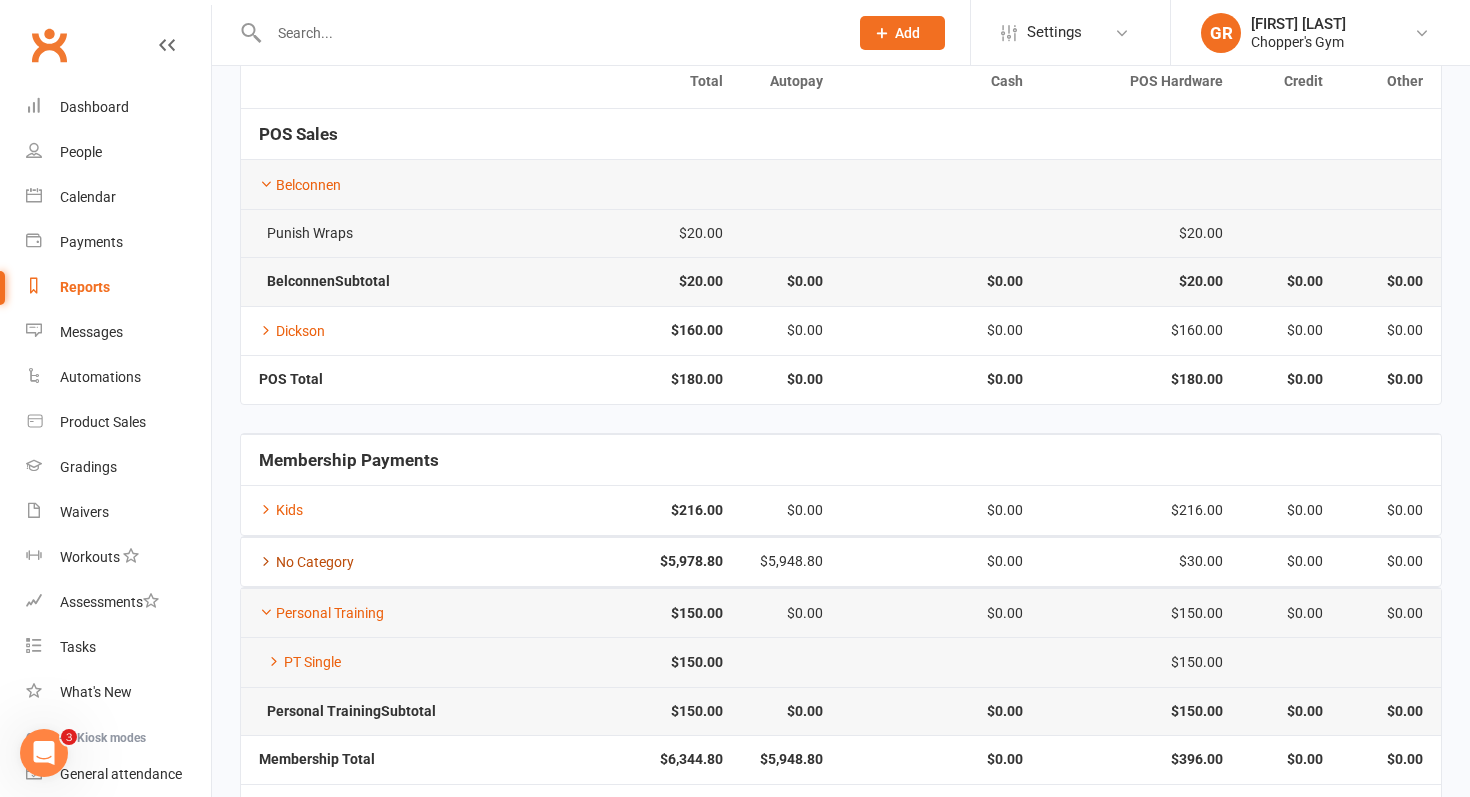 click on "No Category" at bounding box center (306, 562) 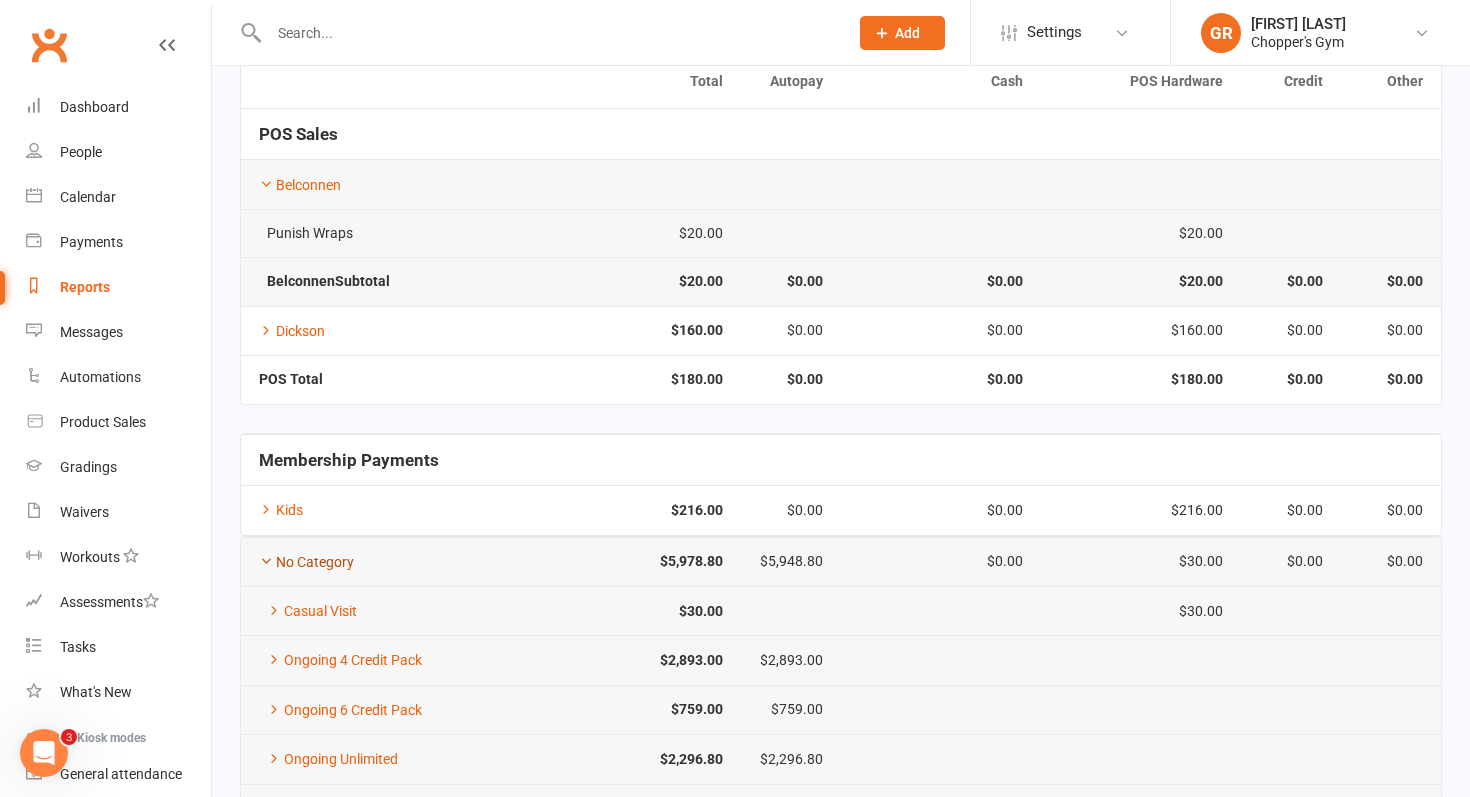 click on "No Category" at bounding box center (306, 562) 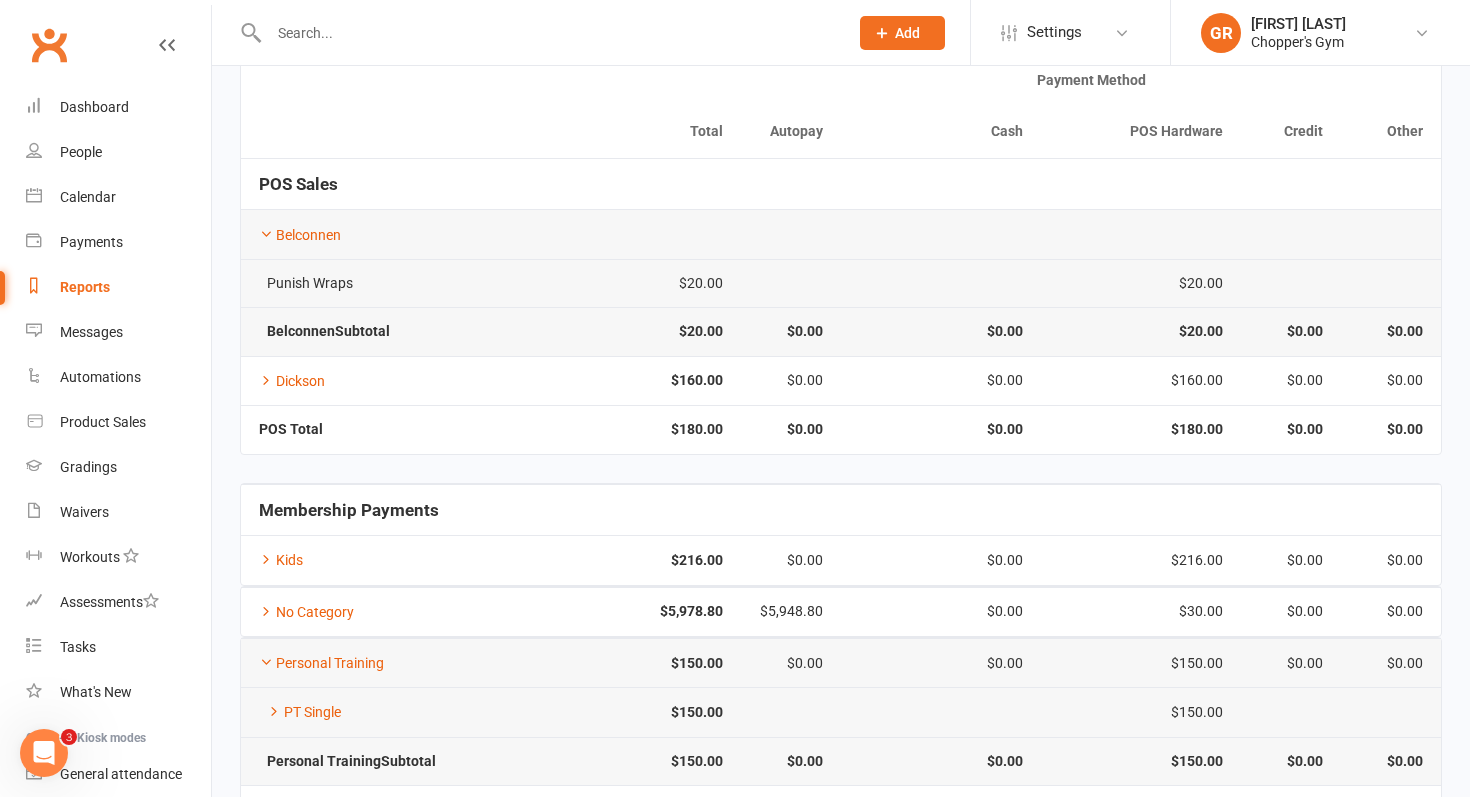 scroll, scrollTop: 104, scrollLeft: 0, axis: vertical 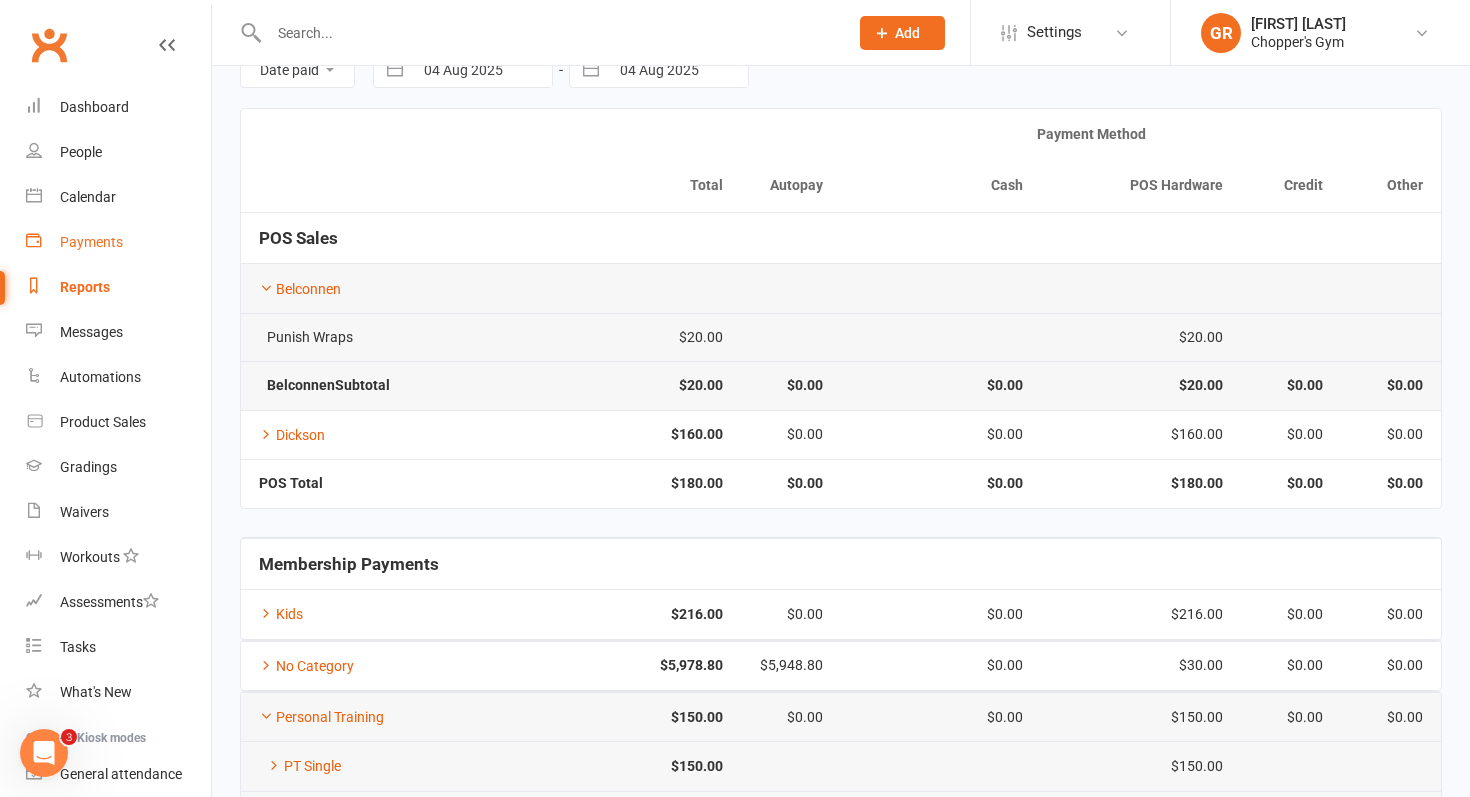click on "Payments" at bounding box center (118, 242) 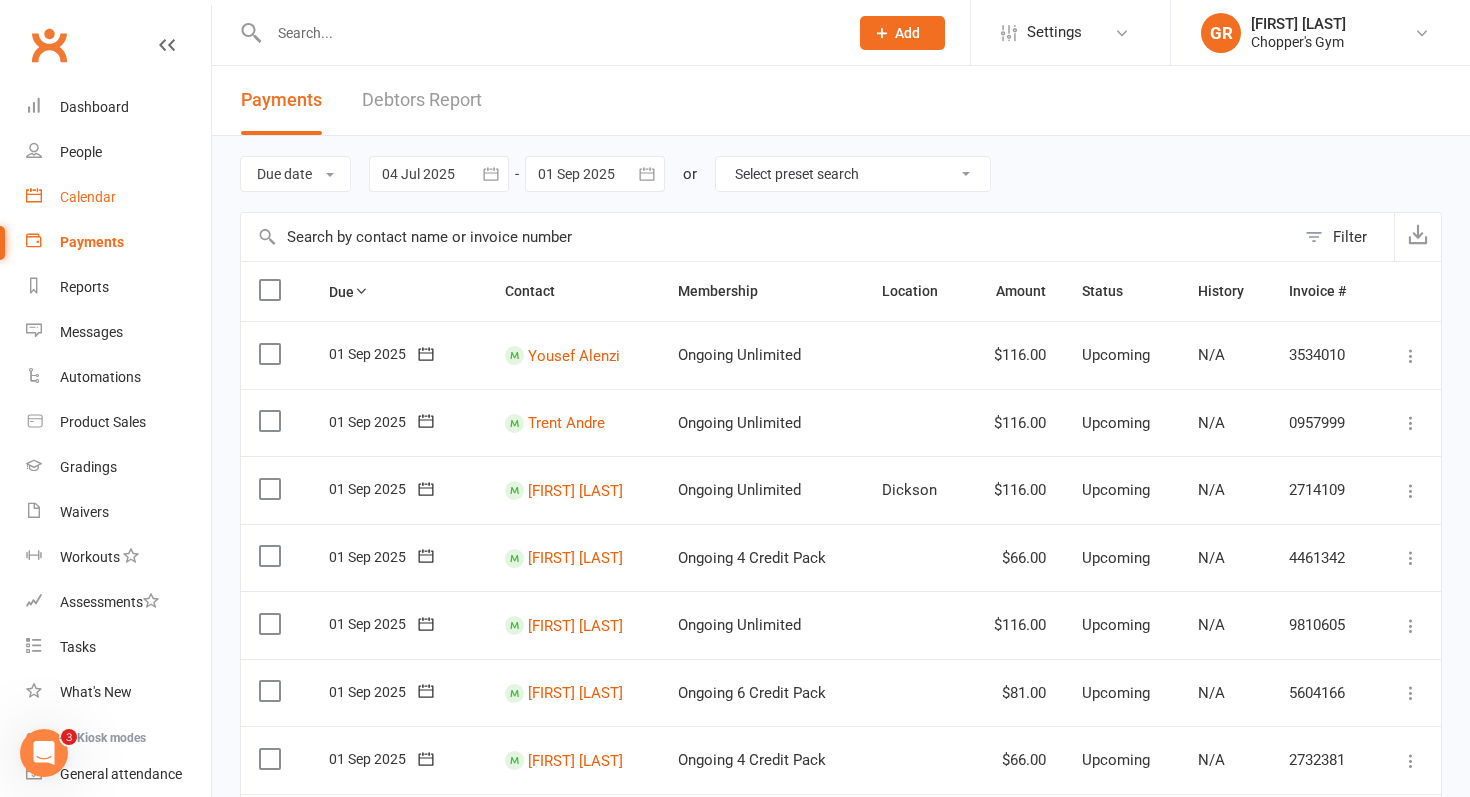 click on "Calendar" at bounding box center [88, 197] 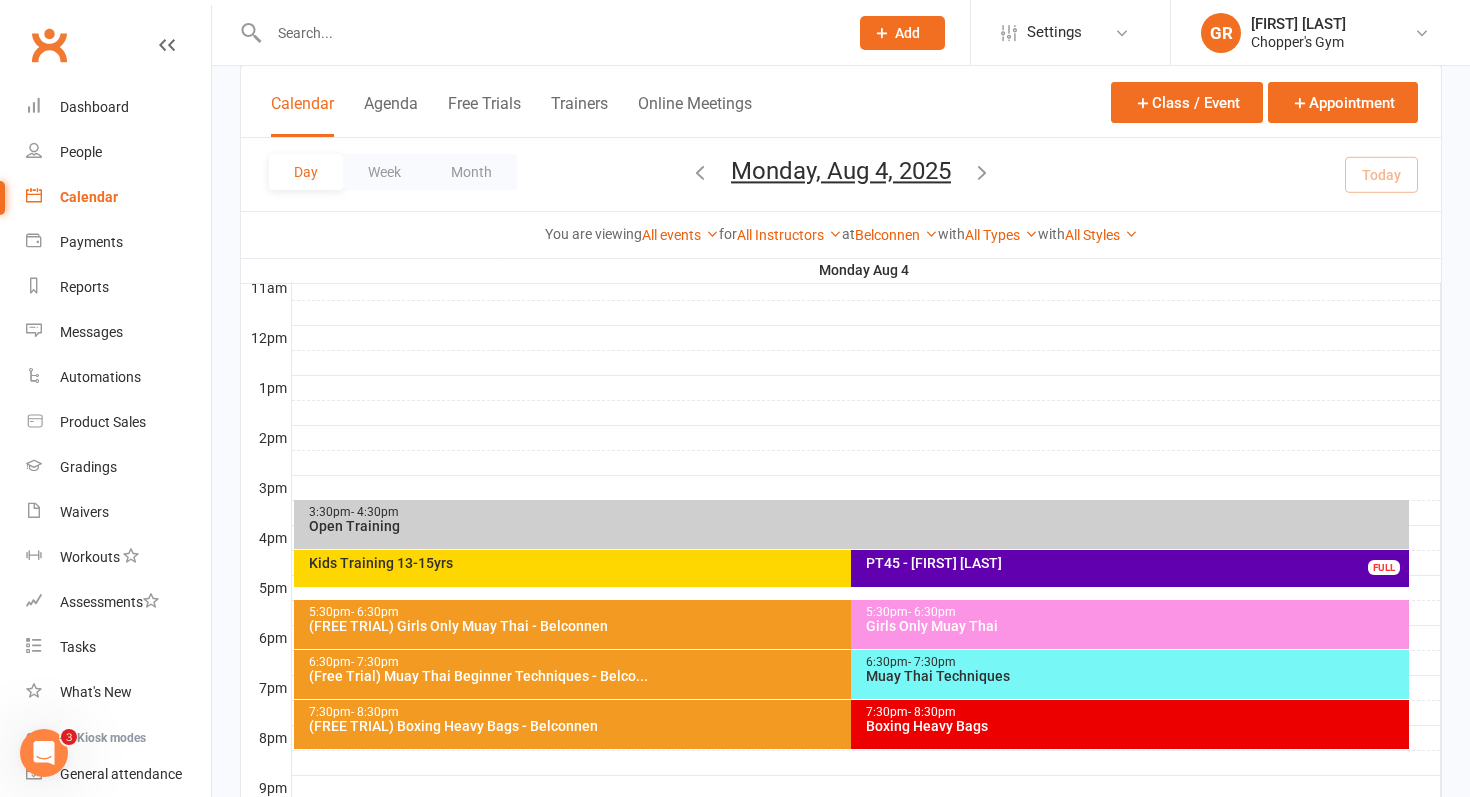 scroll, scrollTop: 690, scrollLeft: 0, axis: vertical 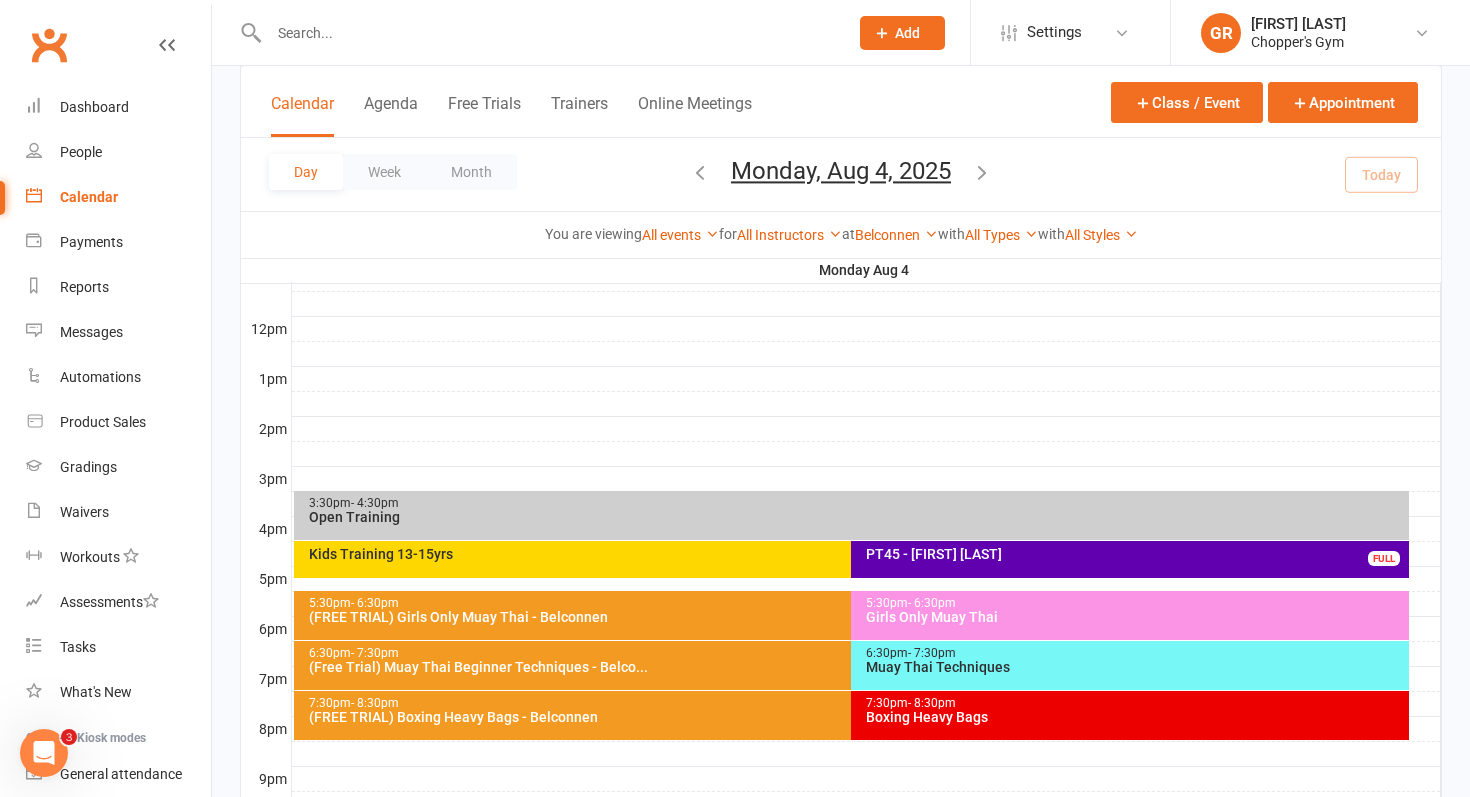 click on "PT45 - [FIRST] [LAST] FULL" at bounding box center [1130, 559] 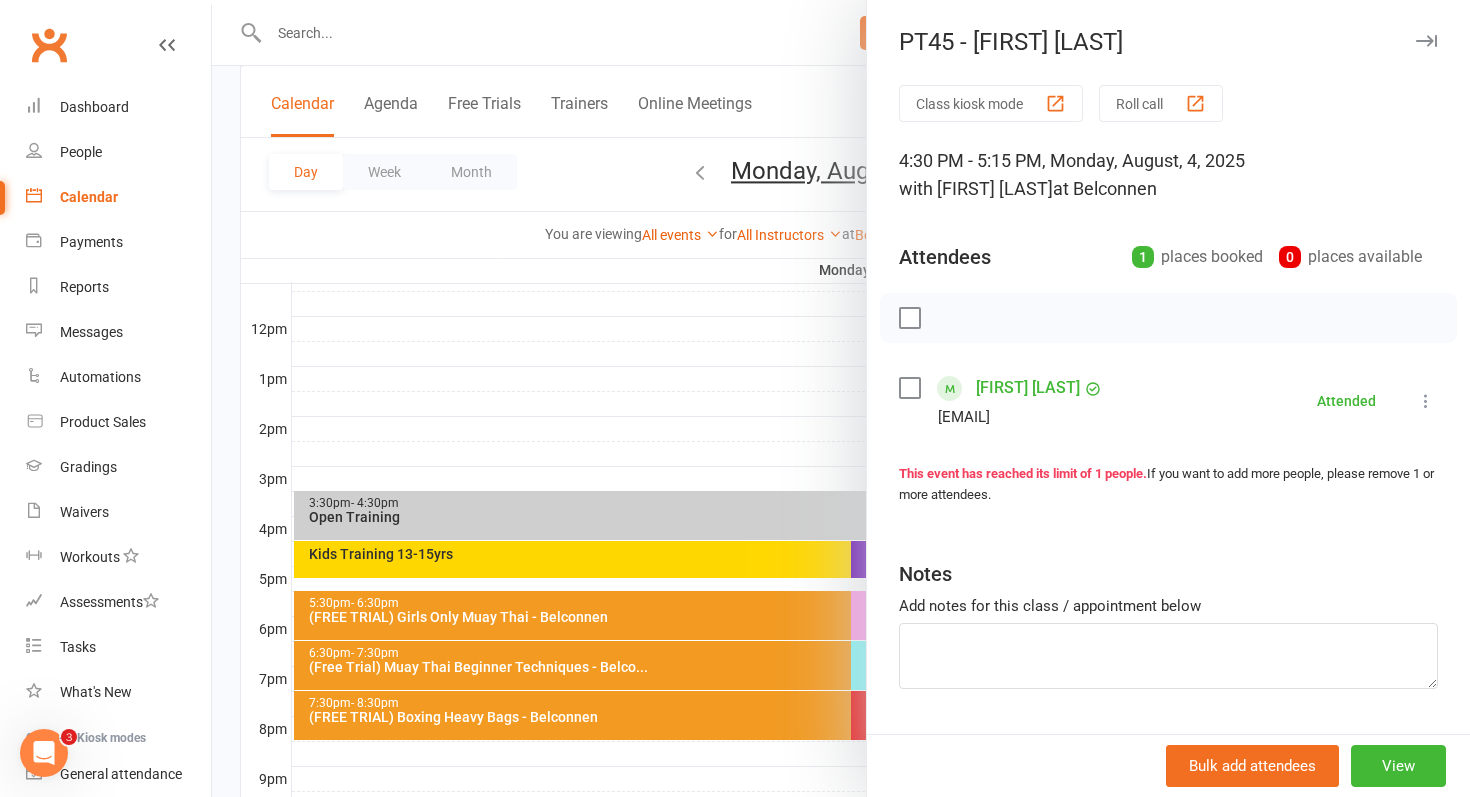 click on "[FIRST] [LAST]" at bounding box center [1028, 388] 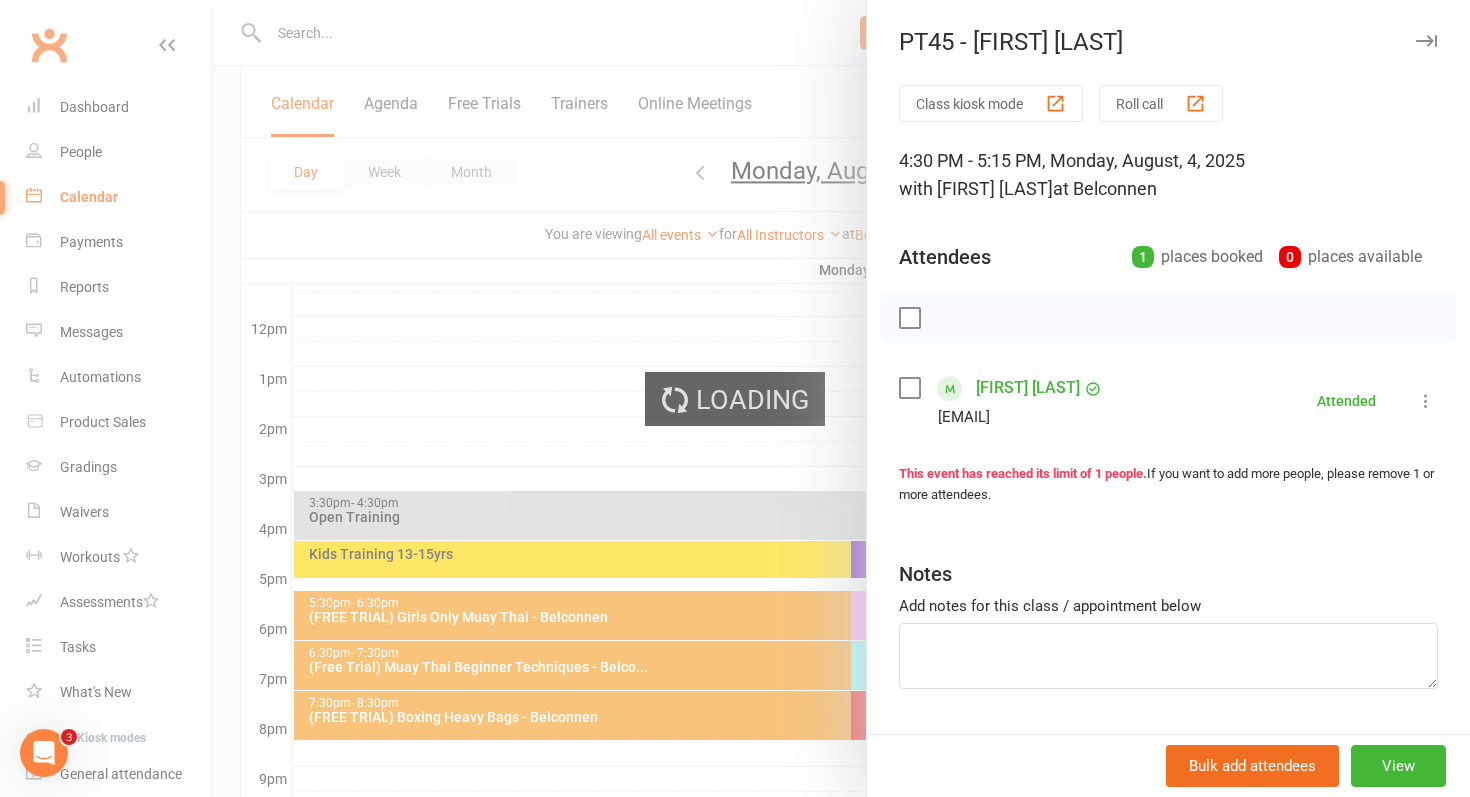 scroll, scrollTop: 0, scrollLeft: 0, axis: both 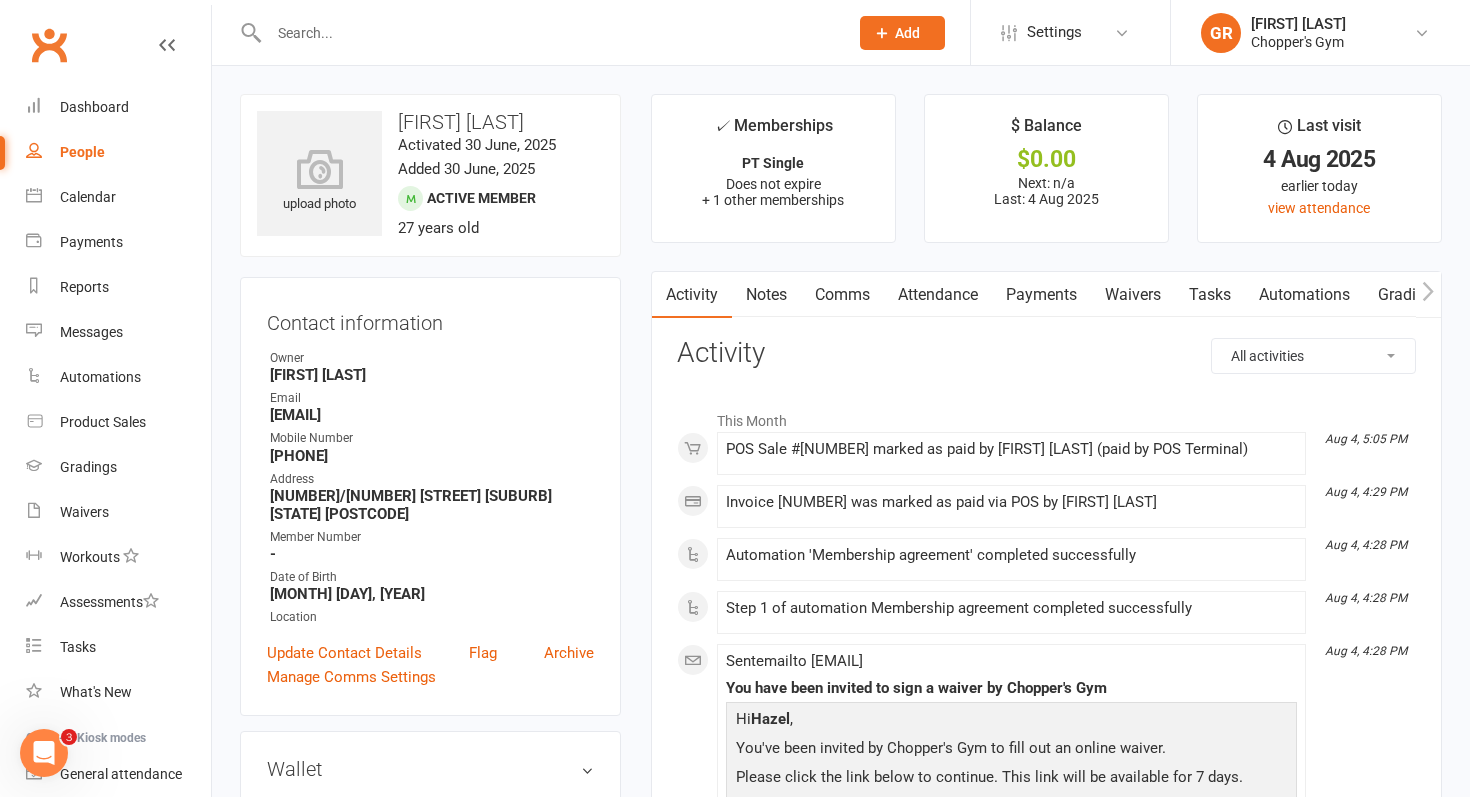click on "Payments" at bounding box center (1041, 295) 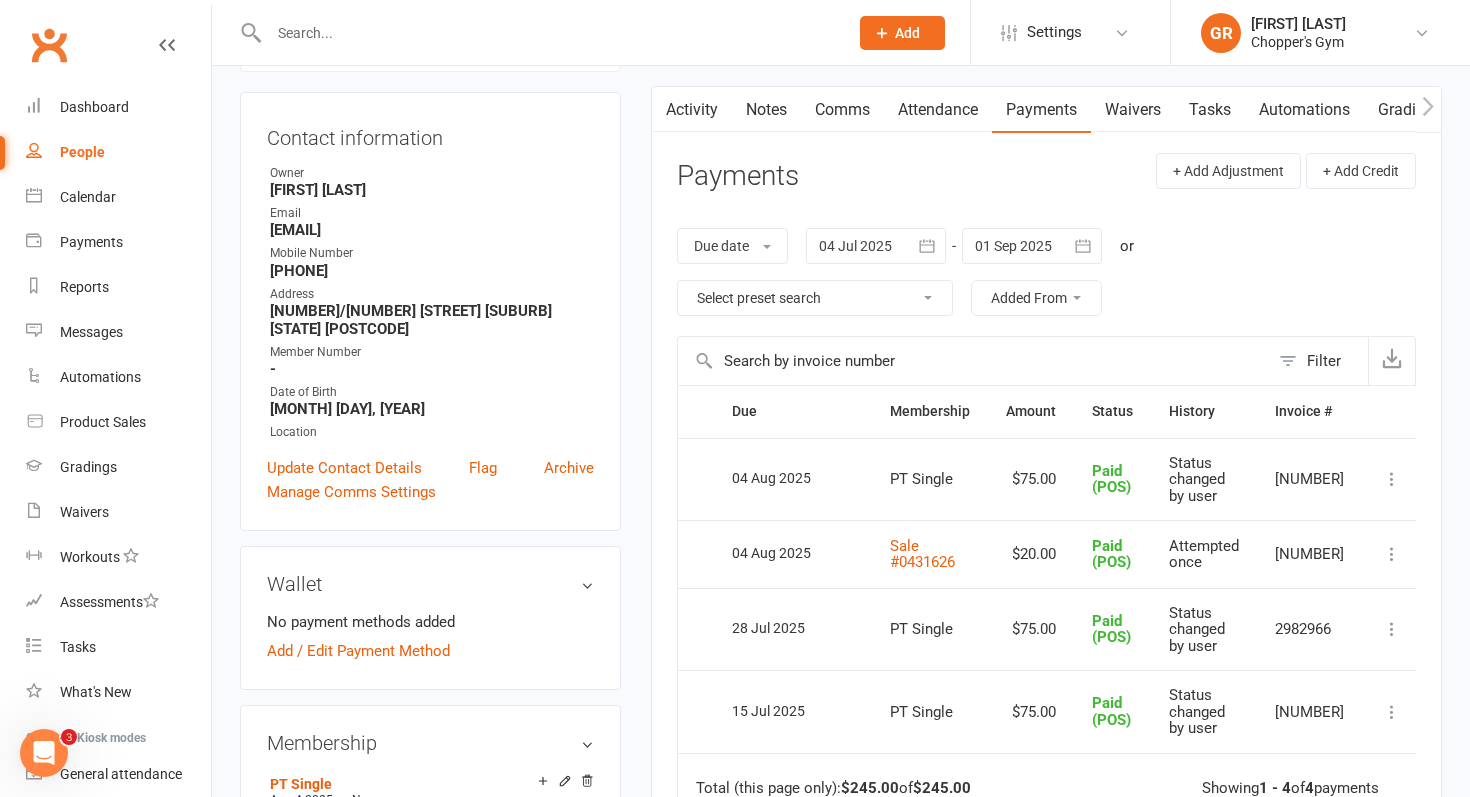 scroll, scrollTop: 0, scrollLeft: 0, axis: both 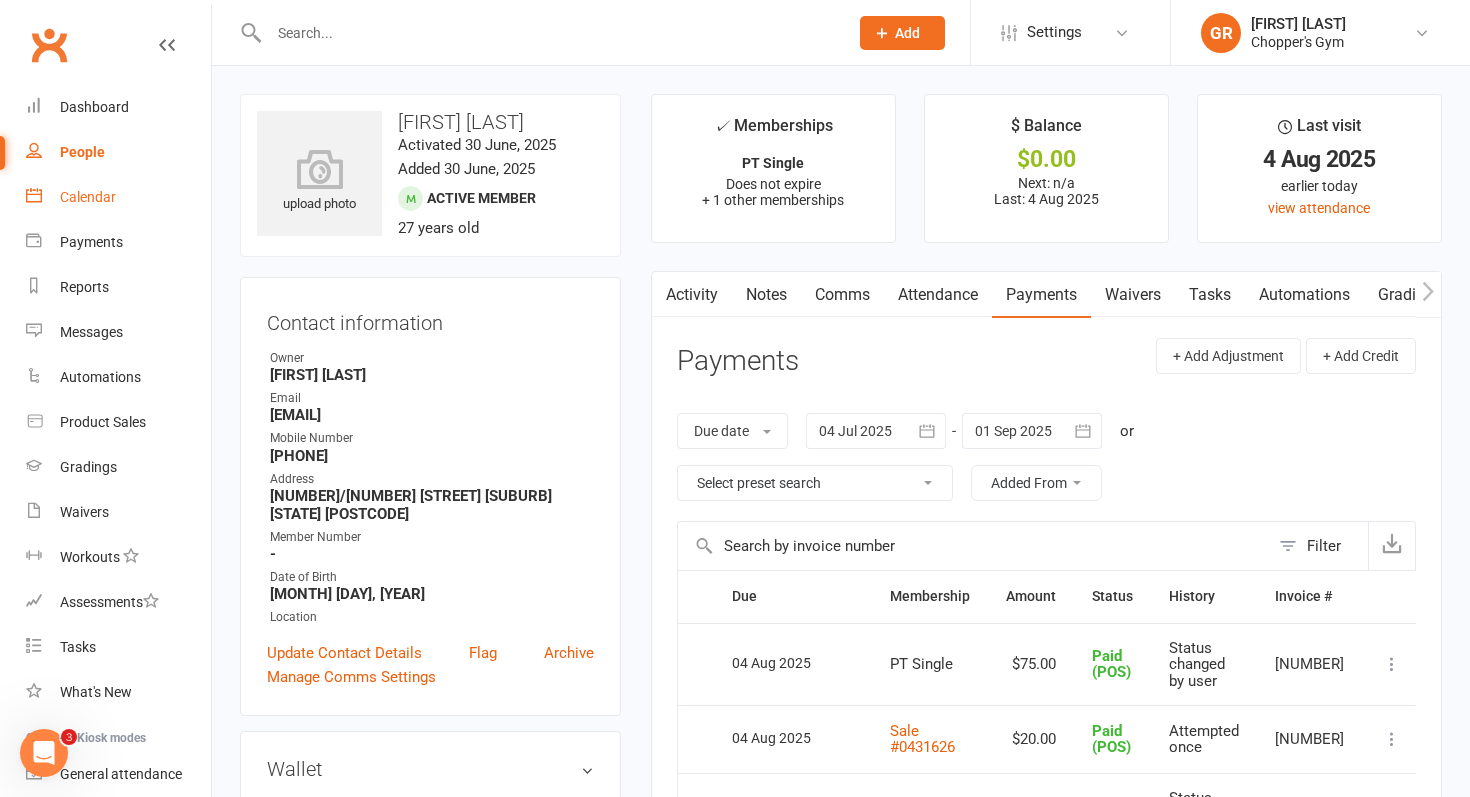click on "Calendar" at bounding box center (118, 197) 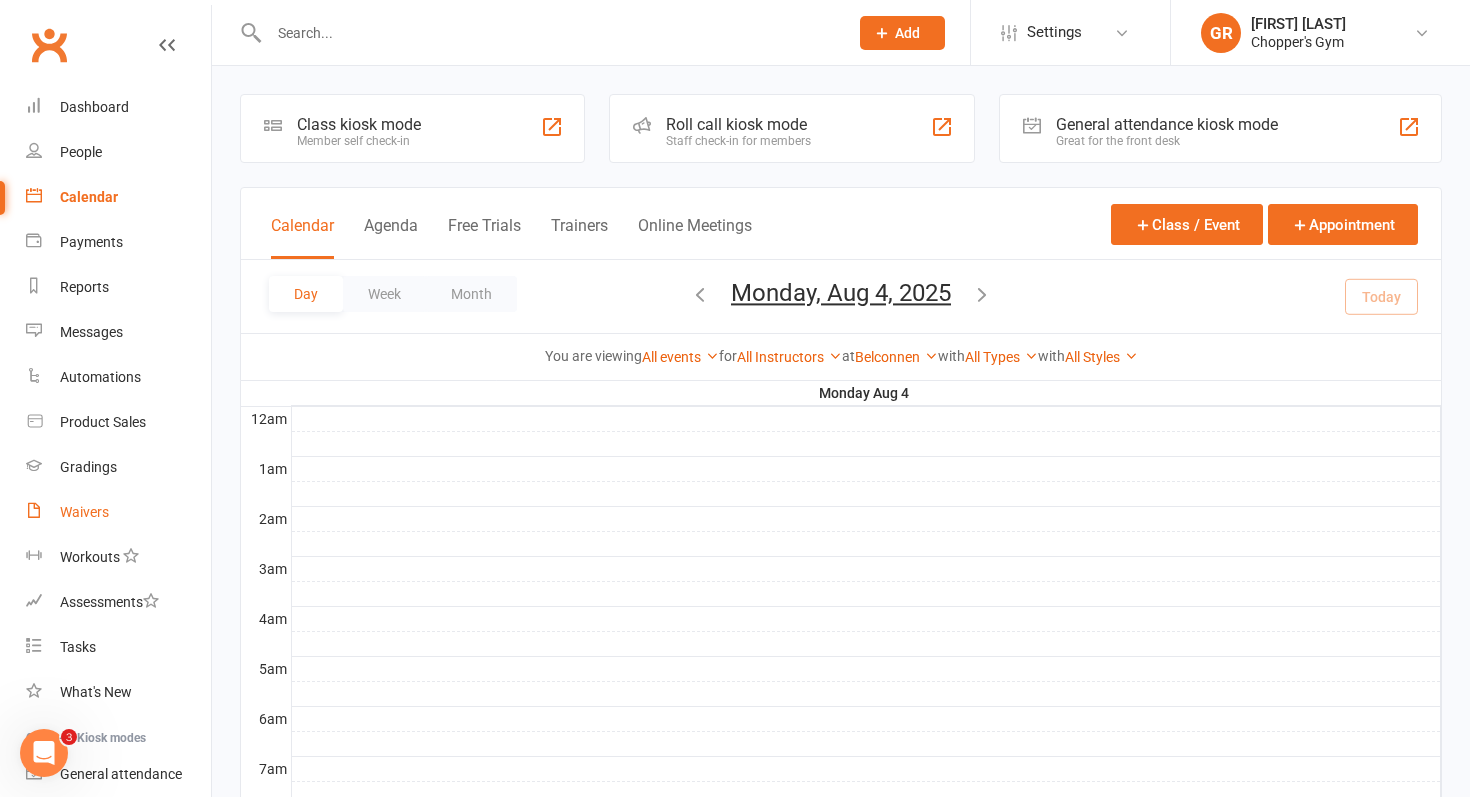 click on "Waivers" at bounding box center [84, 512] 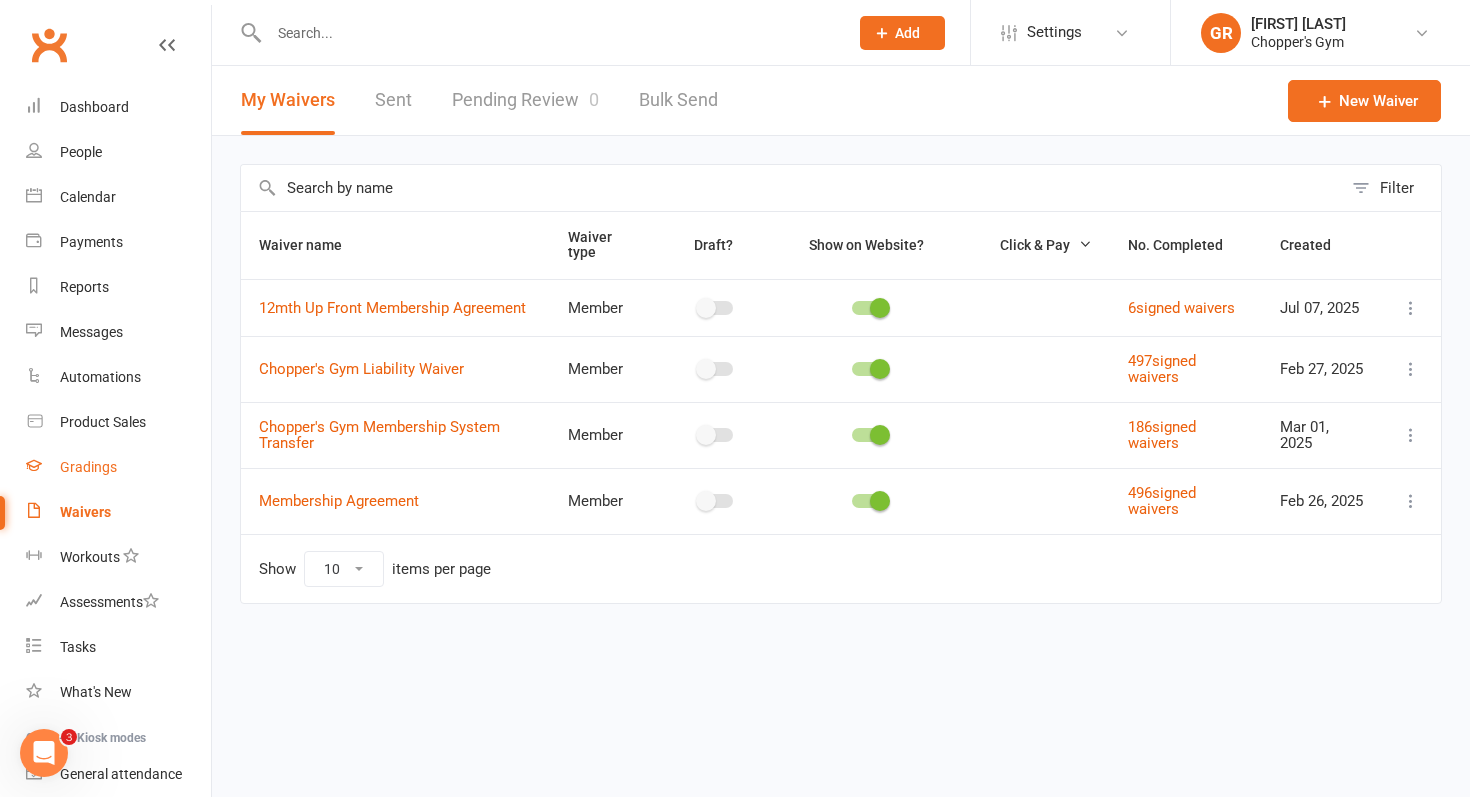 click on "Gradings" at bounding box center (88, 467) 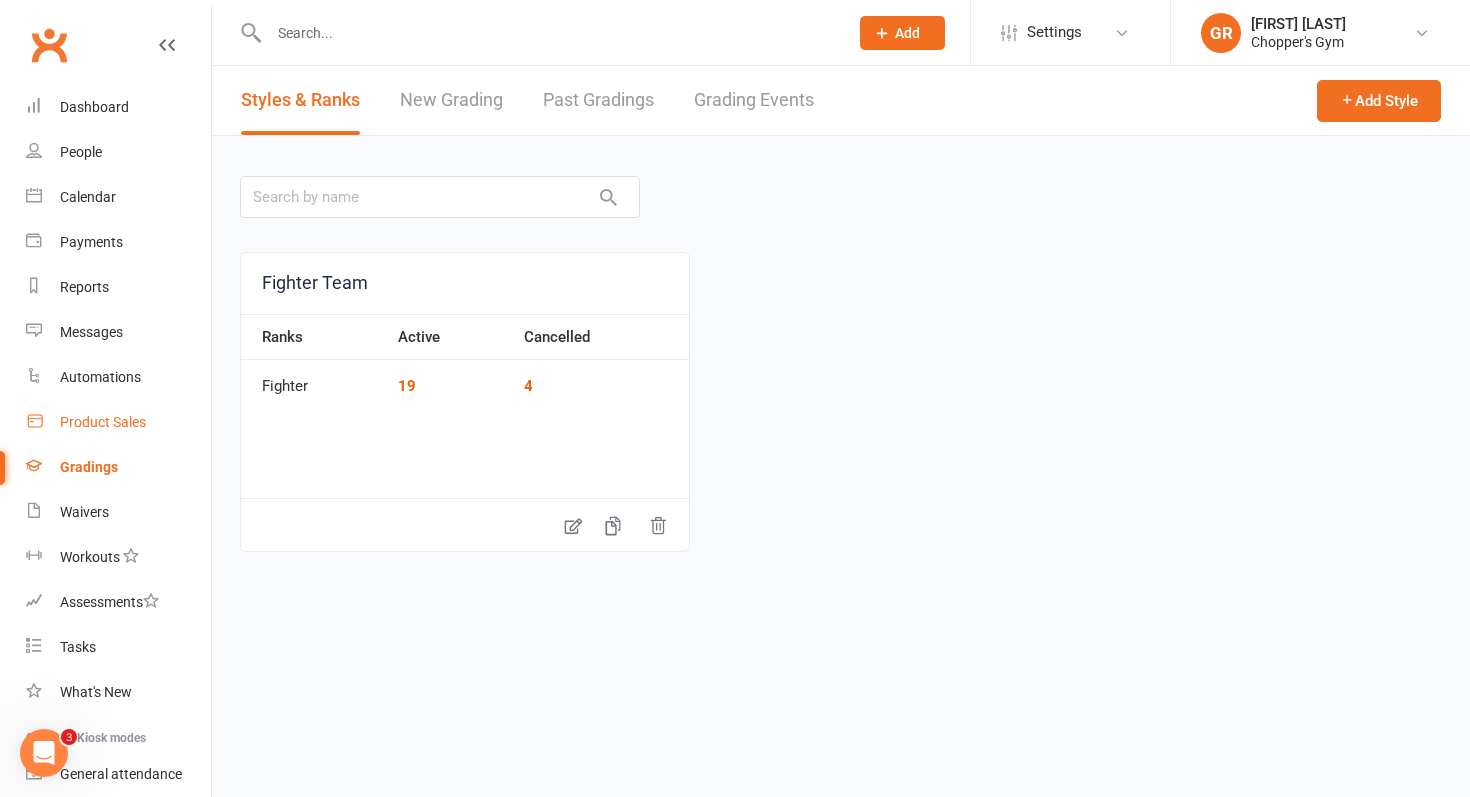 click on "Product Sales" at bounding box center (103, 422) 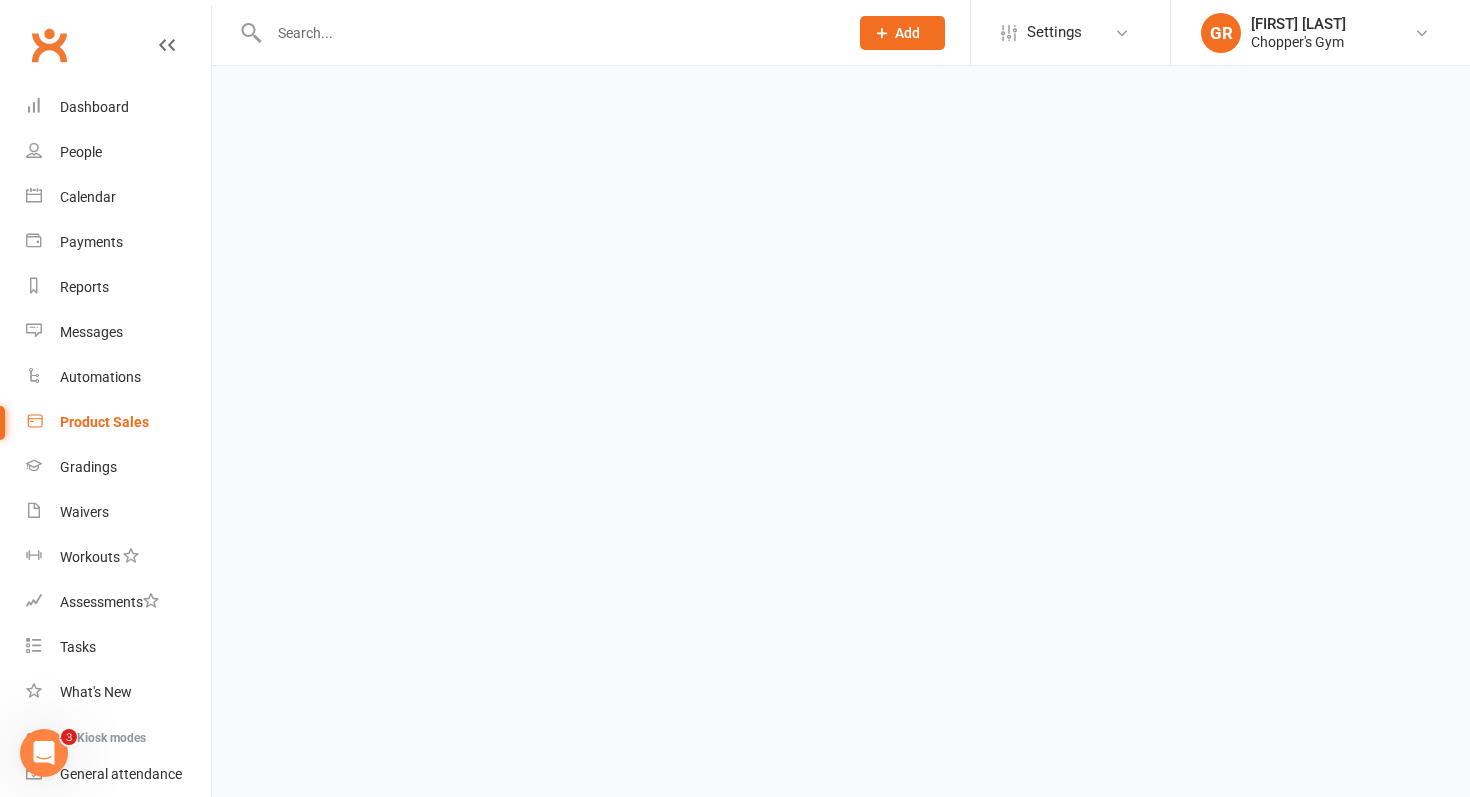 select on "100" 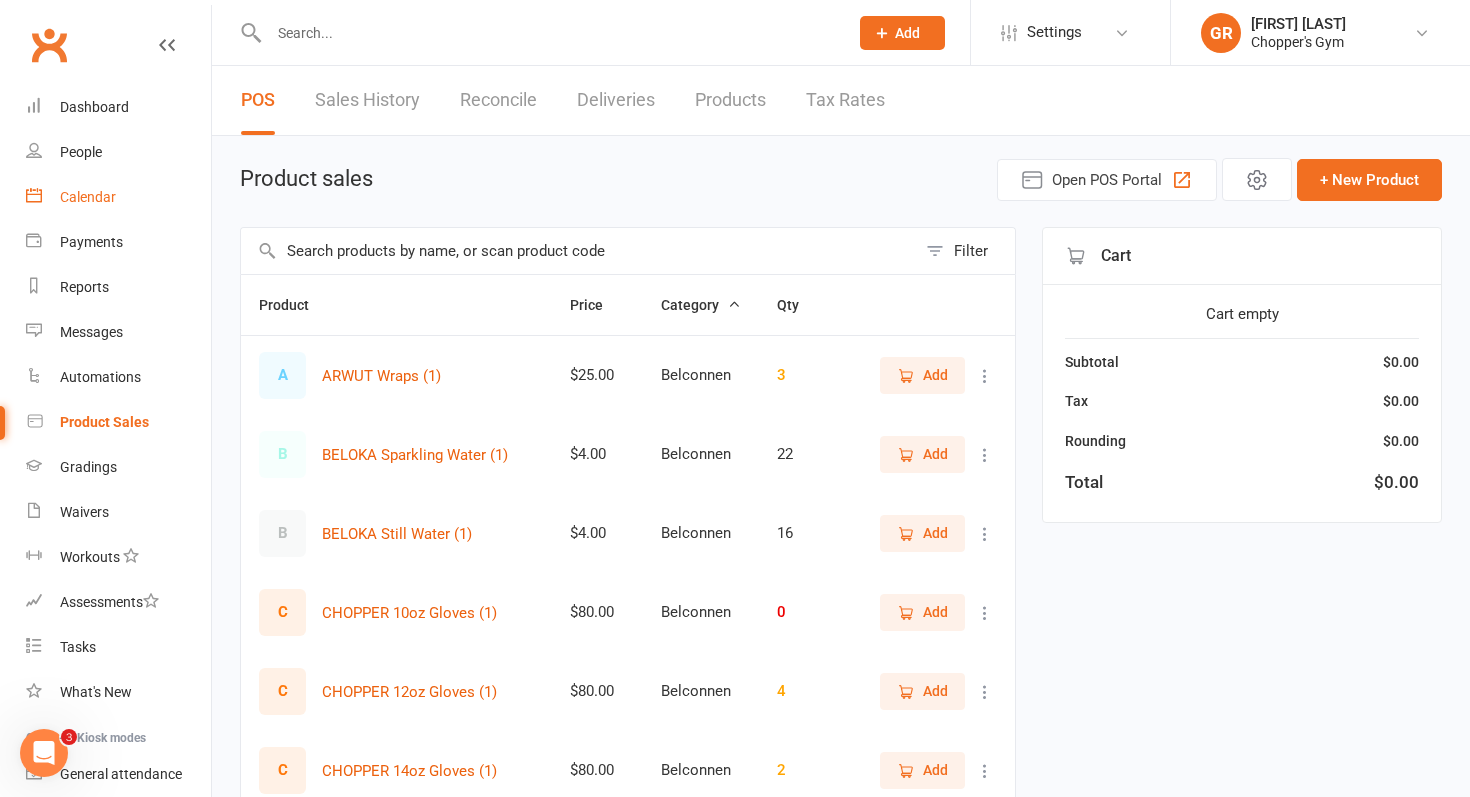 click on "Calendar" at bounding box center [118, 197] 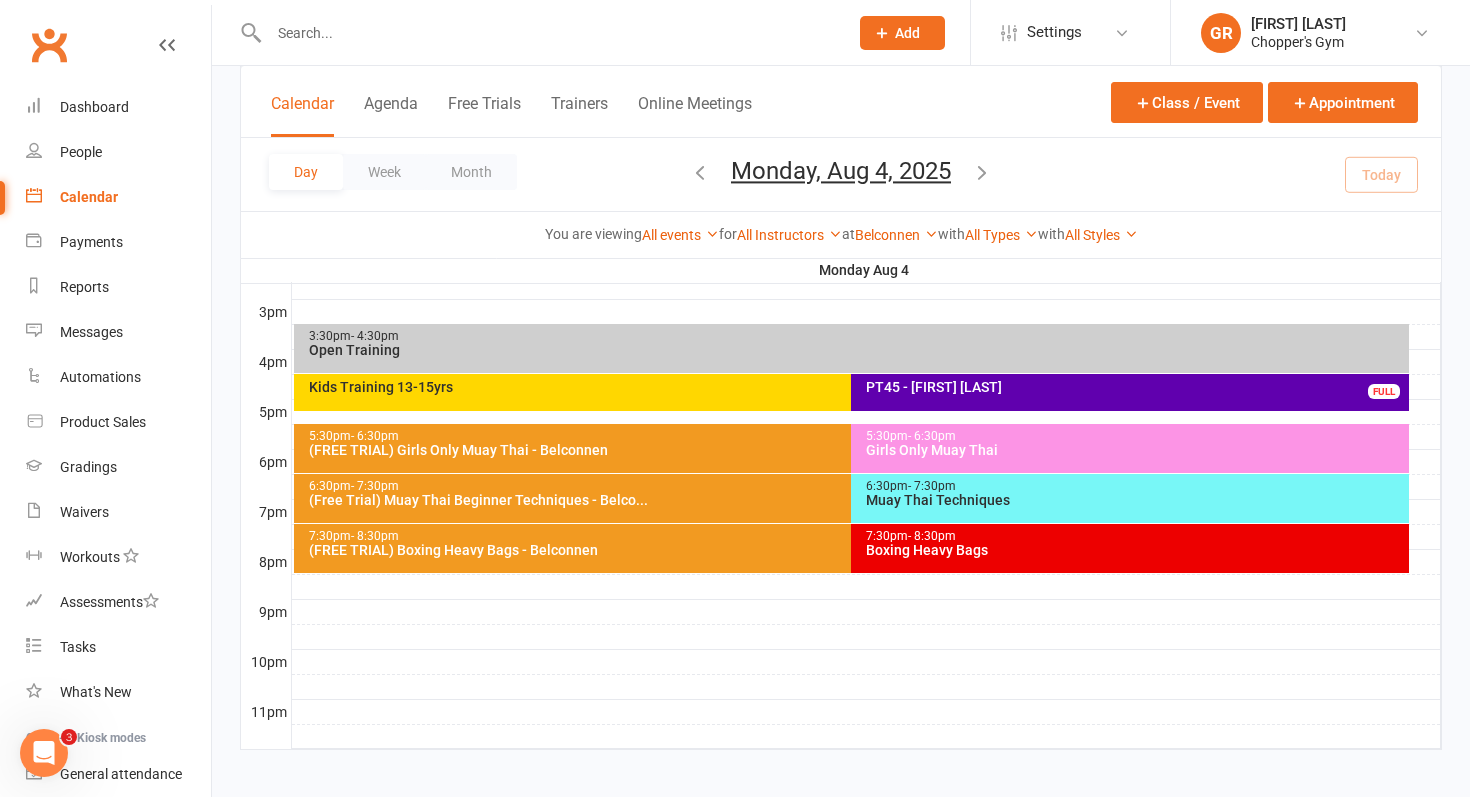 scroll, scrollTop: 859, scrollLeft: 0, axis: vertical 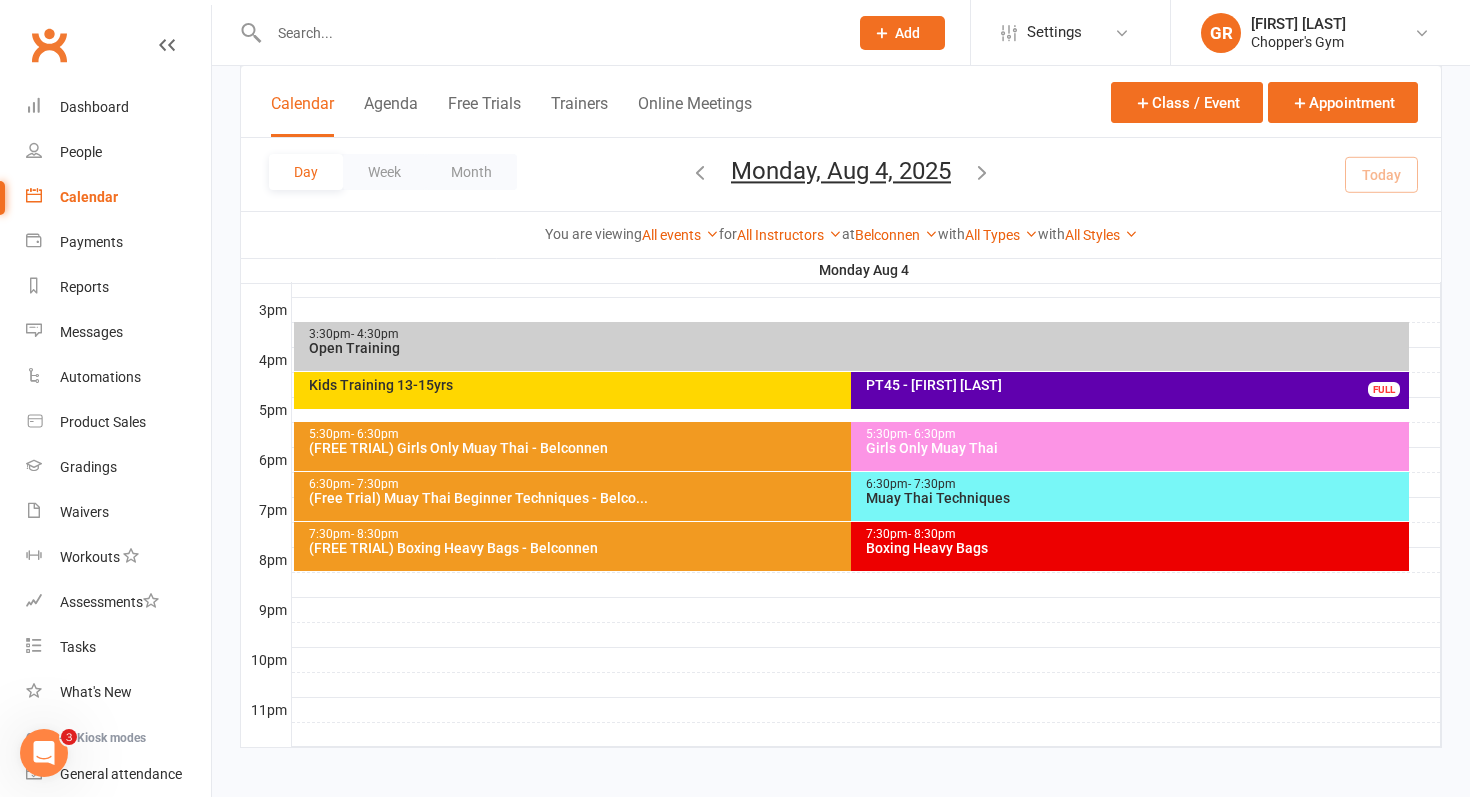 click on "Boxing Heavy Bags" at bounding box center [1135, 548] 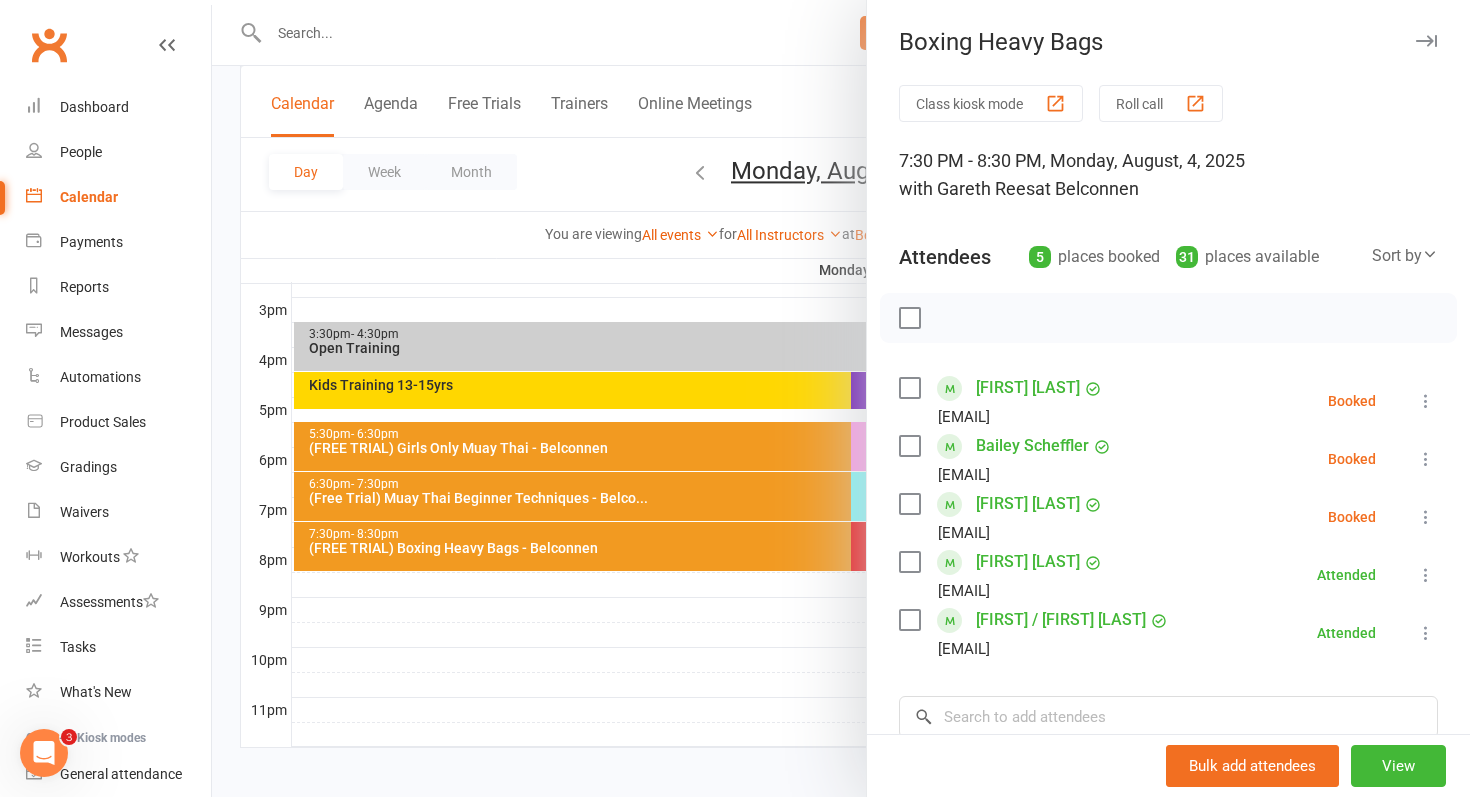 click at bounding box center (841, 398) 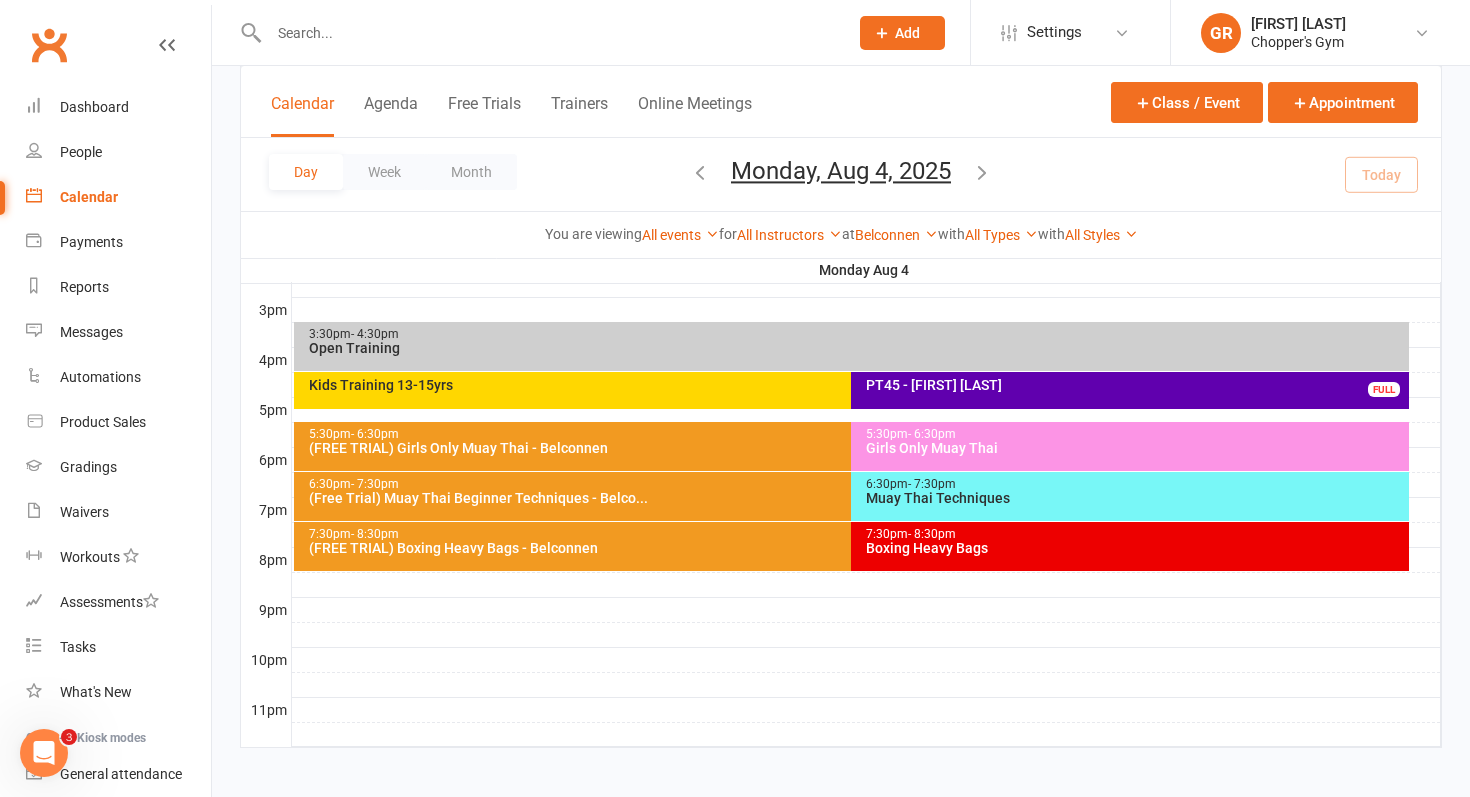 click on "(FREE TRIAL)  Boxing Heavy Bags - Belconnen" at bounding box center (847, 548) 